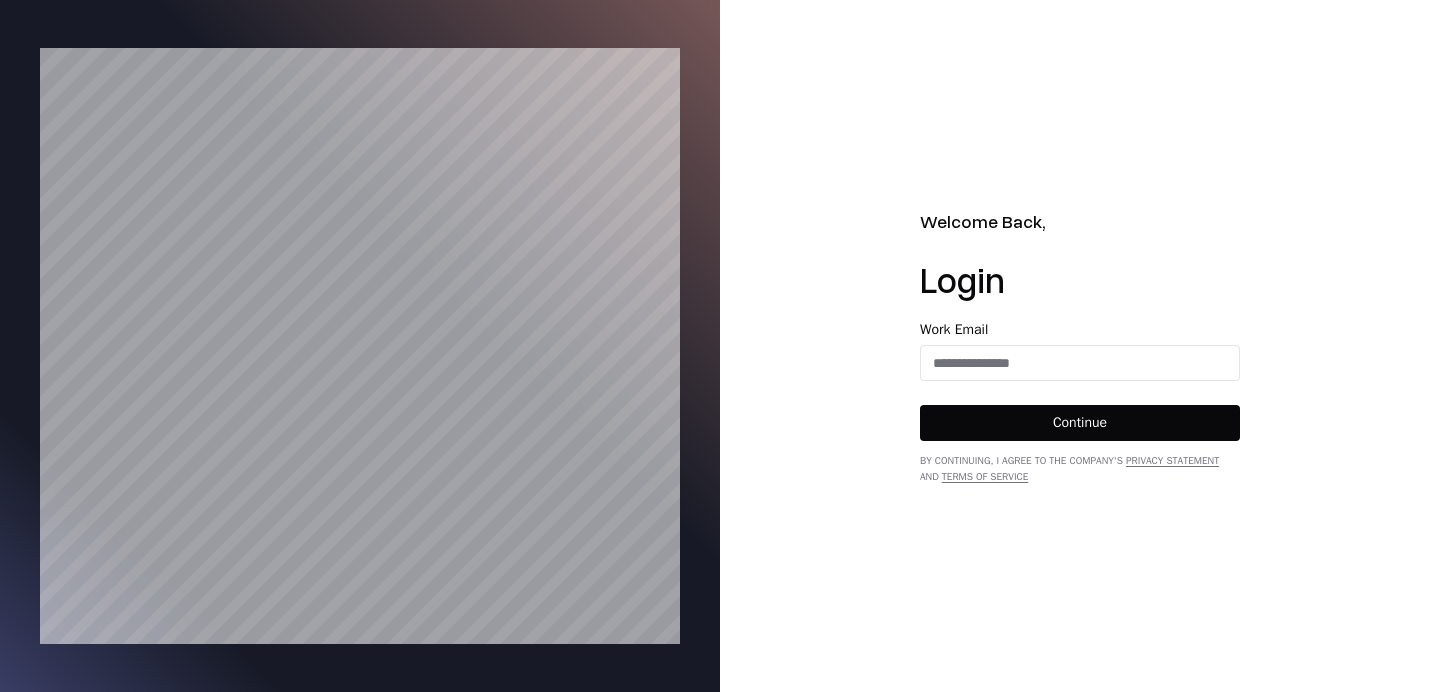 scroll, scrollTop: 0, scrollLeft: 0, axis: both 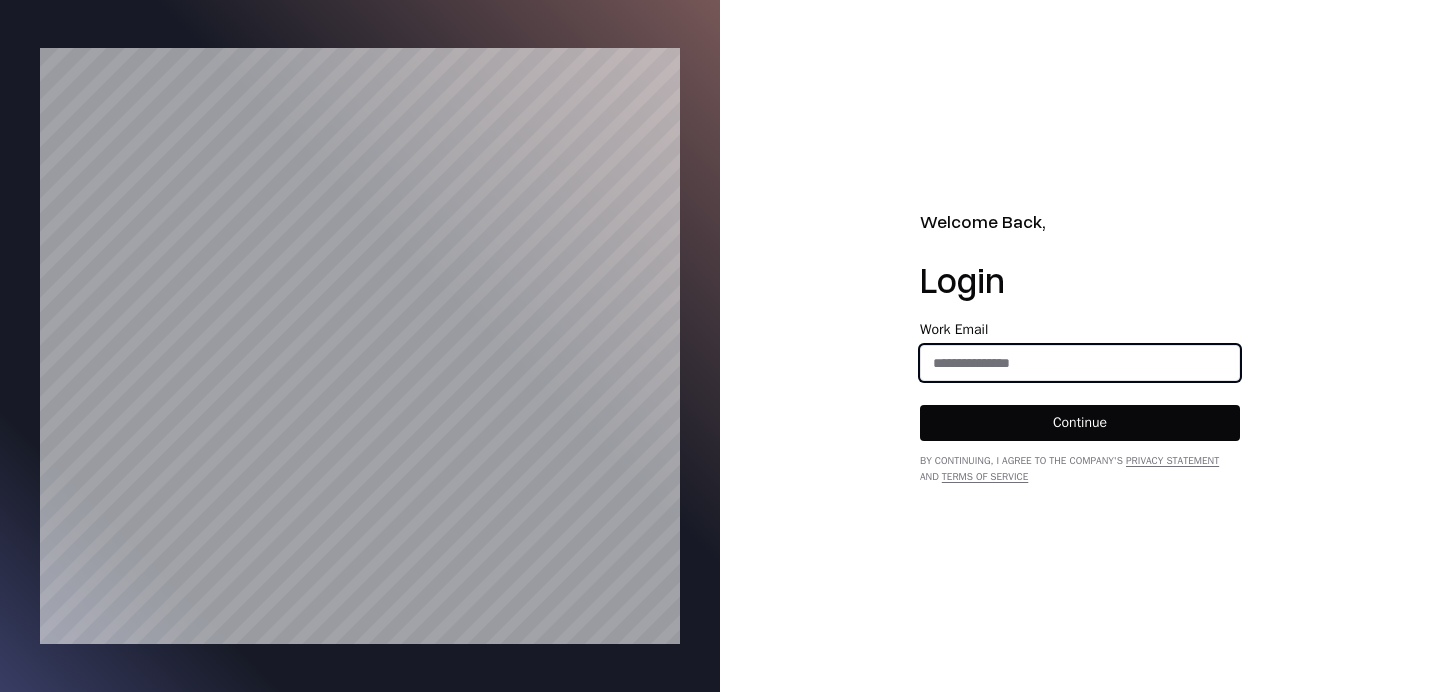 click at bounding box center (1080, 363) 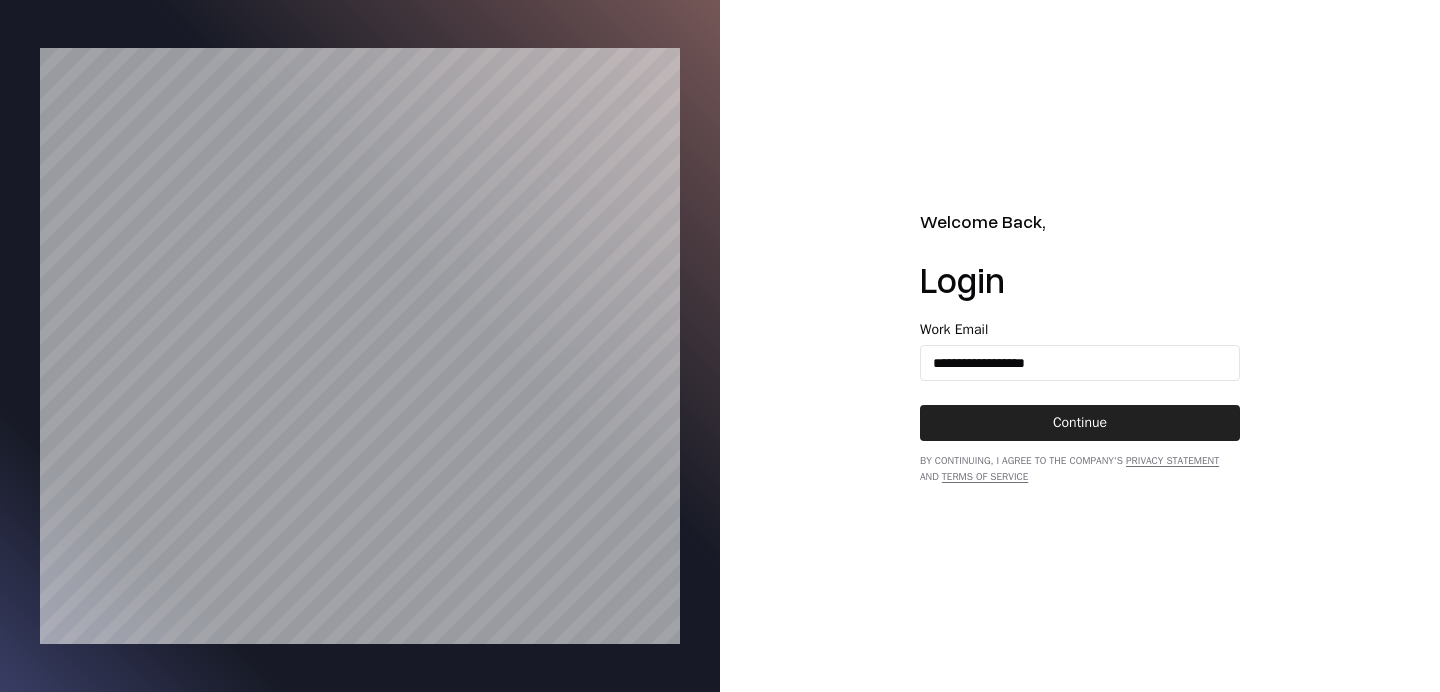 click on "Continue" at bounding box center [1080, 423] 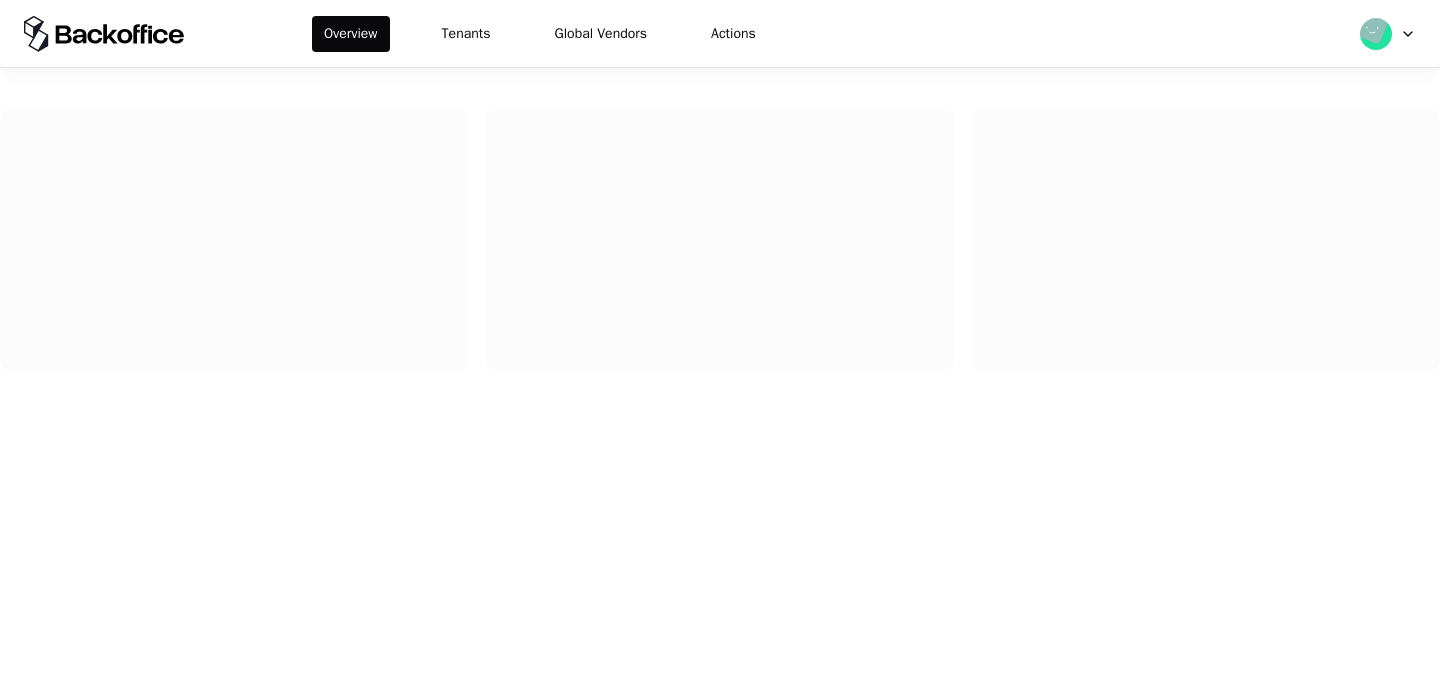 scroll, scrollTop: 0, scrollLeft: 0, axis: both 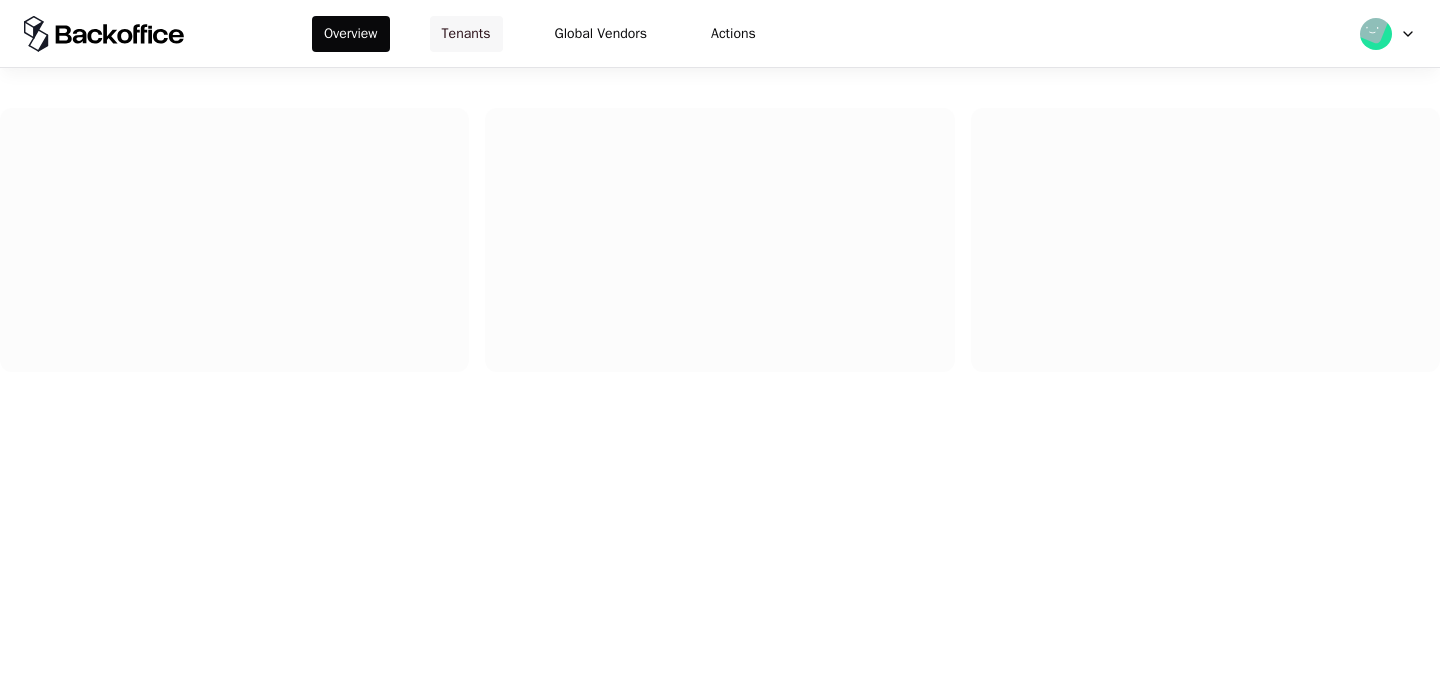 click on "Tenants" at bounding box center [466, 34] 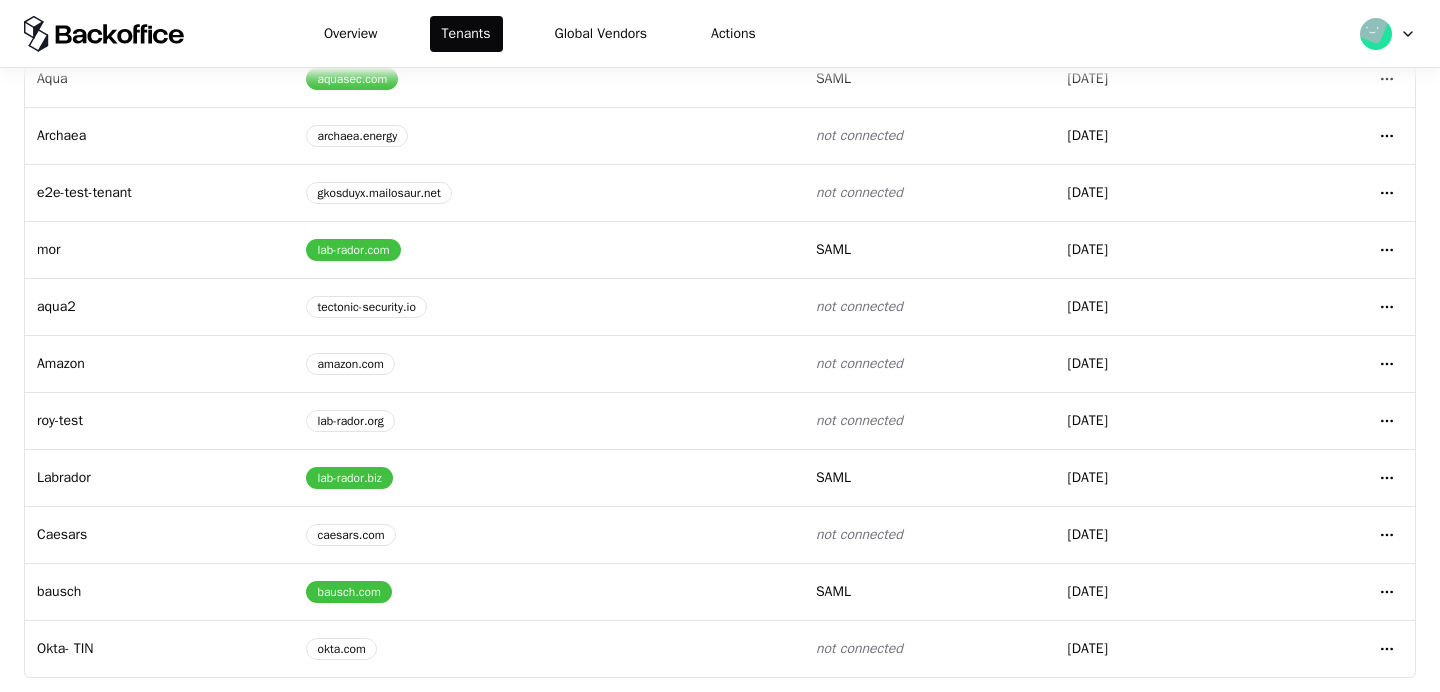 scroll, scrollTop: 341, scrollLeft: 0, axis: vertical 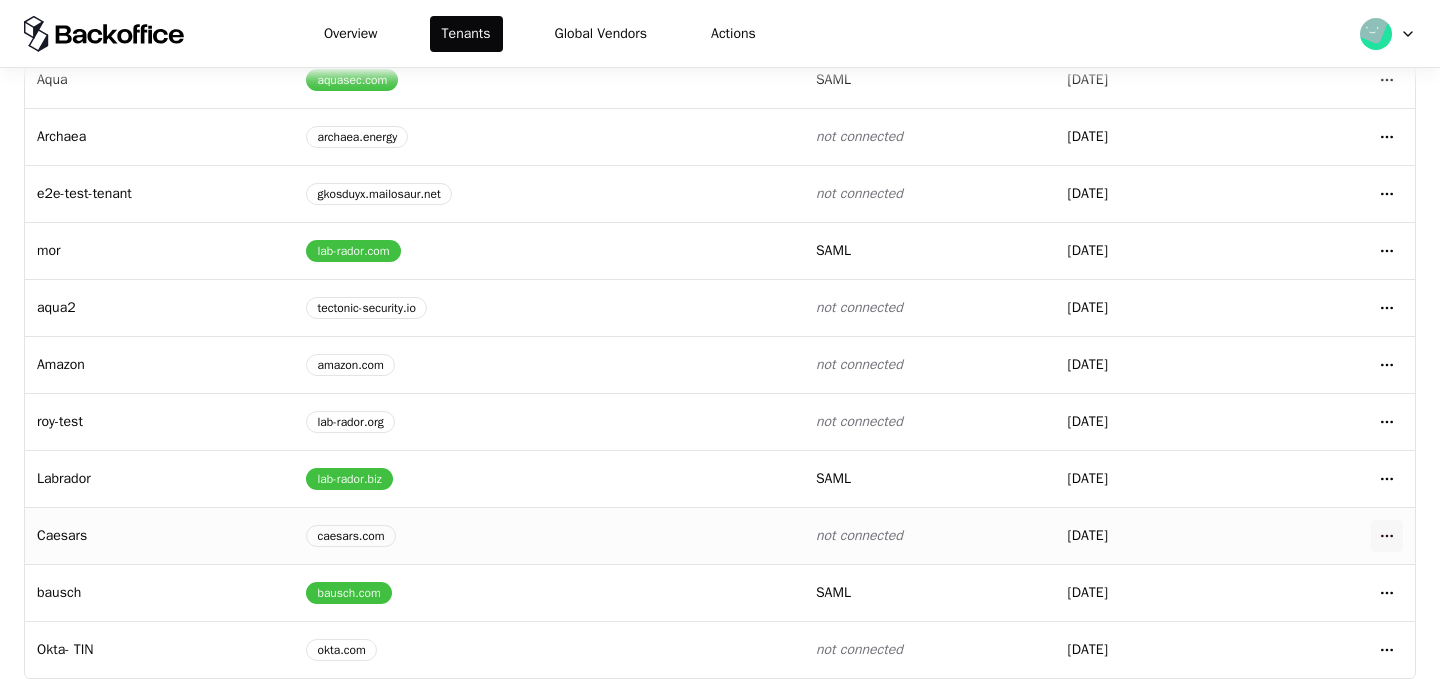click on "Overview Tenants Global Vendors Actions Tenants Add Tenant Tenant name Domain Auth type Created at Amount Shift-Security pulse-security.io shift.security saml [DATE] Open menu Claroty claroty.com not connected [DATE] Open menu Lemonade lemonade.com not connected [DATE] Open menu Aqua aquasec.com saml [DATE] Open menu Archaea archaea.energy not connected [DATE] Open menu e2e-test-tenant gkosduyx.mailosaur.net not connected [DATE] Open menu mor lab-rador.com saml [DATE] Open menu aqua2 tectonic-security.io not connected [DATE] Open menu Amazon amazon.com not connected [DATE] Open menu roy-test lab-rador.org not connected [DATE] Open menu Labrador lab-rador.biz saml [DATE] Open menu Caesars caesars.com not connected [DATE] Open menu bausch bausch.com saml [DATE] Open menu Okta- TIN okta.com not connected [DATE]" at bounding box center [720, 346] 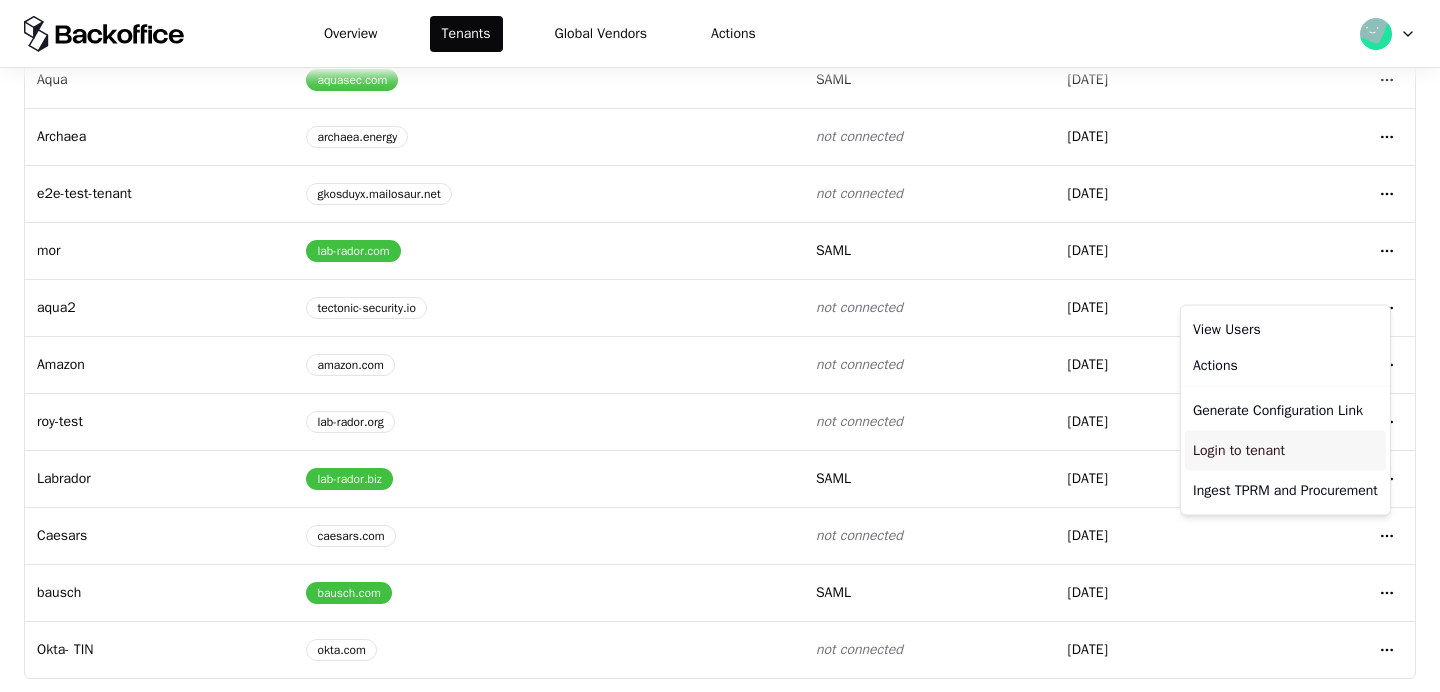 click on "Login to tenant" at bounding box center (1285, 451) 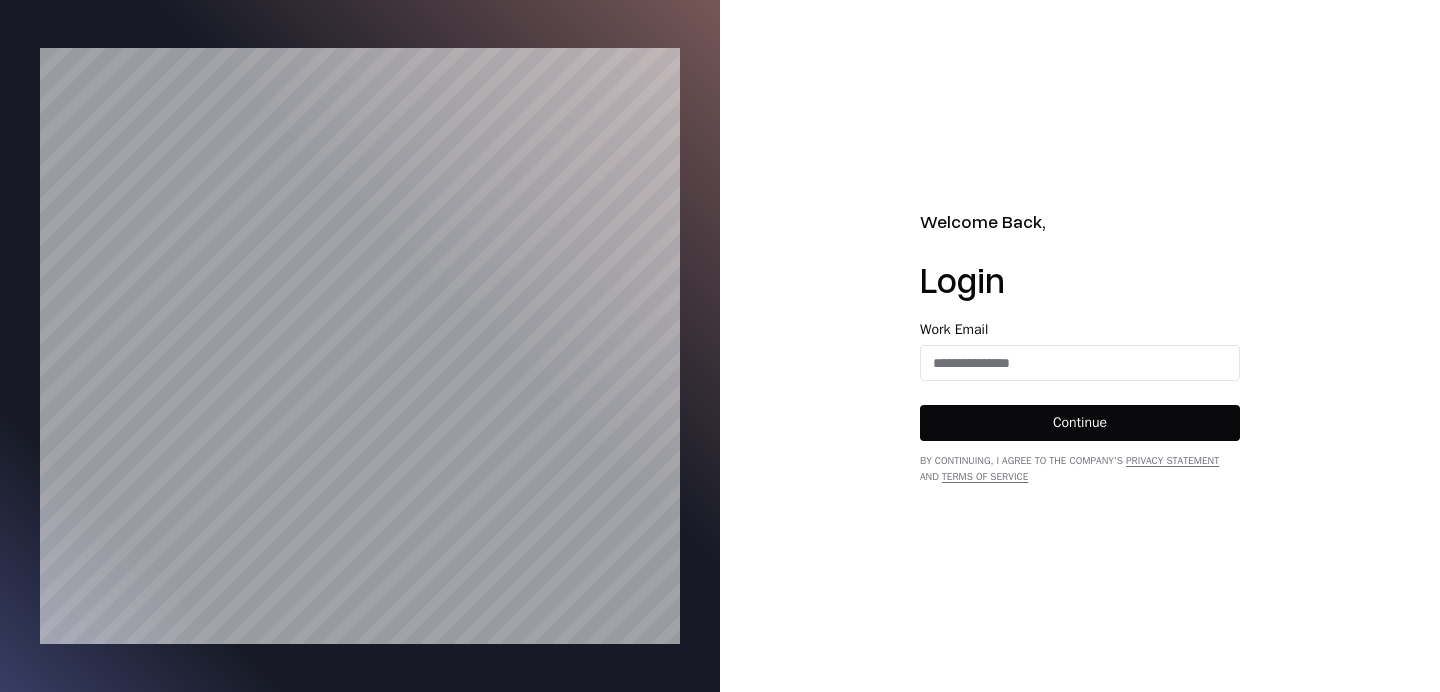 scroll, scrollTop: 0, scrollLeft: 0, axis: both 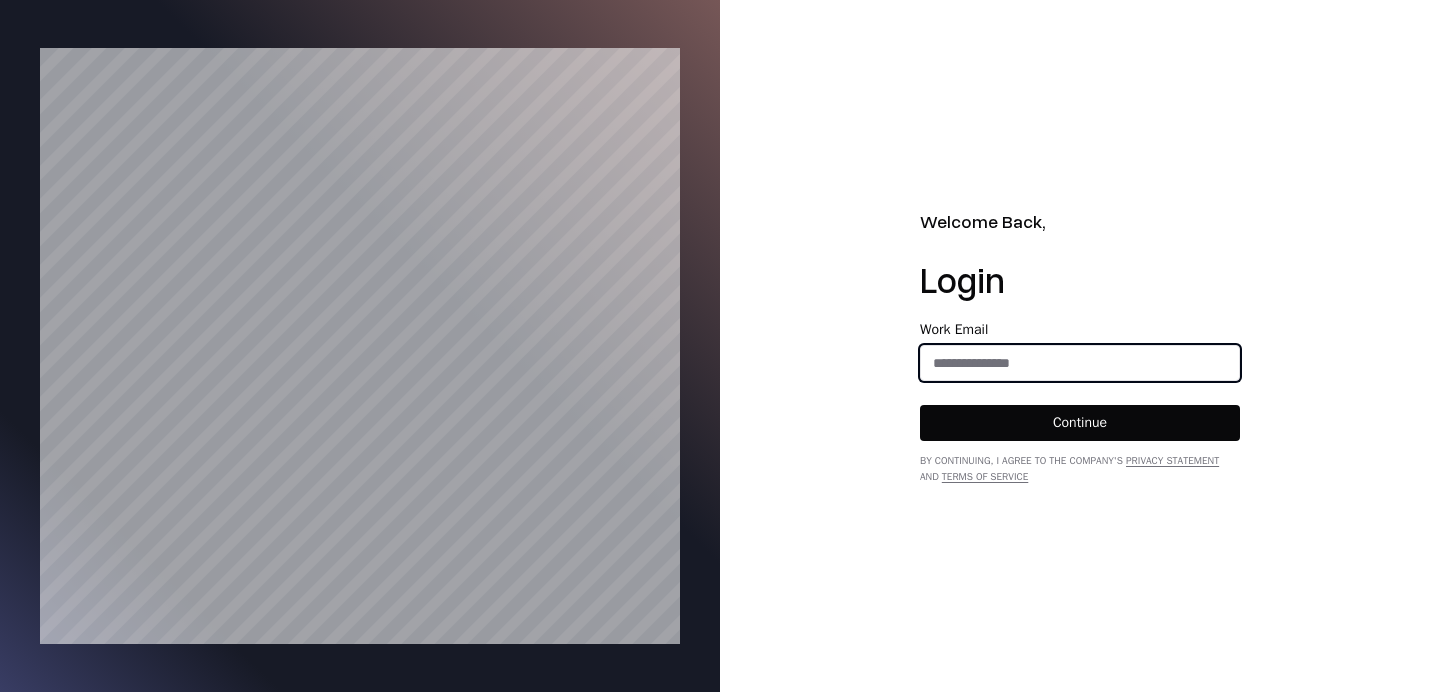 click at bounding box center (1080, 363) 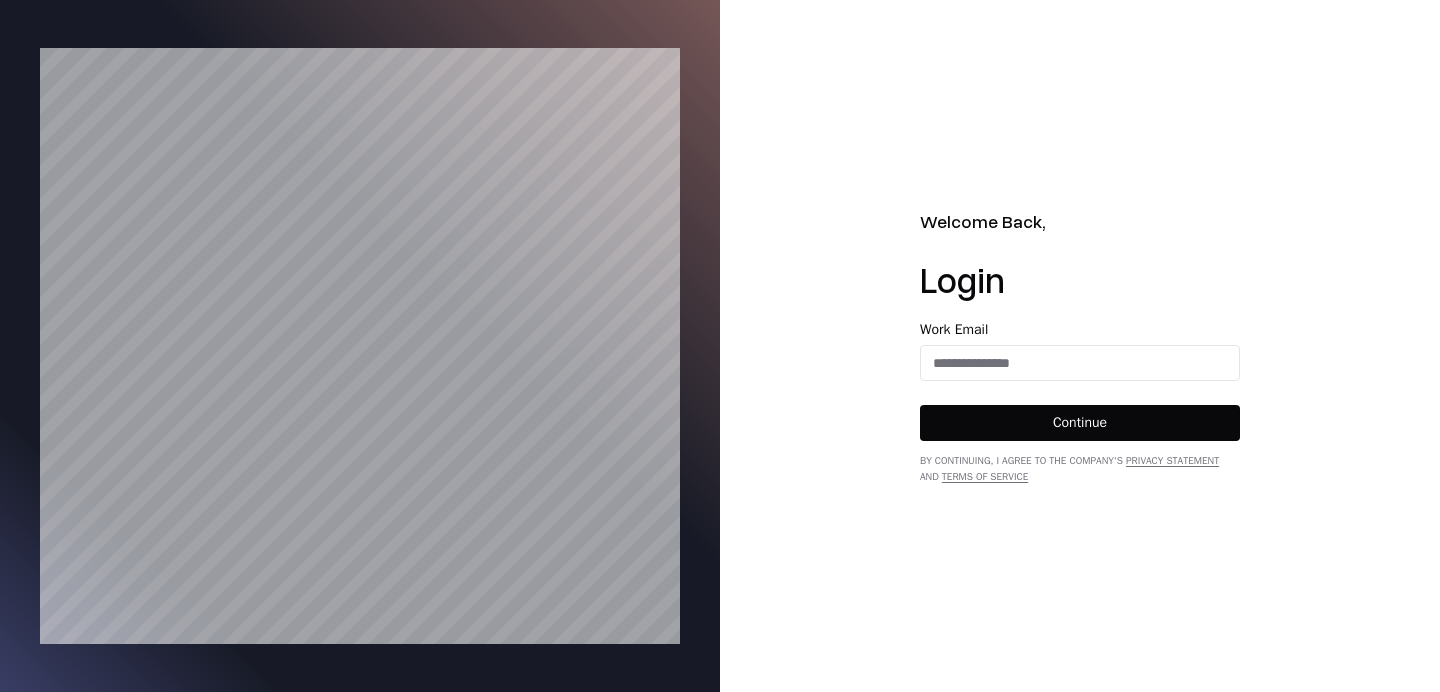 click on "Welcome Back, Login Work Email Continue By continuing, I agree to the Company's   Privacy Statement   and   Terms of Service" at bounding box center [1080, 346] 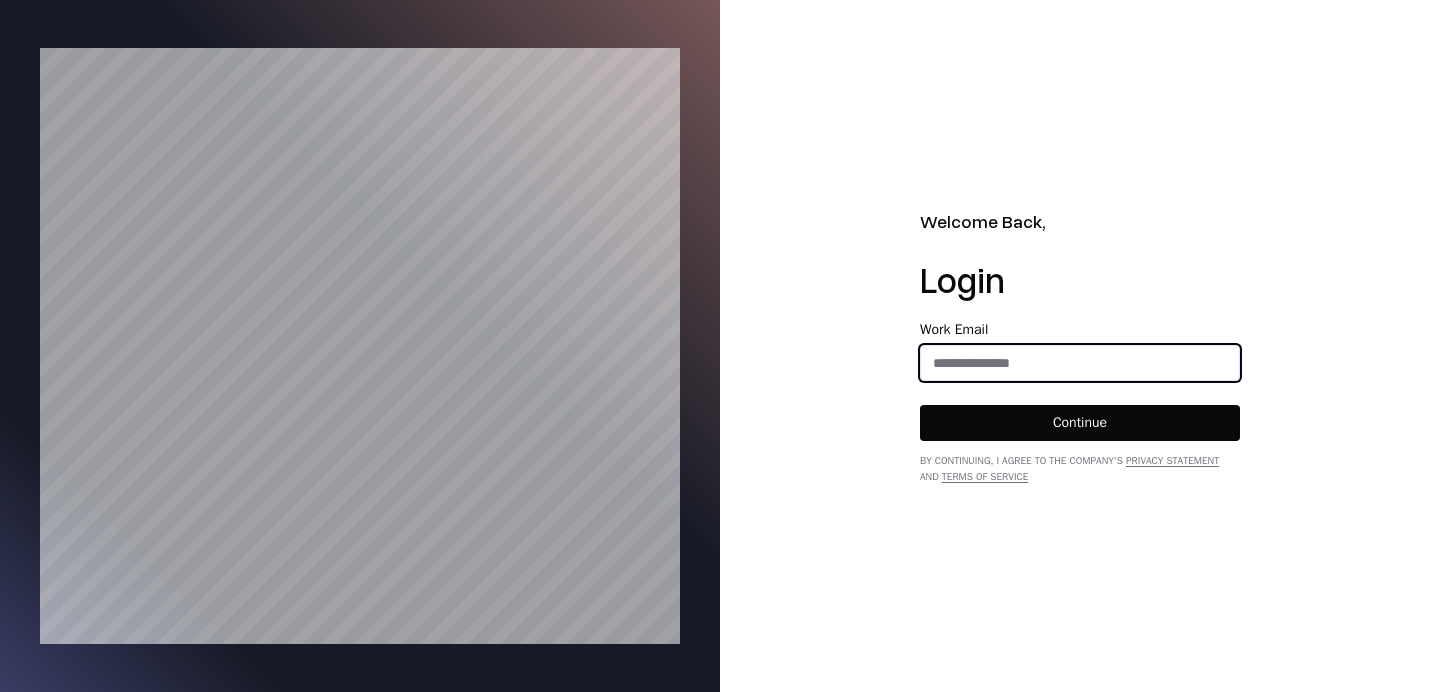 click at bounding box center [1080, 363] 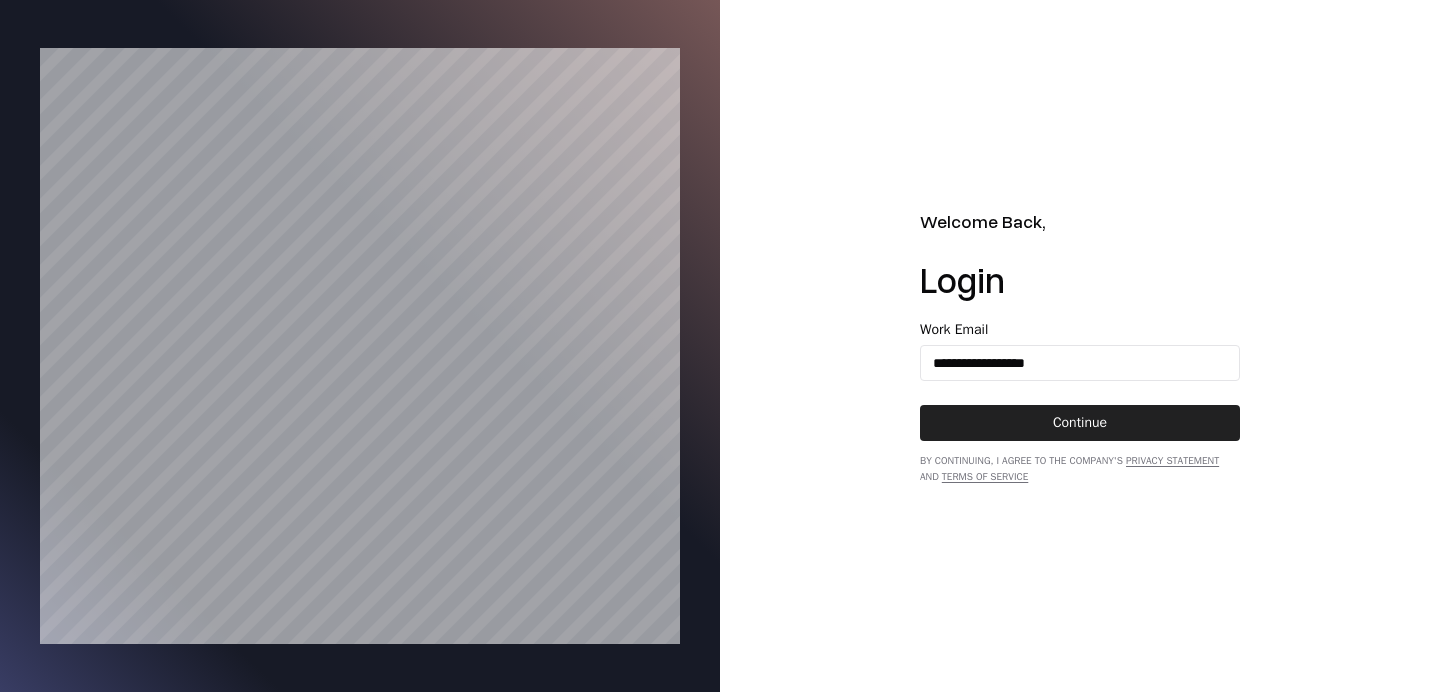 click on "Continue" at bounding box center (1080, 423) 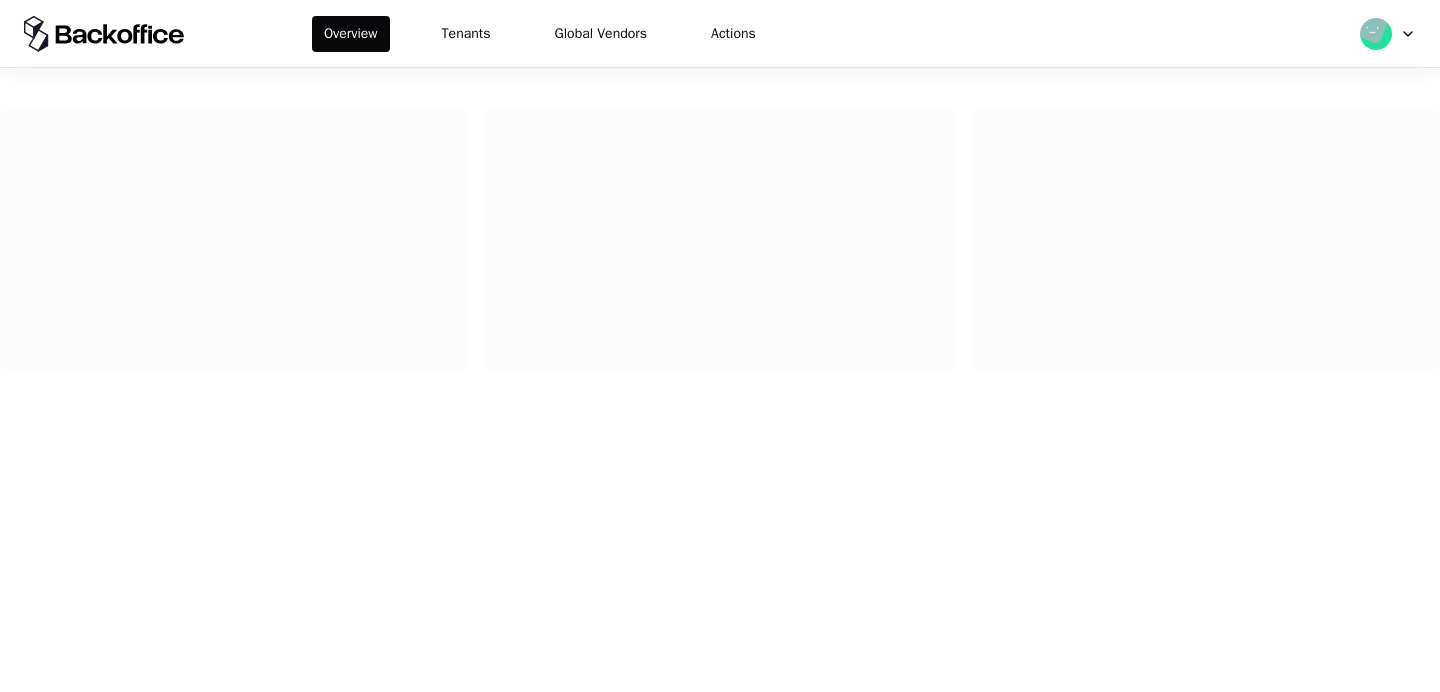 scroll, scrollTop: 0, scrollLeft: 0, axis: both 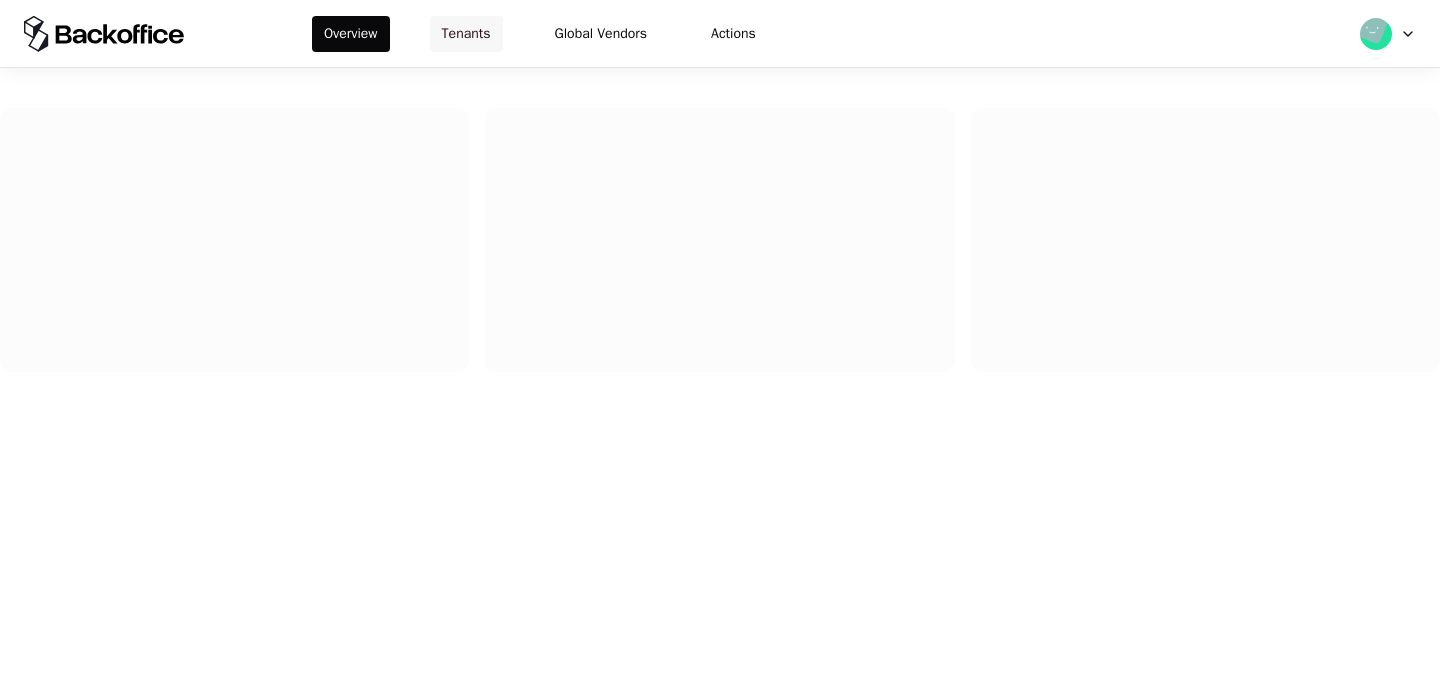 click on "Tenants" at bounding box center [466, 34] 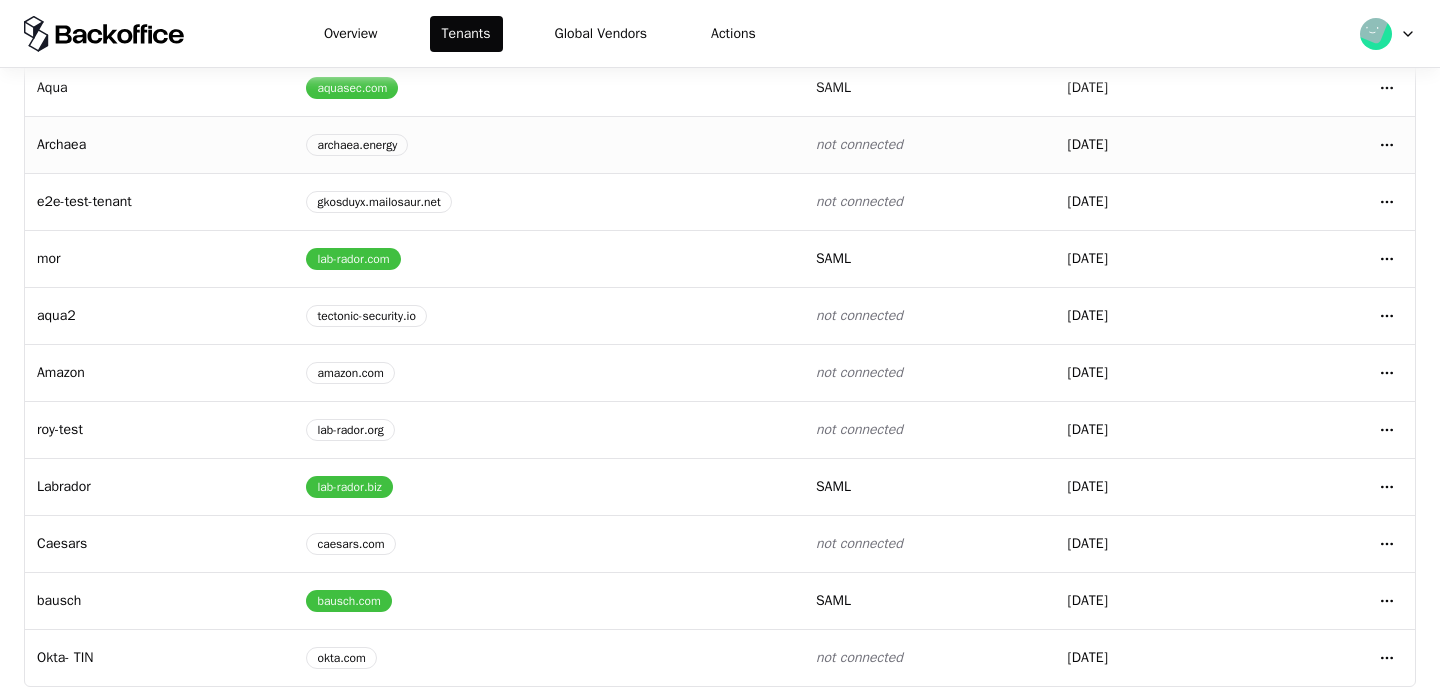 scroll, scrollTop: 351, scrollLeft: 0, axis: vertical 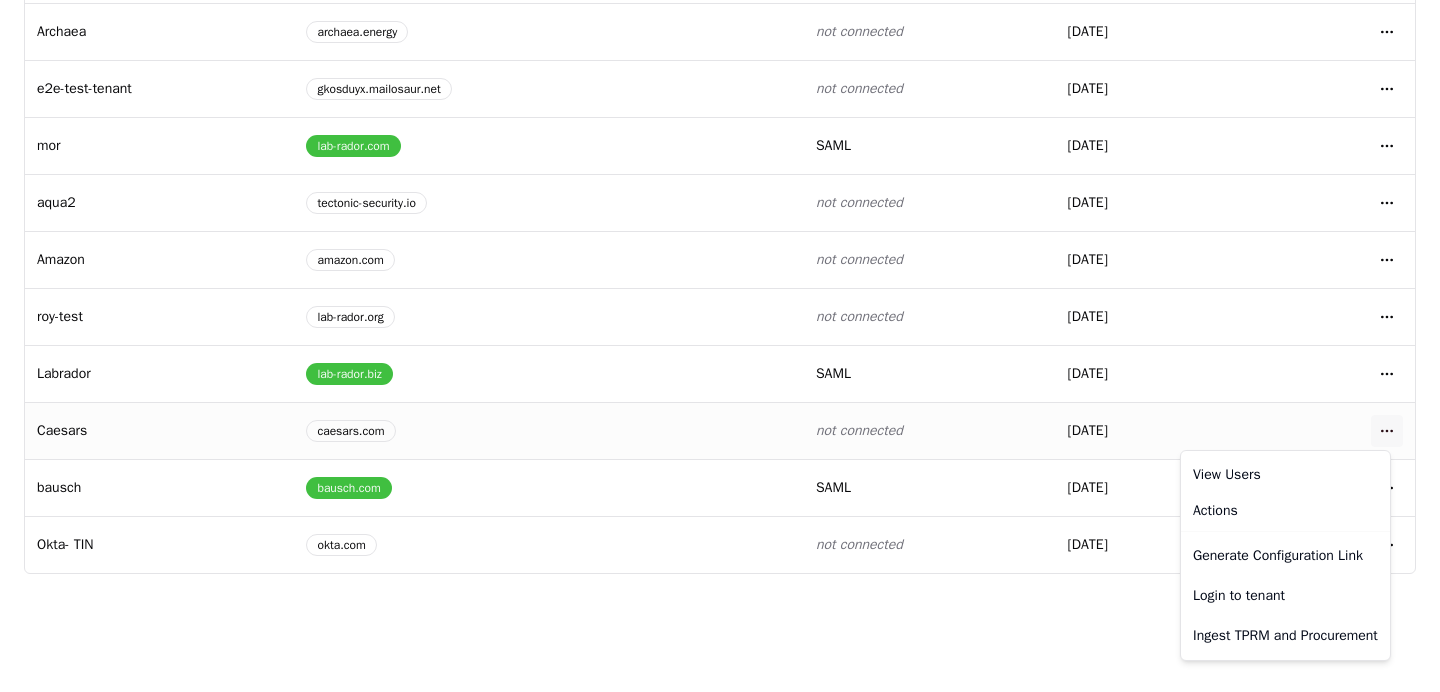 click on "Overview Tenants Global Vendors Actions Tenants Add Tenant Tenant name Domain Auth type Created at Amount Shift-Security pulse-security.io shift.security saml 01/20/2025 Open menu Claroty claroty.com not connected 01/22/2025 Open menu Lemonade lemonade.com not connected 01/22/2025 Open menu Aqua aquasec.com saml 01/20/2025 Open menu Archaea archaea.energy not connected 03/03/2025 Open menu e2e-test-tenant gkosduyx.mailosaur.net not connected 03/17/2025 Open menu mor lab-rador.com saml 04/01/2025 Open menu aqua2 tectonic-security.io not connected 04/10/2025 Open menu Amazon amazon.com not connected 04/22/2025 Open menu roy-test lab-rador.org not connected 05/13/2025 Open menu Labrador lab-rador.biz saml 01/20/2025 Open menu Caesars caesars.com not connected 05/19/2025 Open menu bausch bausch.com saml 06/25/2025 Open menu Okta- TIN okta.com not connected 07/21/2025 Open menu
View Users Actions Generate Configuration Link Login to tenant Ingest TPRM and Procurement" at bounding box center (720, 251) 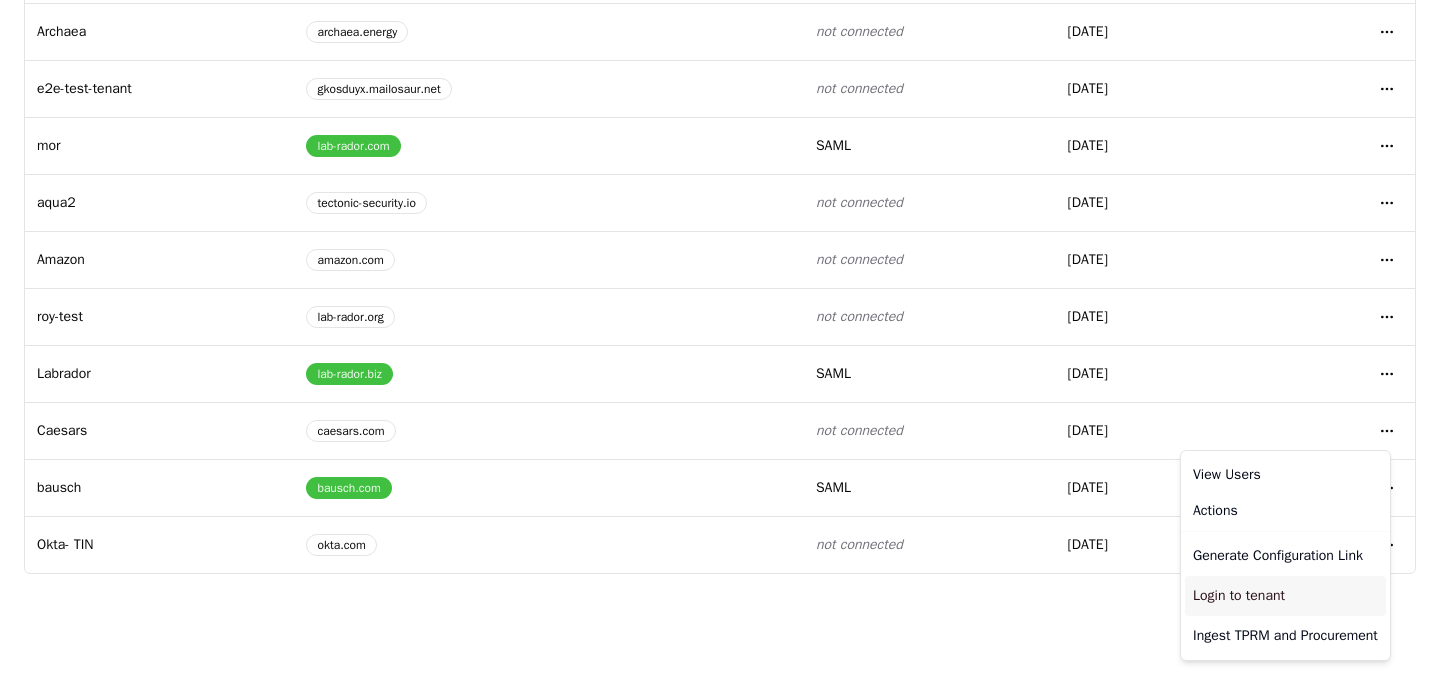click on "Login to tenant" at bounding box center [1285, 596] 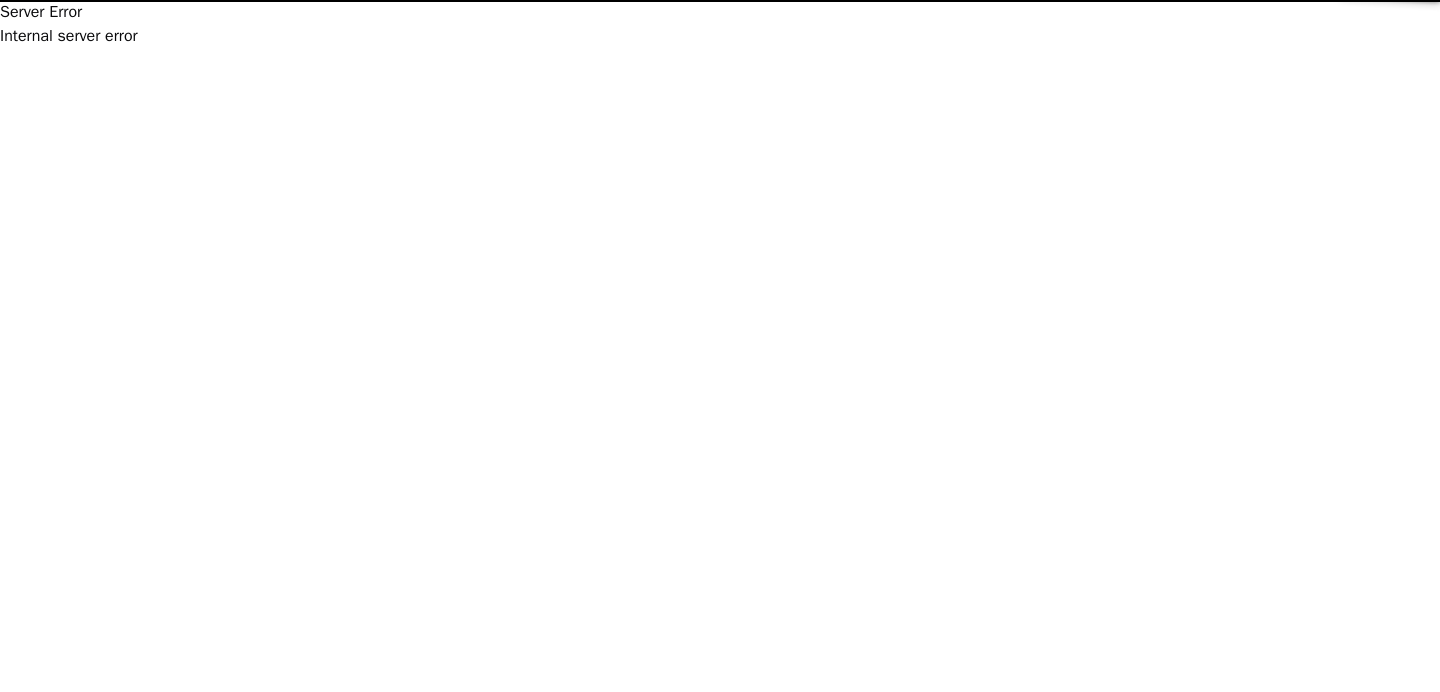 scroll, scrollTop: 0, scrollLeft: 0, axis: both 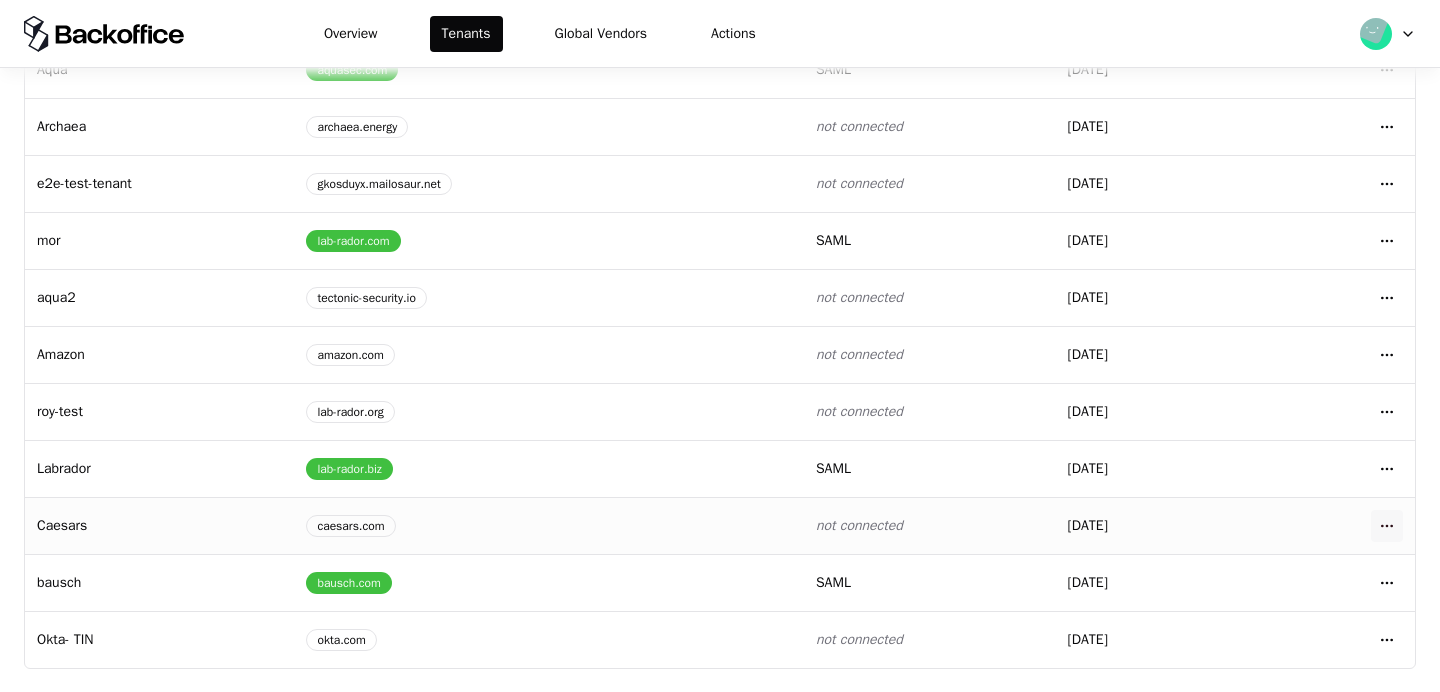 click on "Overview Tenants Global Vendors Actions Tenants Add Tenant Tenant name Domain Auth type Created at Amount Shift-Security pulse-security.io shift.security saml 01/20/2025 Open menu Claroty claroty.com not connected 01/22/2025 Open menu Lemonade lemonade.com not connected 01/22/2025 Open menu Aqua aquasec.com saml 01/20/2025 Open menu Archaea archaea.energy not connected 03/03/2025 Open menu e2e-test-tenant gkosduyx.mailosaur.net not connected 03/17/2025 Open menu mor lab-rador.com saml 04/01/2025 Open menu aqua2 tectonic-security.io not connected 04/10/2025 Open menu Amazon amazon.com not connected 04/22/2025 Open menu roy-test lab-rador.org not connected 05/13/2025 Open menu Labrador lab-rador.biz saml 01/20/2025 Open menu Caesars caesars.com not connected 05/19/2025 Open menu bausch bausch.com saml 06/25/2025 Open menu Okta- TIN okta.com not connected 07/21/2025 Open menu" at bounding box center [720, 346] 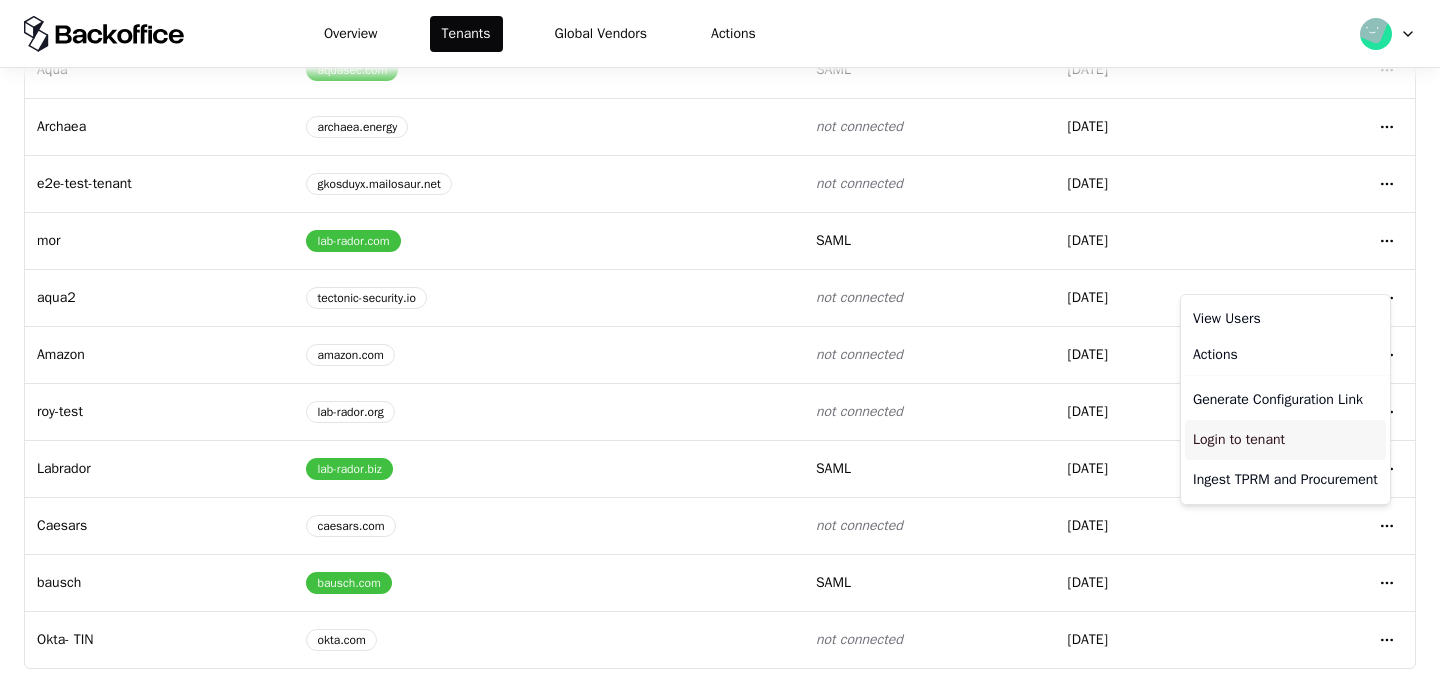 click on "Login to tenant" at bounding box center [1285, 440] 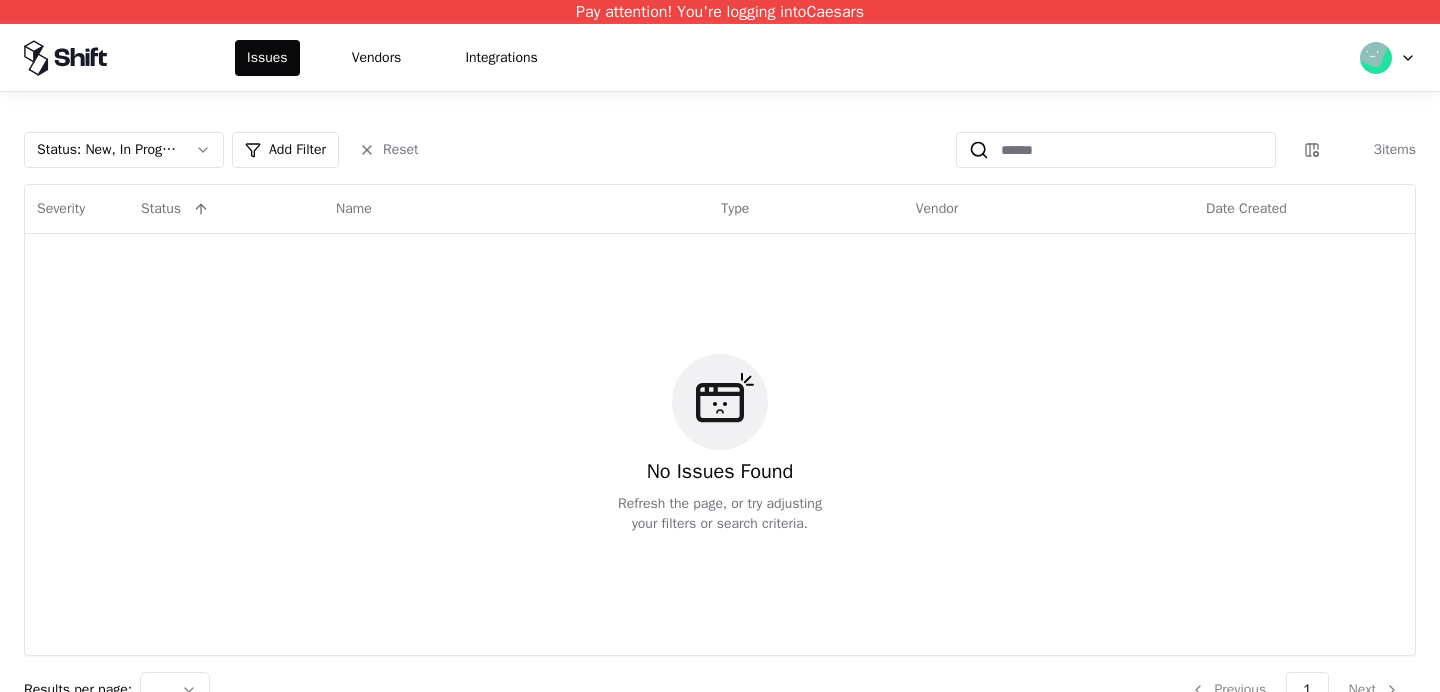 scroll, scrollTop: 0, scrollLeft: 0, axis: both 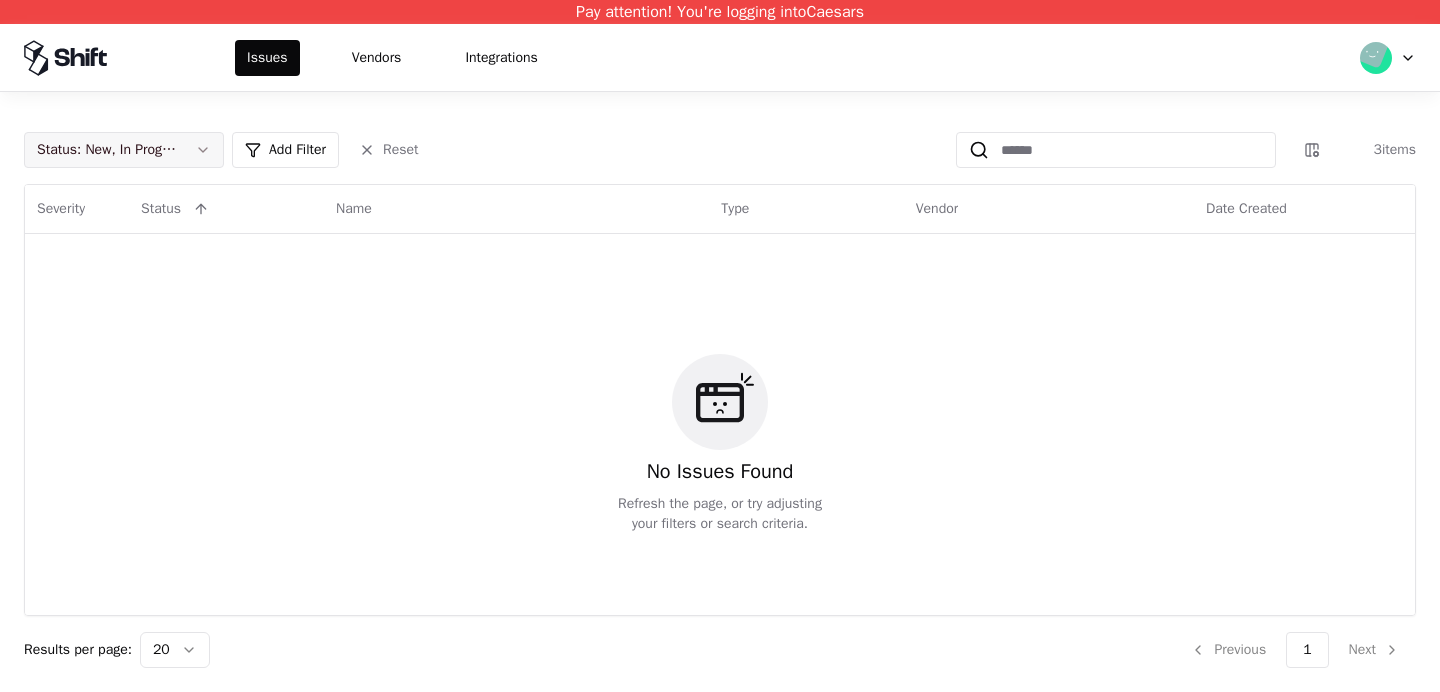 click on "Status :   New, In Progress" 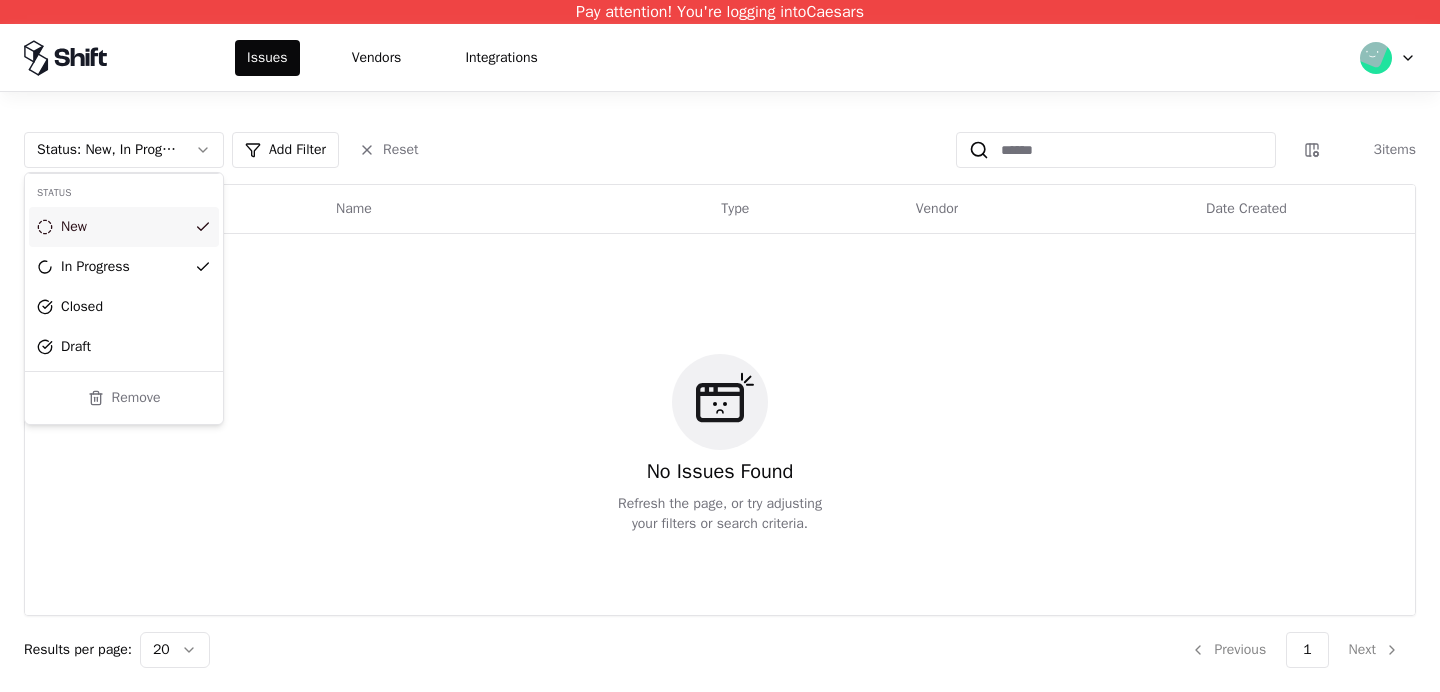 click on "New" at bounding box center (124, 227) 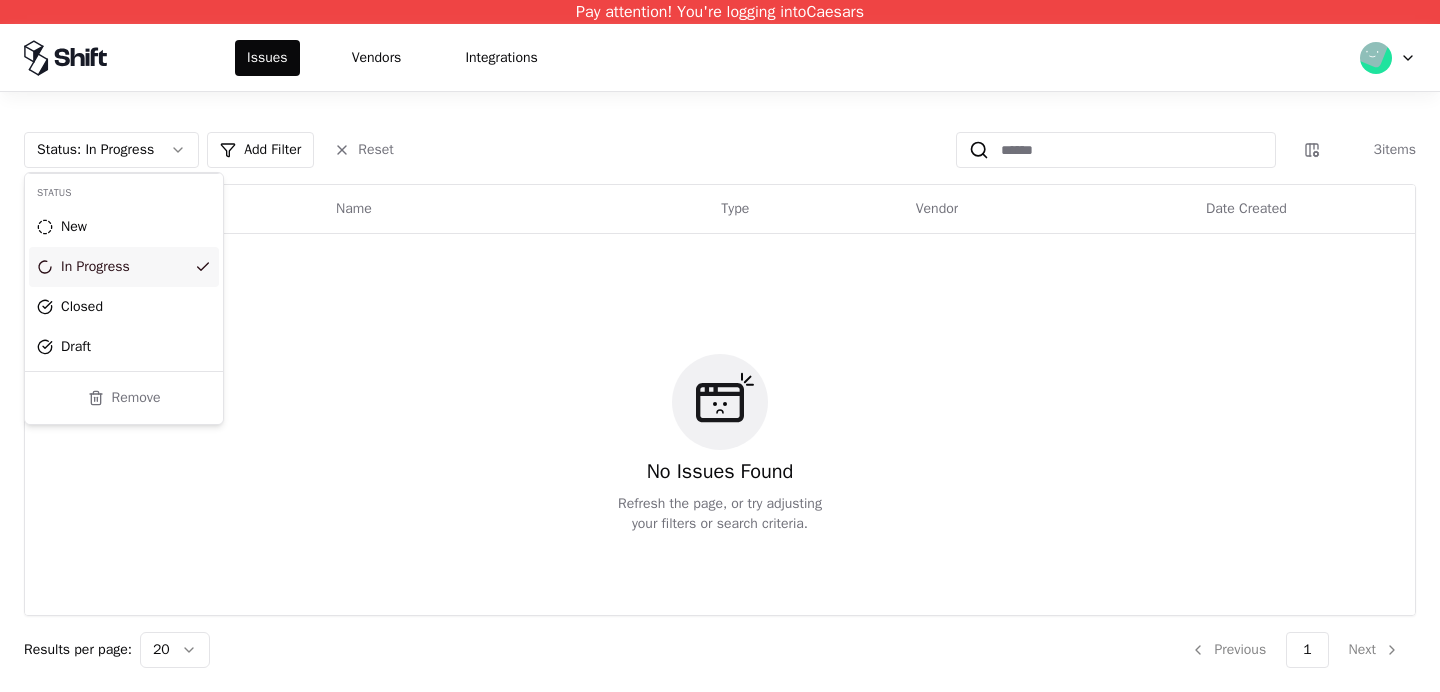 click on "In Progress" at bounding box center (124, 267) 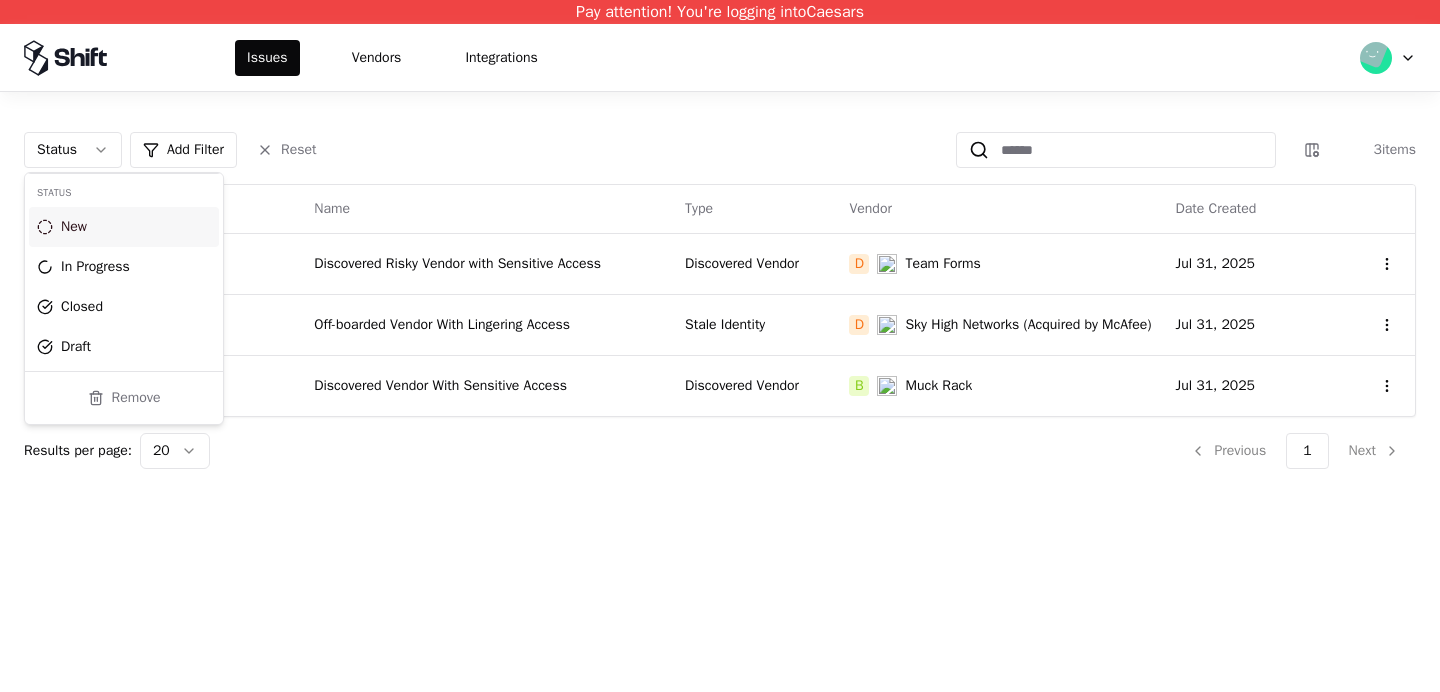 click on "Pay attention! You're logging into  Caesars Issues Vendors Integrations Status   Add Filter Reset   3  items Severity Status Name Type Vendor Date Created Critical Draft Discovered Risky Vendor with Sensitive Access Discovered Vendor D Team Forms Jul 31, 2025 Critical Draft Off-boarded Vendor With Lingering Access  Stale Identity D Sky High Networks (Acquired by McAfee) Jul 31, 2025 Medium Draft Discovered Vendor With Sensitive Access Discovered Vendor B Muck Rack Jul 31, 2025 Results per page: 20 Previous 1 Next
Status New In Progress Closed Draft Remove" at bounding box center (720, 346) 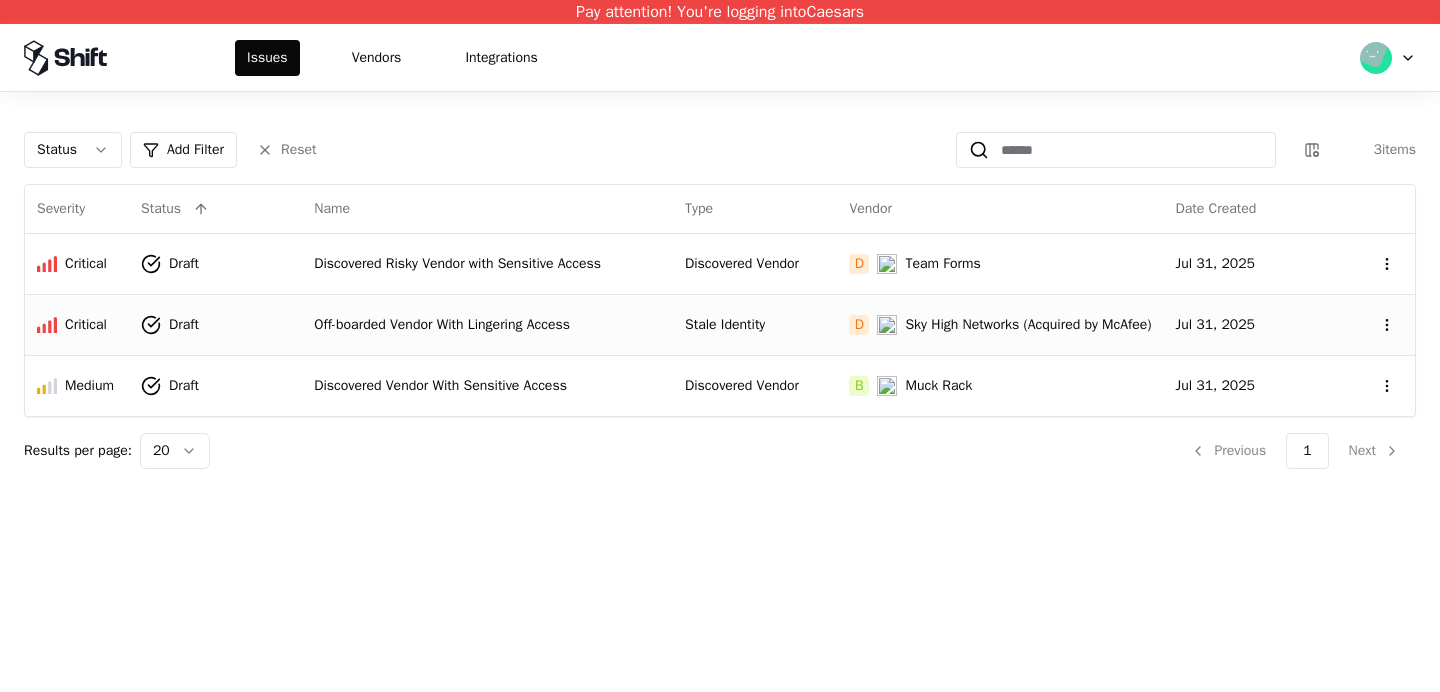 click on "Off-boarded Vendor With Lingering Access" 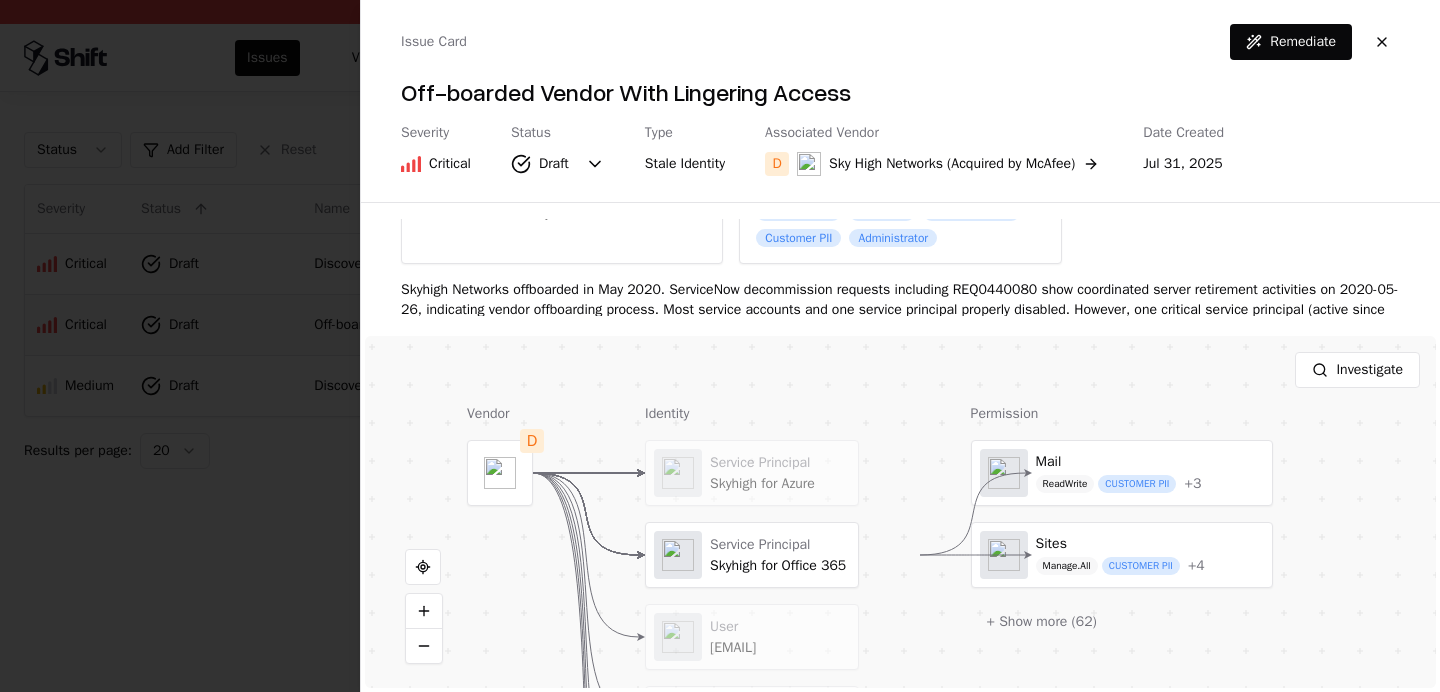 scroll, scrollTop: 198, scrollLeft: 0, axis: vertical 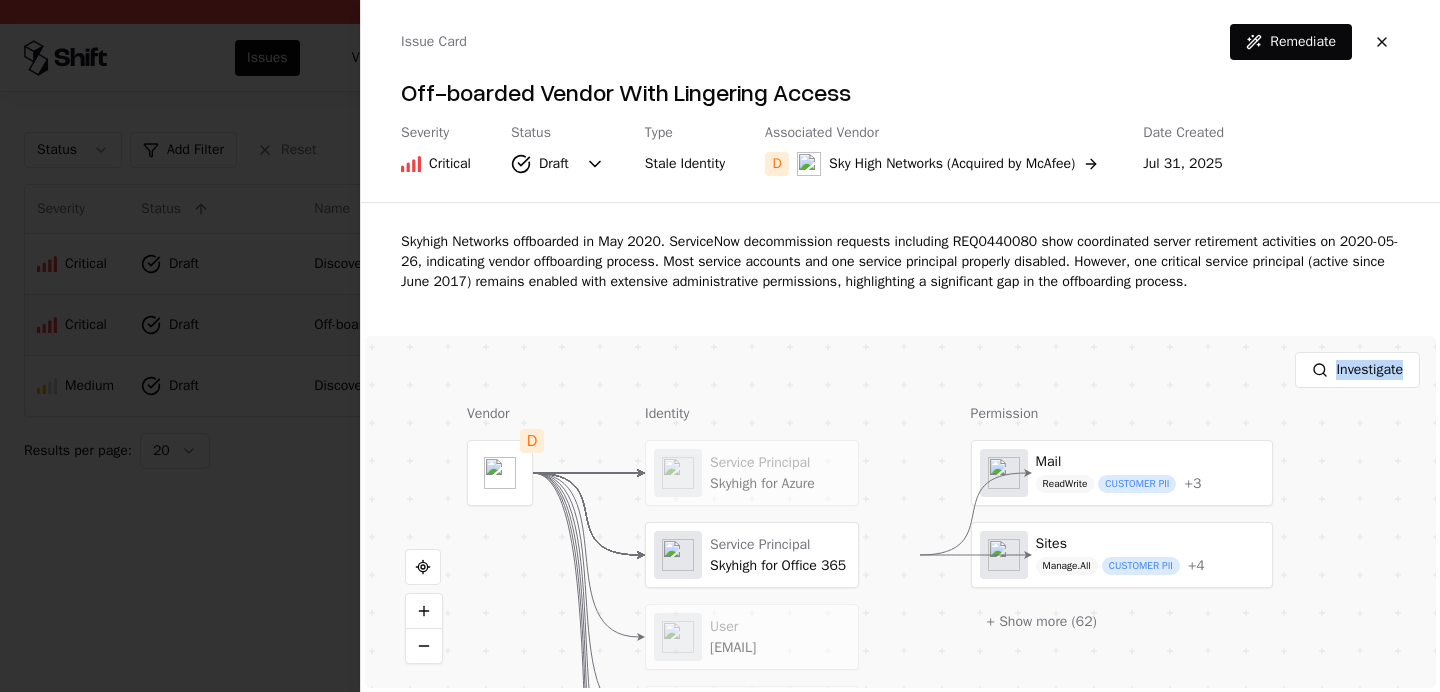 drag, startPoint x: 743, startPoint y: 387, endPoint x: 711, endPoint y: 292, distance: 100.2447 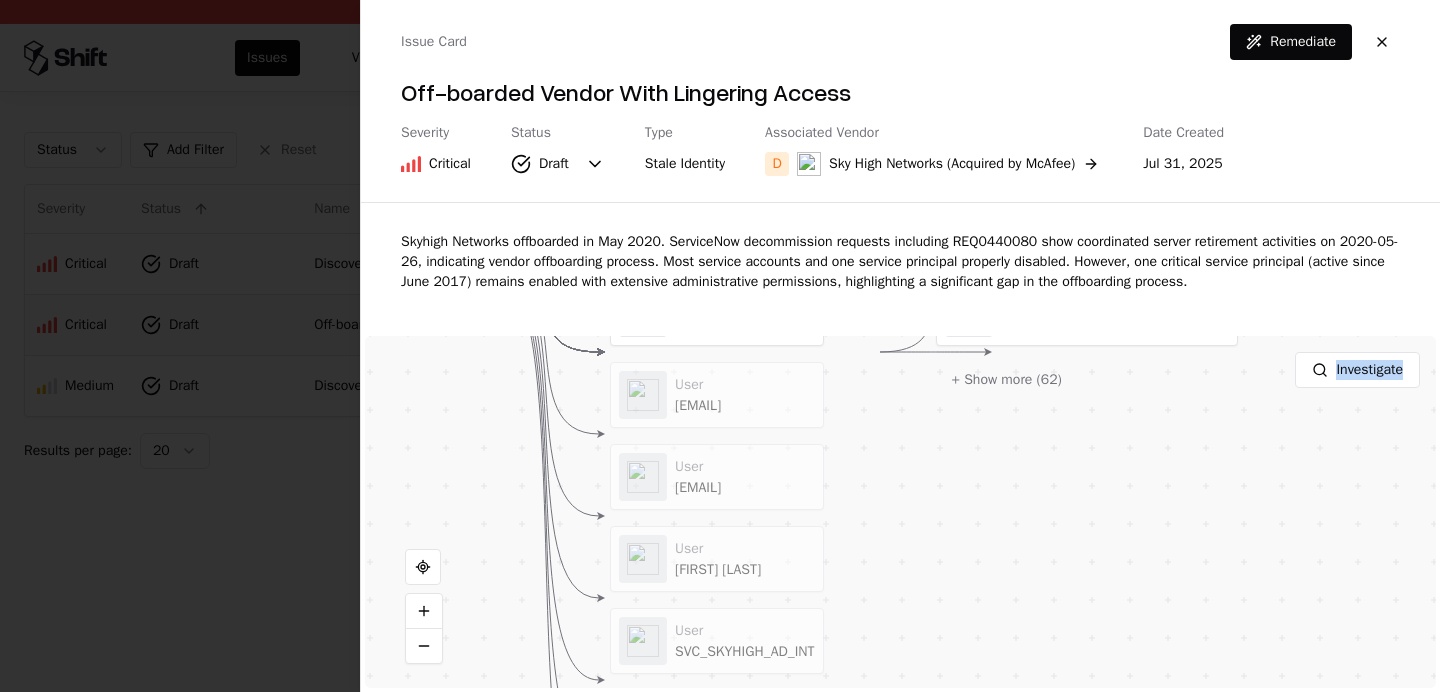 drag, startPoint x: 574, startPoint y: 601, endPoint x: 541, endPoint y: 399, distance: 204.6778 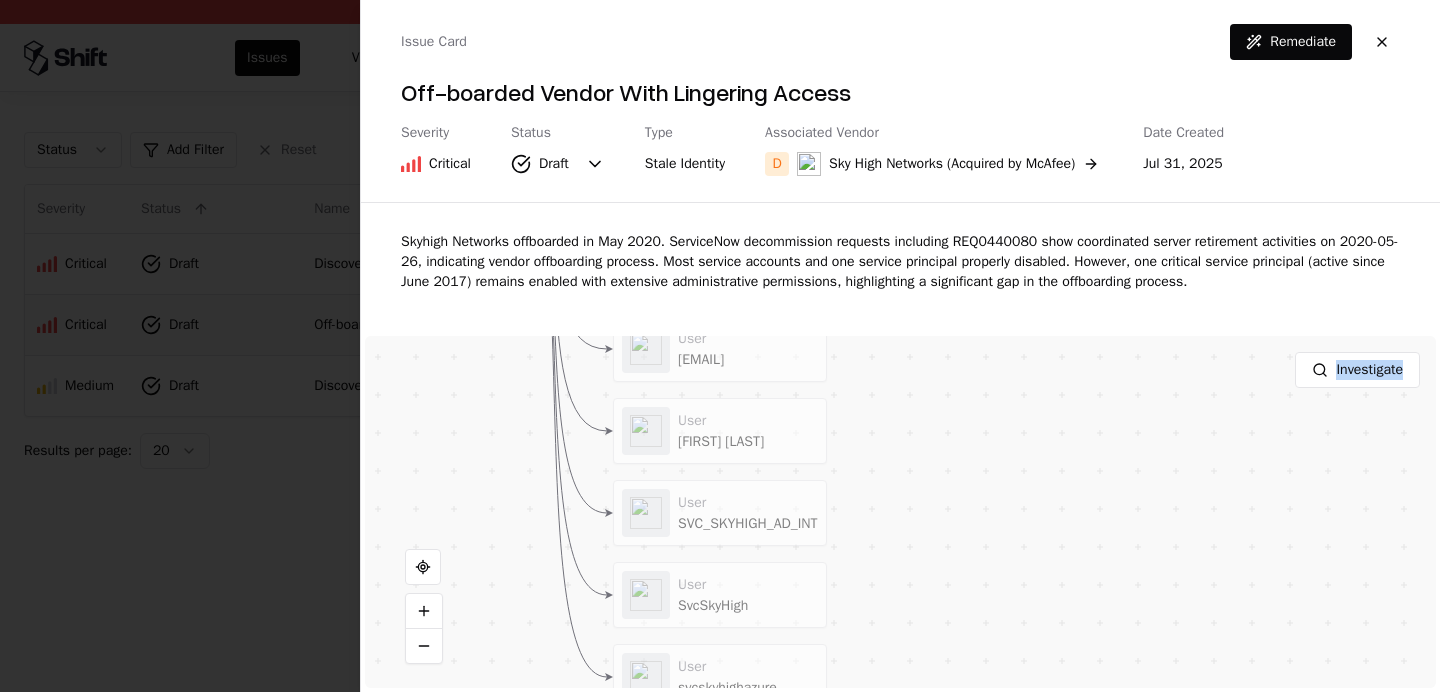 drag, startPoint x: 1030, startPoint y: 499, endPoint x: 1067, endPoint y: 343, distance: 160.32779 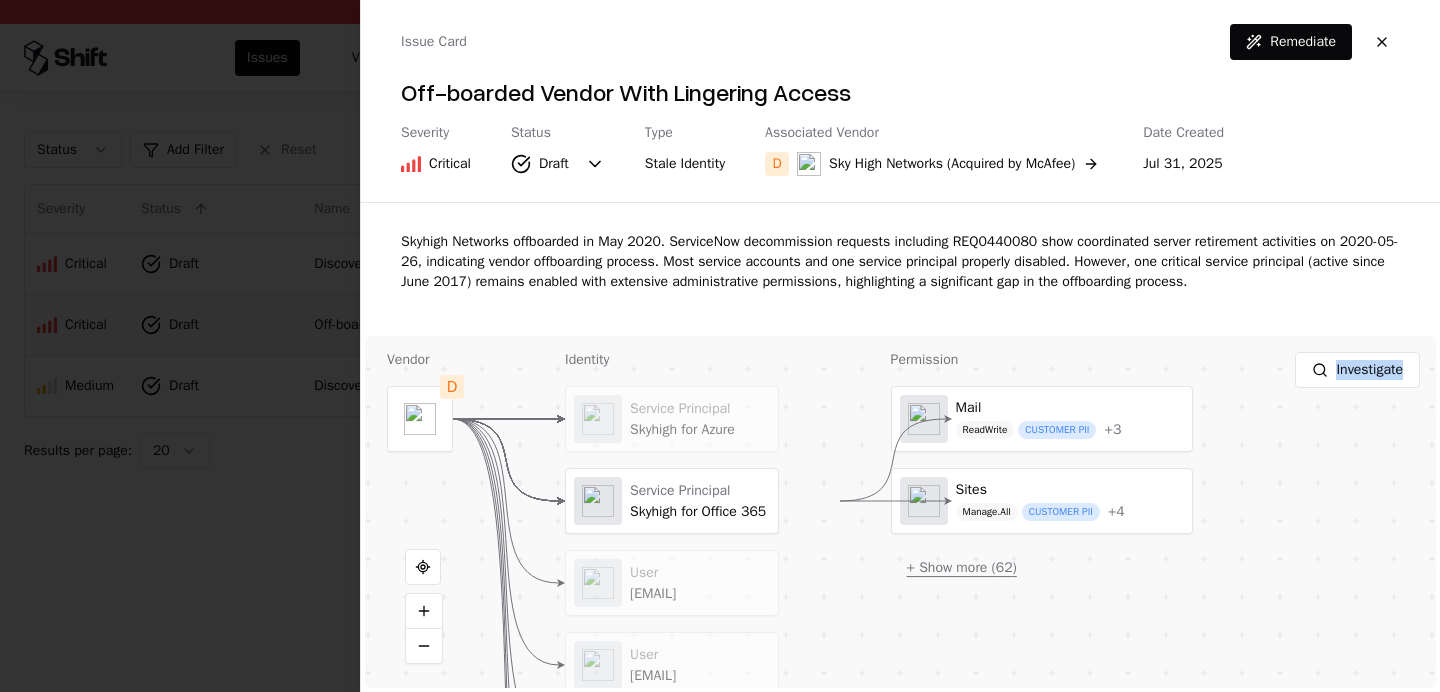 click on "+ Show more ( 62 )" at bounding box center [962, 568] 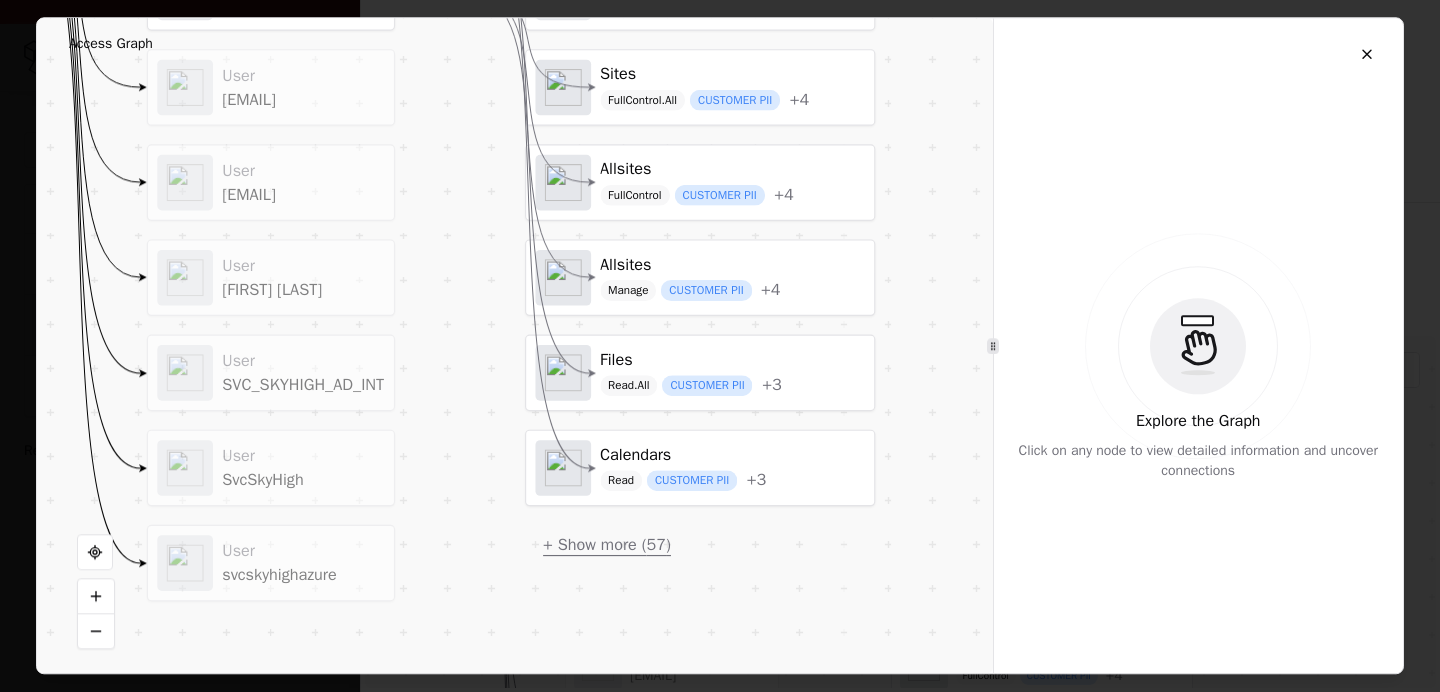 click on "+ Show more ( 57 )" at bounding box center [607, 546] 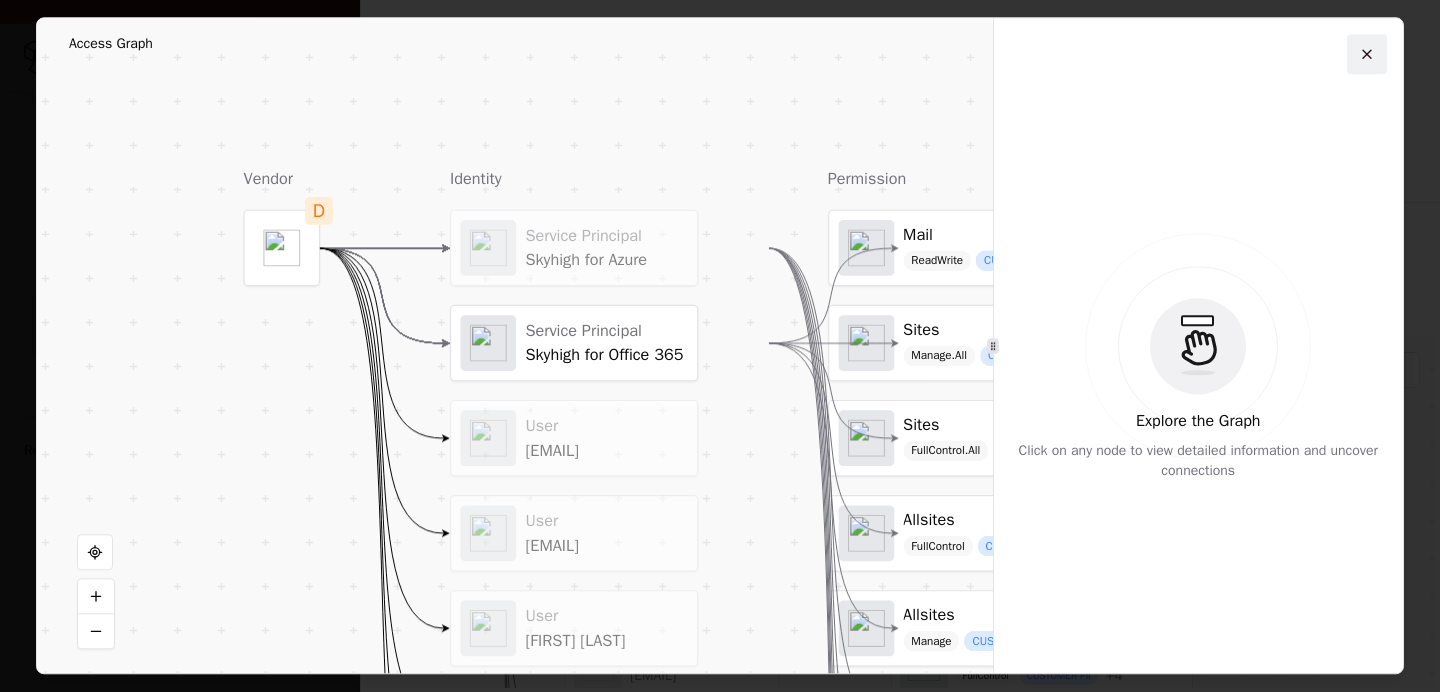 click at bounding box center (1367, 54) 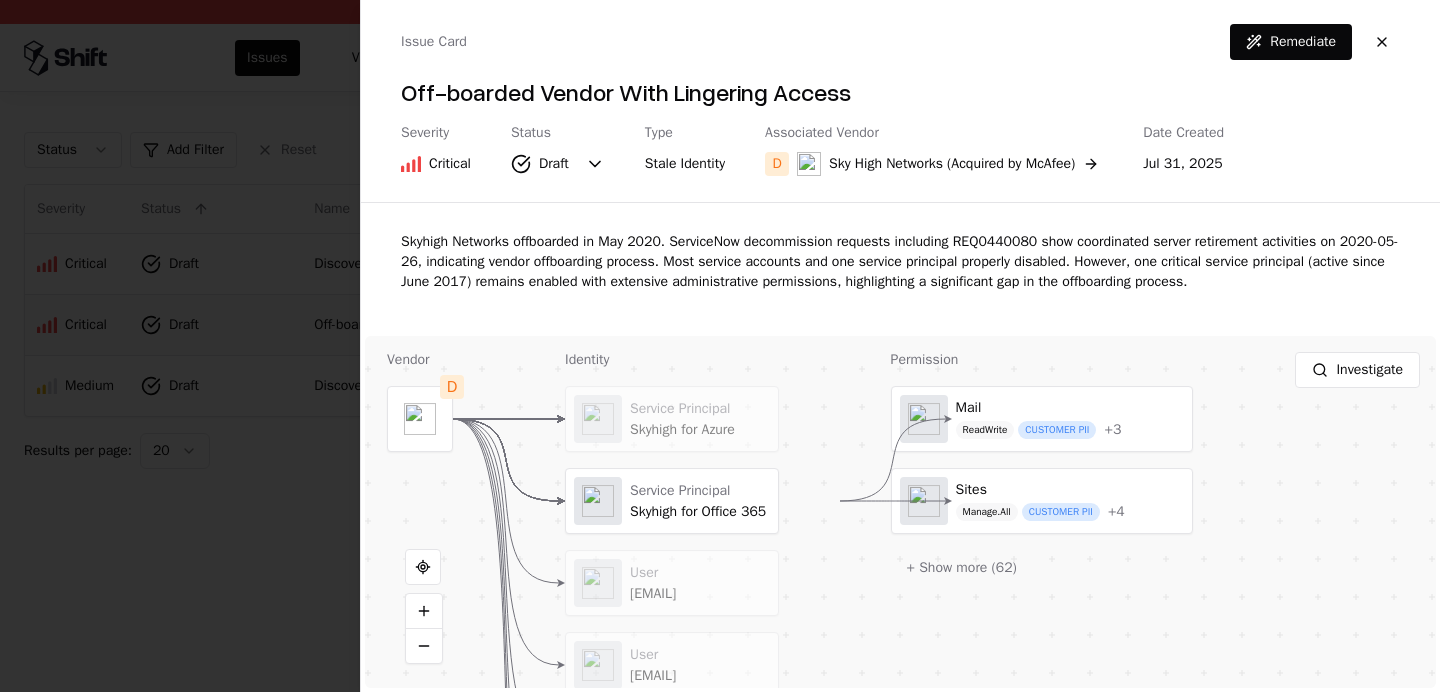 click on "Pay attention! You're logging into  Caesars Issues Vendors Integrations Status   Add Filter Reset   3  items Severity Status Name Type Vendor Date Created Critical Draft Discovered Risky Vendor with Sensitive Access Discovered Vendor D Team Forms Jul 31, 2025 Critical Draft Off-boarded Vendor With Lingering Access  Stale Identity D Sky High Networks (Acquired by McAfee) Jul 31, 2025 Medium Draft Discovered Vendor With Sensitive Access Discovered Vendor B Muck Rack Jul 31, 2025 Results per page: 20 Previous 1 Next
Issue Card Remediate Off-boarded Vendor With Lingering Access  Severity Critical Status Draft Type Stale Identity Associated Vendor D Sky High Networks (Acquired by McAfee) Date Created Jul 31, 2025 Highlights Vendor State Offboarded Offboarded since:  May 26, 2020 Sensitive Access Microsoft Entra Employee PII Sensitive Customer Data Customer PII Administrator Investigate Vendor D Identity Service Principal Skyhigh for Azure Service Principal Skyhigh for Office 365 User User User Scott Moser +" at bounding box center (720, 346) 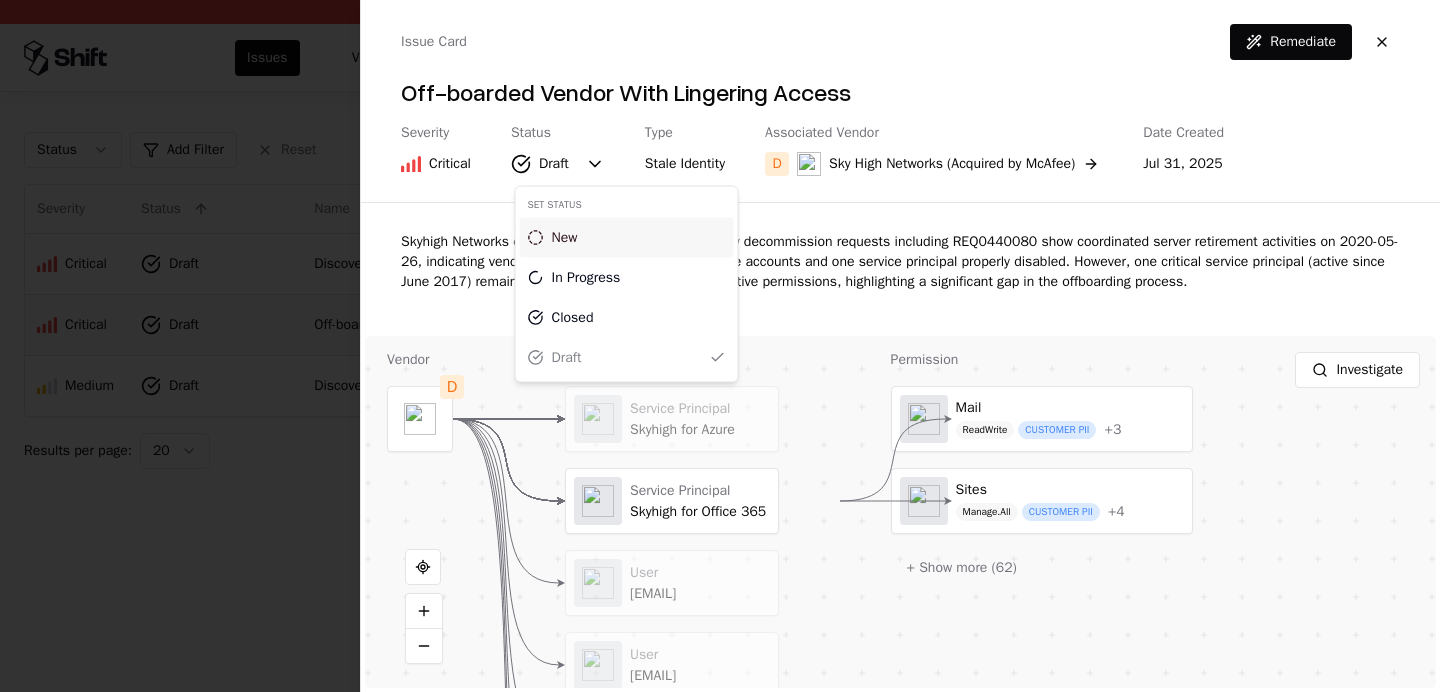 click on "New" at bounding box center (565, 238) 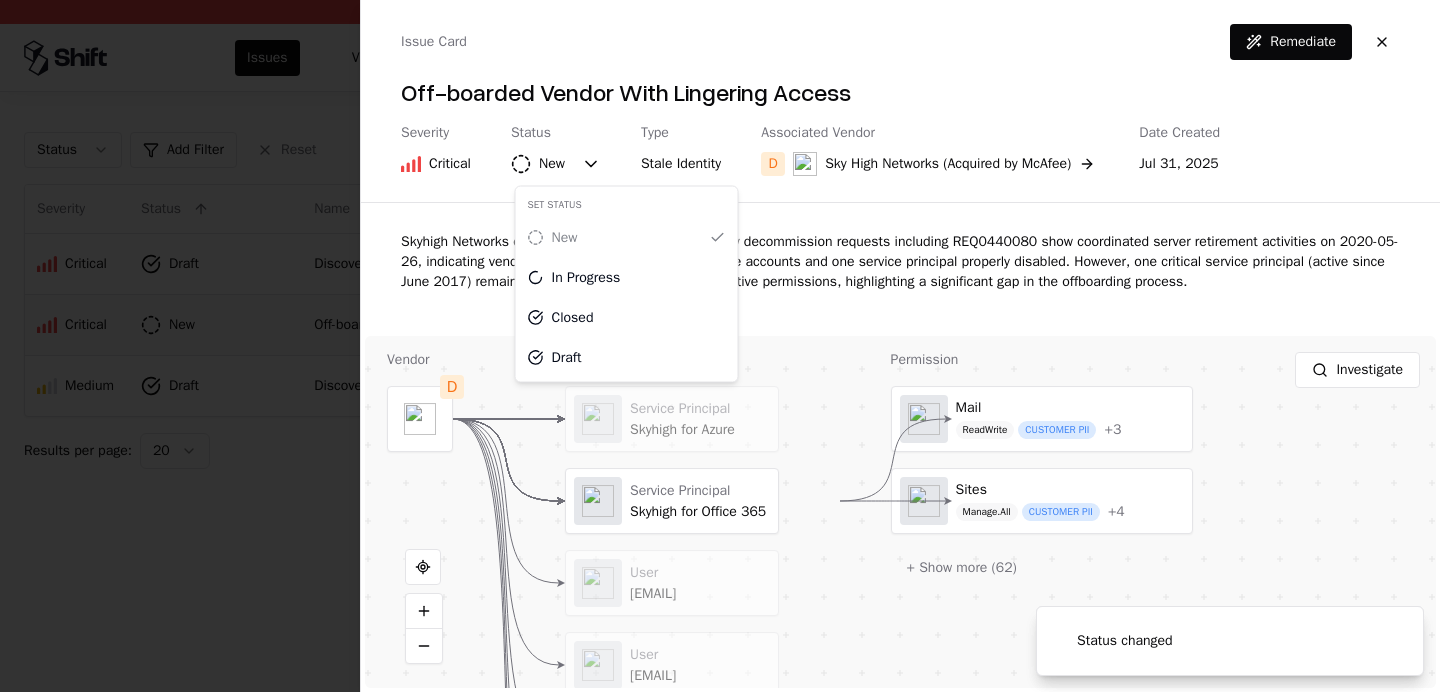 click on "Pay attention! You're logging into  Caesars Status changed Status changed Issues Vendors Integrations Status   Add Filter Reset   3  items Severity Status Name Type Vendor Date Created Critical Draft Discovered Risky Vendor with Sensitive Access Discovered Vendor D Team Forms Jul 31, 2025 Critical New Off-boarded Vendor With Lingering Access  Stale Identity D Sky High Networks (Acquired by McAfee) Jul 31, 2025 Medium Draft Discovered Vendor With Sensitive Access Discovered Vendor B Muck Rack Jul 31, 2025 Results per page: 20 Previous 1 Next
Issue Card Remediate Off-boarded Vendor With Lingering Access  Severity Critical Status New Type Stale Identity Associated Vendor D Sky High Networks (Acquired by McAfee) Date Created Jul 31, 2025 Highlights Vendor State Offboarded Offboarded since:  May 26, 2020 Sensitive Access Microsoft Entra Employee PII Sensitive Customer Data Customer PII Administrator Investigate Vendor D Identity Service Principal Skyhigh for Azure Service Principal Skyhigh for Office 365 + 3" at bounding box center (720, 346) 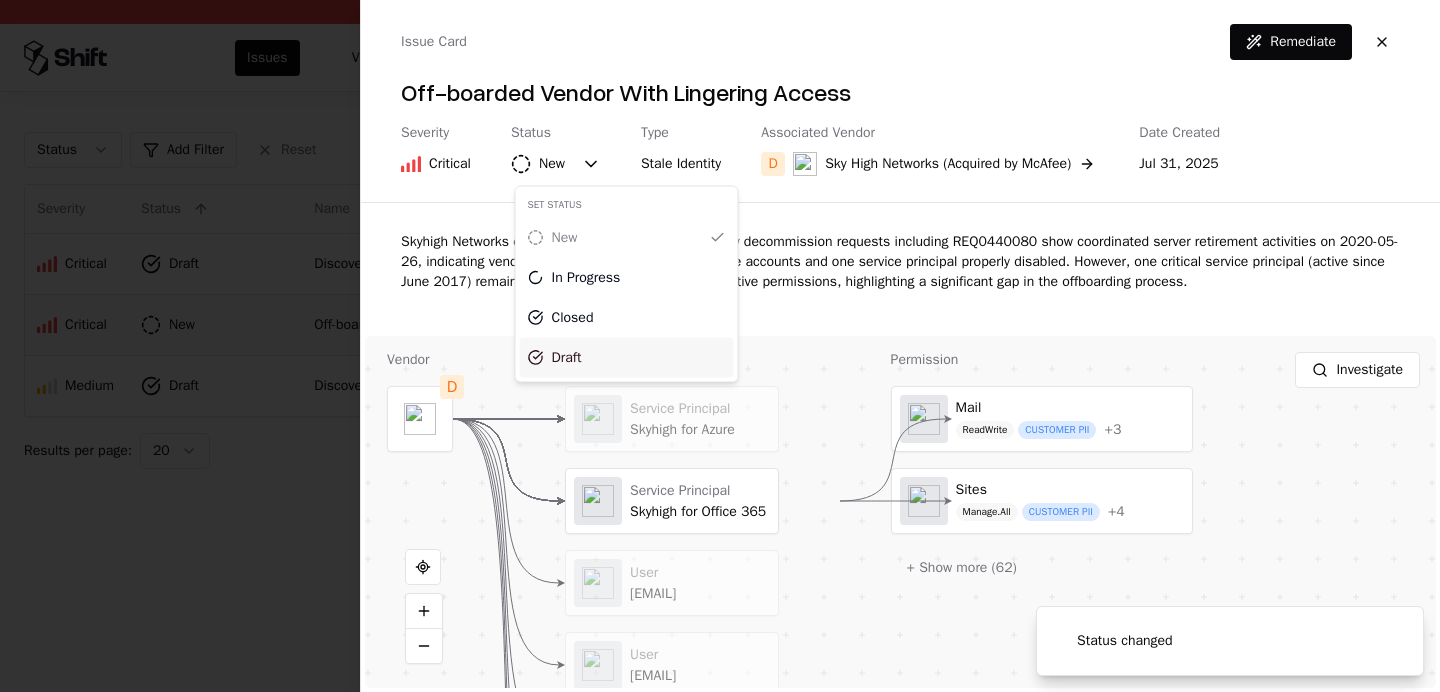 click on "Draft" at bounding box center (627, 358) 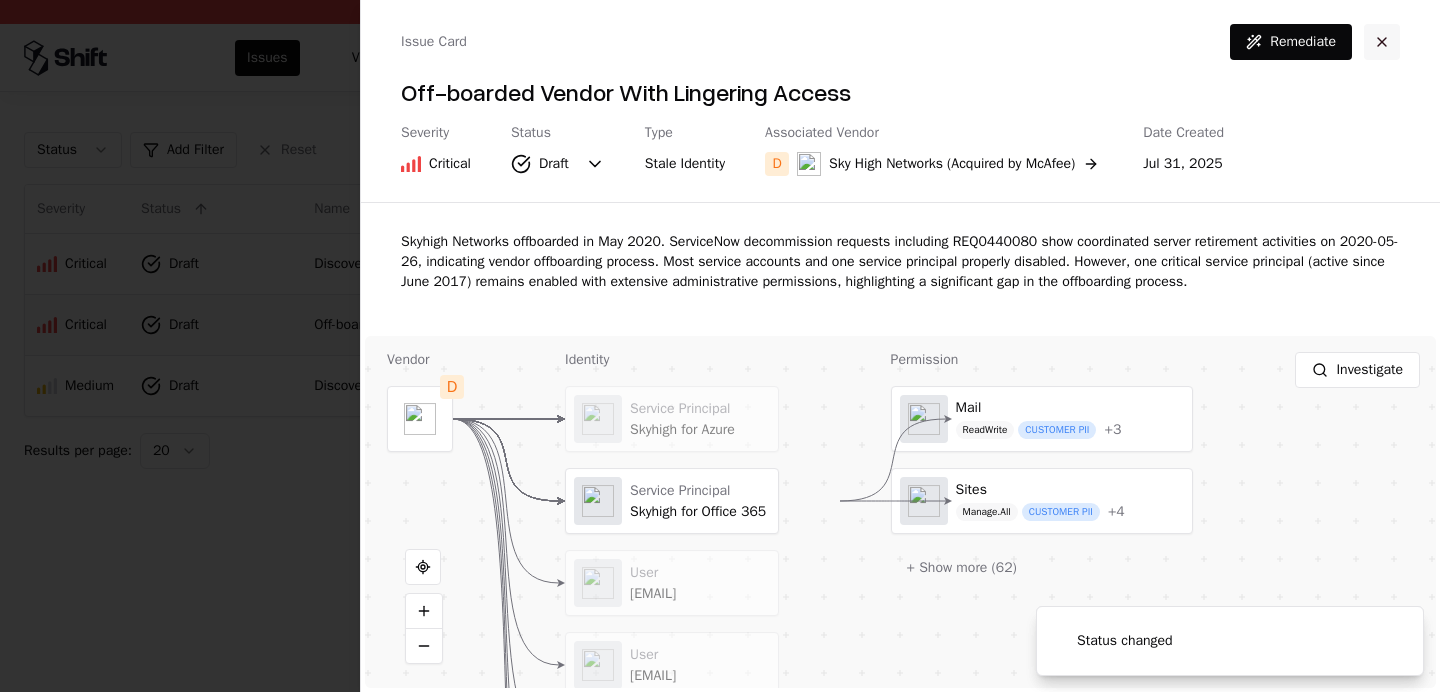 click at bounding box center [1382, 42] 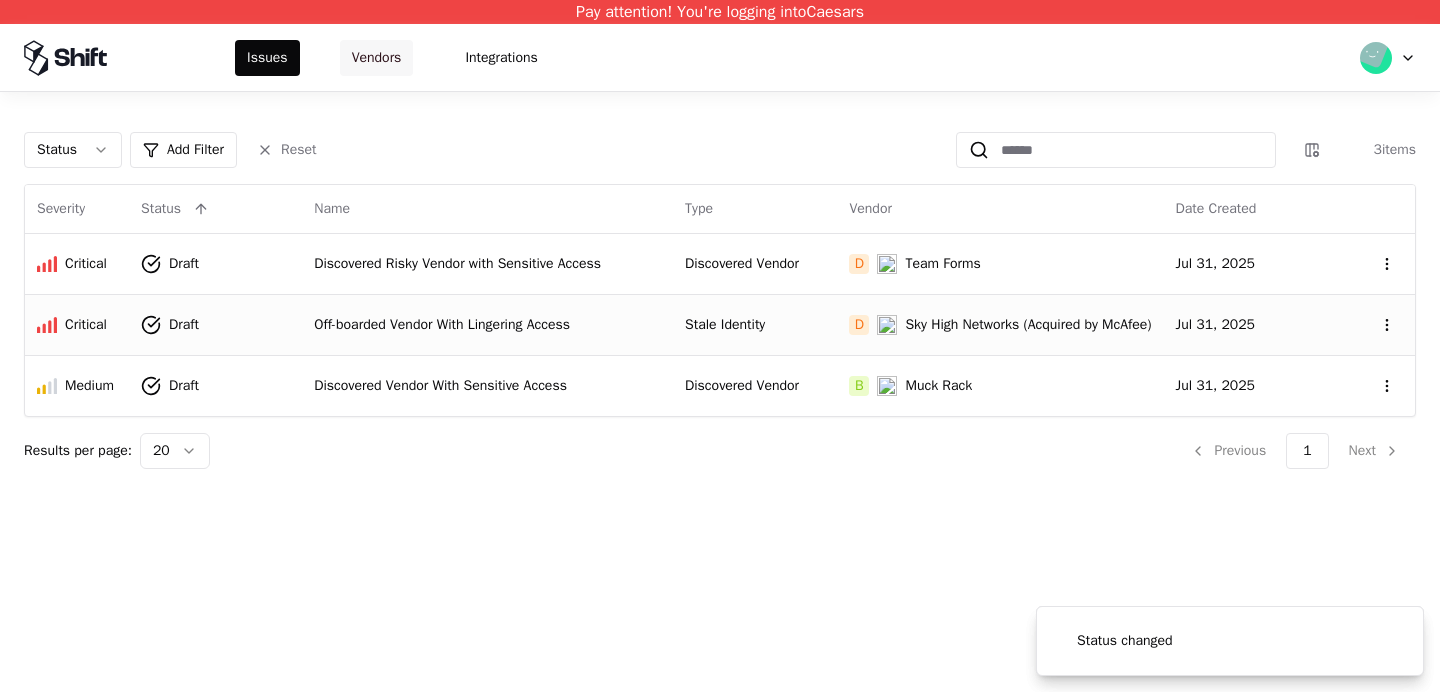 click on "Vendors" 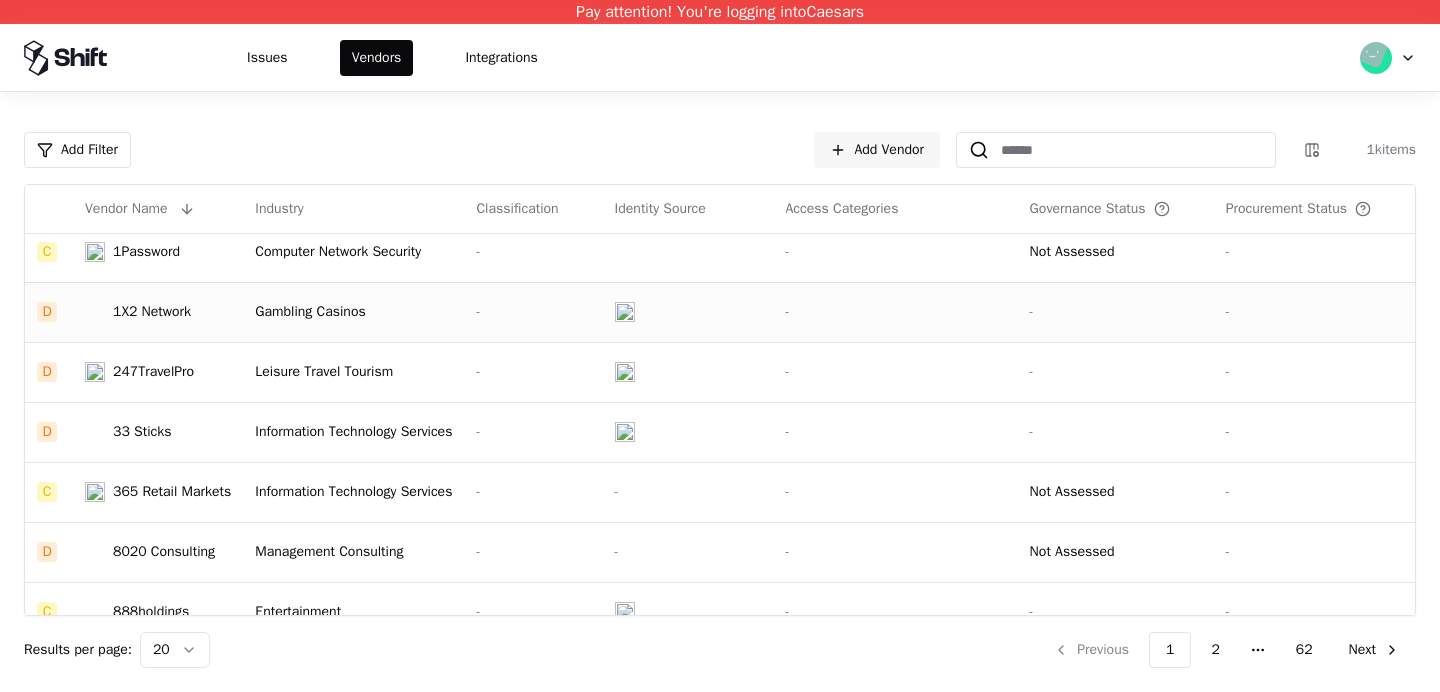 scroll, scrollTop: 0, scrollLeft: 0, axis: both 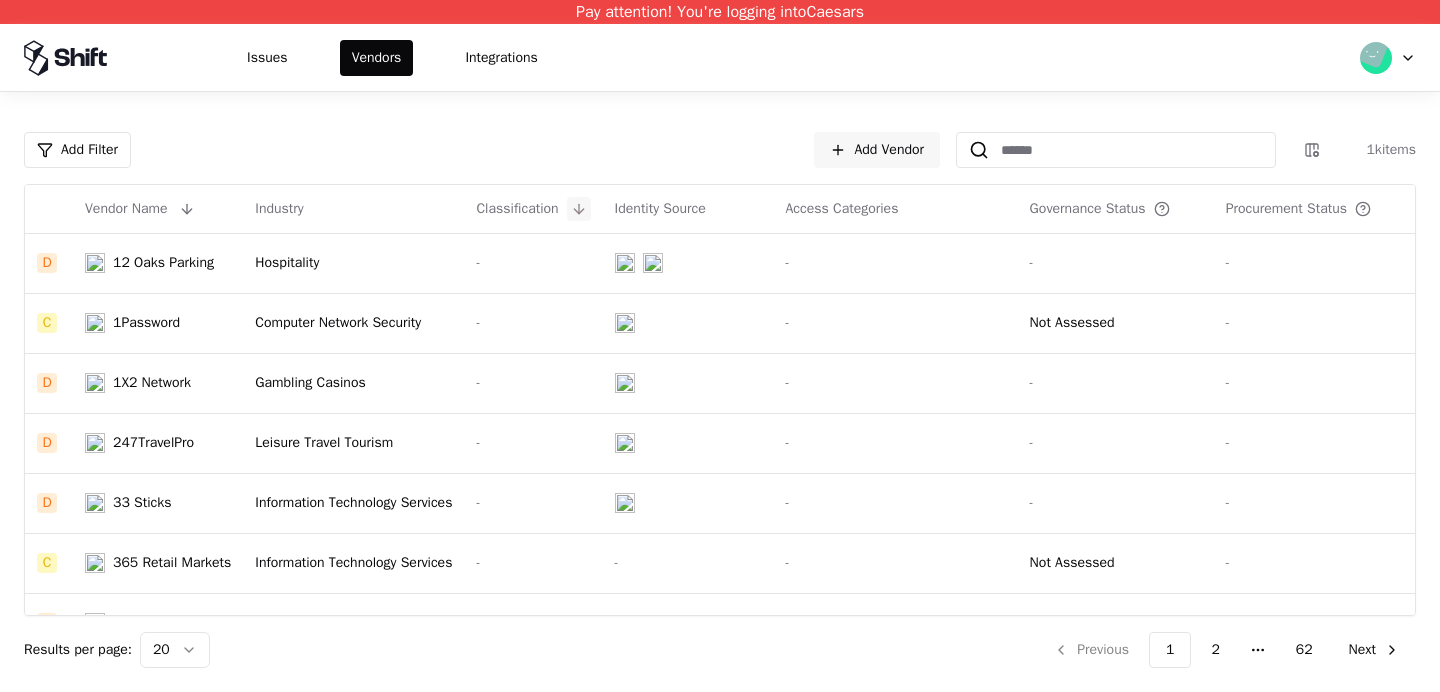 click 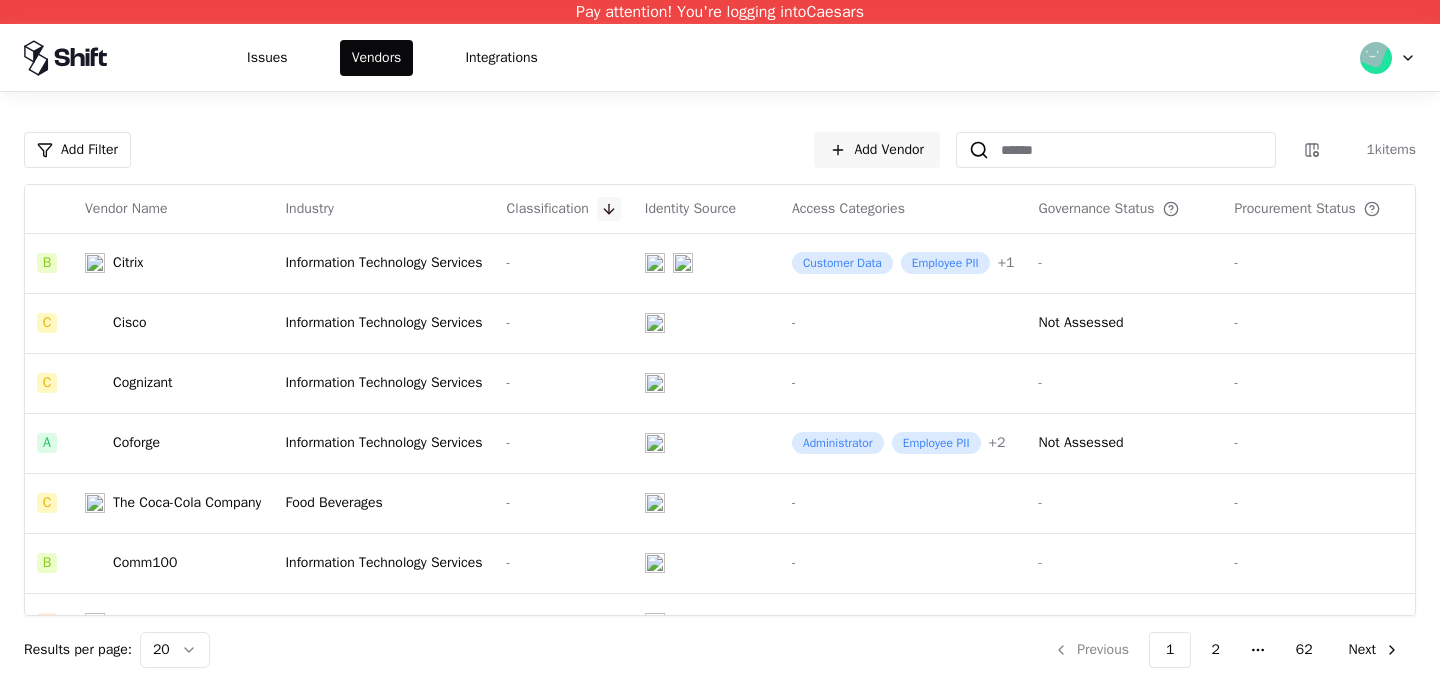 click 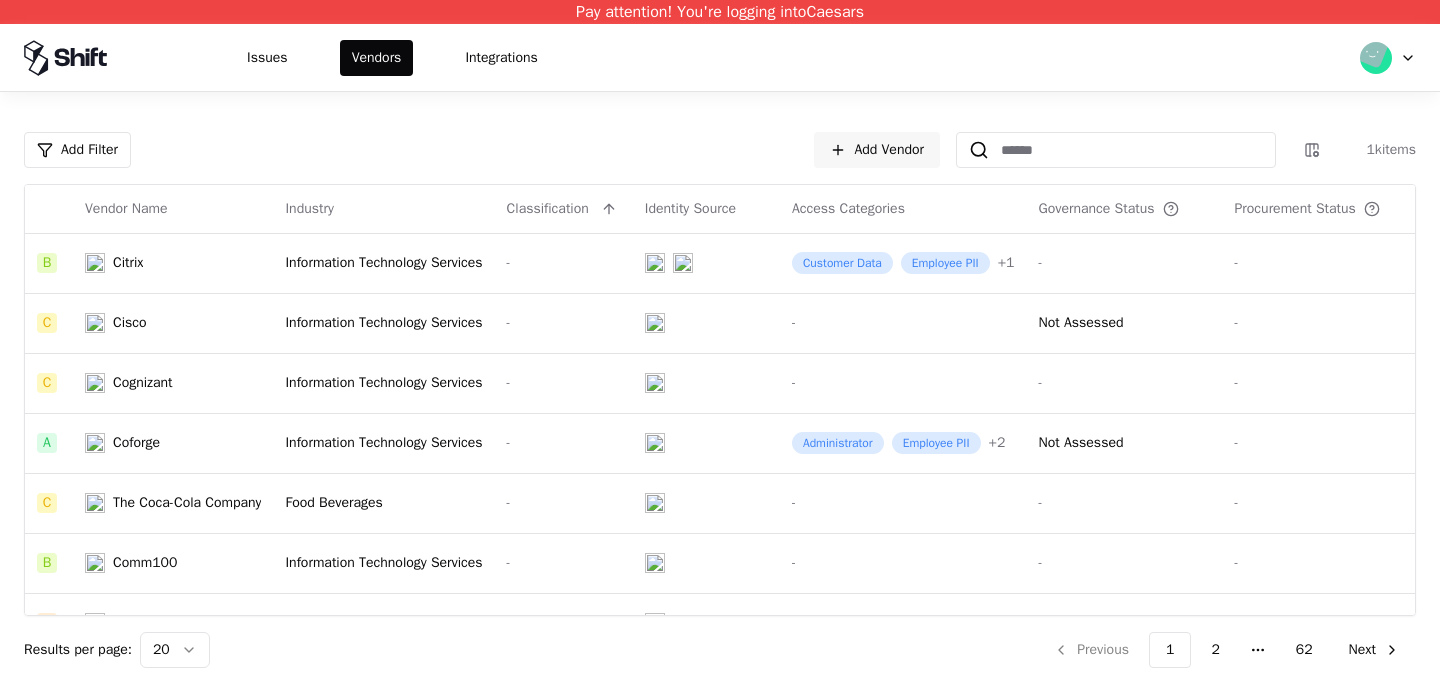 click on "Pay attention! You're logging into  Caesars Issues Vendors Integrations Add Filter  Add Vendor   1k  items Vendor Name Industry Classification Identity Source Access Categories Governance Status Procurement Status B Citrix Information Technology Services - Customer Data Employee PII + 1 - - C Cisco Information Technology Services - - Not Assessed - C Cognizant Information Technology Services - - - - A Coforge Information Technology Services - Administrator Employee PII + 2 Not Assessed - C The Coca-Cola Company Food Beverages - - - - B Comm100 Information Technology Services - - - - D Clarion Events Events Services - - - - C Climatec, LLC Facilities Services - - - - C Cloud Software Group Information Technology Services - - - Not Assessed - A Cohesity Information Technology Services - - - Not Assessed - C Cox Communications Telecommunications - - - - A CrashPlan Information Technology Services - - - - A Confluent Information Technology Services - - - - A Computacenter Information Technology Services - -" at bounding box center [720, 346] 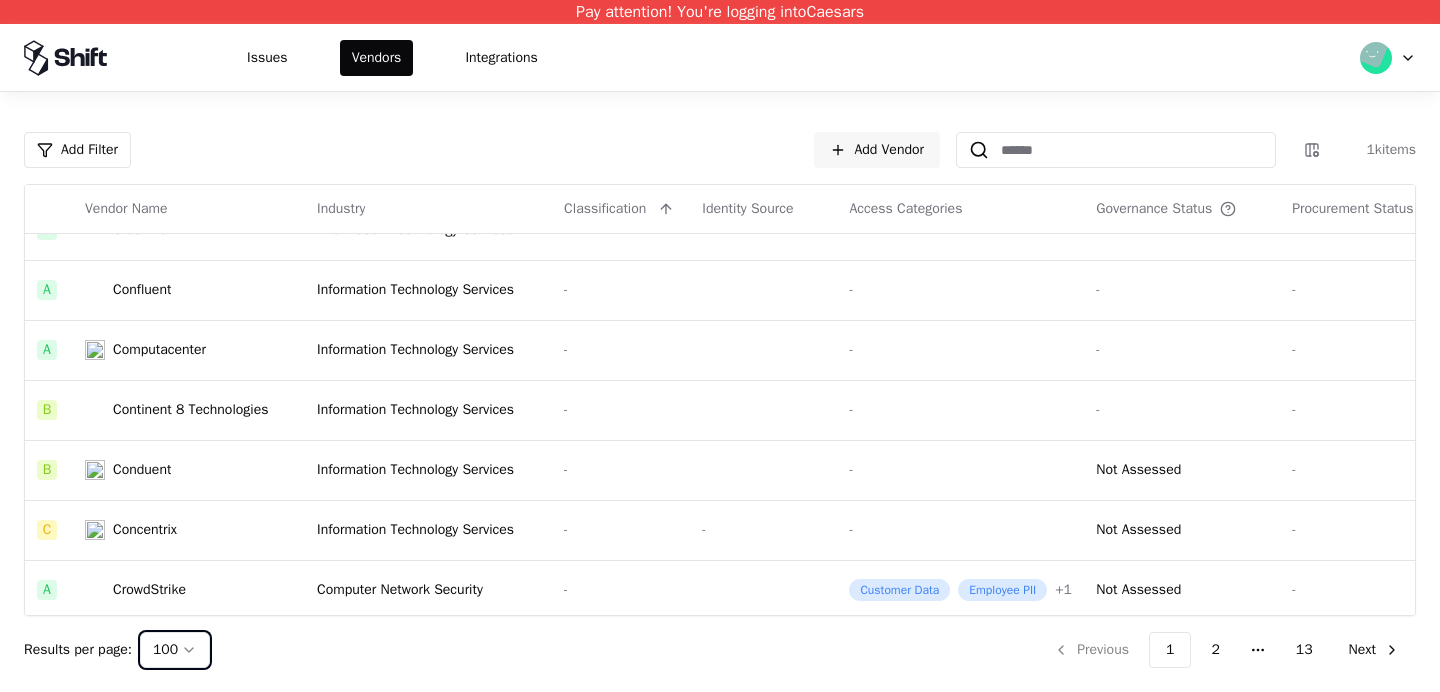 scroll, scrollTop: 691, scrollLeft: 0, axis: vertical 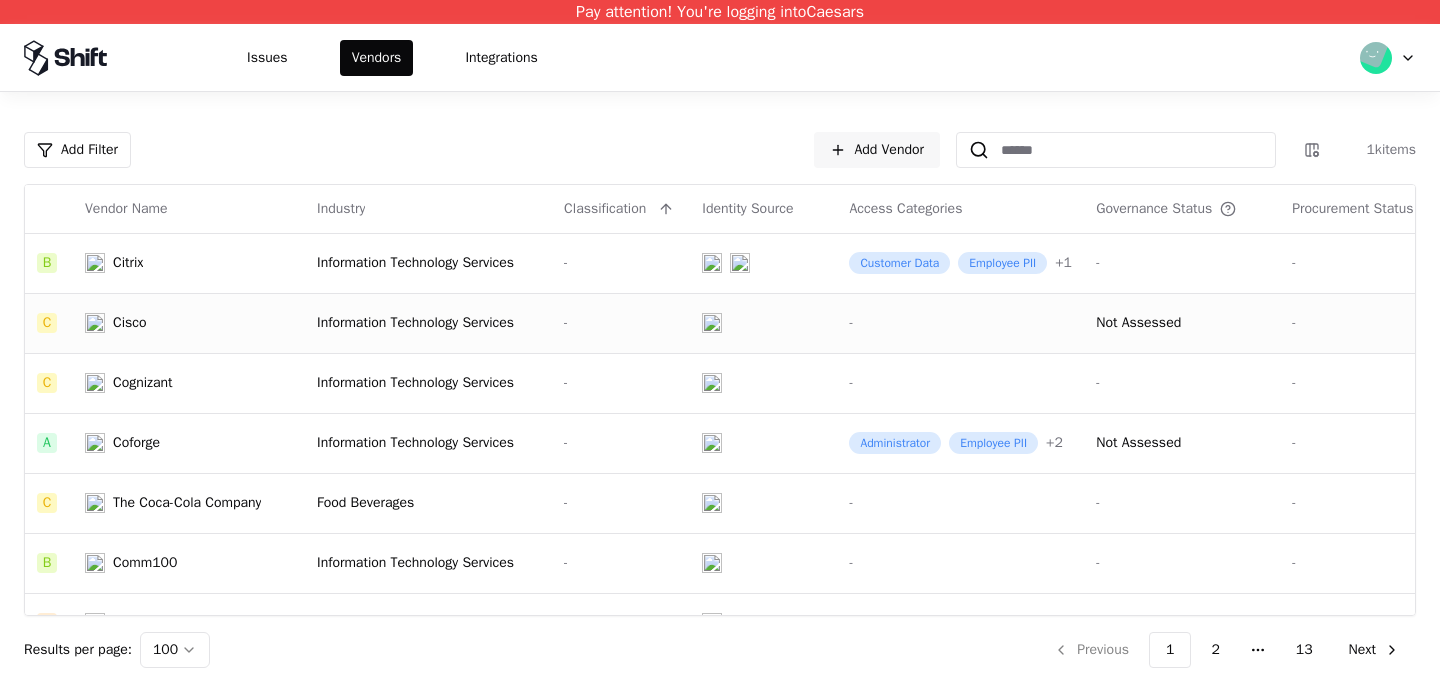 click on "Information Technology Services" 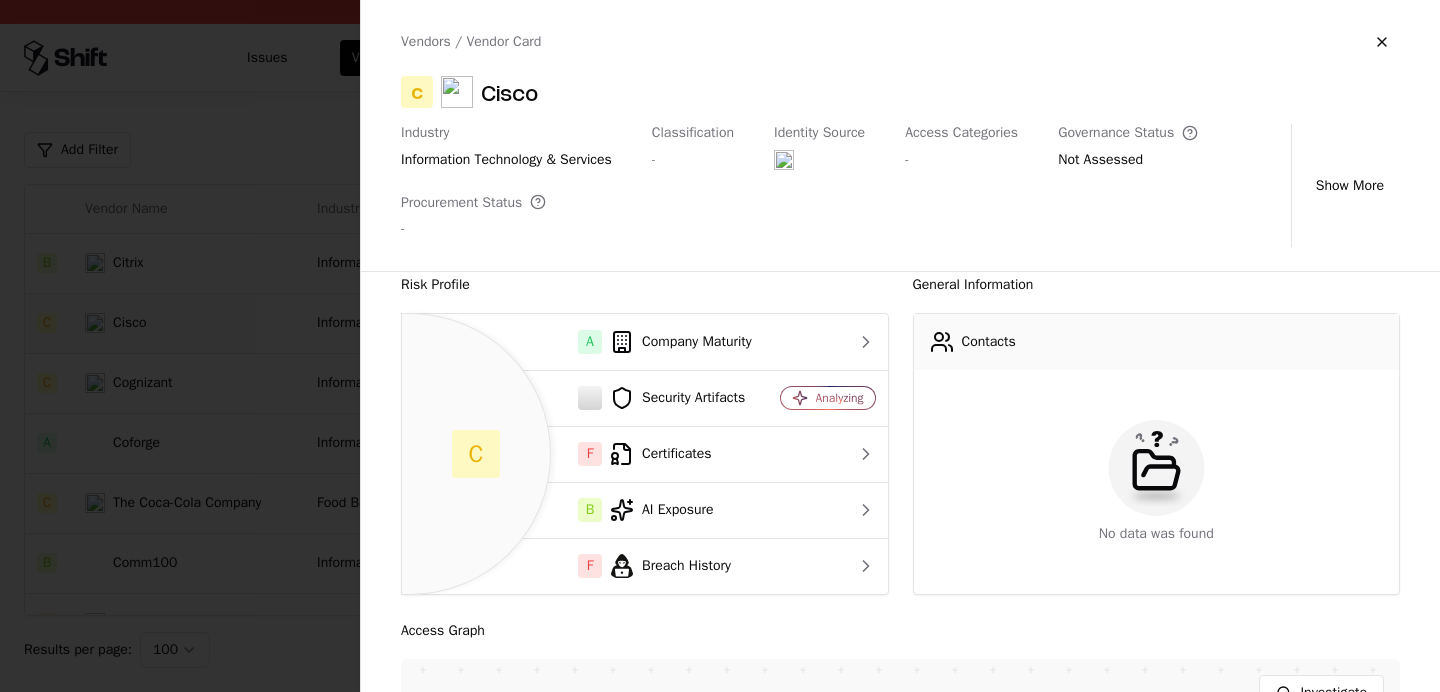 scroll, scrollTop: 22, scrollLeft: 0, axis: vertical 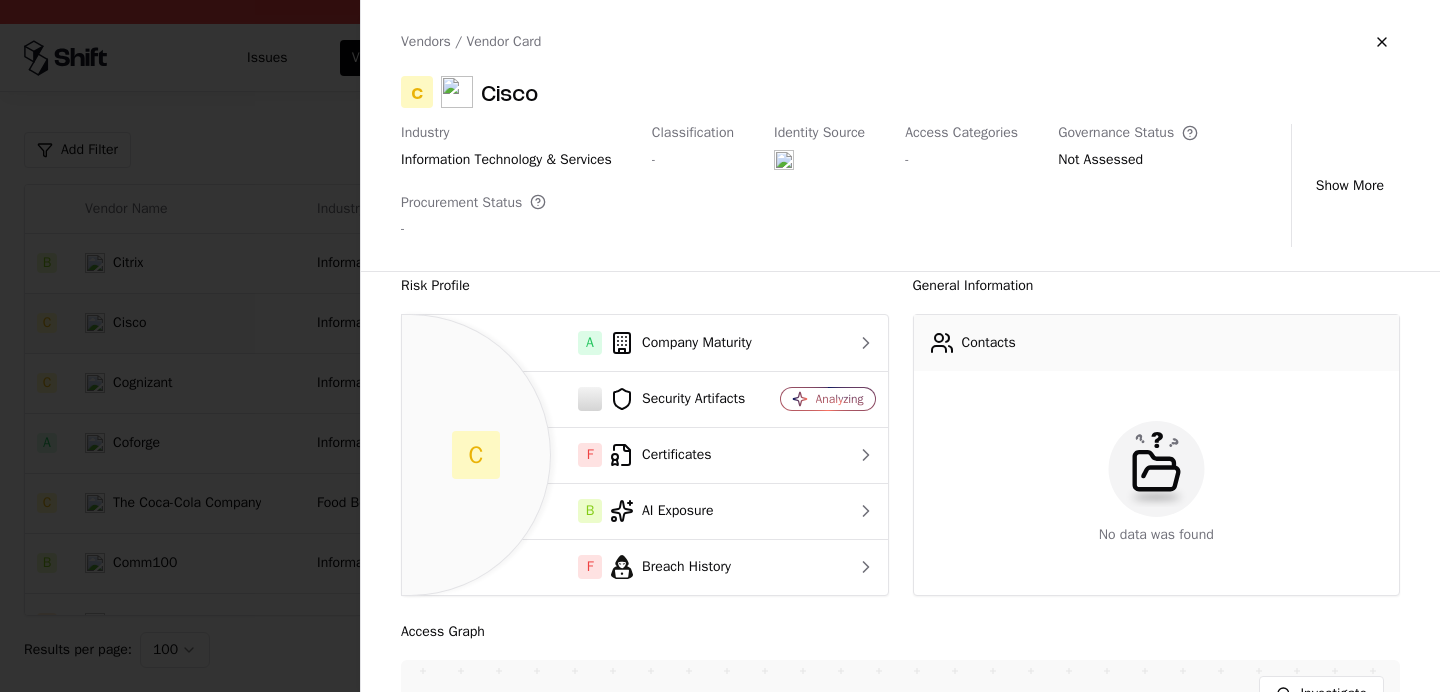 type 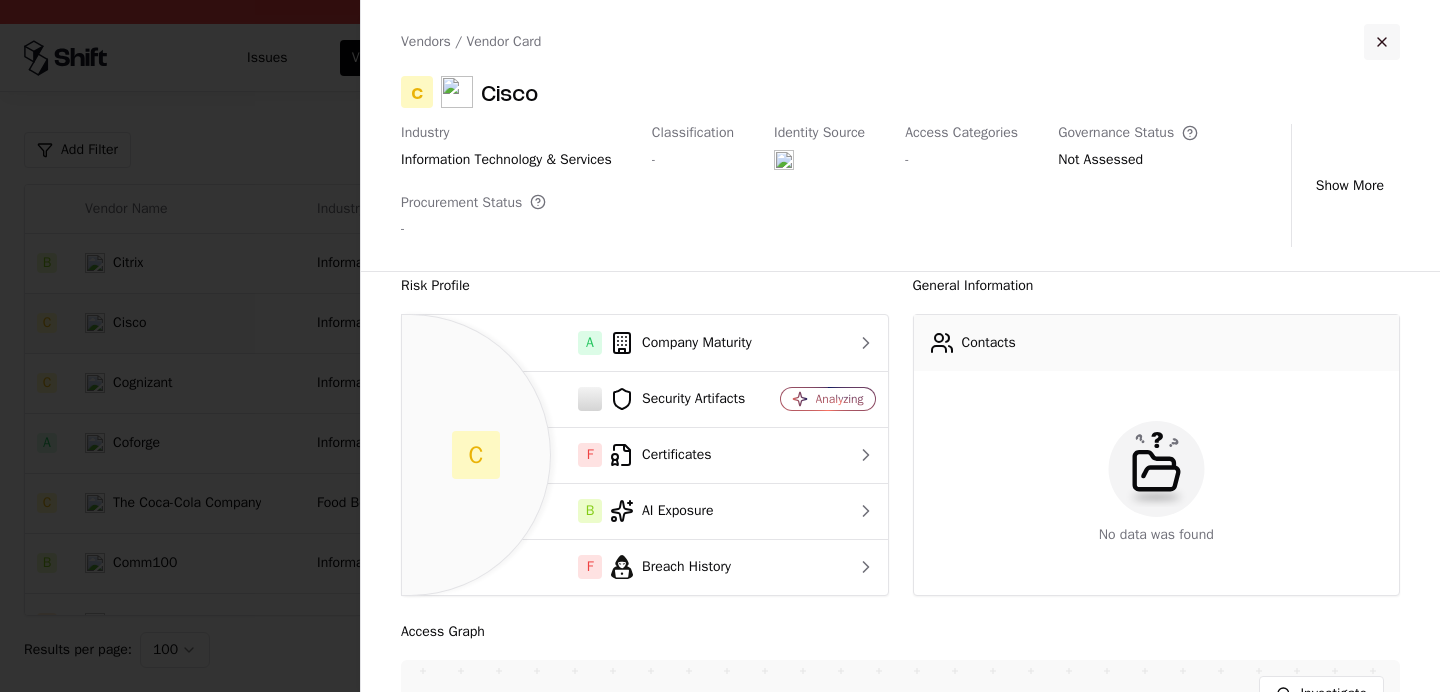 click at bounding box center (1382, 42) 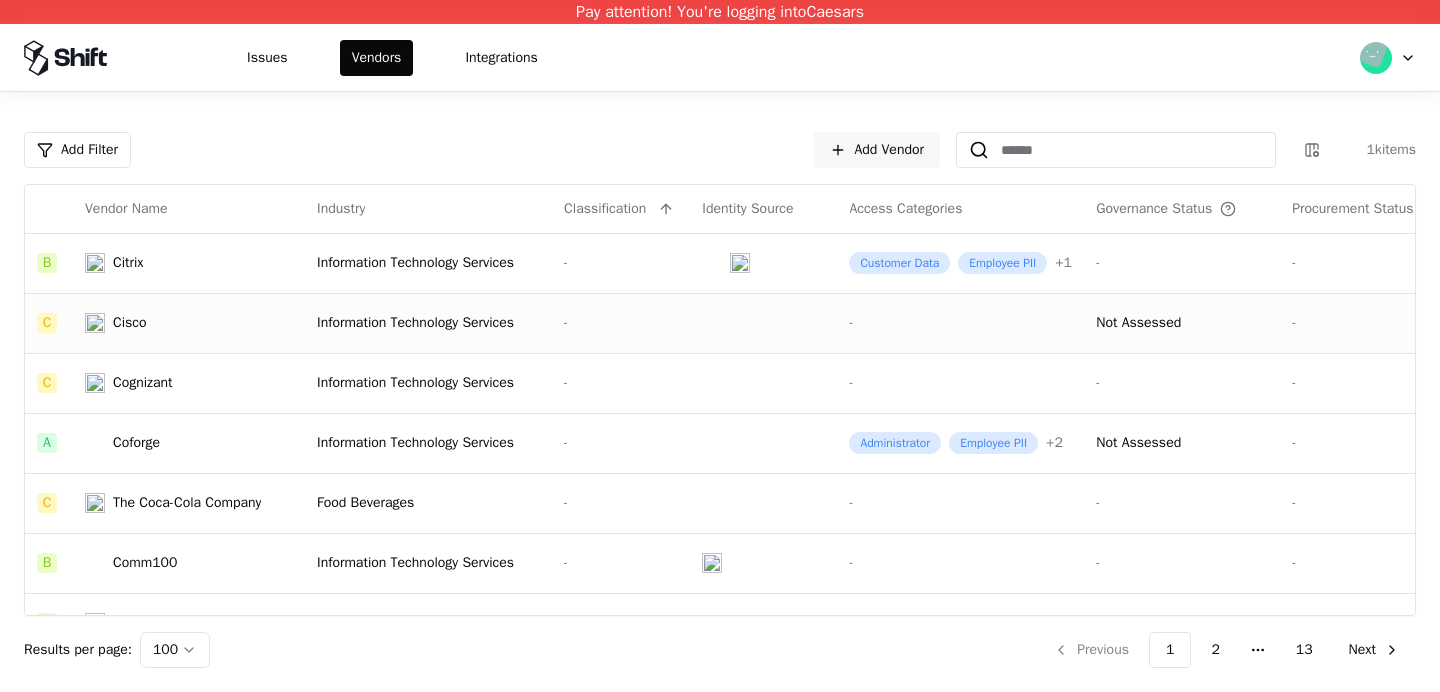 click on "Cisco" 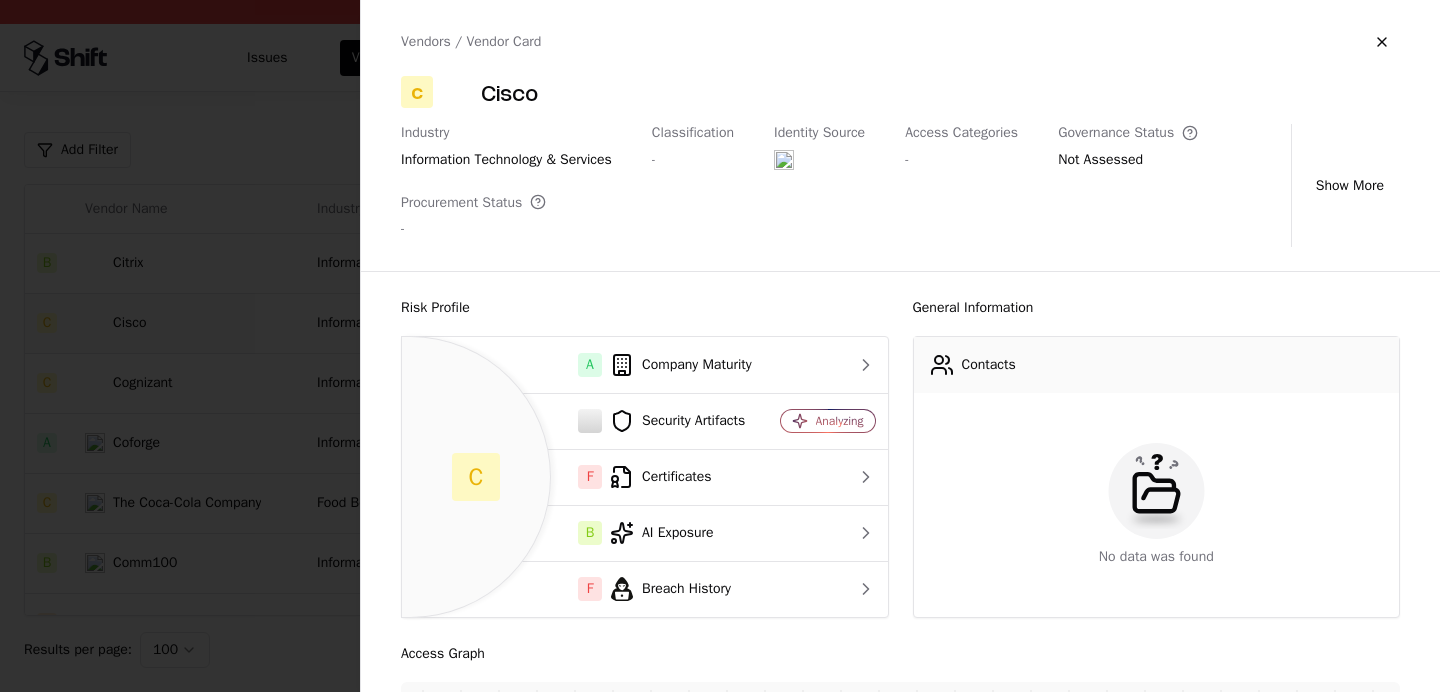 click at bounding box center [720, 346] 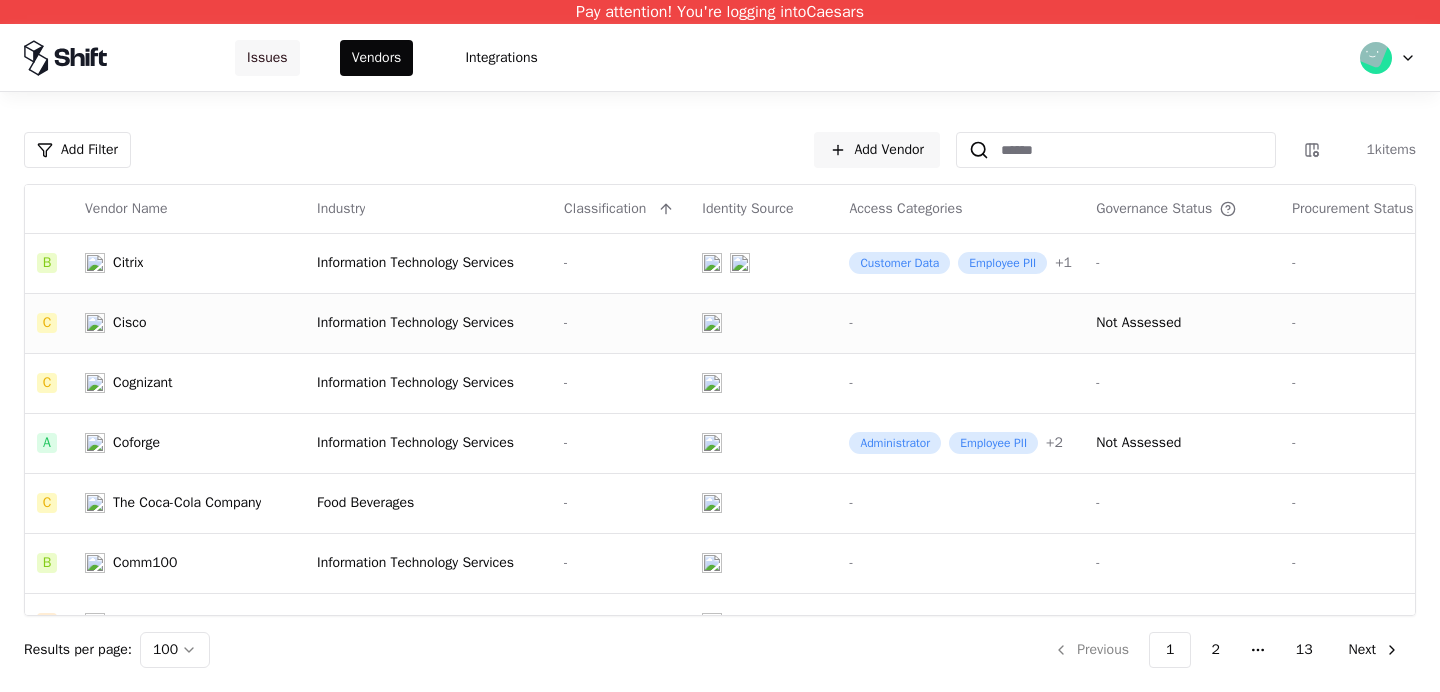 click on "Issues" 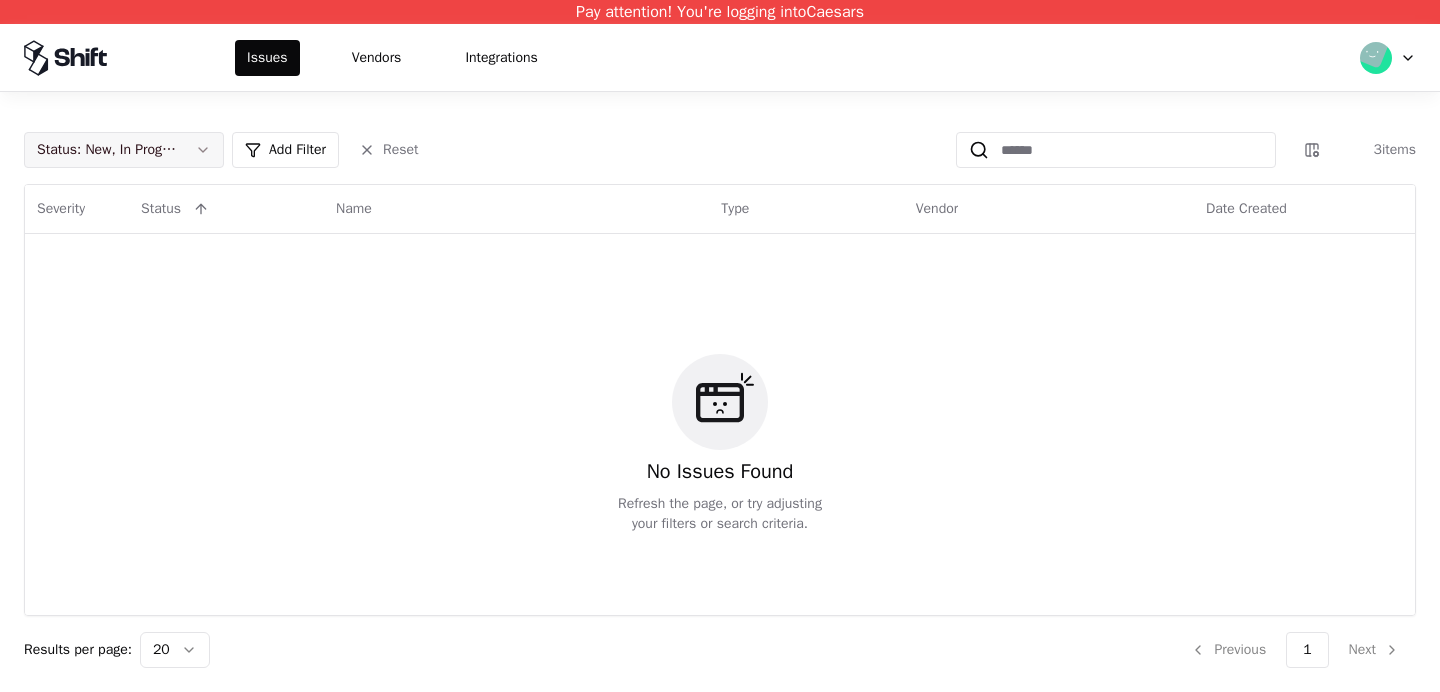 click on "Status :   New, In Progress" 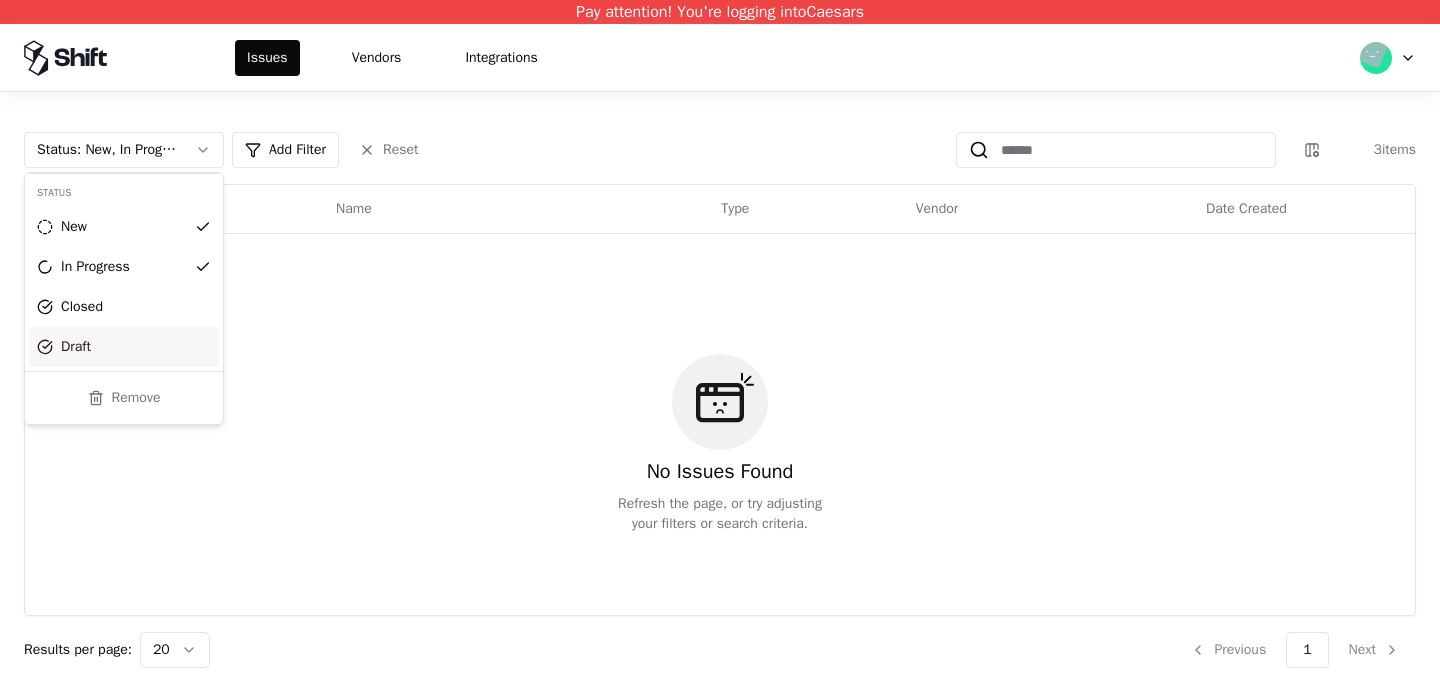 click on "Draft" at bounding box center (124, 347) 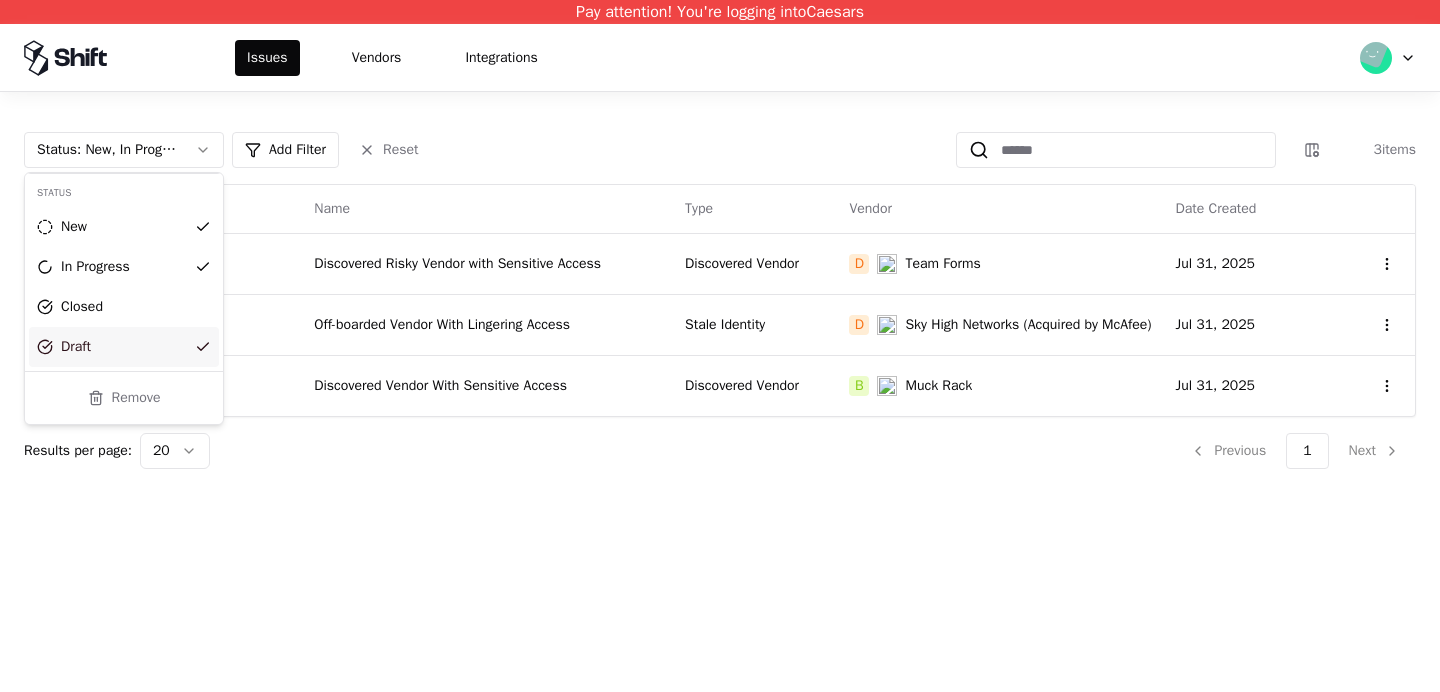 click on "Pay attention! You're logging into  Caesars Issues Vendors Integrations Status :   New, In Progress, Draft Add Filter Reset   3  items Severity Status Name Type Vendor Date Created Critical Draft Discovered Risky Vendor with Sensitive Access Discovered Vendor D Team Forms Jul 31, 2025 Critical Draft Off-boarded Vendor With Lingering Access  Stale Identity D Sky High Networks (Acquired by McAfee) Jul 31, 2025 Medium Draft Discovered Vendor With Sensitive Access Discovered Vendor B Muck Rack Jul 31, 2025 Results per page: 20 Previous 1 Next
Status New In Progress Closed Draft Remove" at bounding box center (720, 346) 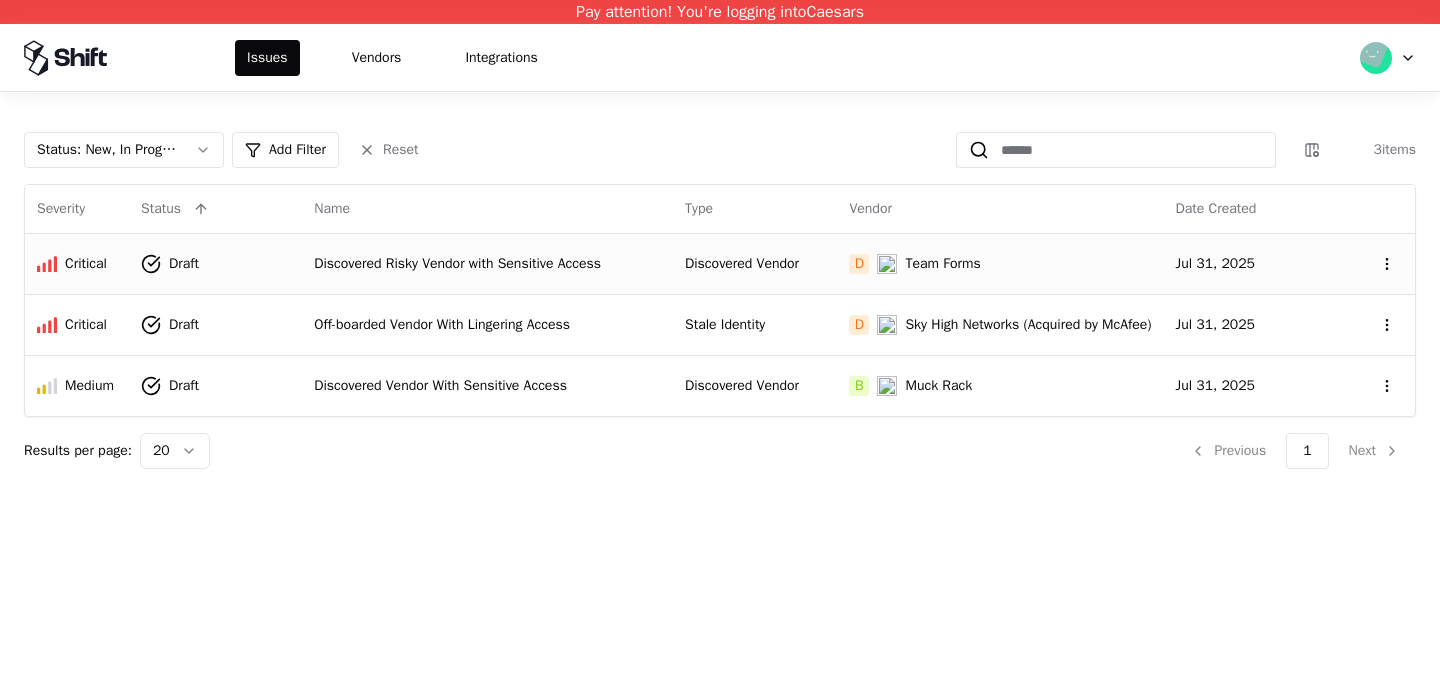click on "Discovered Risky Vendor with Sensitive Access" 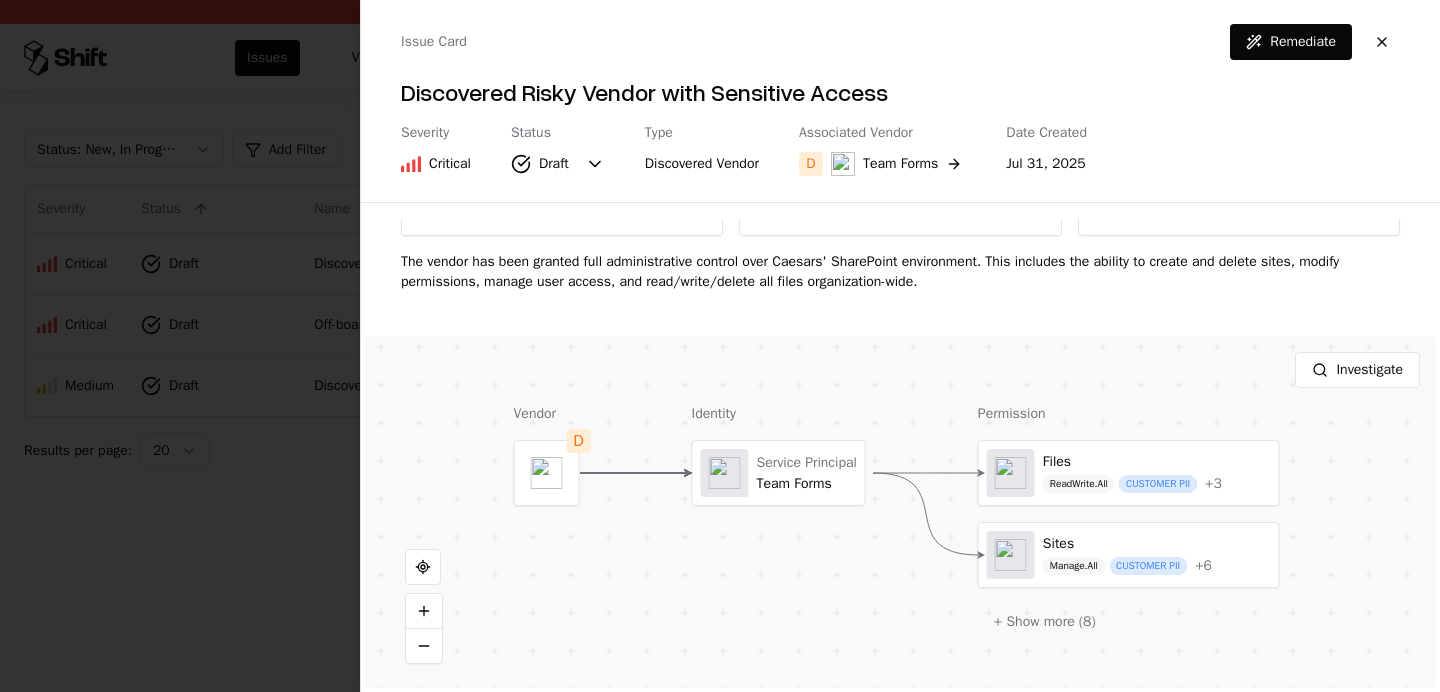 scroll, scrollTop: 165, scrollLeft: 0, axis: vertical 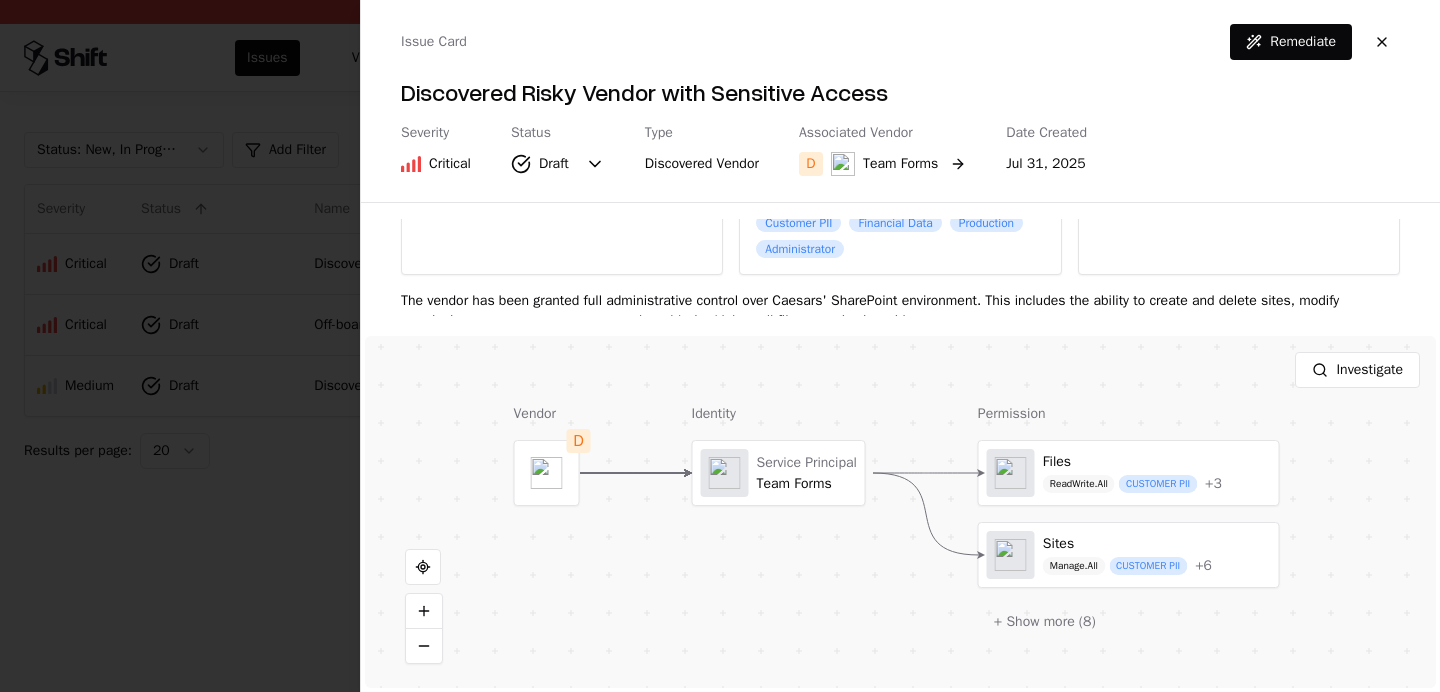 click on "Team Forms" at bounding box center (900, 164) 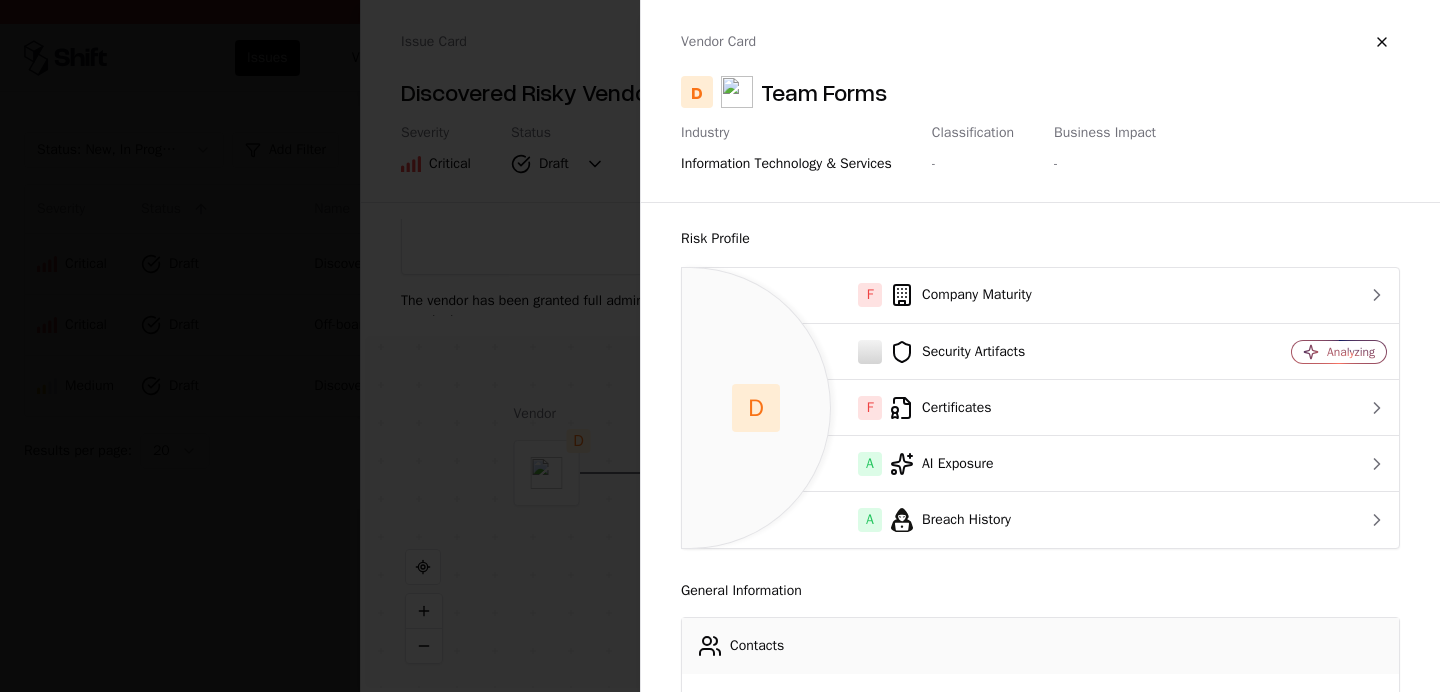 drag, startPoint x: 244, startPoint y: 163, endPoint x: 308, endPoint y: 144, distance: 66.760765 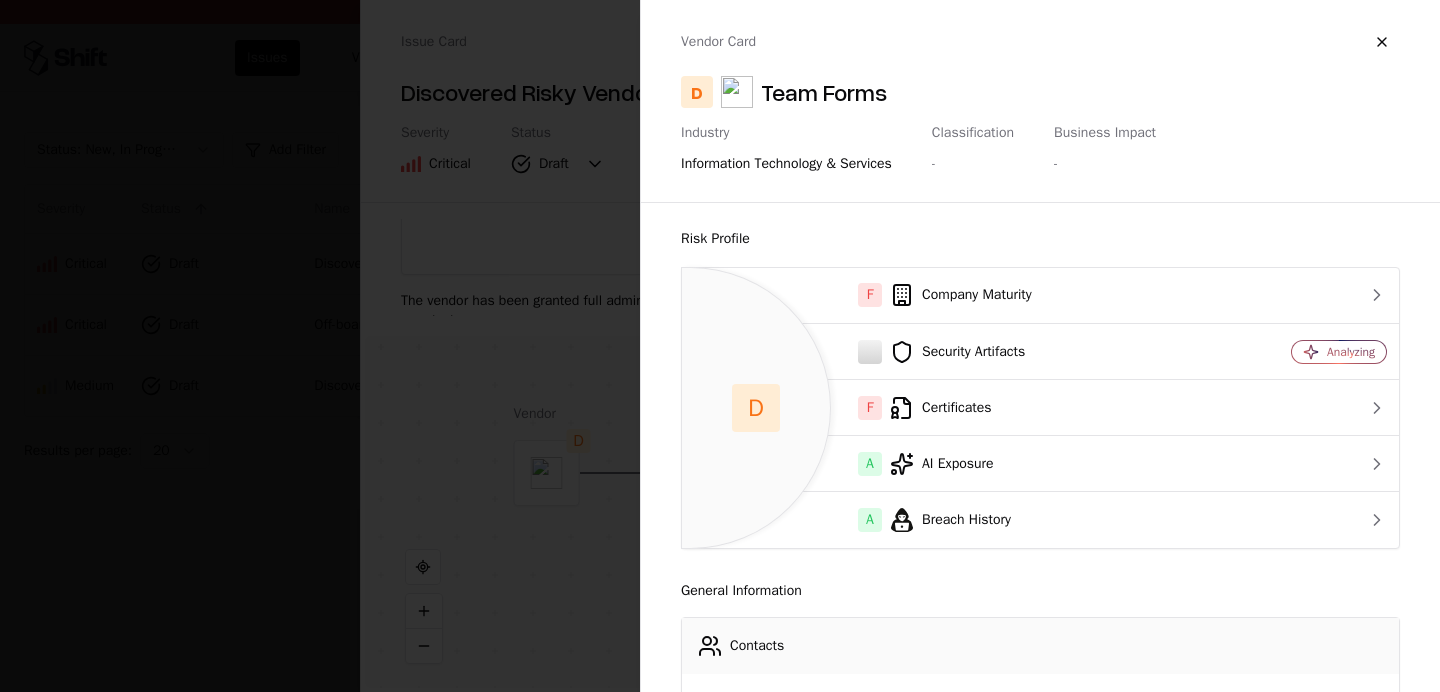 click at bounding box center (720, 346) 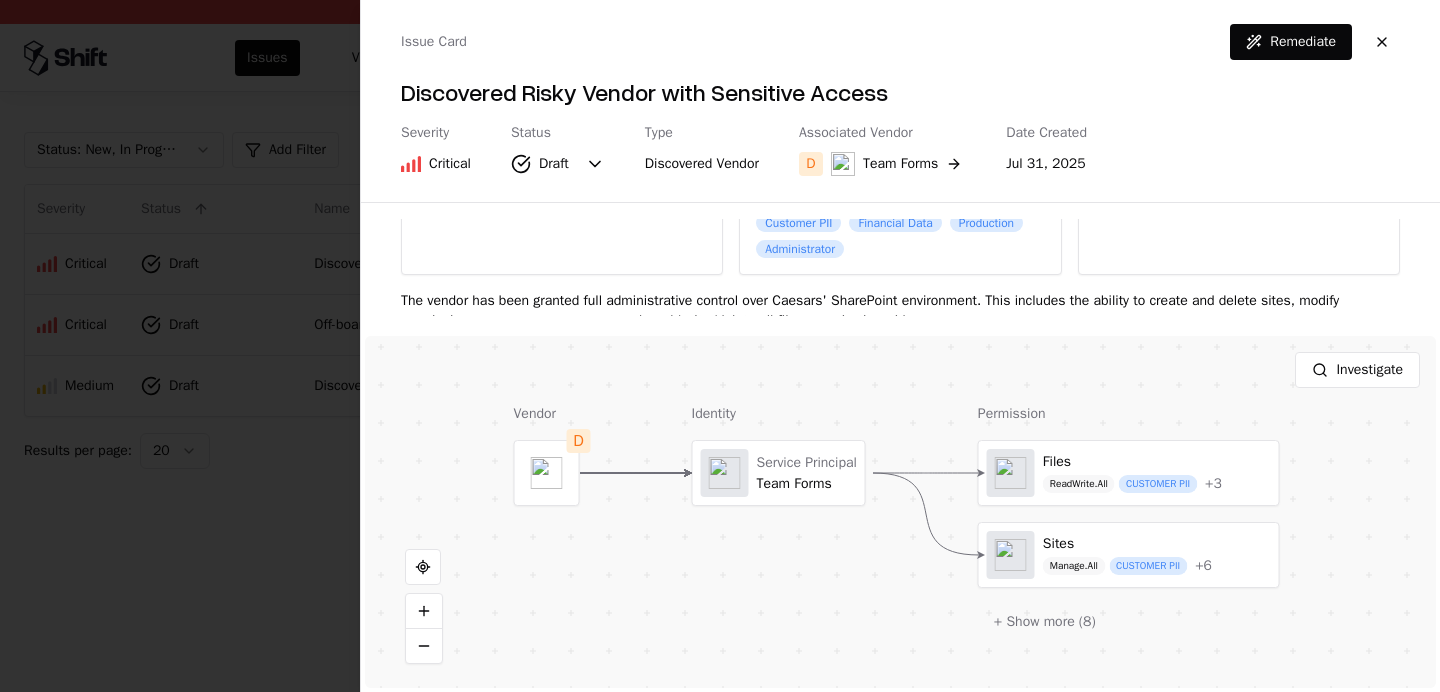 drag, startPoint x: 1396, startPoint y: 32, endPoint x: 844, endPoint y: 47, distance: 552.2038 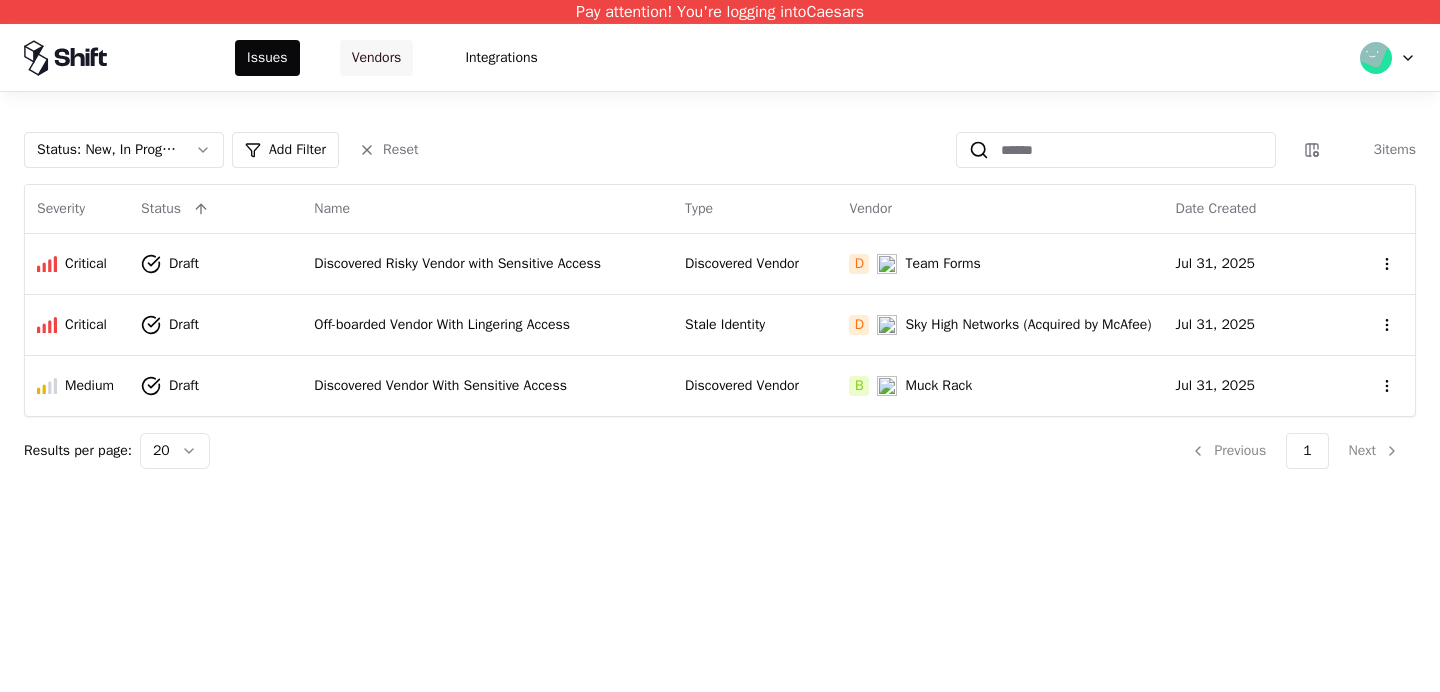 click on "Vendors" 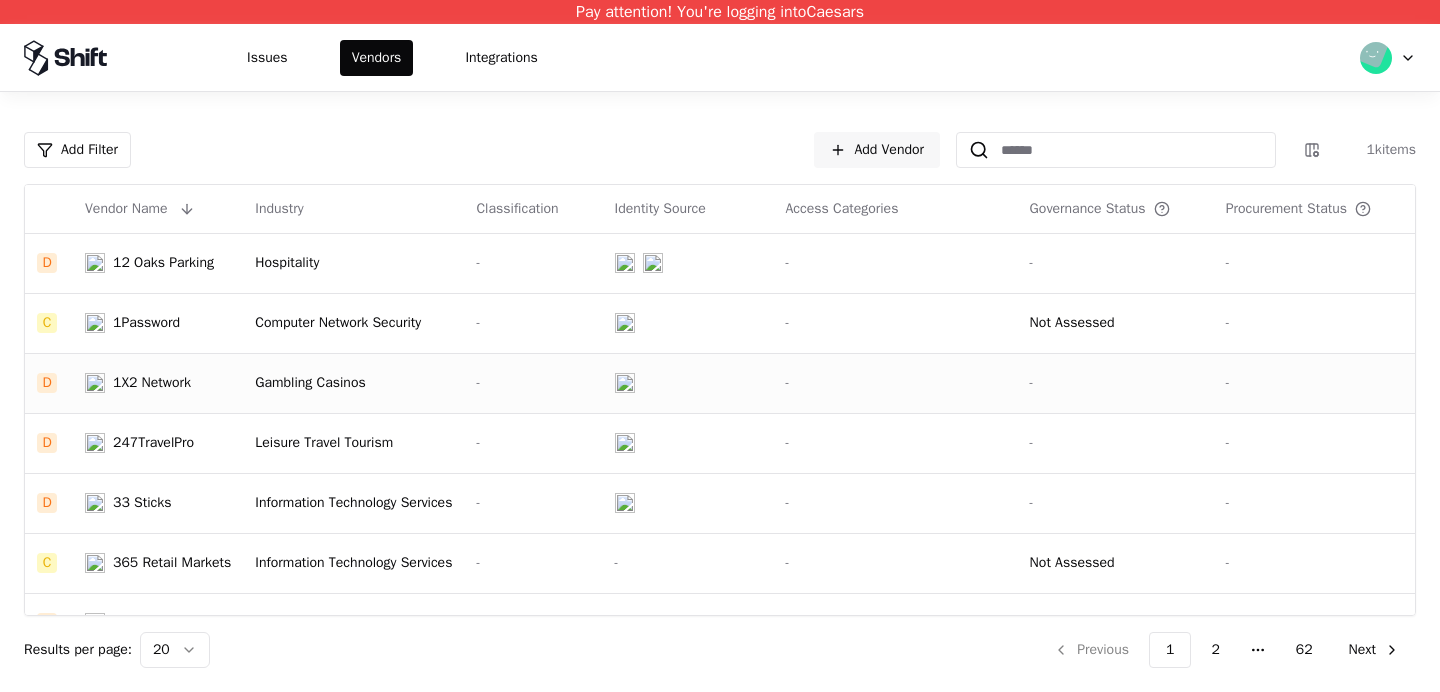 click on "1X2 Network" 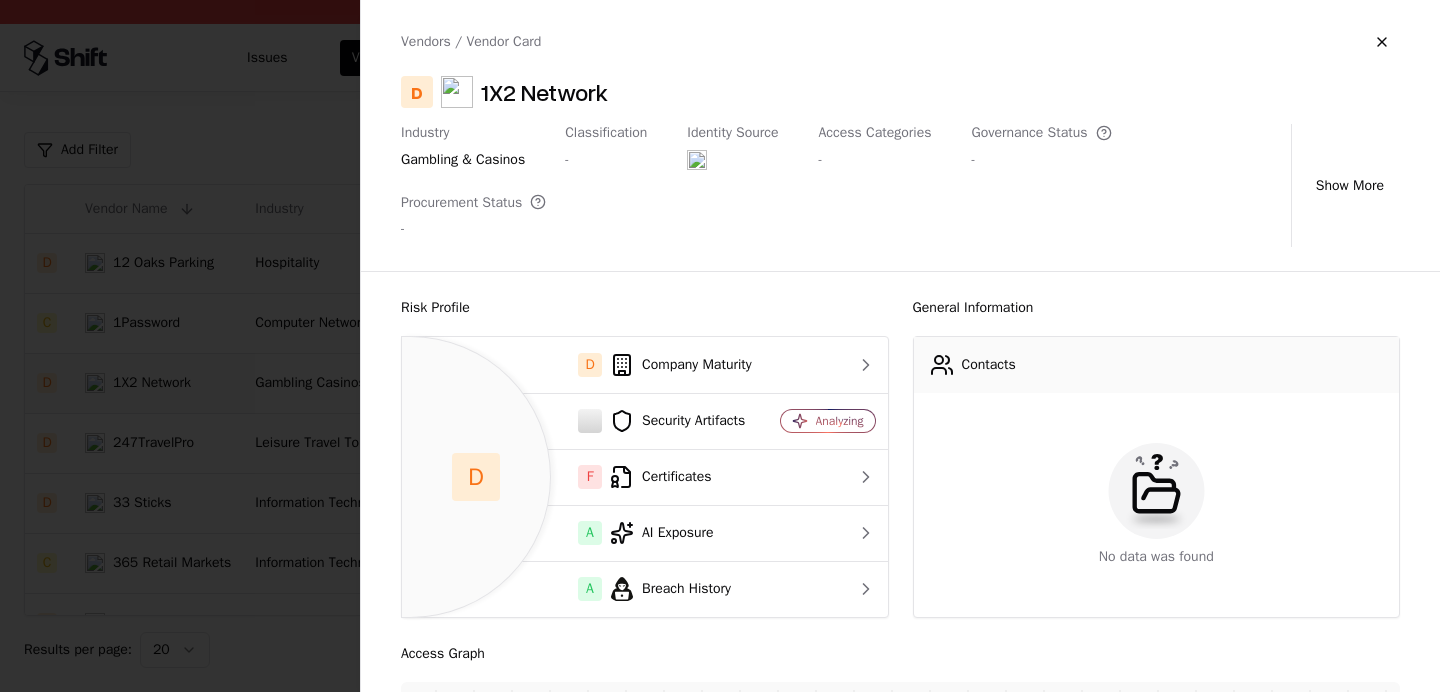 click at bounding box center [720, 346] 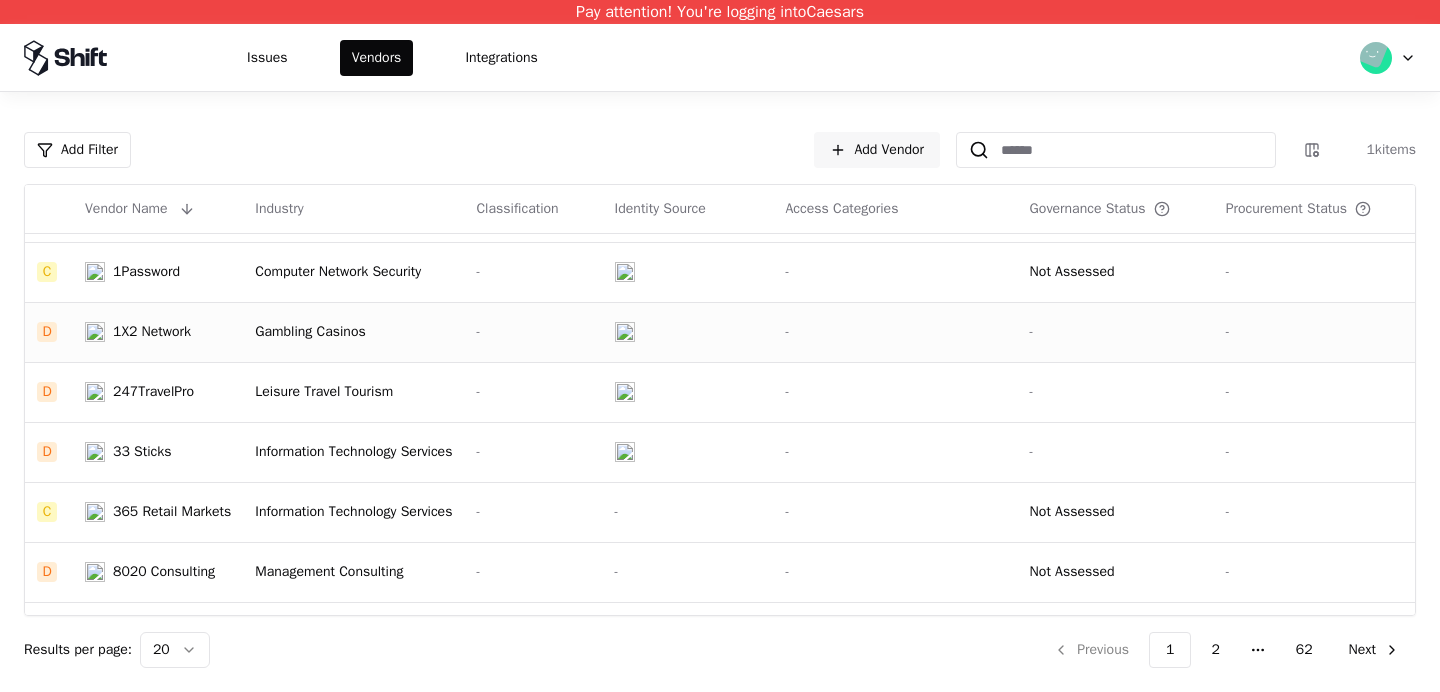 scroll, scrollTop: 0, scrollLeft: 0, axis: both 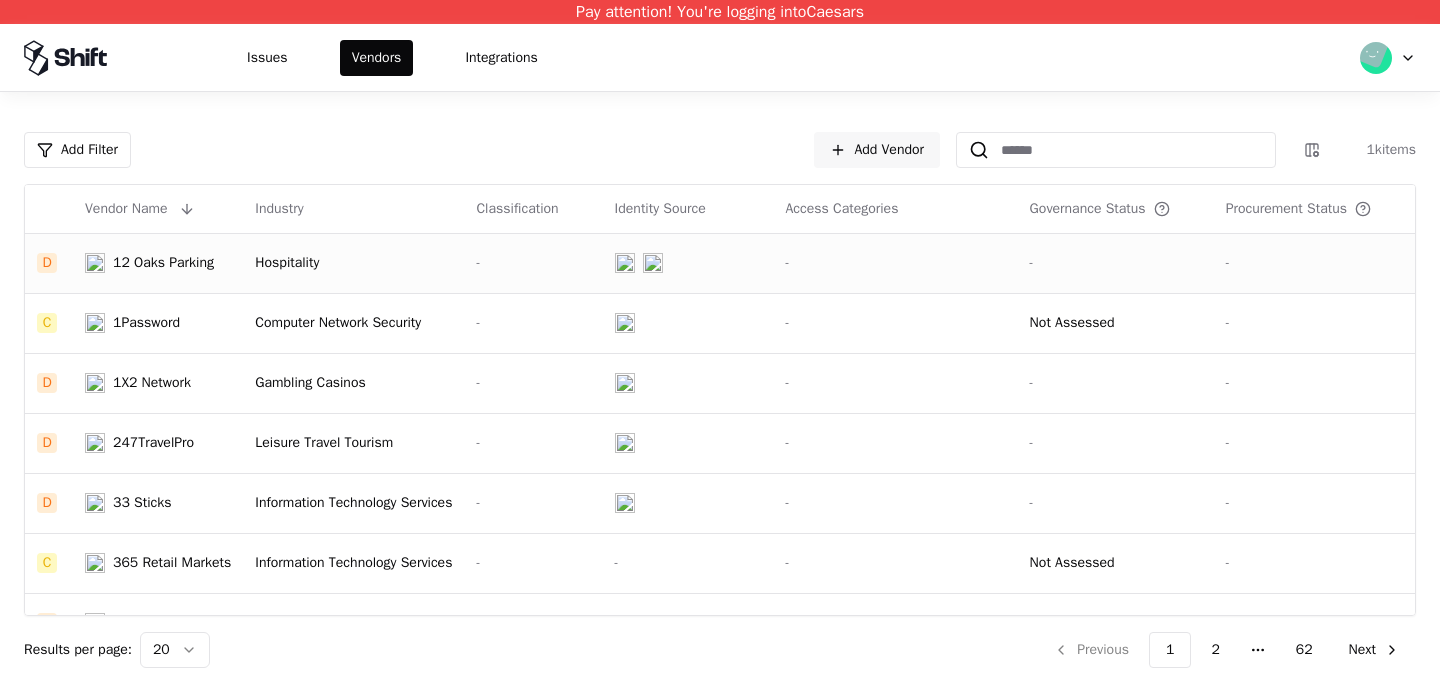 click 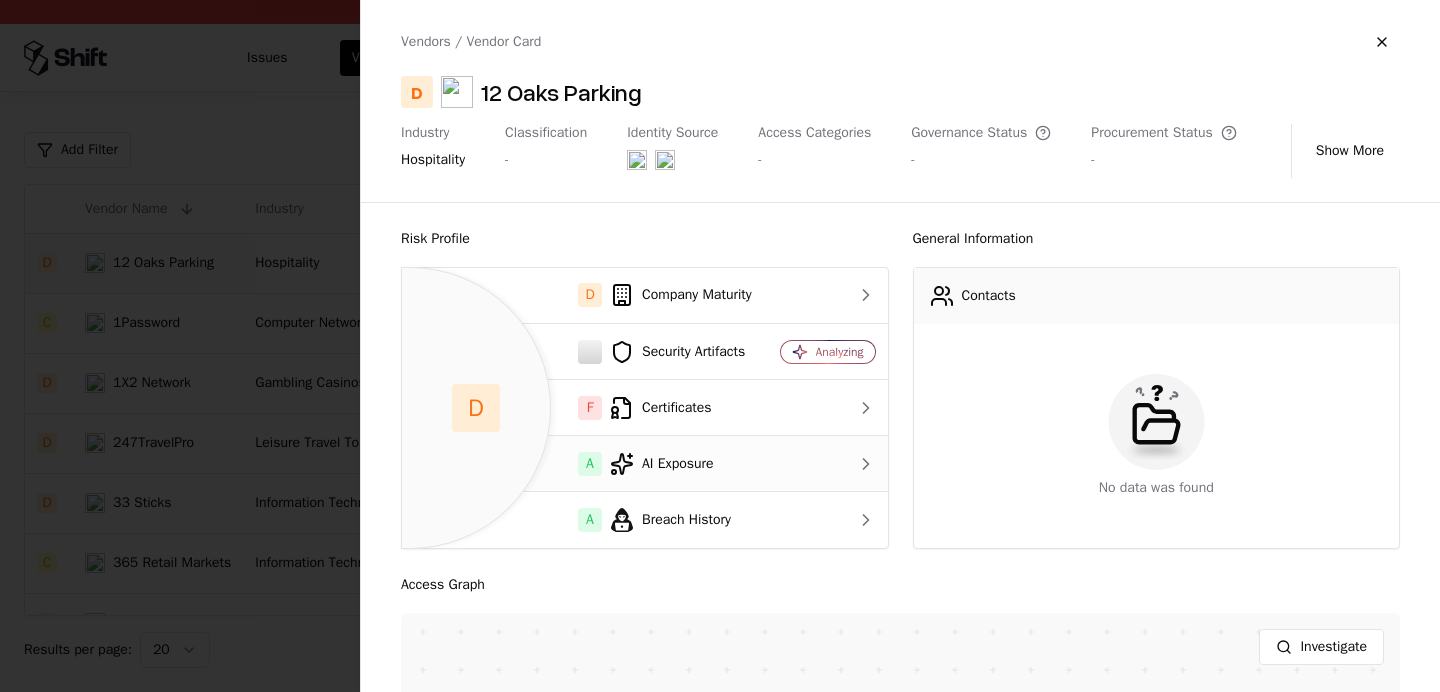 click at bounding box center (828, 464) 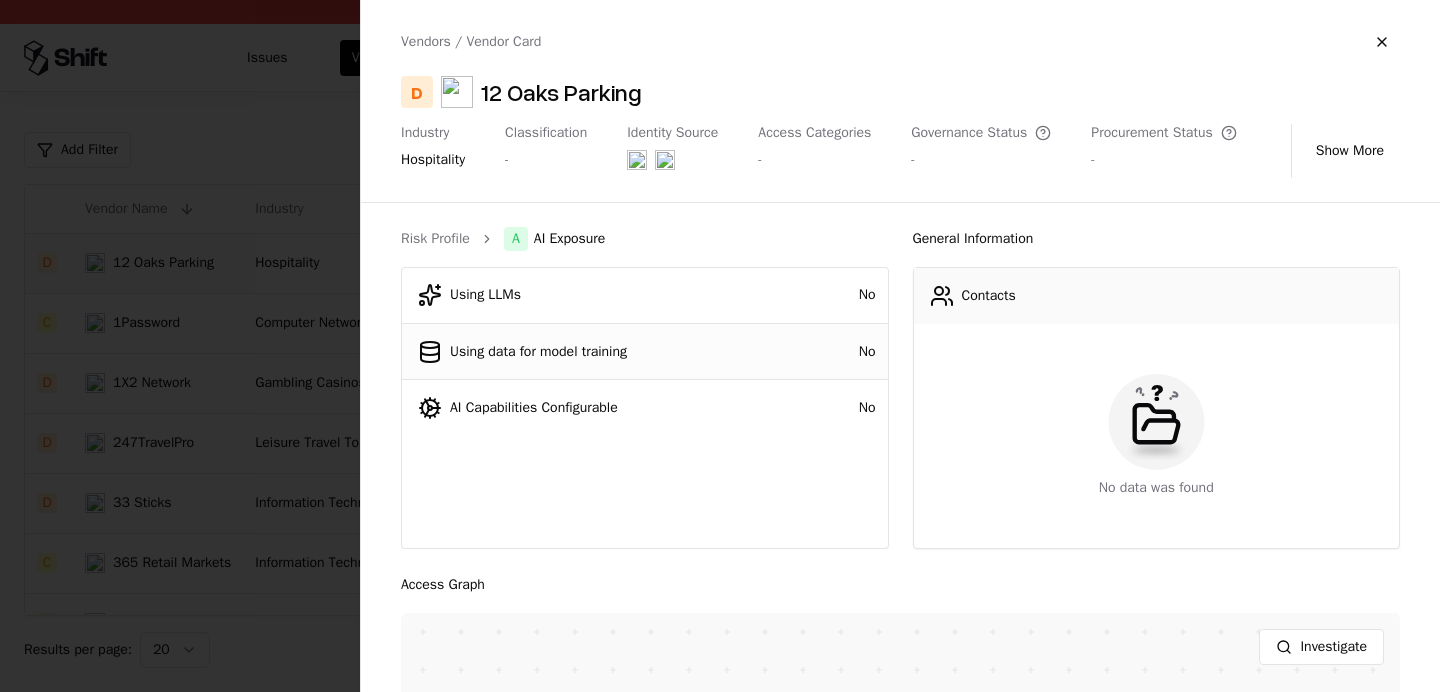 click on "Using data for model training" at bounding box center [609, 352] 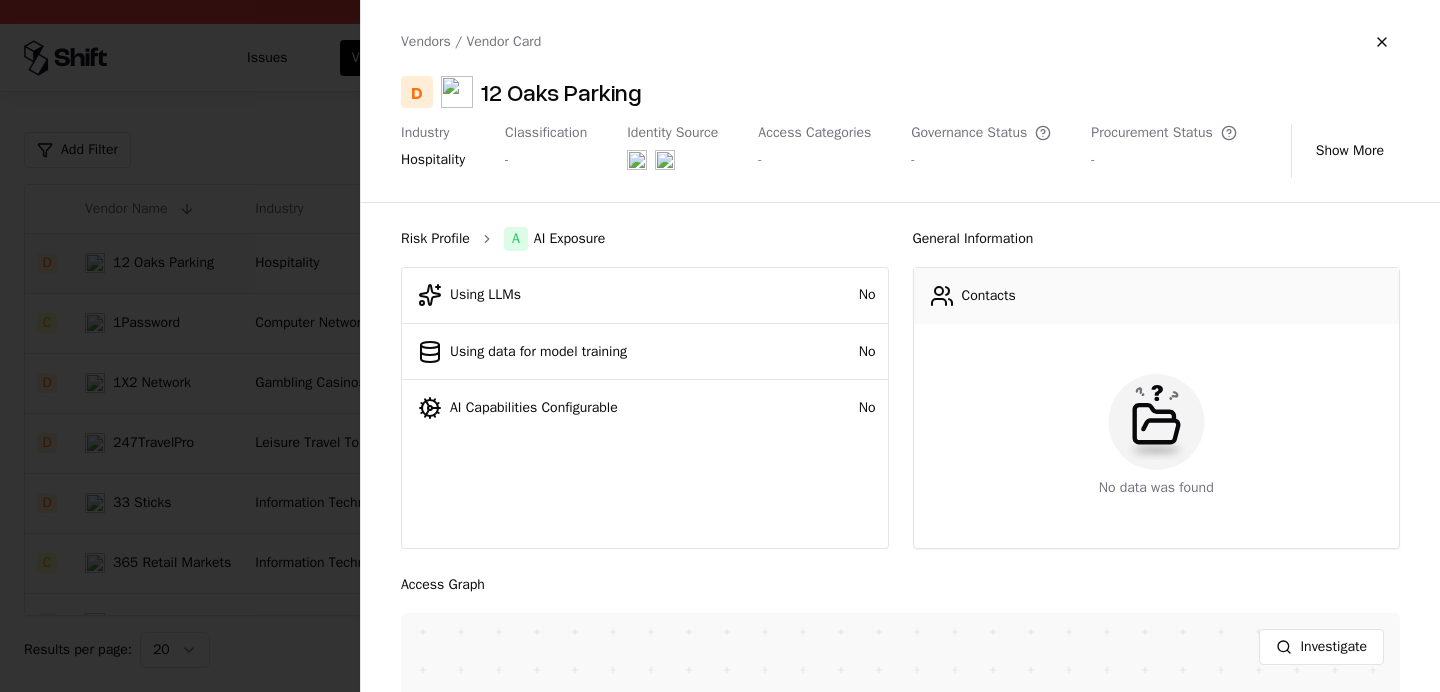 click on "Risk Profile" at bounding box center [435, 239] 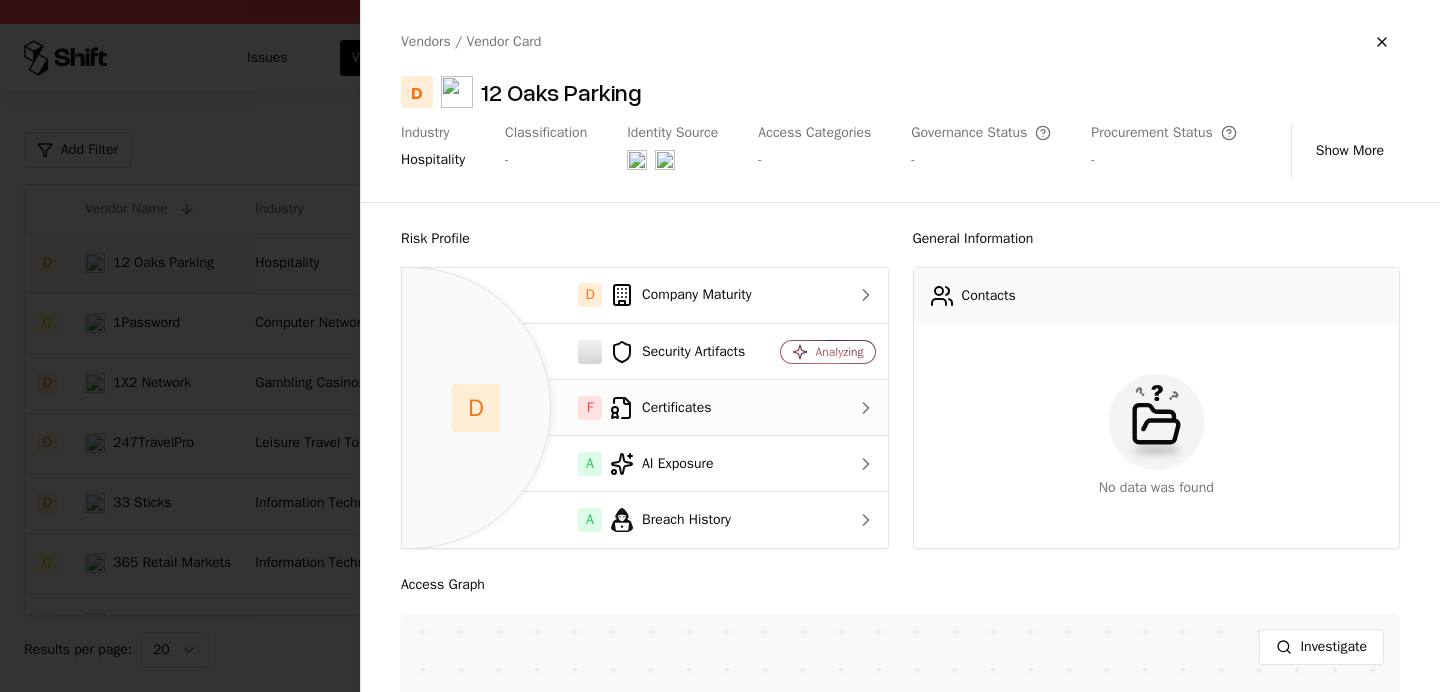 click on "F Certificates" at bounding box center (585, 408) 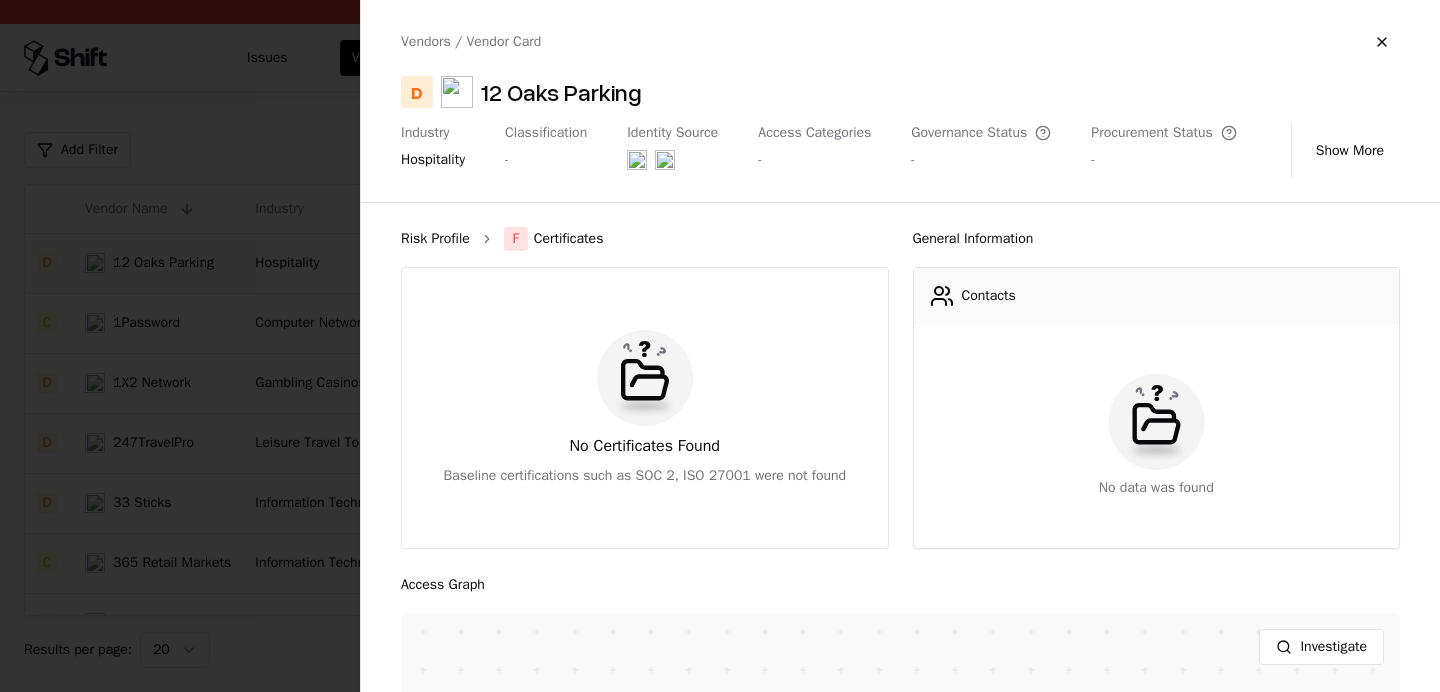 click on "Risk Profile" at bounding box center (435, 239) 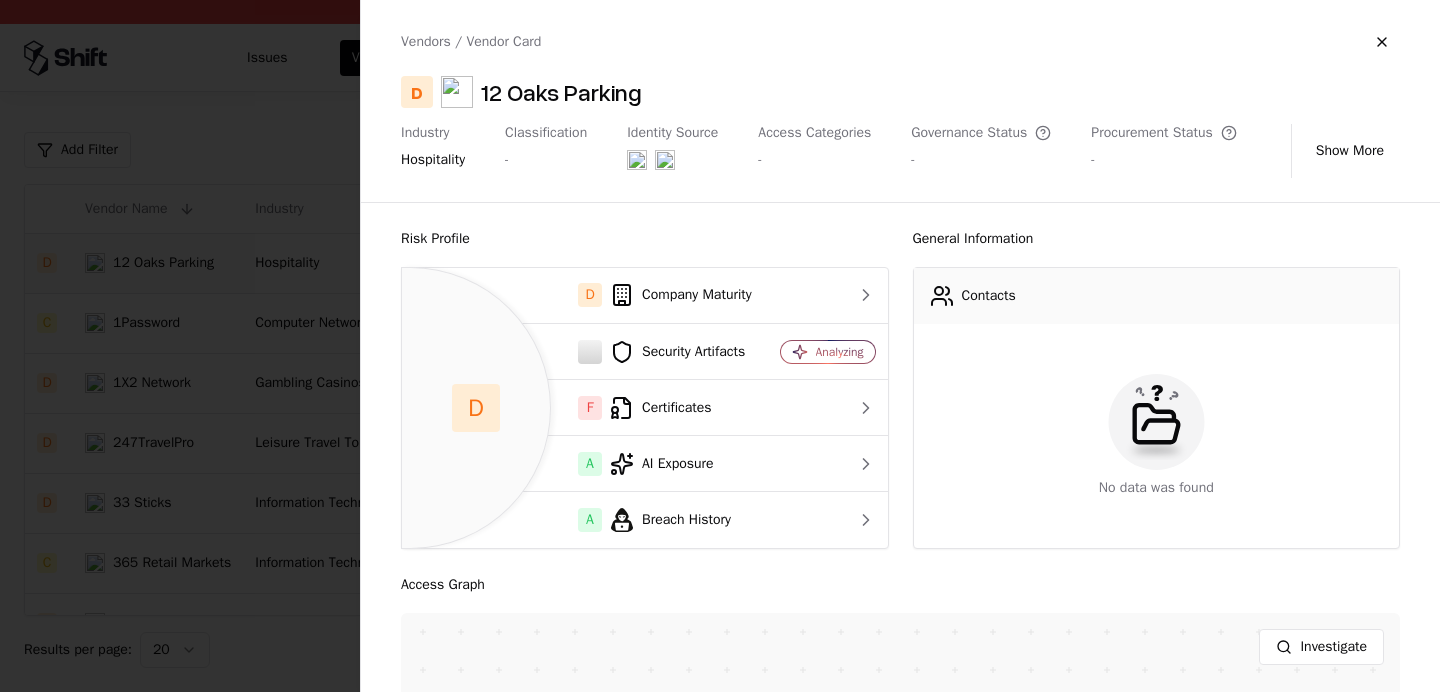 click at bounding box center (720, 346) 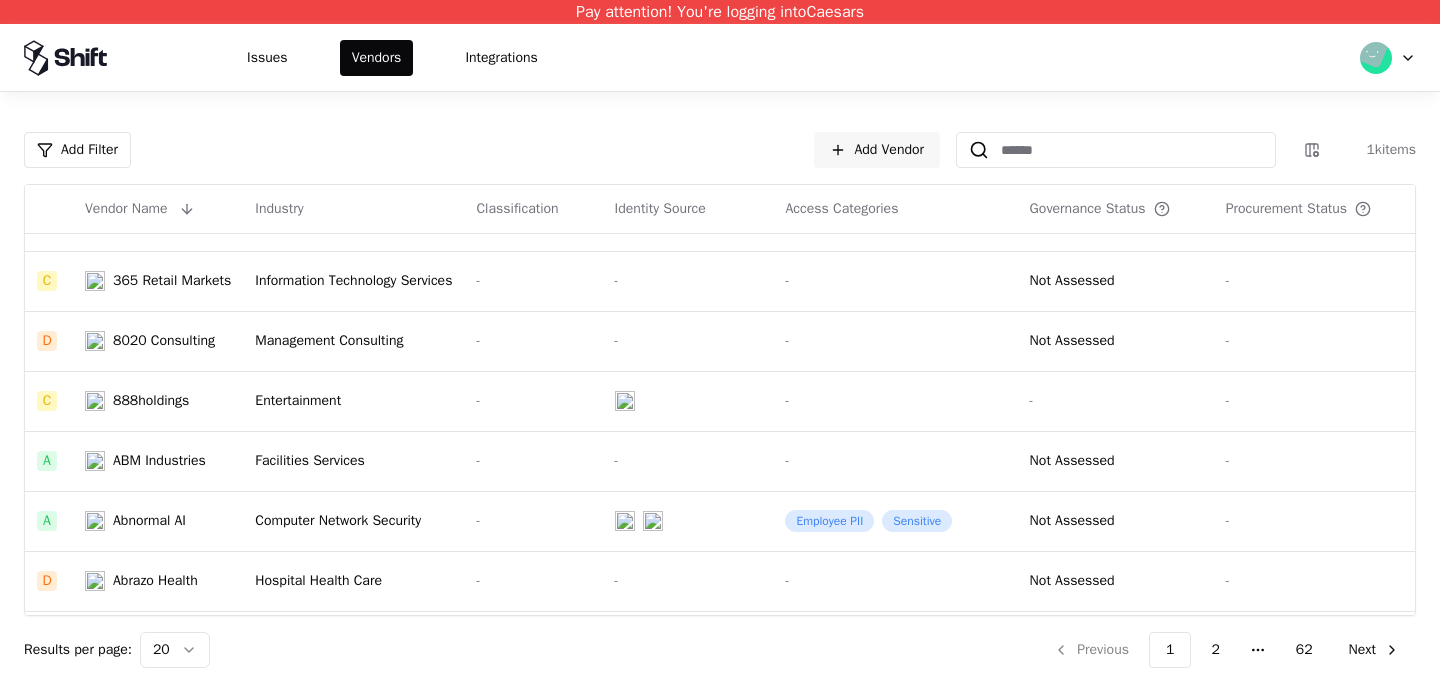 scroll, scrollTop: 288, scrollLeft: 0, axis: vertical 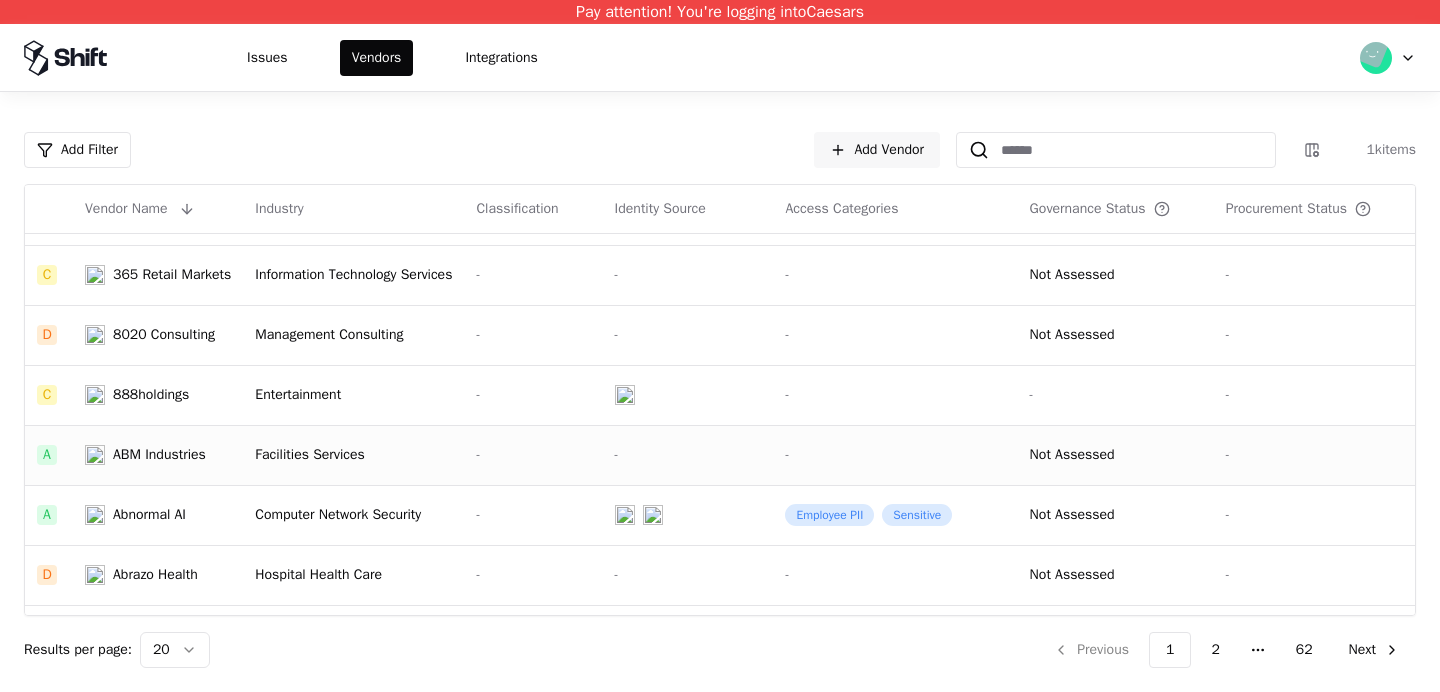 click on "Facilities Services" 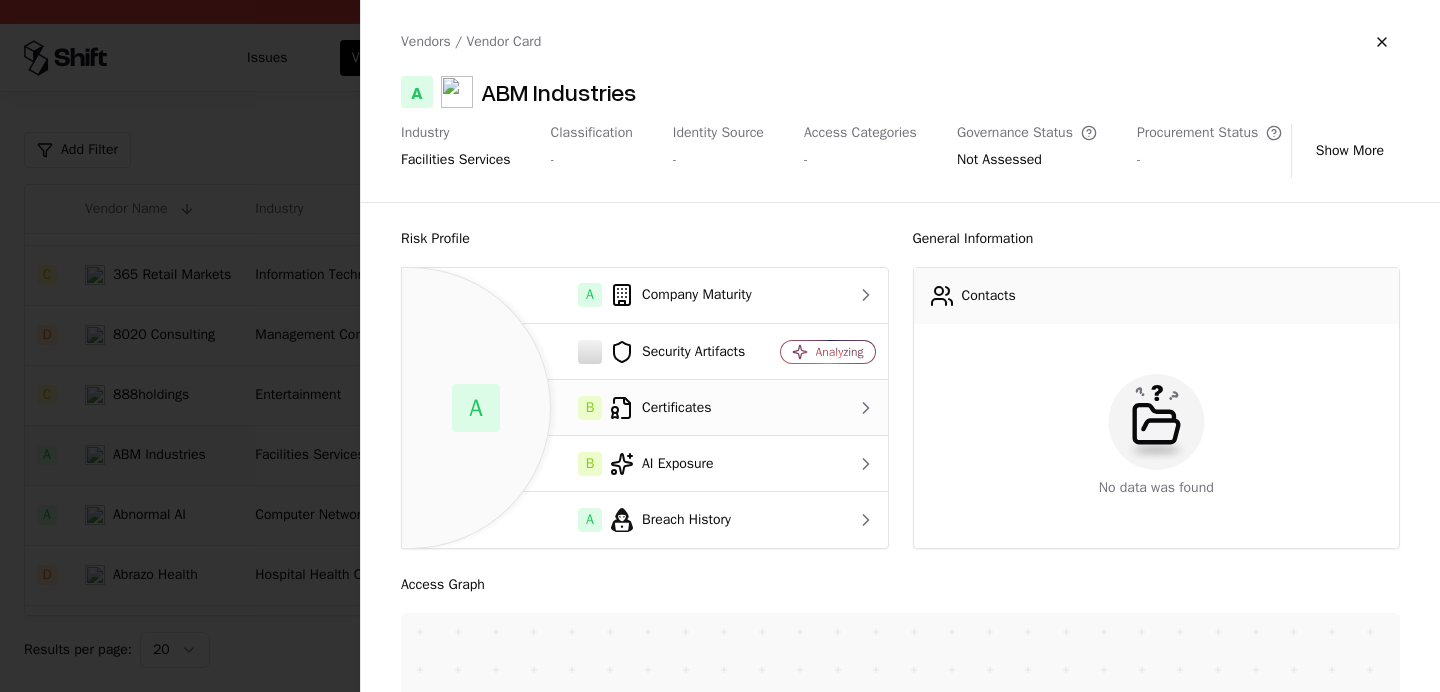 click on "B Certificates" at bounding box center (585, 408) 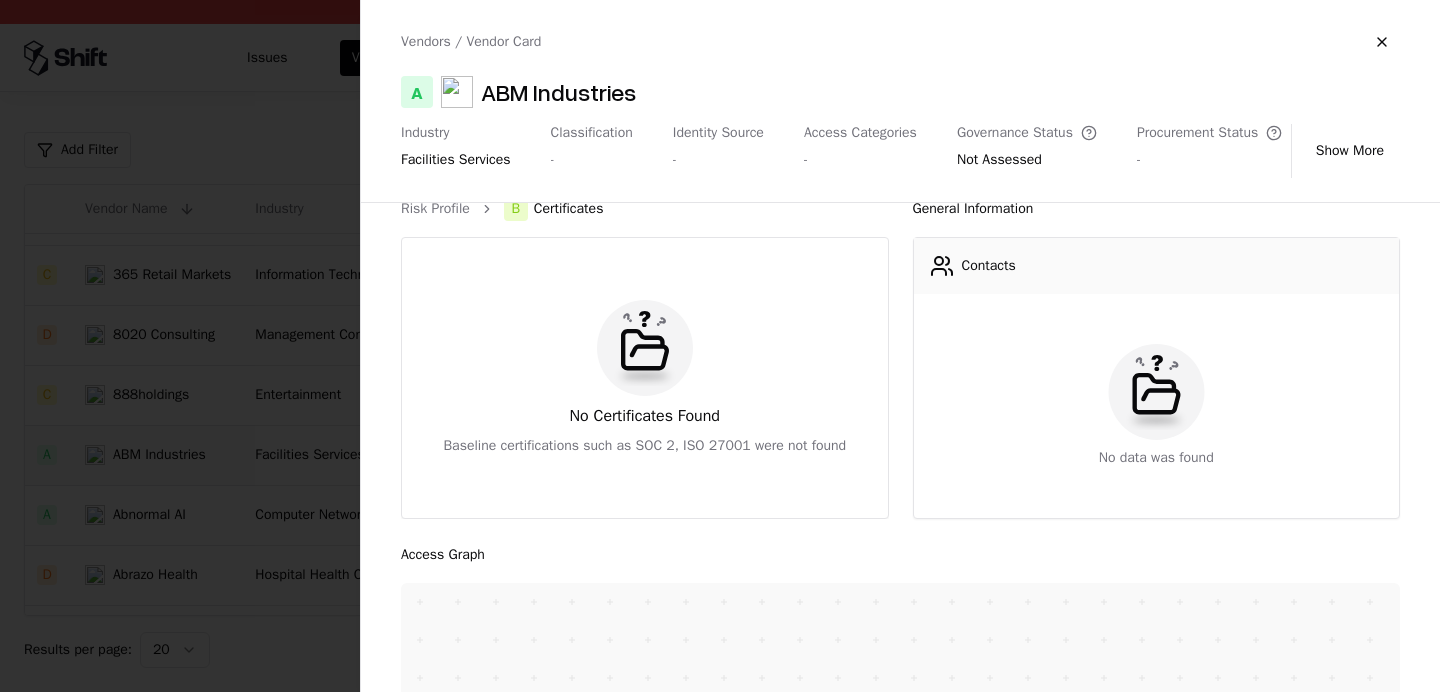 scroll, scrollTop: 0, scrollLeft: 0, axis: both 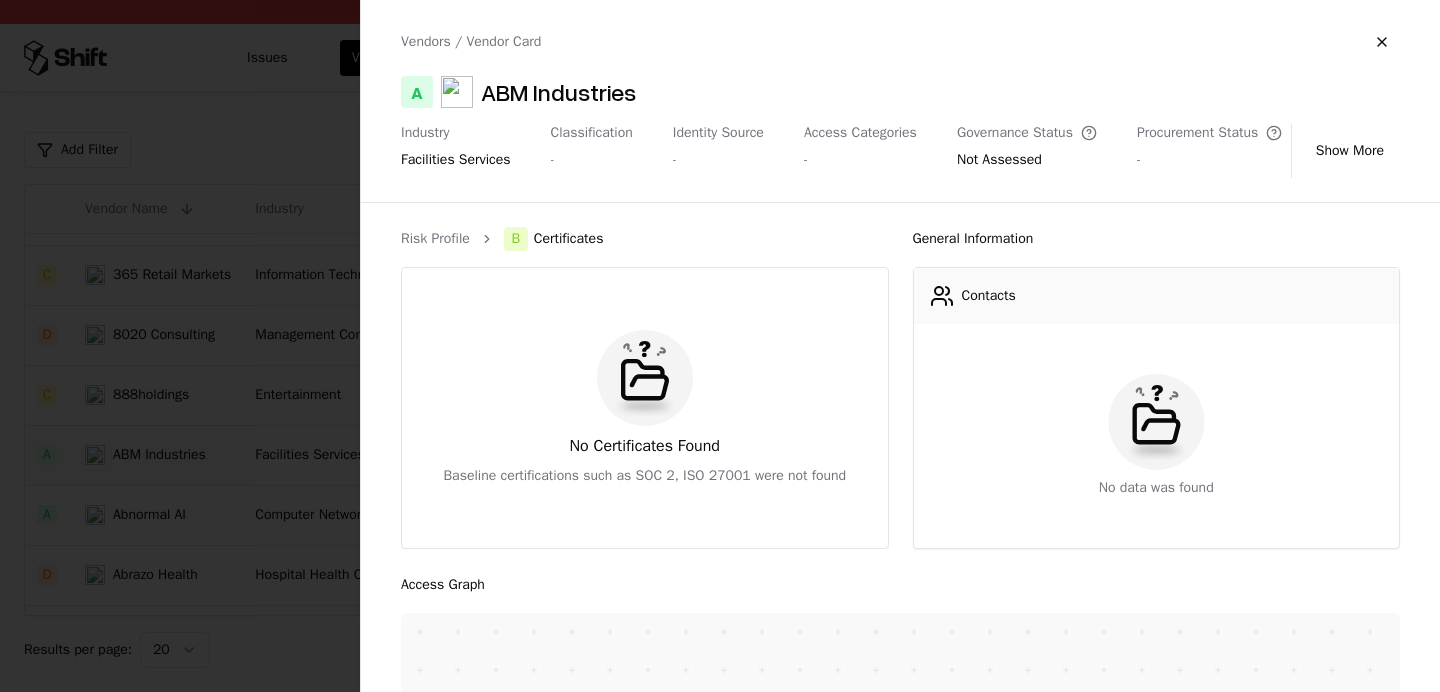 click on "Baseline certifications such as SOC 2, ISO 27001 were not found" at bounding box center [644, 476] 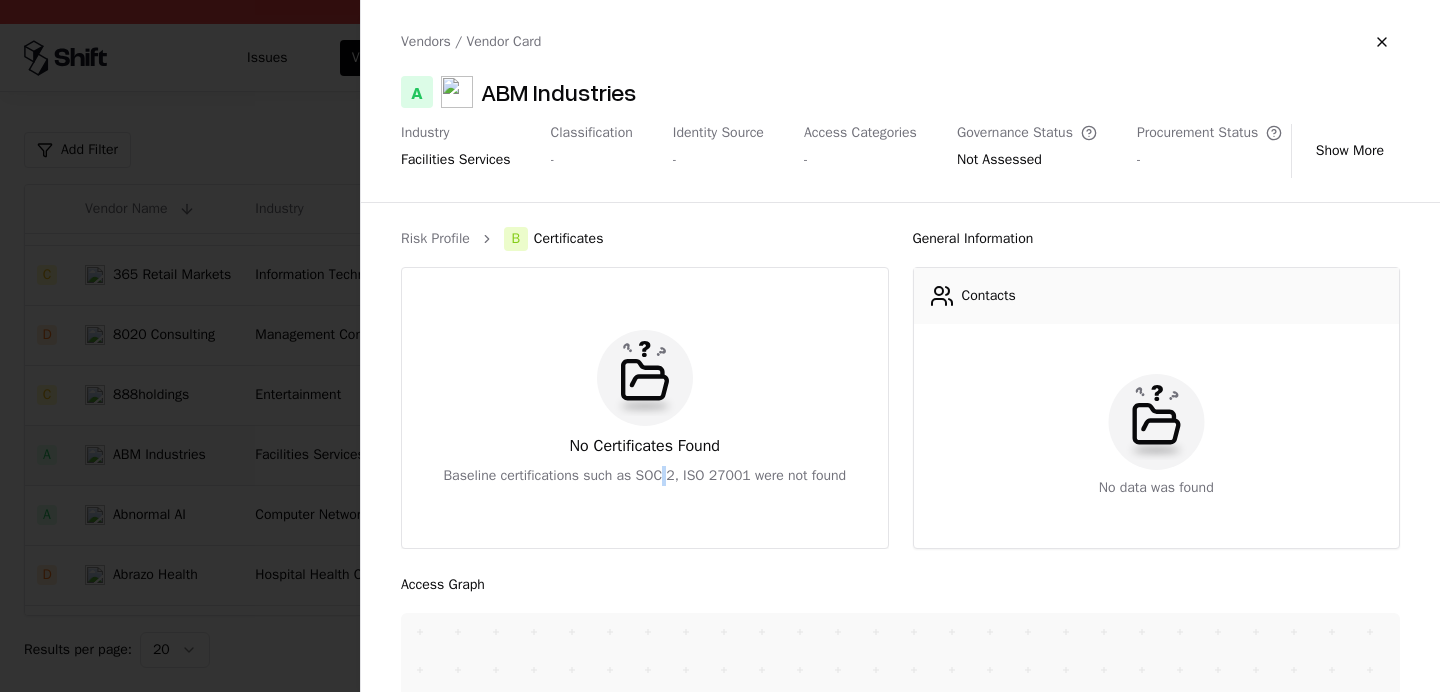 click on "Baseline certifications such as SOC 2, ISO 27001 were not found" at bounding box center (644, 476) 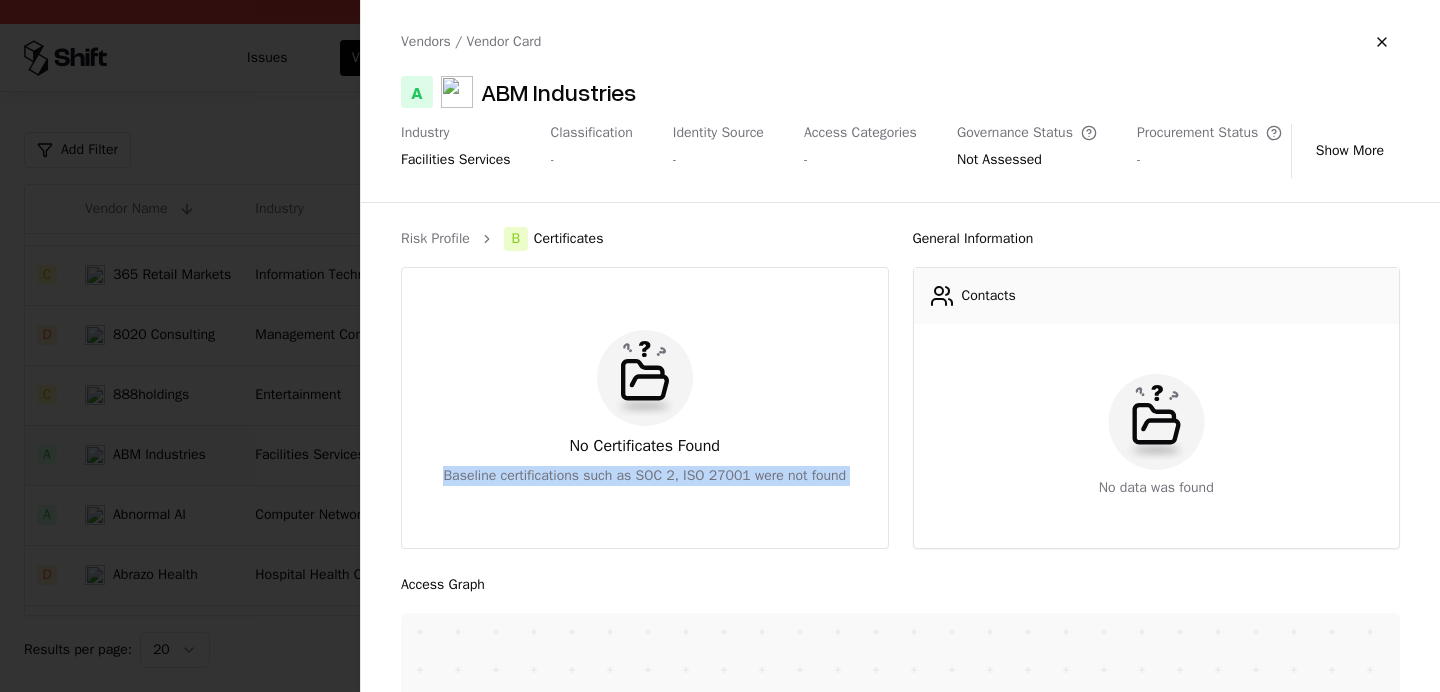 click on "Baseline certifications such as SOC 2, ISO 27001 were not found" at bounding box center (644, 476) 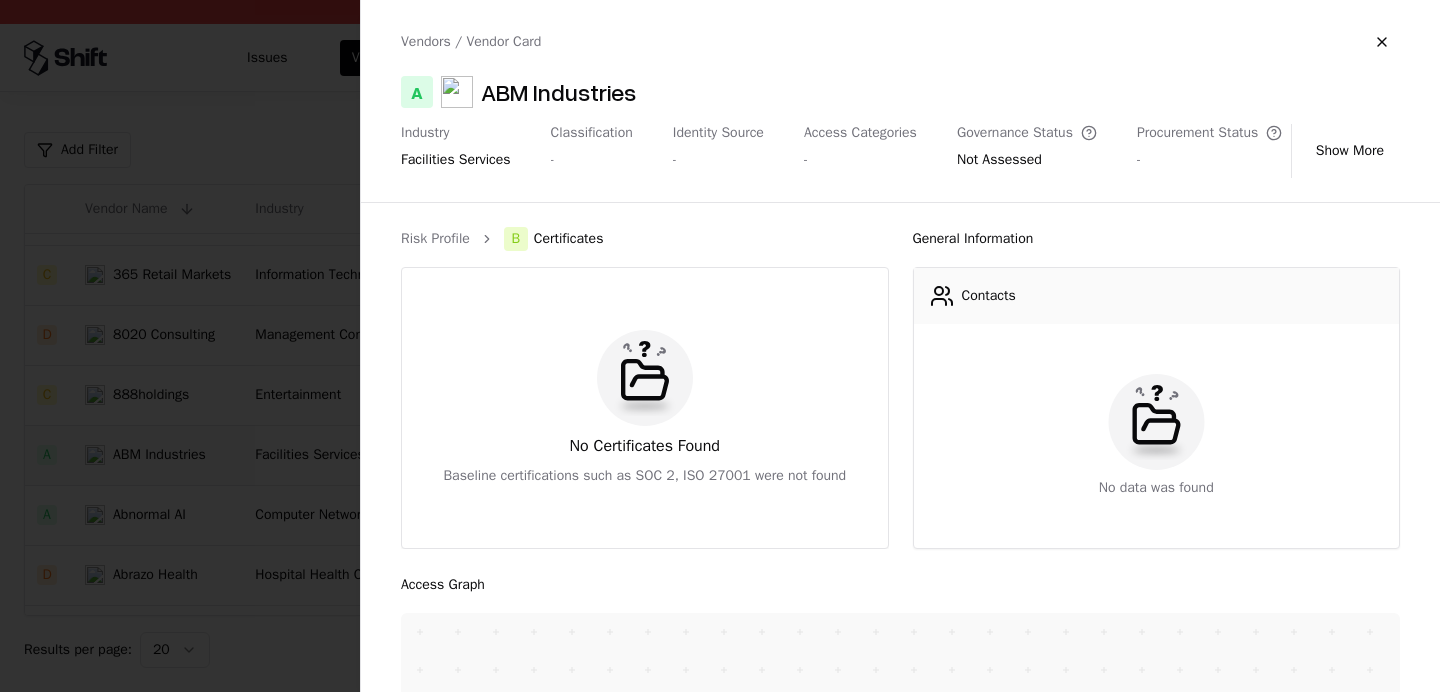 click on "No Certificates Found Baseline certifications such as SOC 2, ISO 27001 were not found" at bounding box center [645, 408] 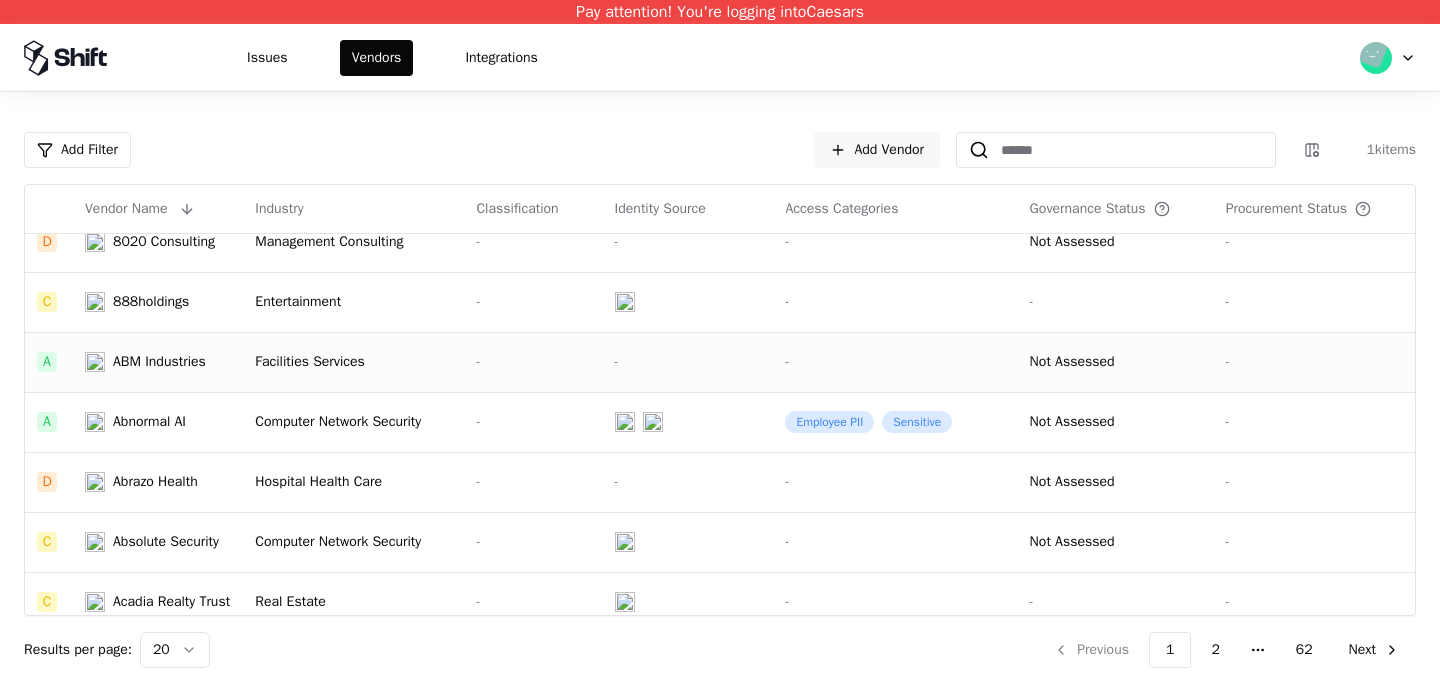 scroll, scrollTop: 421, scrollLeft: 0, axis: vertical 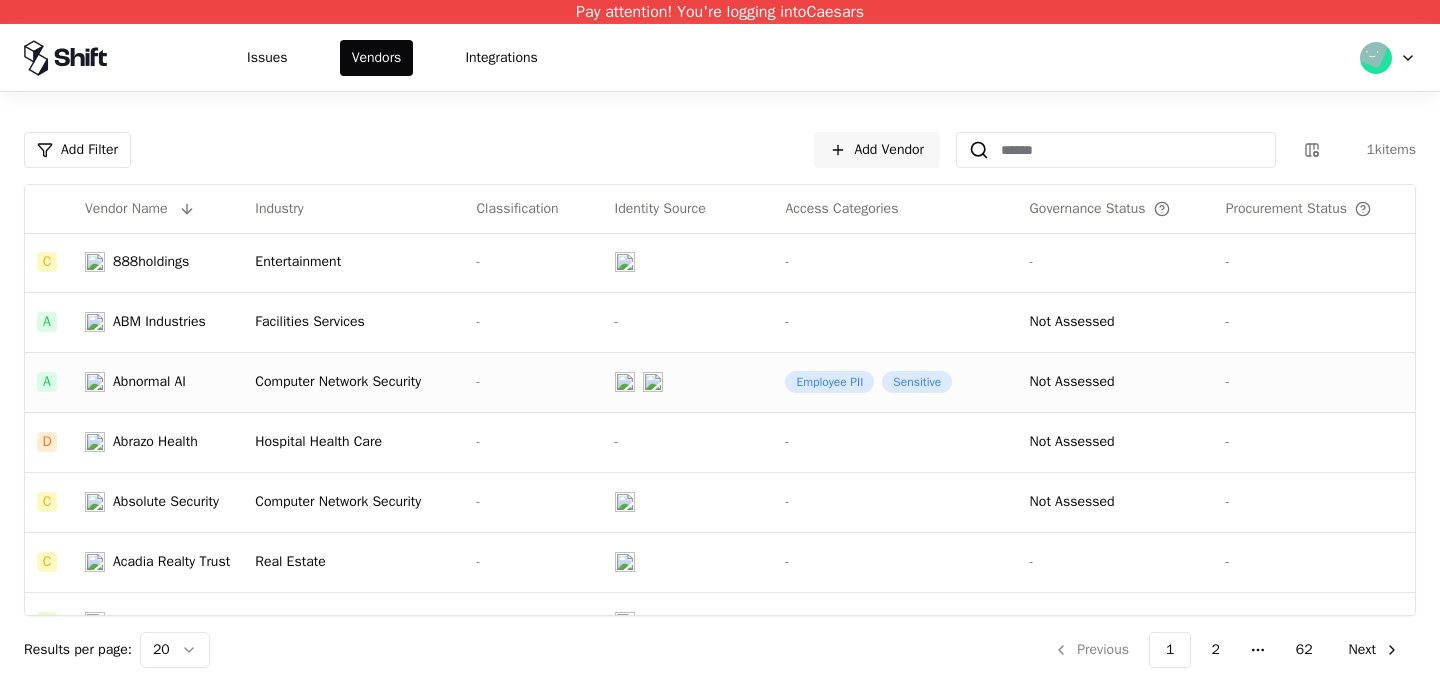 click on "Abnormal AI" 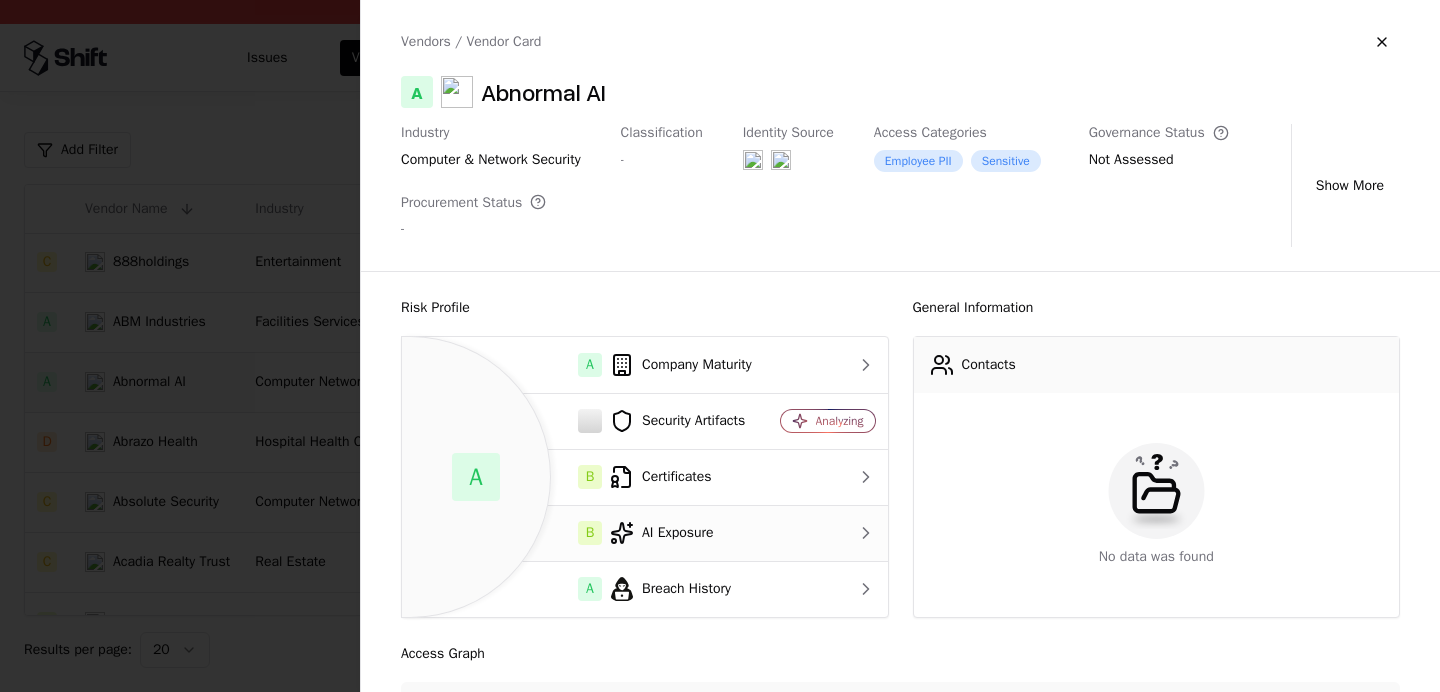 click on "B AI Exposure" at bounding box center (585, 533) 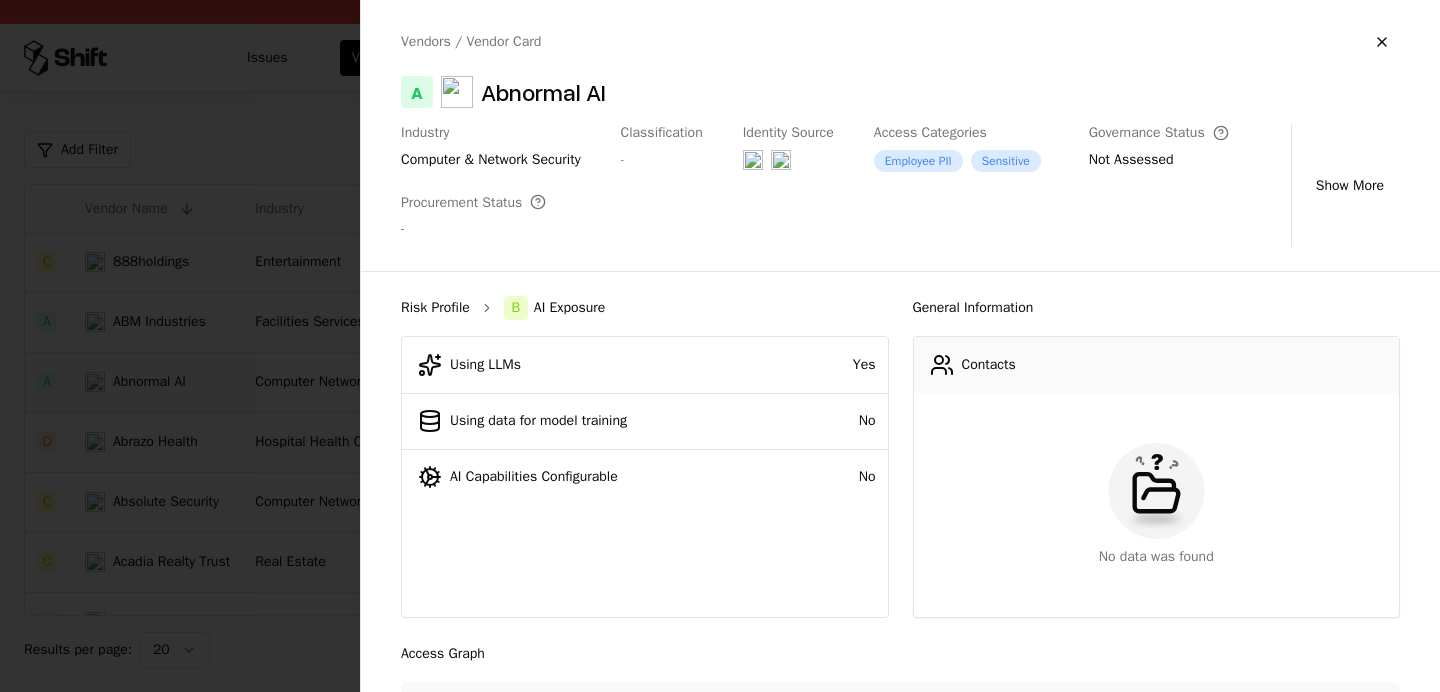 click on "Risk Profile" at bounding box center (435, 308) 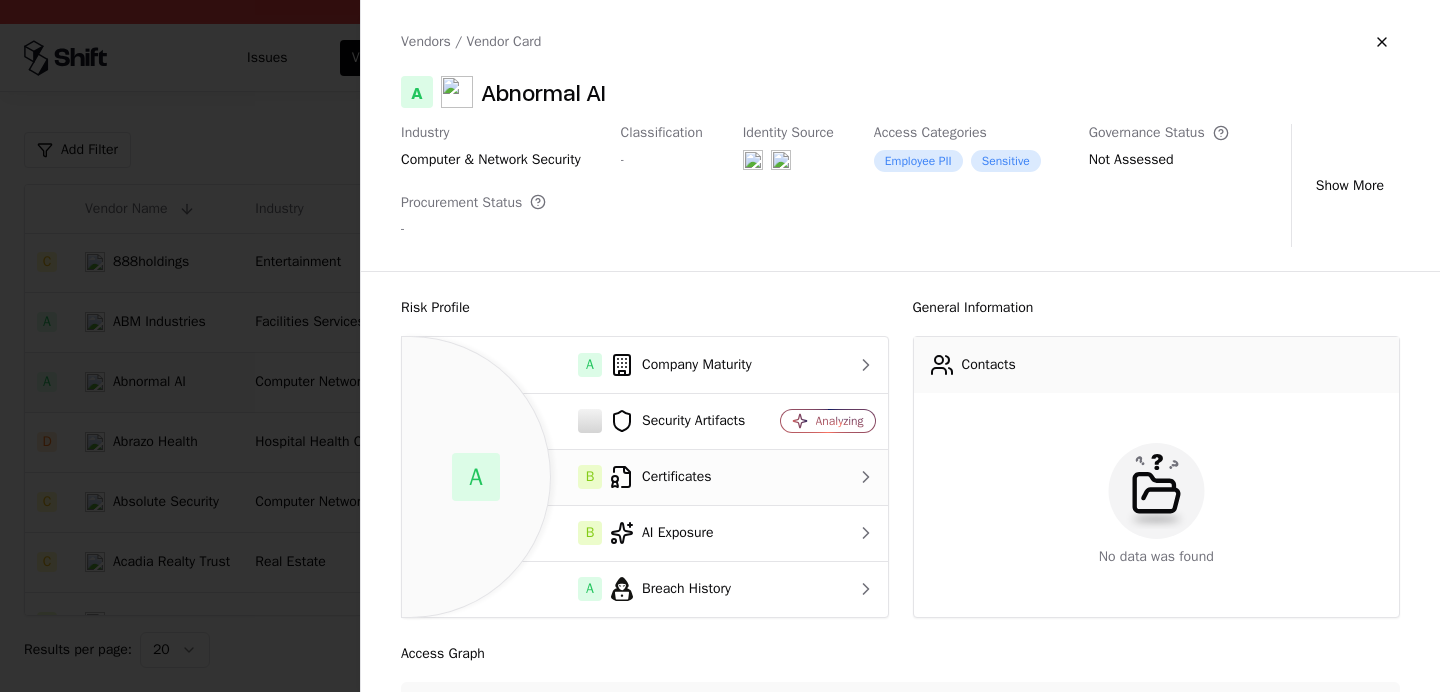 click on "B Certificates" at bounding box center [585, 477] 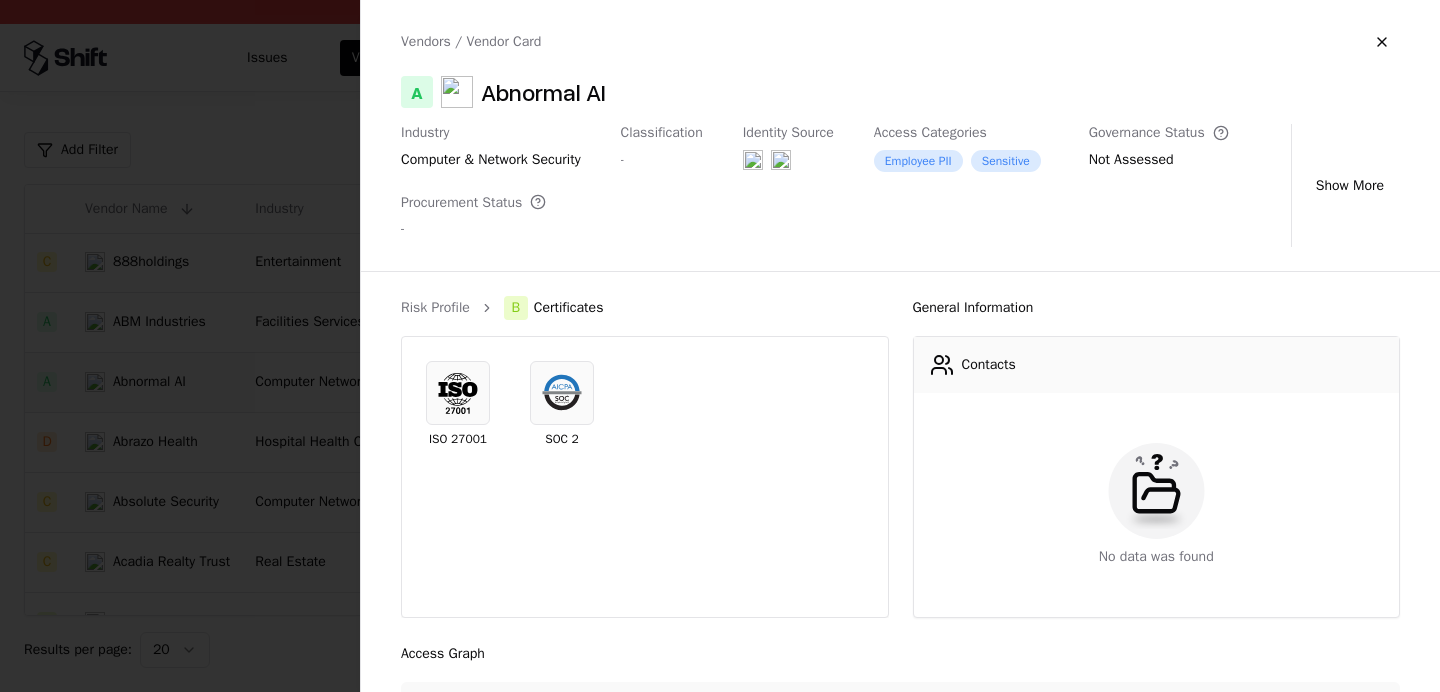 click at bounding box center (720, 346) 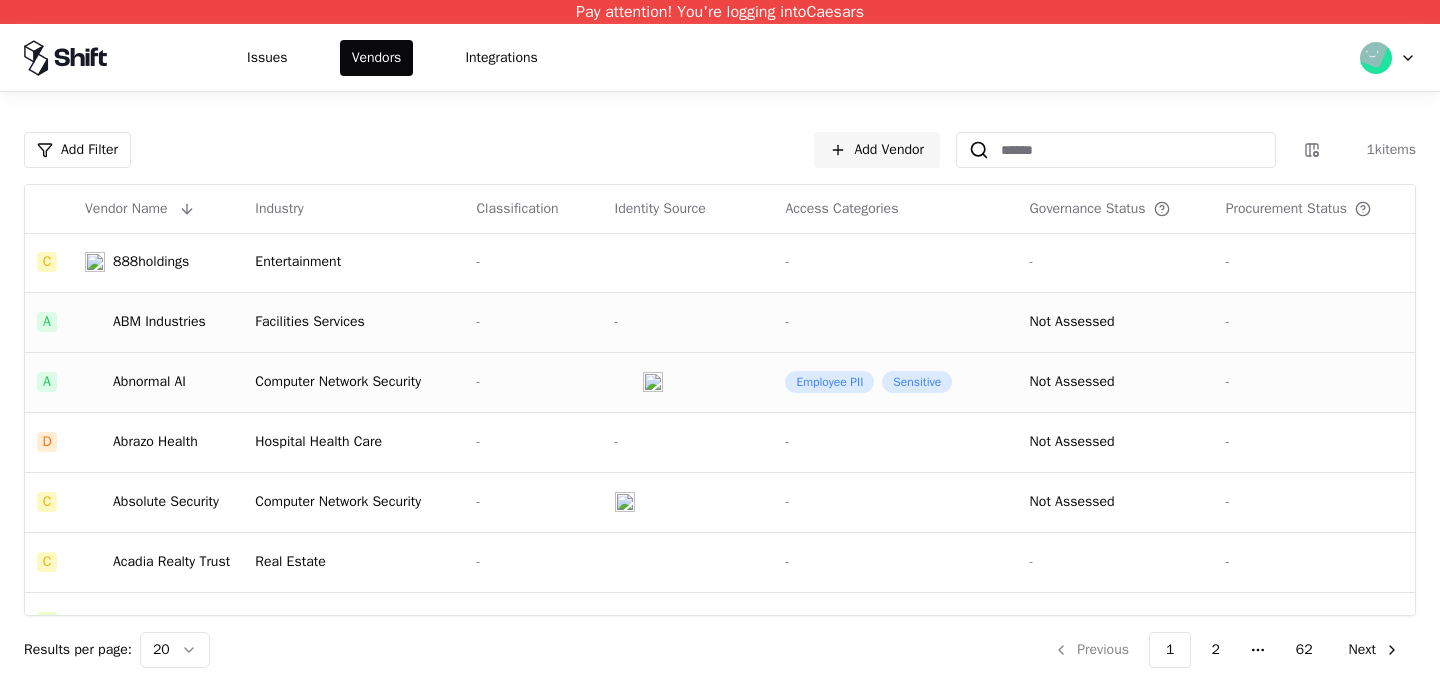 click on "ABM Industries" 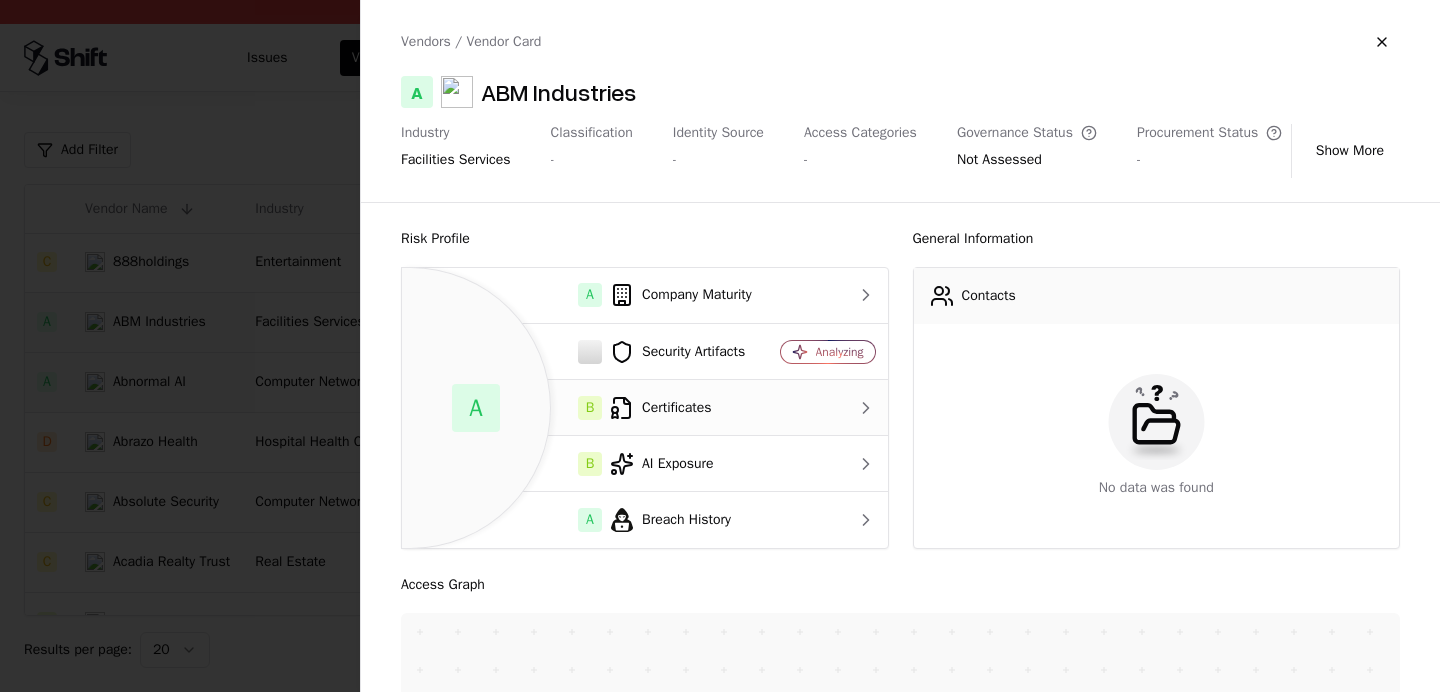click on "B Certificates" at bounding box center (585, 408) 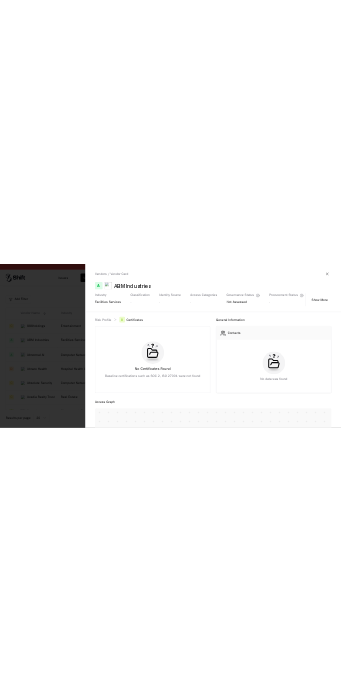 scroll, scrollTop: 0, scrollLeft: 0, axis: both 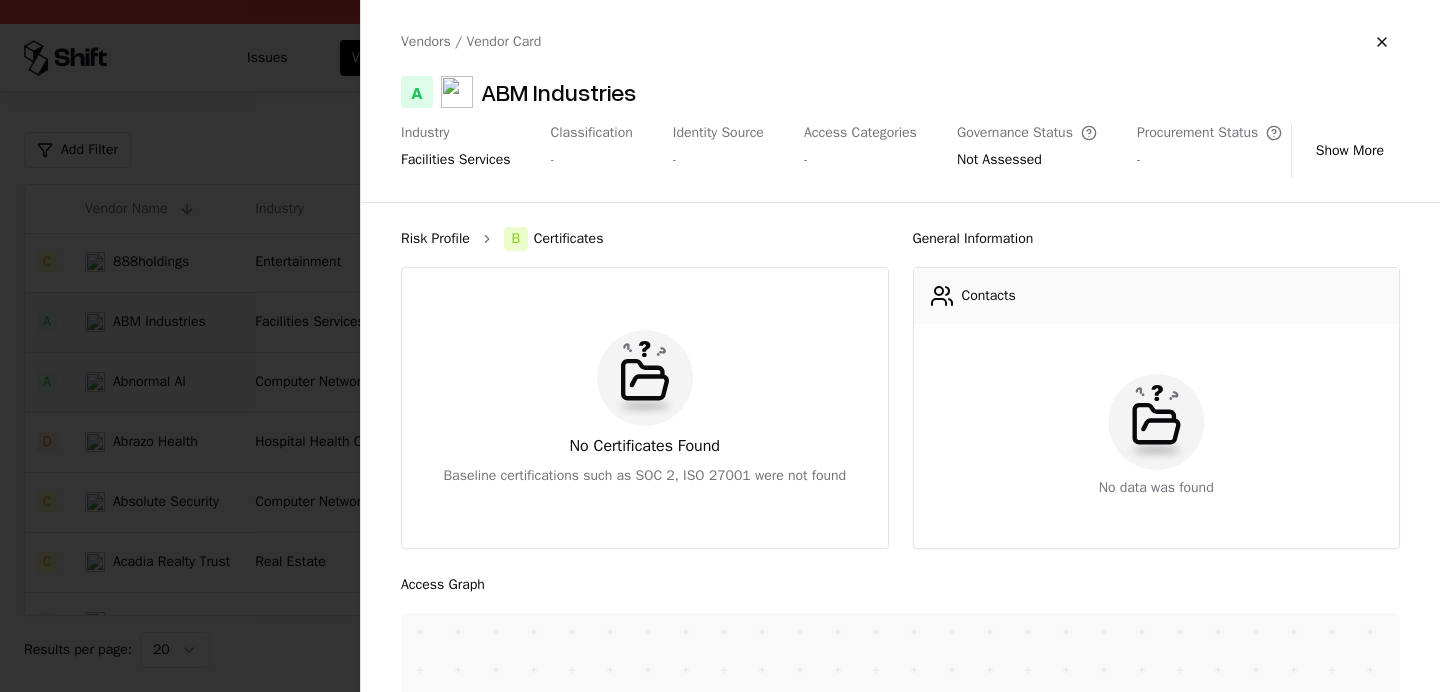 click on "Risk Profile" at bounding box center (435, 239) 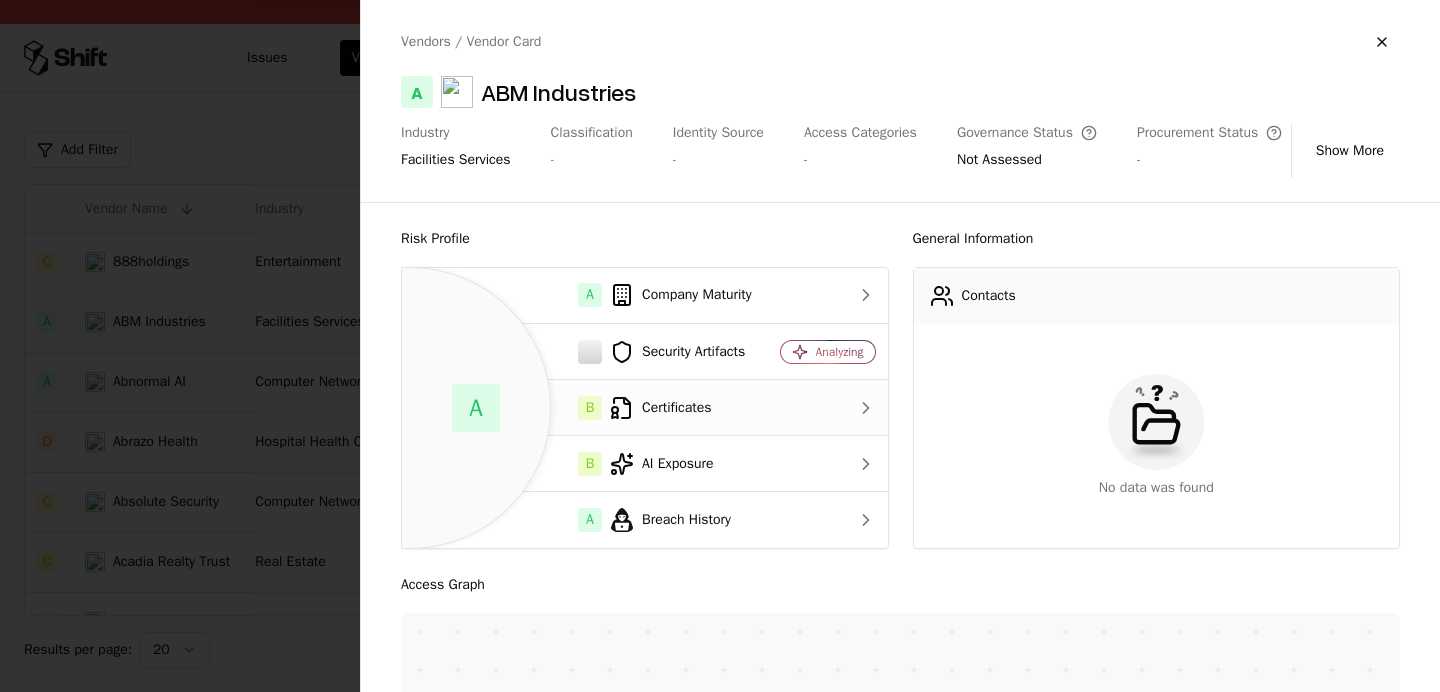 click on "B Certificates" at bounding box center (585, 408) 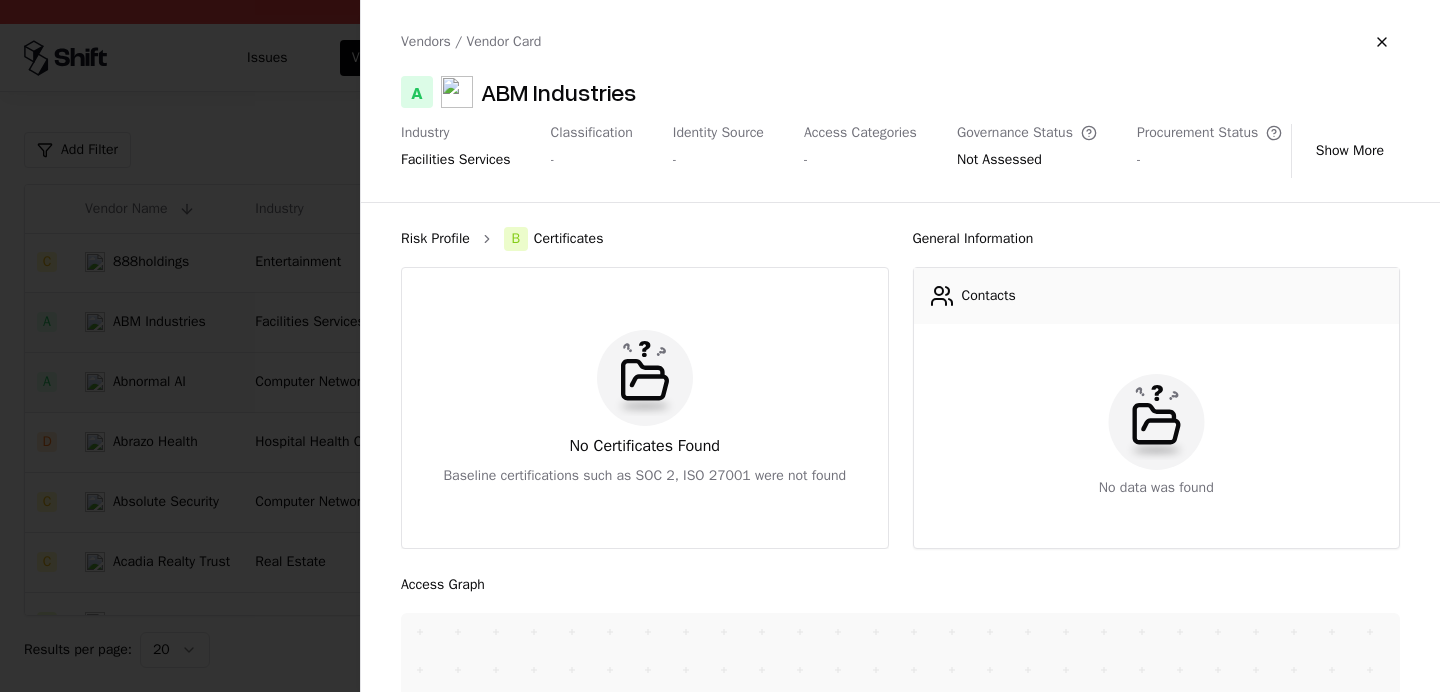 click on "Risk Profile" at bounding box center [435, 239] 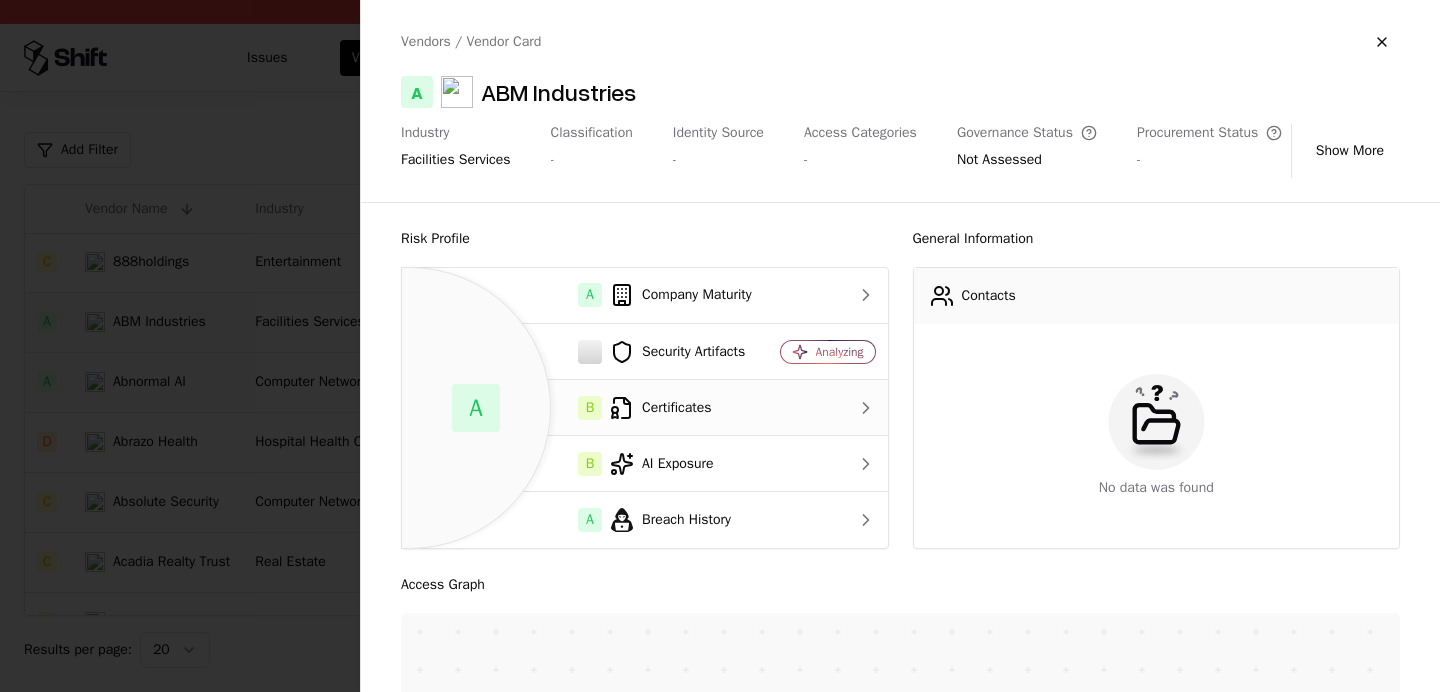 click on "B Certificates" at bounding box center (585, 408) 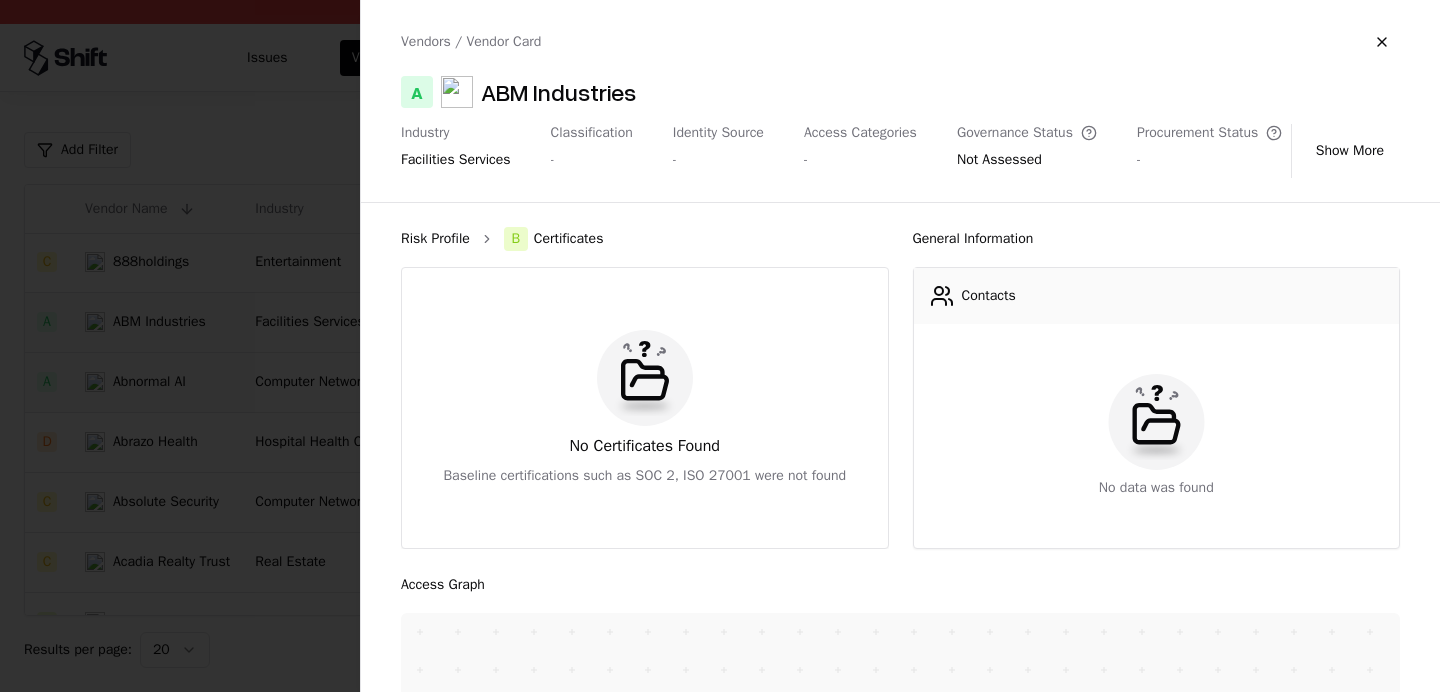 click on "Risk Profile" at bounding box center (435, 239) 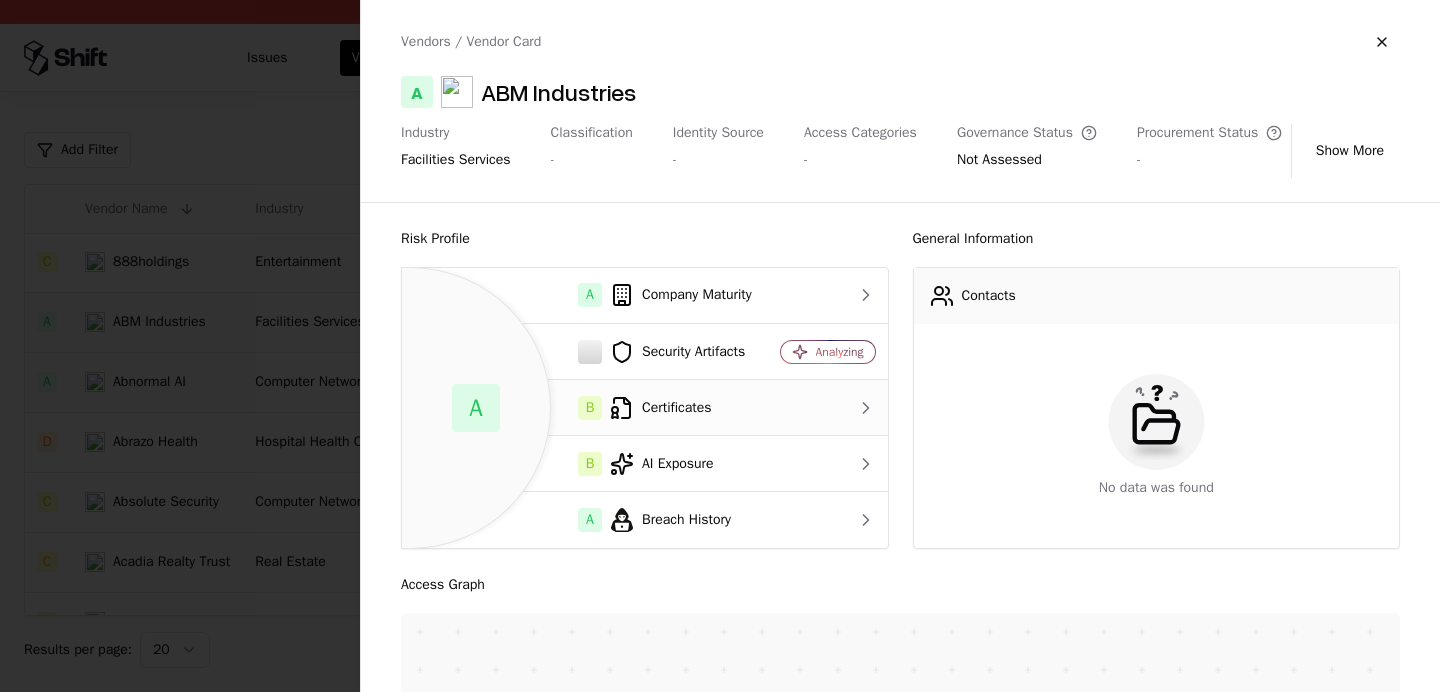 click on "B Certificates" at bounding box center [585, 408] 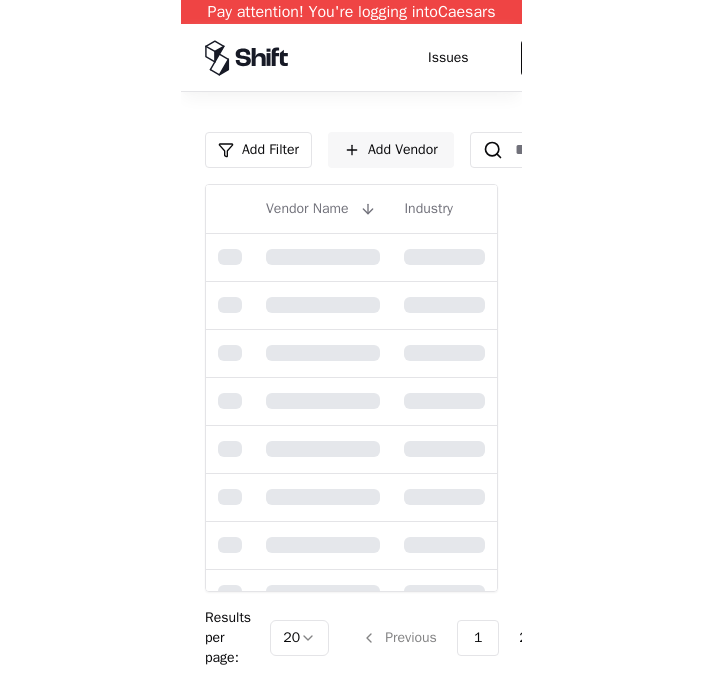 scroll, scrollTop: 0, scrollLeft: 0, axis: both 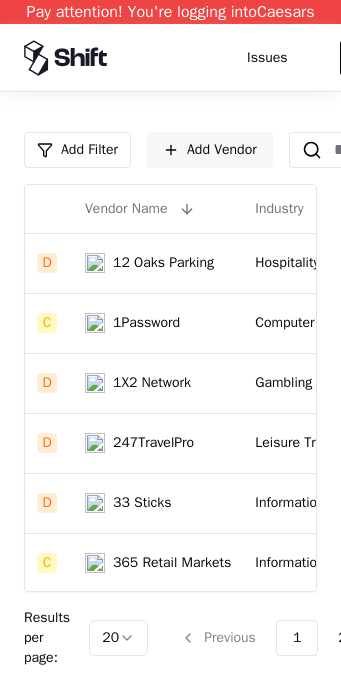 click on "Add Filter  Add Vendor   1k  items Vendor Name Industry Classification Identity Source Access Categories Governance Status Procurement Status D 12 Oaks Parking Hospitality - - - - C 1Password Computer Network Security - - Not Assessed - D 1X2 Network Gambling Casinos - - - - D 247TravelPro Leisure Travel Tourism - - - - D 33 Sticks Information Technology Services - - - - C 365 Retail Markets Information Technology Services - - - Not Assessed - D 8020 Consulting Management Consulting - - - Not Assessed - C 888holdings Entertainment - - - - A ABM Industries Facilities Services - - - Not Assessed - A Abnormal AI Computer Network Security - Employee PII Sensitive Not Assessed - D Abrazo Health Hospital Health Care - - - Not Assessed - C Absolute Security Computer Network Security - - Not Assessed - C Acadia Realty Trust Real Estate - - - - B Accenture Management Consulting - - - - D Accertify, Inc. Financial Services - - - Not Assessed - D Access Events Services - - - - D AccessIT Group - - Not Assessed - C Accor" 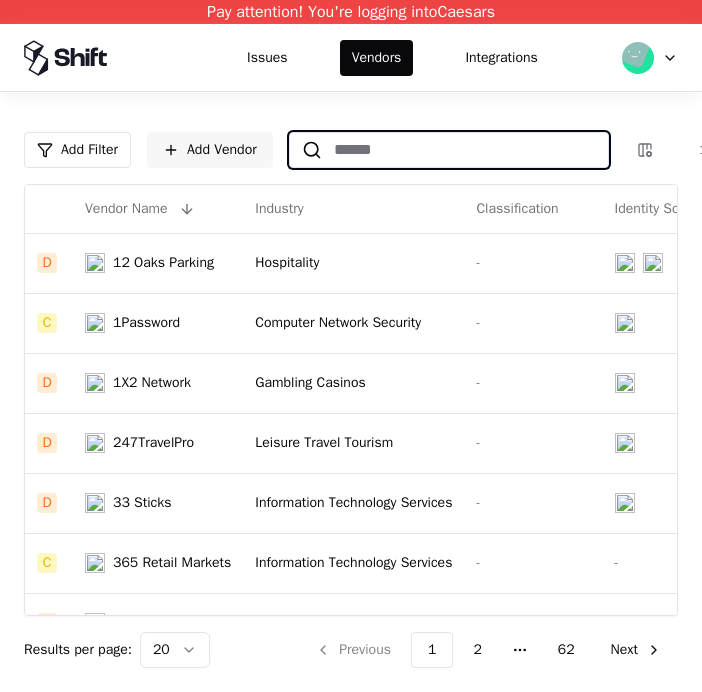 click 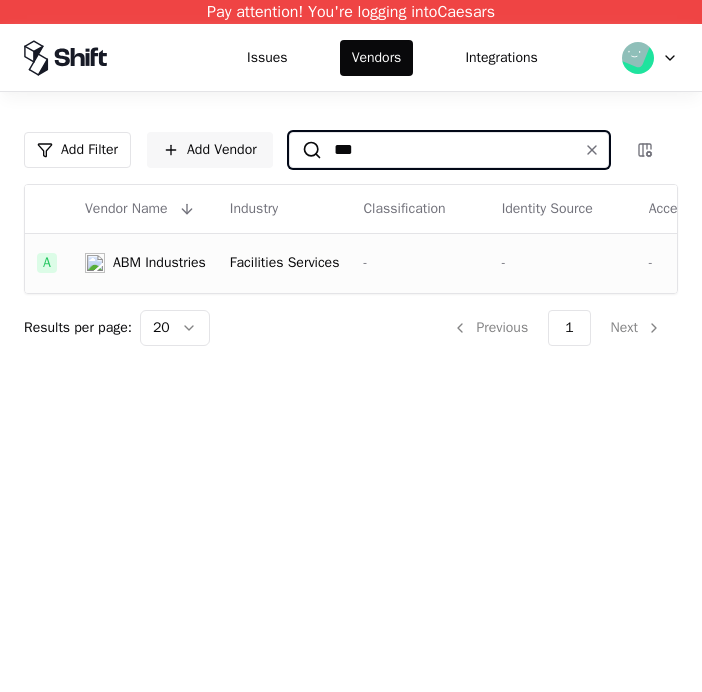 type on "***" 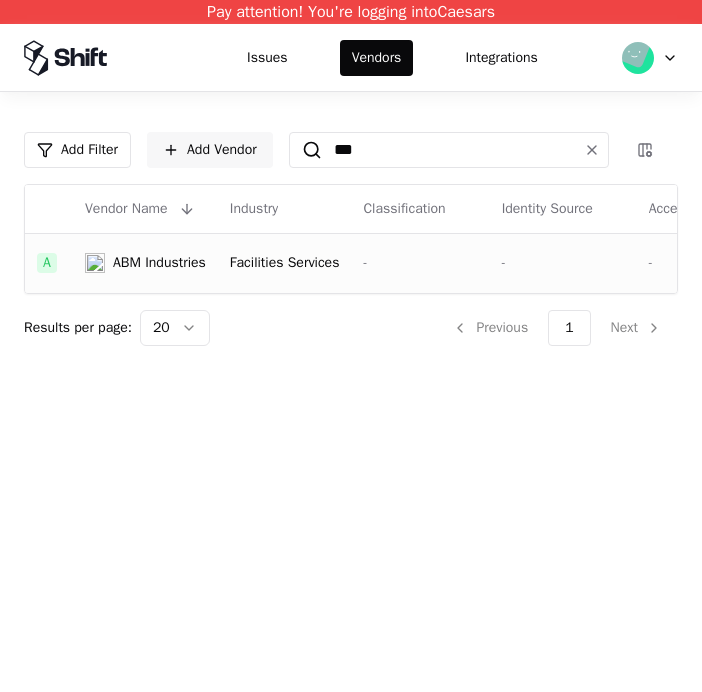 click on "ABM Industries" 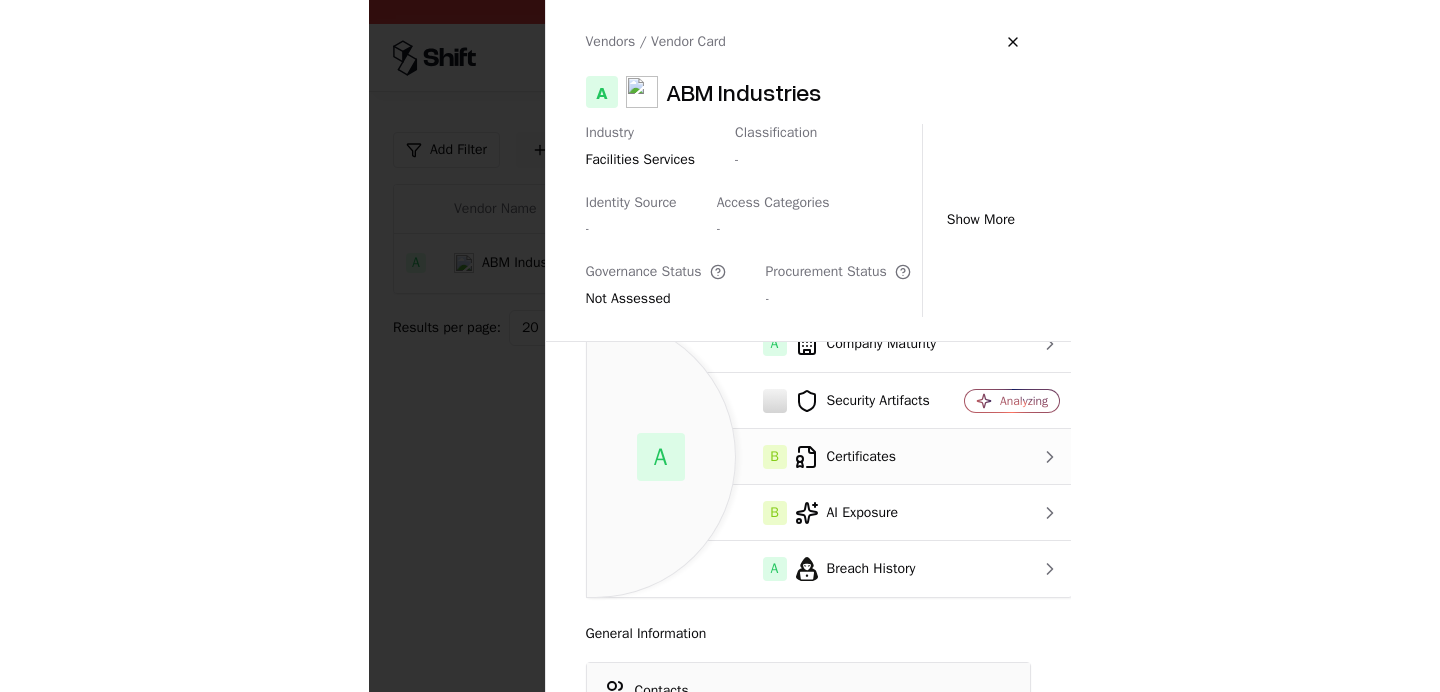 scroll, scrollTop: 92, scrollLeft: 0, axis: vertical 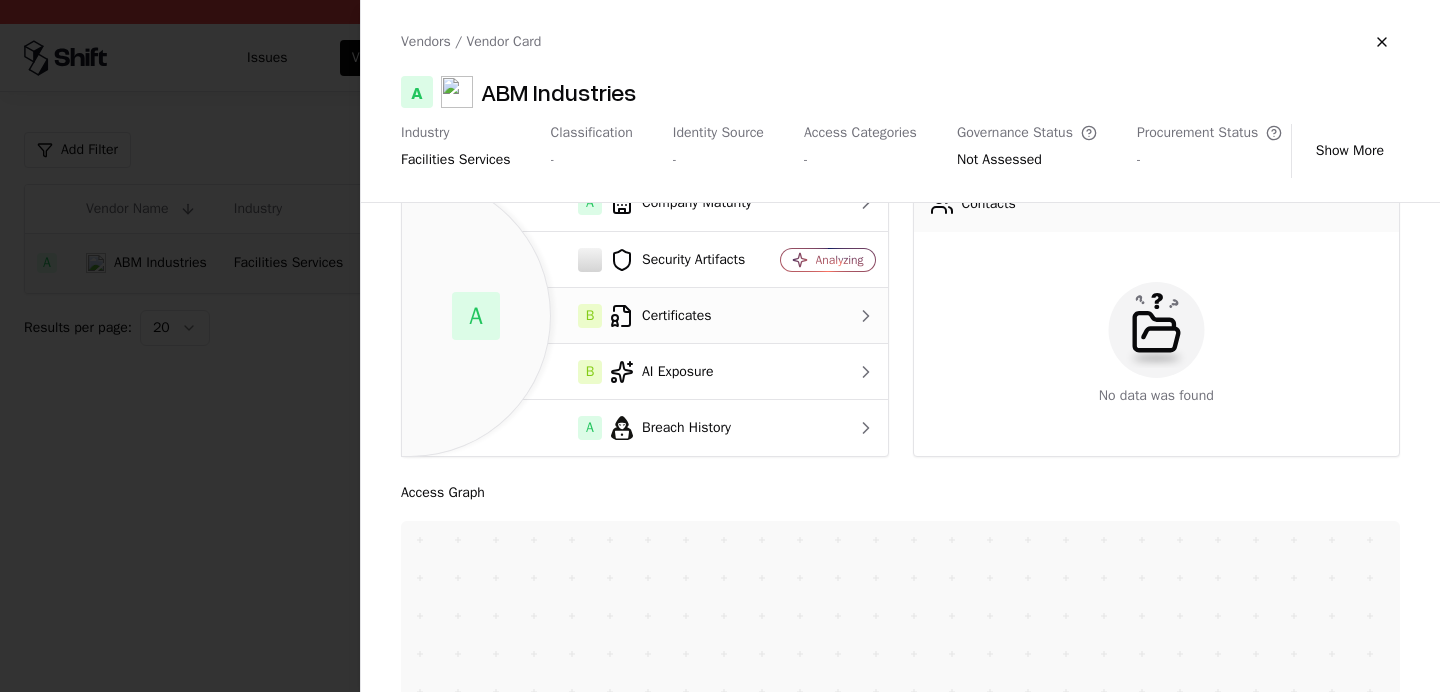 click on "B Certificates" at bounding box center [585, 316] 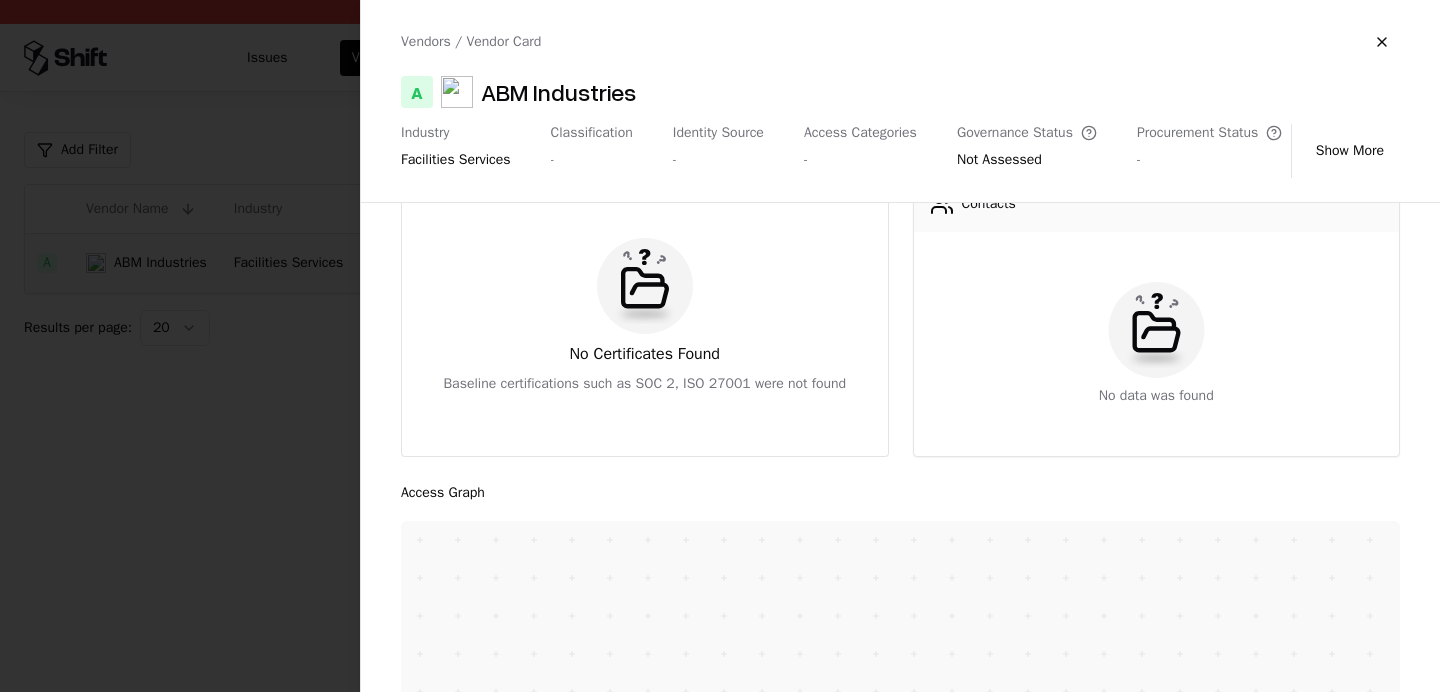 scroll, scrollTop: 0, scrollLeft: 0, axis: both 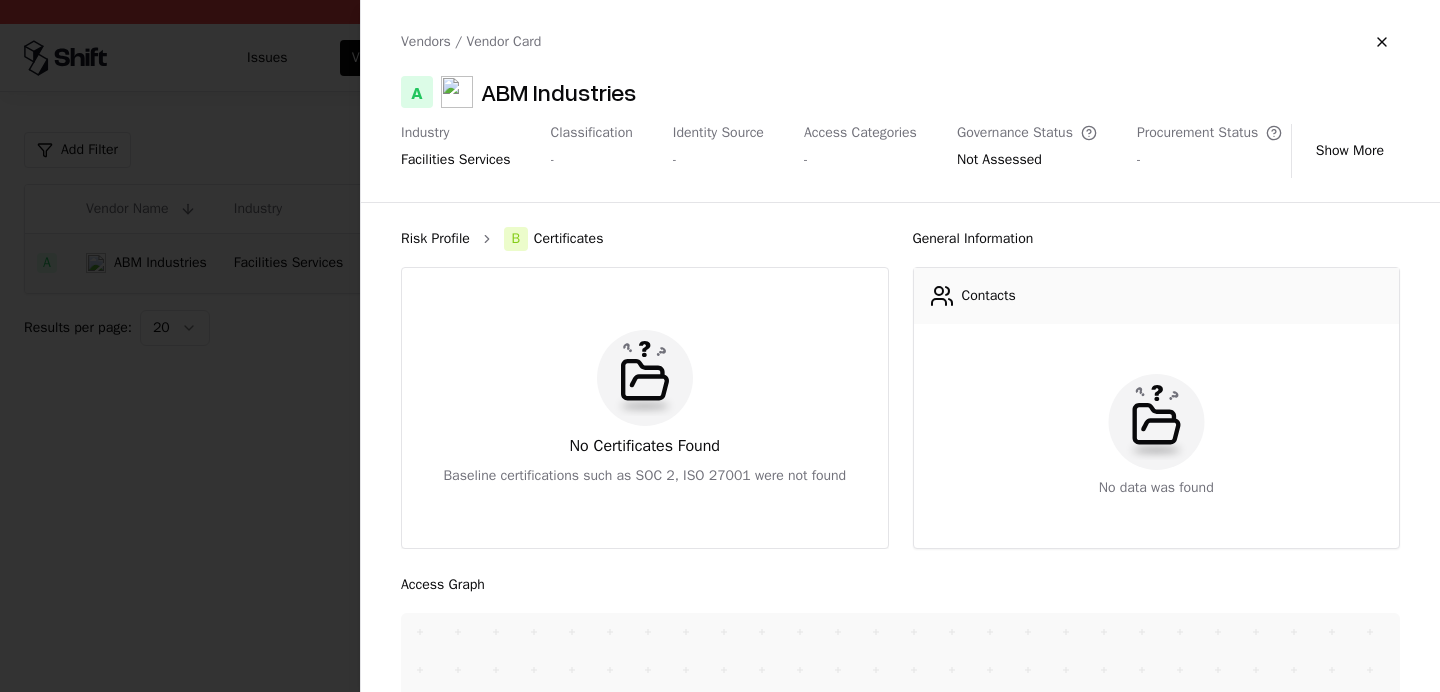 click on "Risk Profile" at bounding box center [435, 239] 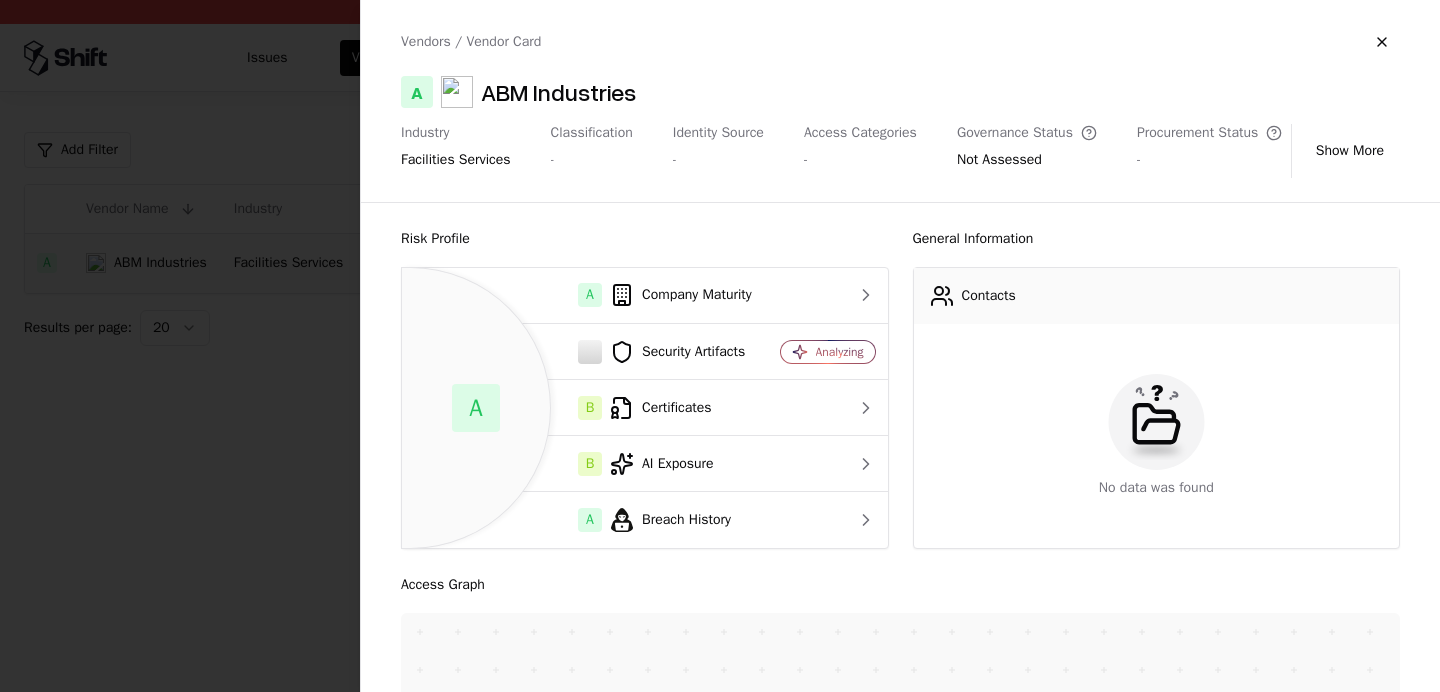 click at bounding box center [720, 346] 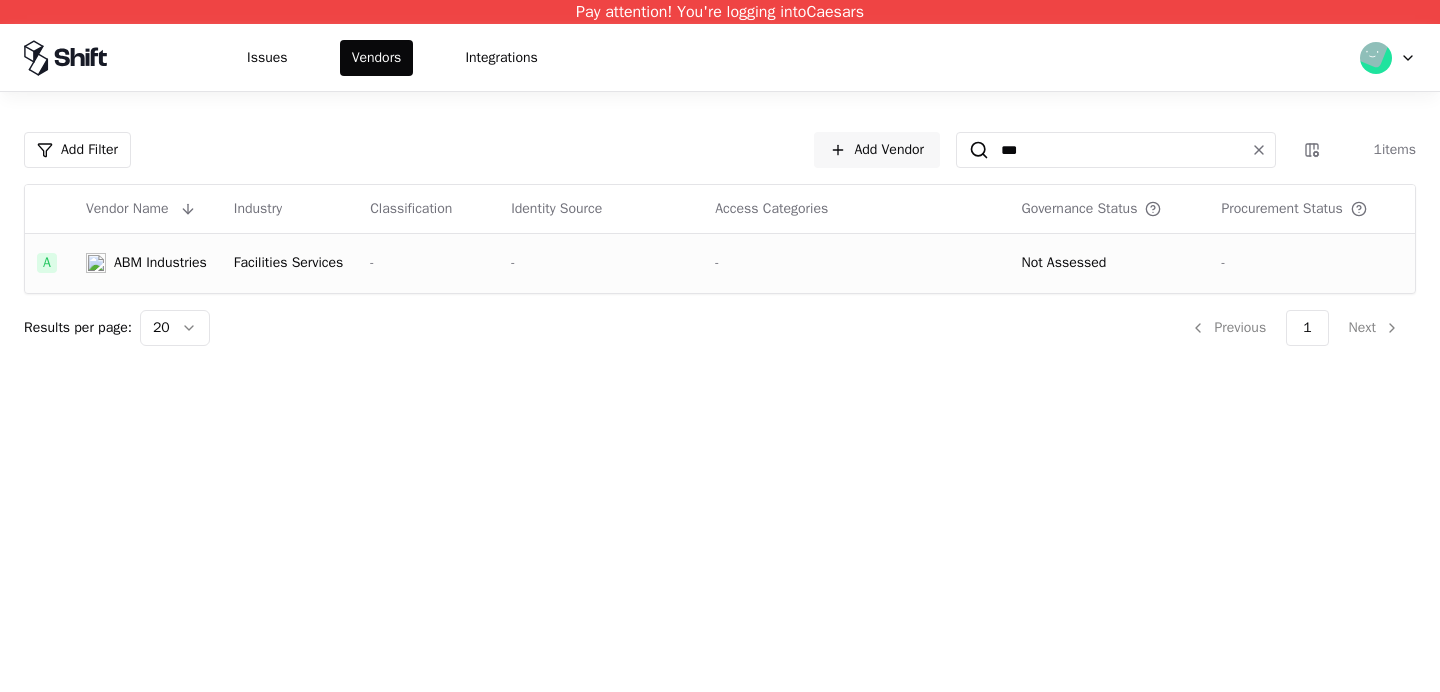 click on "-" 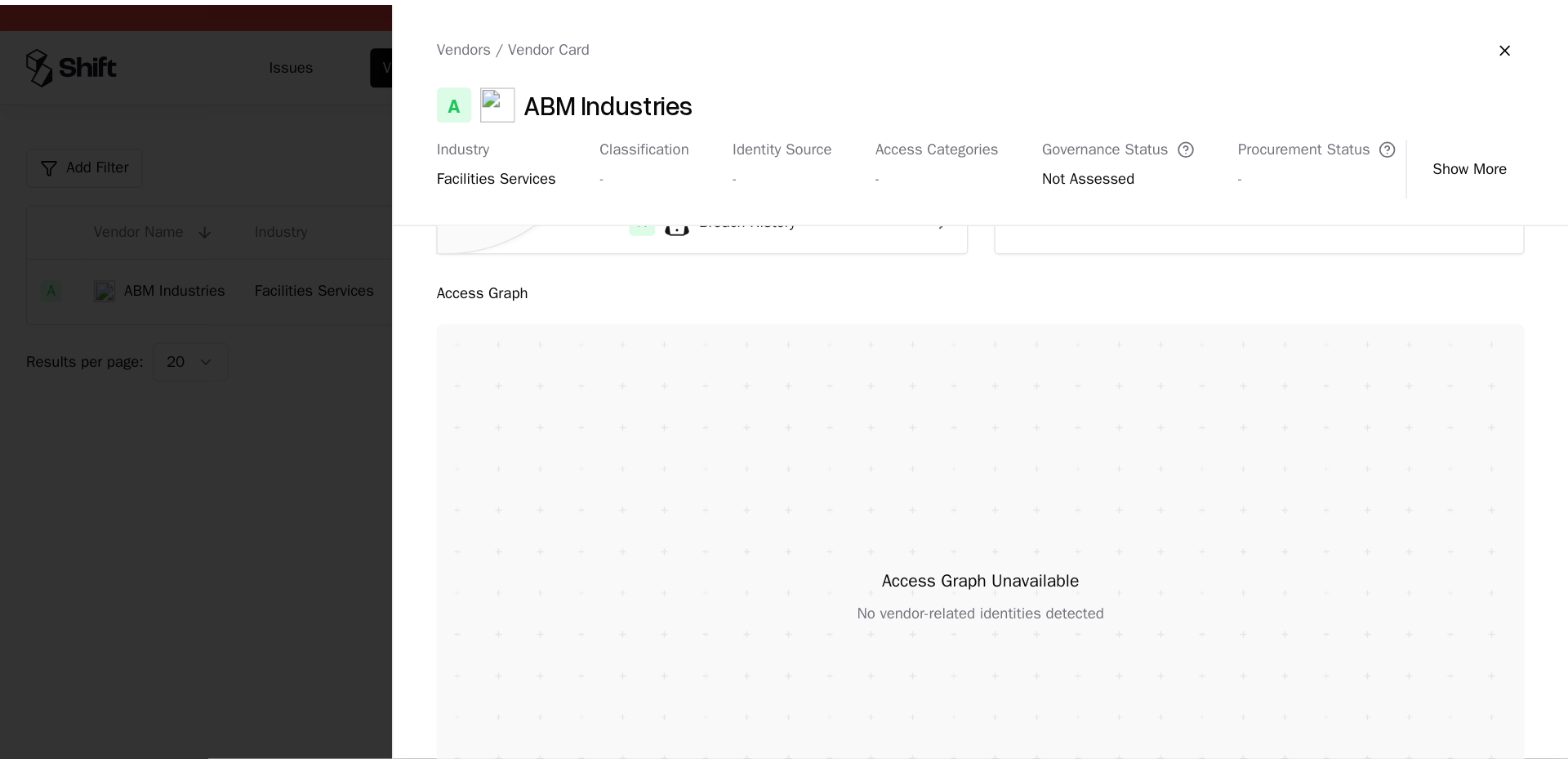scroll, scrollTop: 272, scrollLeft: 0, axis: vertical 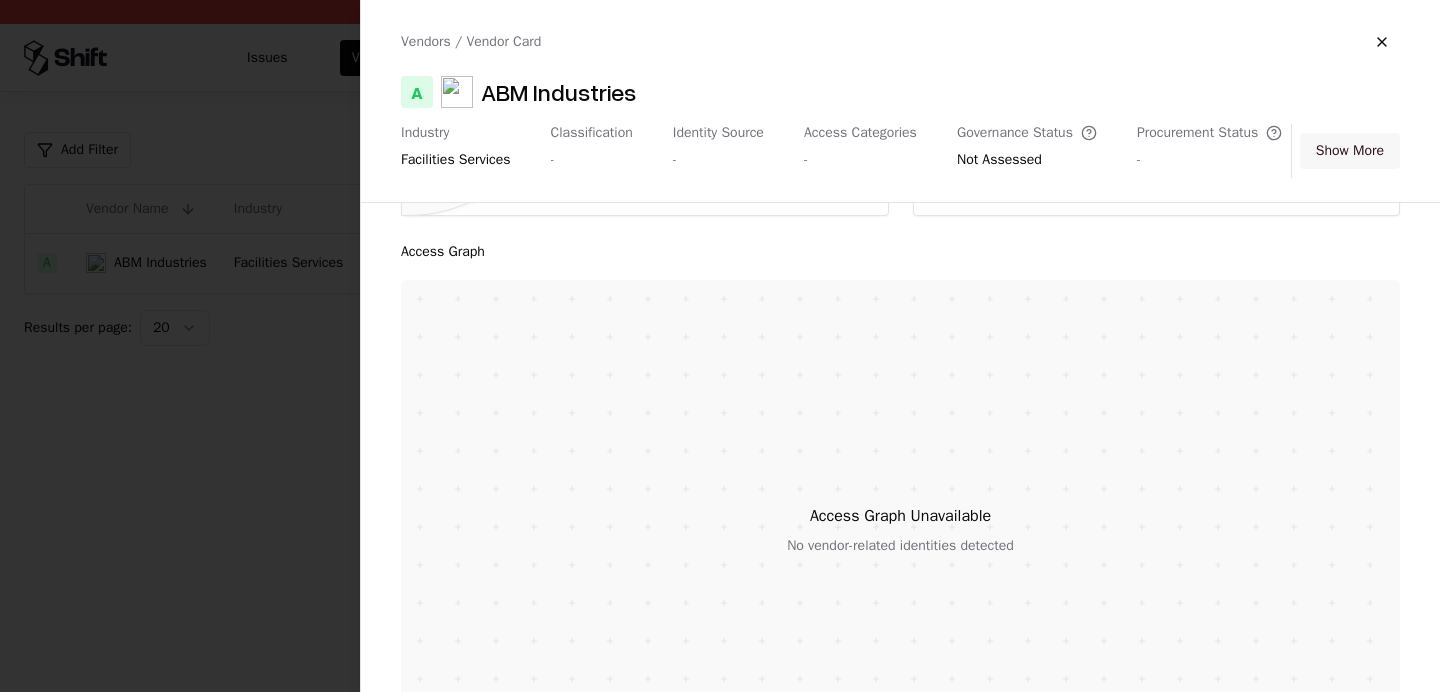 click on "Show More" at bounding box center (1350, 151) 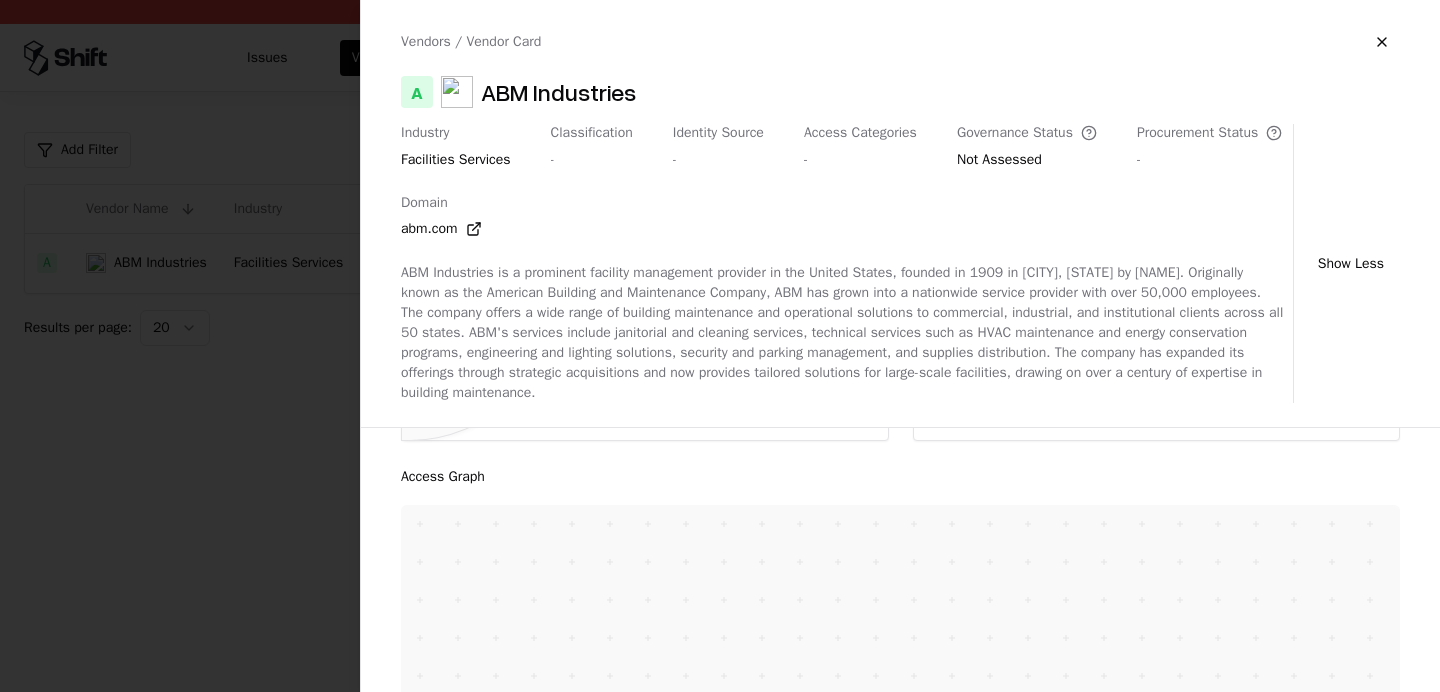 click on "ABM Industries is a prominent facility management provider in the United States, founded in 1909 in [CITY], [STATE] by [NAME]. Originally known as the American Building and Maintenance Company, ABM has grown into a nationwide service provider with over 50,000 employees. The company offers a wide range of building maintenance and operational solutions to commercial, industrial, and institutional clients across all 50 states.
ABM's services include janitorial and cleaning services, technical services such as HVAC maintenance and energy conservation programs, engineering and lighting solutions, security and parking management, and supplies distribution. The company has expanded its offerings through strategic acquisitions and now provides tailored solutions for large-scale facilities, drawing on over a century of expertise in building maintenance." at bounding box center (843, 333) 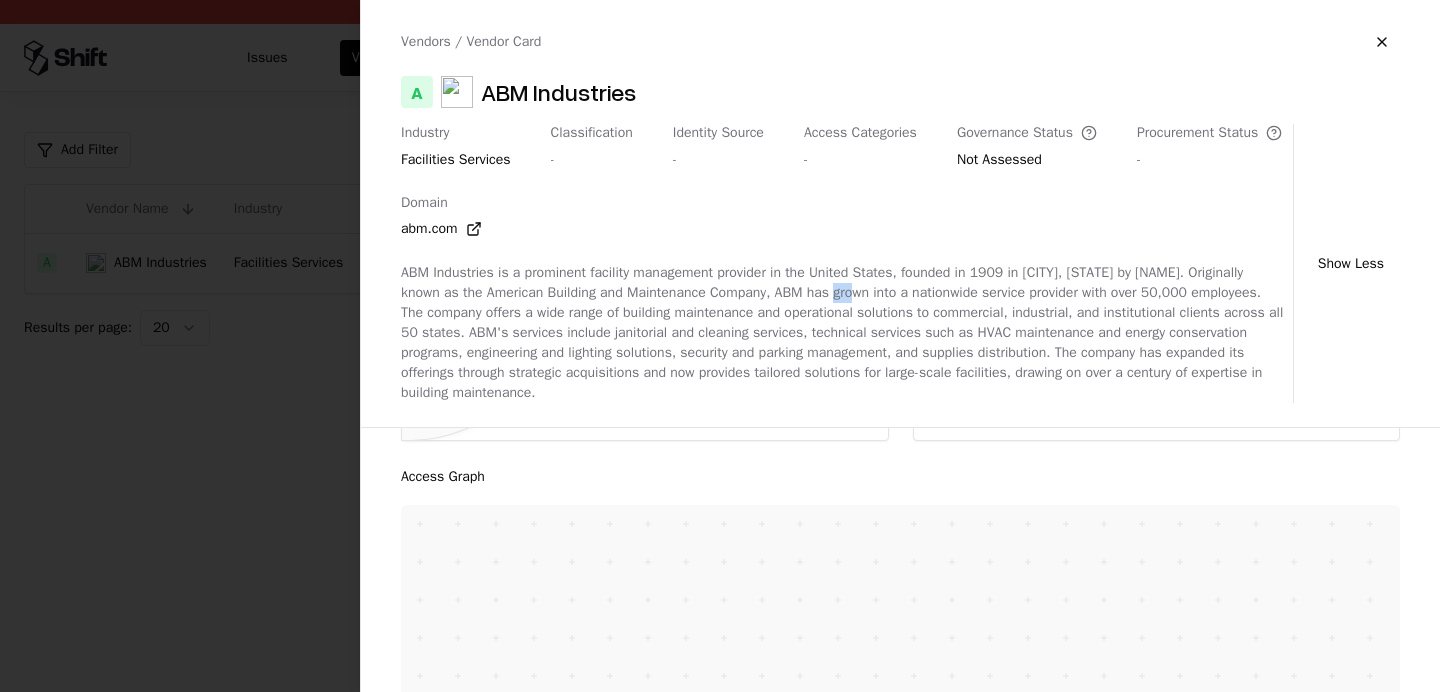 click on "ABM Industries is a prominent facility management provider in the United States, founded in 1909 in [CITY], [STATE] by [NAME]. Originally known as the American Building and Maintenance Company, ABM has grown into a nationwide service provider with over 50,000 employees. The company offers a wide range of building maintenance and operational solutions to commercial, industrial, and institutional clients across all 50 states.
ABM's services include janitorial and cleaning services, technical services such as HVAC maintenance and energy conservation programs, engineering and lighting solutions, security and parking management, and supplies distribution. The company has expanded its offerings through strategic acquisitions and now provides tailored solutions for large-scale facilities, drawing on over a century of expertise in building maintenance." at bounding box center [843, 333] 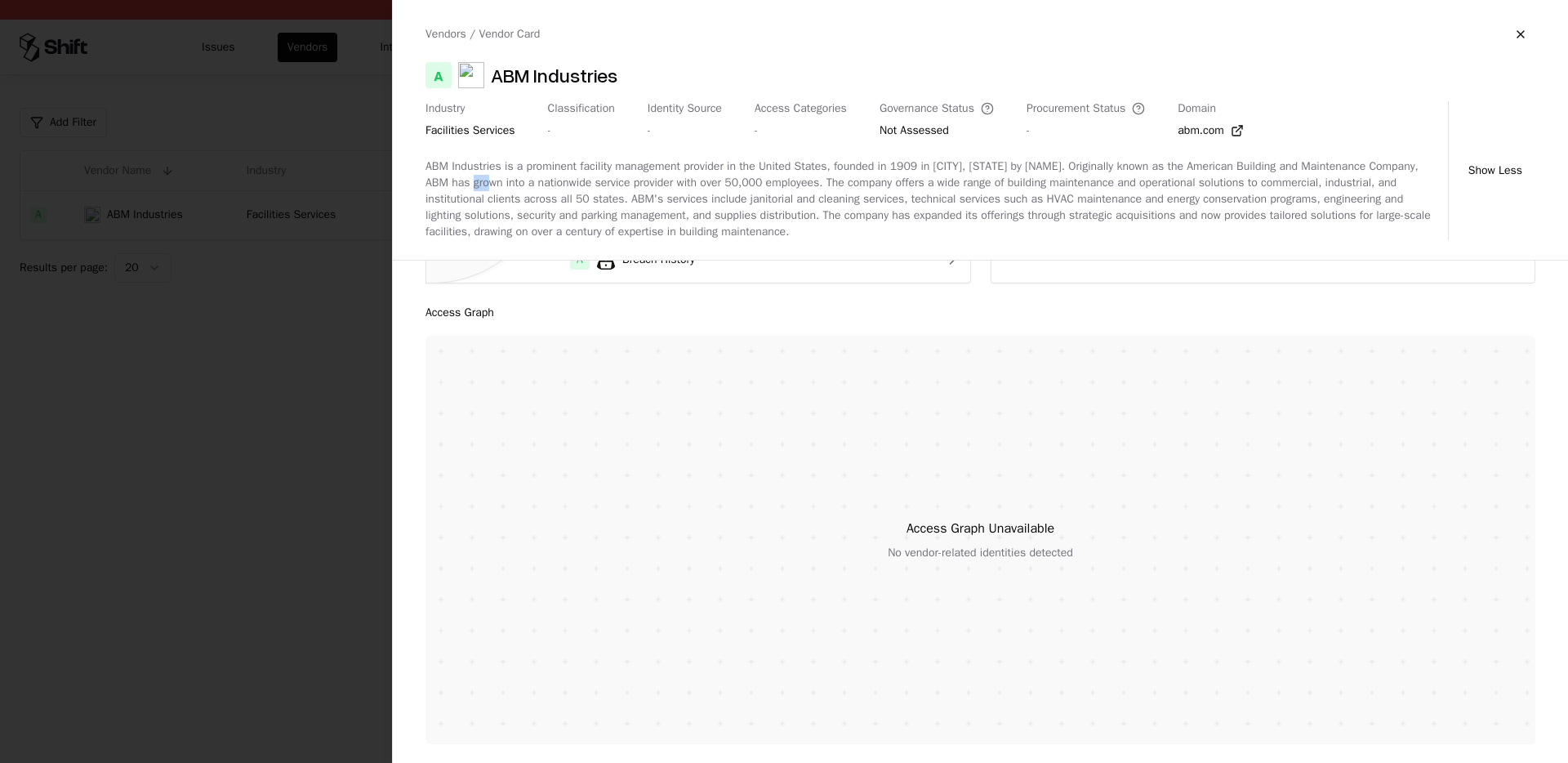 scroll, scrollTop: 260, scrollLeft: 0, axis: vertical 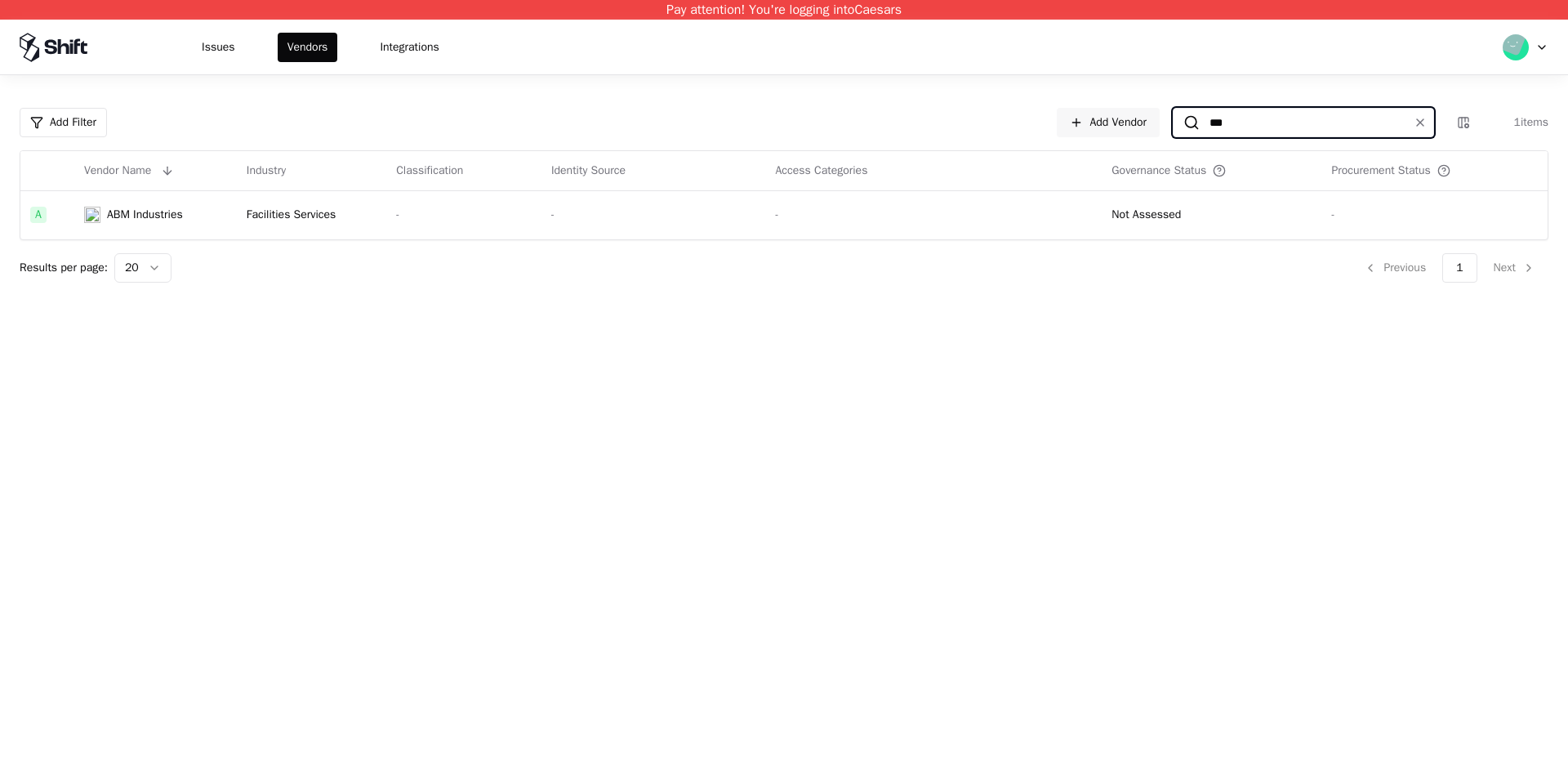 click on "***" 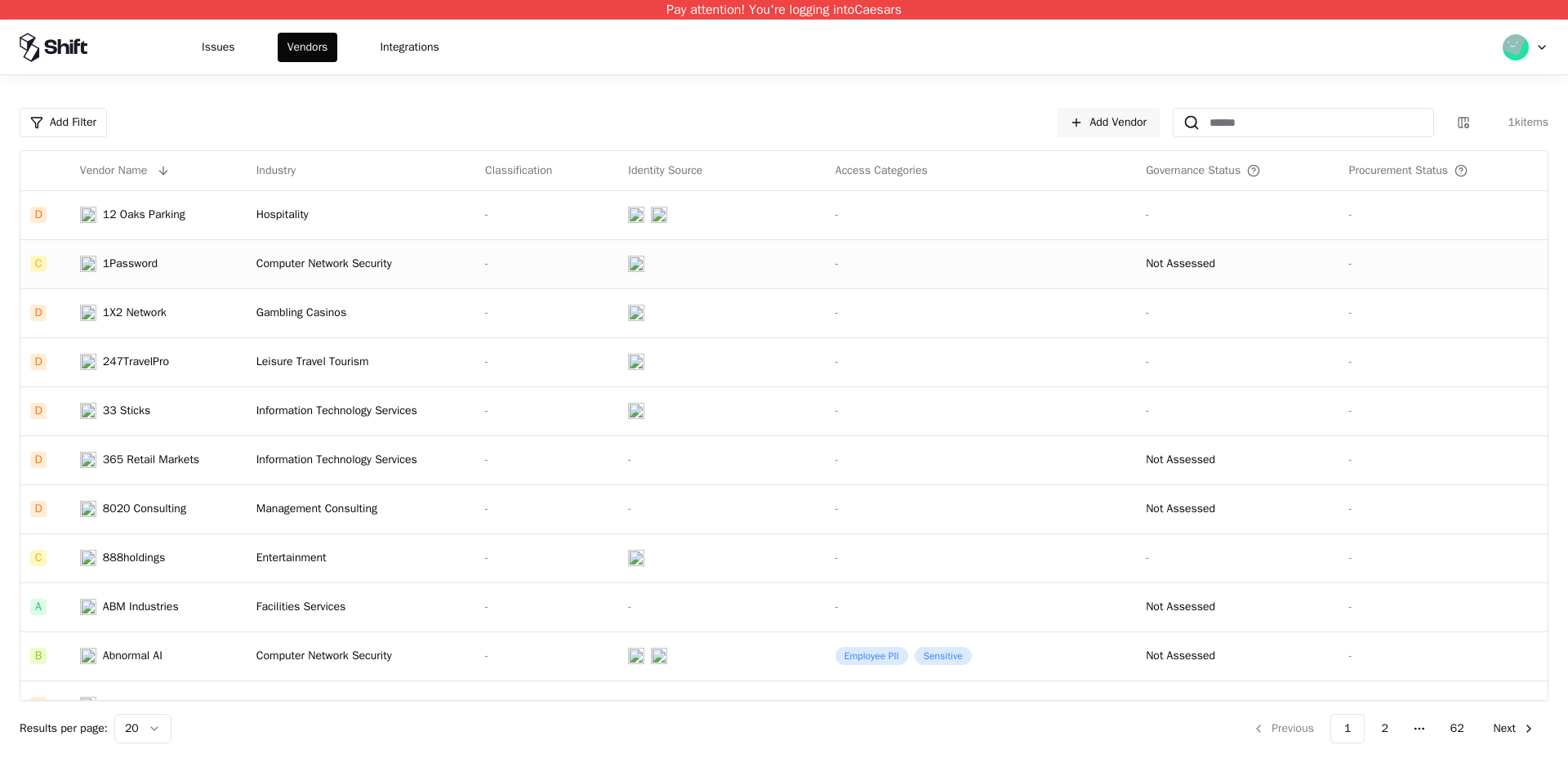 click on "Computer Network Security" 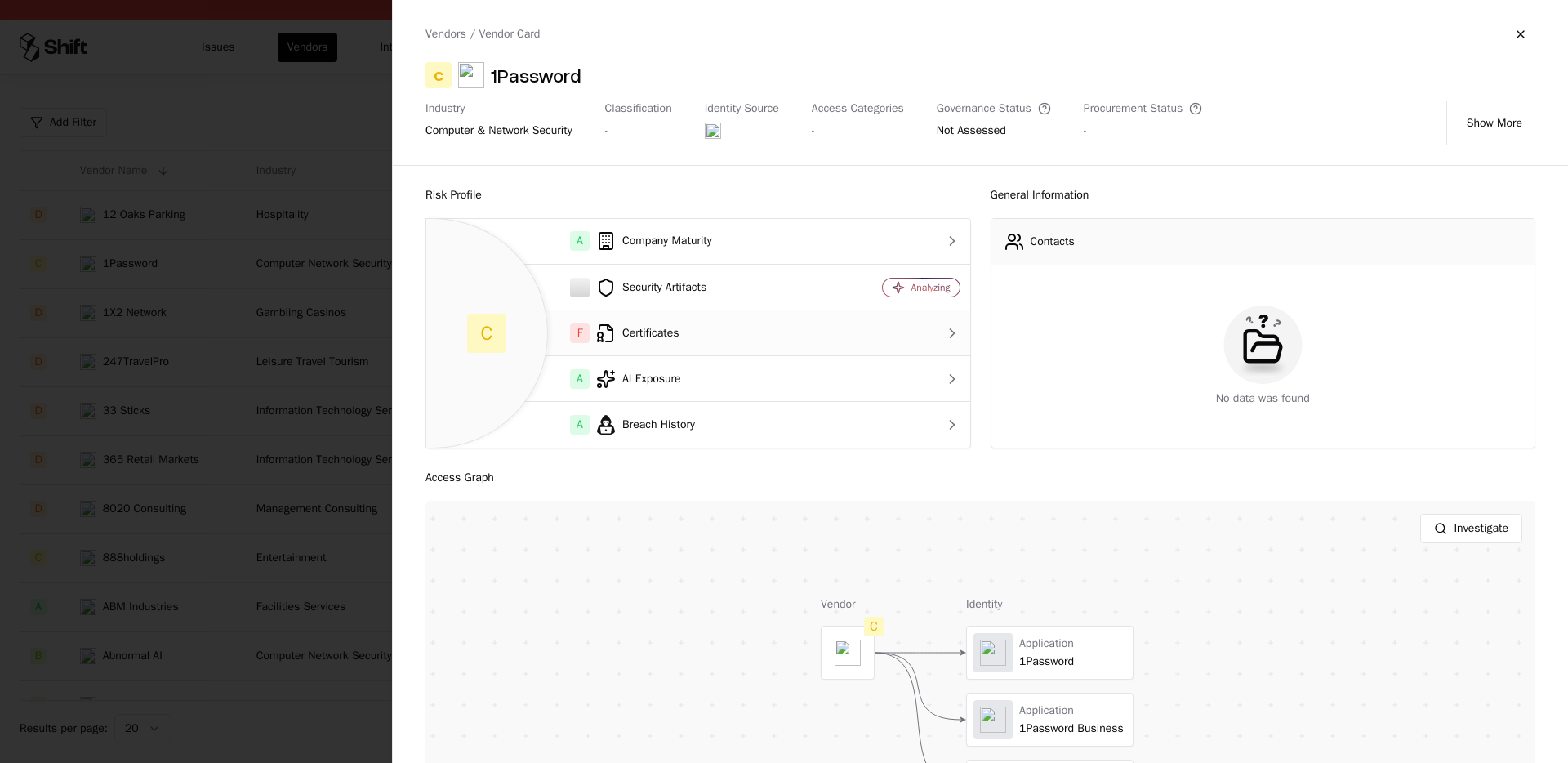 click on "F Certificates" at bounding box center [630, 333] 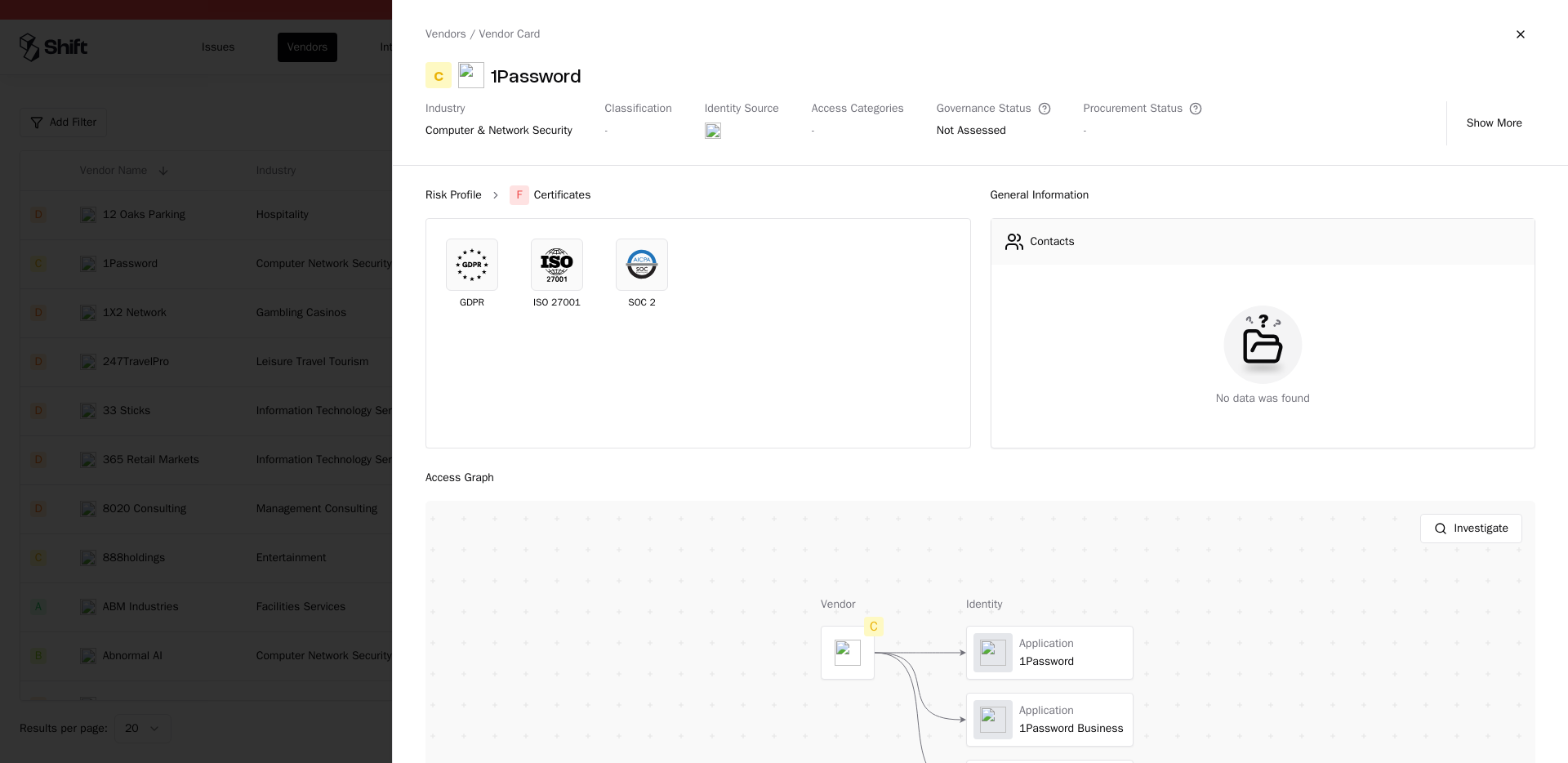 click on "Risk Profile" at bounding box center [453, 195] 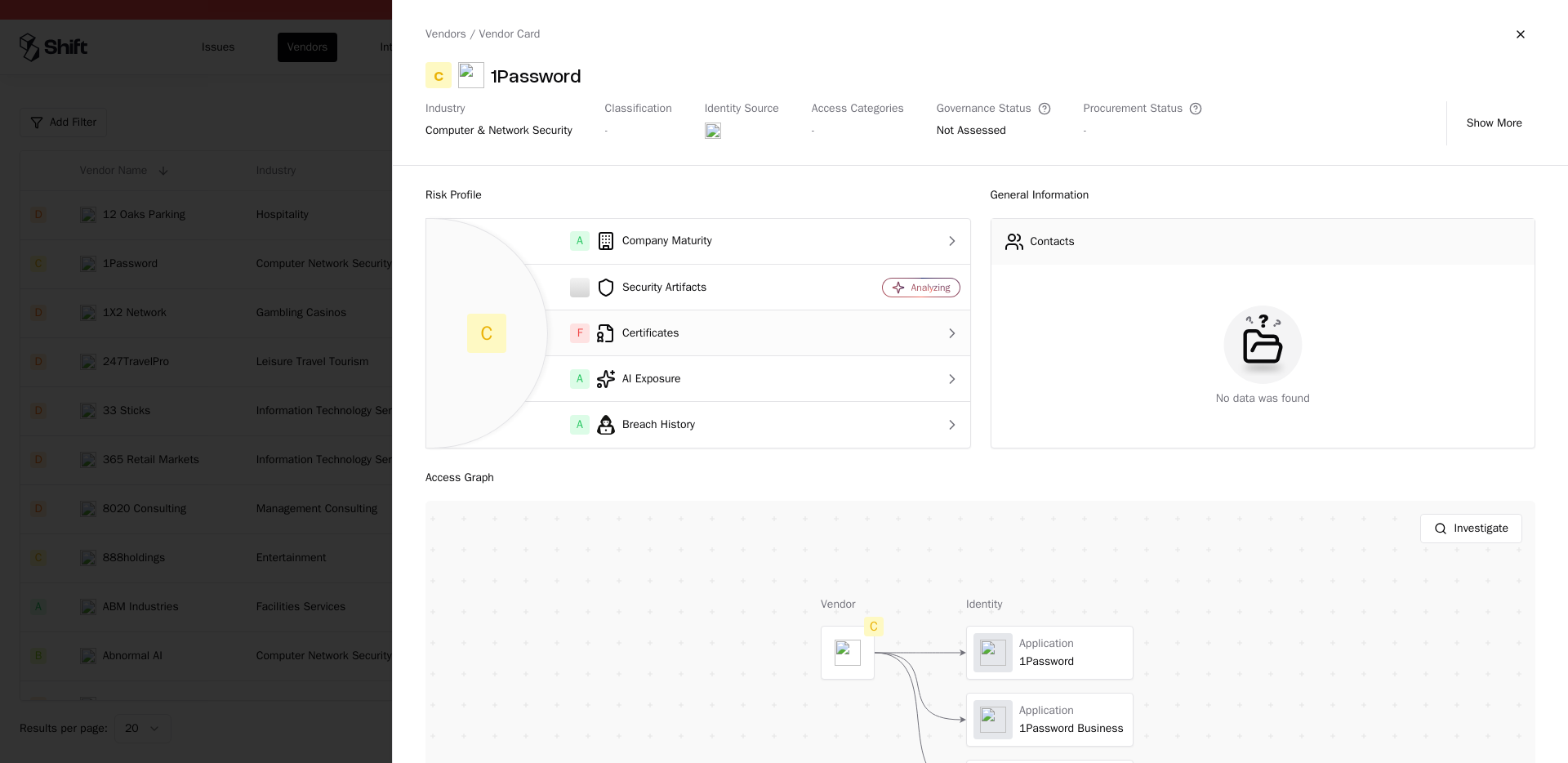 click on "F Certificates" at bounding box center (630, 333) 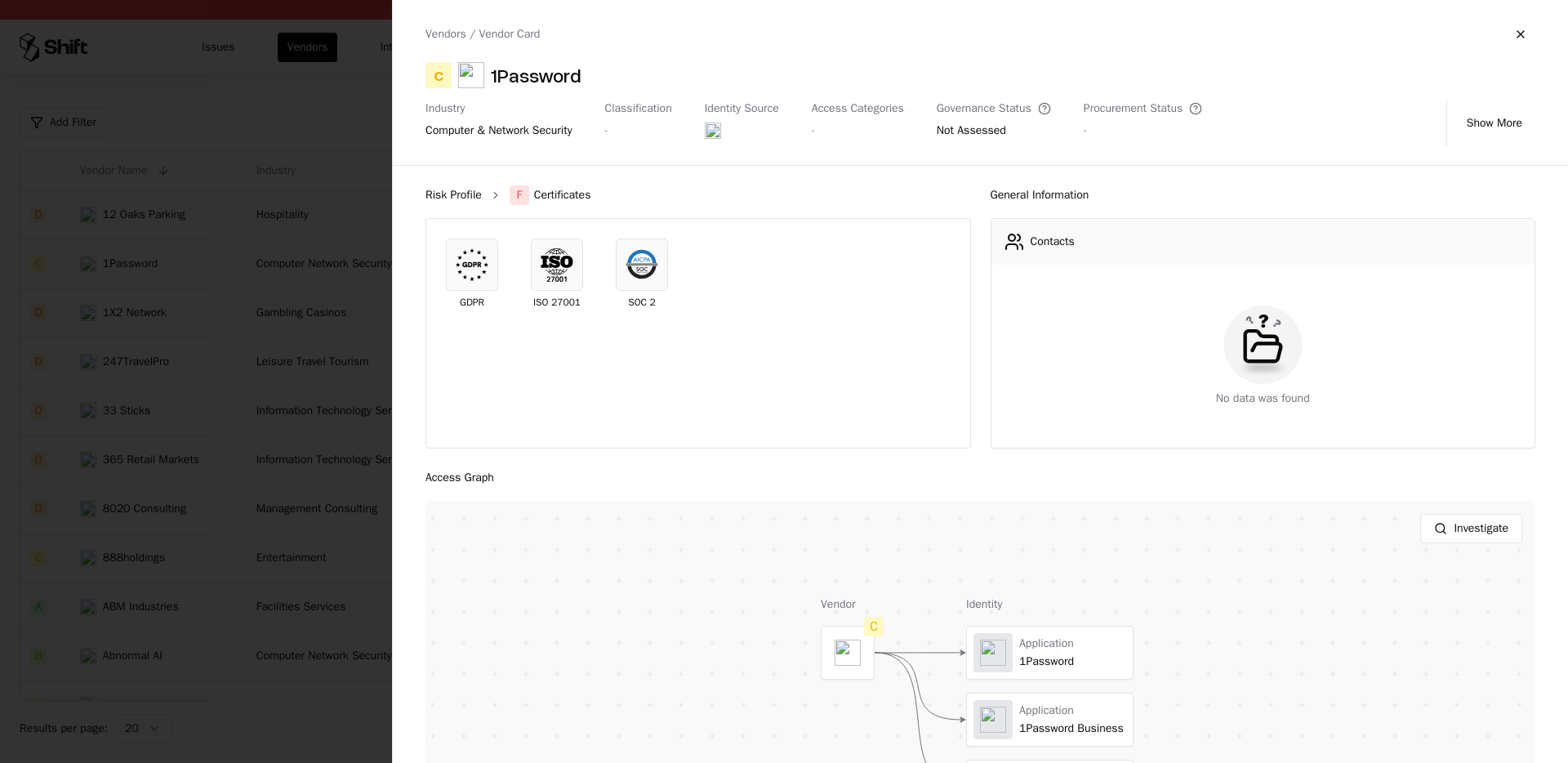 click on "Risk Profile" at bounding box center (453, 195) 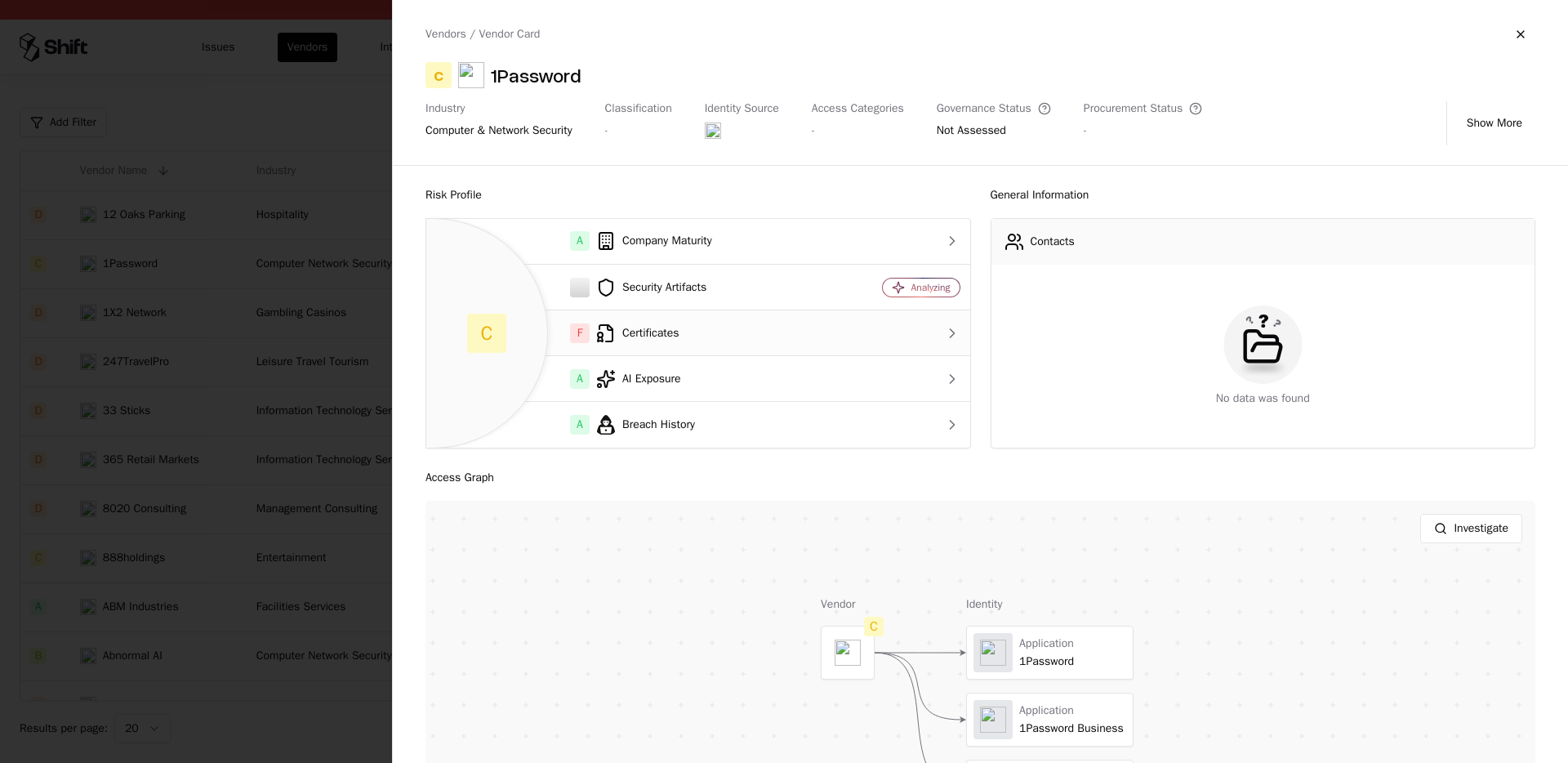 click on "F Certificates" at bounding box center [630, 333] 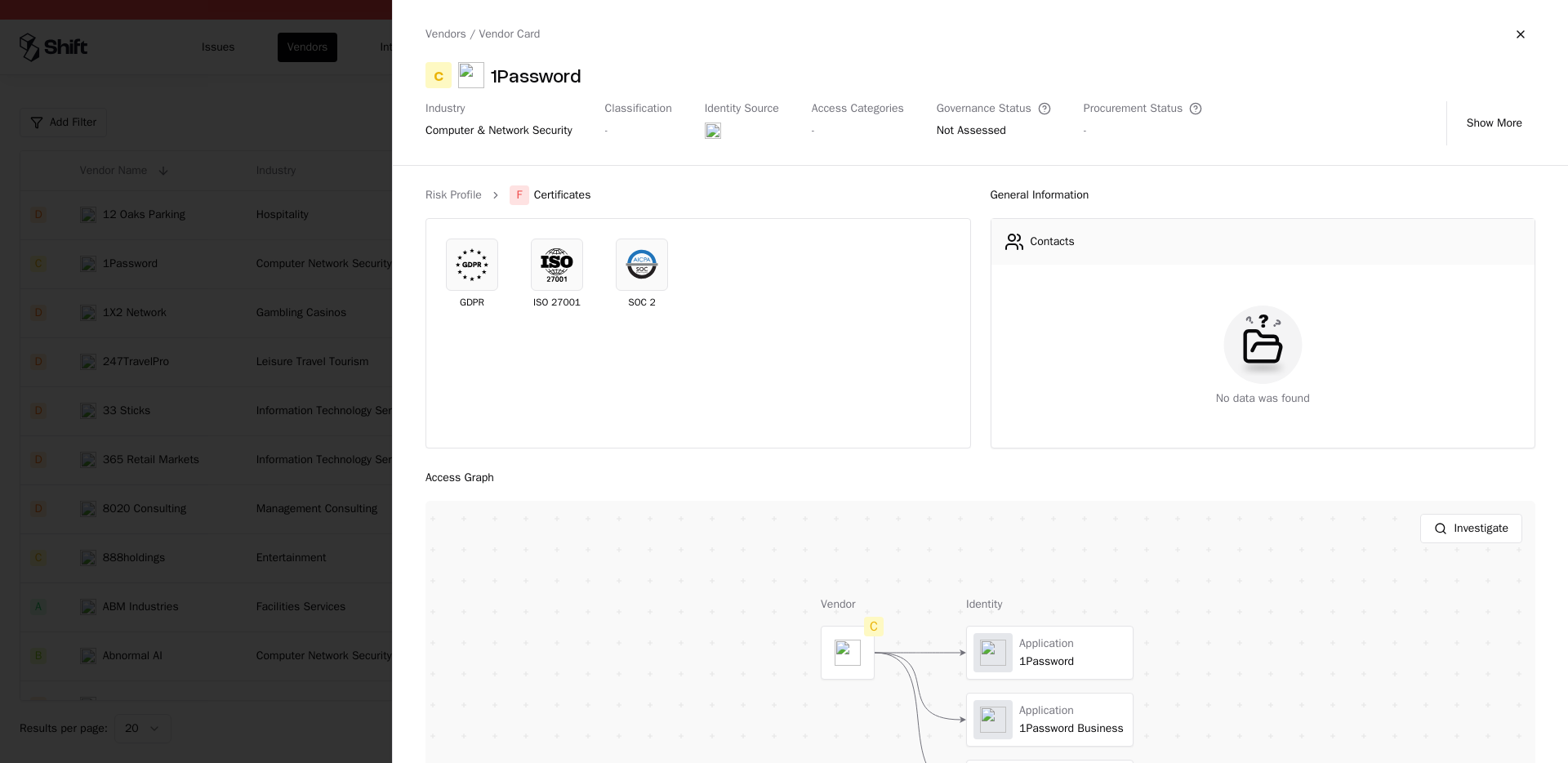click at bounding box center [784, 382] 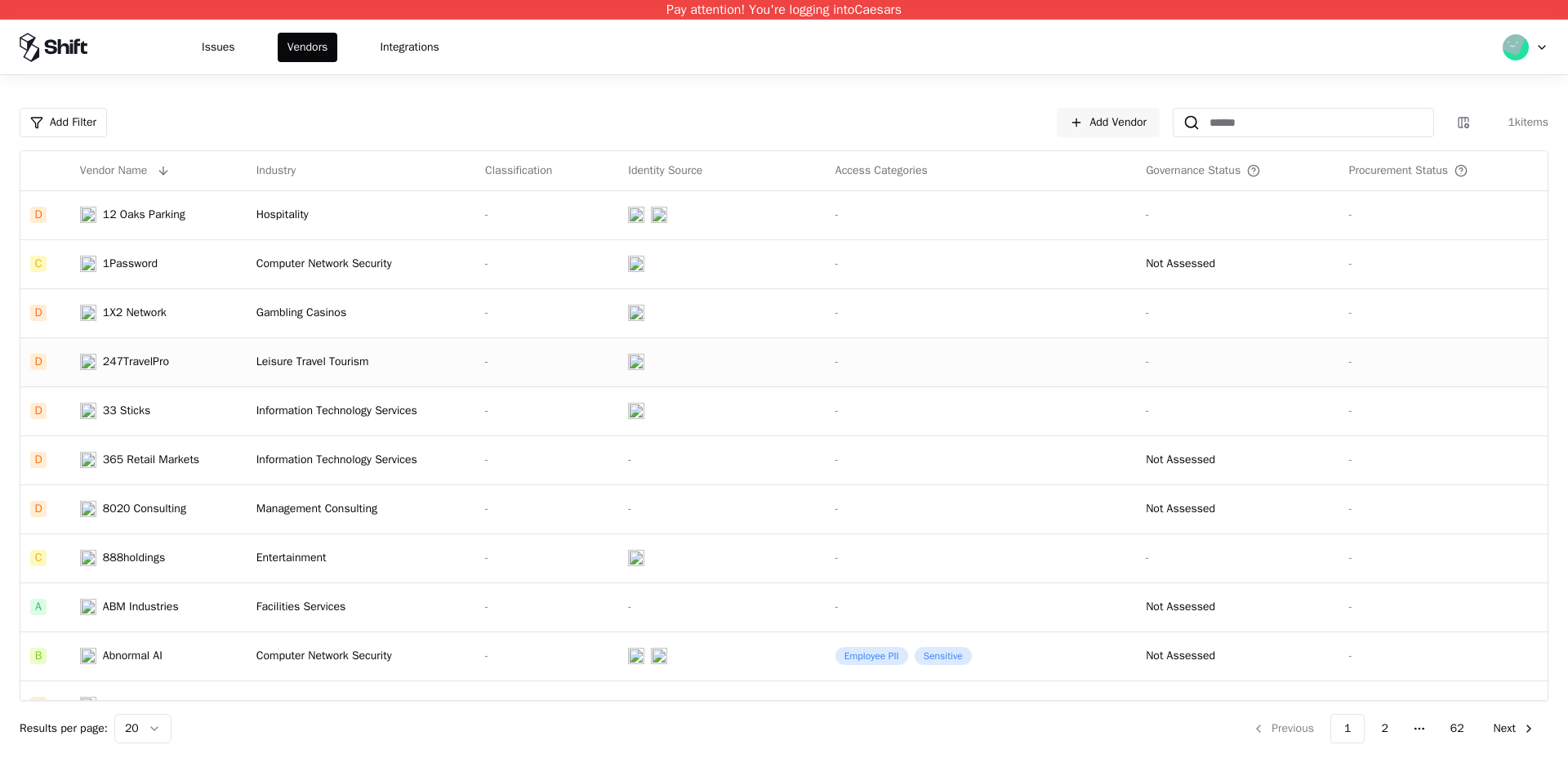 click on "247TravelPro" 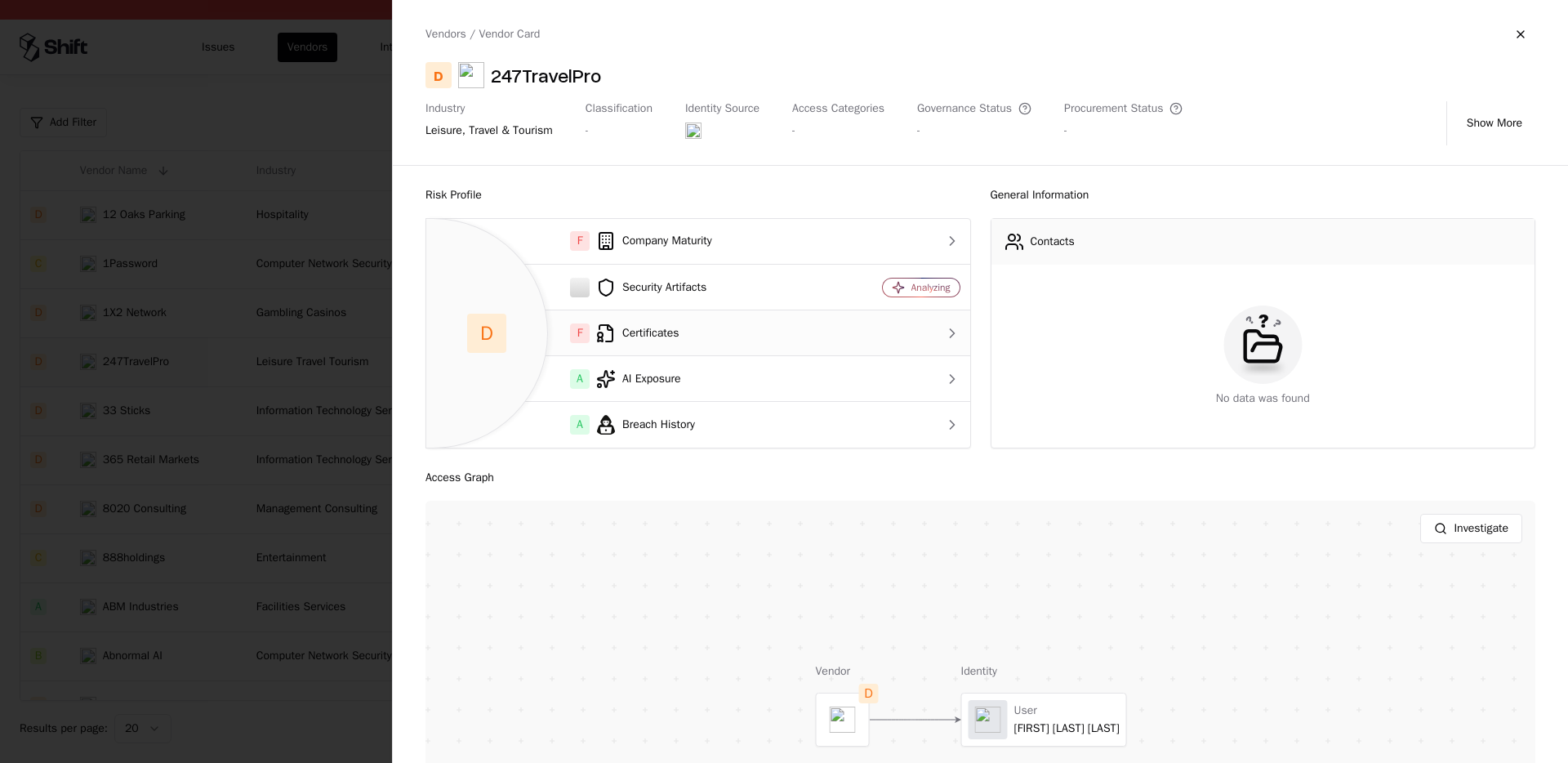click on "F Certificates" at bounding box center (630, 333) 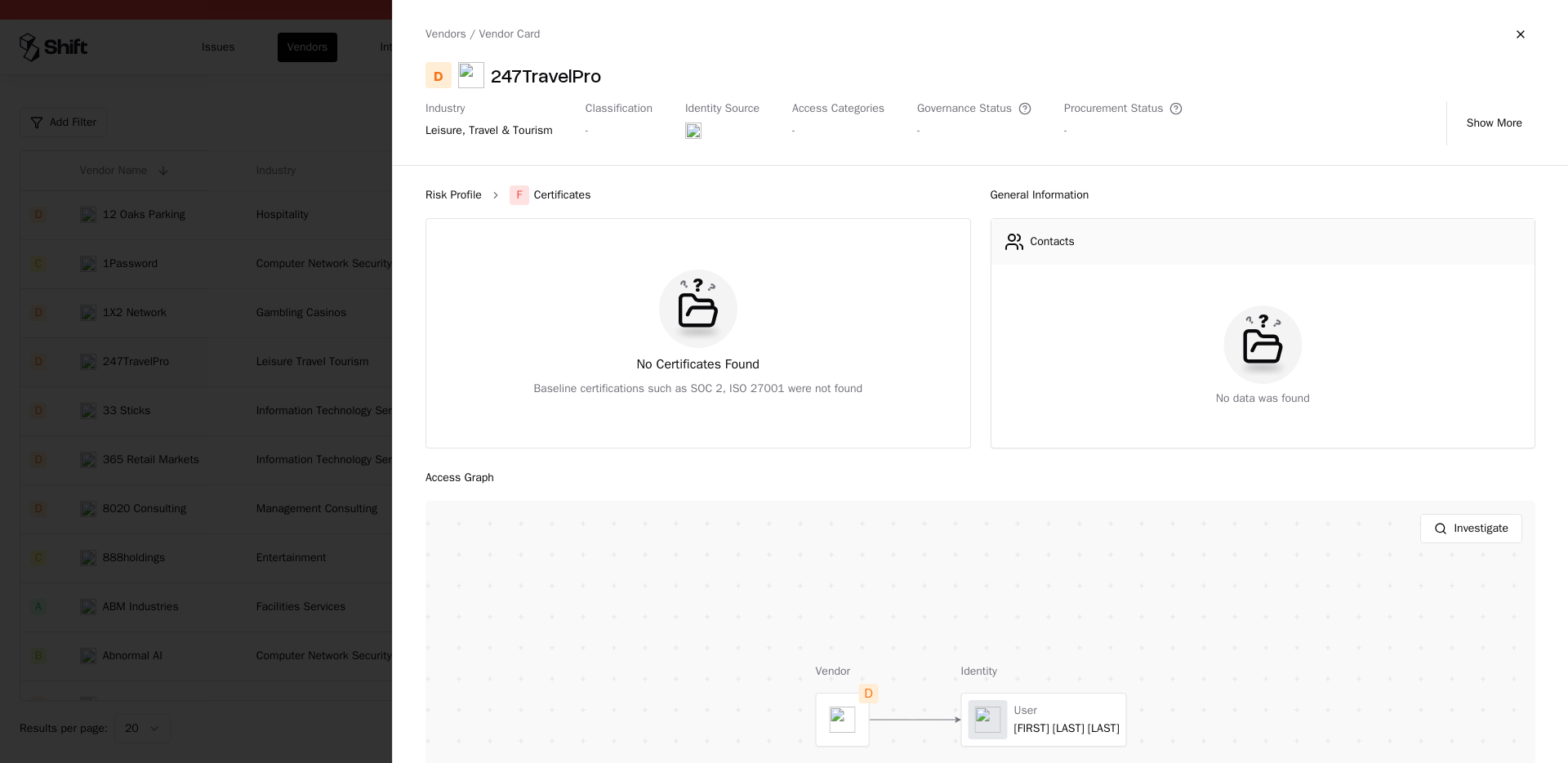 click on "Risk Profile" at bounding box center (453, 195) 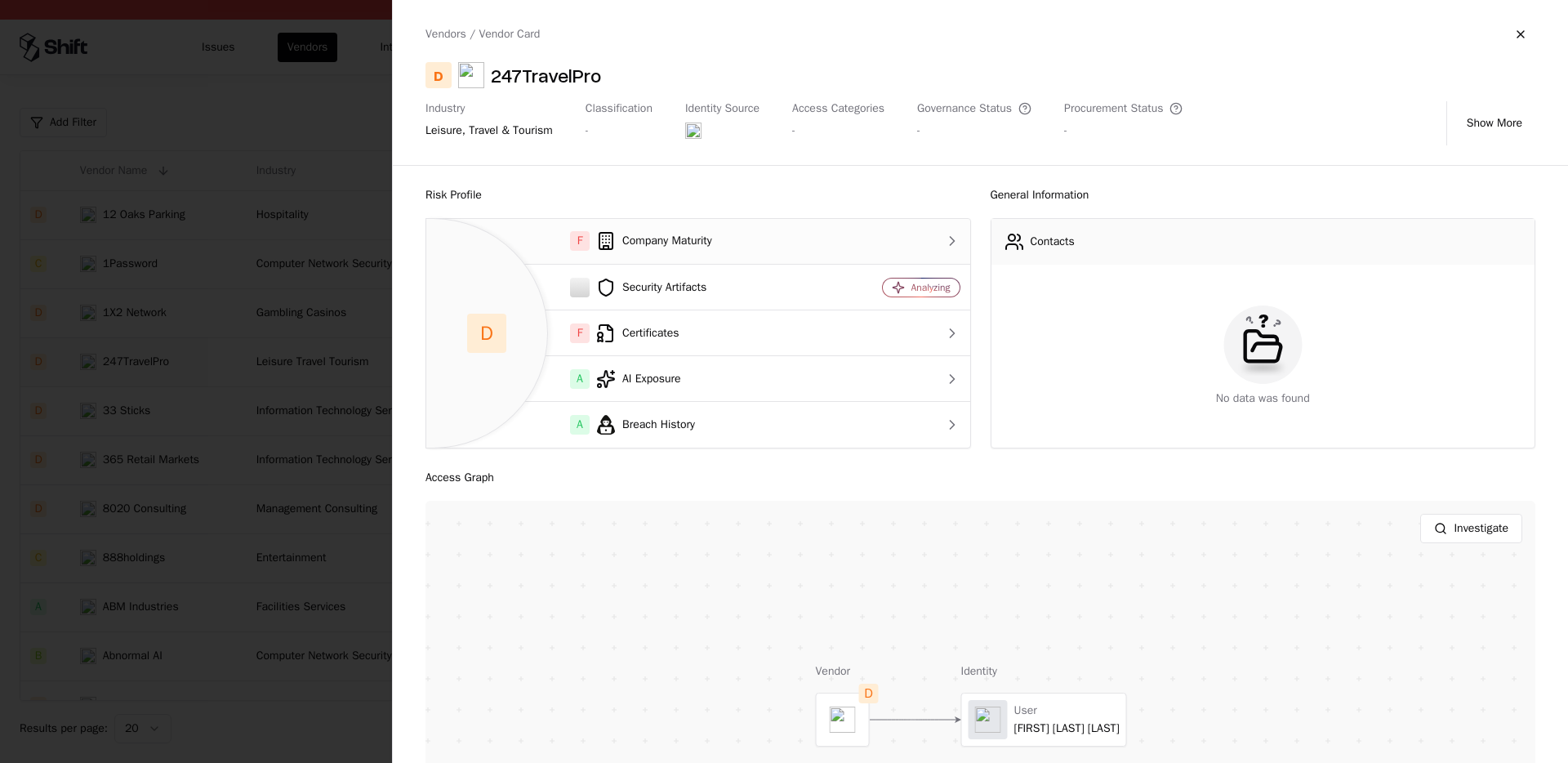 click on "F Company Maturity" at bounding box center [630, 242] 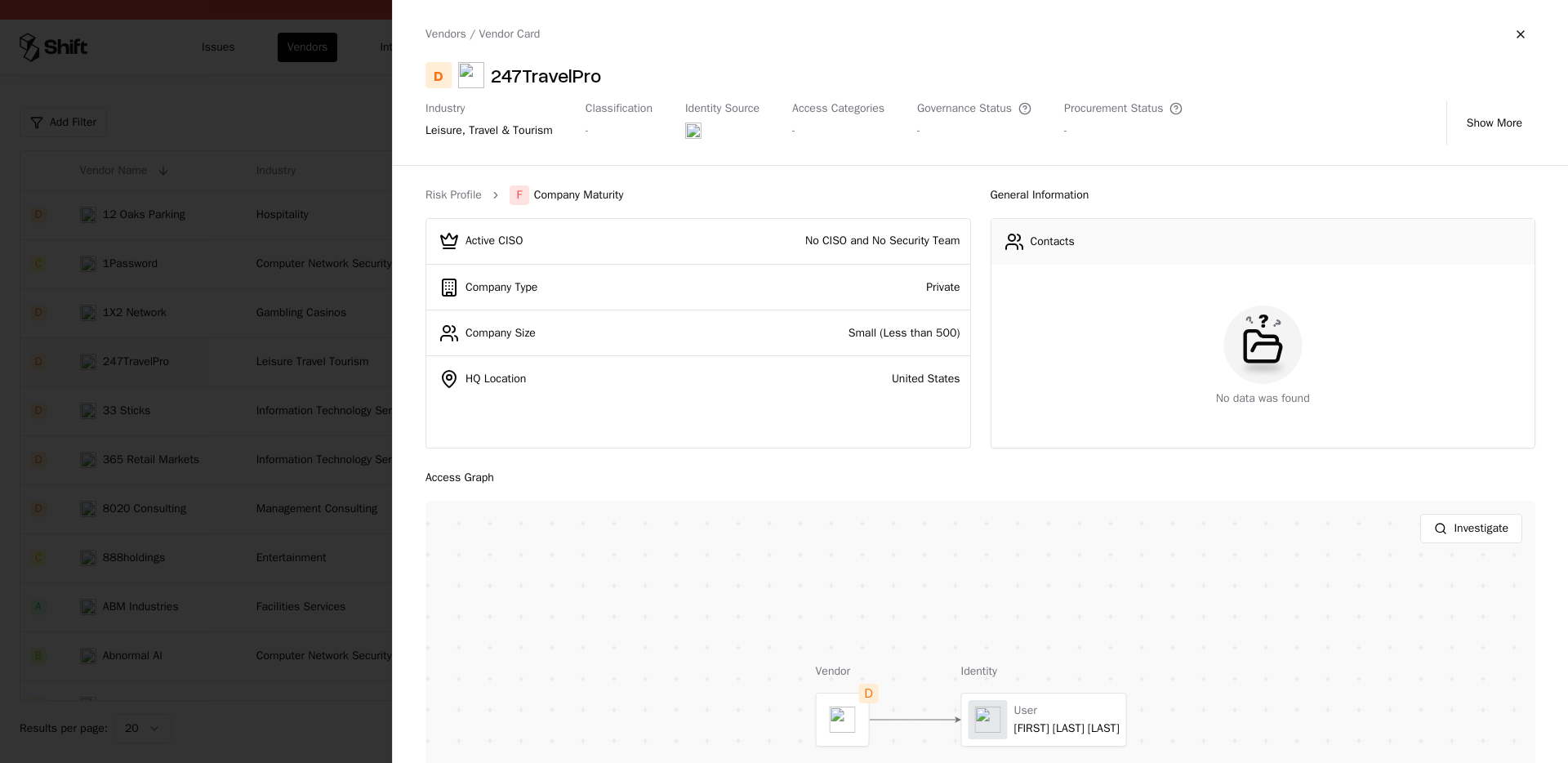click on "Risk Profile F Company Maturity" at bounding box center [698, 195] 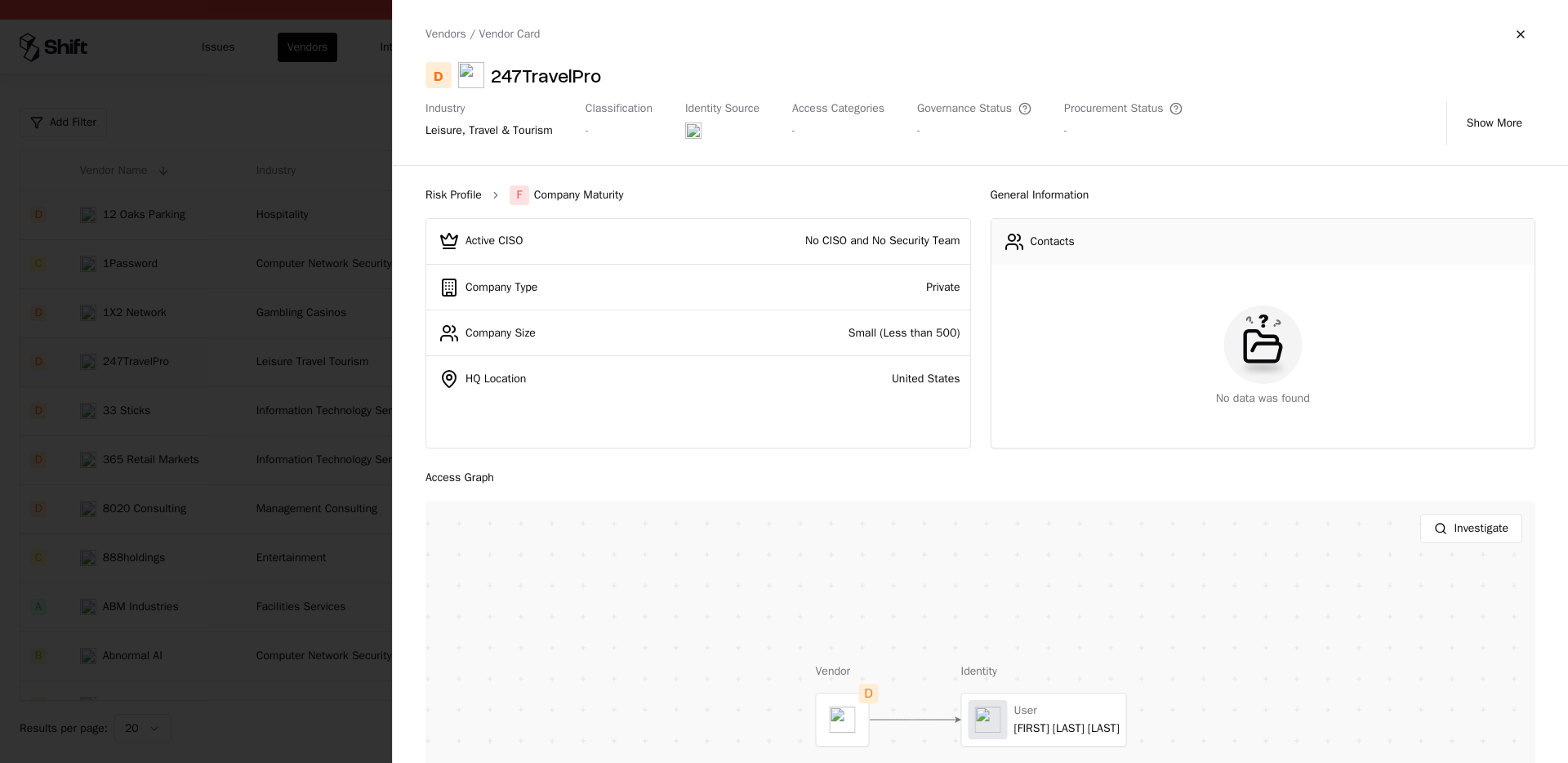 click on "Risk Profile" at bounding box center [453, 195] 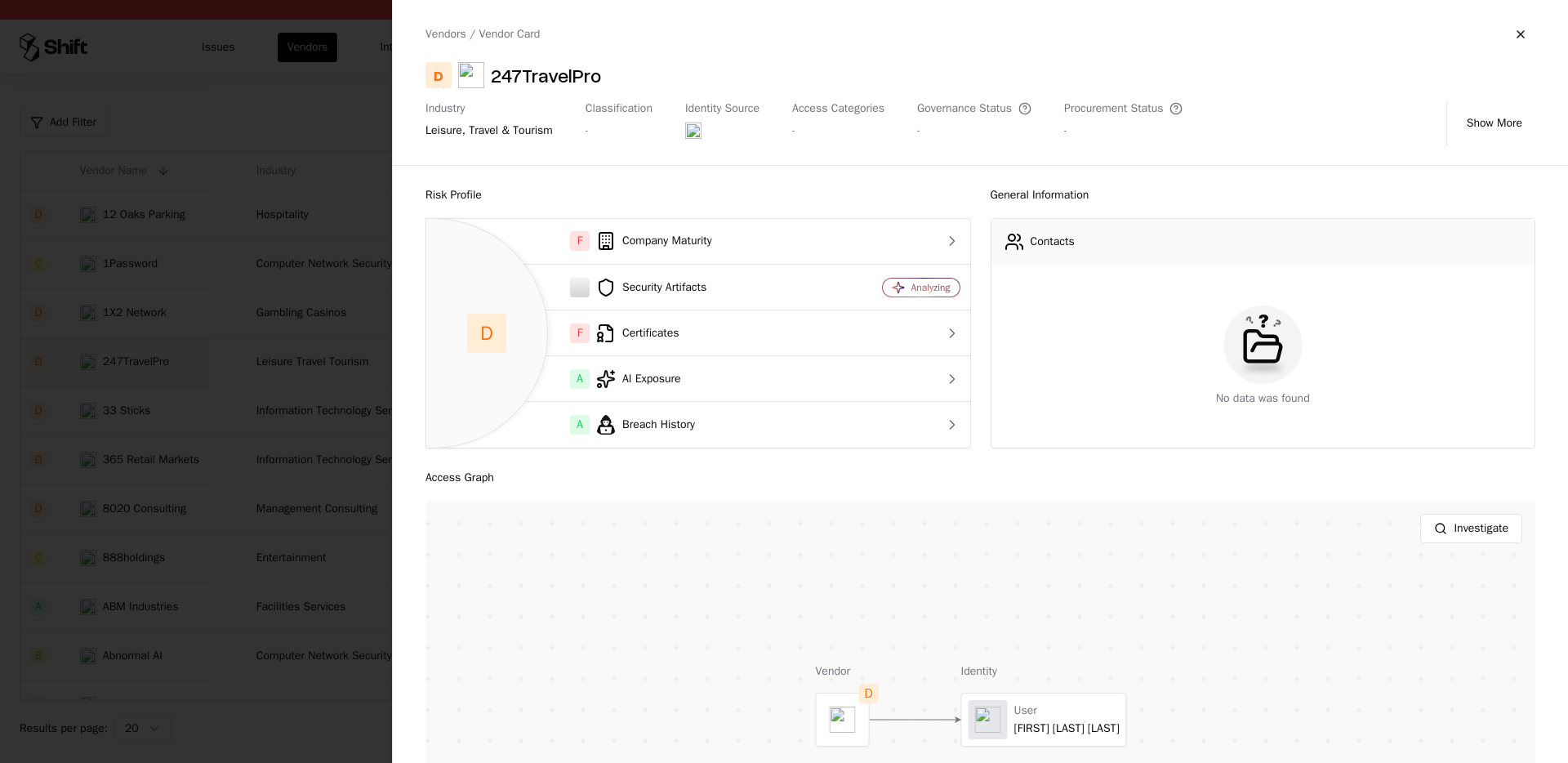 click at bounding box center [784, 382] 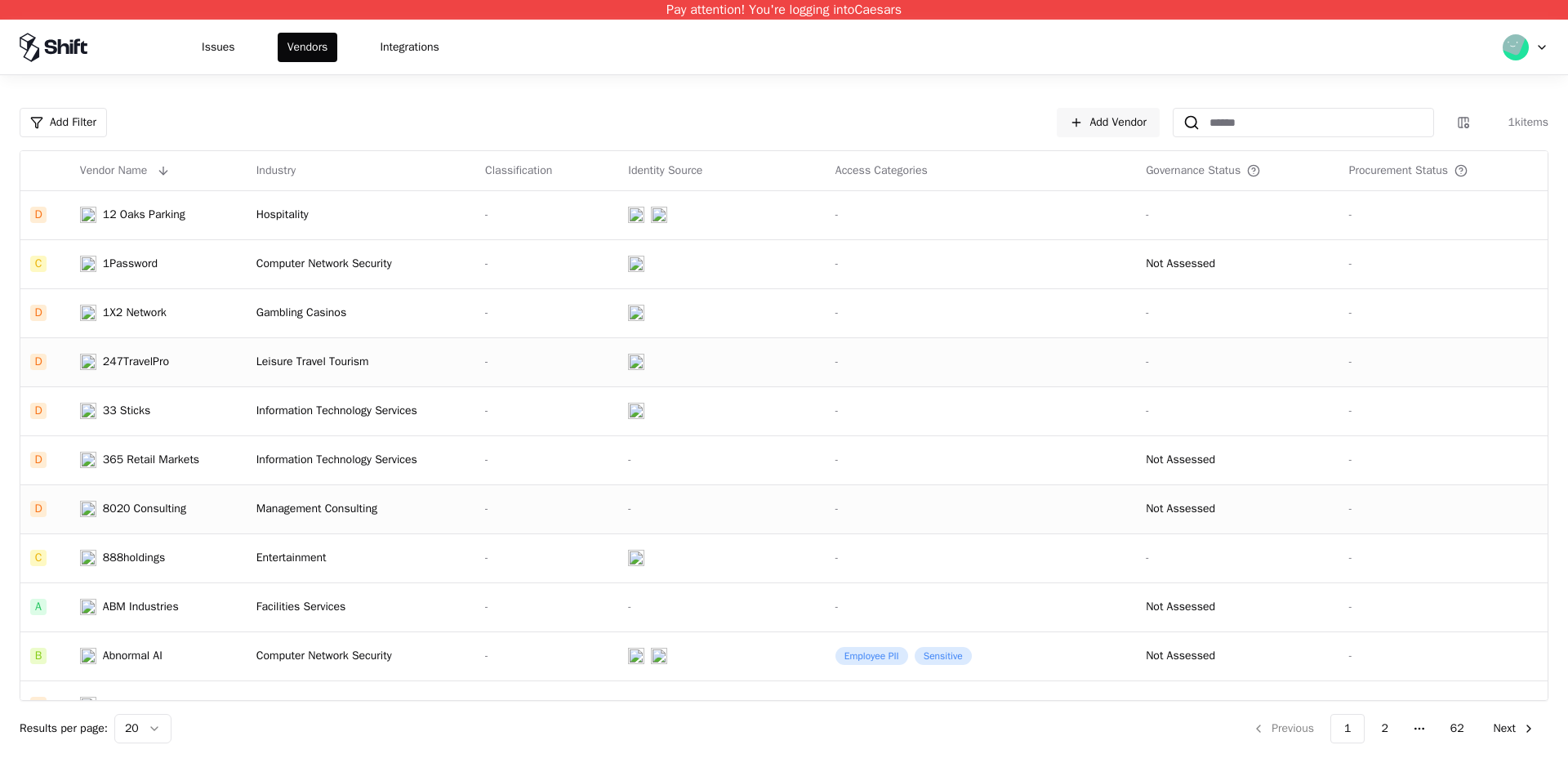 click on "Management Consulting" 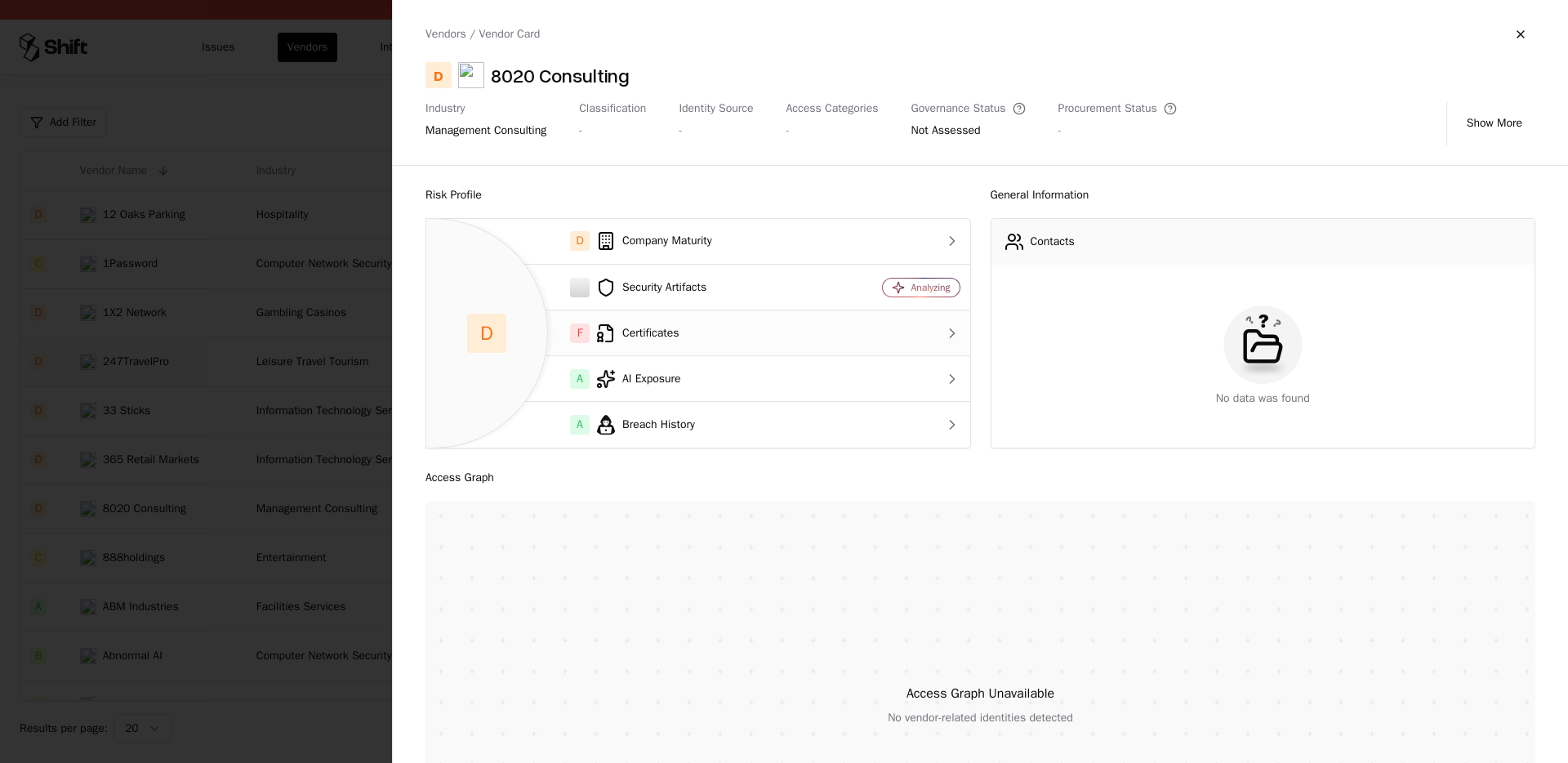 click on "F Certificates" at bounding box center [630, 333] 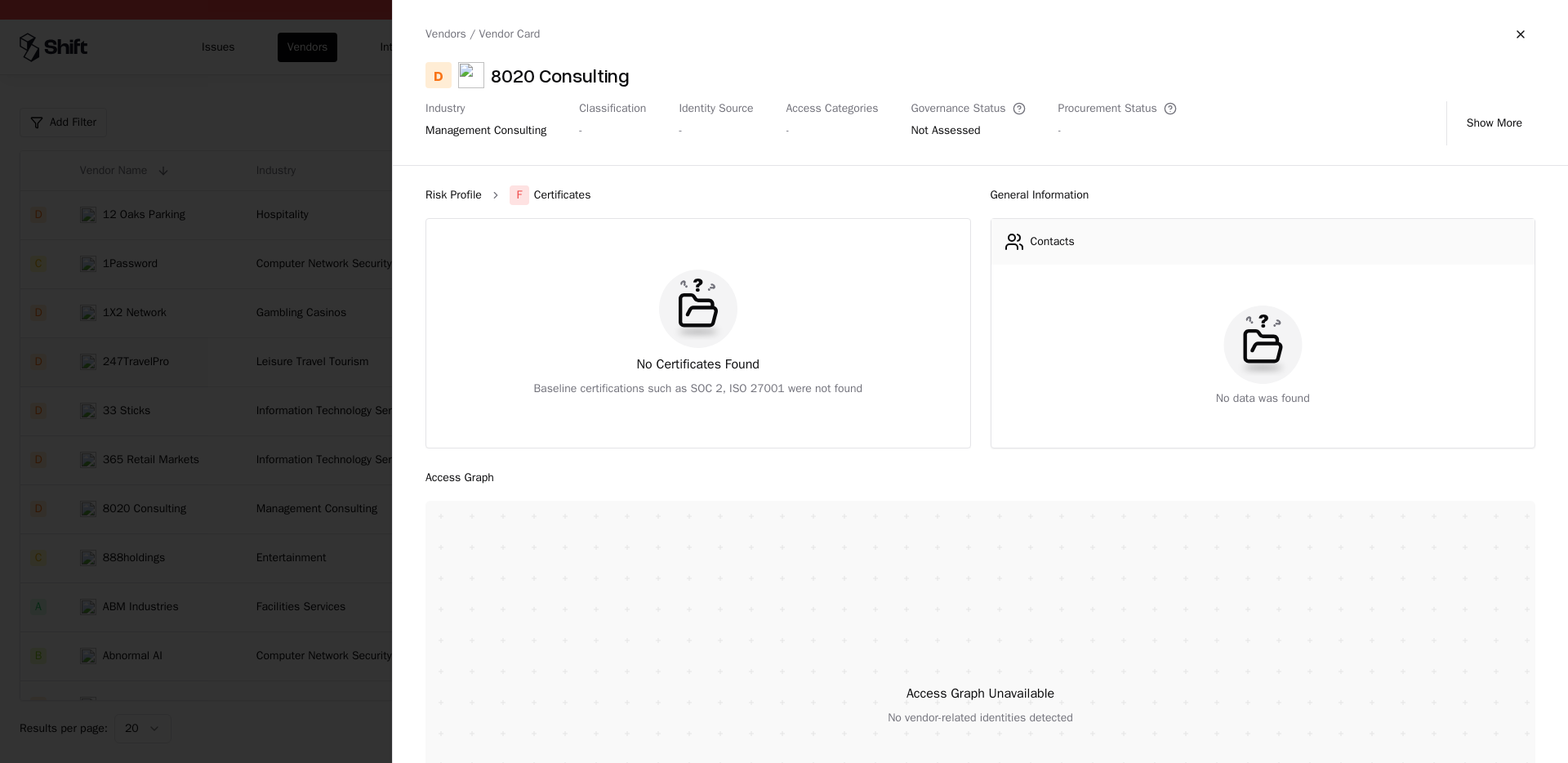 click on "Risk Profile" at bounding box center (453, 195) 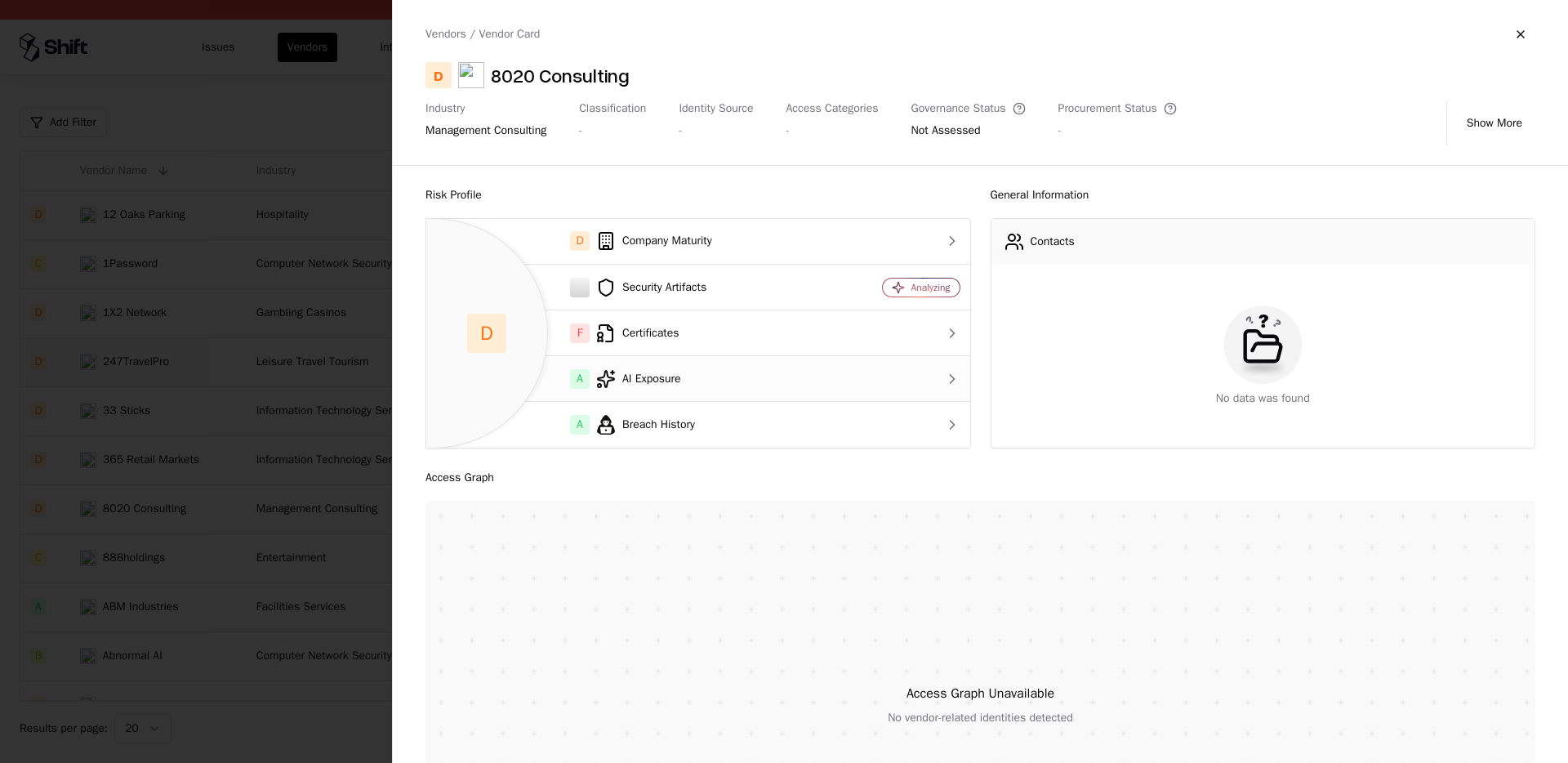 click on "A AI Exposure" at bounding box center [630, 379] 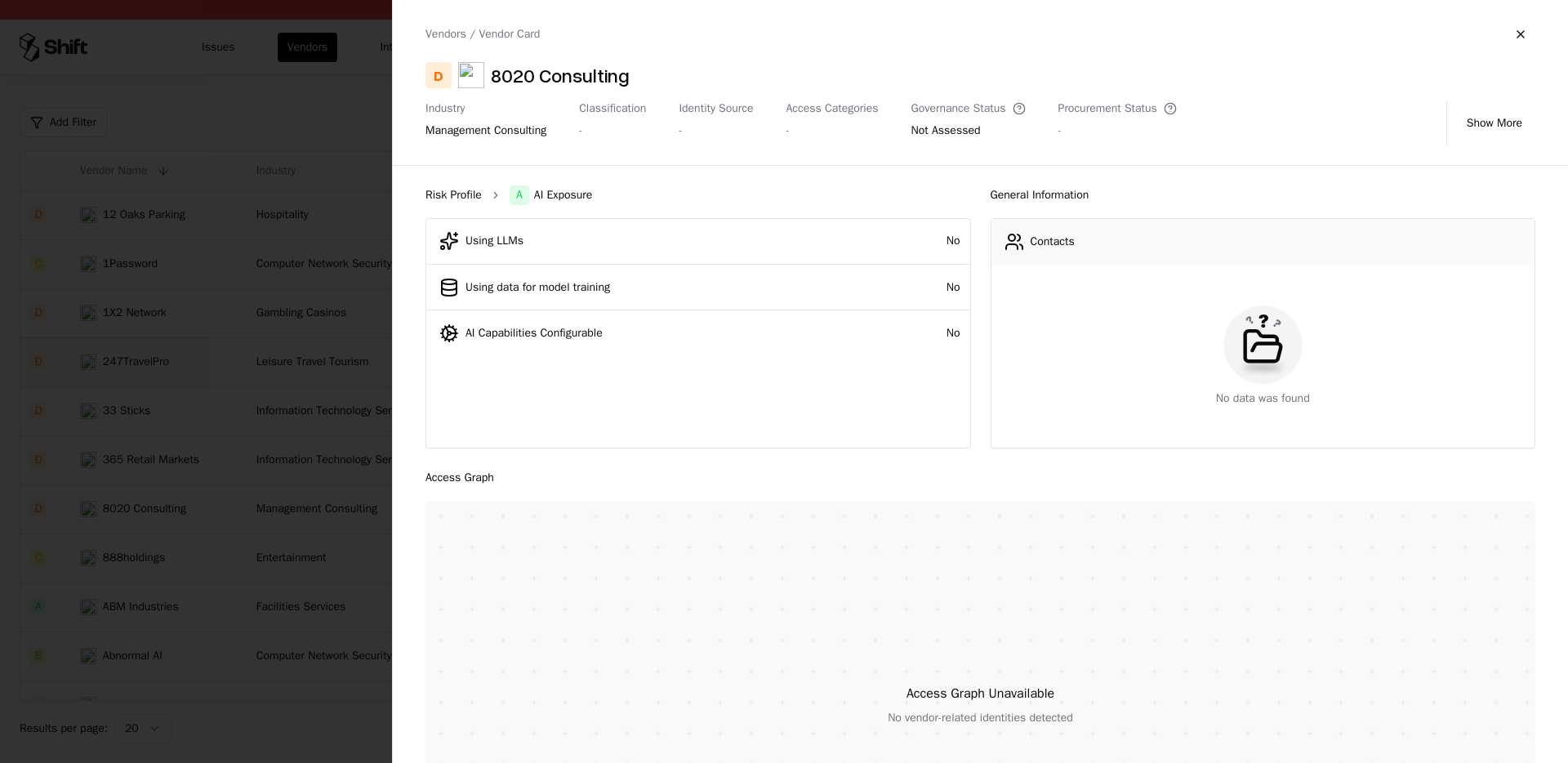 click on "Risk Profile" at bounding box center (453, 195) 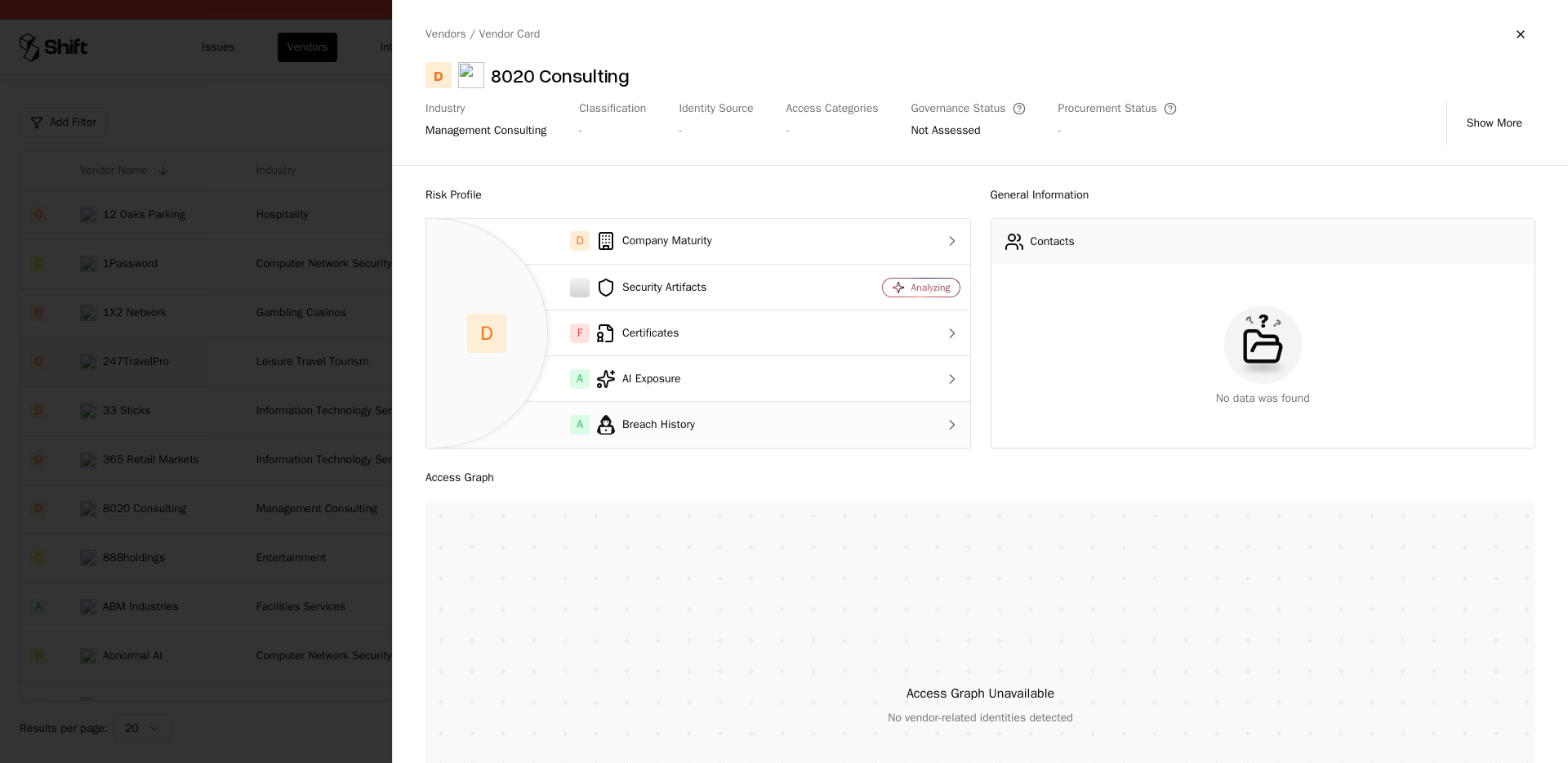 click on "A Breach History" at bounding box center (630, 425) 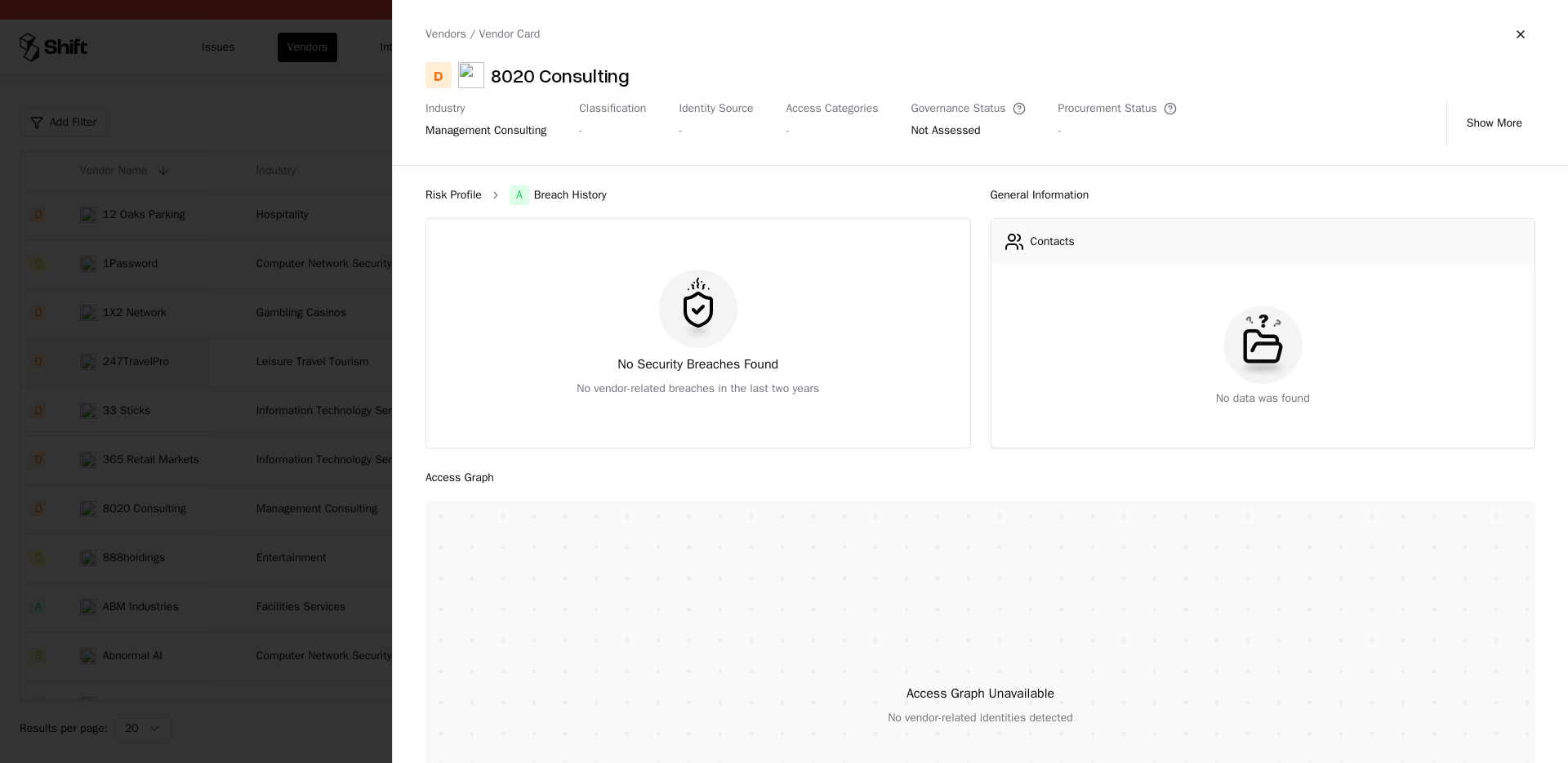click on "Risk Profile" at bounding box center [453, 195] 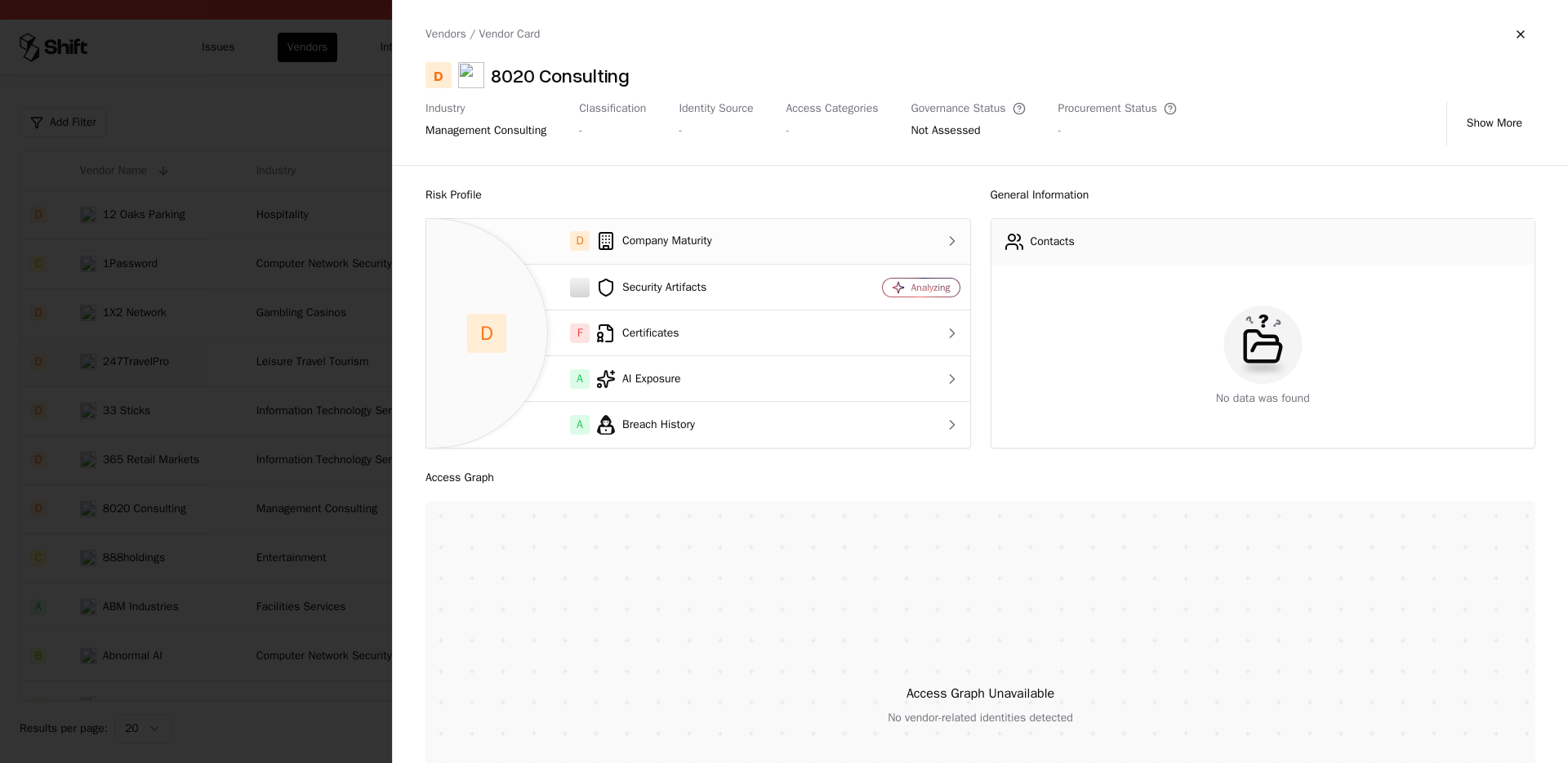 click on "D Company Maturity" at bounding box center (630, 241) 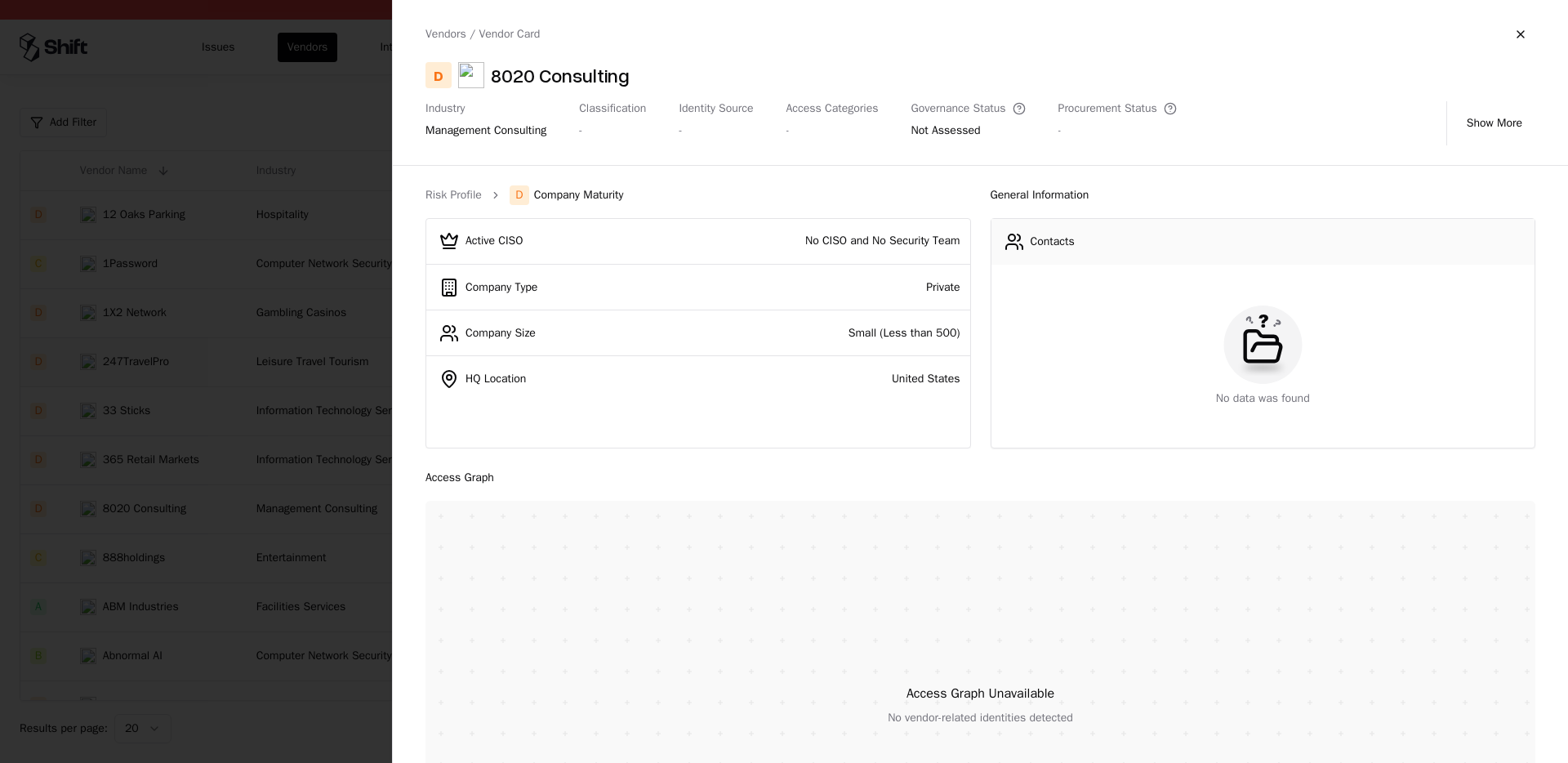 click at bounding box center (784, 382) 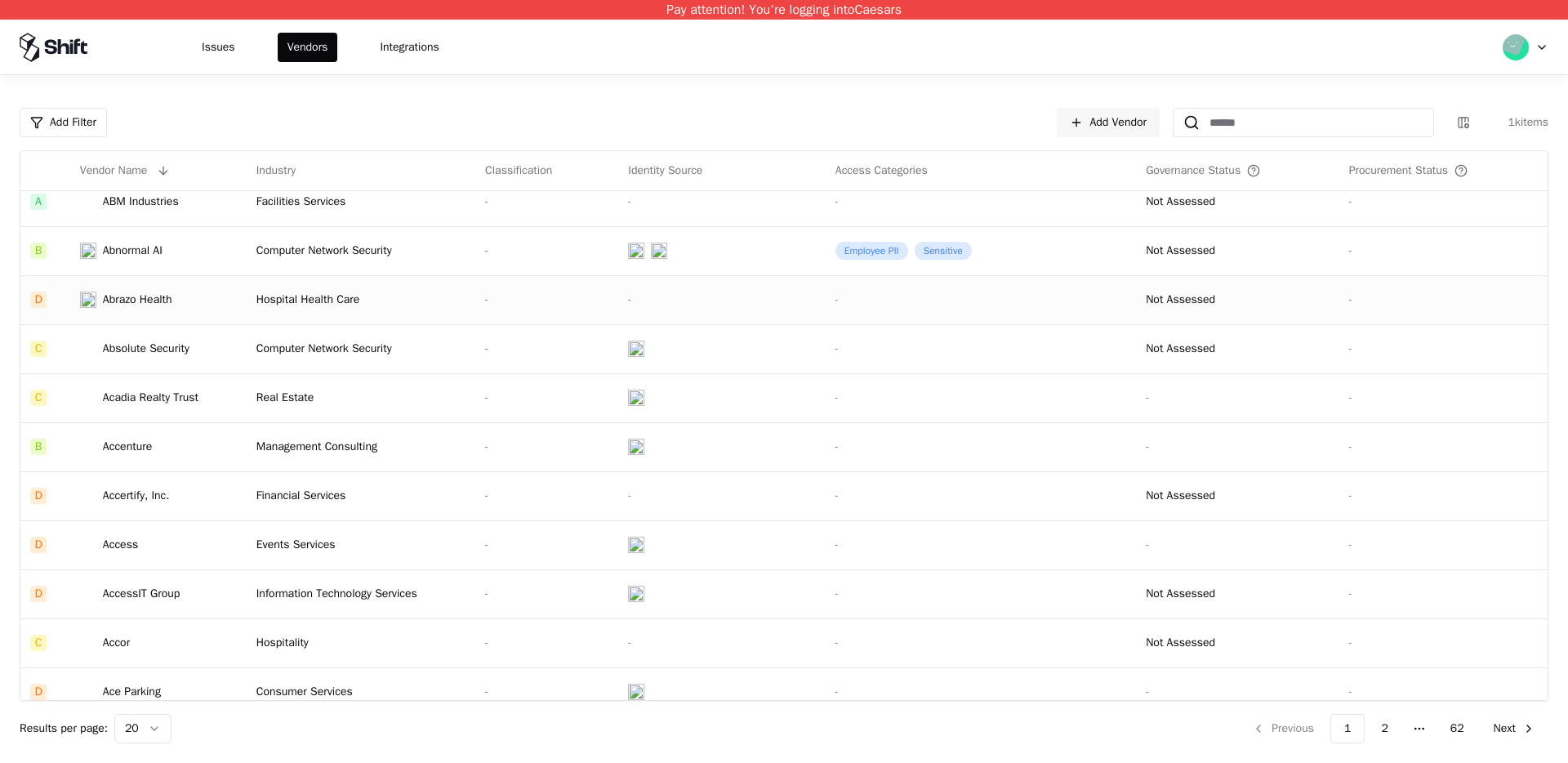 scroll, scrollTop: 471, scrollLeft: 0, axis: vertical 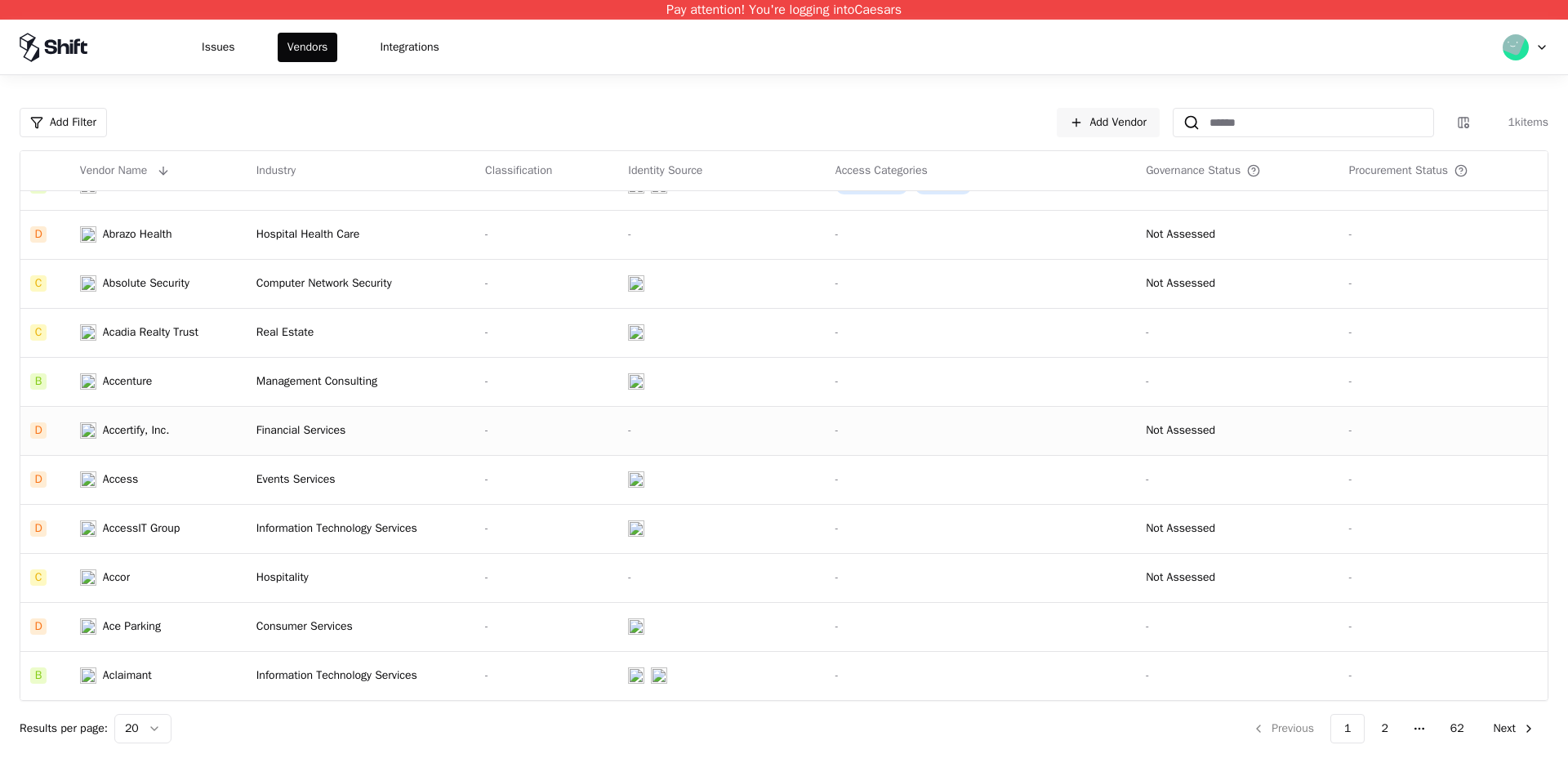 click on "Financial Services" 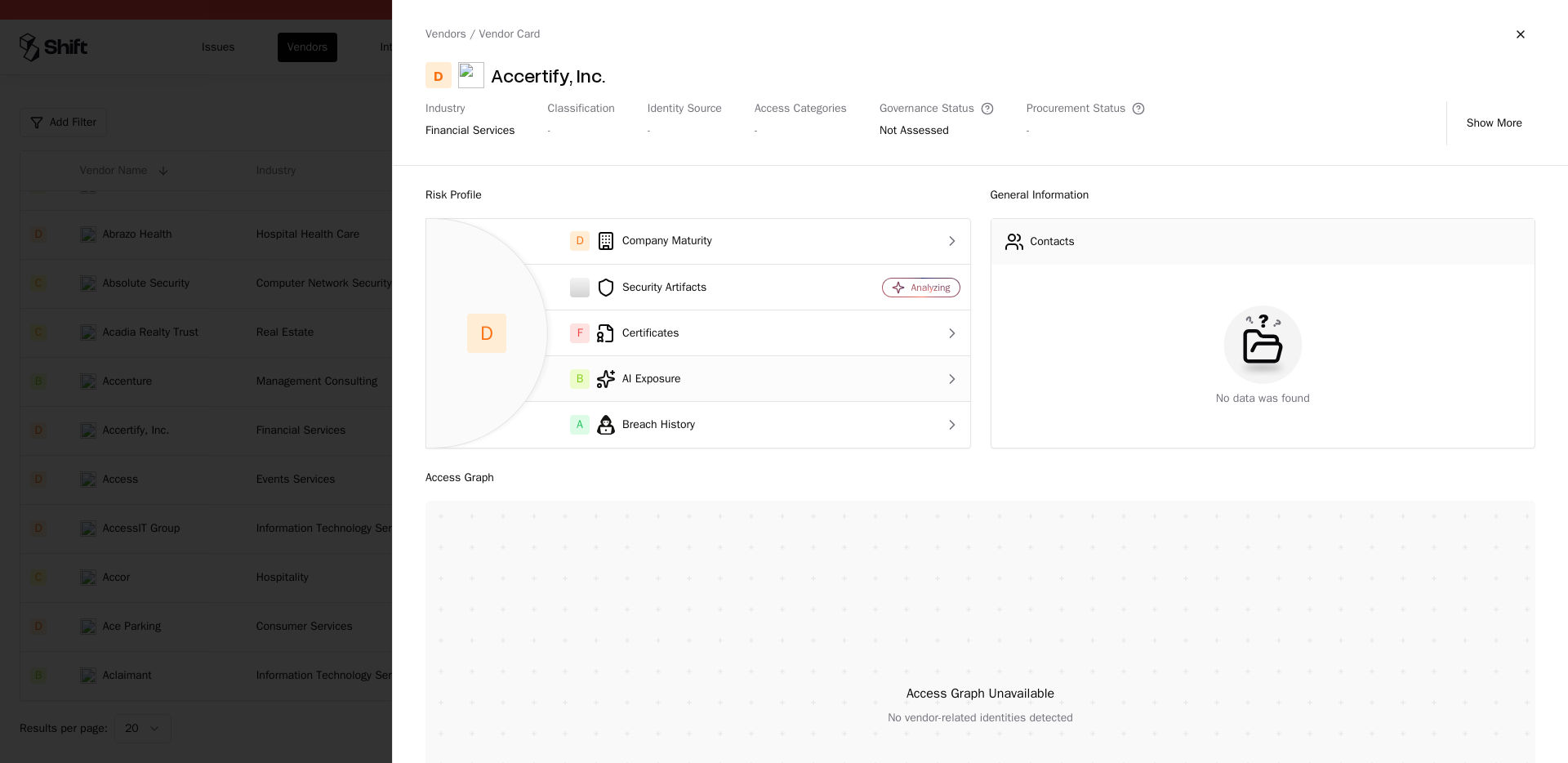 click on "B AI Exposure" at bounding box center (630, 379) 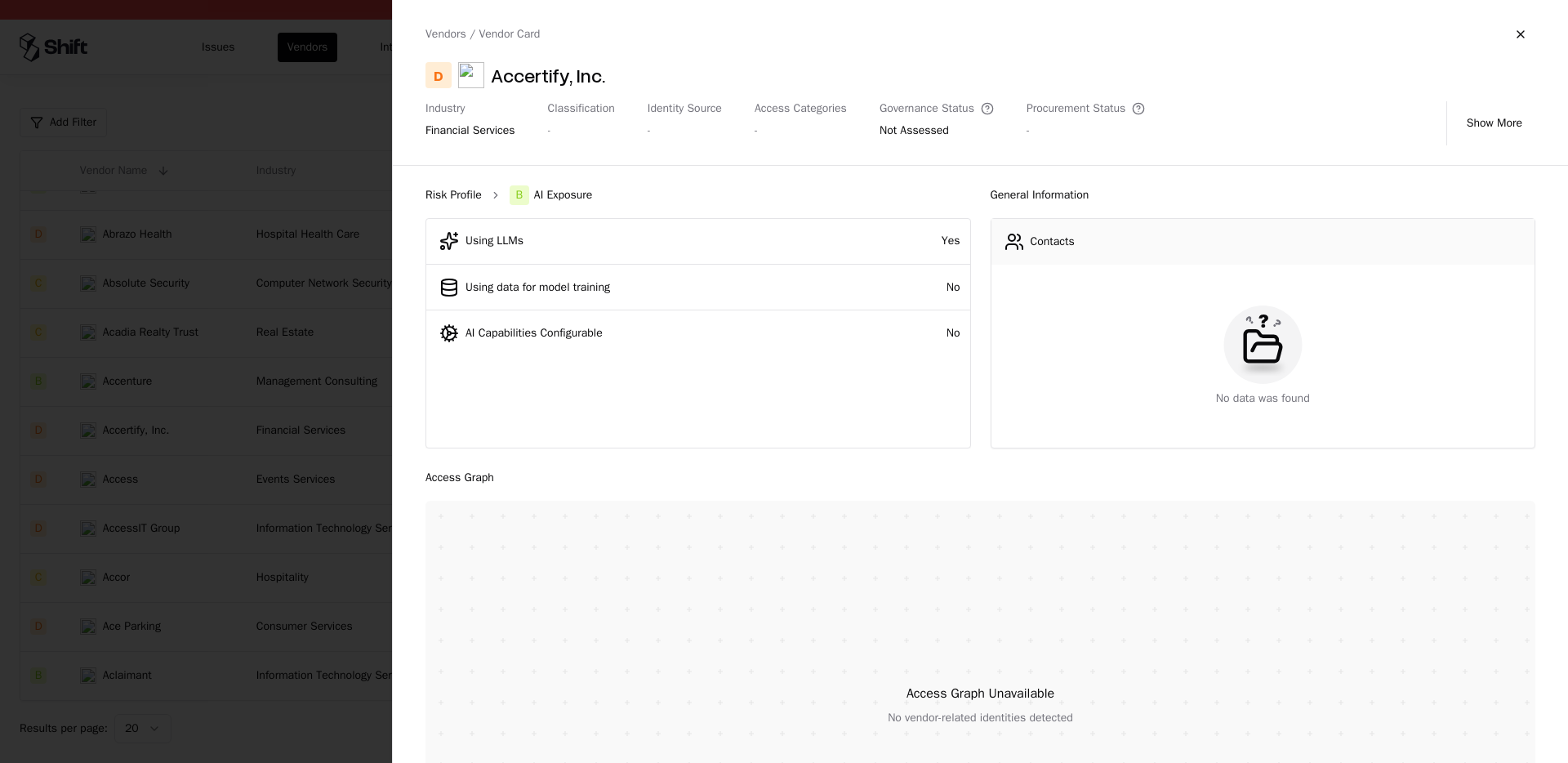 click on "Risk Profile" at bounding box center (453, 195) 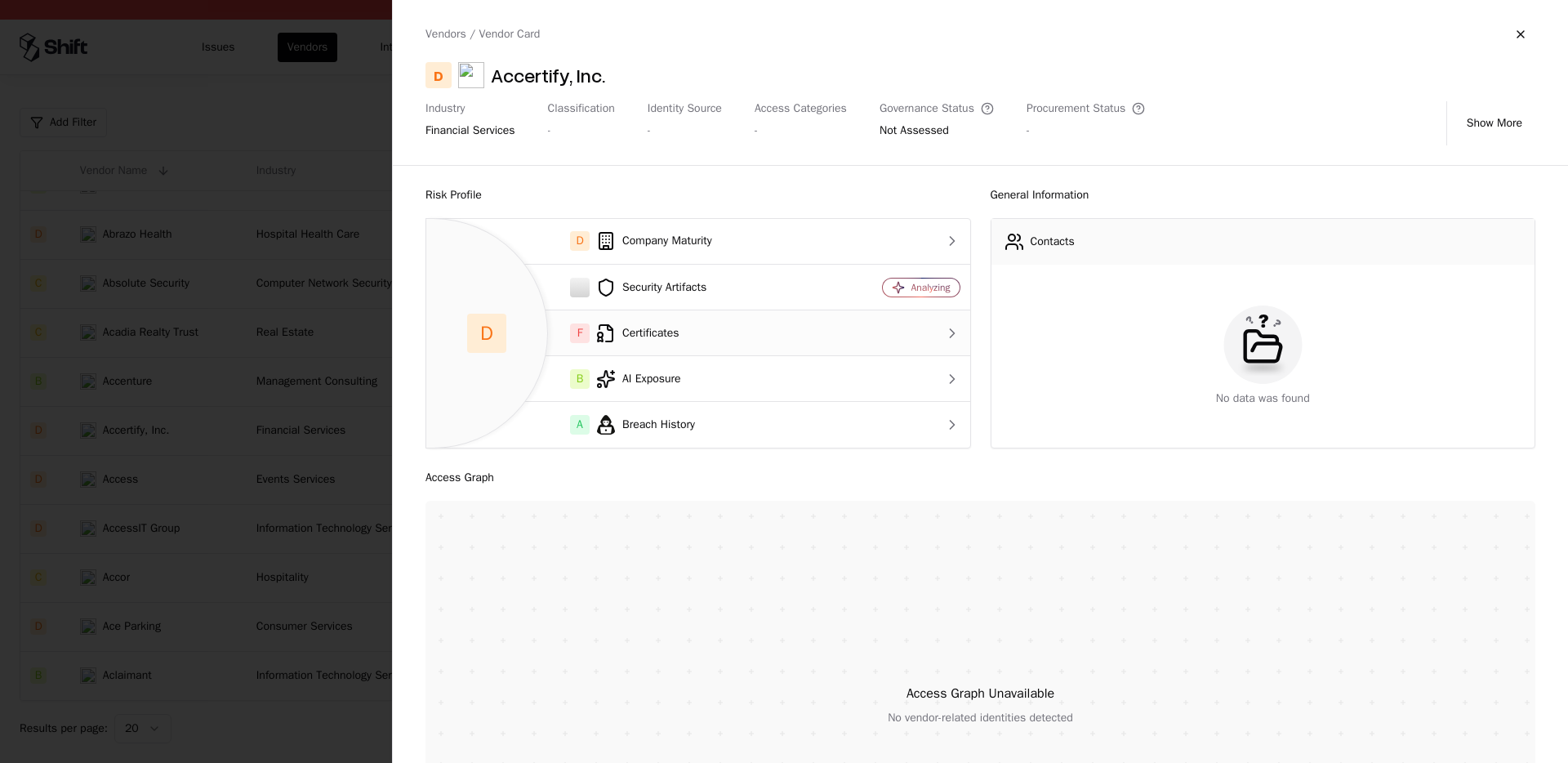 click on "F Certificates" at bounding box center (630, 333) 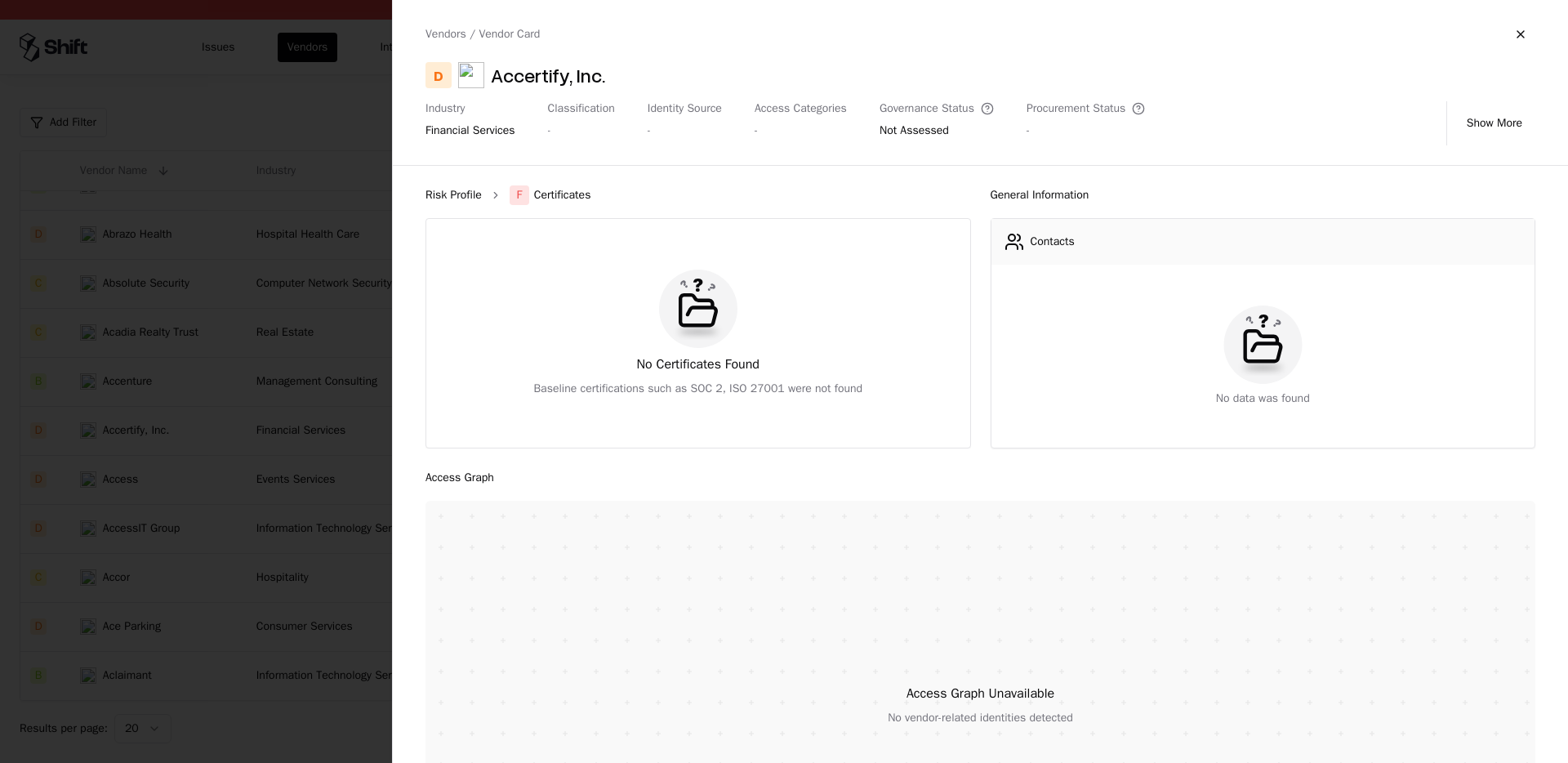 click on "Risk Profile" at bounding box center [453, 195] 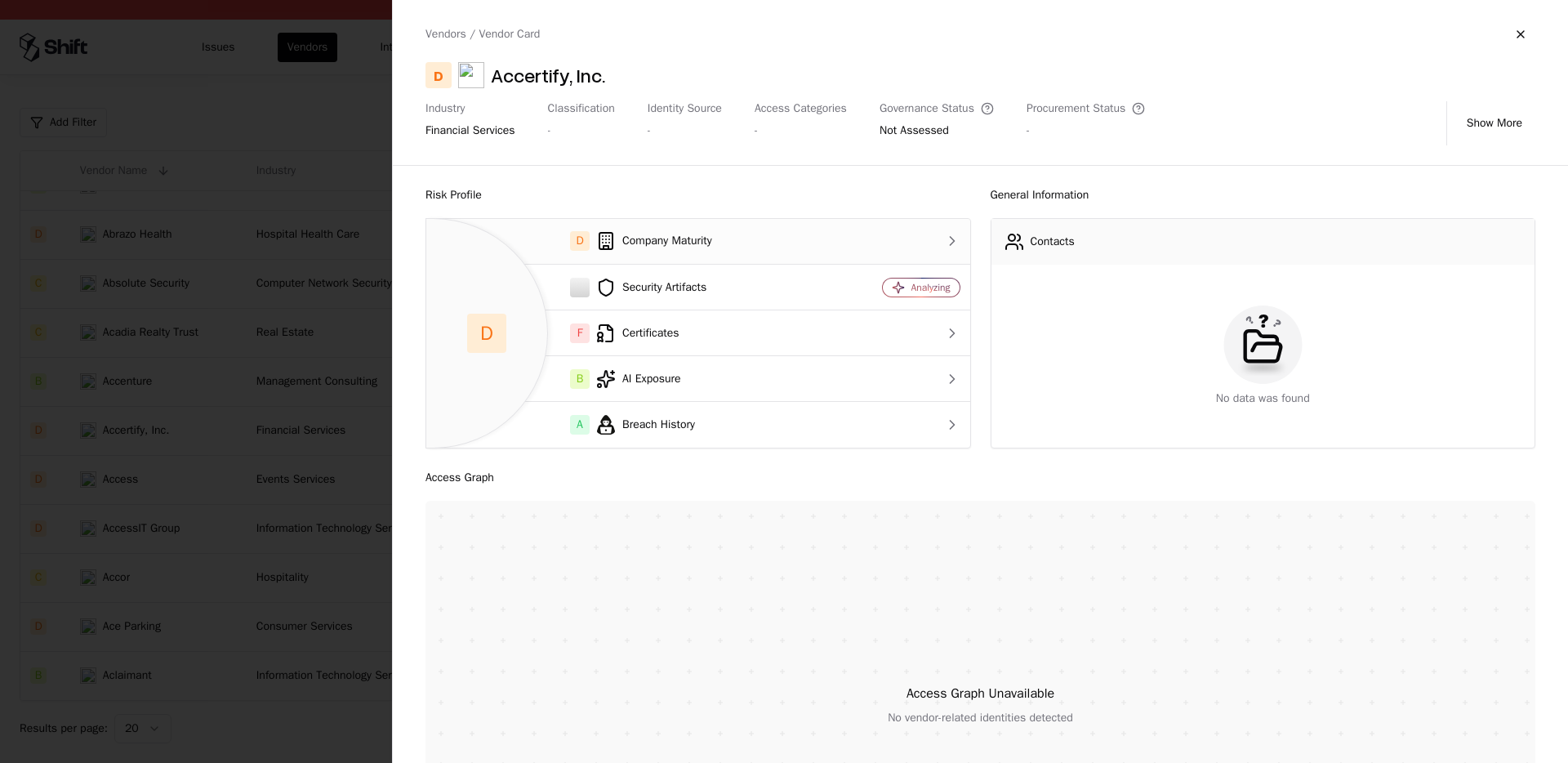 click on "D Company Maturity" at bounding box center [630, 241] 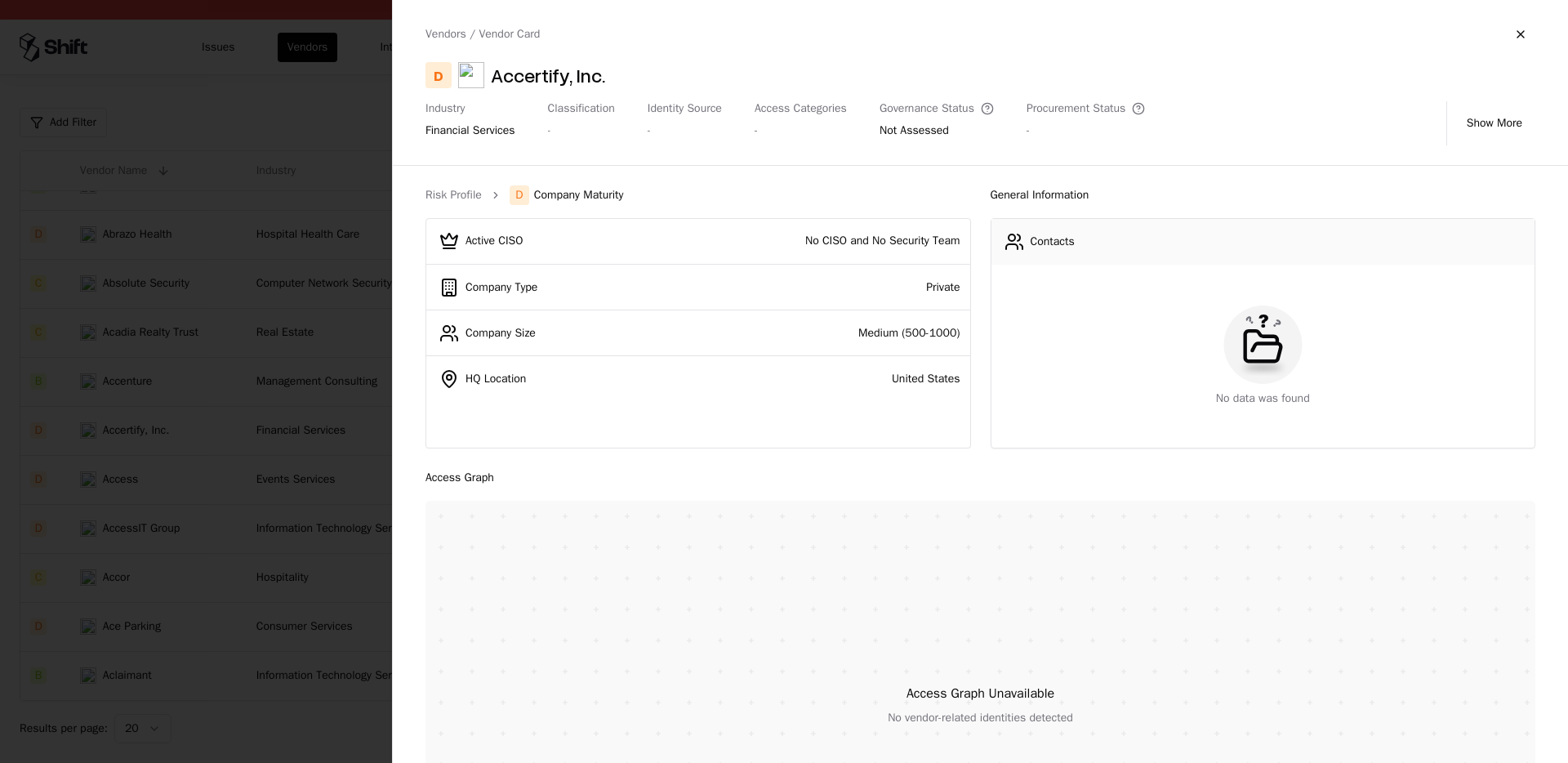 click at bounding box center [784, 382] 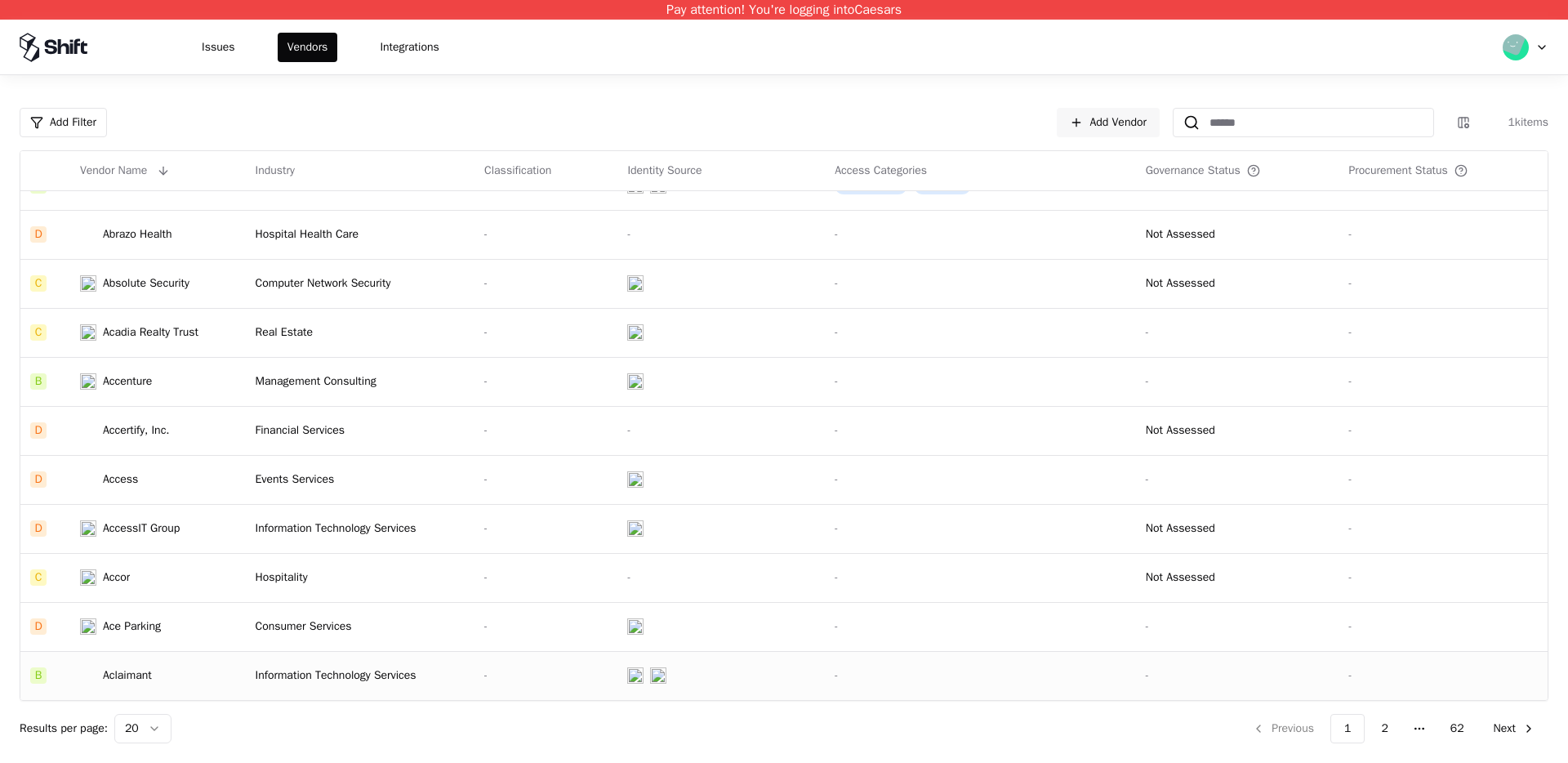 click on "Aclaimant" 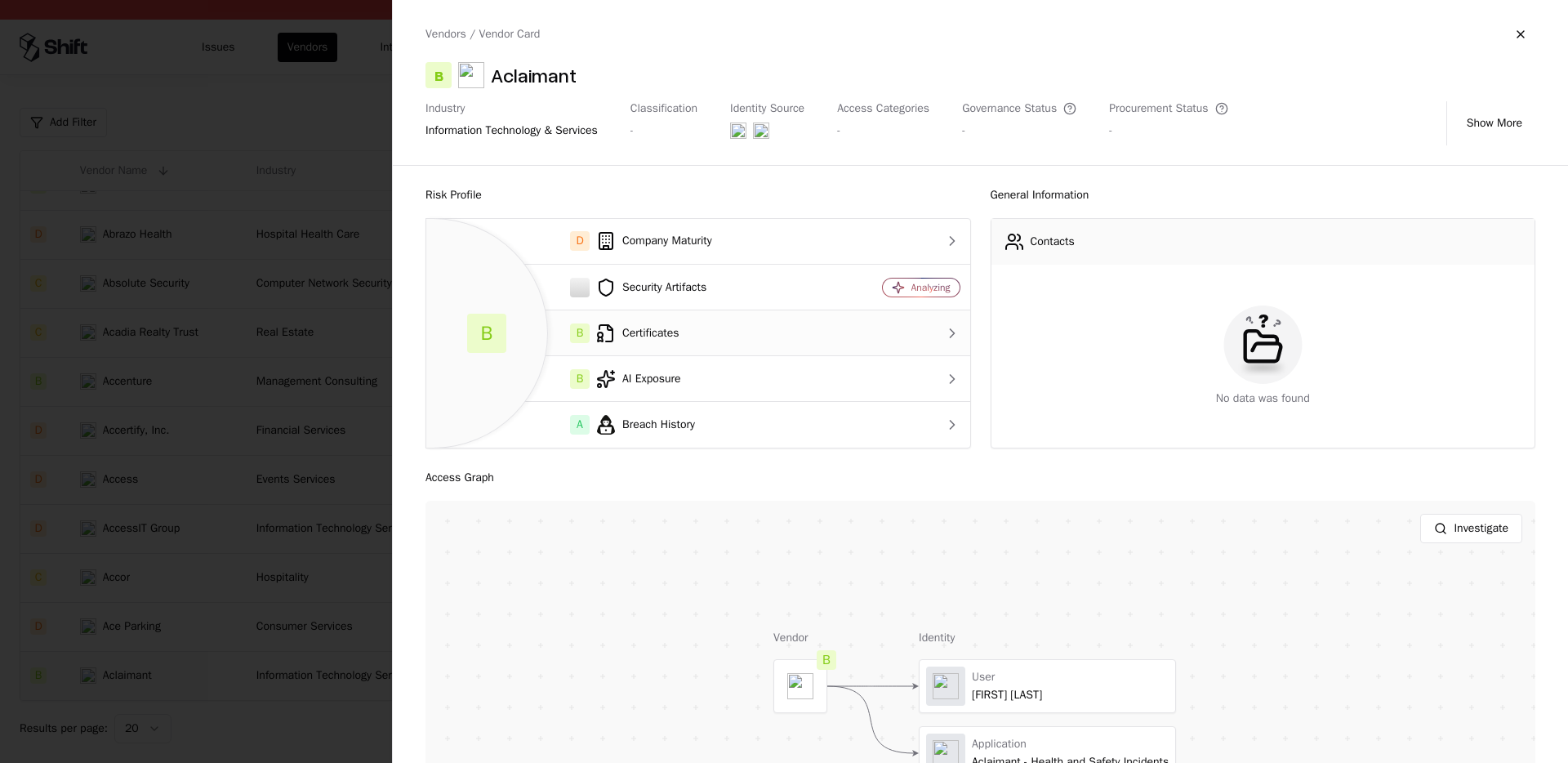 click on "B Certificates" at bounding box center [630, 333] 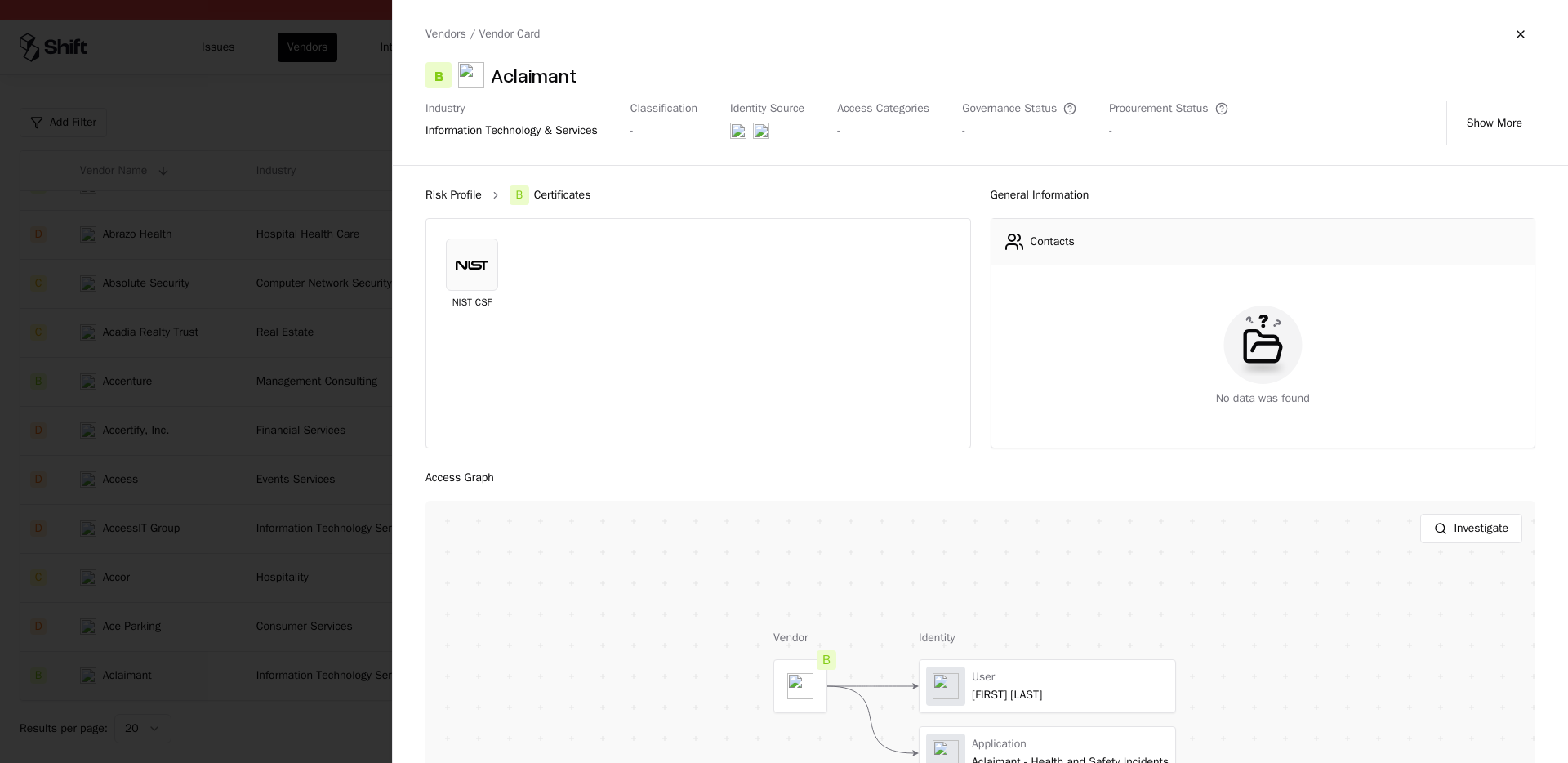 click on "Risk Profile" at bounding box center [453, 195] 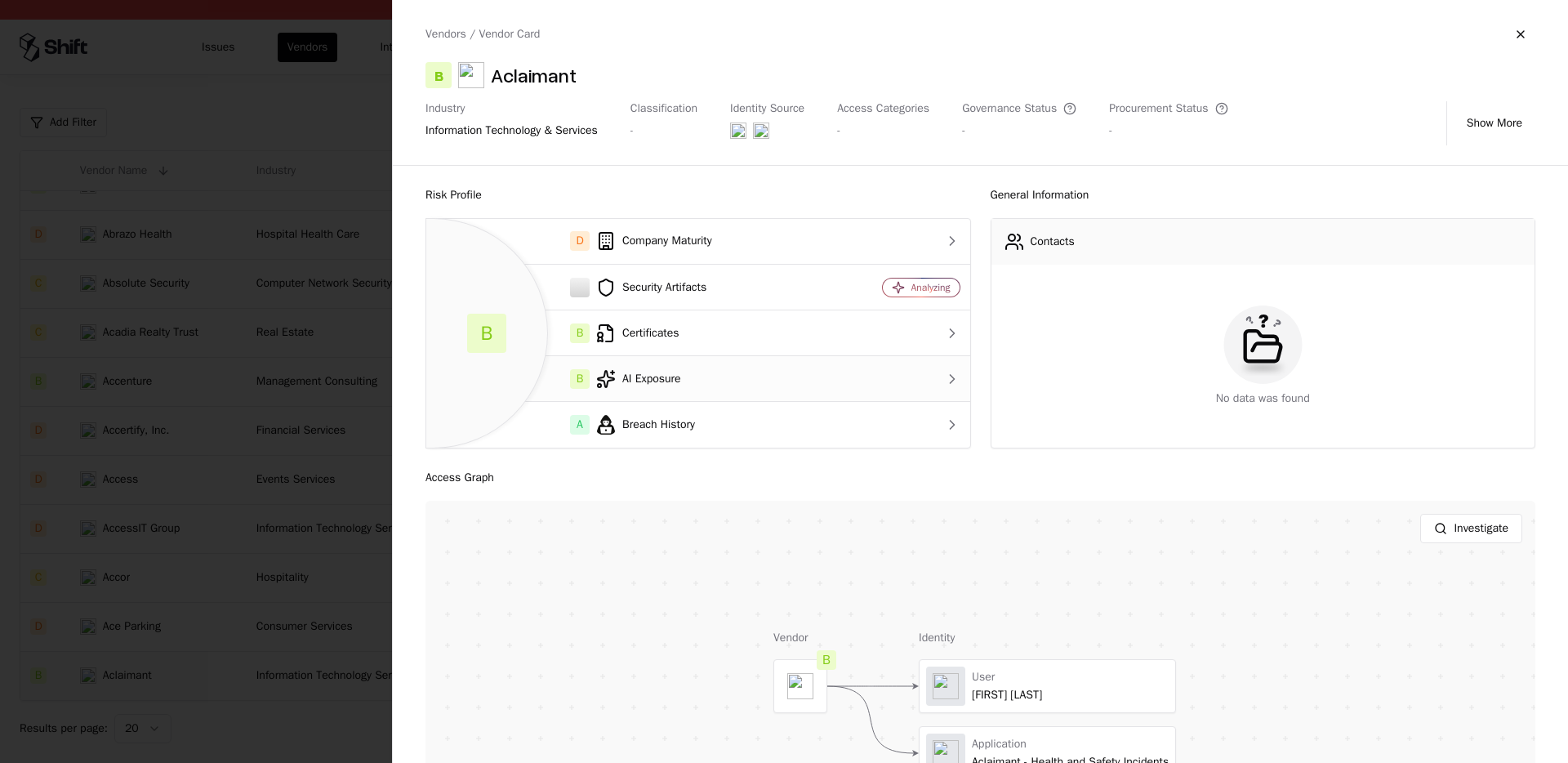 click on "B AI Exposure" at bounding box center (630, 379) 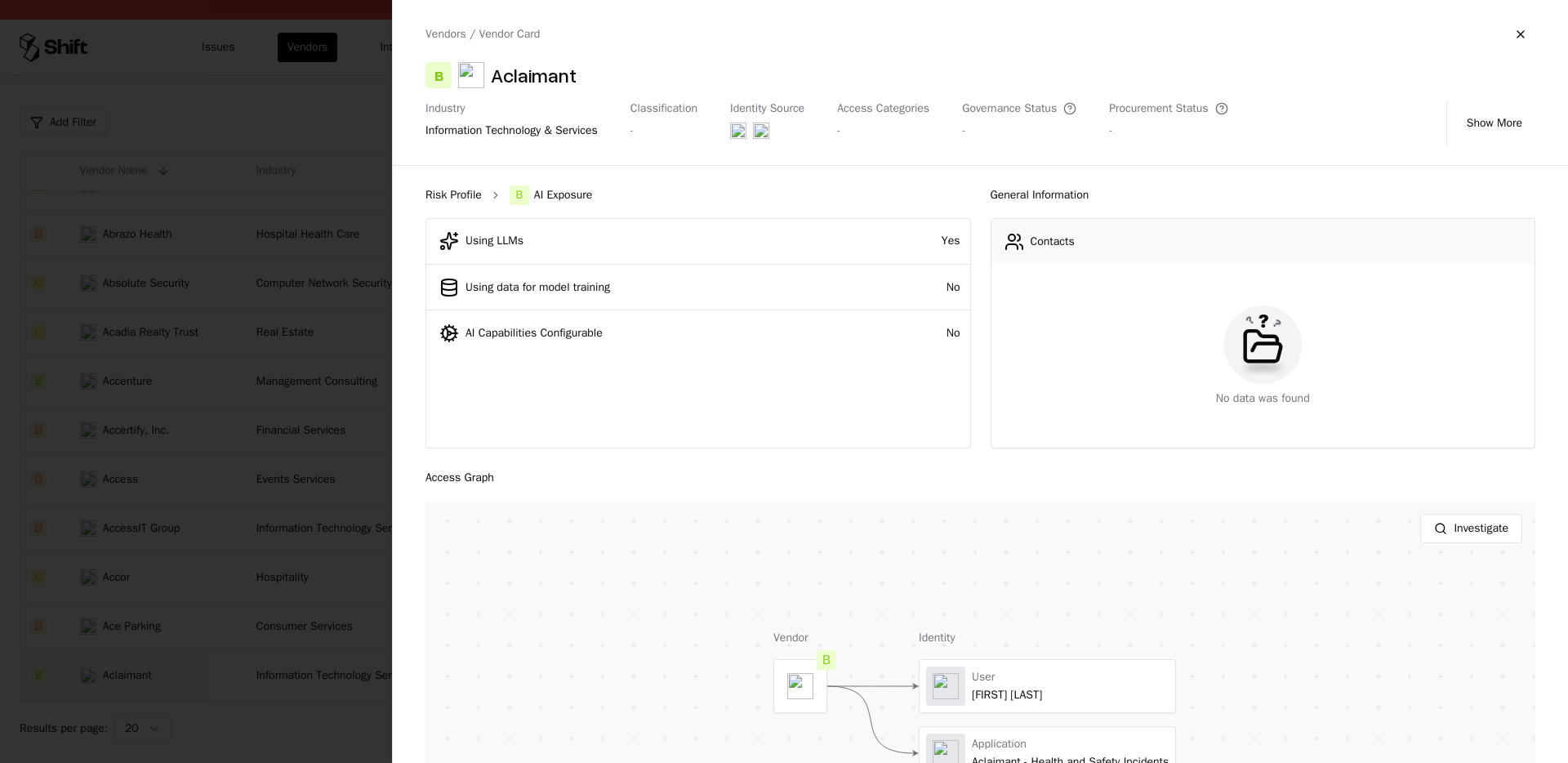 click on "Risk Profile" at bounding box center [453, 195] 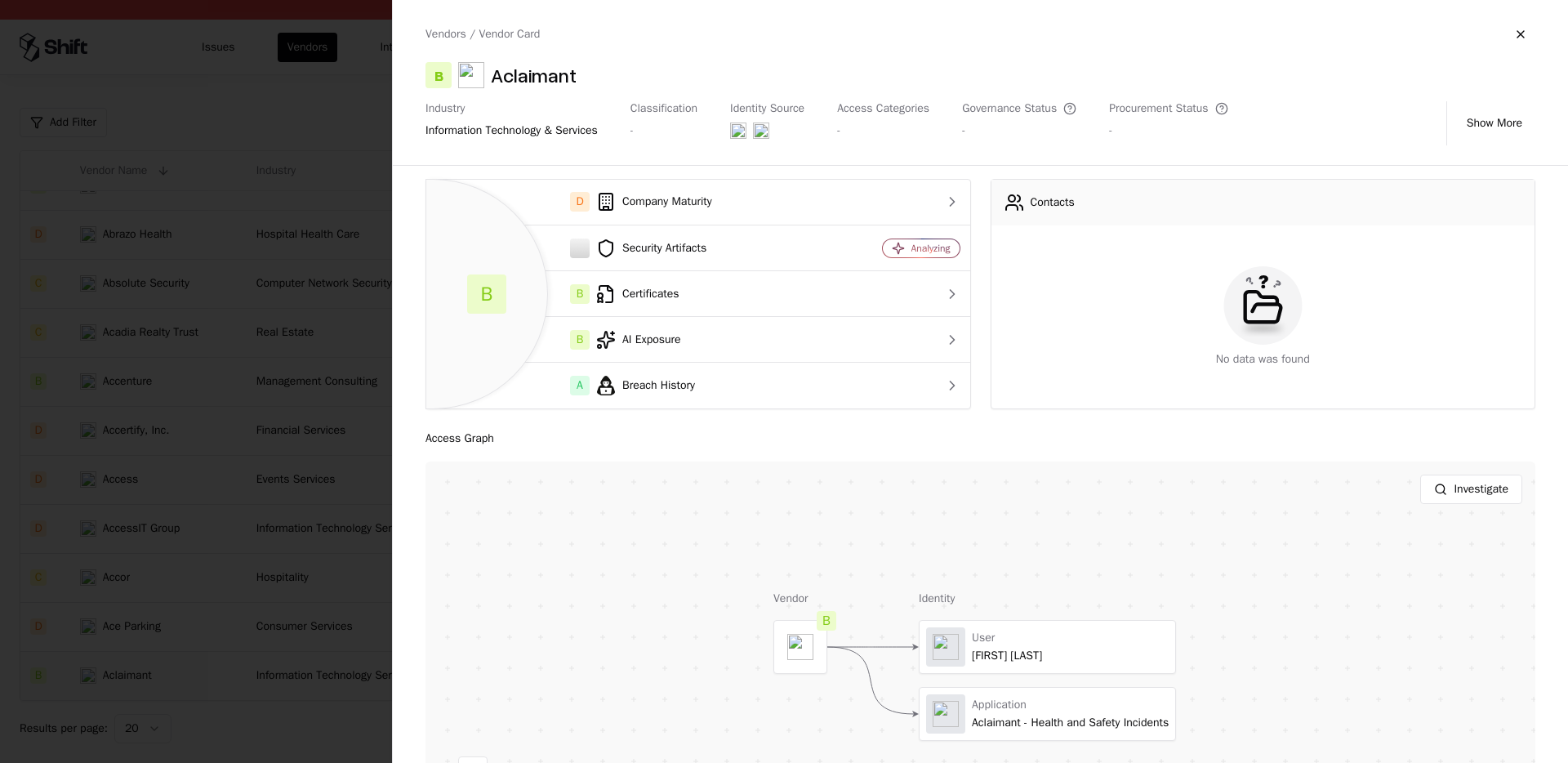 scroll, scrollTop: 0, scrollLeft: 0, axis: both 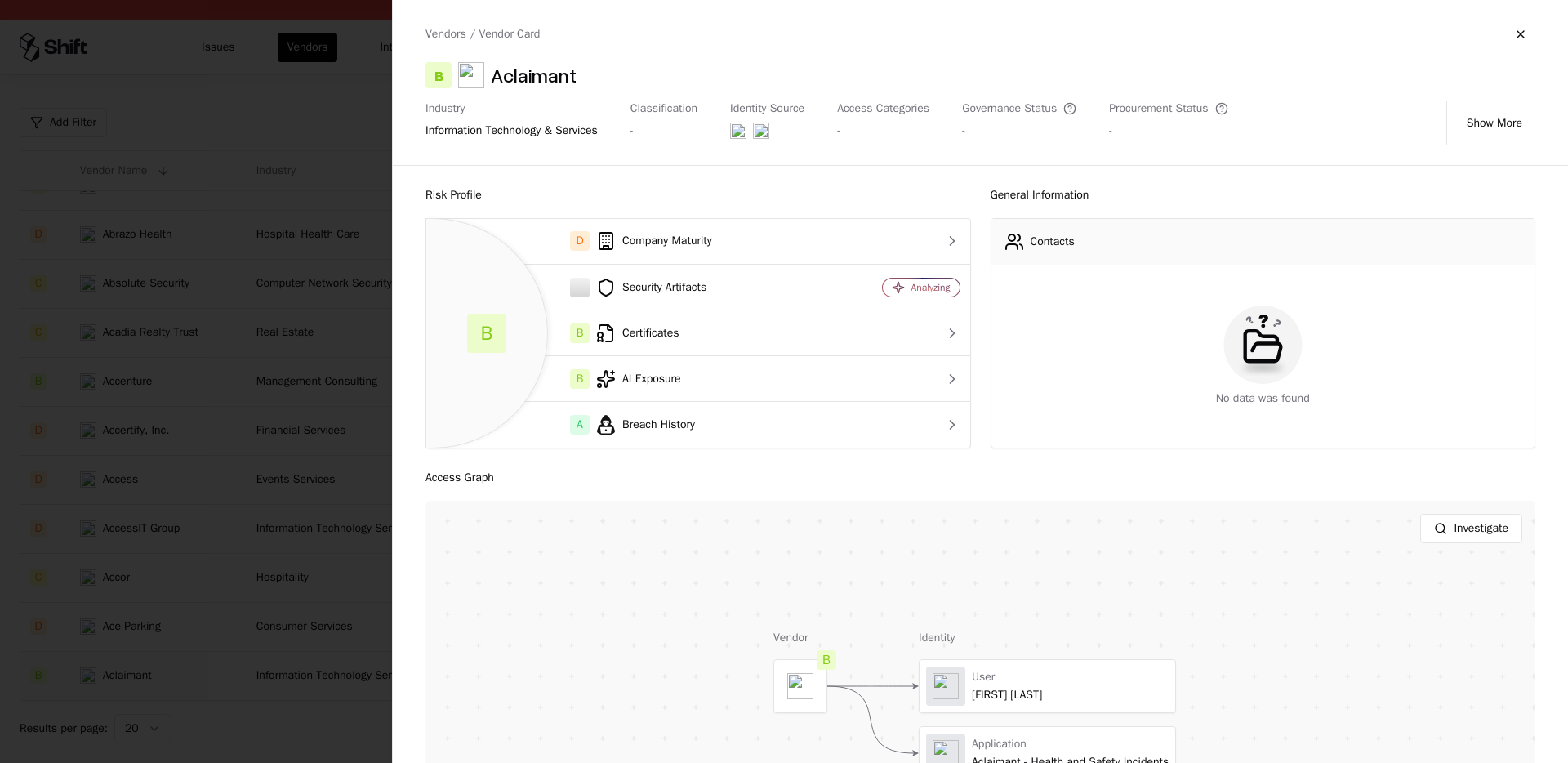 click on "Vendors / Vendor Card B Aclaimant Industry information technology & services Classification - Identity Source Access Categories - Governance Status - Procurement Status - Show More" at bounding box center (980, 83) 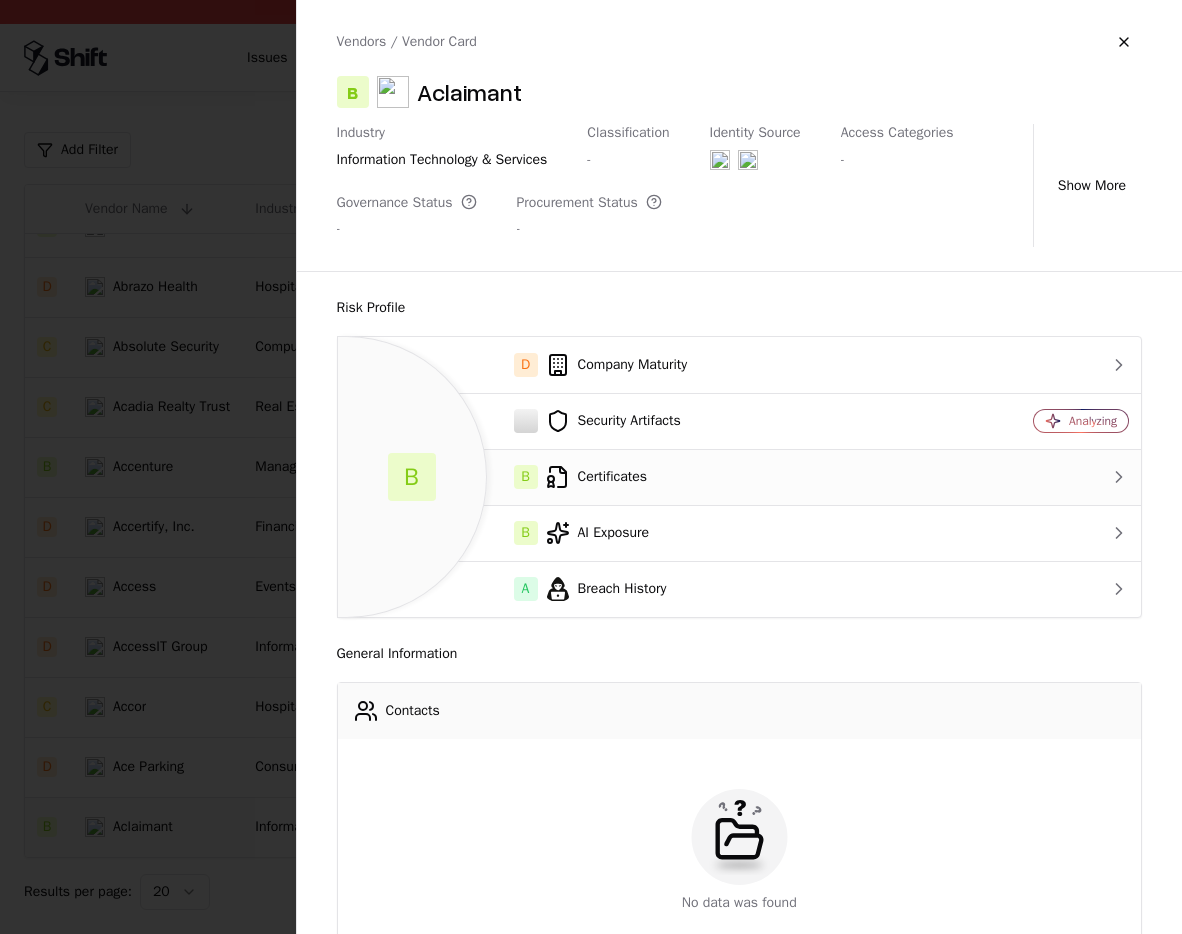 click on "B Certificates" at bounding box center (640, 477) 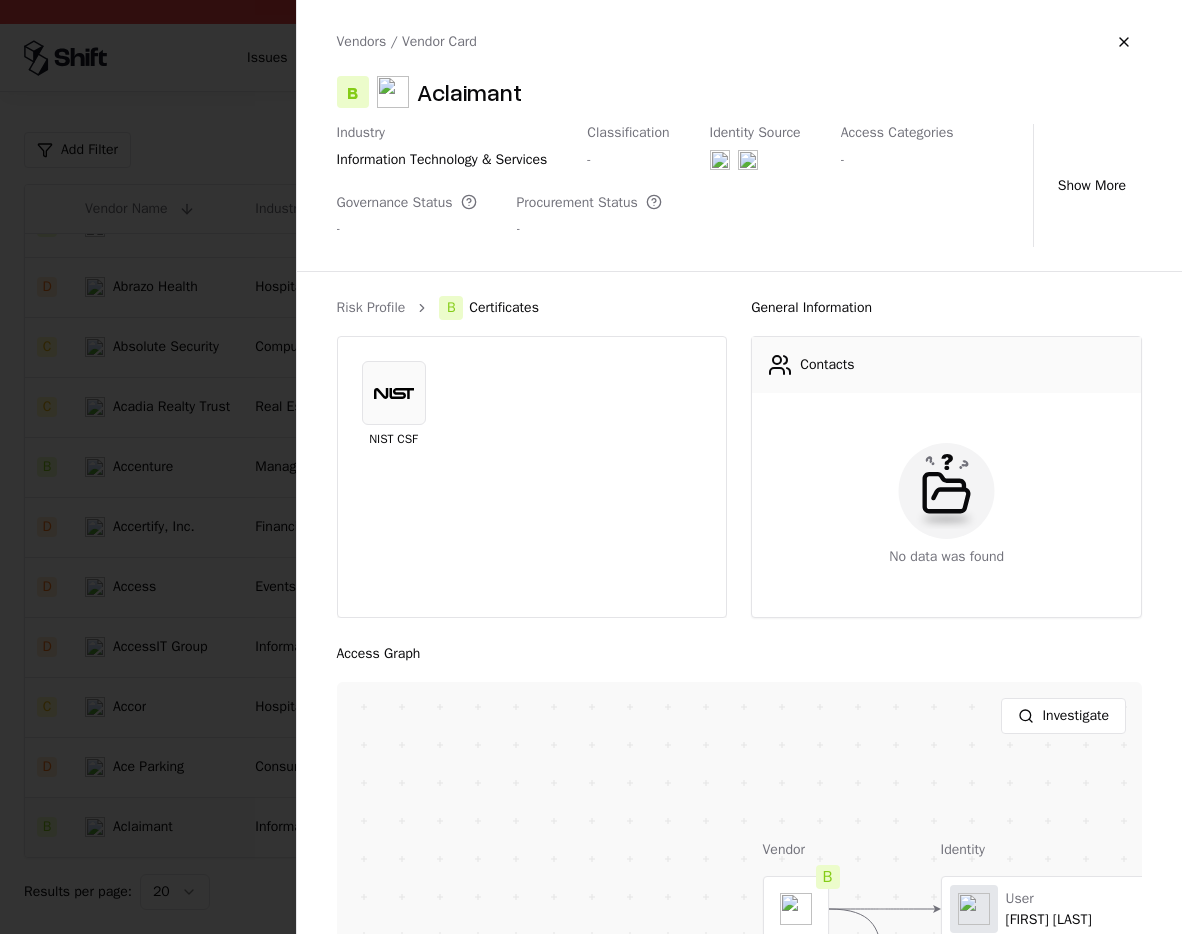 click on "Risk Profile B Certificates NIST CSF General Information Contacts No data was found" at bounding box center [740, 457] 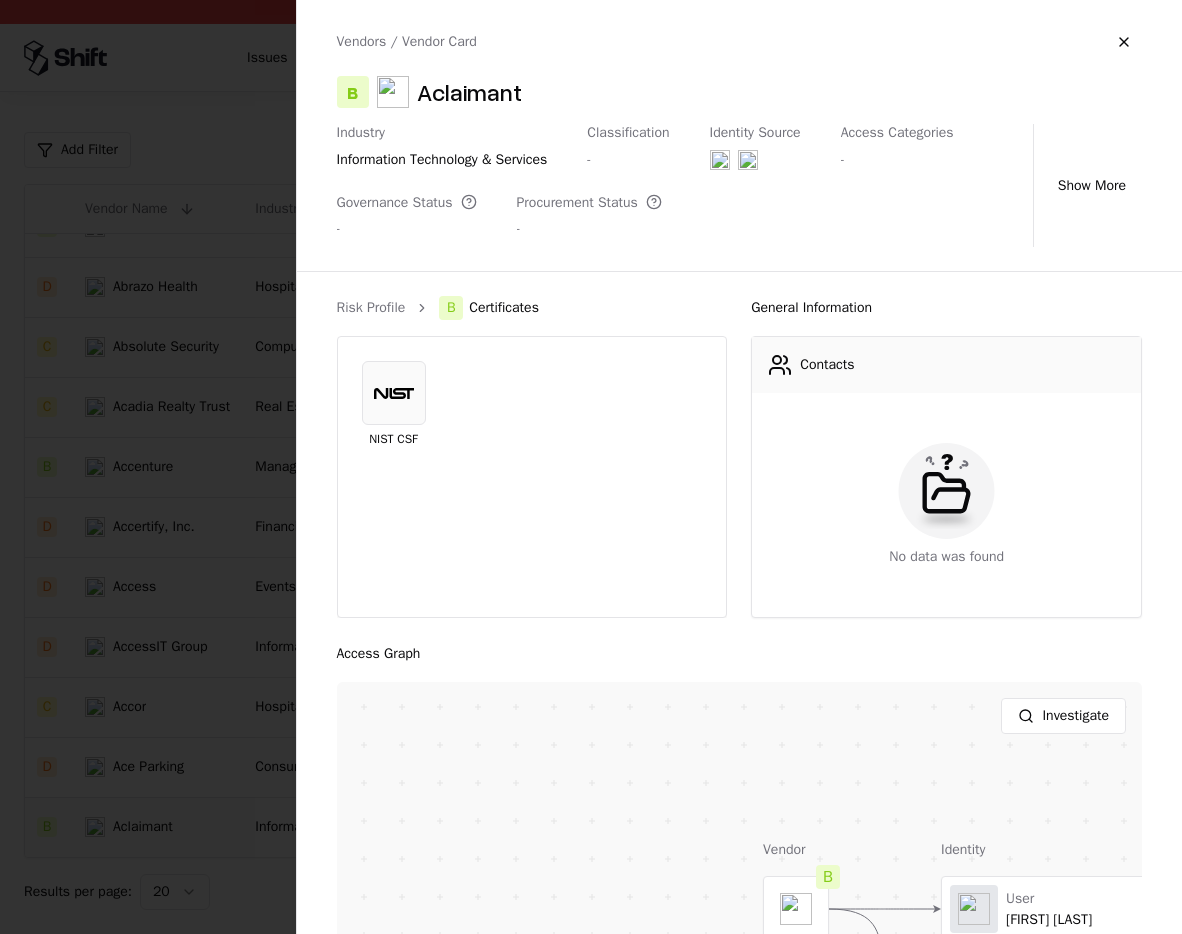 click at bounding box center [591, 467] 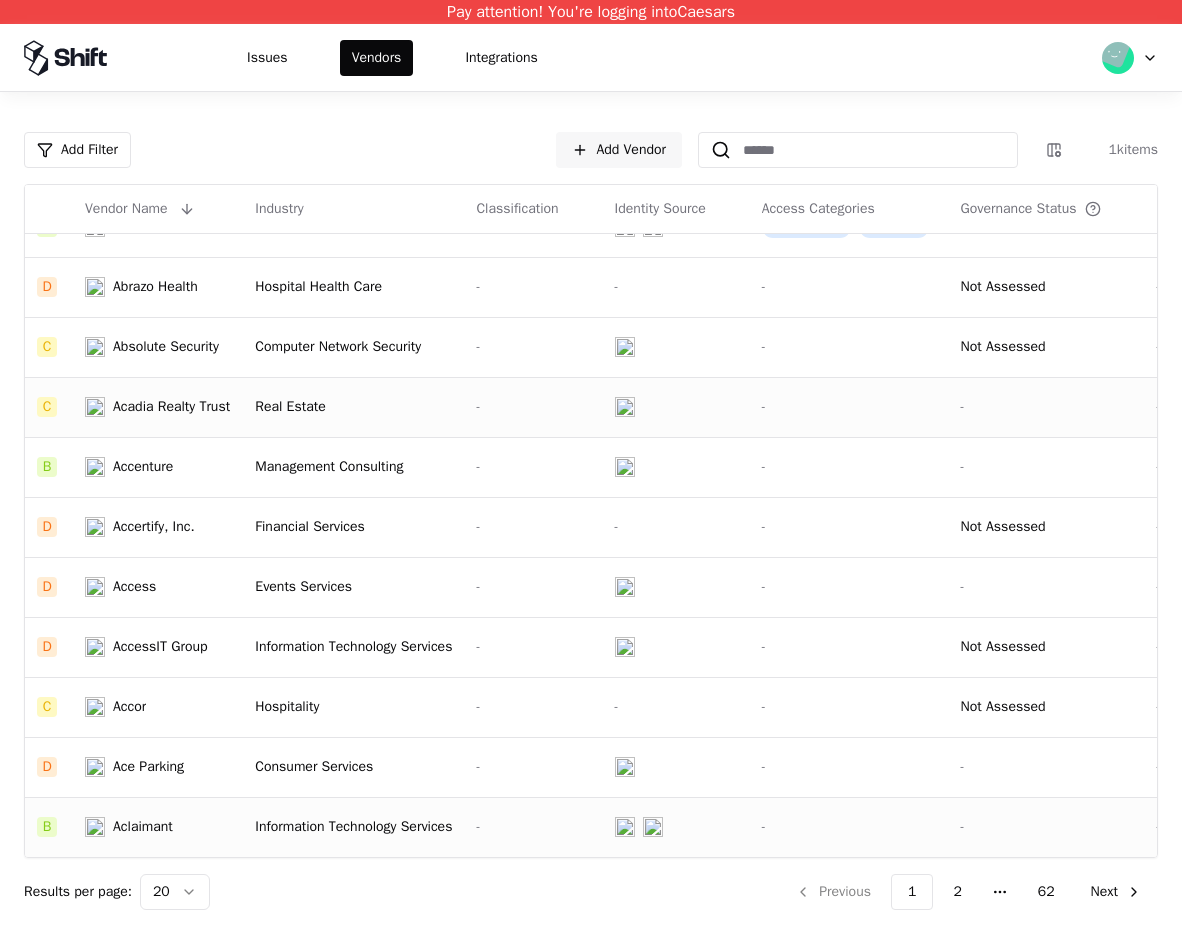 click on "Real Estate" 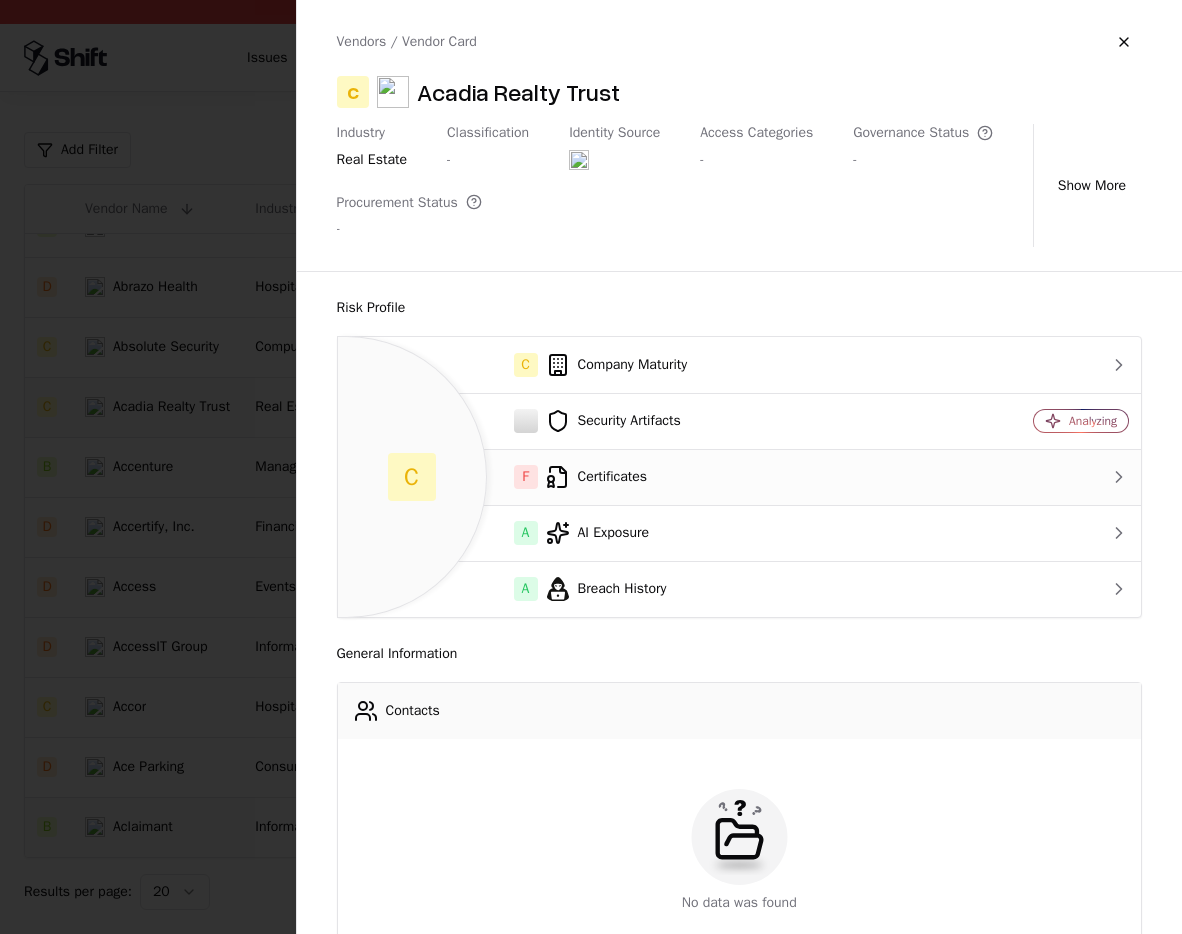 click on "F Certificates" at bounding box center (640, 477) 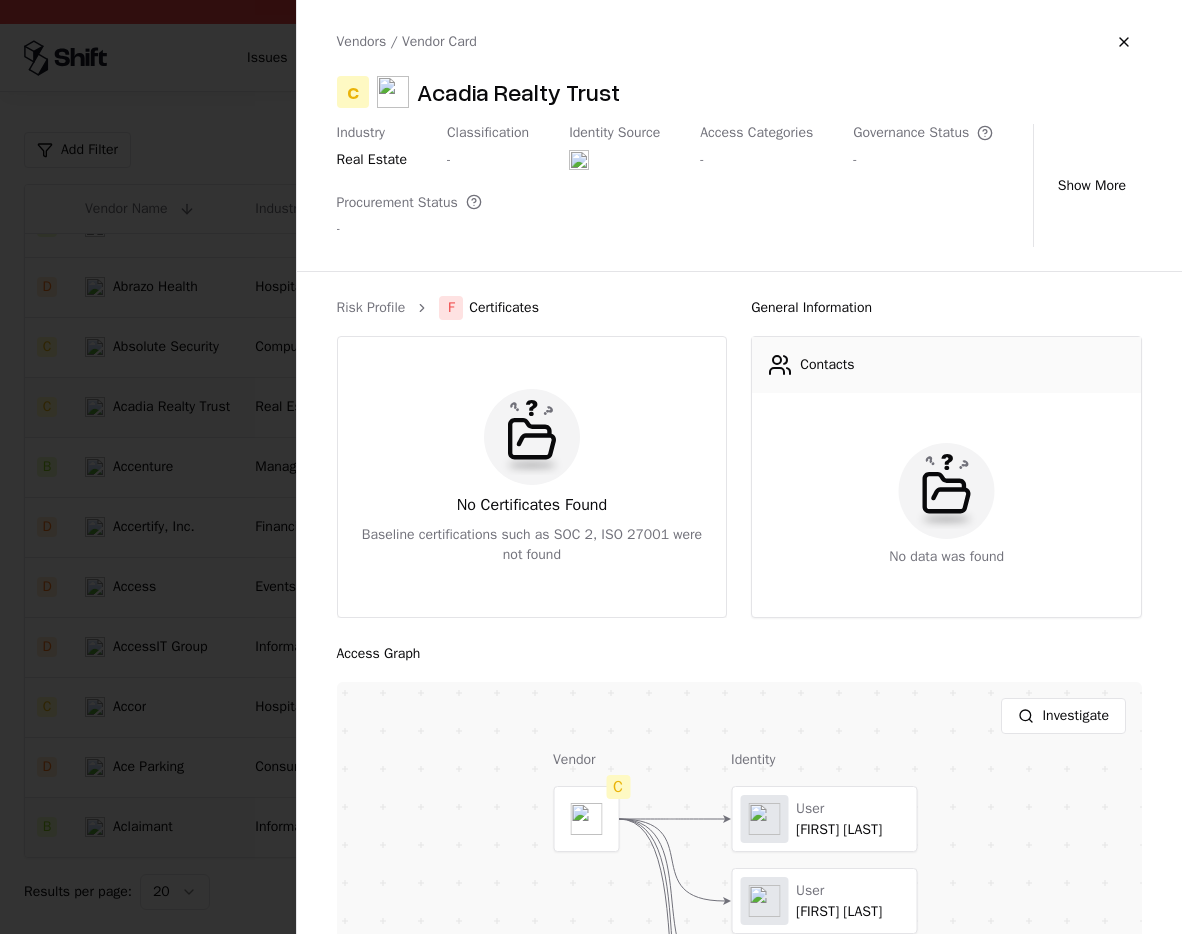 click on "Industry real estate Classification - Identity Source Access Categories - Governance Status - Procurement Status -" at bounding box center (681, 185) 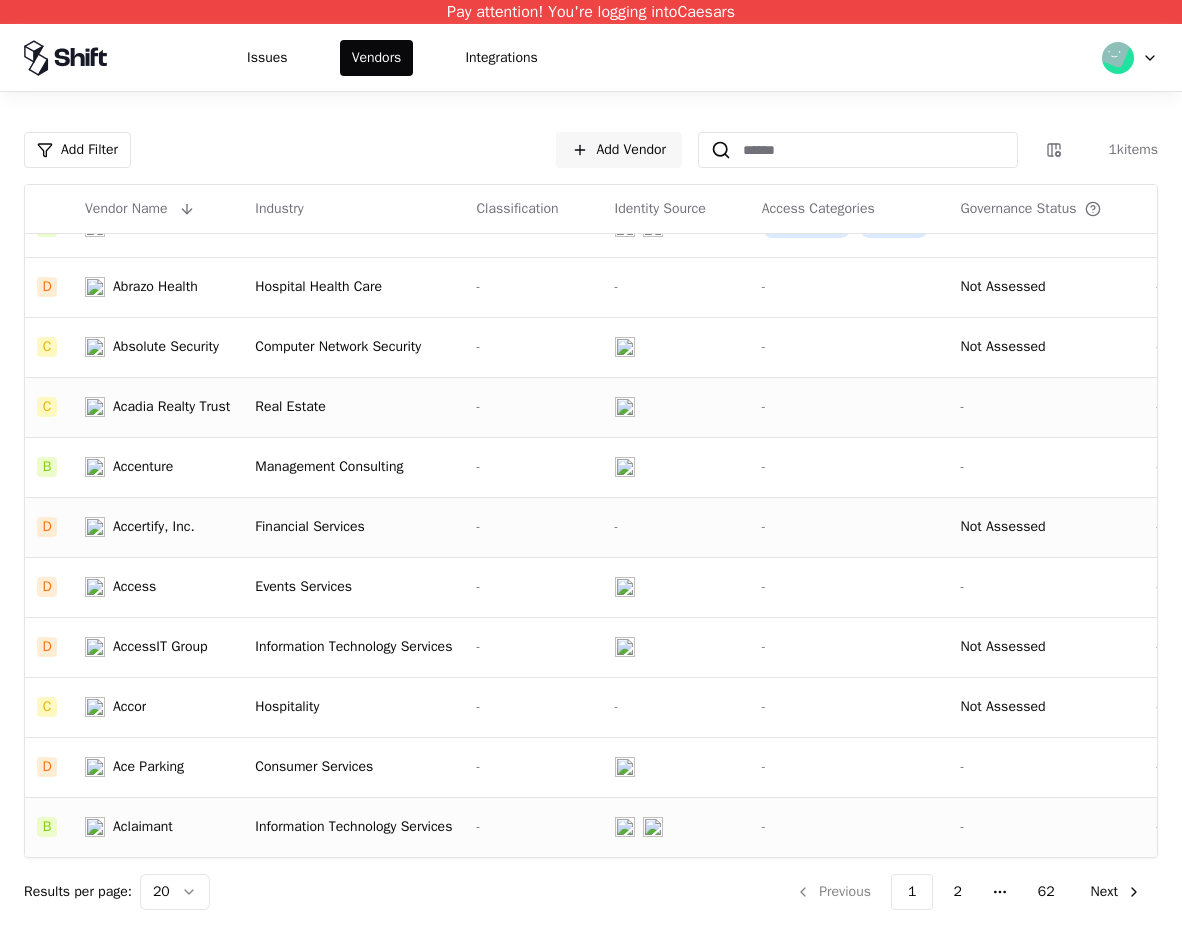 click on "Accertify, Inc." 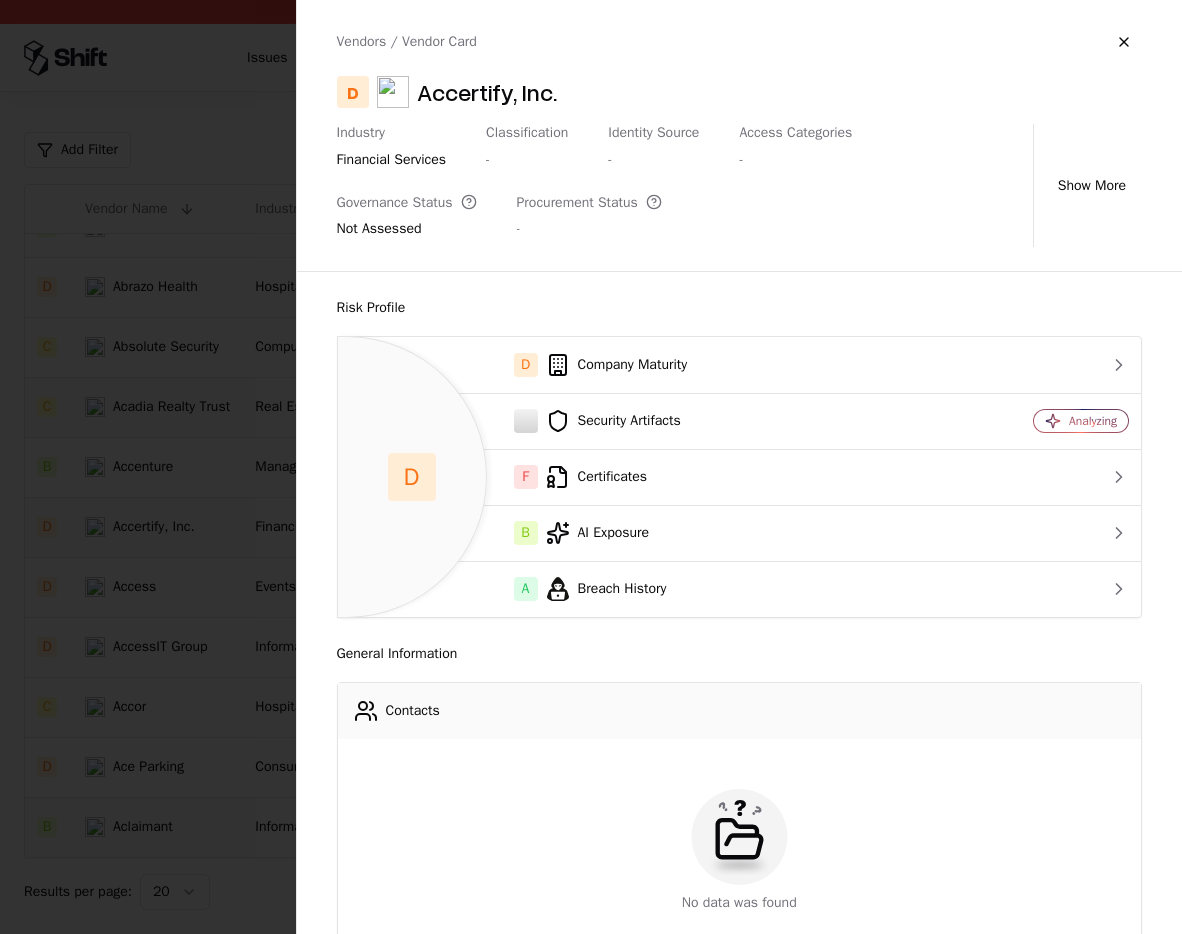 click at bounding box center (591, 467) 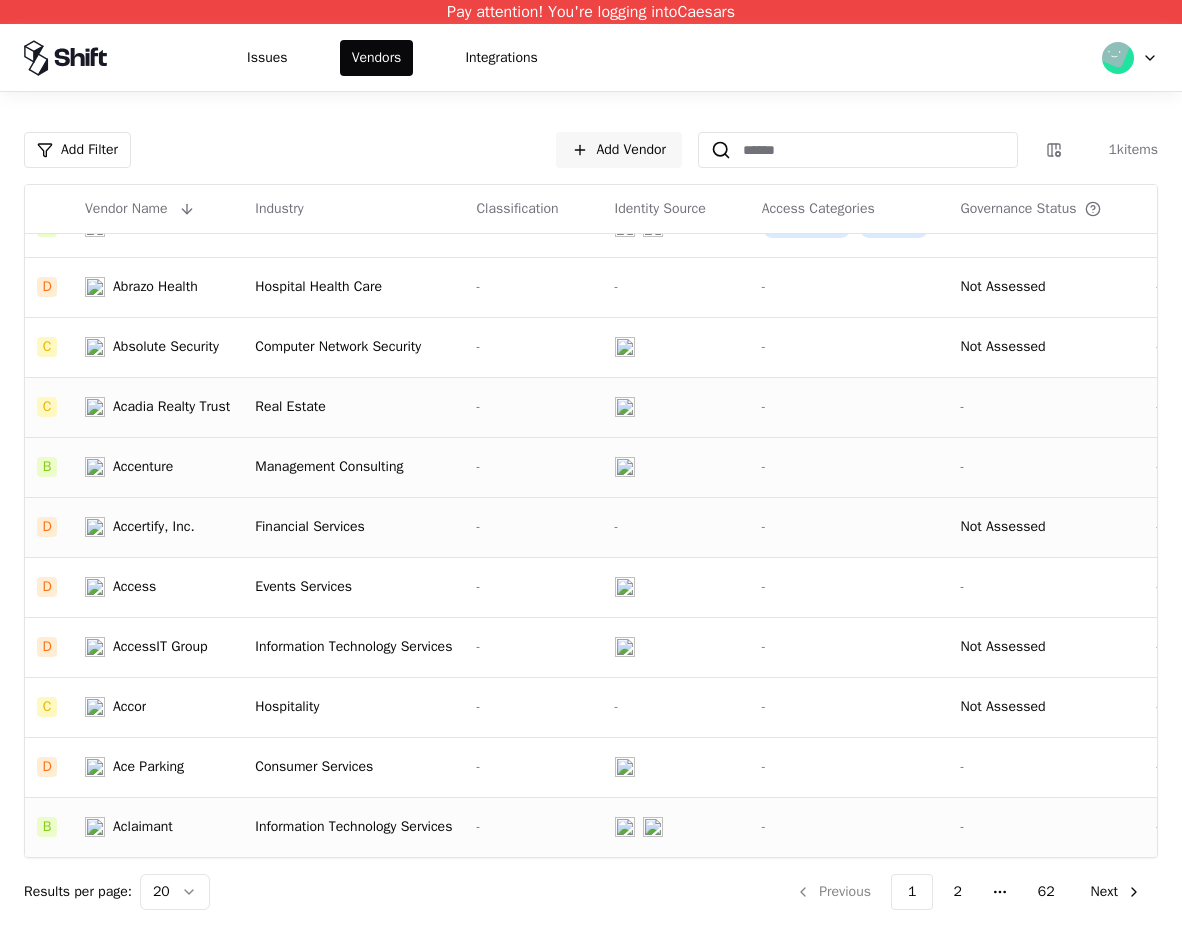 click on "Accenture" 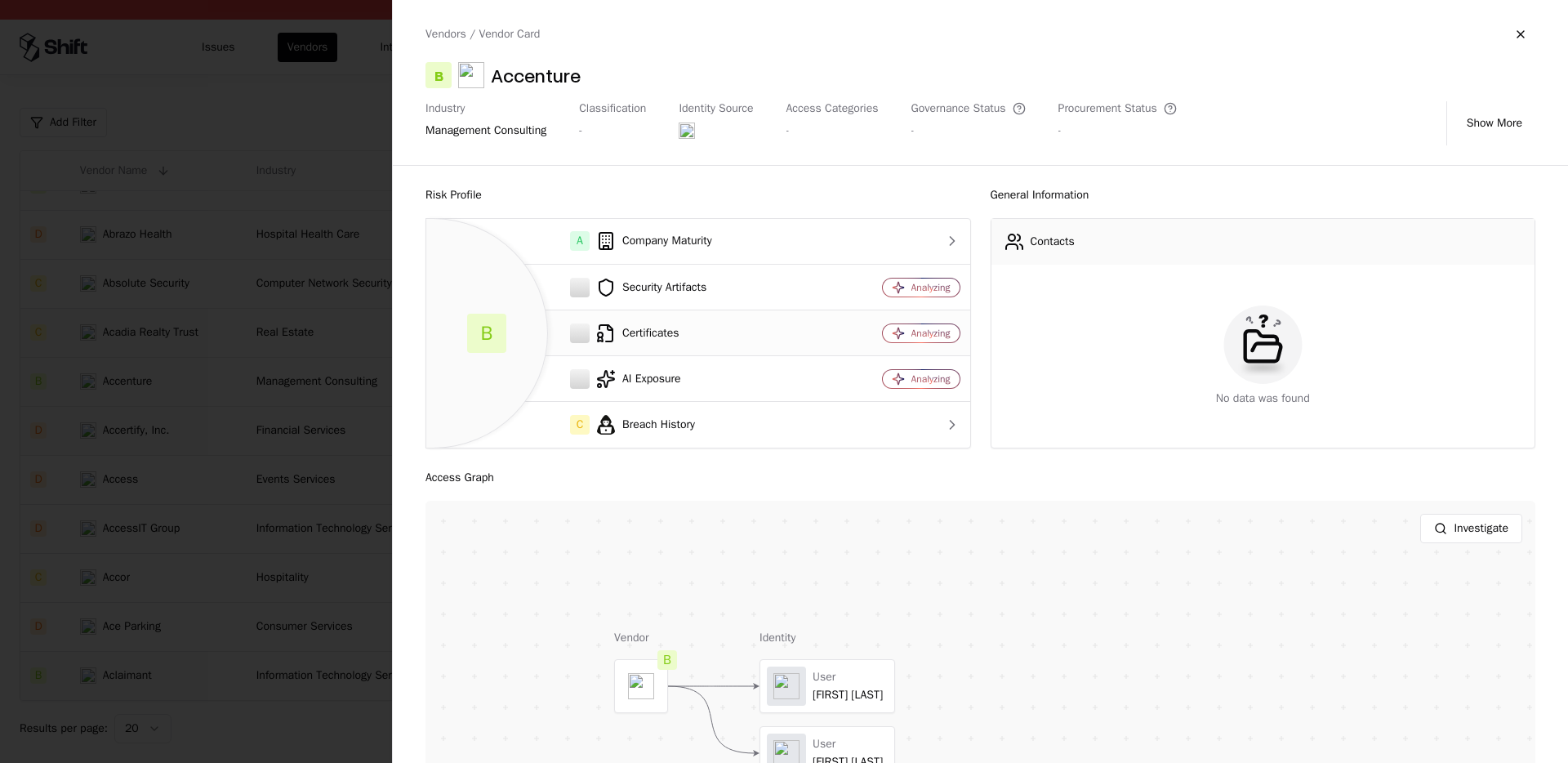 click on "Certificates" at bounding box center [630, 333] 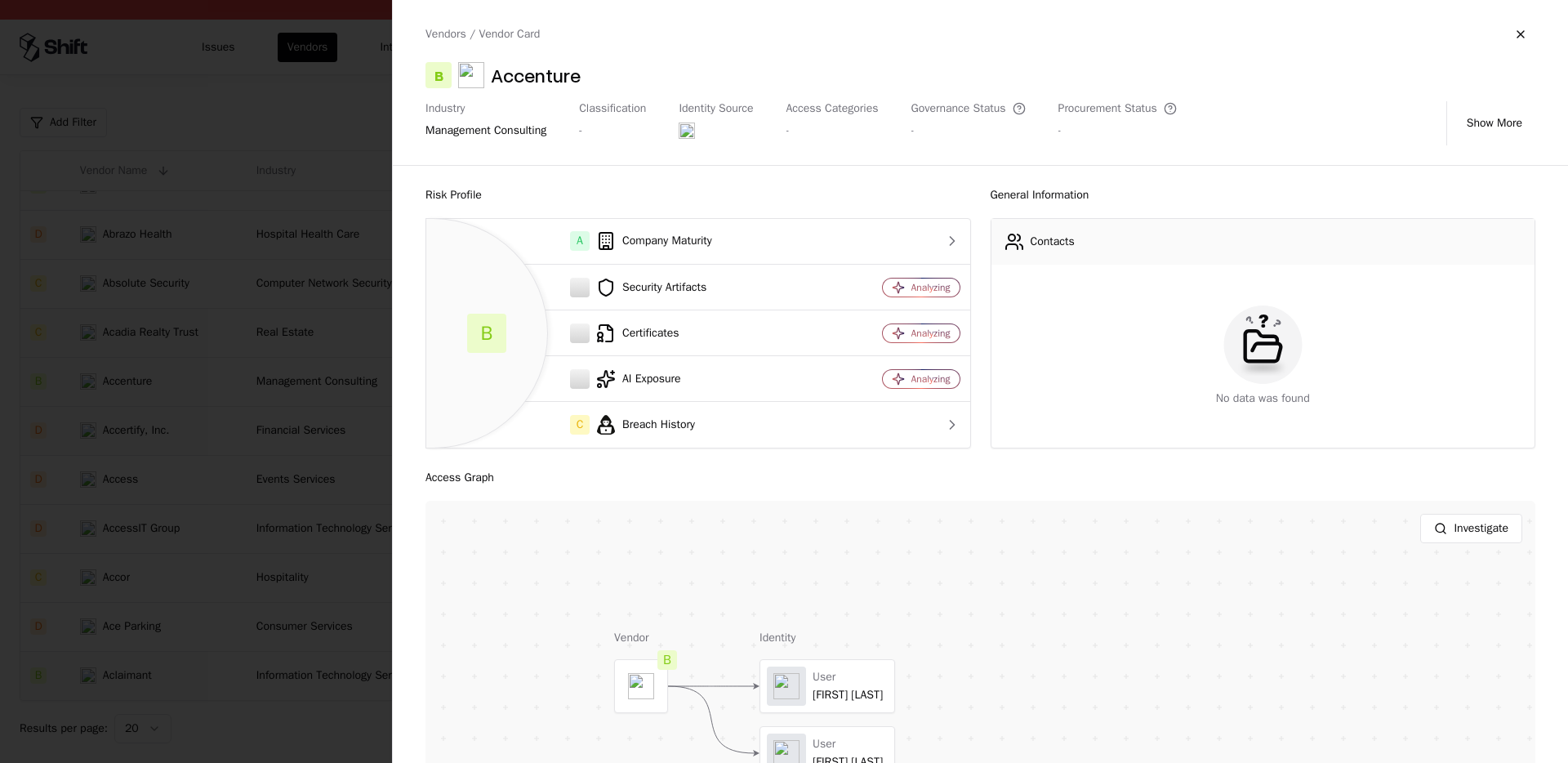 click at bounding box center [784, 382] 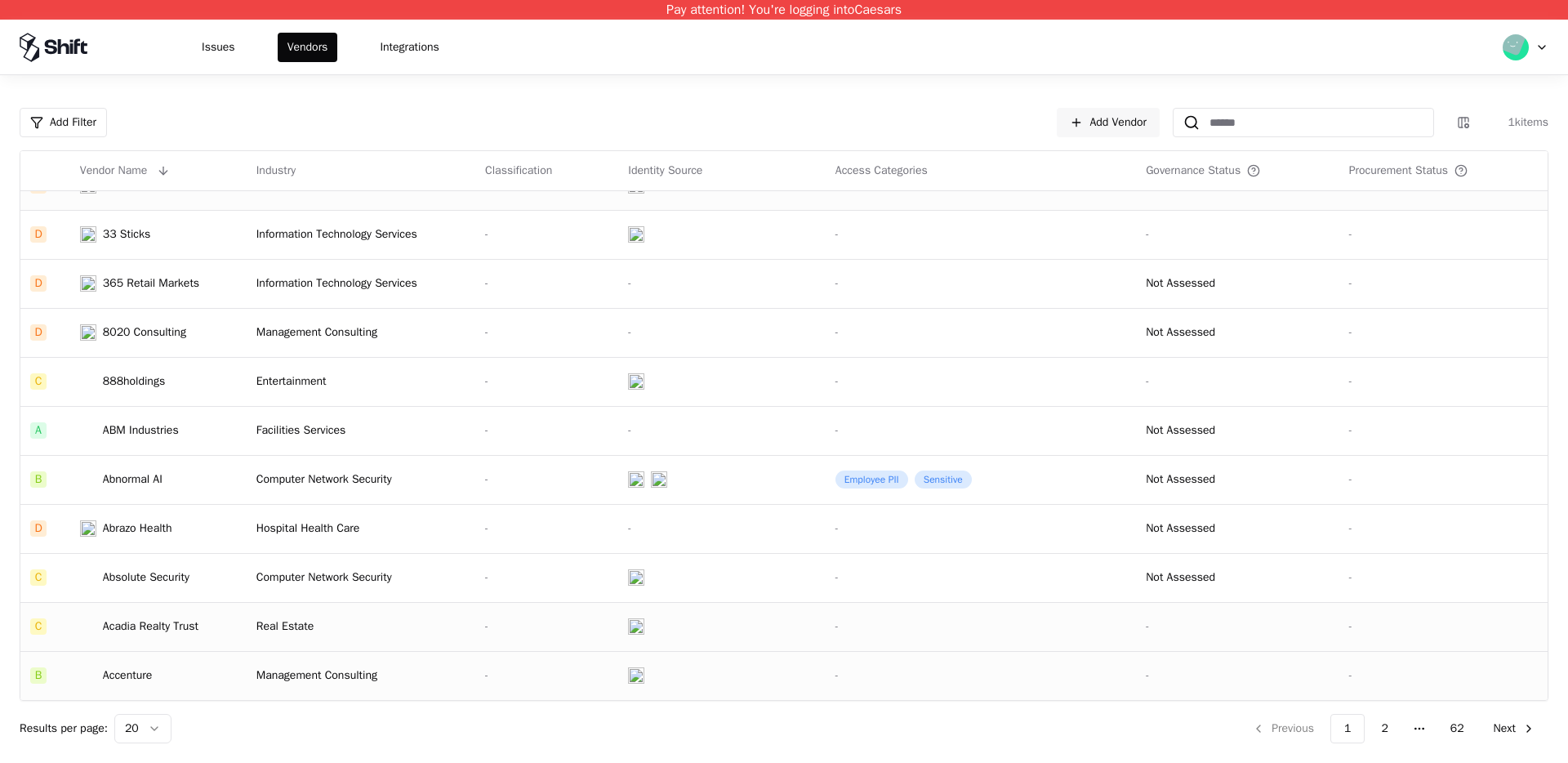 scroll, scrollTop: 171, scrollLeft: 0, axis: vertical 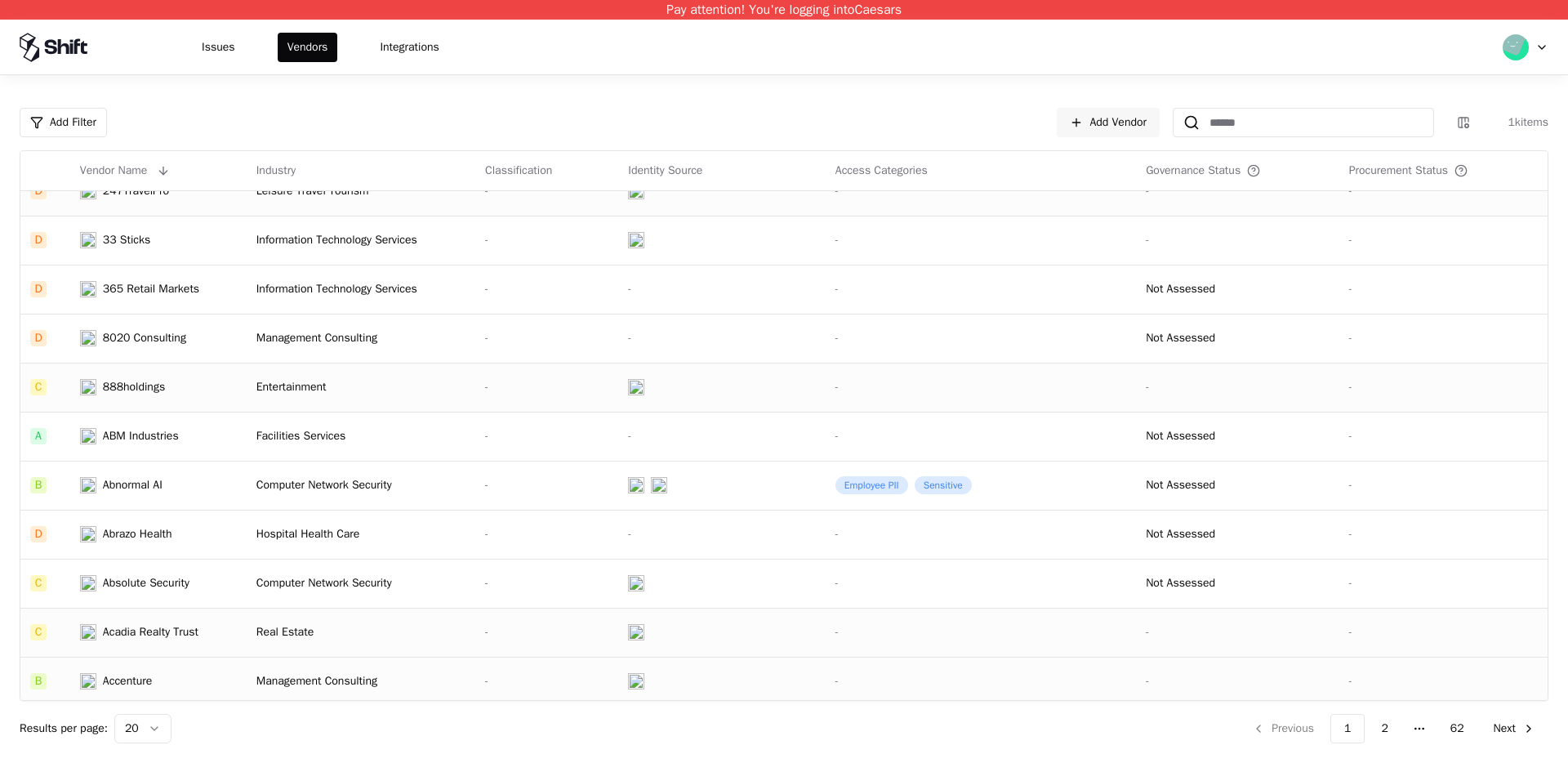 click on "888holdings" 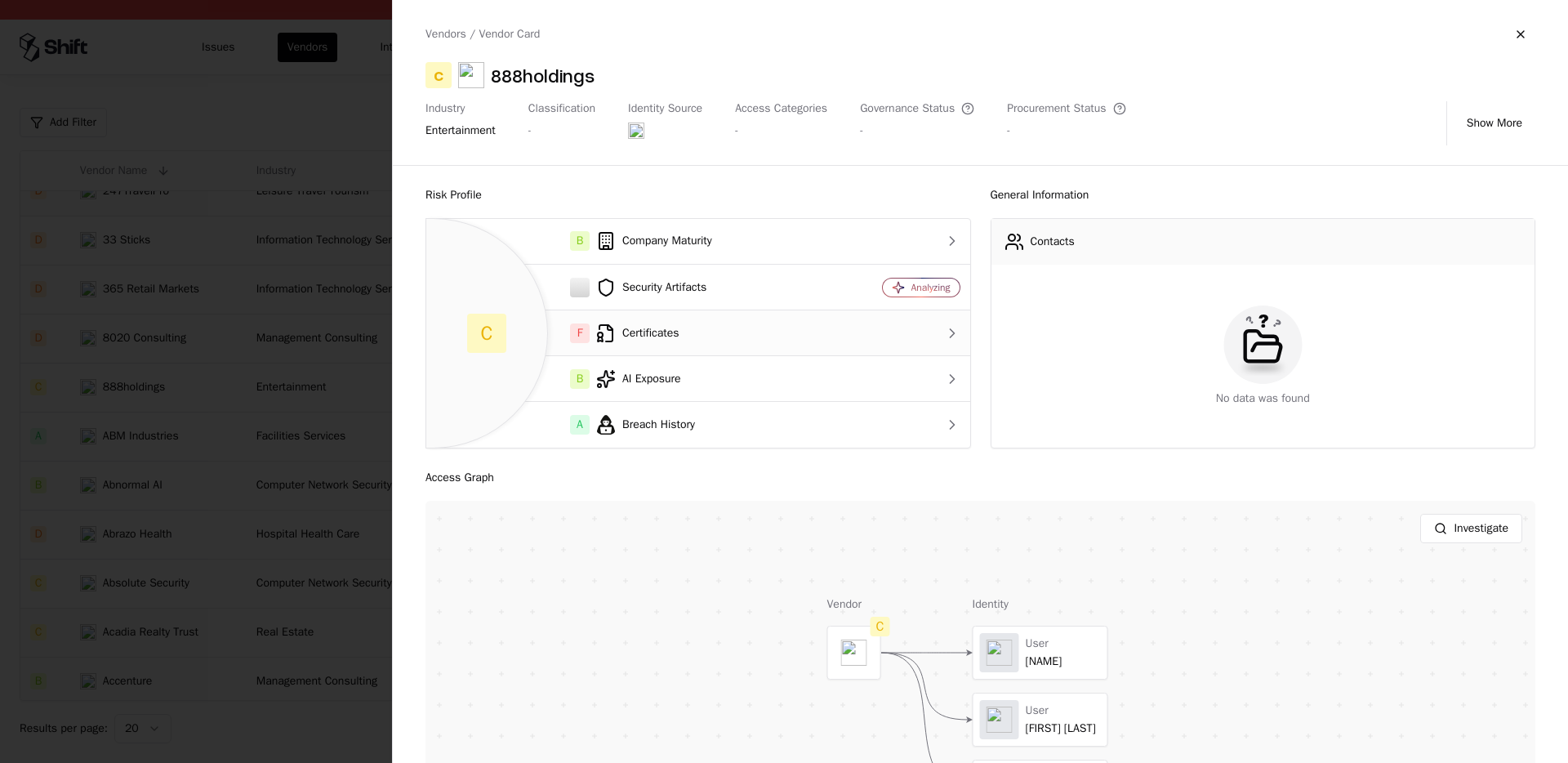 click on "F Certificates" at bounding box center [630, 333] 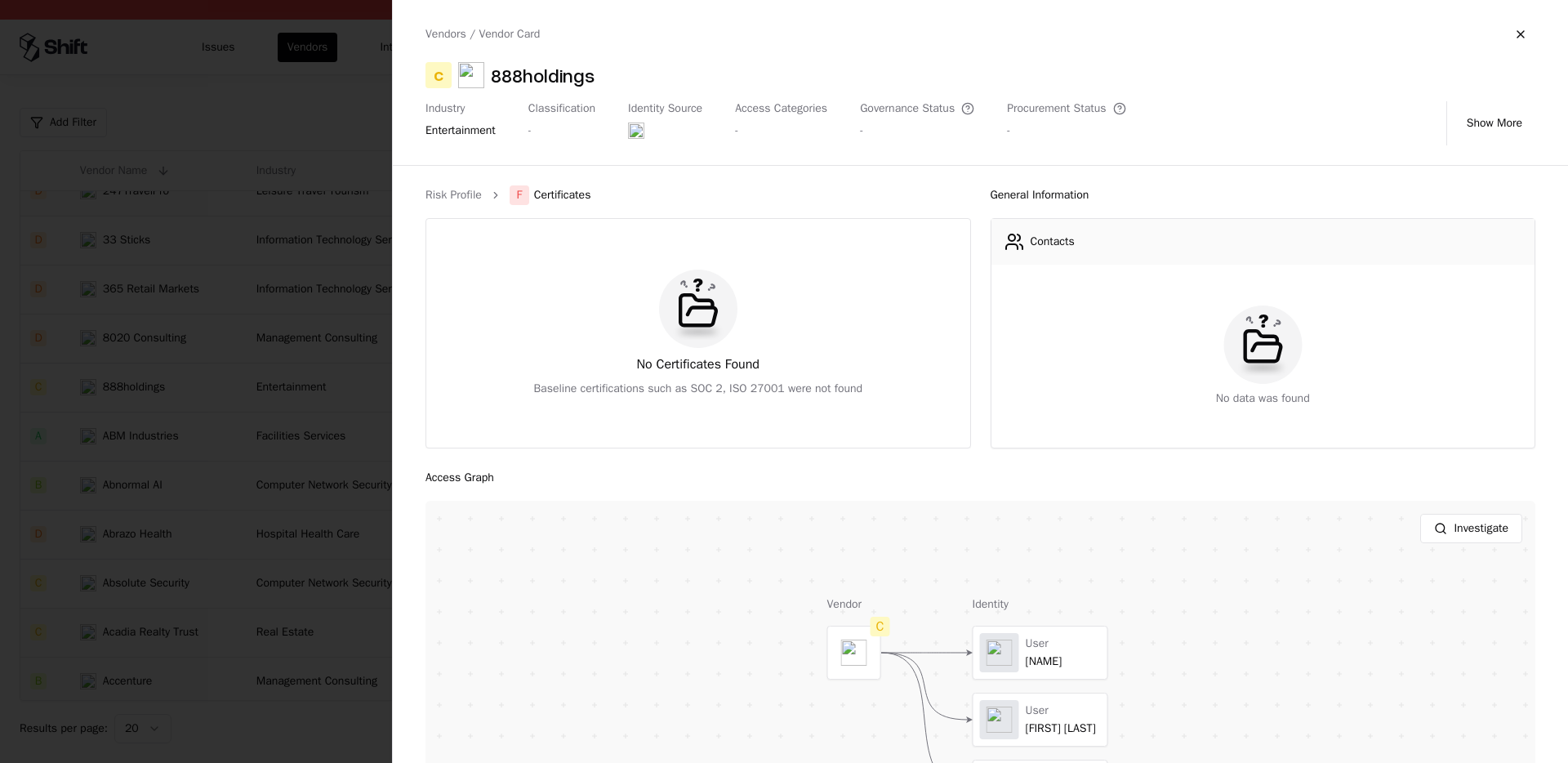 click at bounding box center [784, 382] 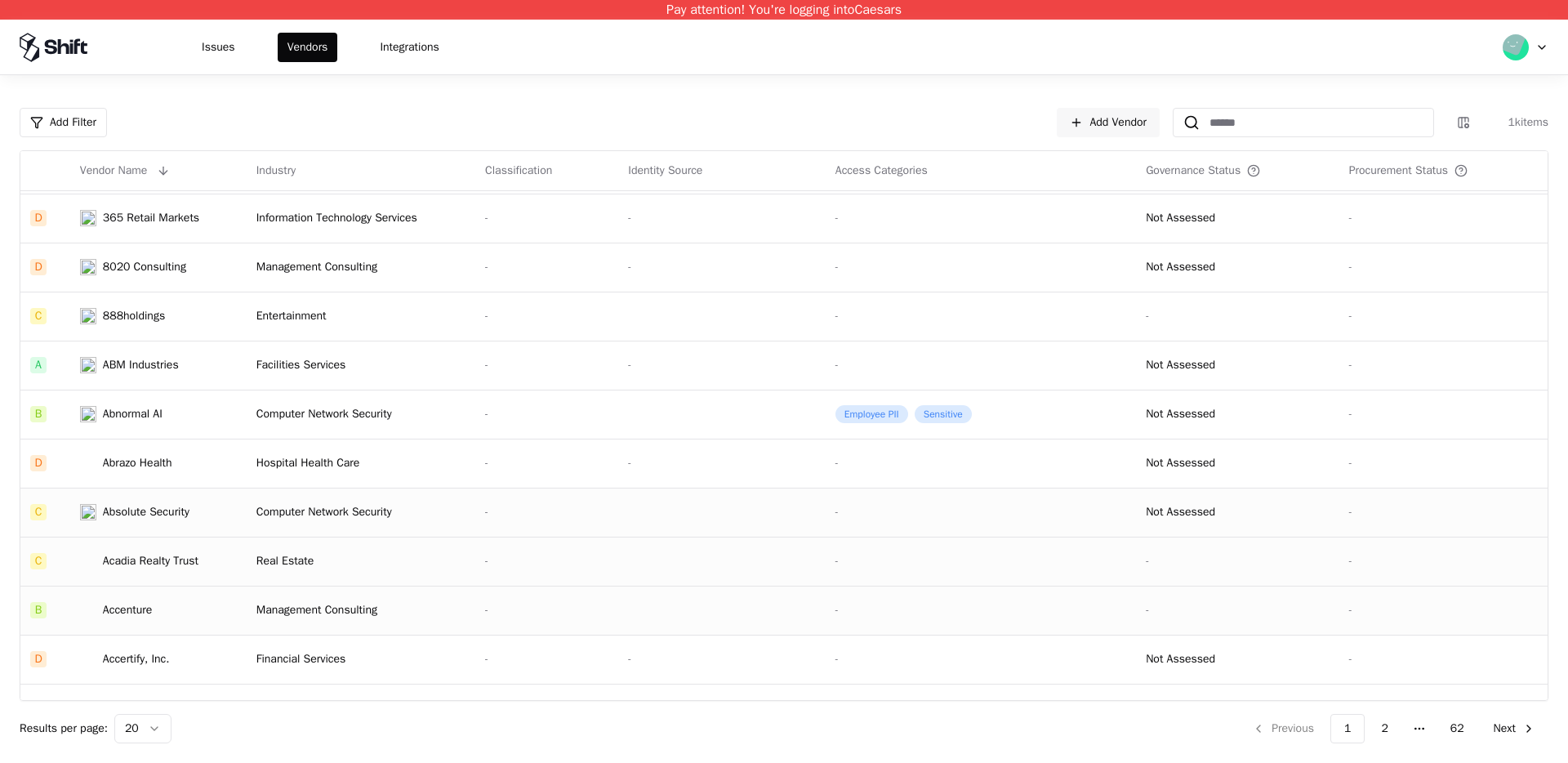 scroll, scrollTop: 248, scrollLeft: 0, axis: vertical 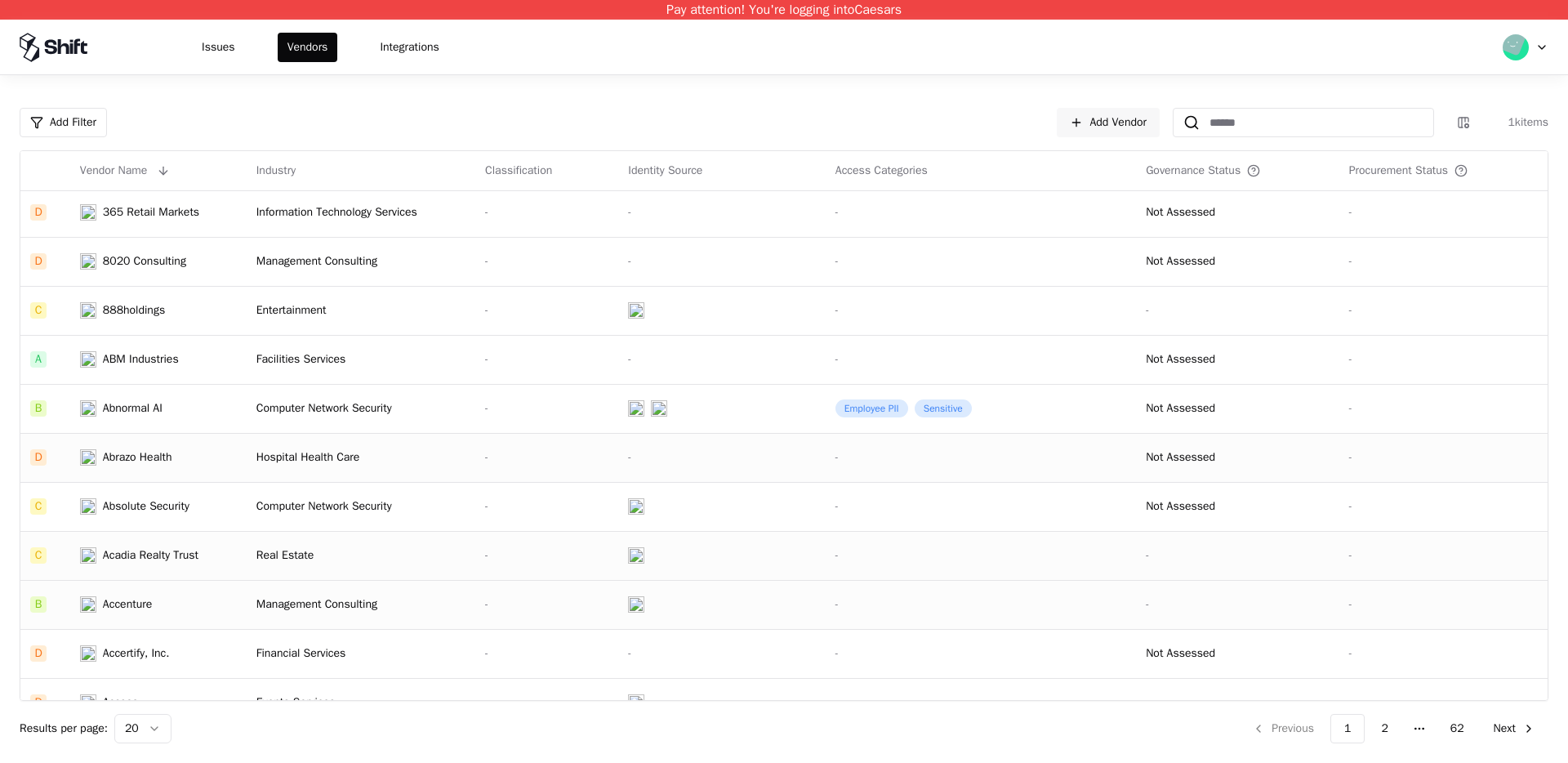 click on "Hospital Health Care" 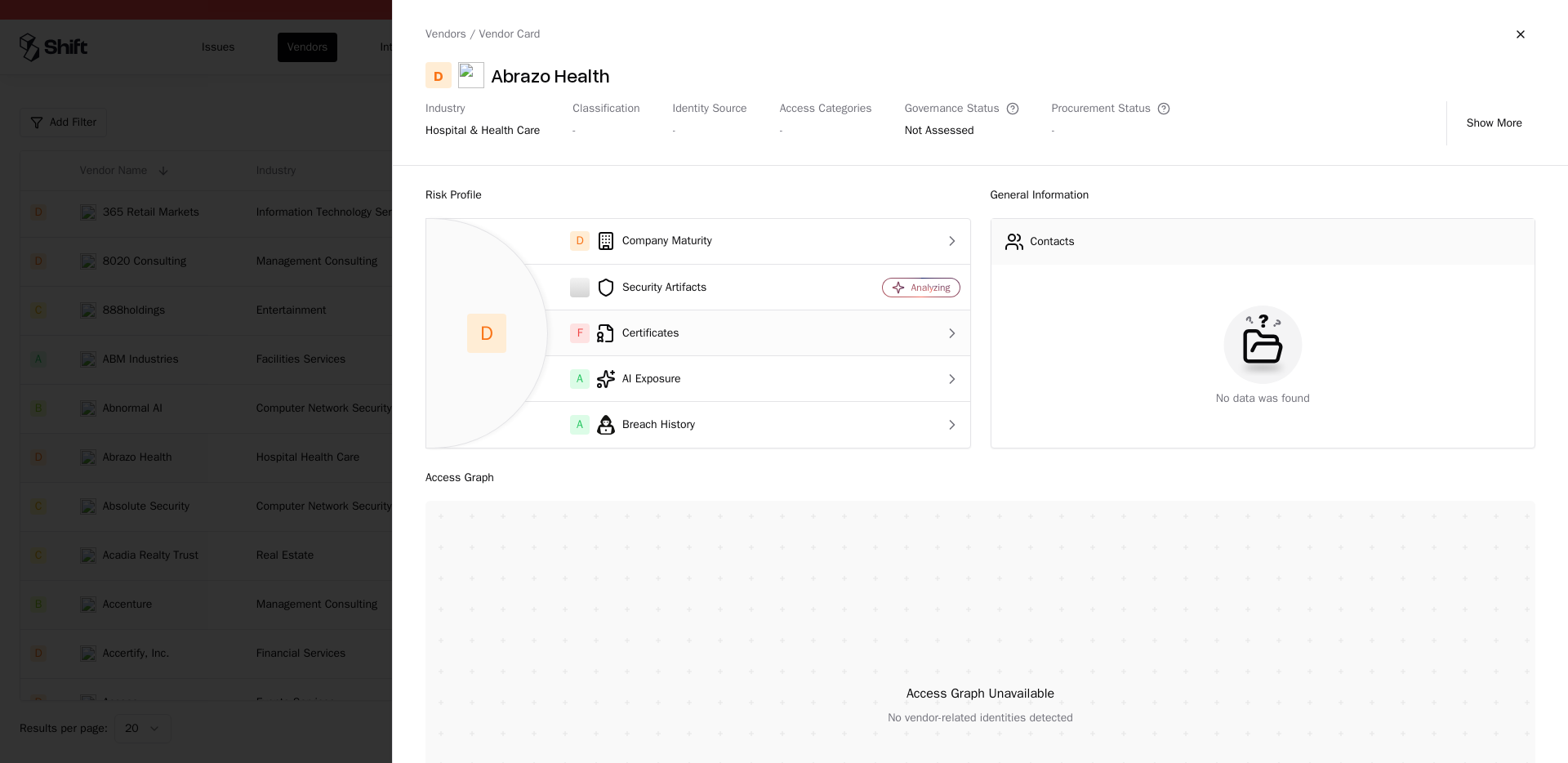 click on "F Certificates" at bounding box center (630, 333) 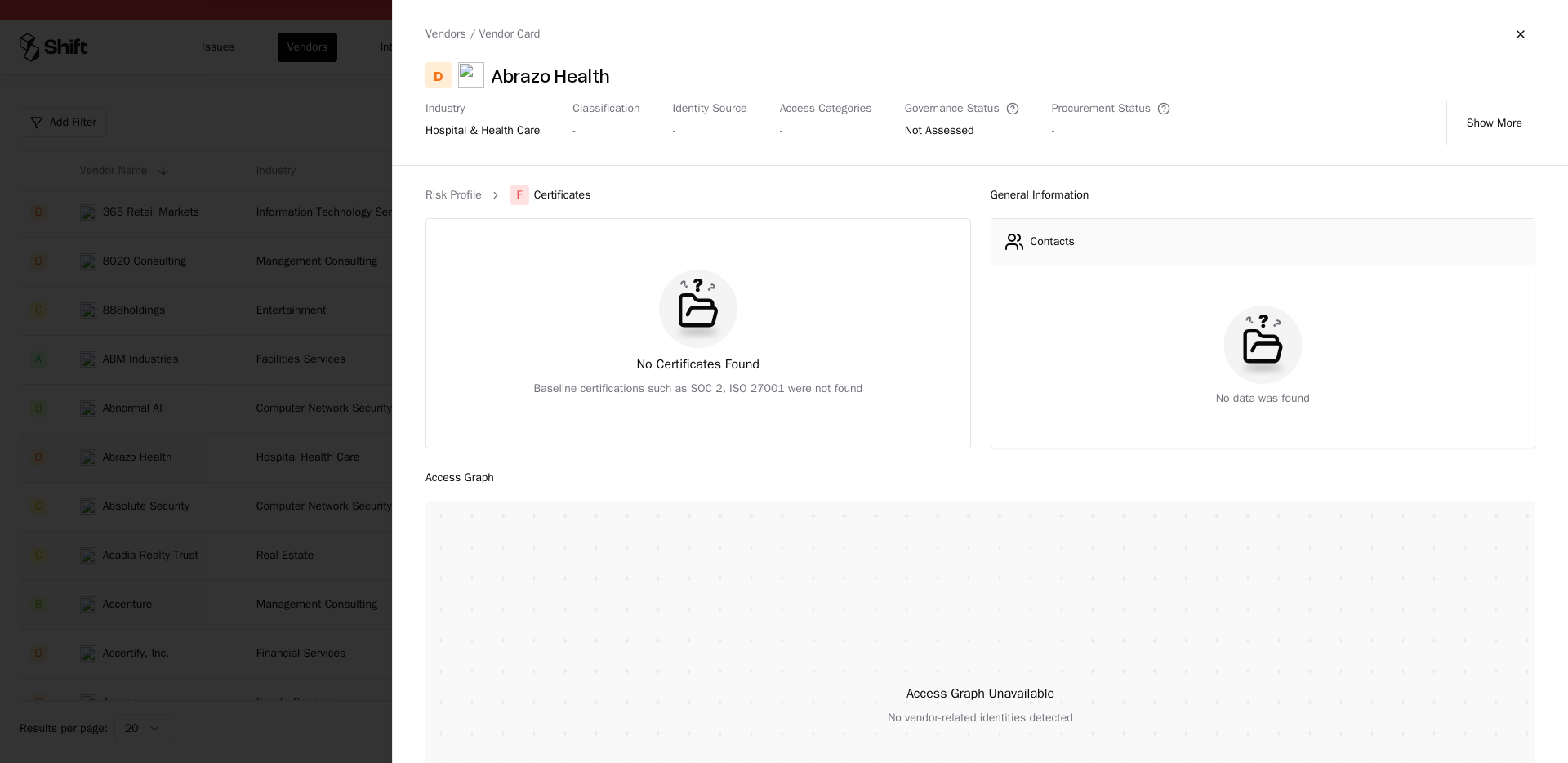 click at bounding box center [784, 382] 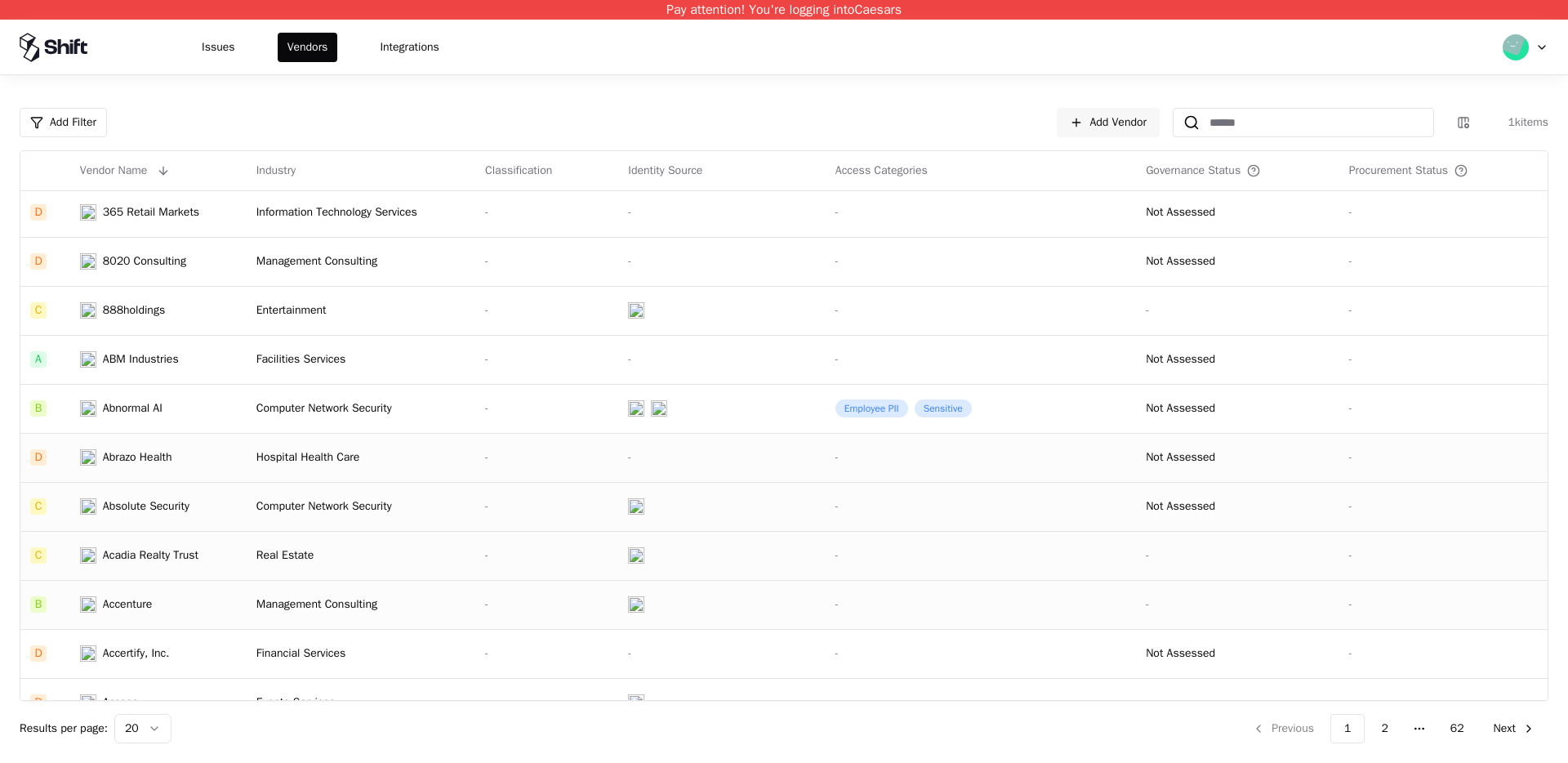click on "Computer Network Security" 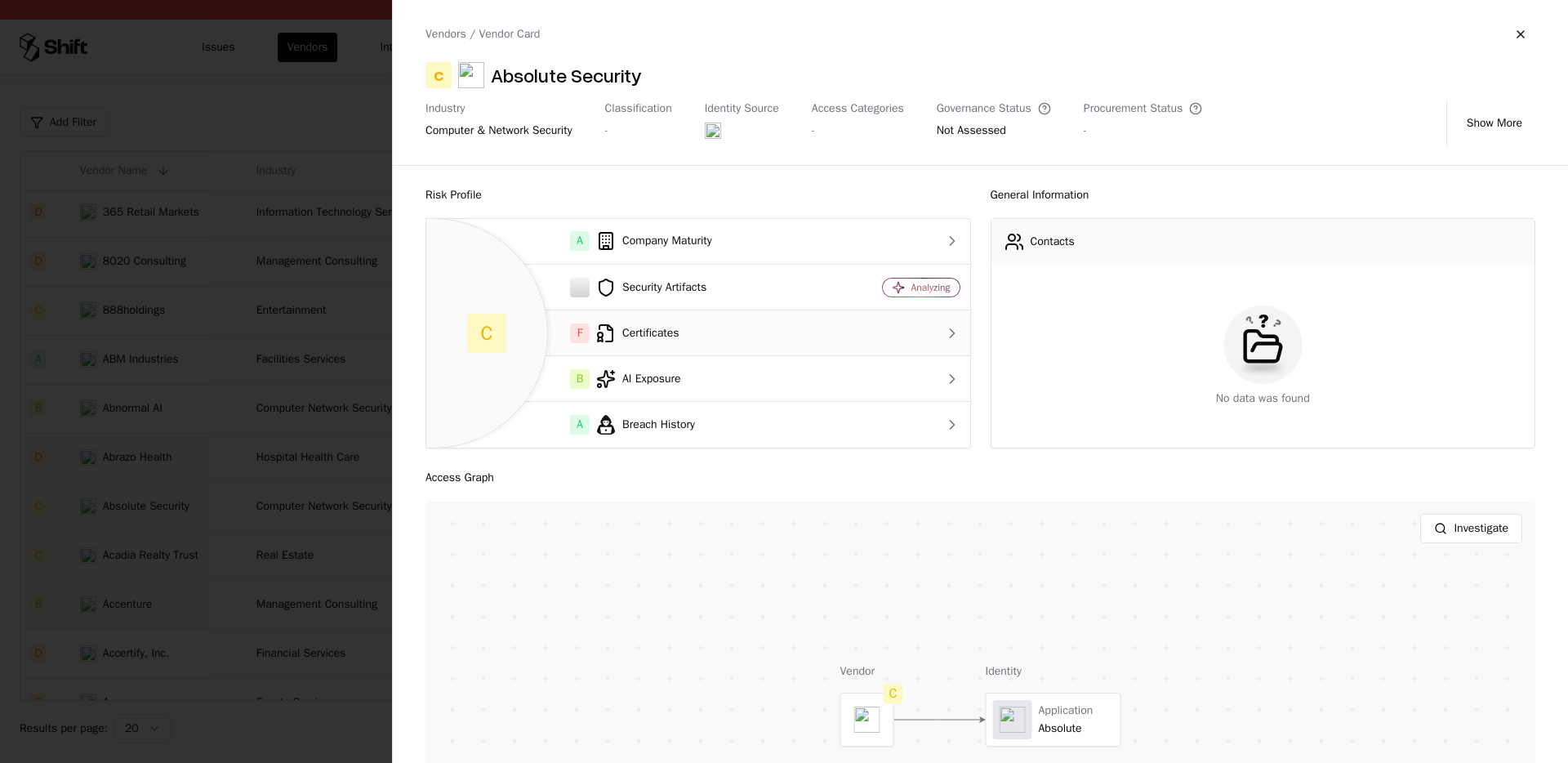 click on "F Certificates" at bounding box center (630, 333) 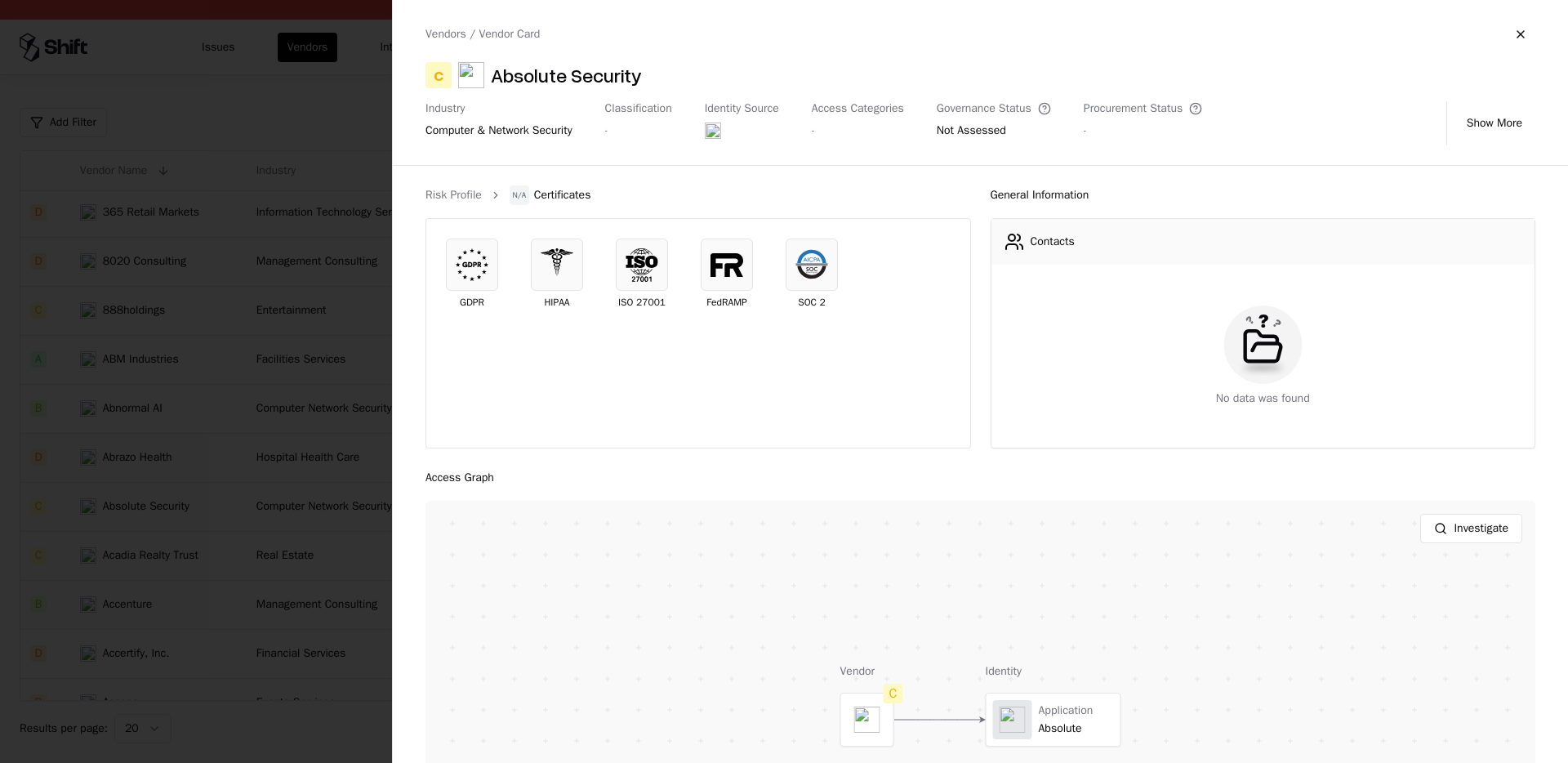 click on "Vendors / Vendor Card C Absolute Security Industry computer & network security Classification - Identity Source Access Categories - Governance Status Not Assessed Procurement Status - Show More" at bounding box center [980, 83] 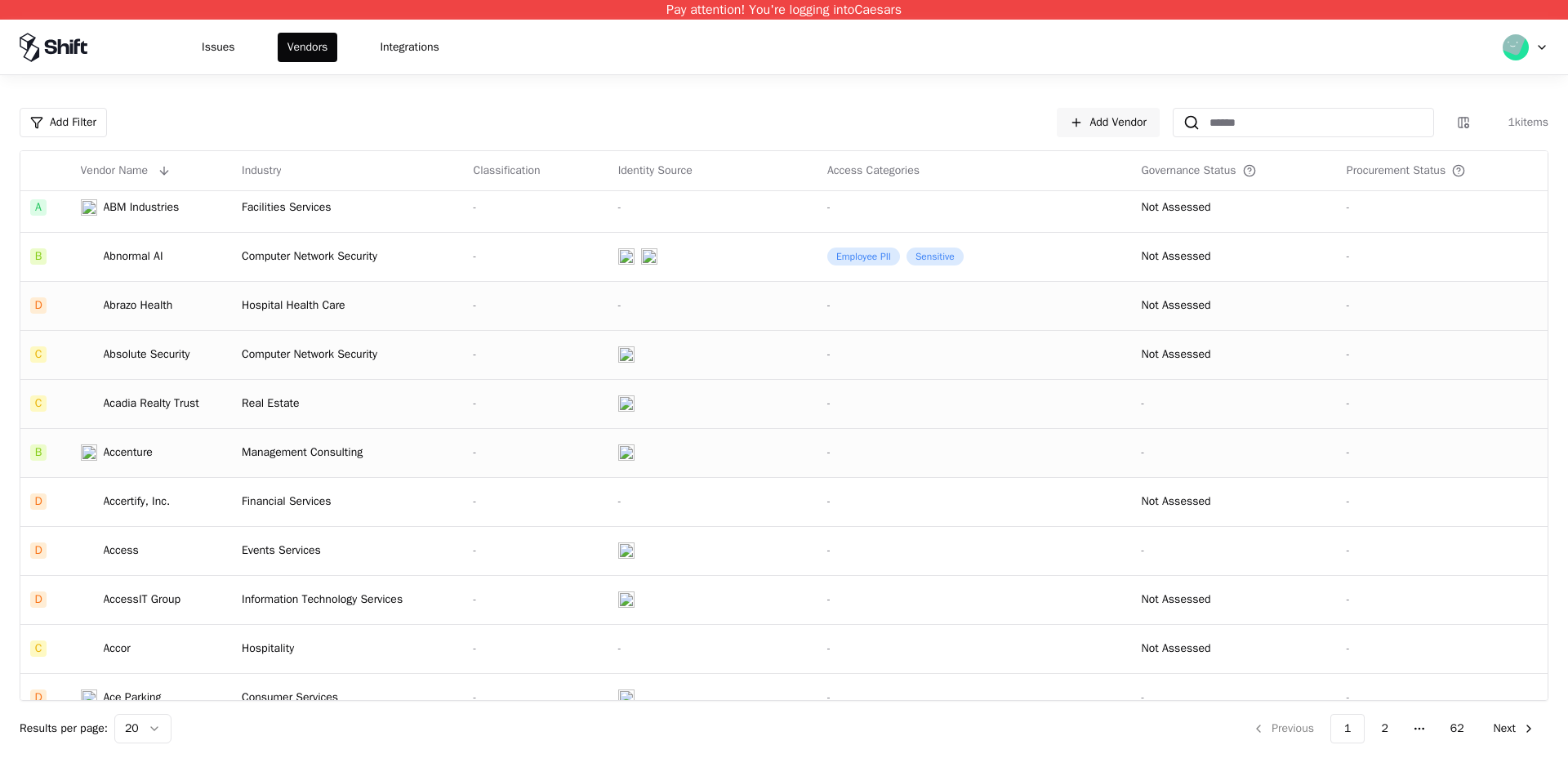 scroll, scrollTop: 400, scrollLeft: 0, axis: vertical 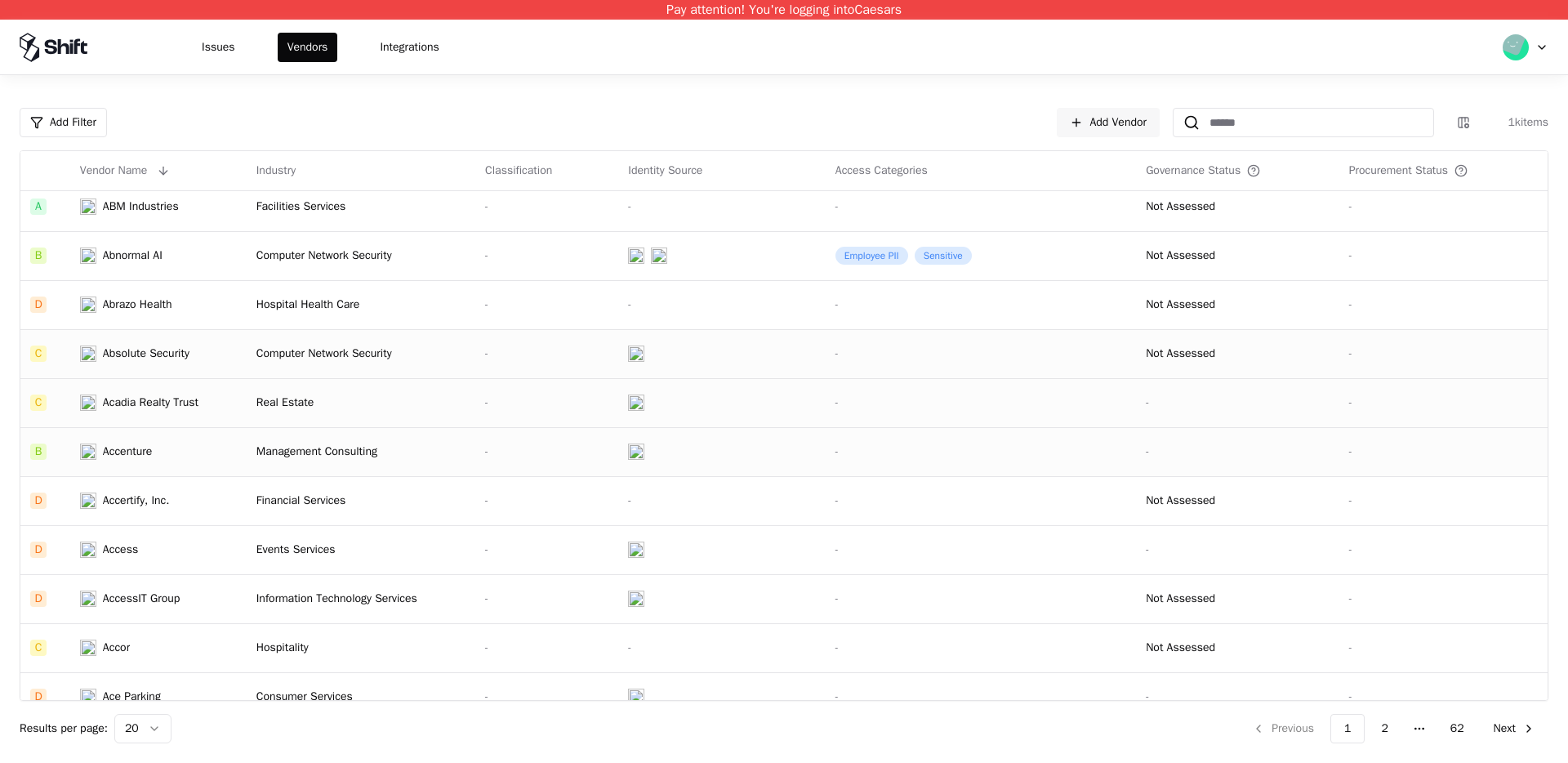 click on "Real Estate" 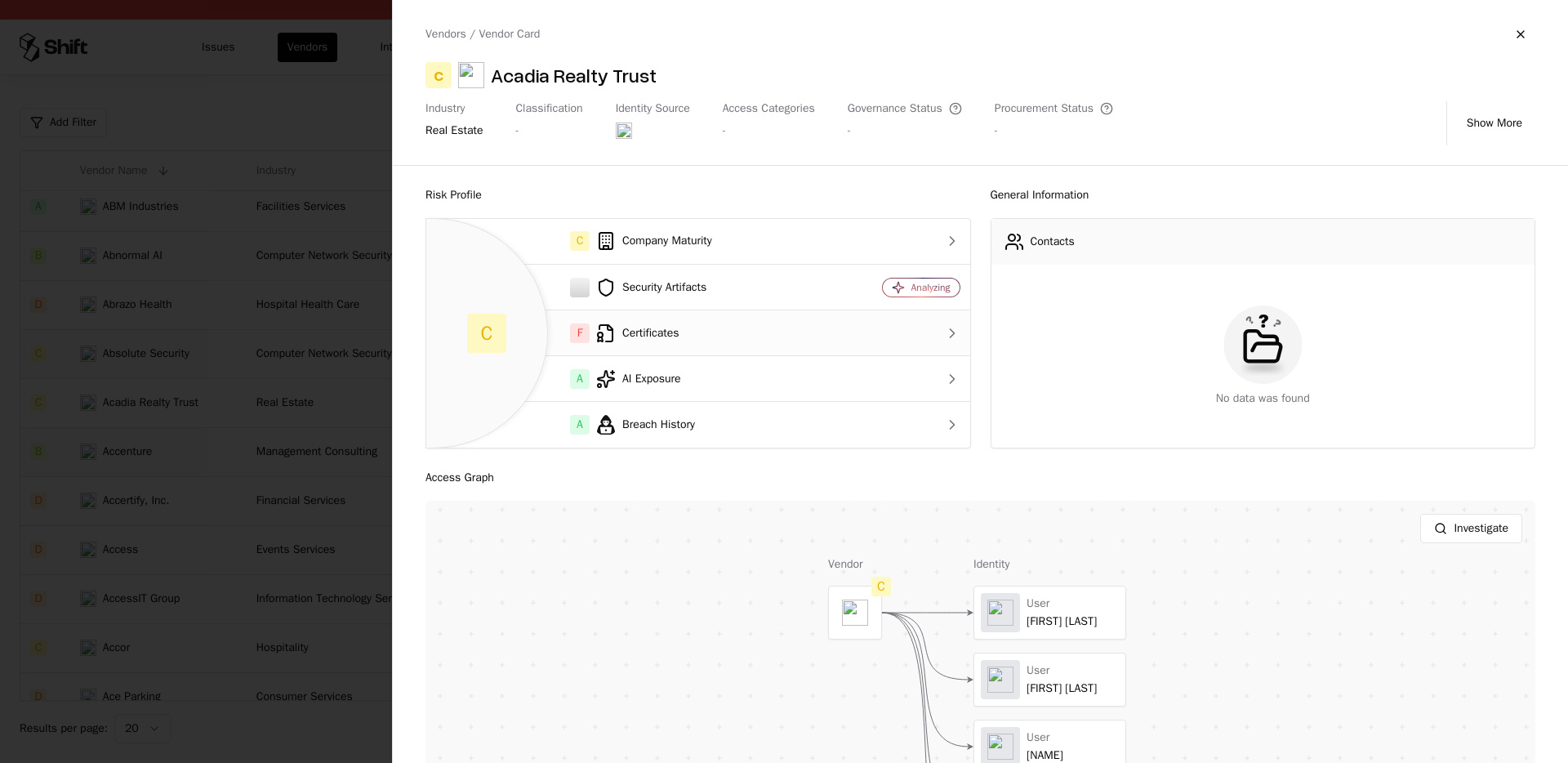 click on "F Certificates" at bounding box center [630, 333] 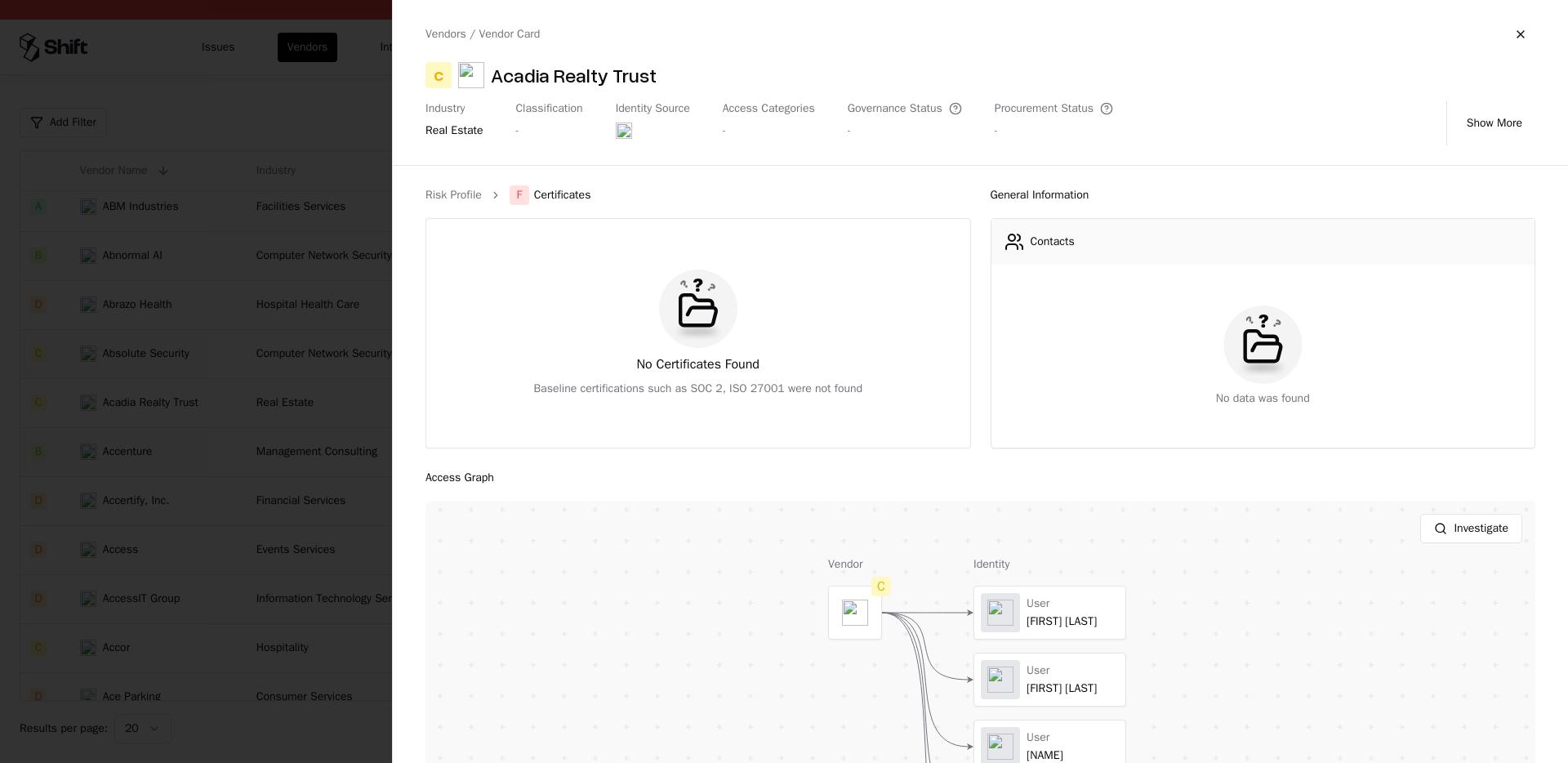 click at bounding box center (784, 382) 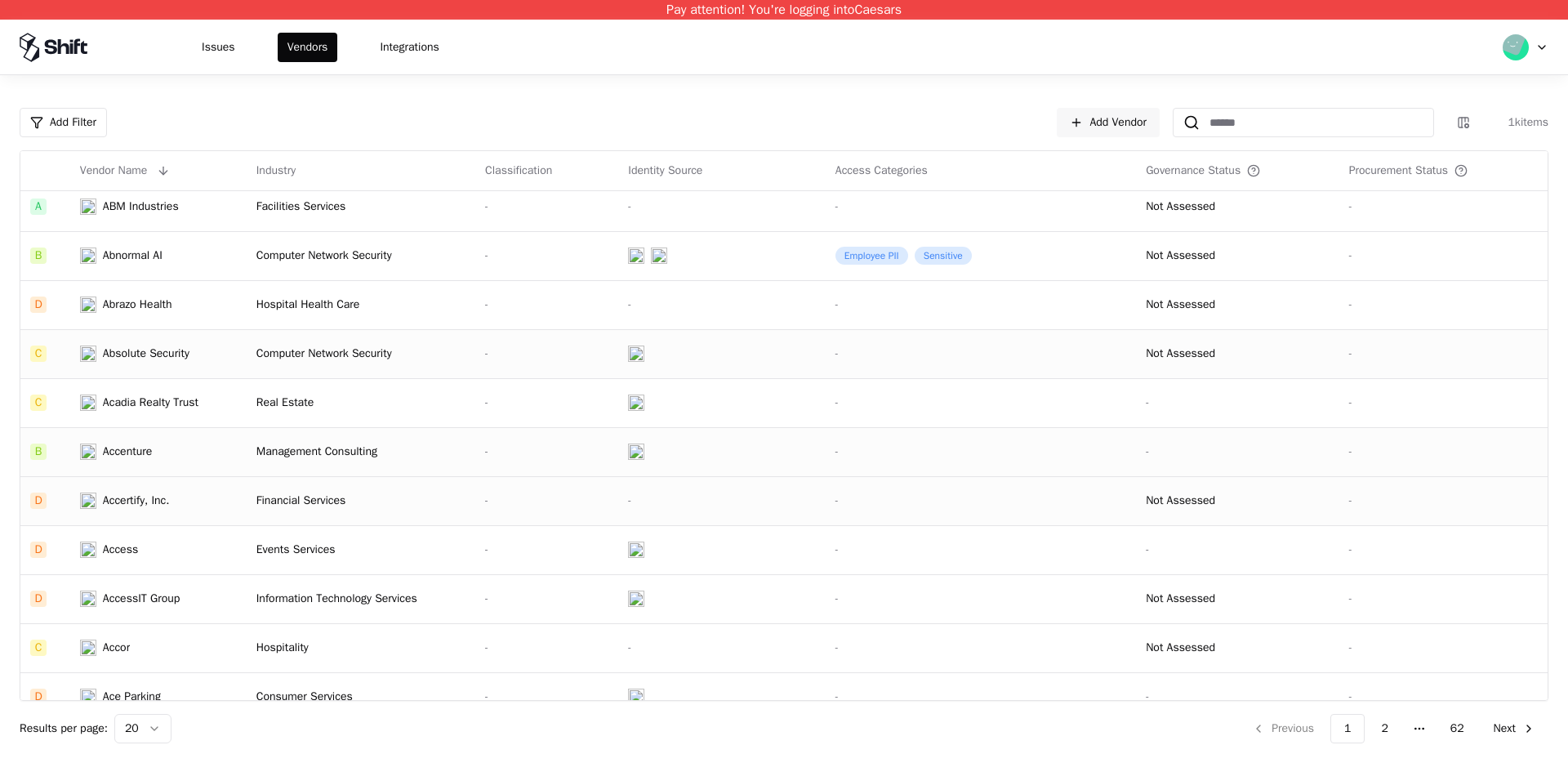click on "Financial Services" 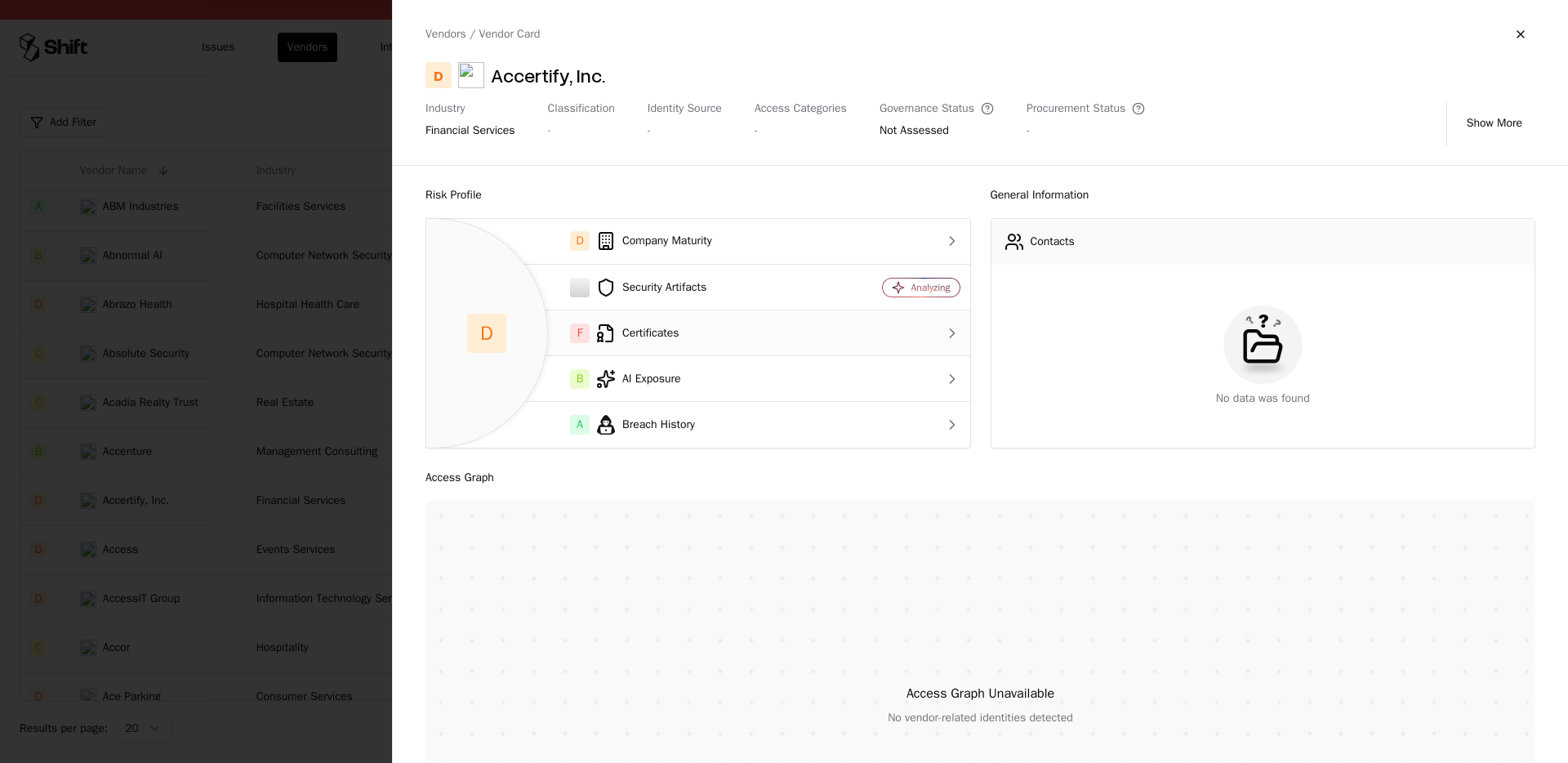 click on "F Certificates" at bounding box center [630, 333] 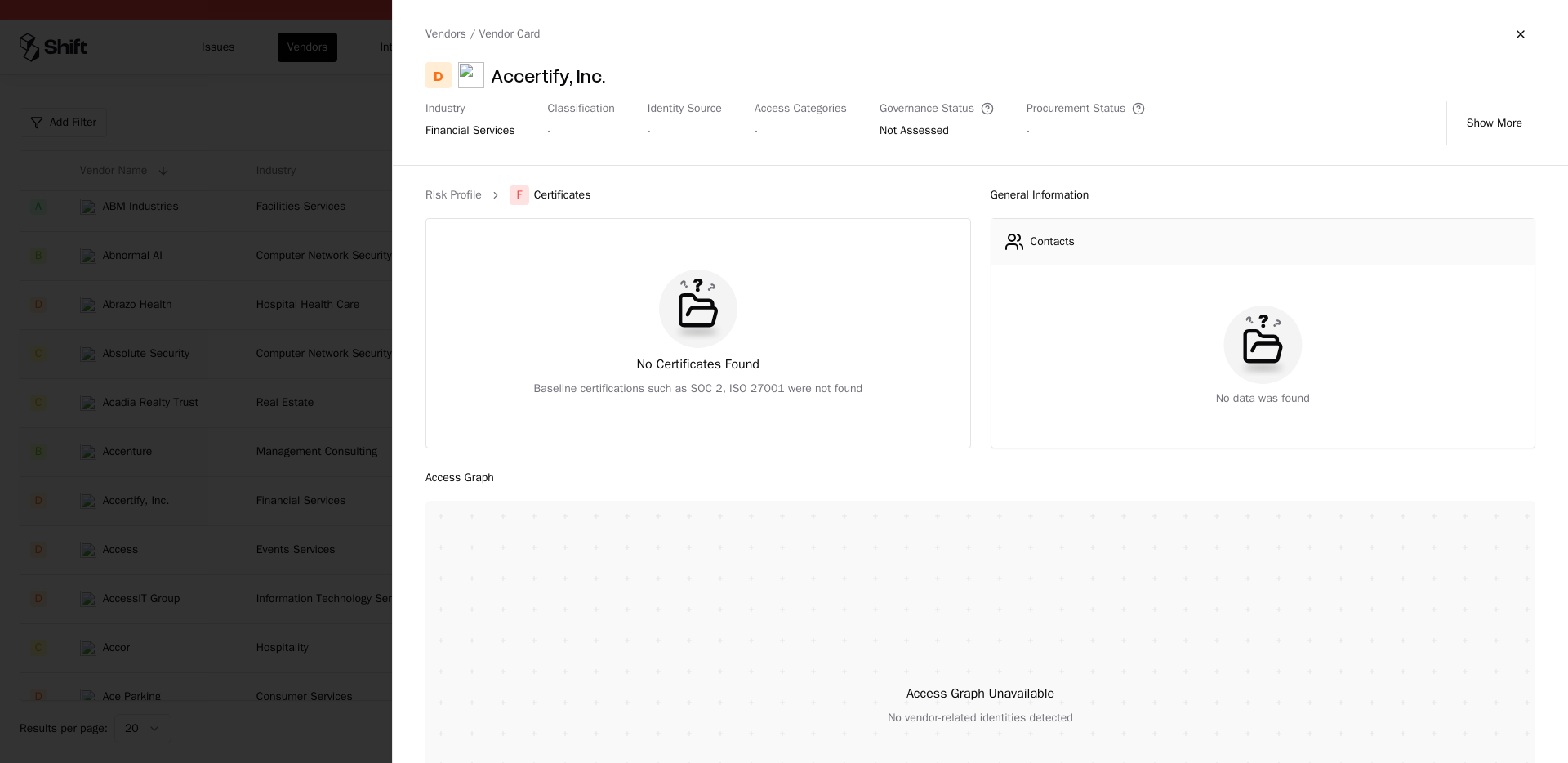 click at bounding box center (784, 382) 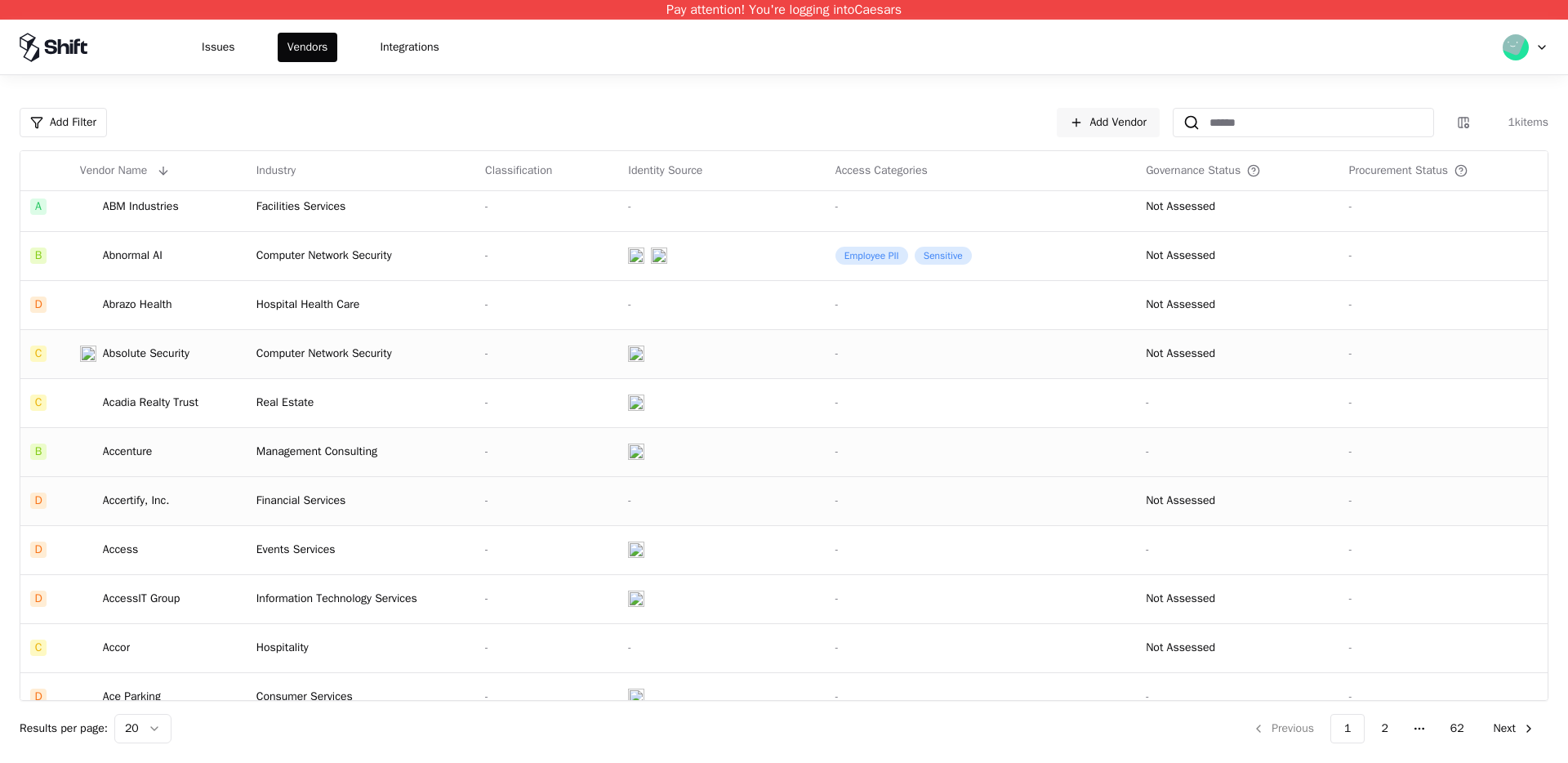 scroll, scrollTop: 455, scrollLeft: 0, axis: vertical 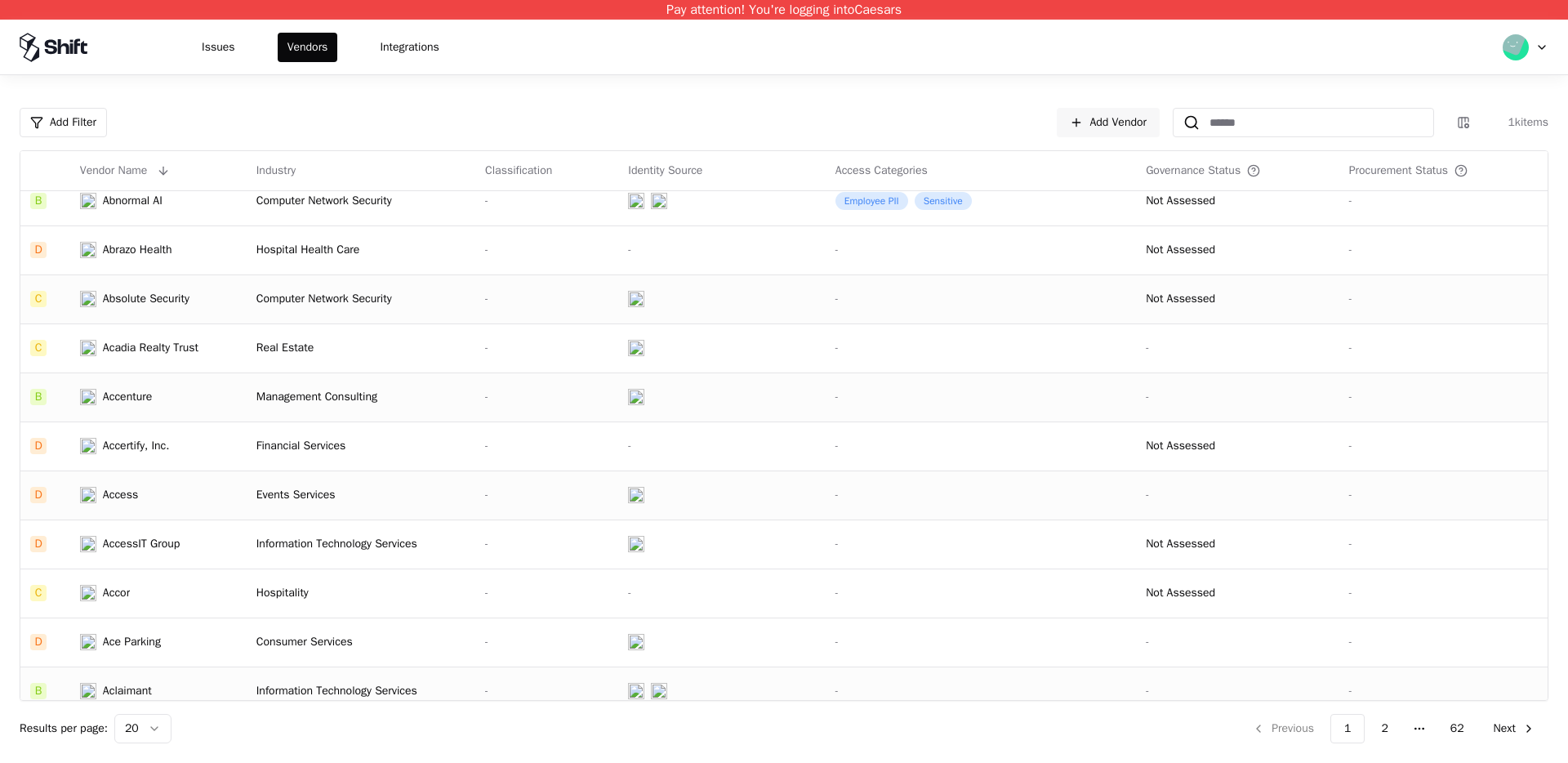 click on "Events Services" 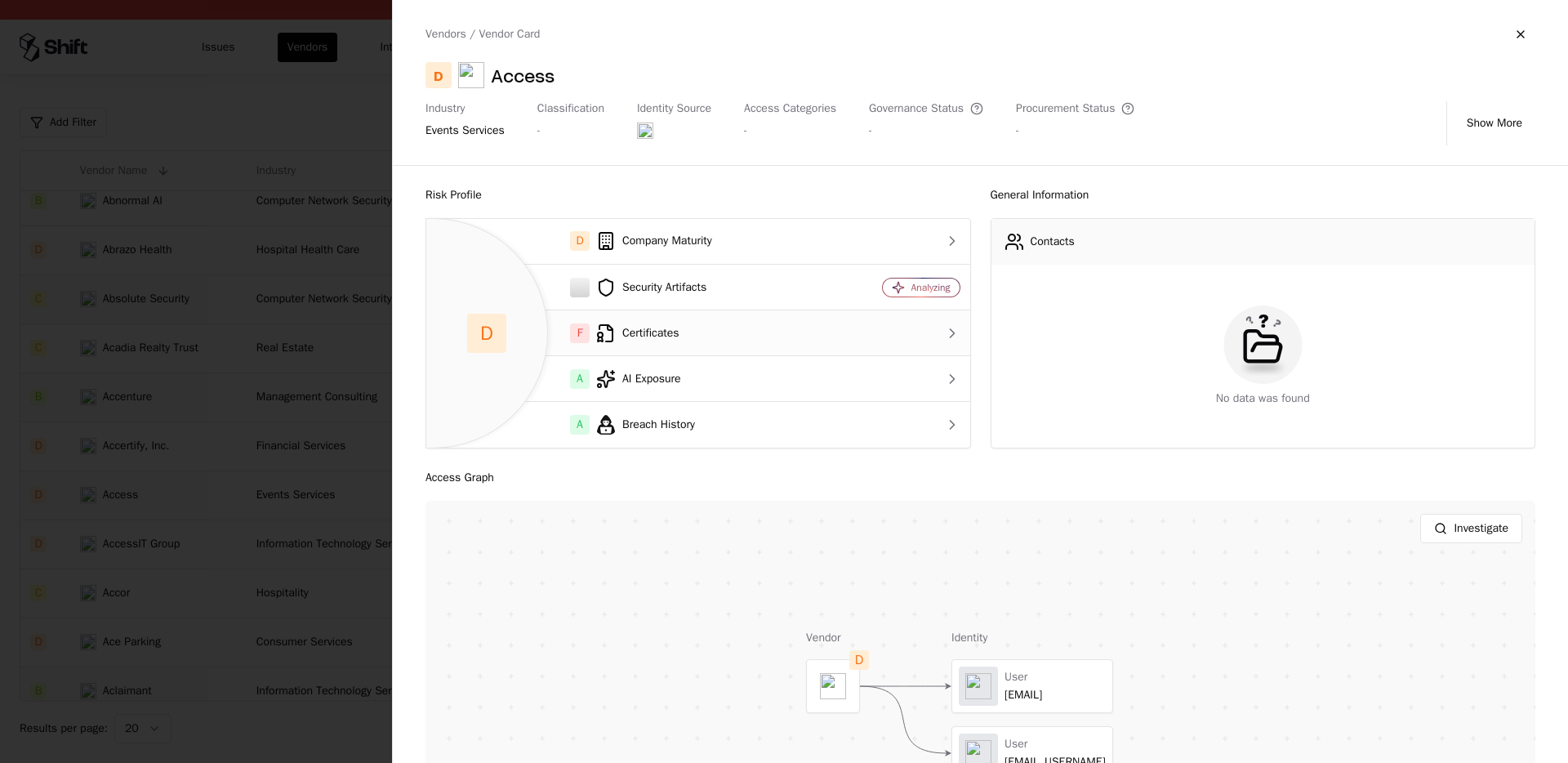 click on "F Certificates" at bounding box center [630, 333] 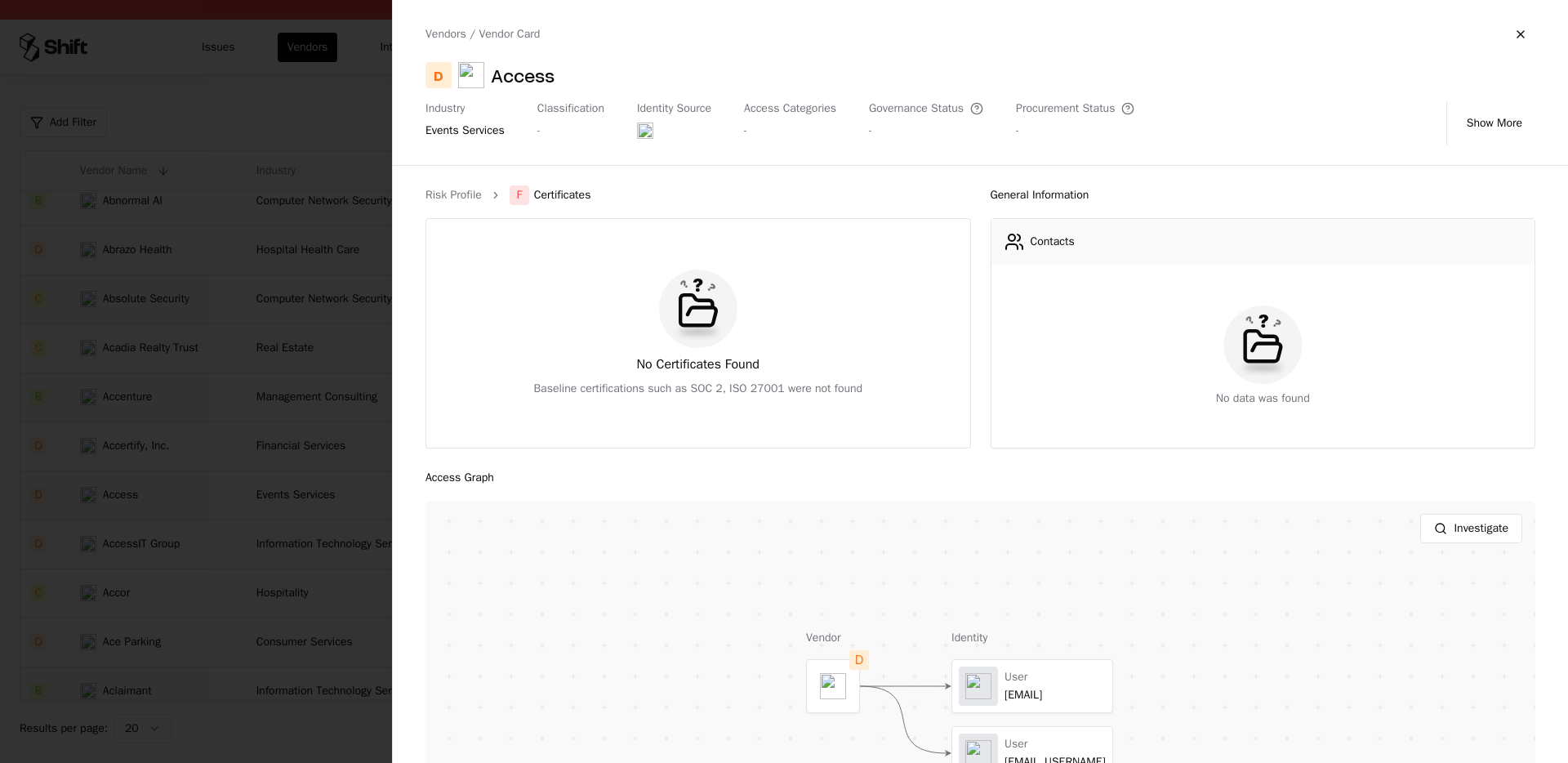 click at bounding box center (784, 382) 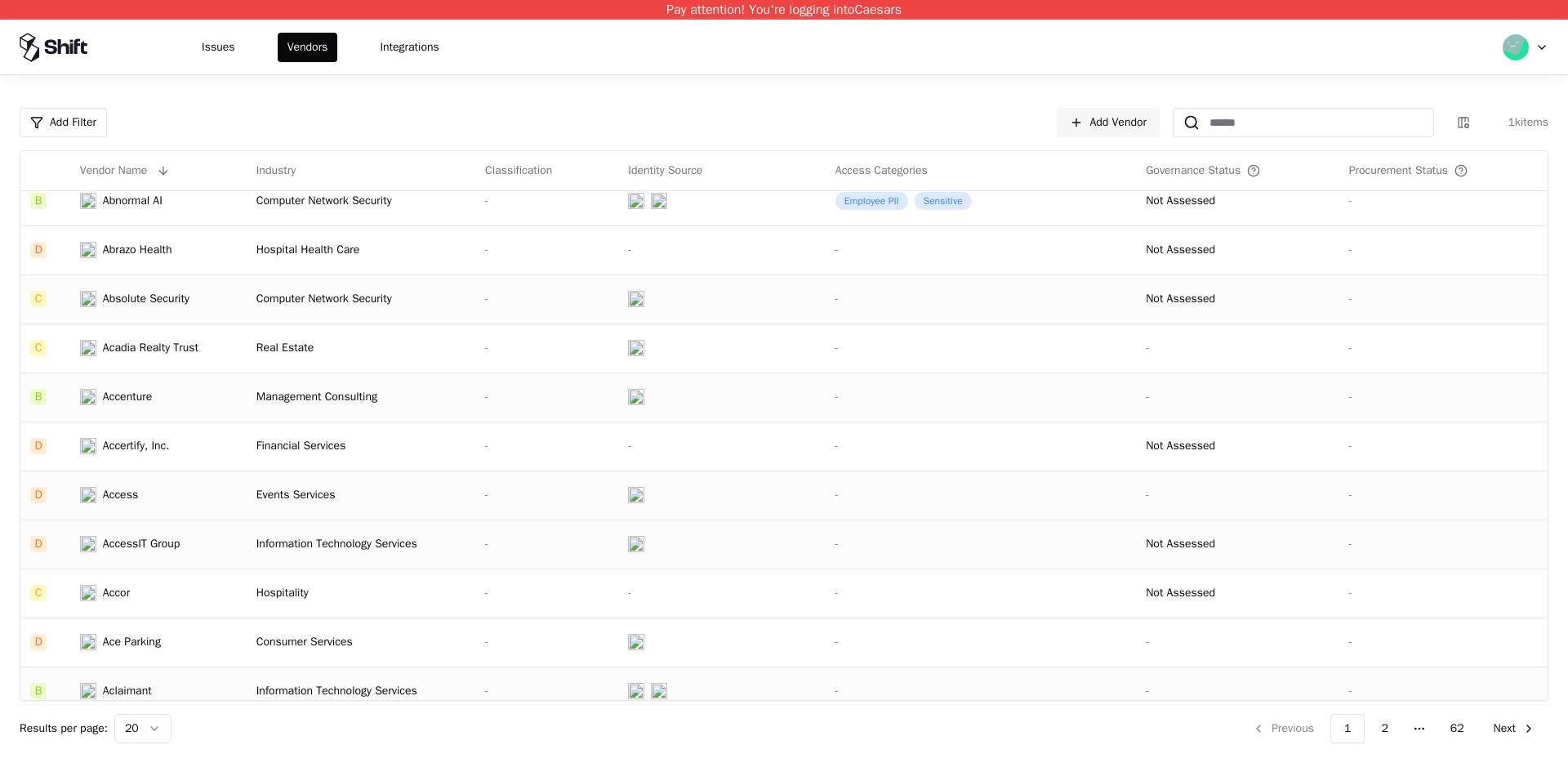 click on "Information Technology Services" 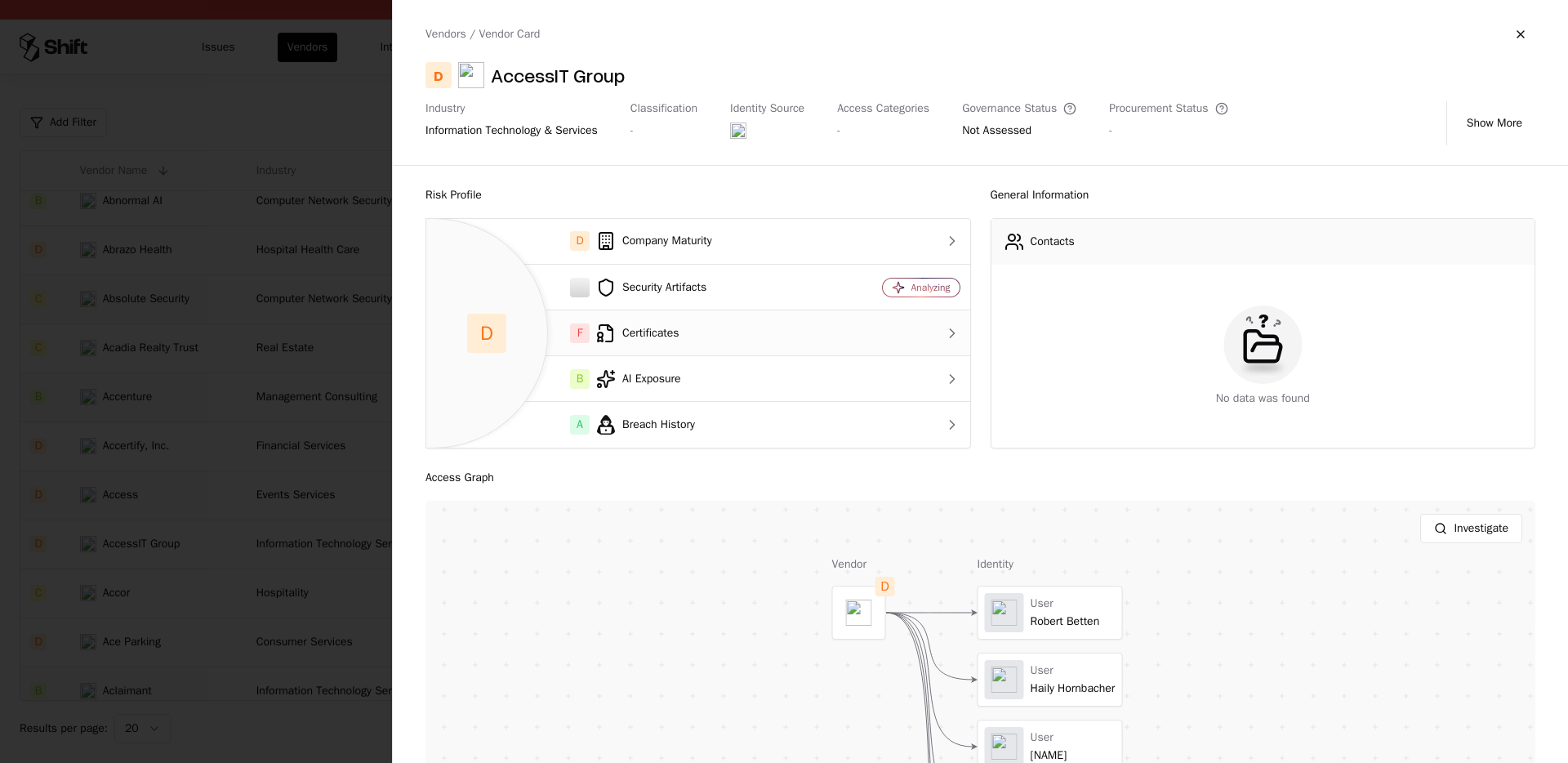 click on "F Certificates" at bounding box center (630, 333) 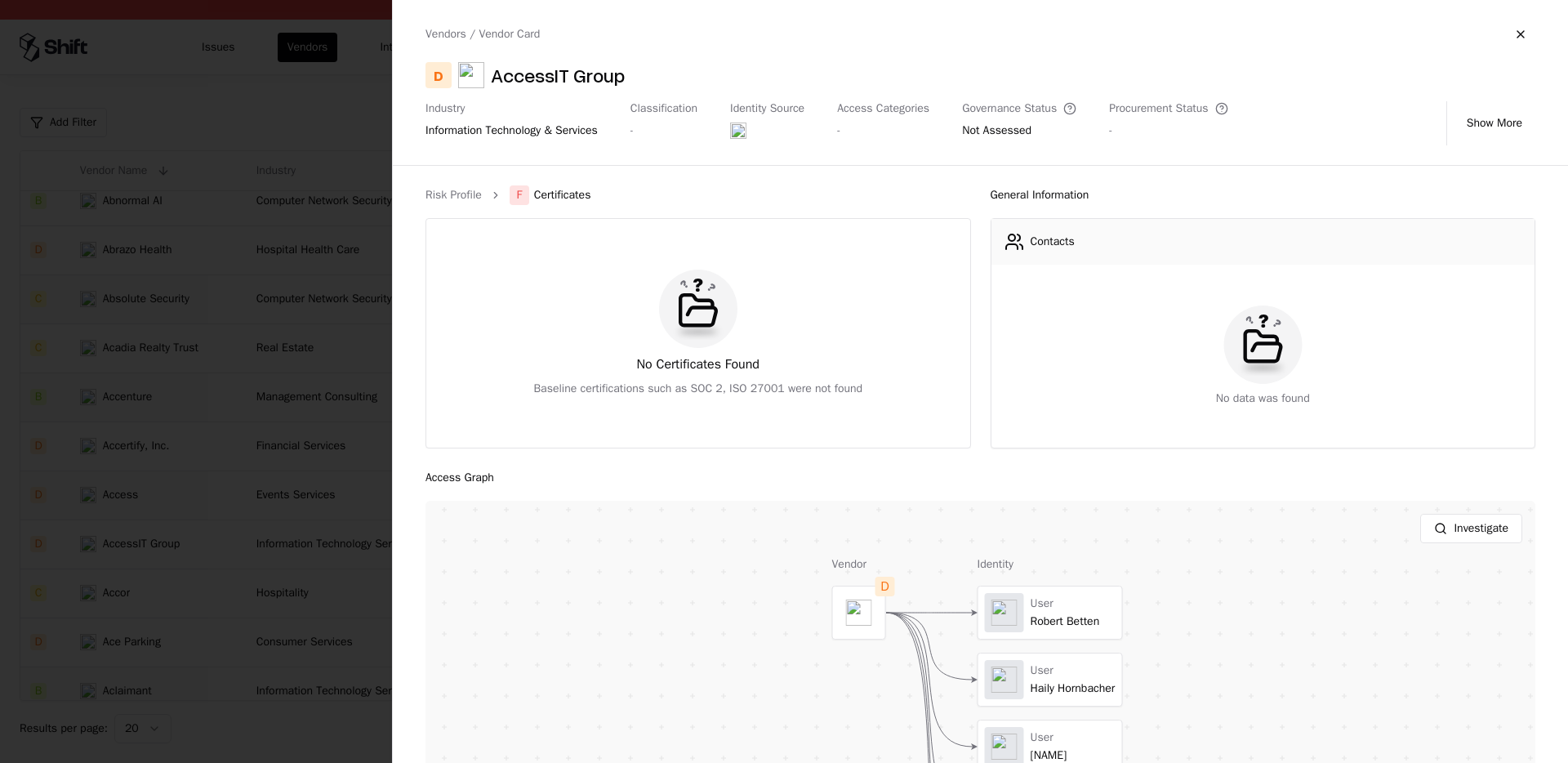click at bounding box center (784, 382) 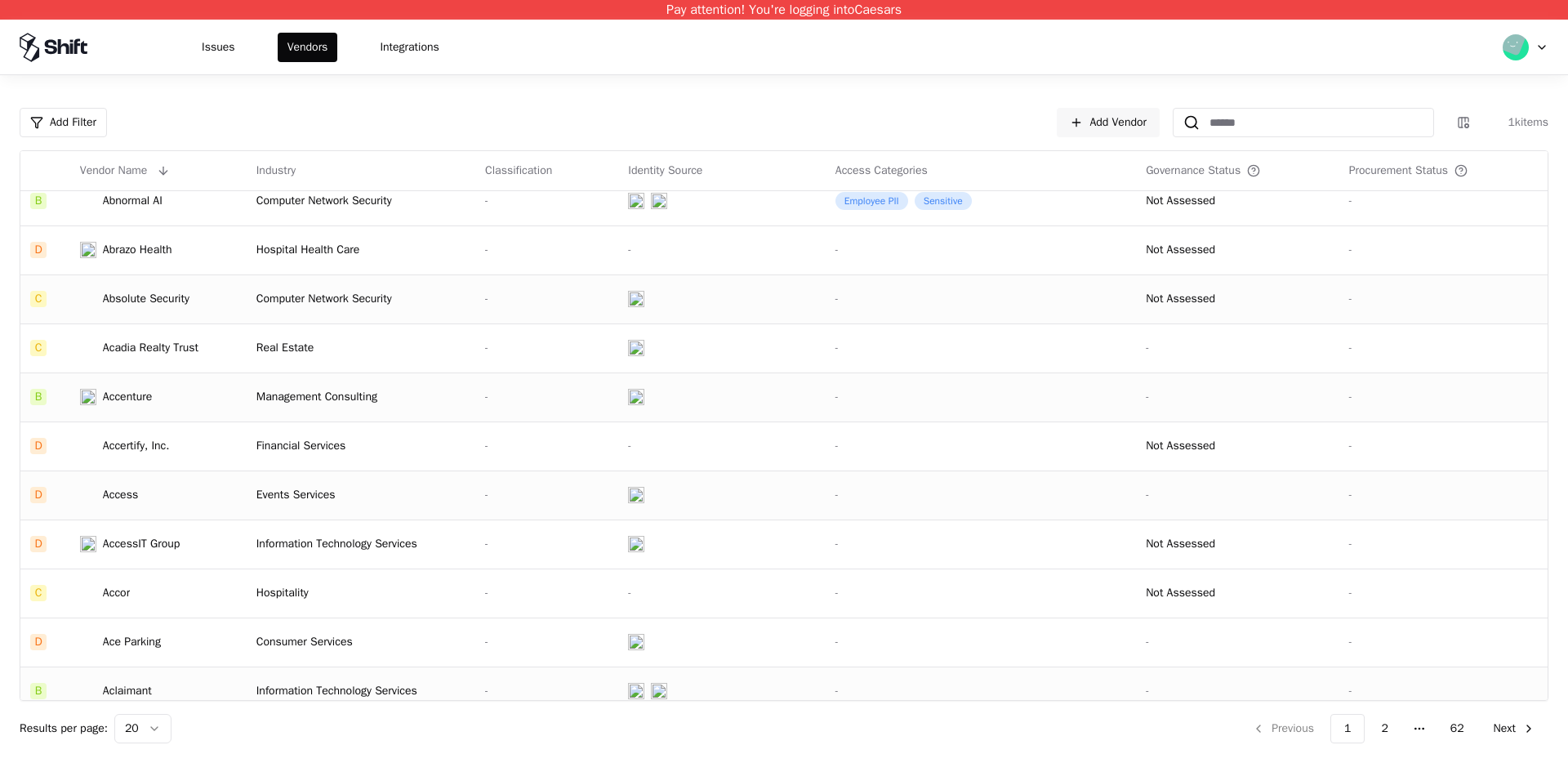 scroll, scrollTop: 471, scrollLeft: 0, axis: vertical 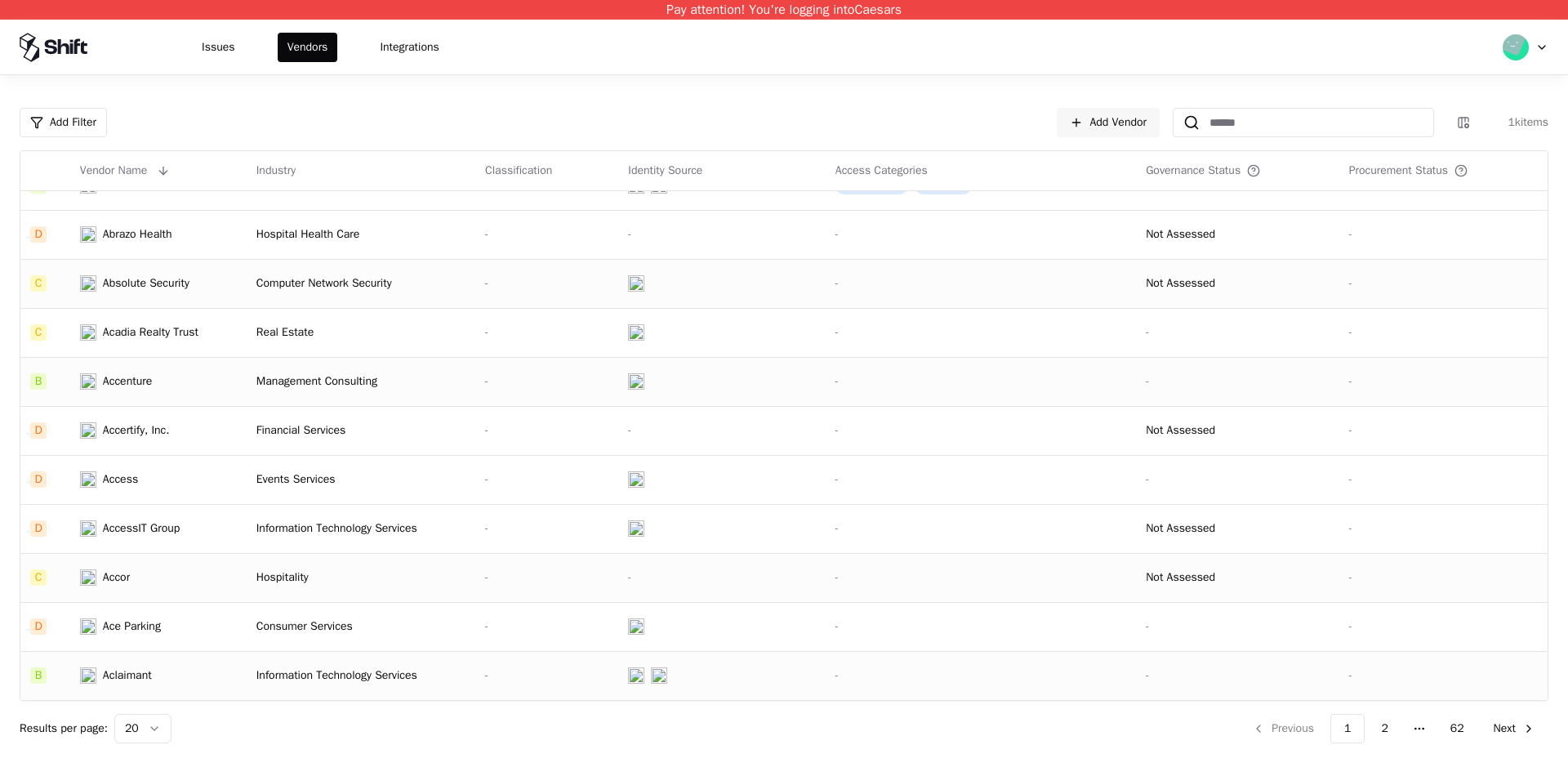 click on "Hospitality" 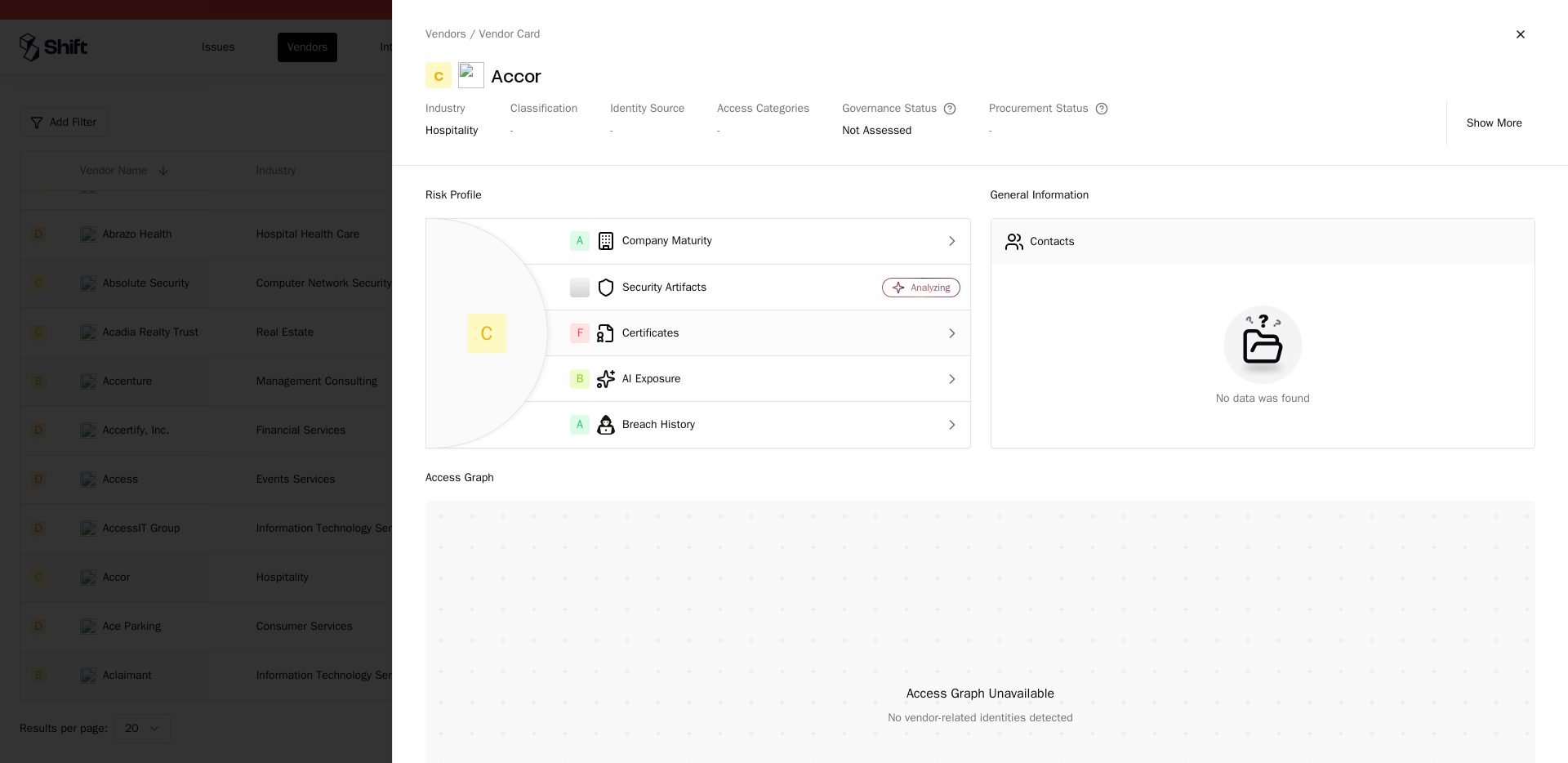 click on "F Certificates" at bounding box center [630, 333] 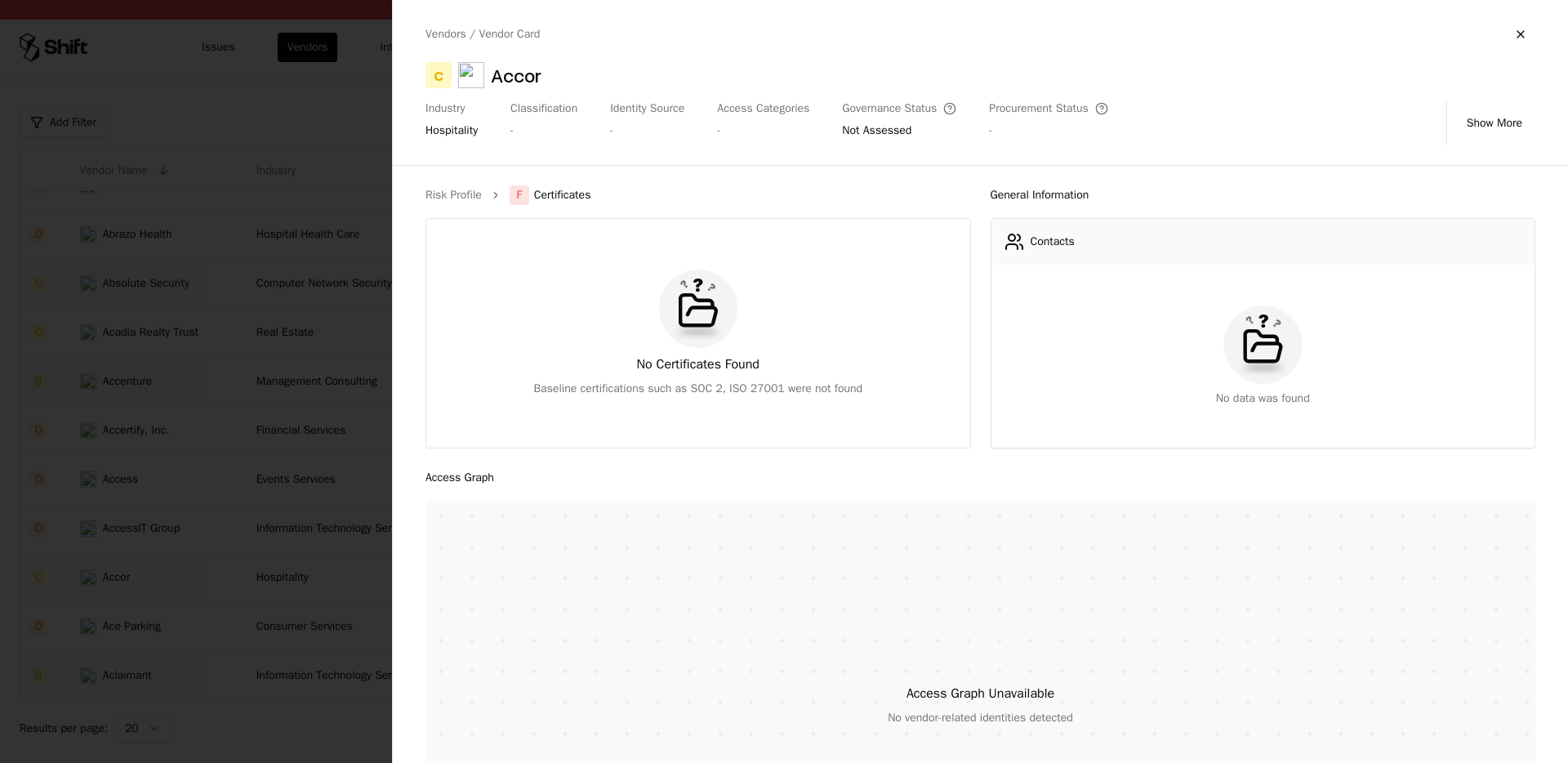 click at bounding box center (784, 382) 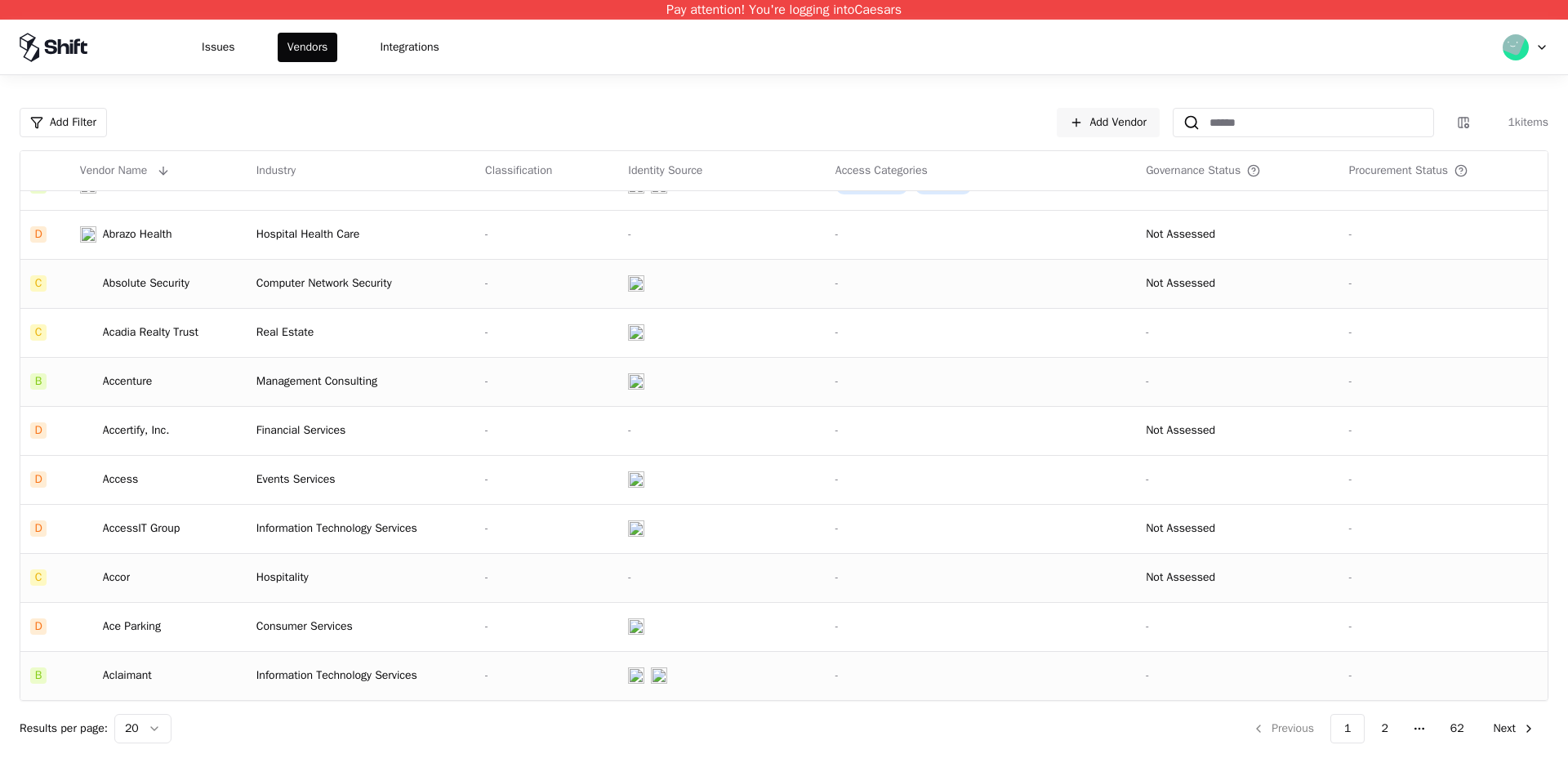 click on "Information Technology Services" 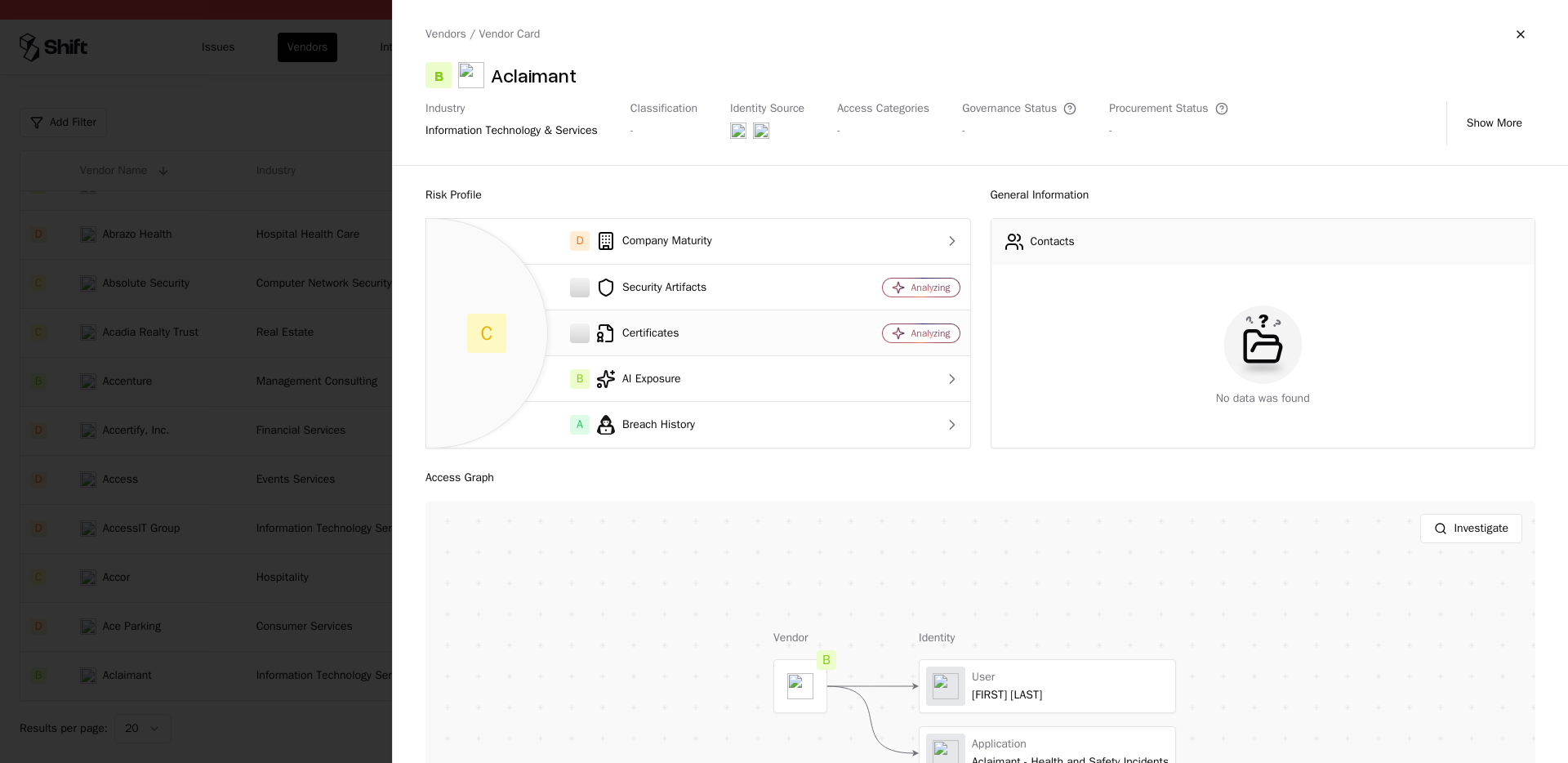 click on "Certificates" at bounding box center (630, 333) 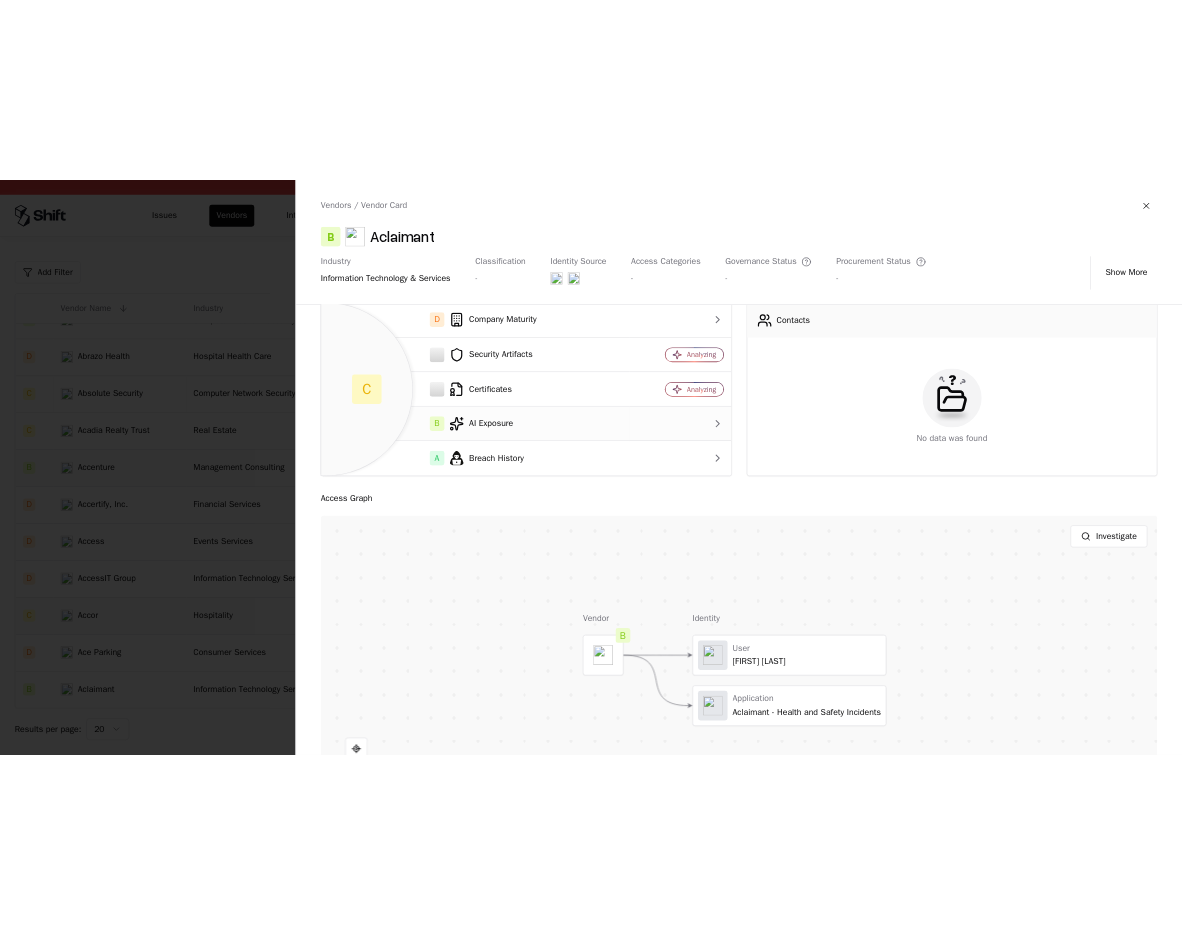 scroll, scrollTop: 0, scrollLeft: 0, axis: both 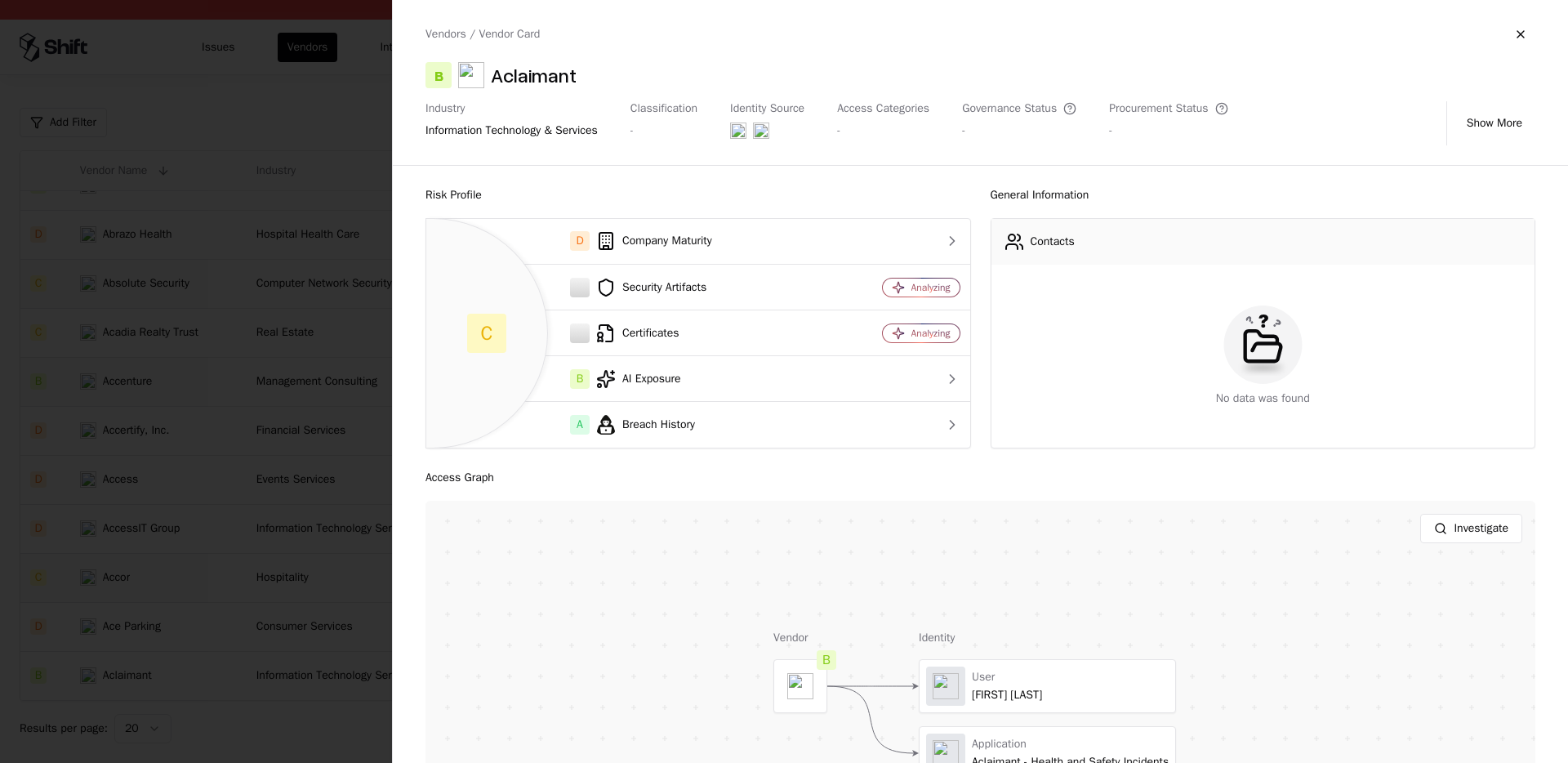 click on "Access Graph Investigate Vendor B Identity User [FIRST] [LAST] Application Aclaimant - Health and Safety Incidents" at bounding box center (980, 689) 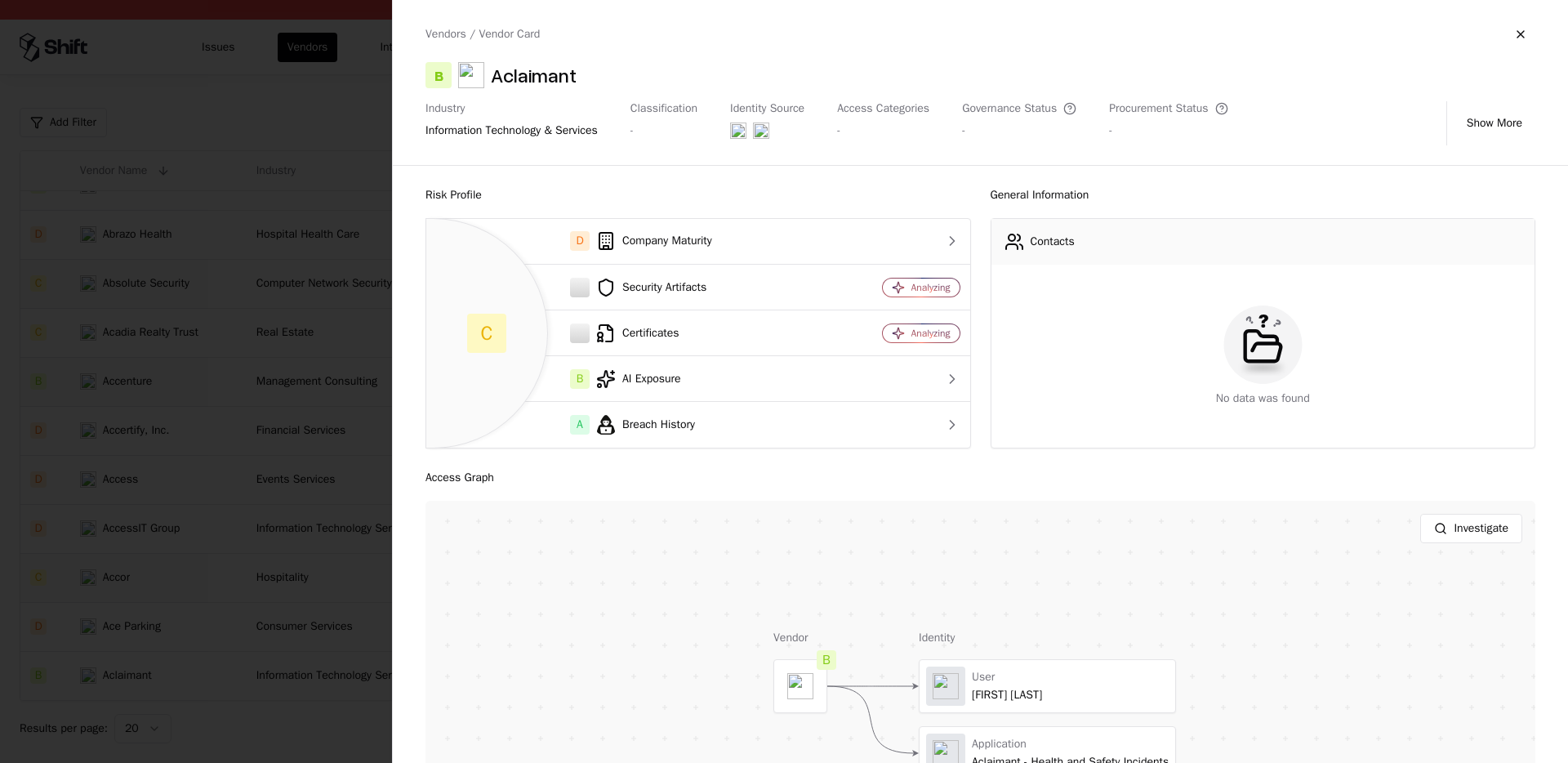 click on "Access Graph" at bounding box center (980, 478) 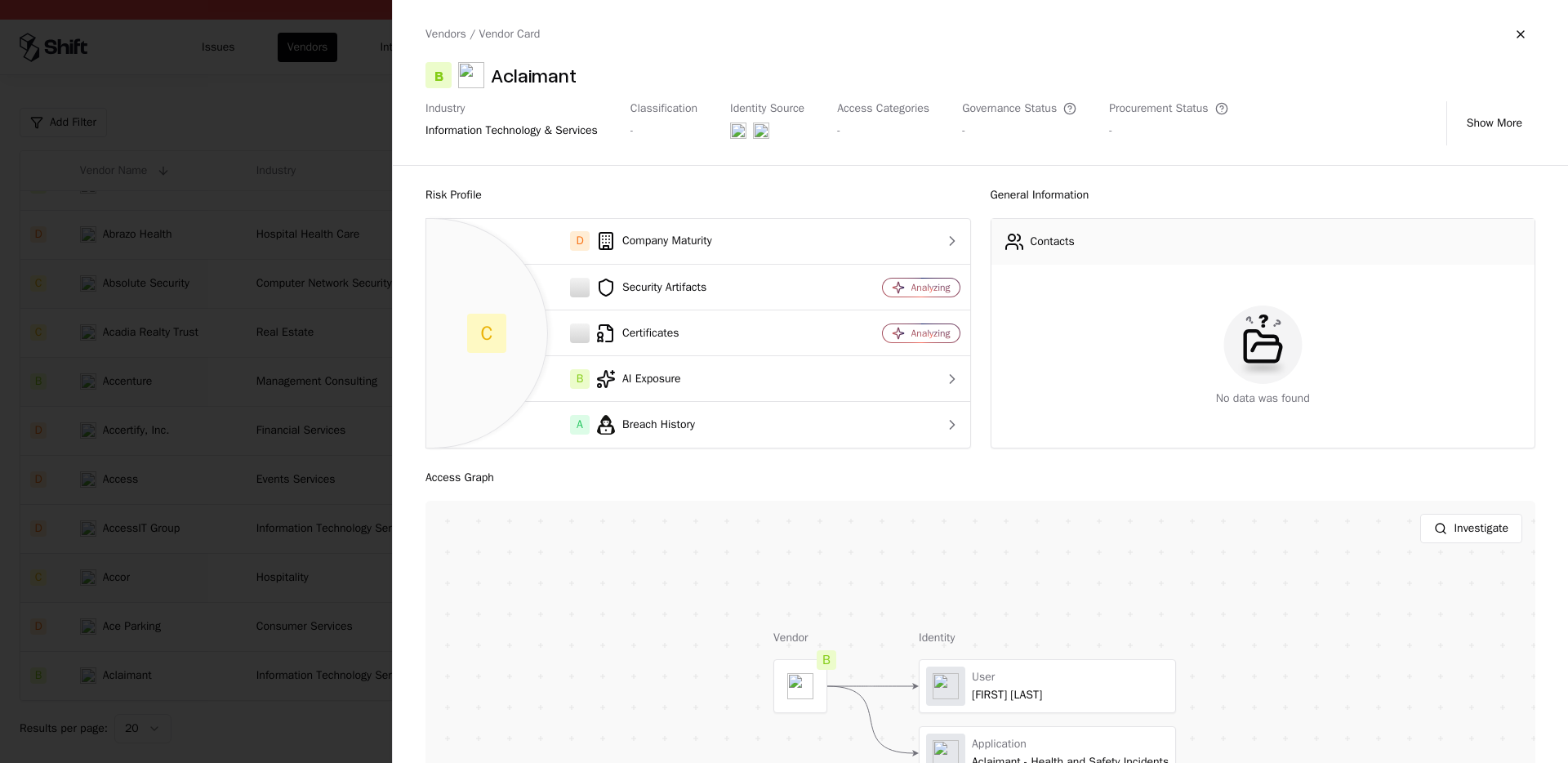 click on "Access Graph" at bounding box center [980, 478] 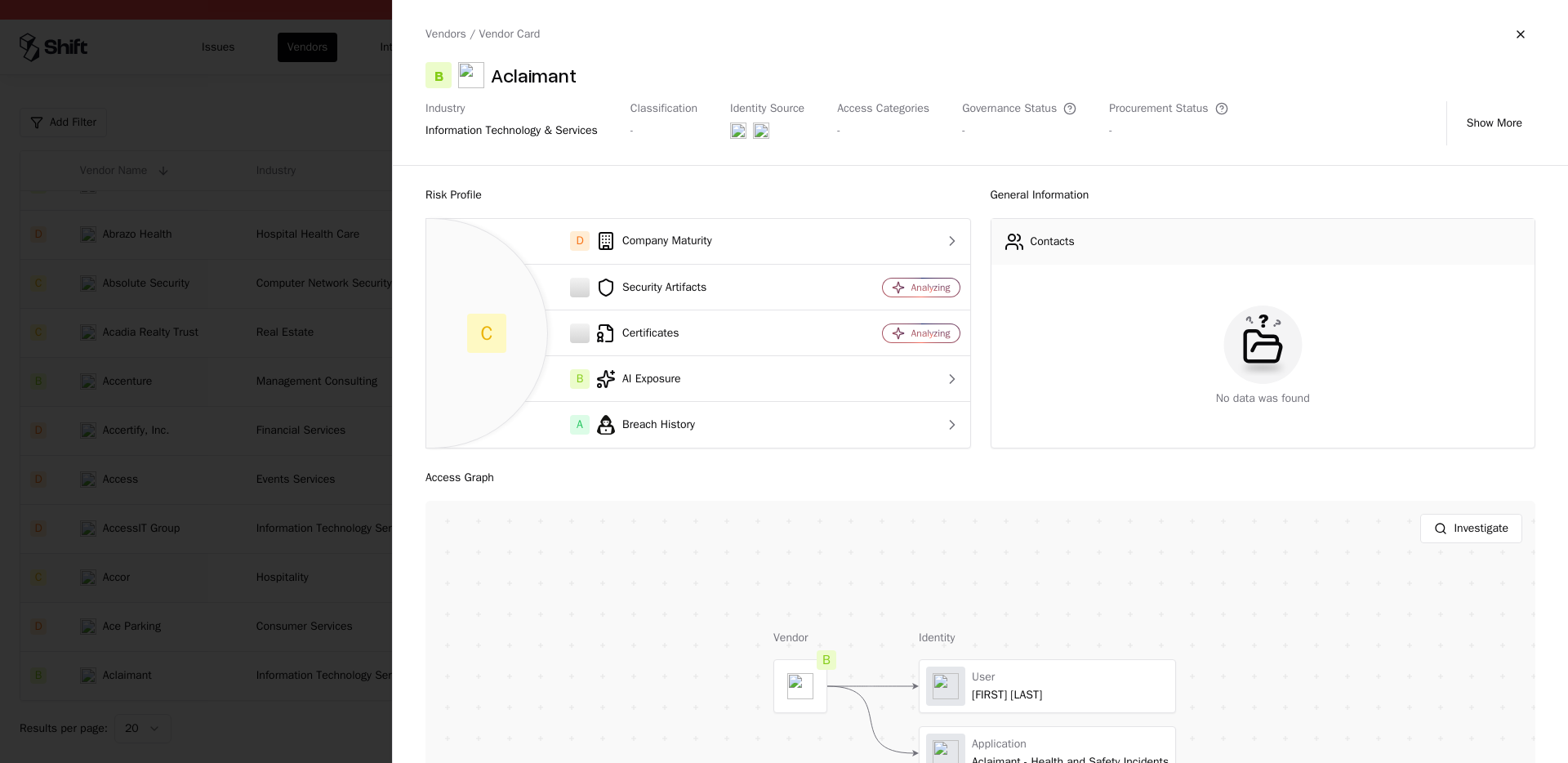 click on "Access Graph" at bounding box center [980, 478] 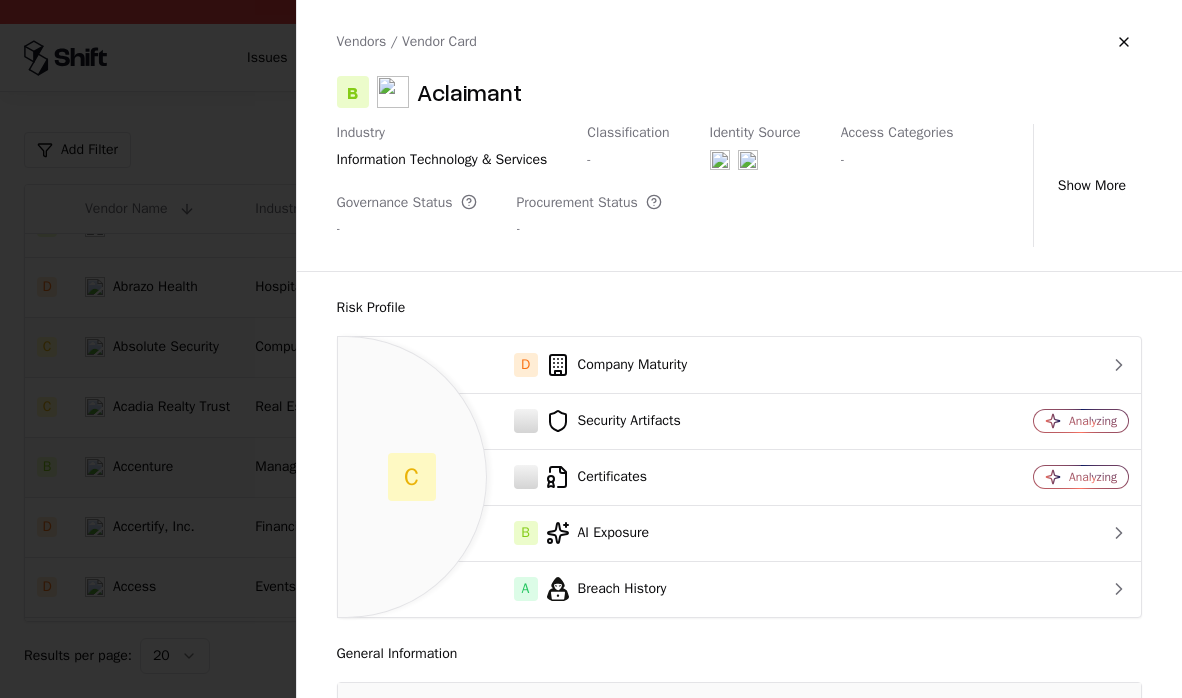 drag, startPoint x: 806, startPoint y: 583, endPoint x: 147, endPoint y: 34, distance: 857.71906 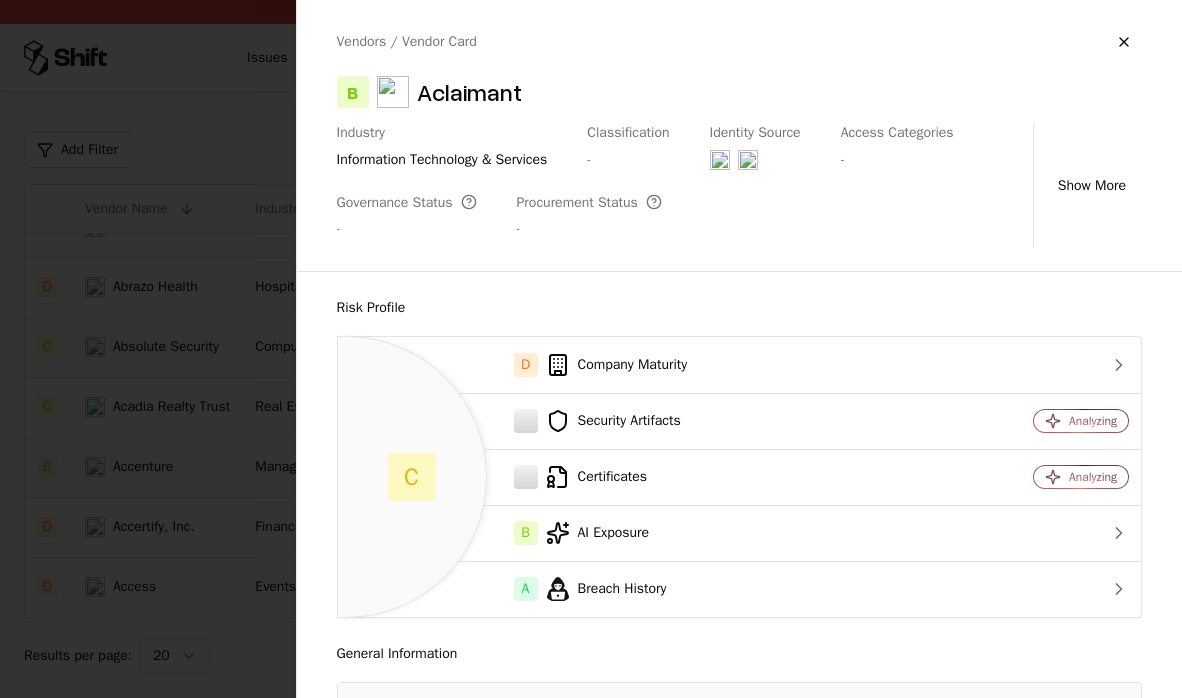 click on "Pay attention! You're logging into Caesars Issues Vendors Integrations Add Filter Add Vendor 1k items Vendor Name Industry Classification Identity Source Access Categories Governance Status Procurement Status D 12 Oaks Parking Hospitality - - - - C 1Password Computer Network Security - - Not Assessed - D 1X2 Network Gambling Casinos - - - - D 247TravelPro Leisure Travel Tourism - - - - D 33 Sticks Information Technology Services - - - - D 365 Retail Markets Information Technology Services - - - Not Assessed - D 8020 Consulting Management Consulting - - - Not Assessed - C 888holdings Entertainment - - - - A ABM Industries Facilities Services - - - Not Assessed - B Abnormal AI Computer Network Security - Employee PII Sensitive Not Assessed - D Abrazo Health Hospital Health Care - - - Not Assessed - C Absolute Security Computer Network Security - - Not Assessed - C Acadia Realty Trust Real Estate - - - - B Accenture Management Consulting - - - - D Accertify, Inc. Financial Services - - - Not Assessed - D -" at bounding box center [591, 349] 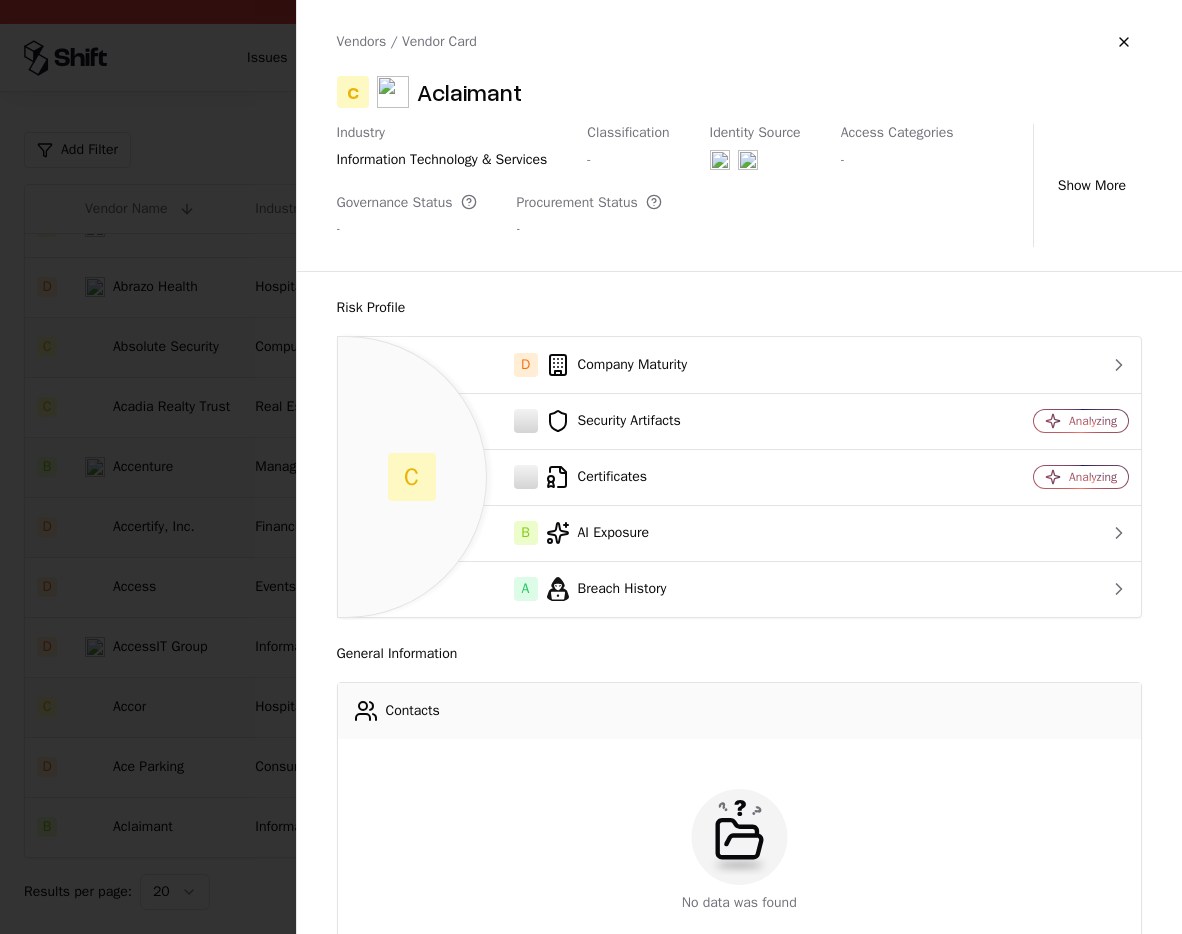 drag, startPoint x: 166, startPoint y: 338, endPoint x: 484, endPoint y: 513, distance: 362.97244 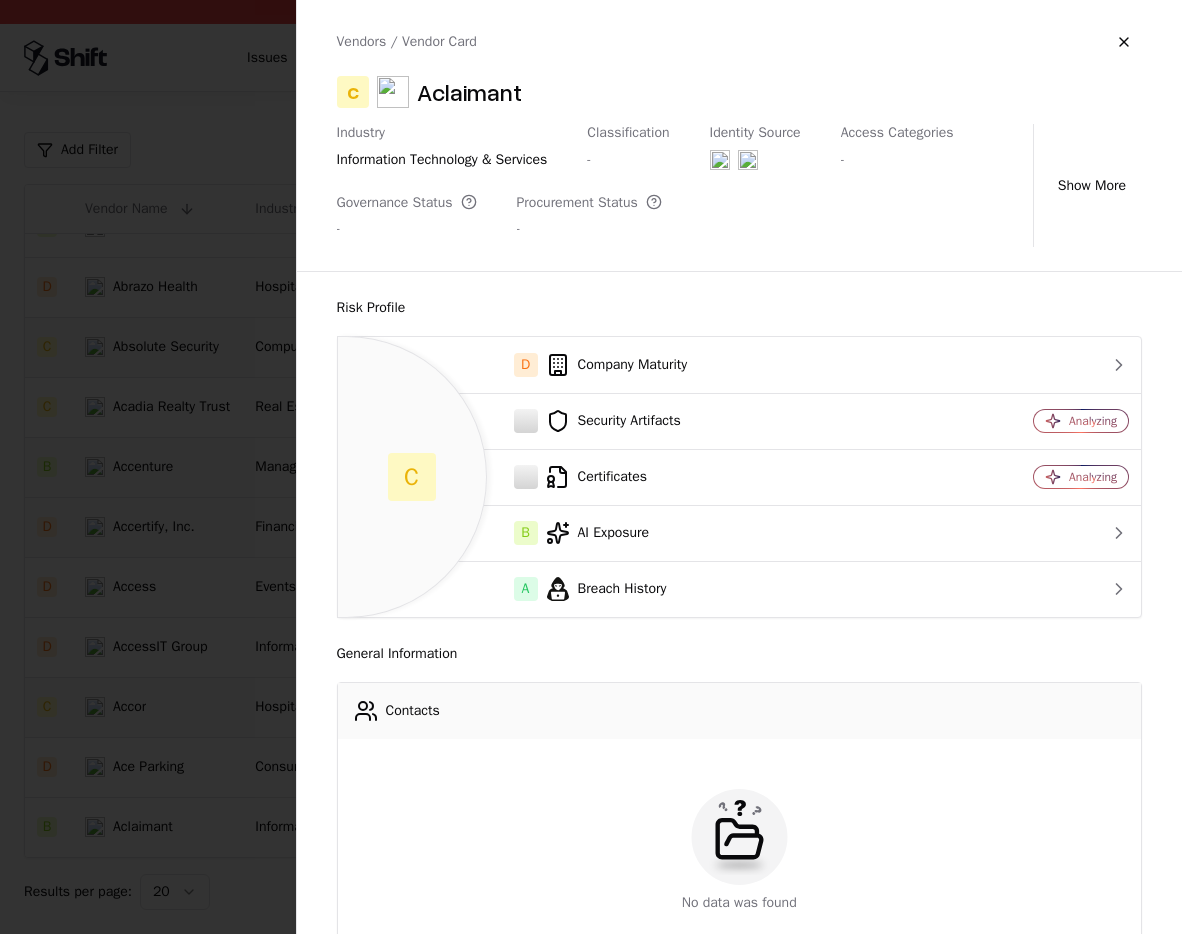 click at bounding box center [591, 467] 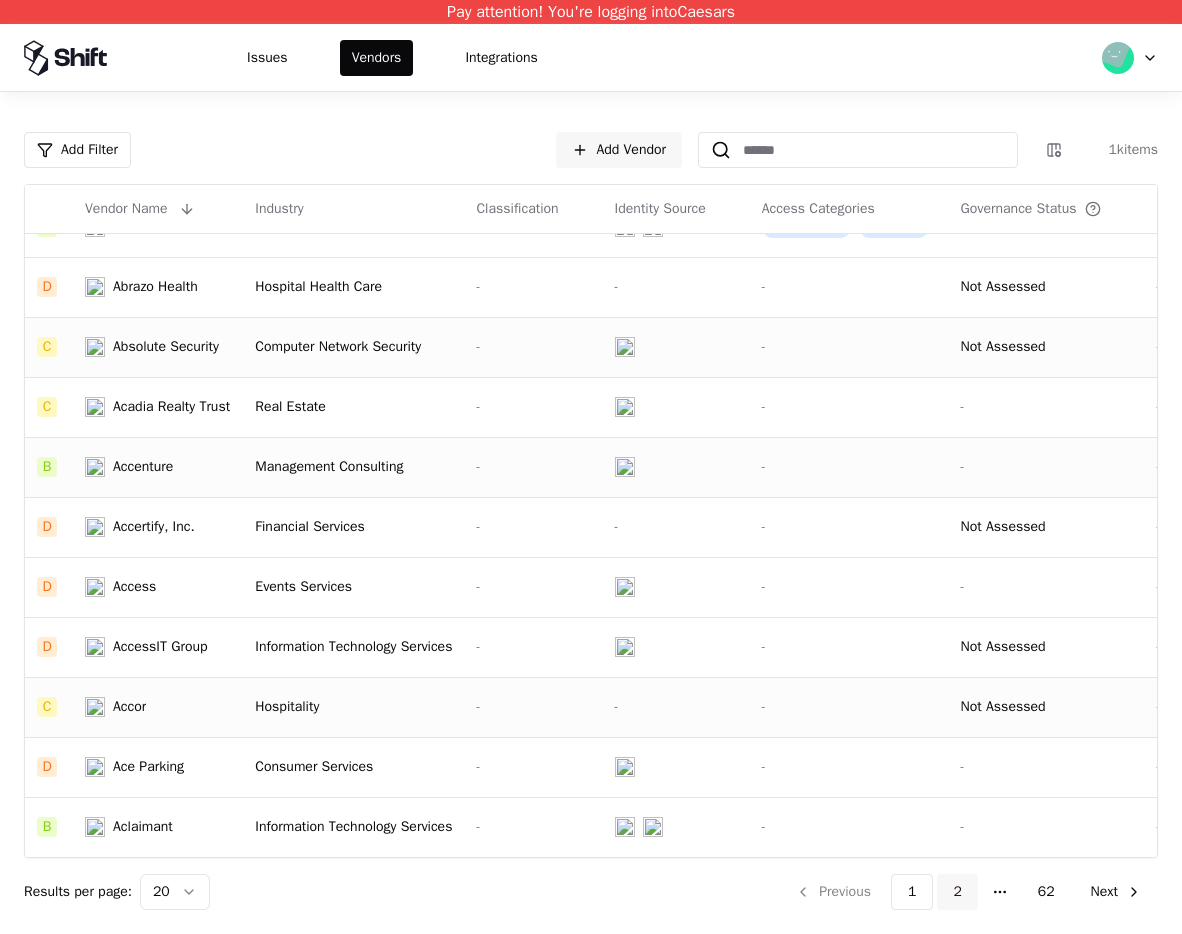 click on "2" 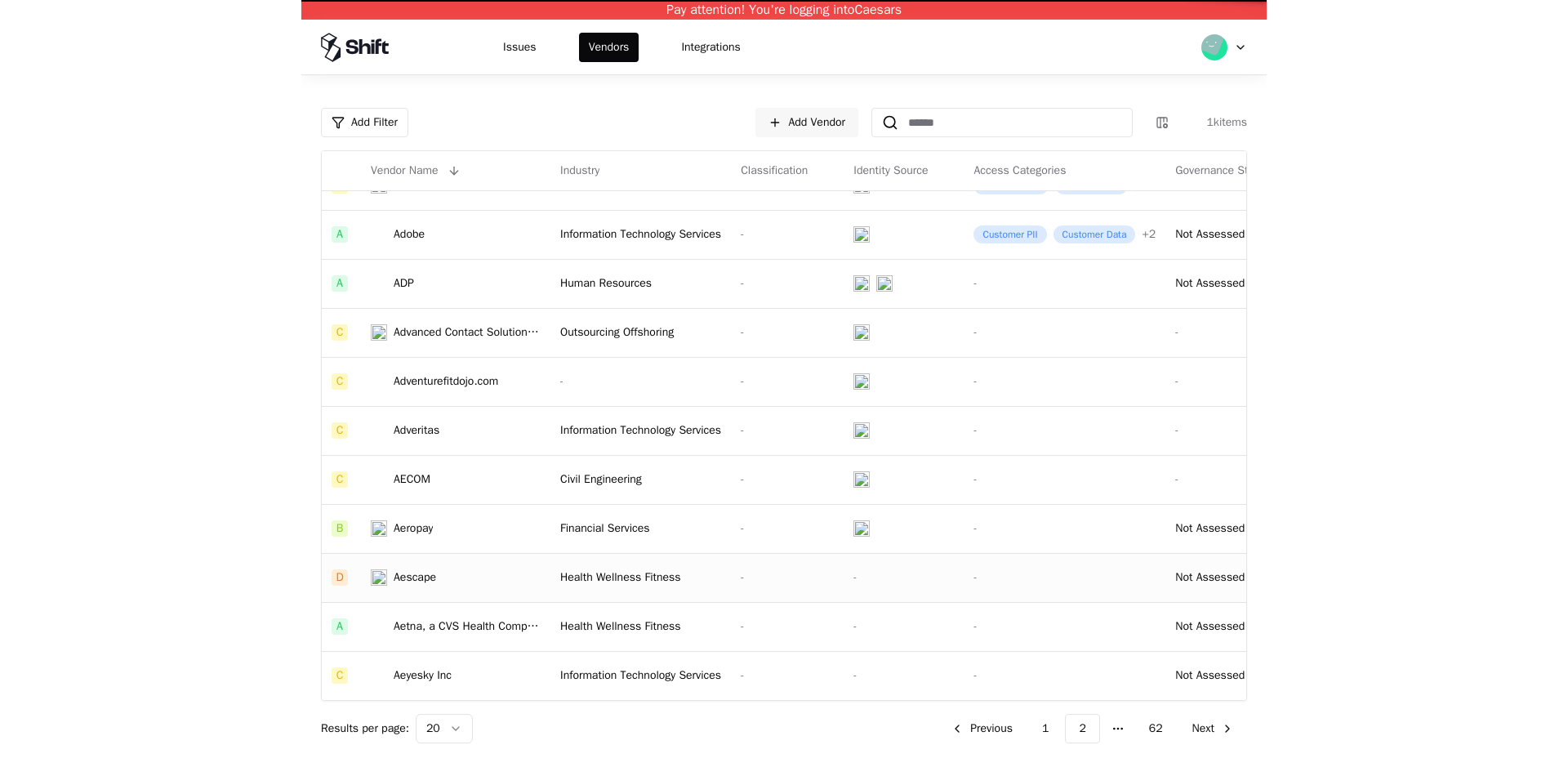 scroll, scrollTop: 471, scrollLeft: 0, axis: vertical 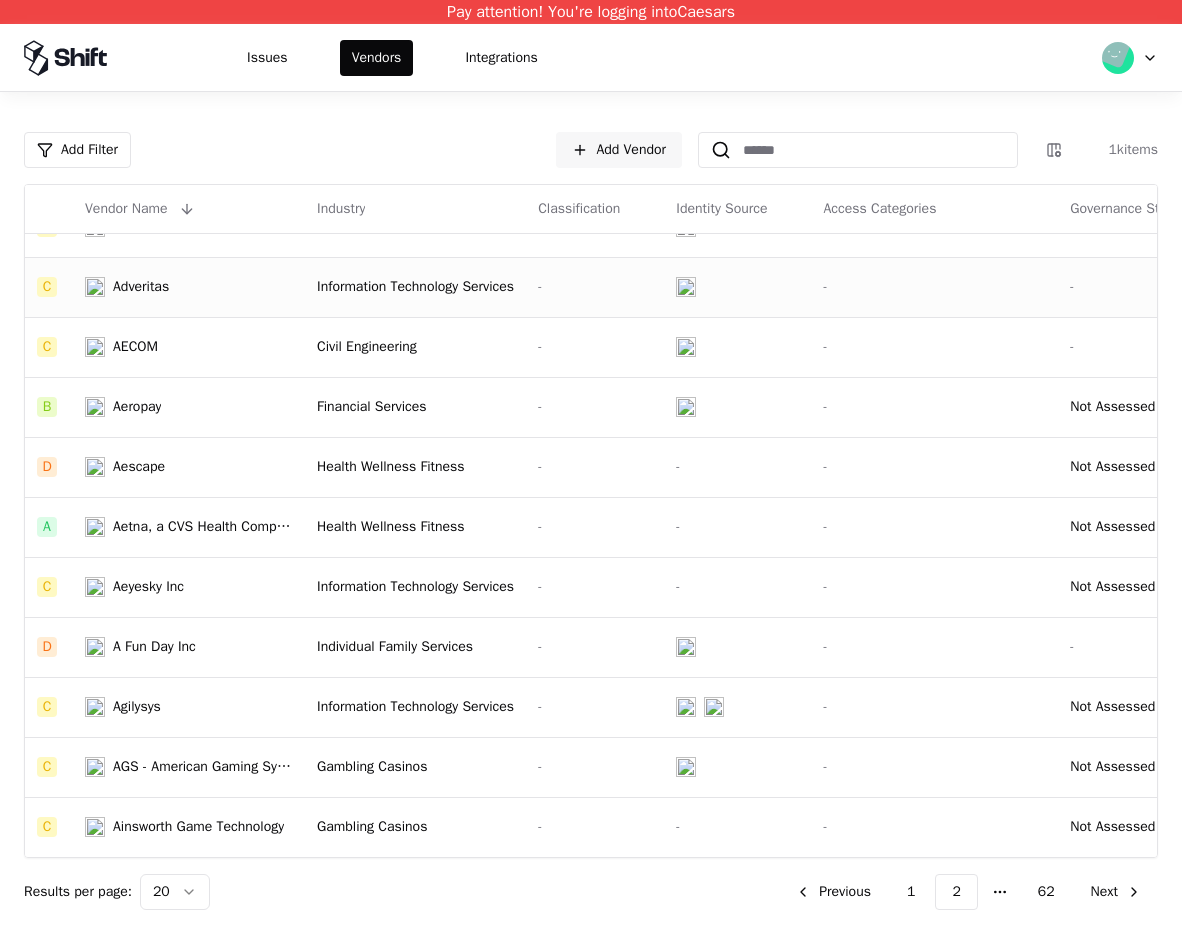 click on "Adveritas" 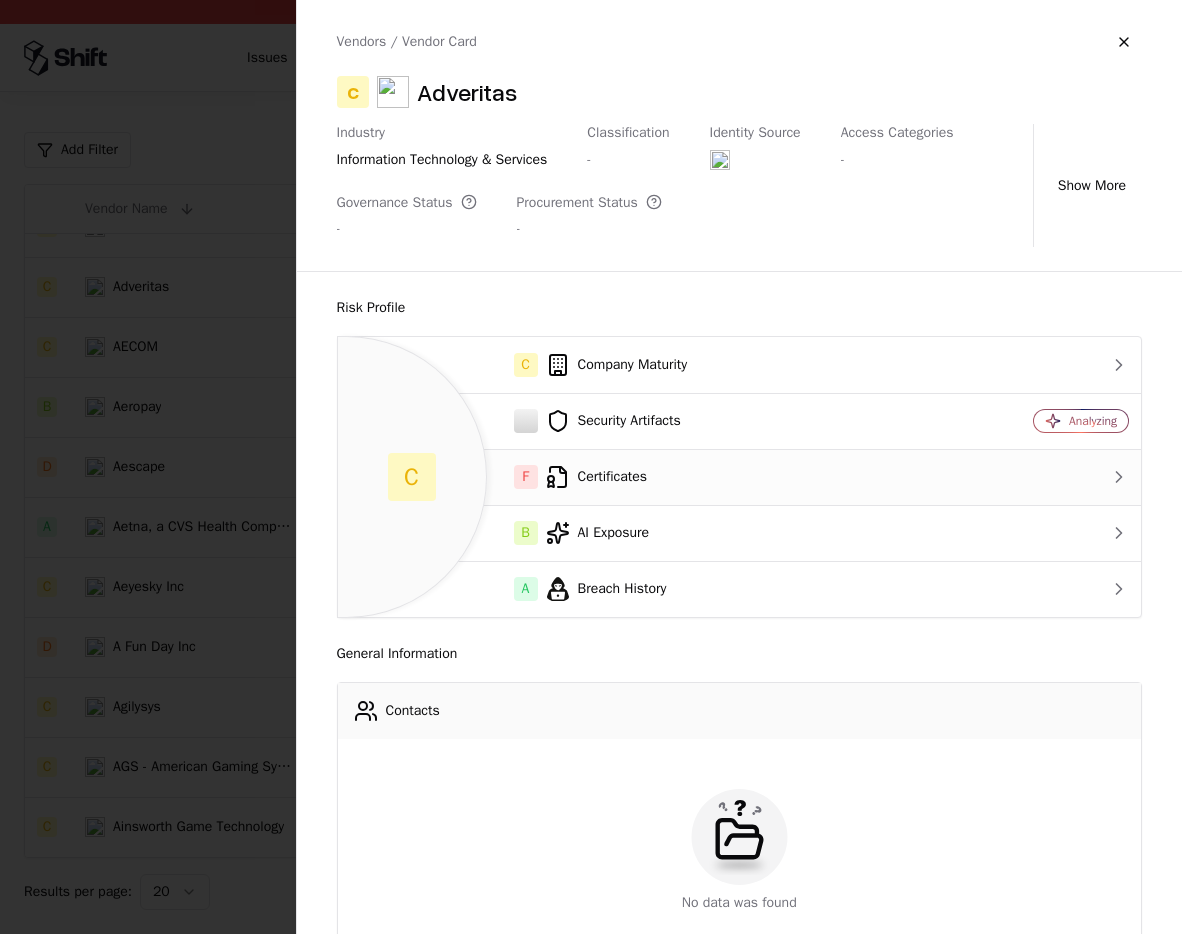 click on "F Certificates" at bounding box center [640, 477] 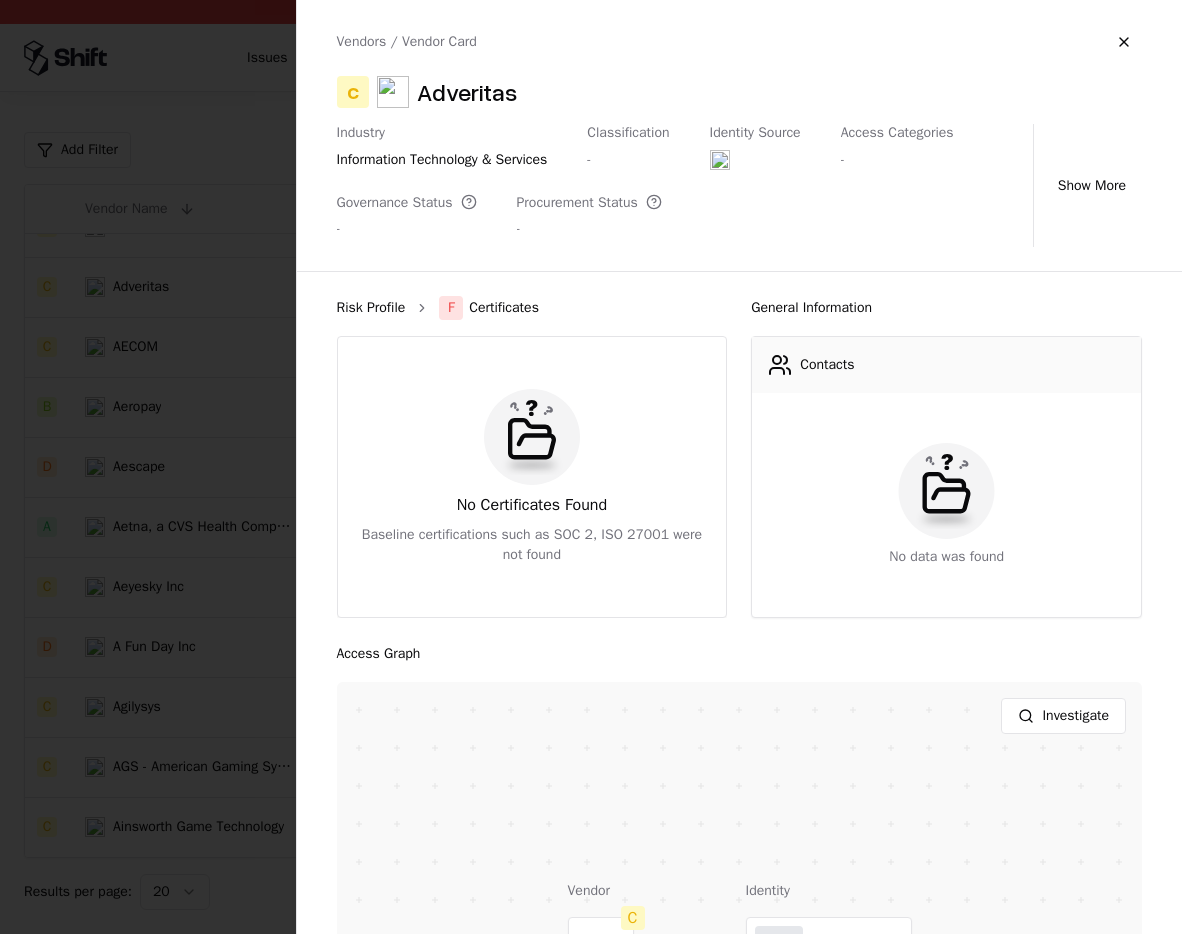 click on "Risk Profile" at bounding box center [371, 308] 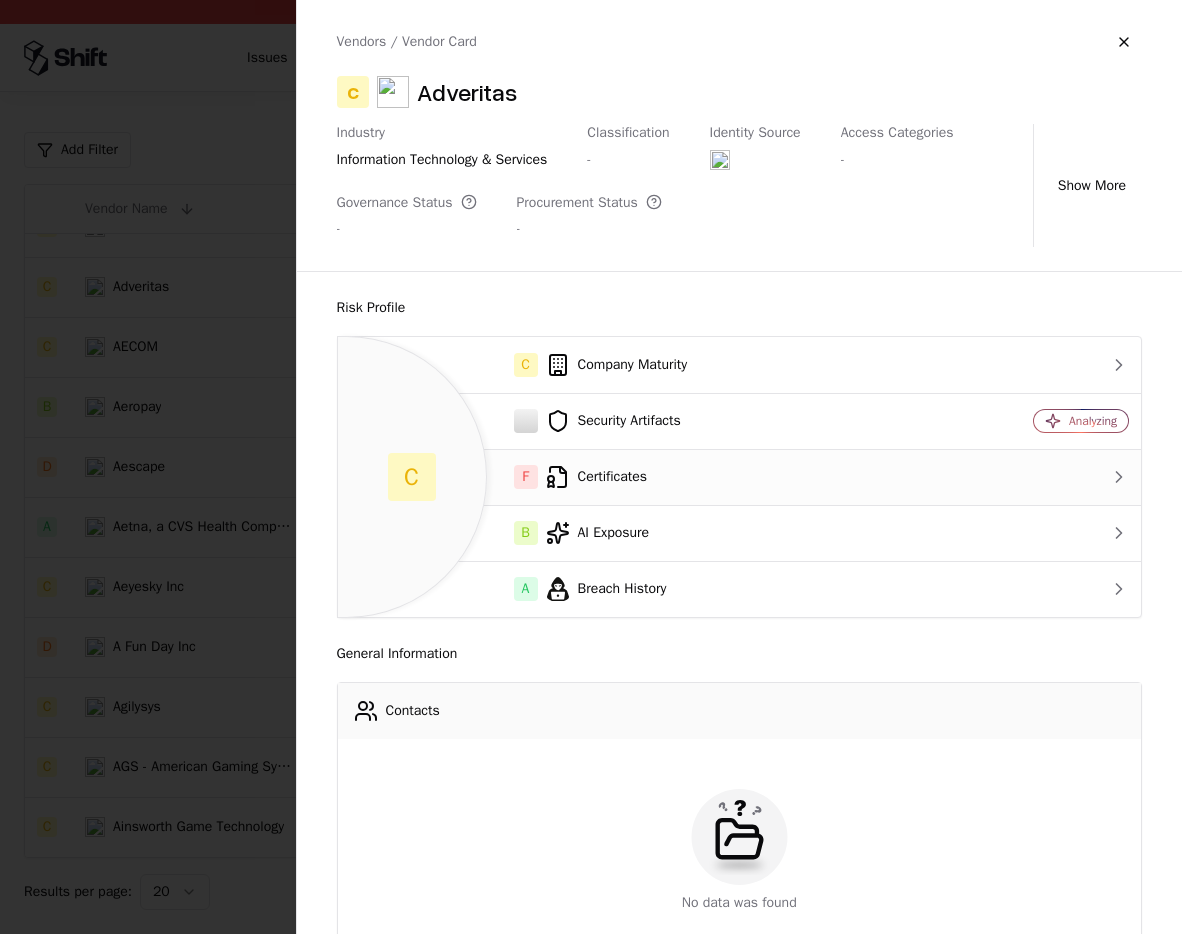click on "F Certificates" at bounding box center [640, 477] 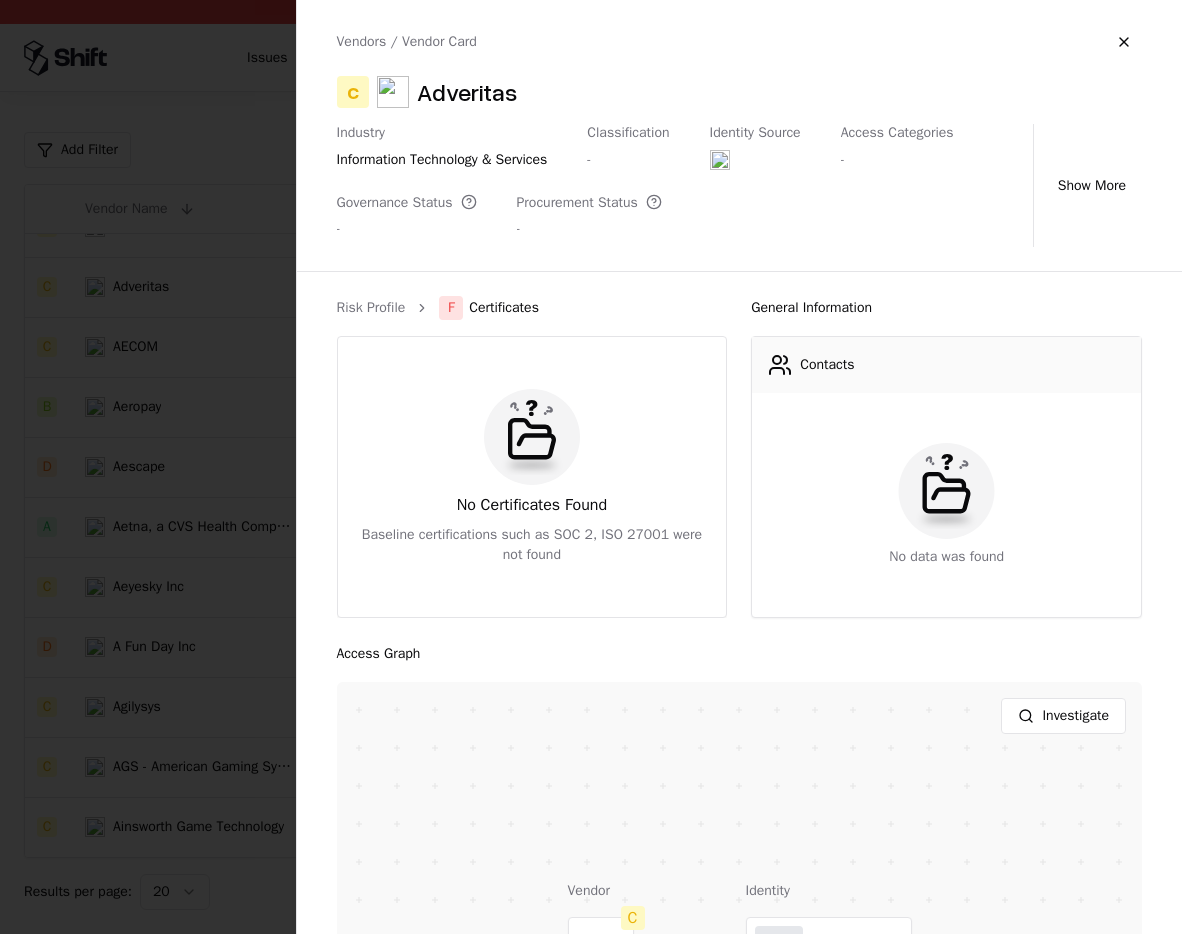 drag, startPoint x: 386, startPoint y: 309, endPoint x: 438, endPoint y: 328, distance: 55.362442 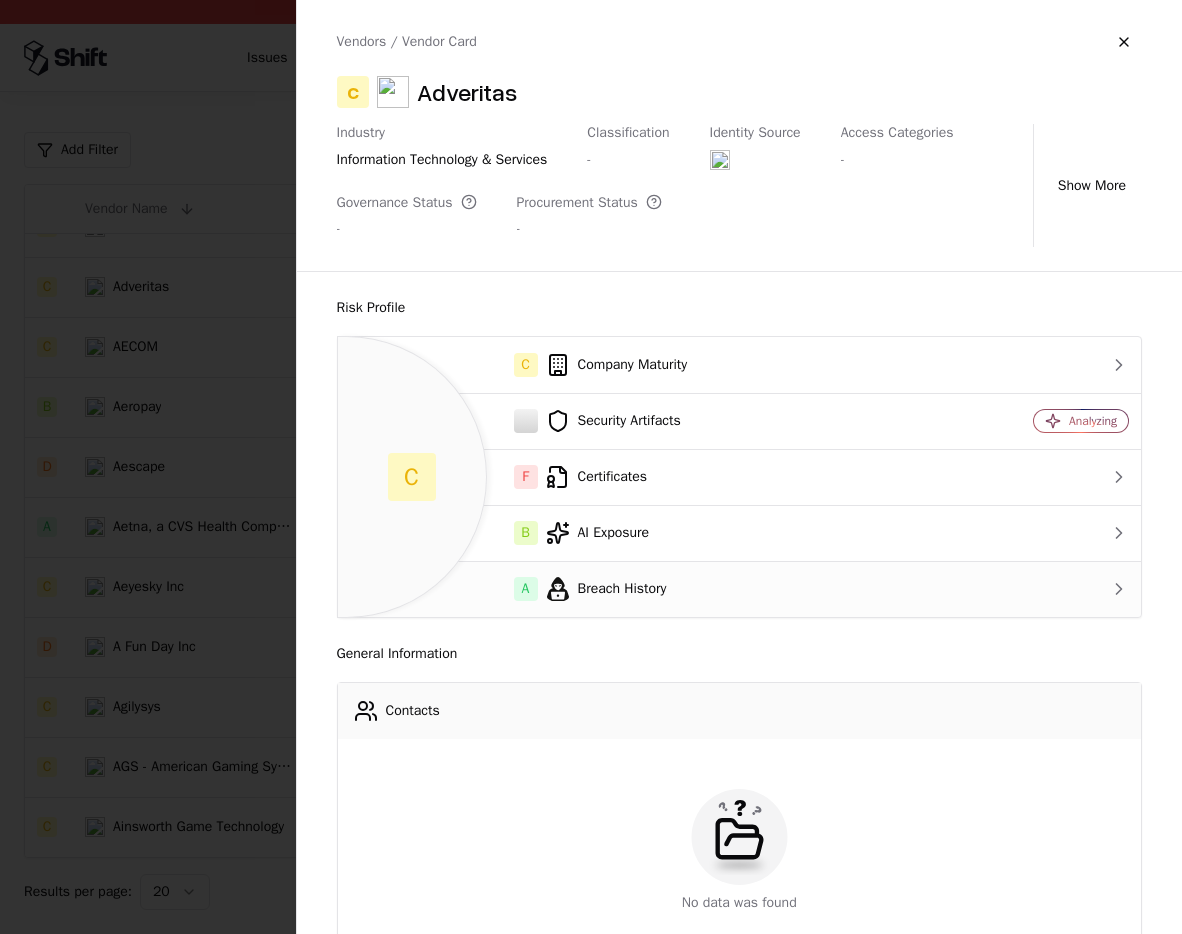 click on "A Breach History" at bounding box center [640, 589] 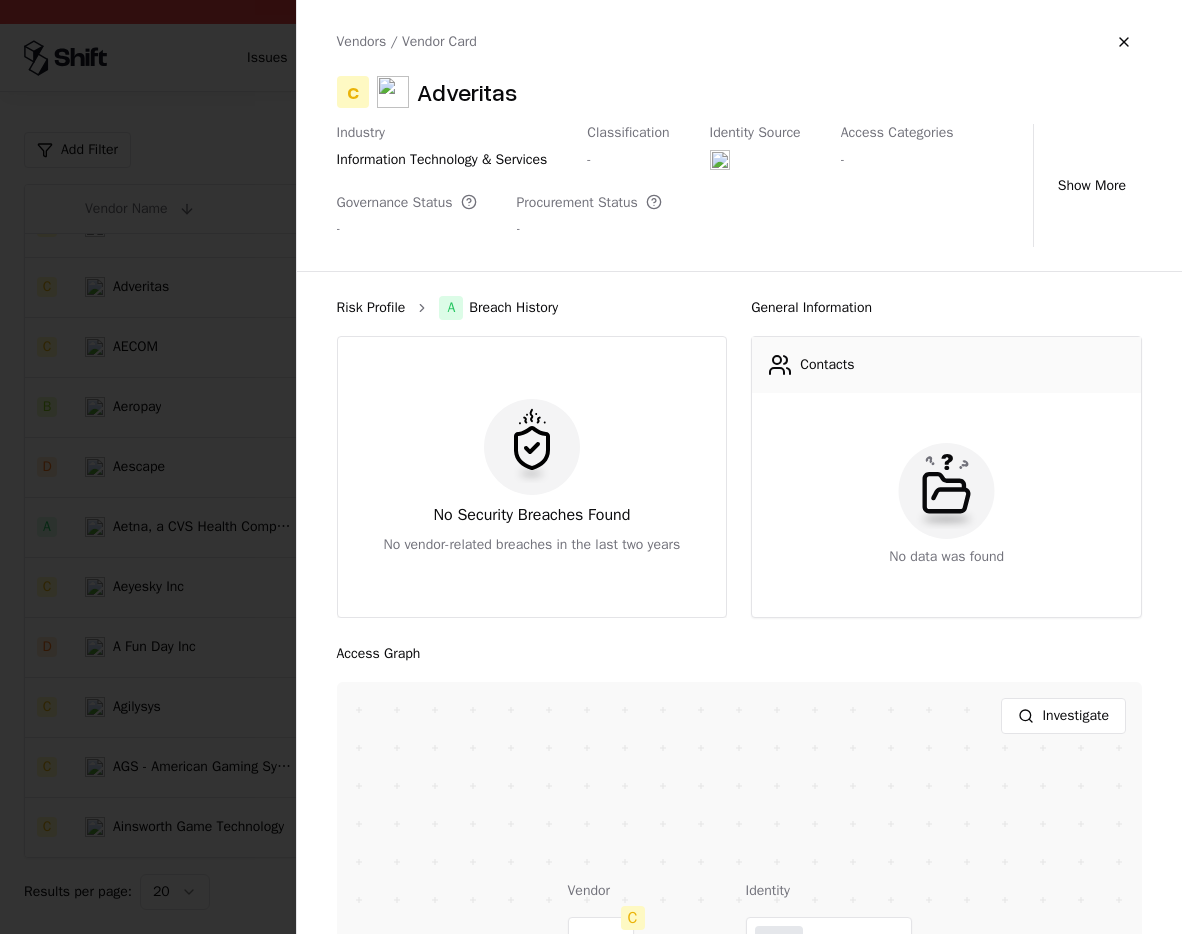 click on "Risk Profile" at bounding box center (371, 308) 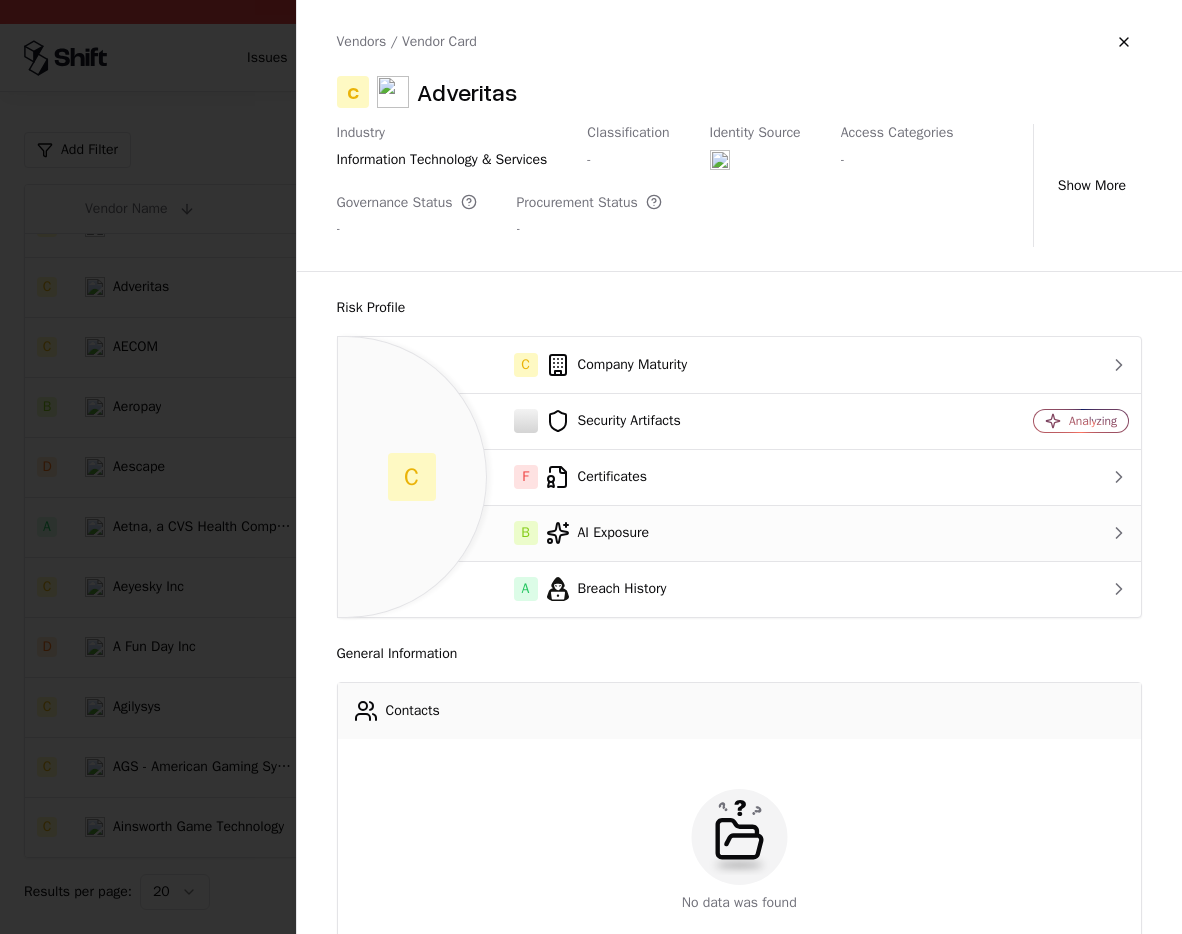 click on "B AI Exposure" at bounding box center (640, 533) 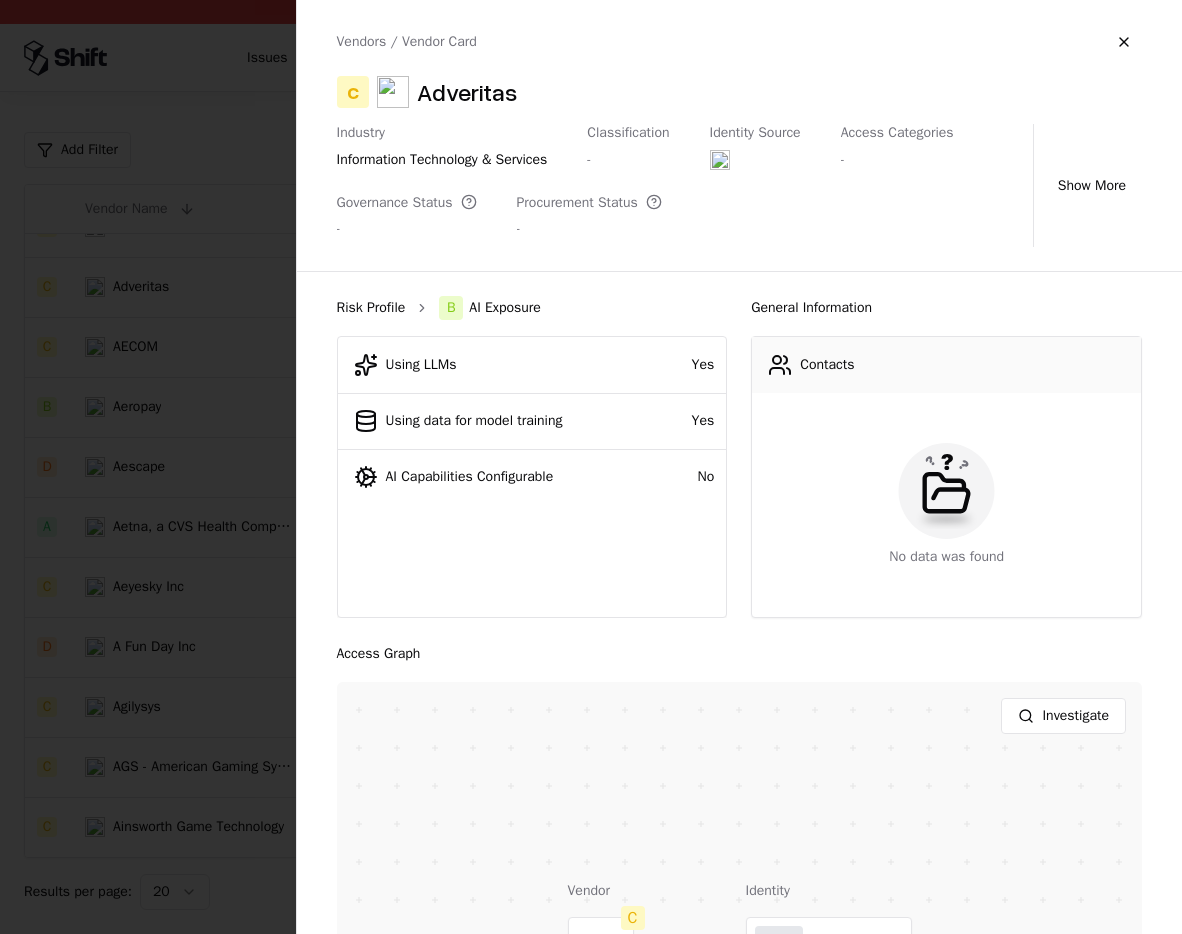 click on "Risk Profile" at bounding box center (371, 308) 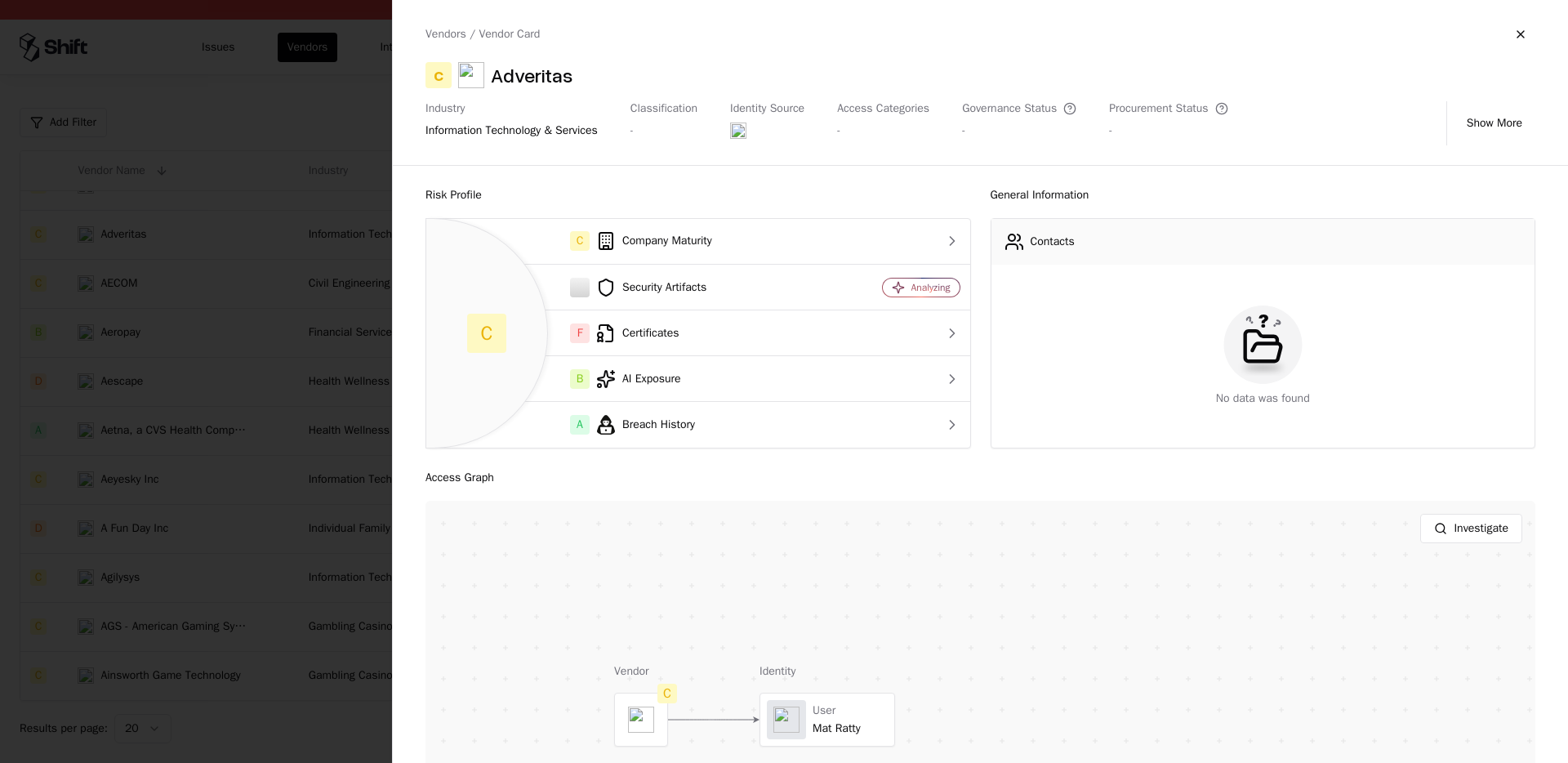 click at bounding box center (784, 382) 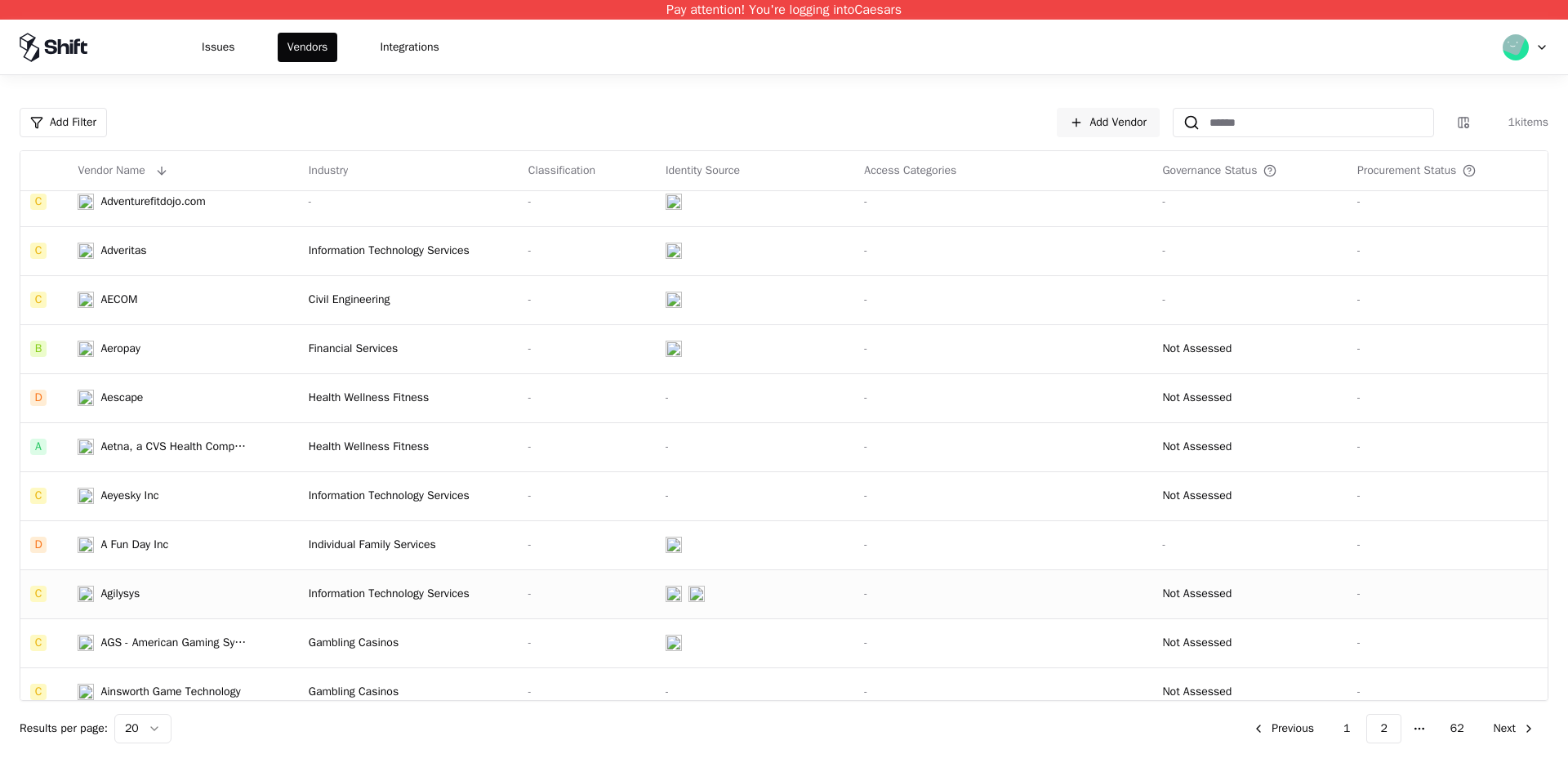 scroll, scrollTop: 471, scrollLeft: 0, axis: vertical 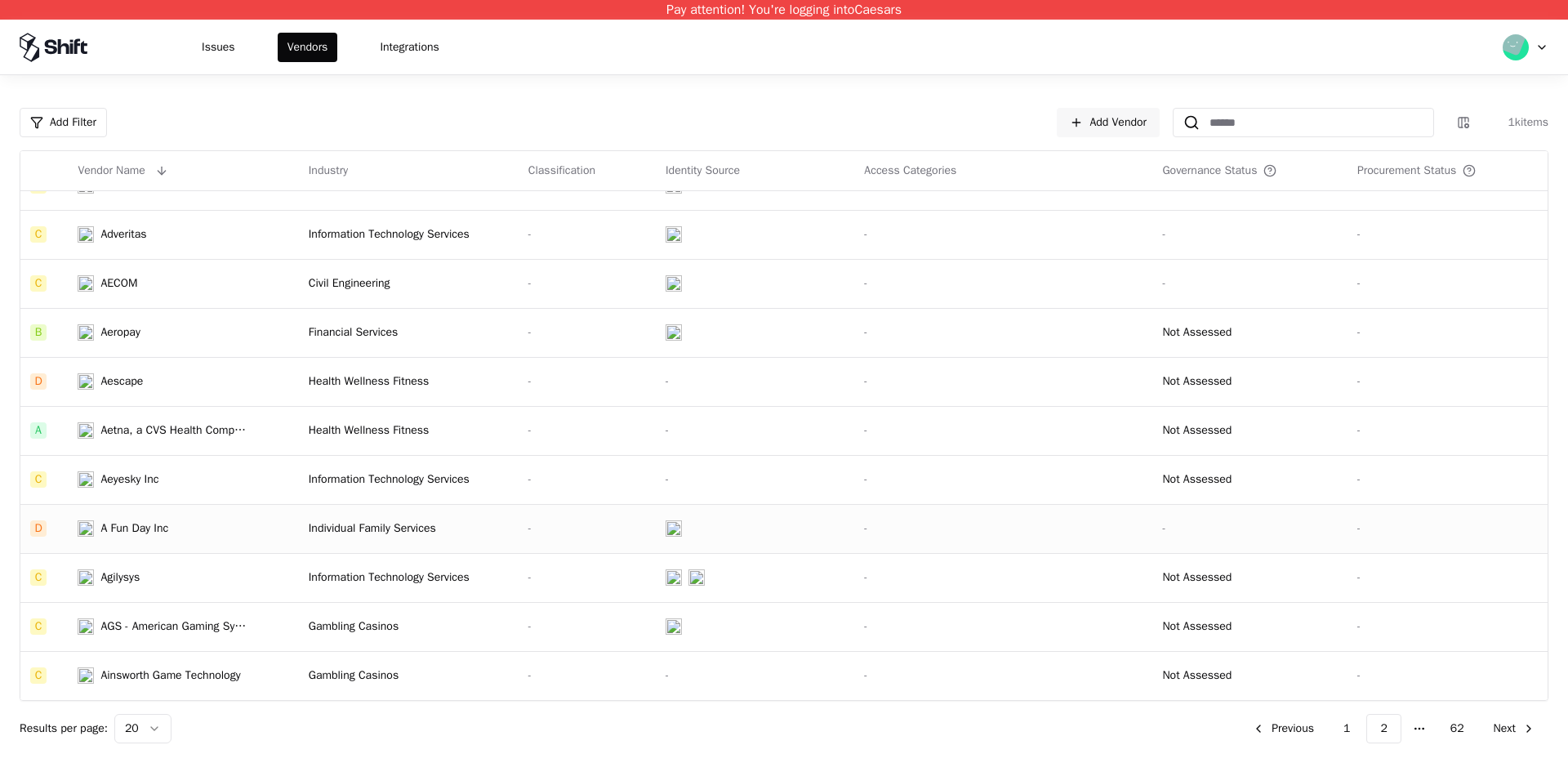 click on "Individual Family Services" 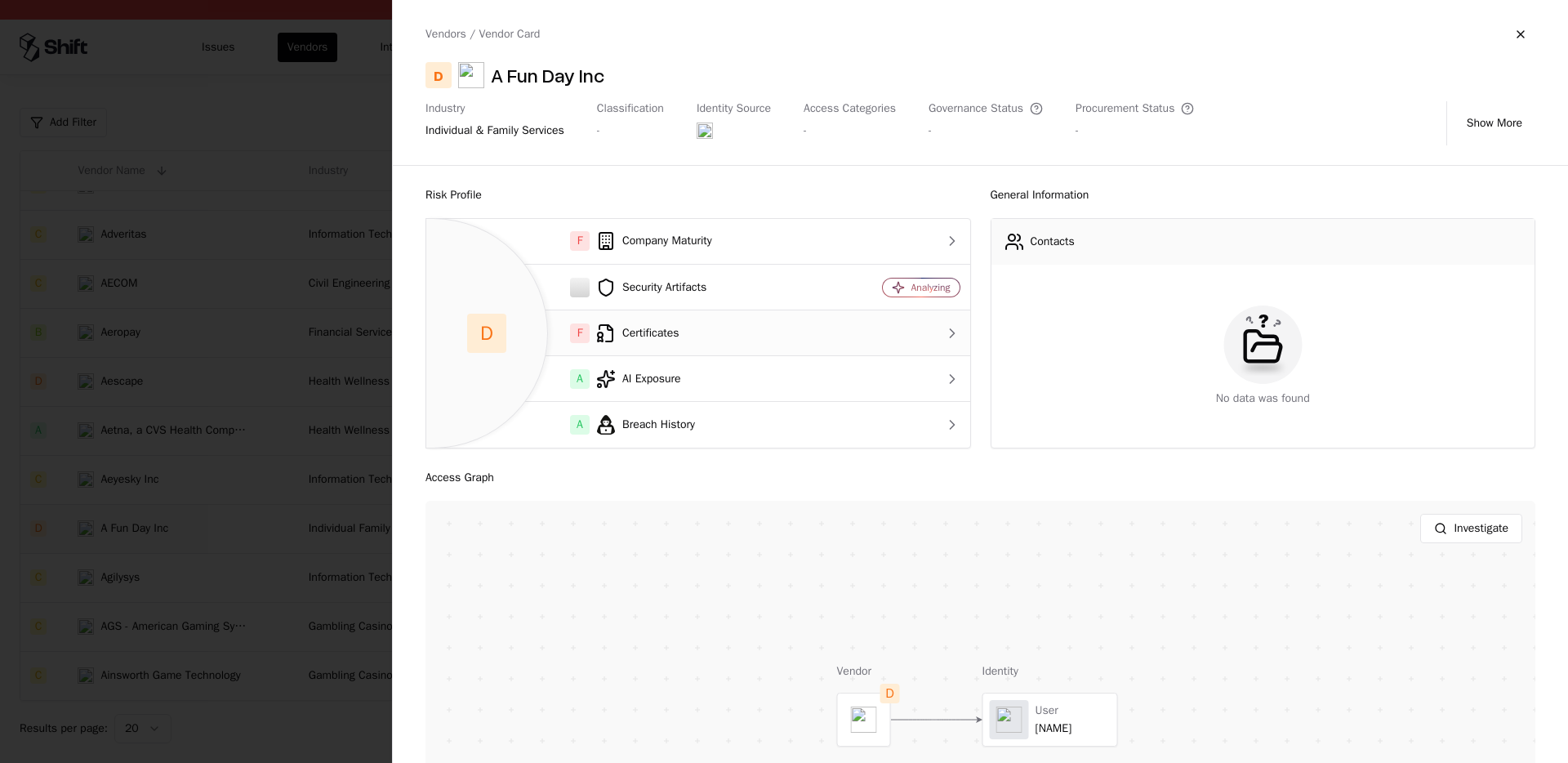 click on "F Certificates" at bounding box center (630, 333) 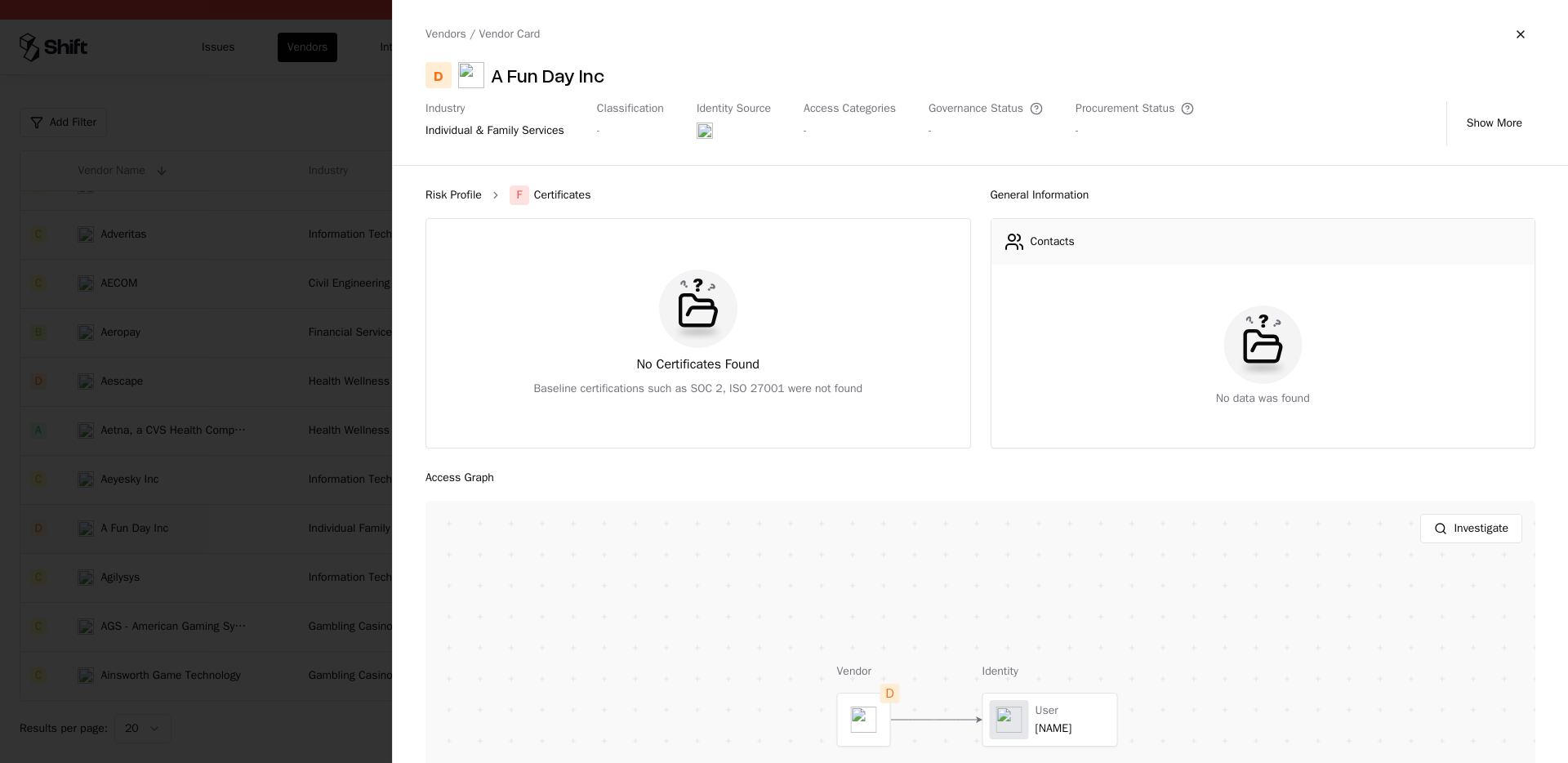 click on "Risk Profile F Certificates" at bounding box center (698, 195) 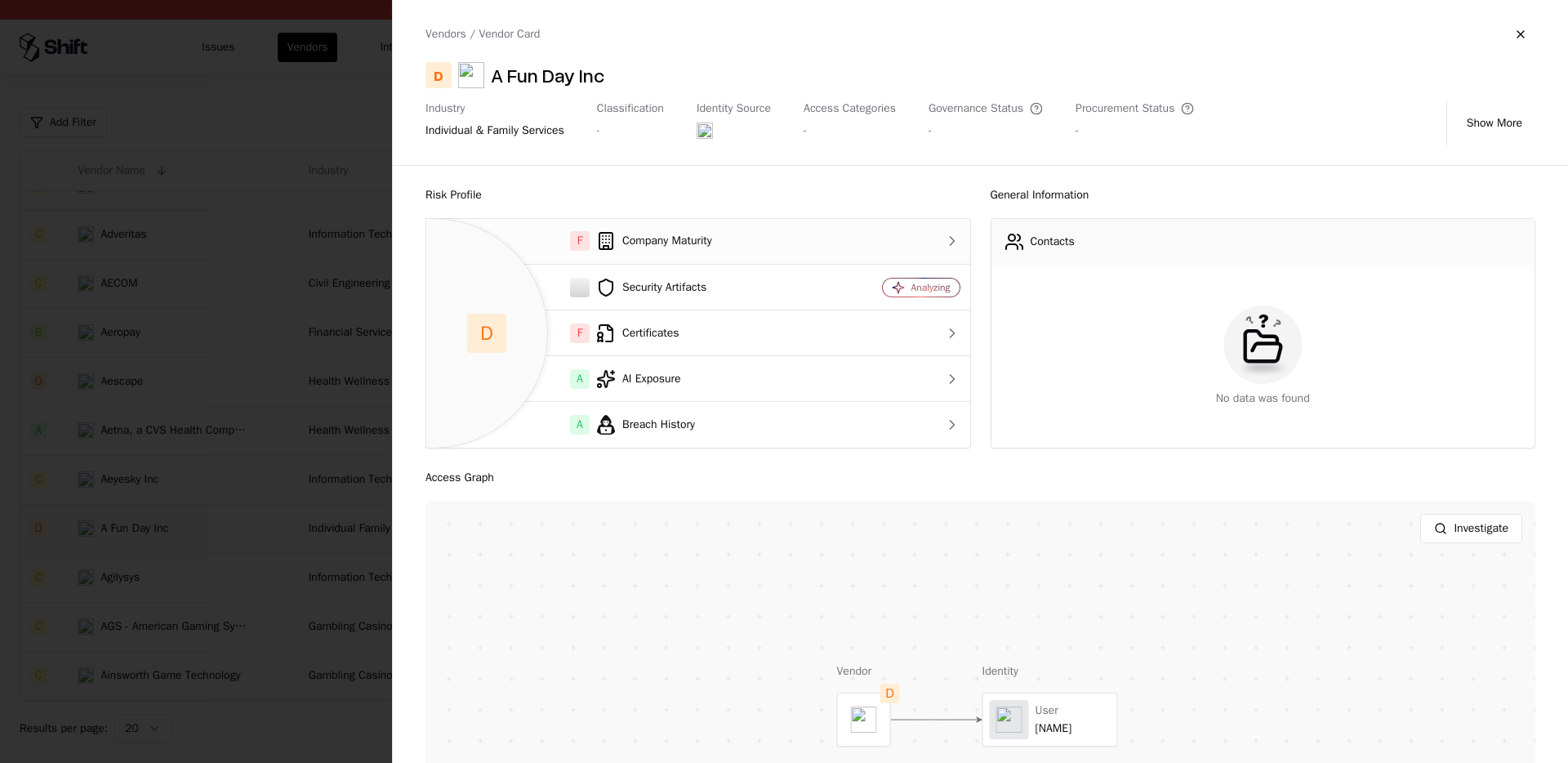 click on "F Company Maturity" at bounding box center [630, 241] 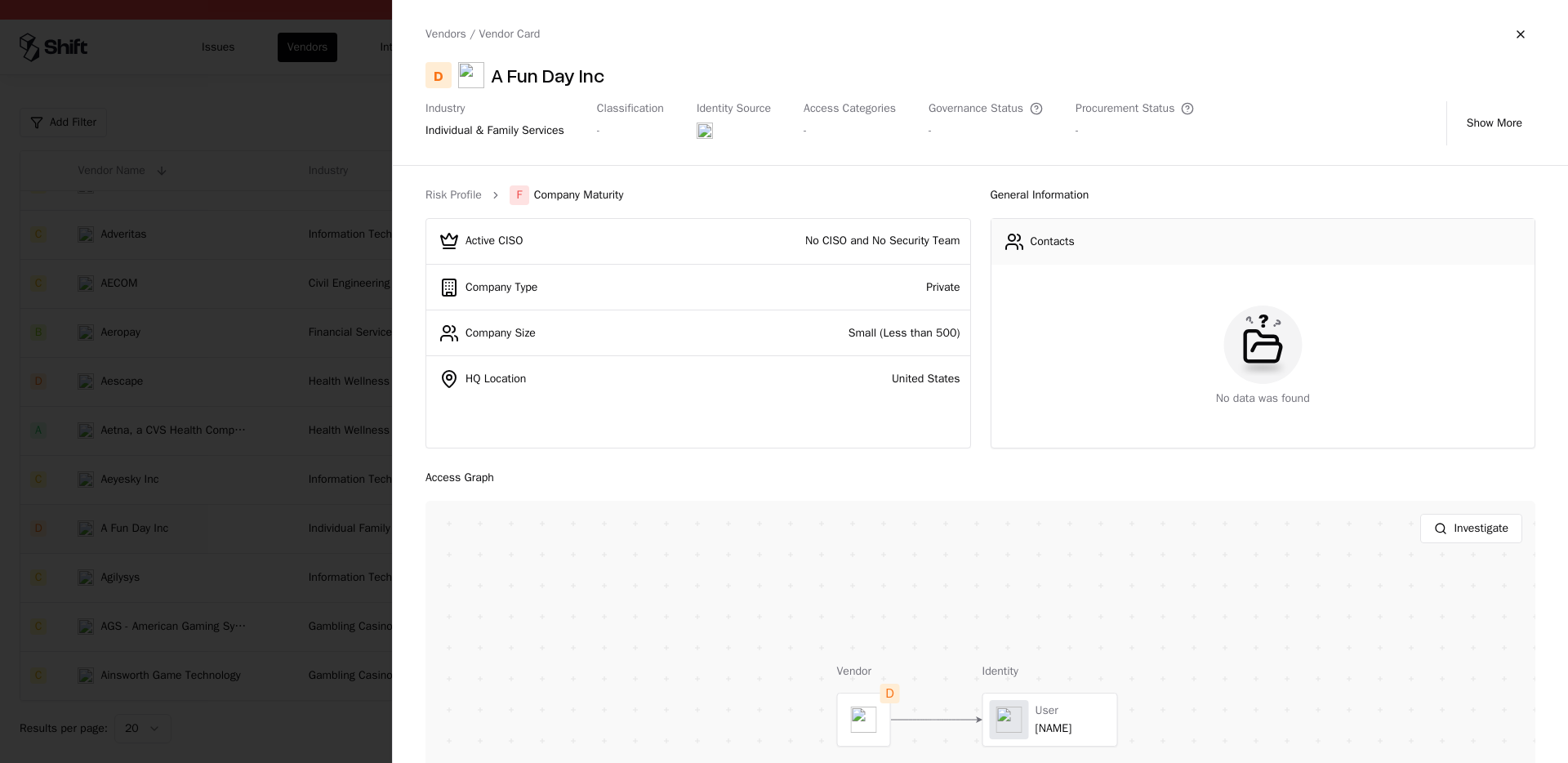 click on "Risk Profile F Company Maturity" at bounding box center (698, 195) 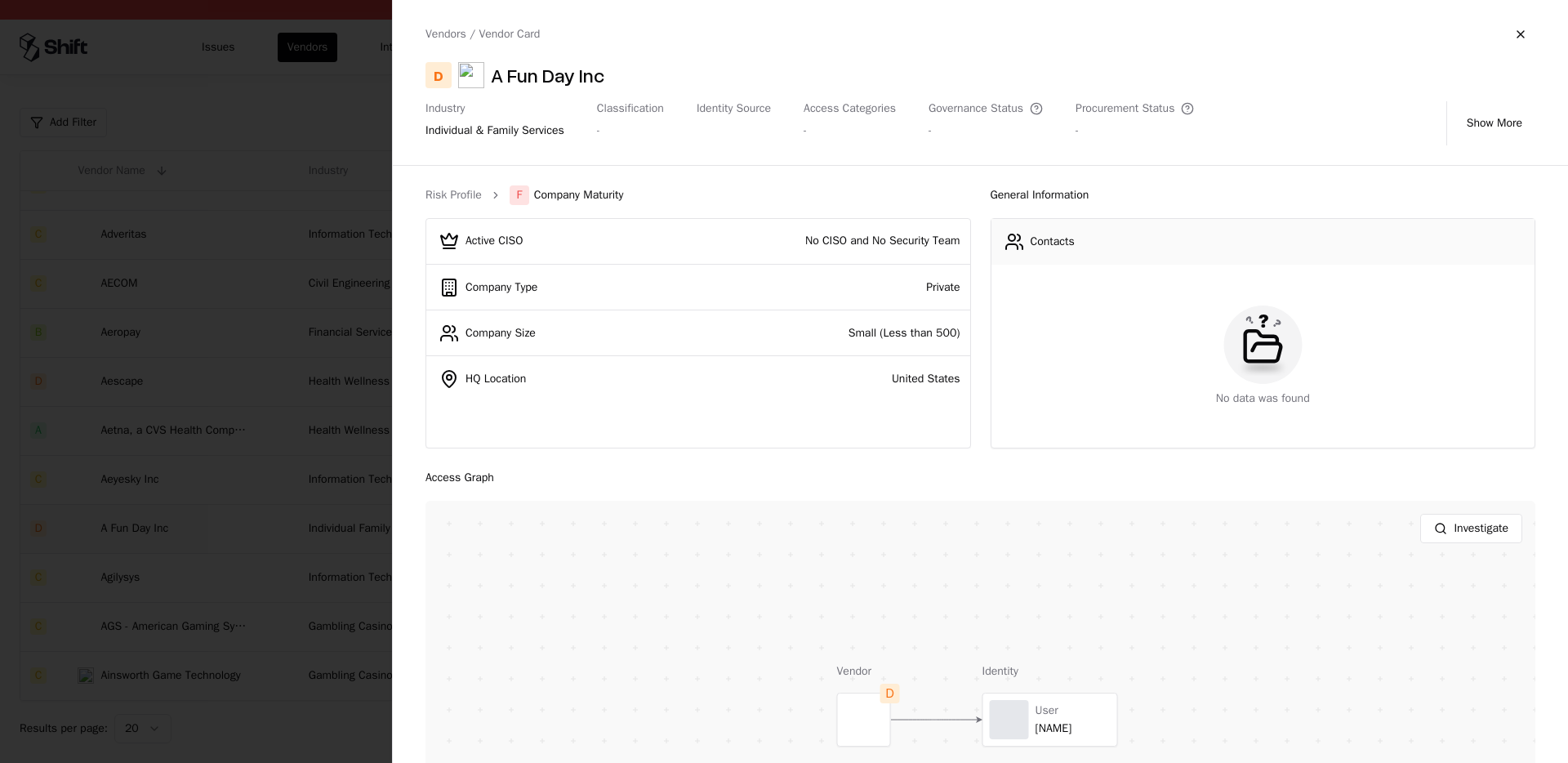 click at bounding box center (784, 382) 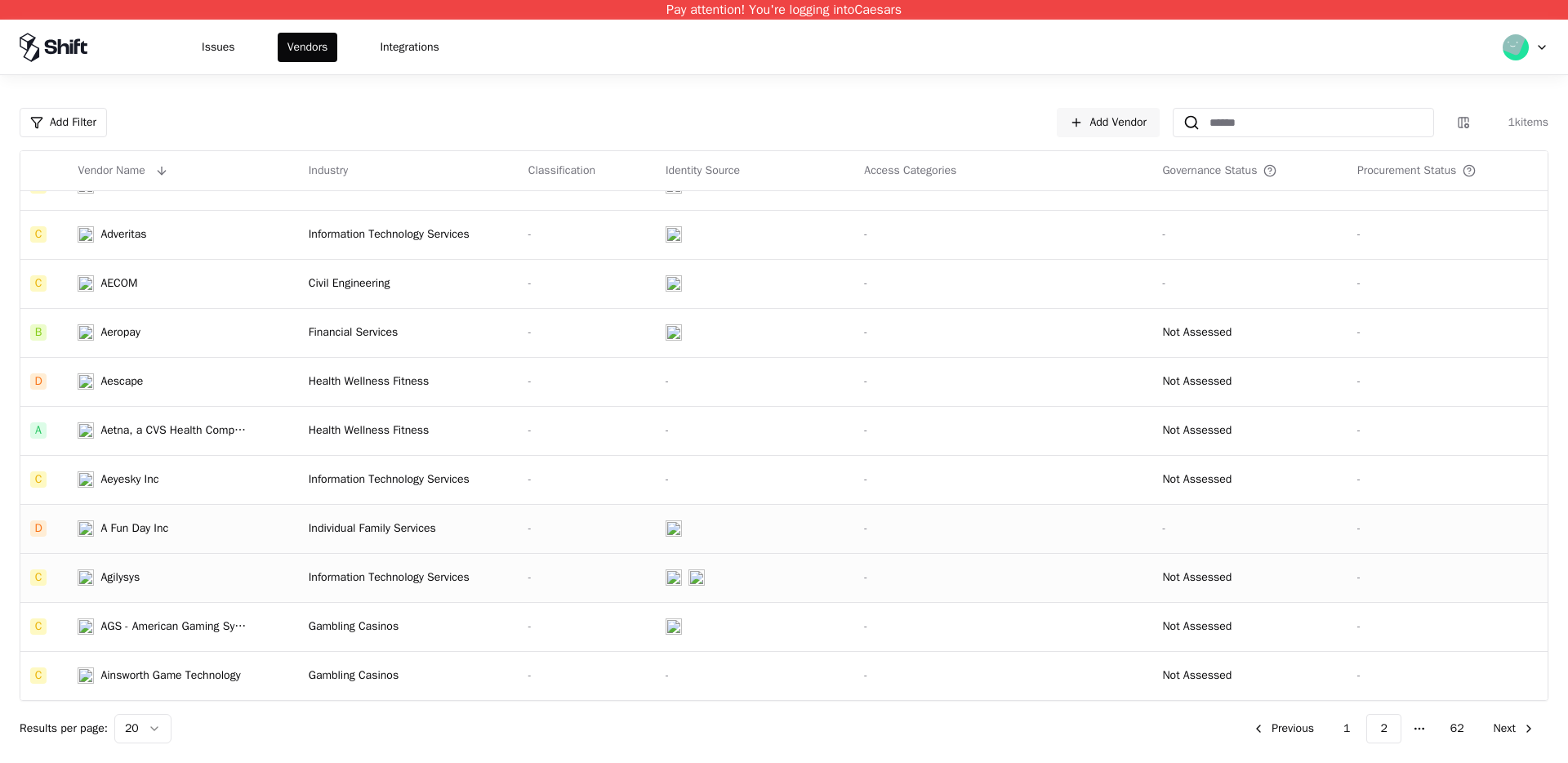 click on "Information Technology Services" 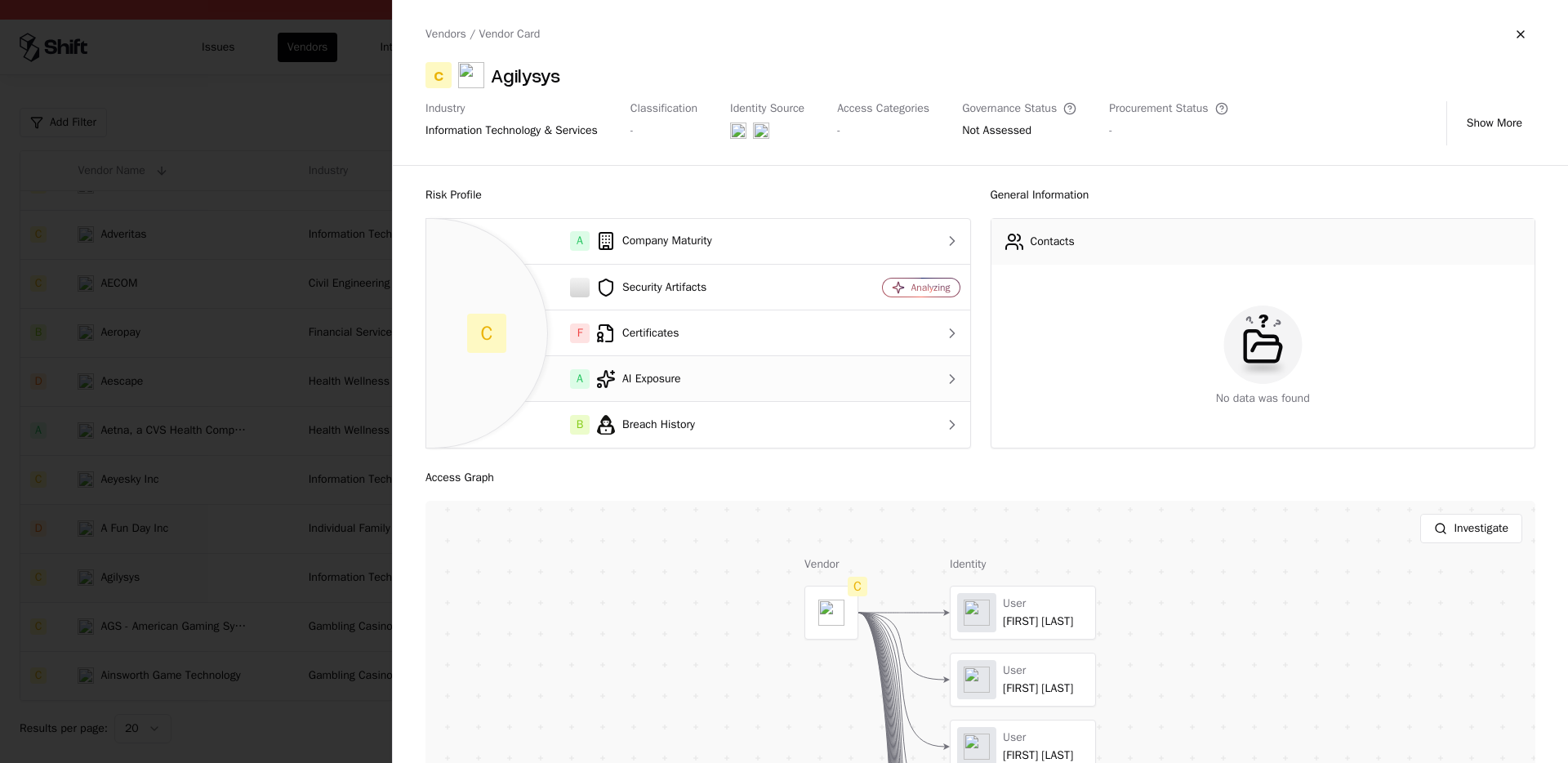 click on "A AI Exposure" at bounding box center (630, 379) 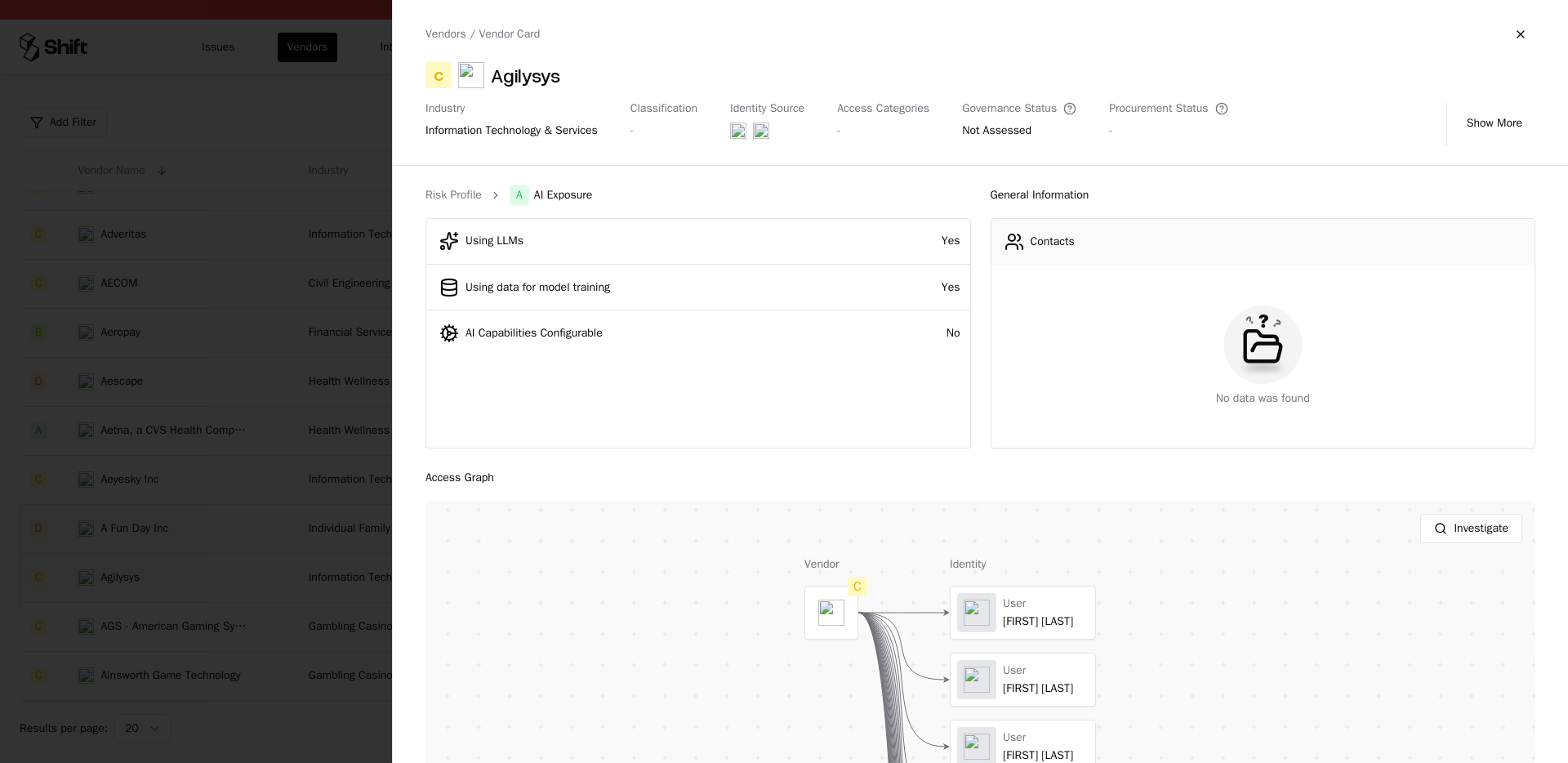drag, startPoint x: 653, startPoint y: 378, endPoint x: 522, endPoint y: 185, distance: 233.25951 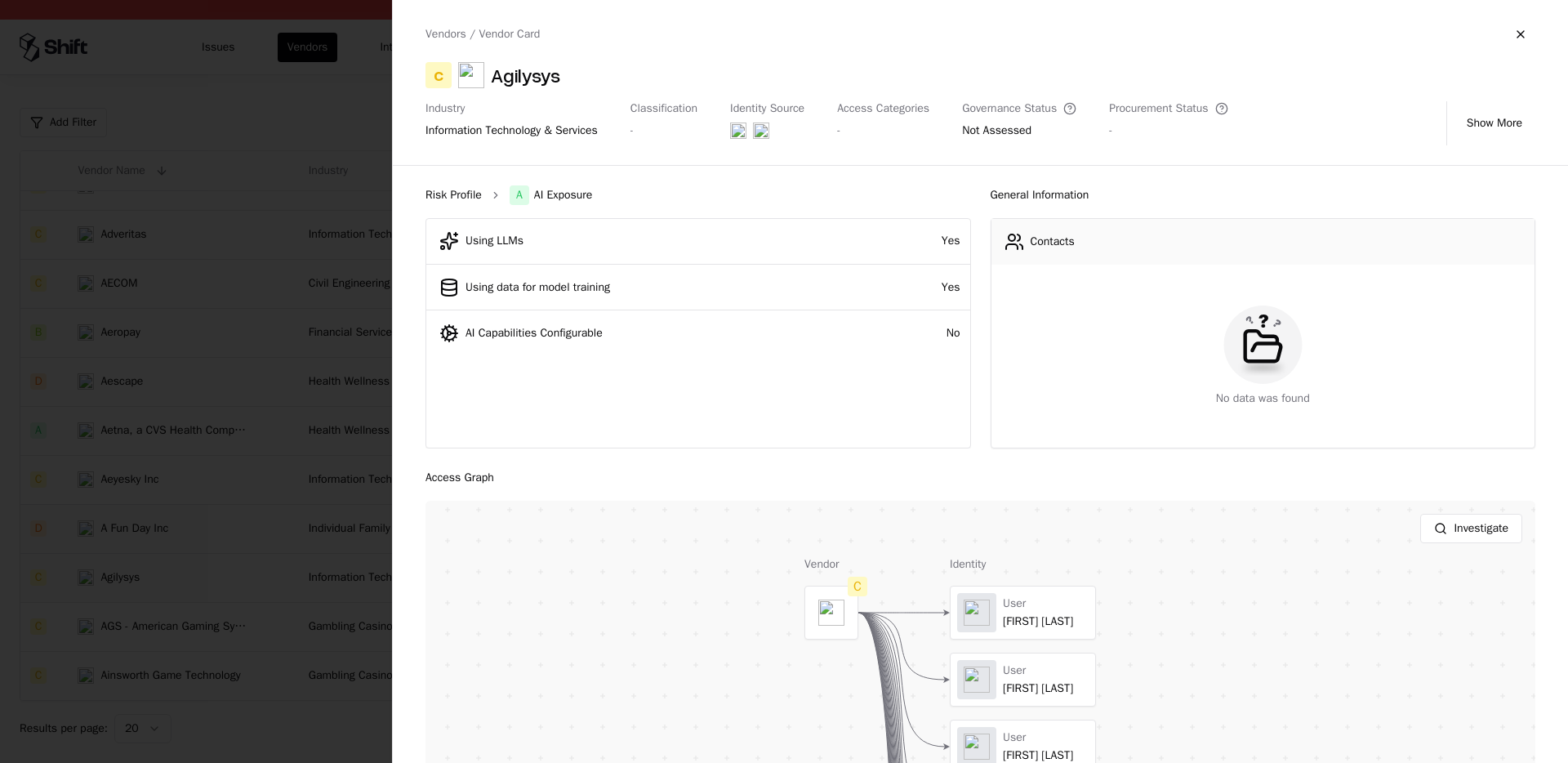 click on "Risk Profile" at bounding box center [453, 195] 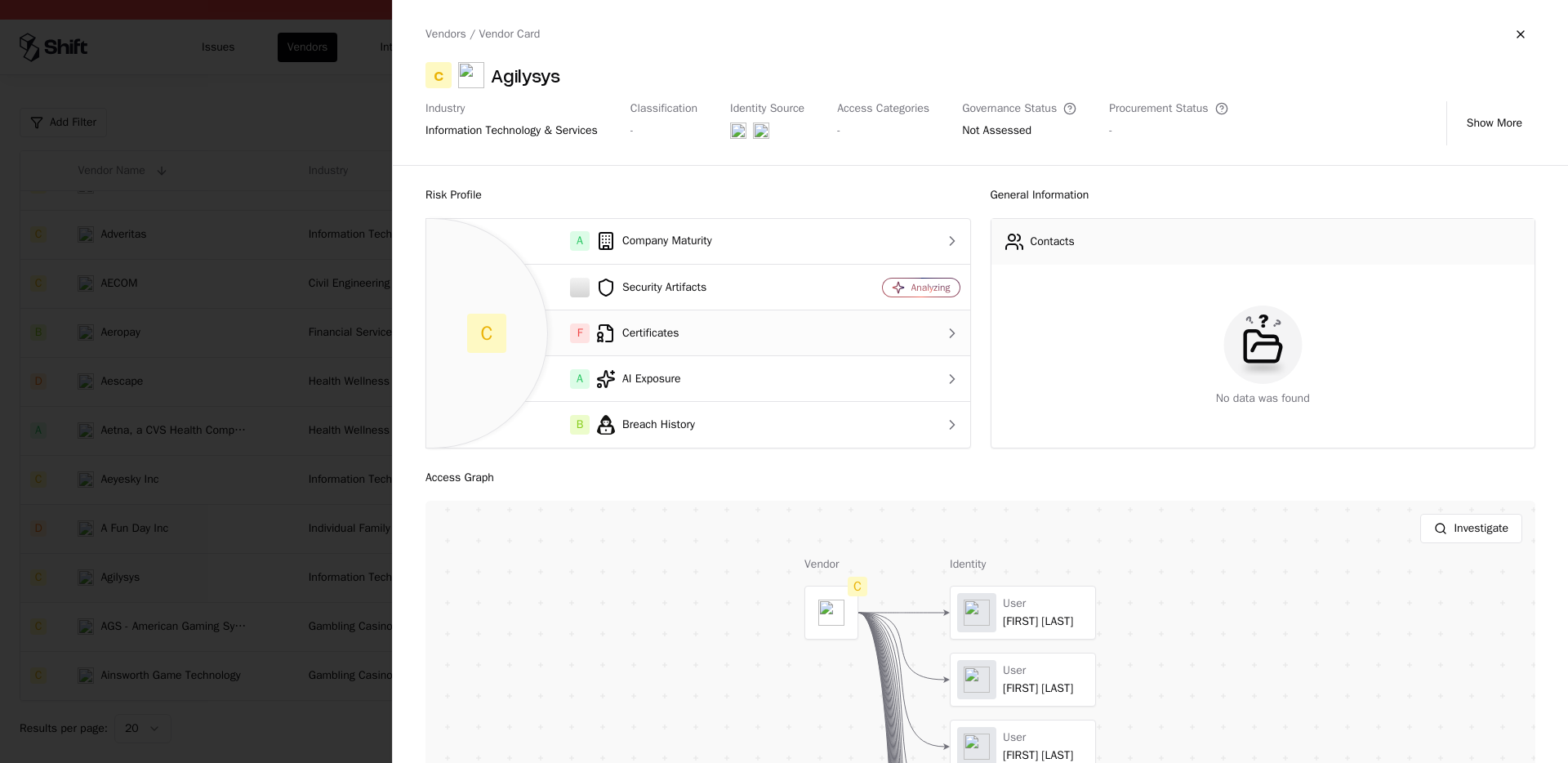click on "F Certificates" at bounding box center (630, 333) 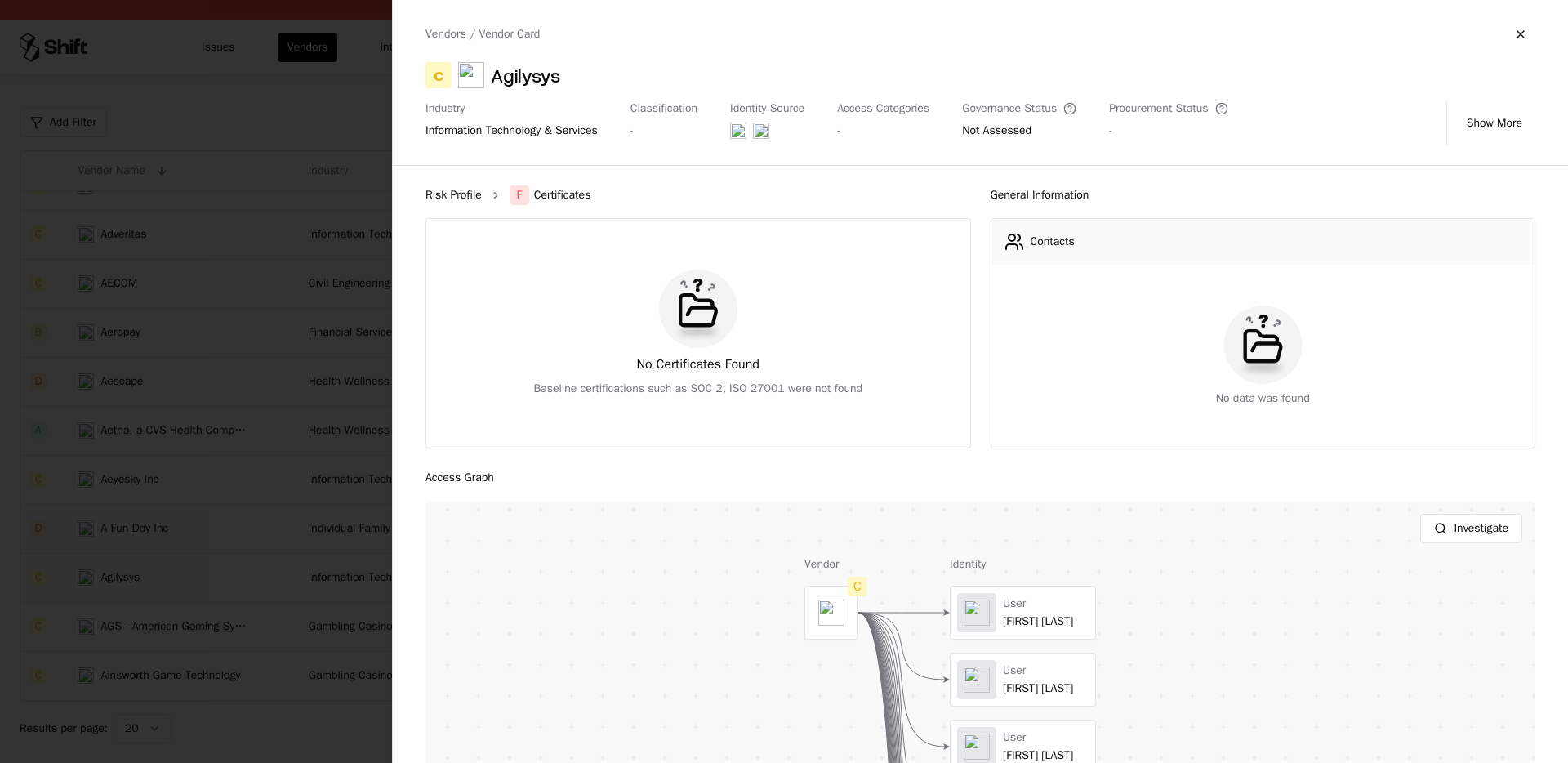 click on "Risk Profile" at bounding box center [453, 195] 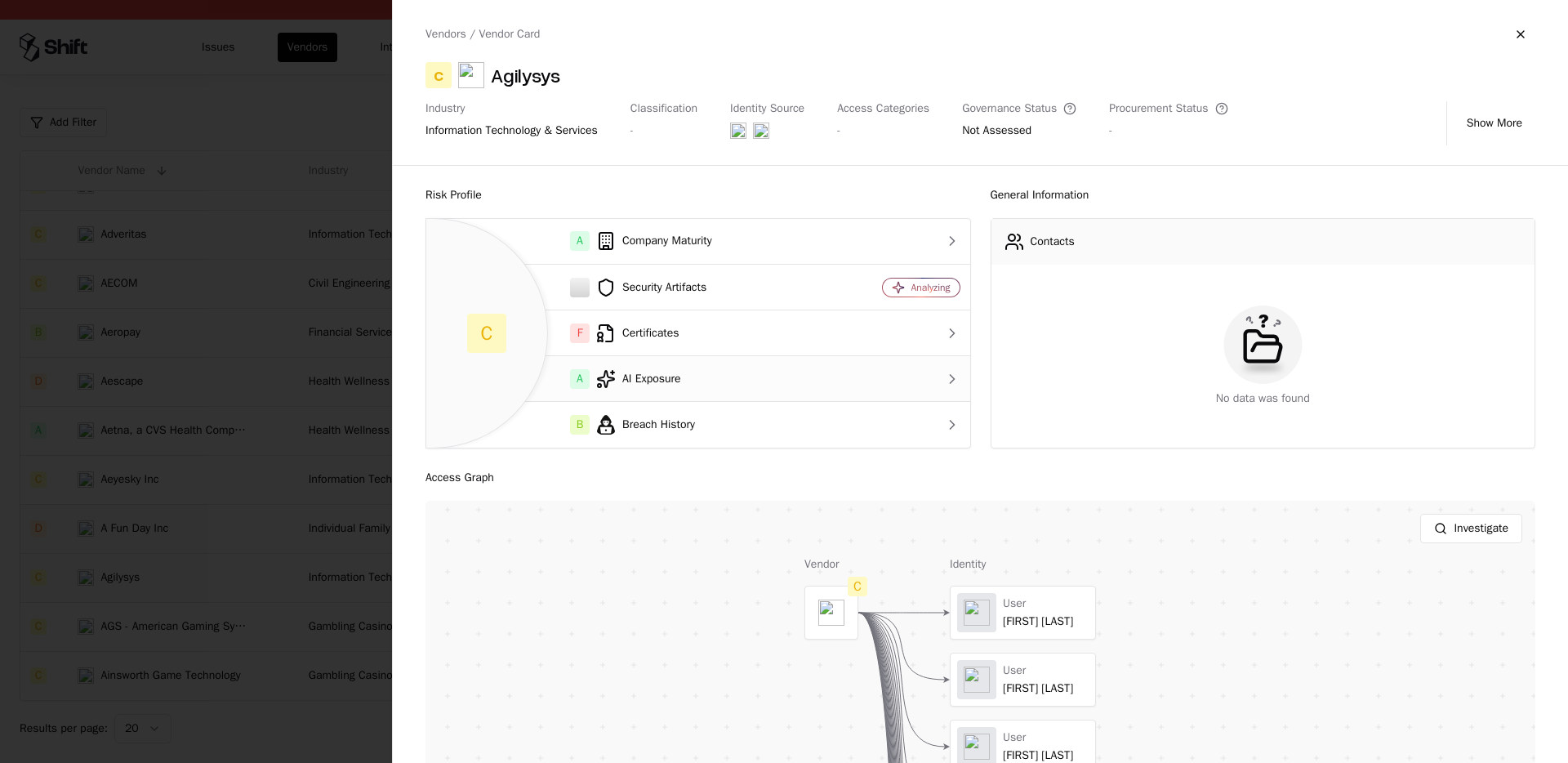click on "A AI Exposure" at bounding box center [630, 379] 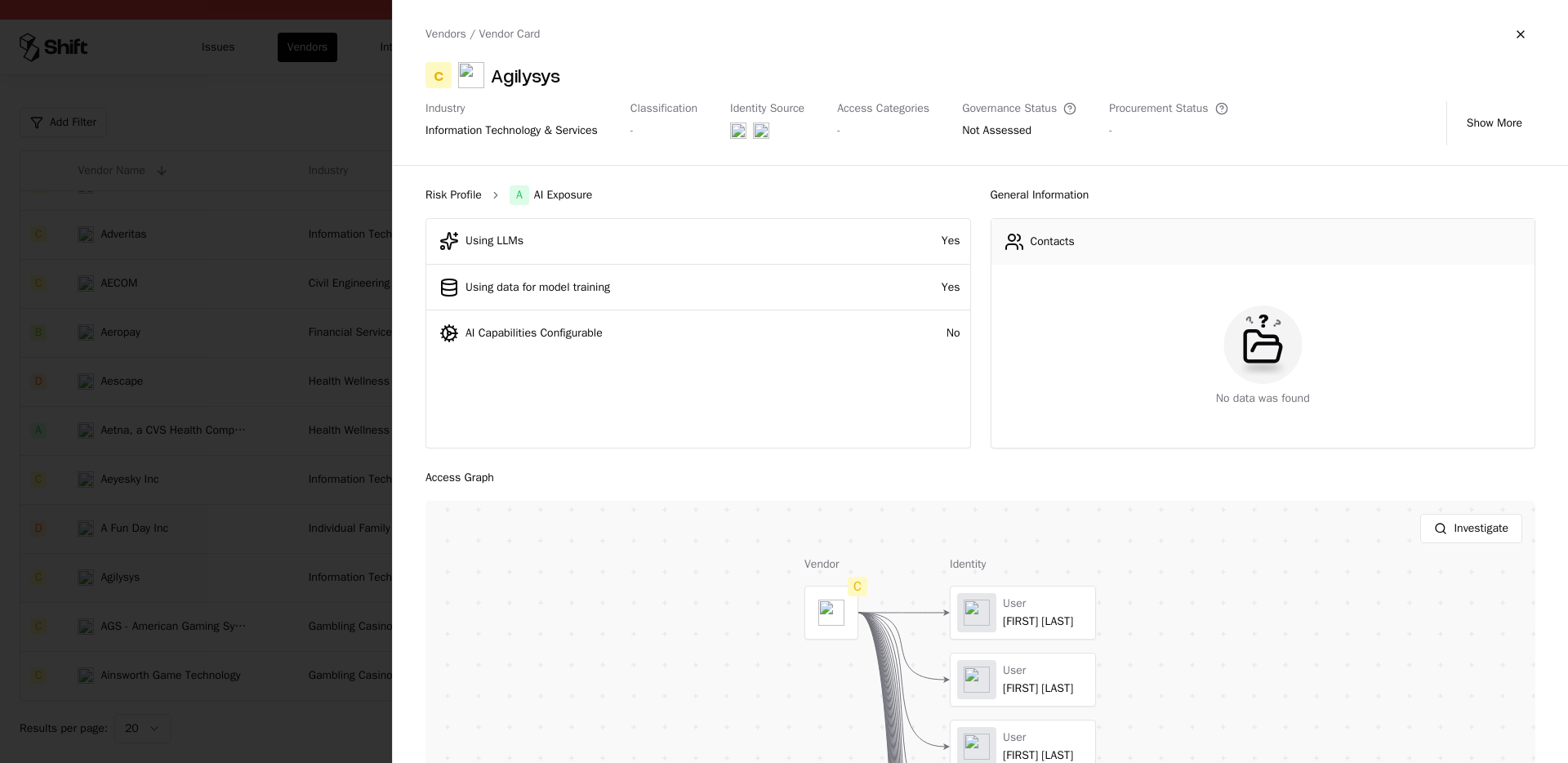 drag, startPoint x: 428, startPoint y: 182, endPoint x: 455, endPoint y: 190, distance: 28.16026 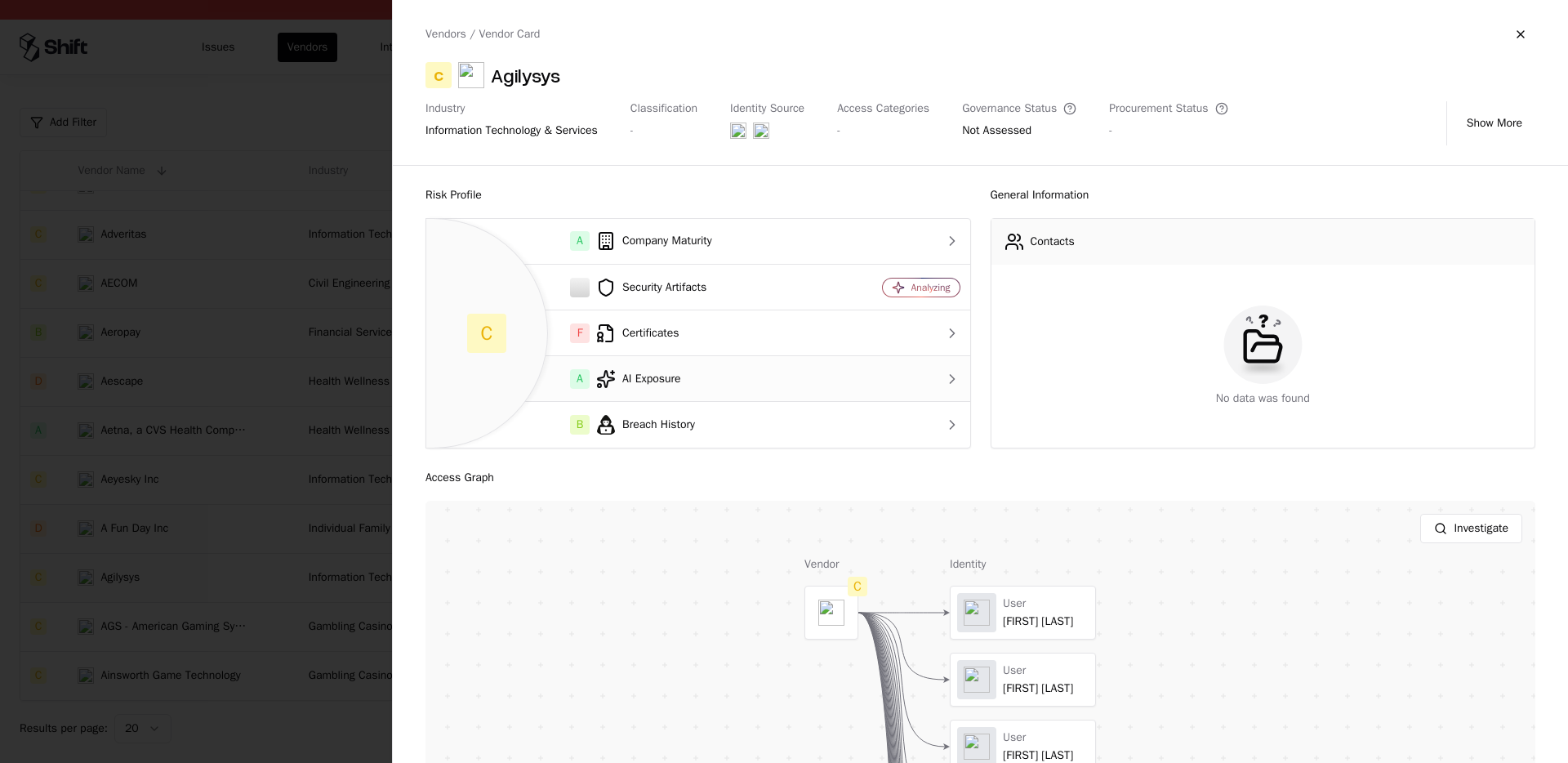 click on "A AI Exposure" at bounding box center [630, 379] 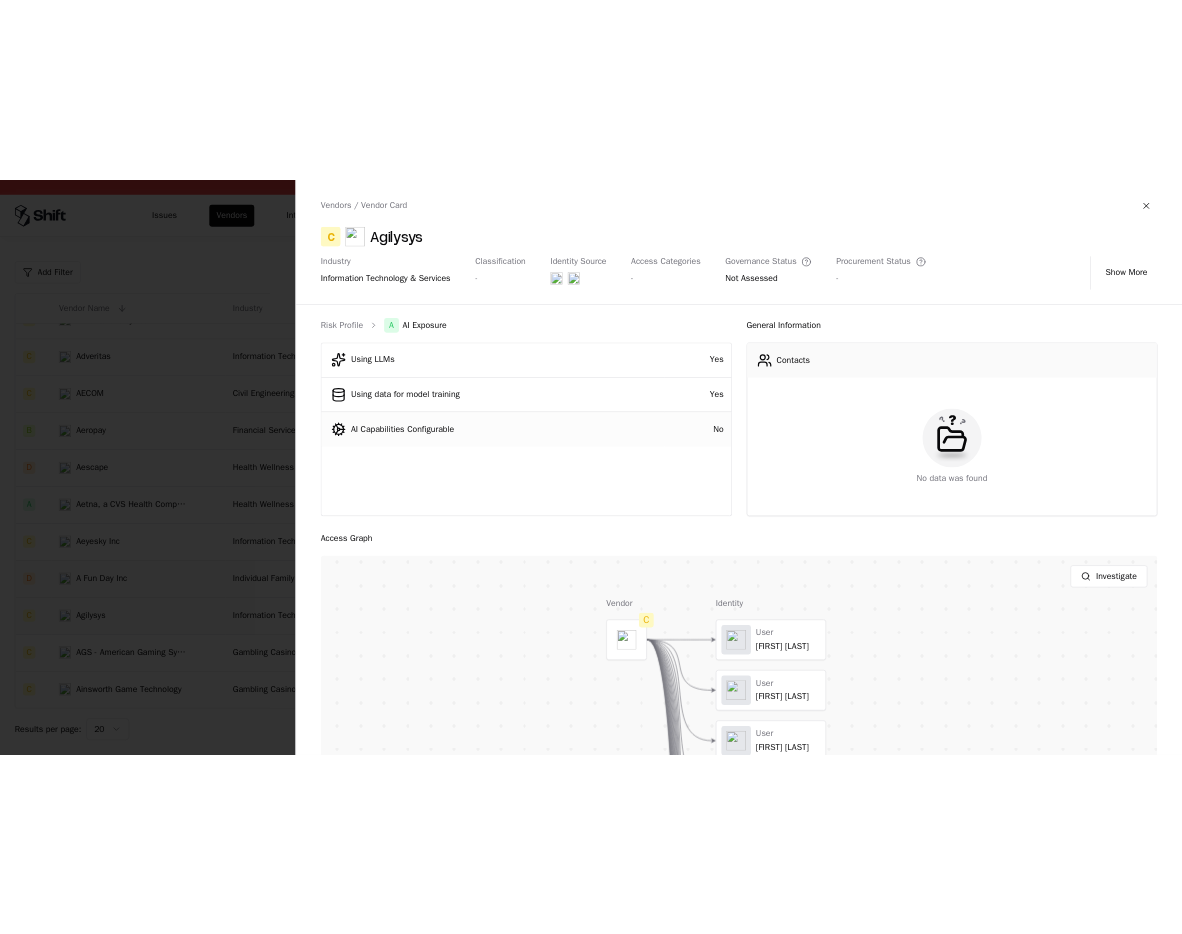 scroll, scrollTop: 0, scrollLeft: 0, axis: both 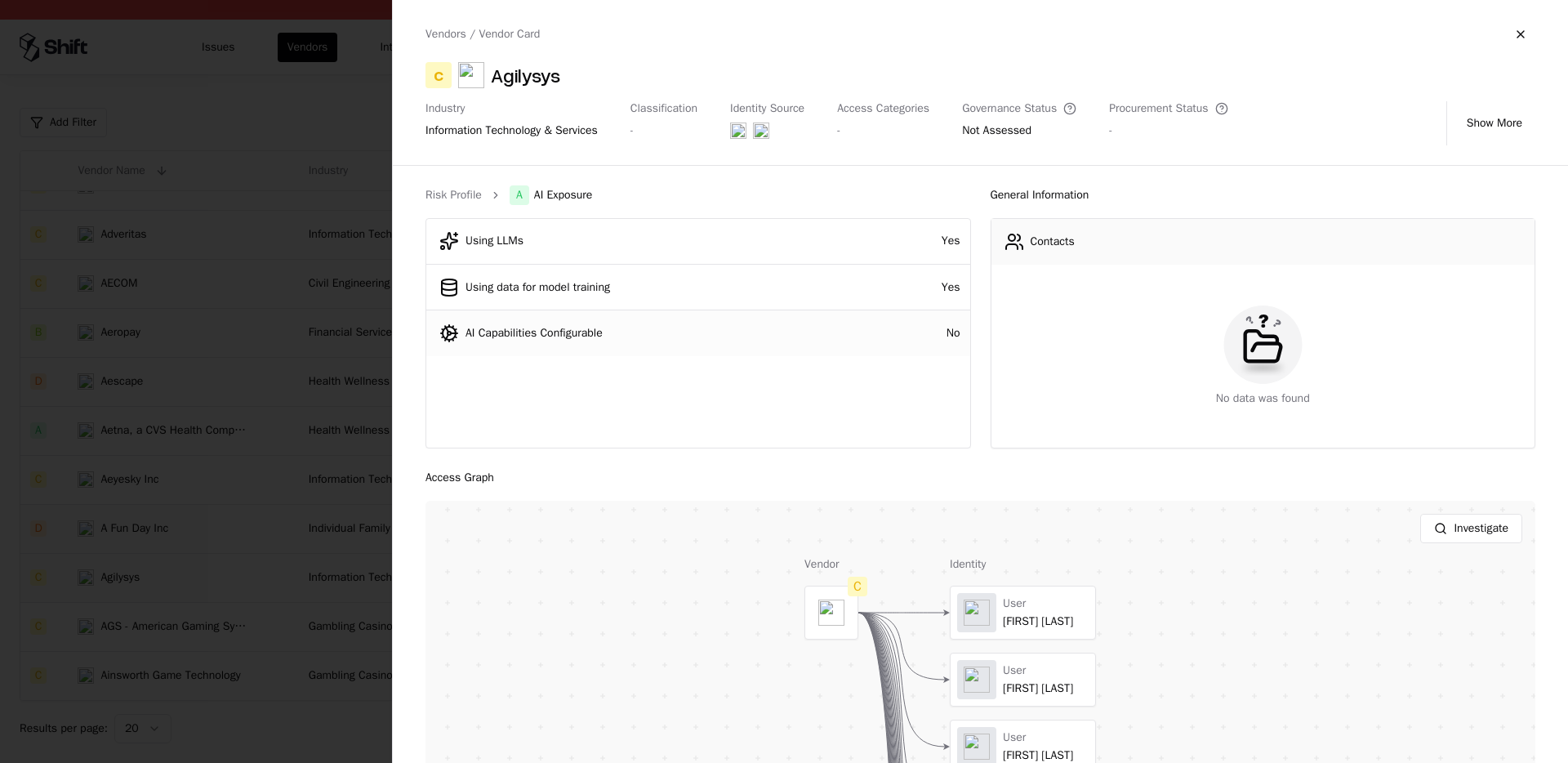 click on "AI Capabilities Configurable" at bounding box center [654, 333] 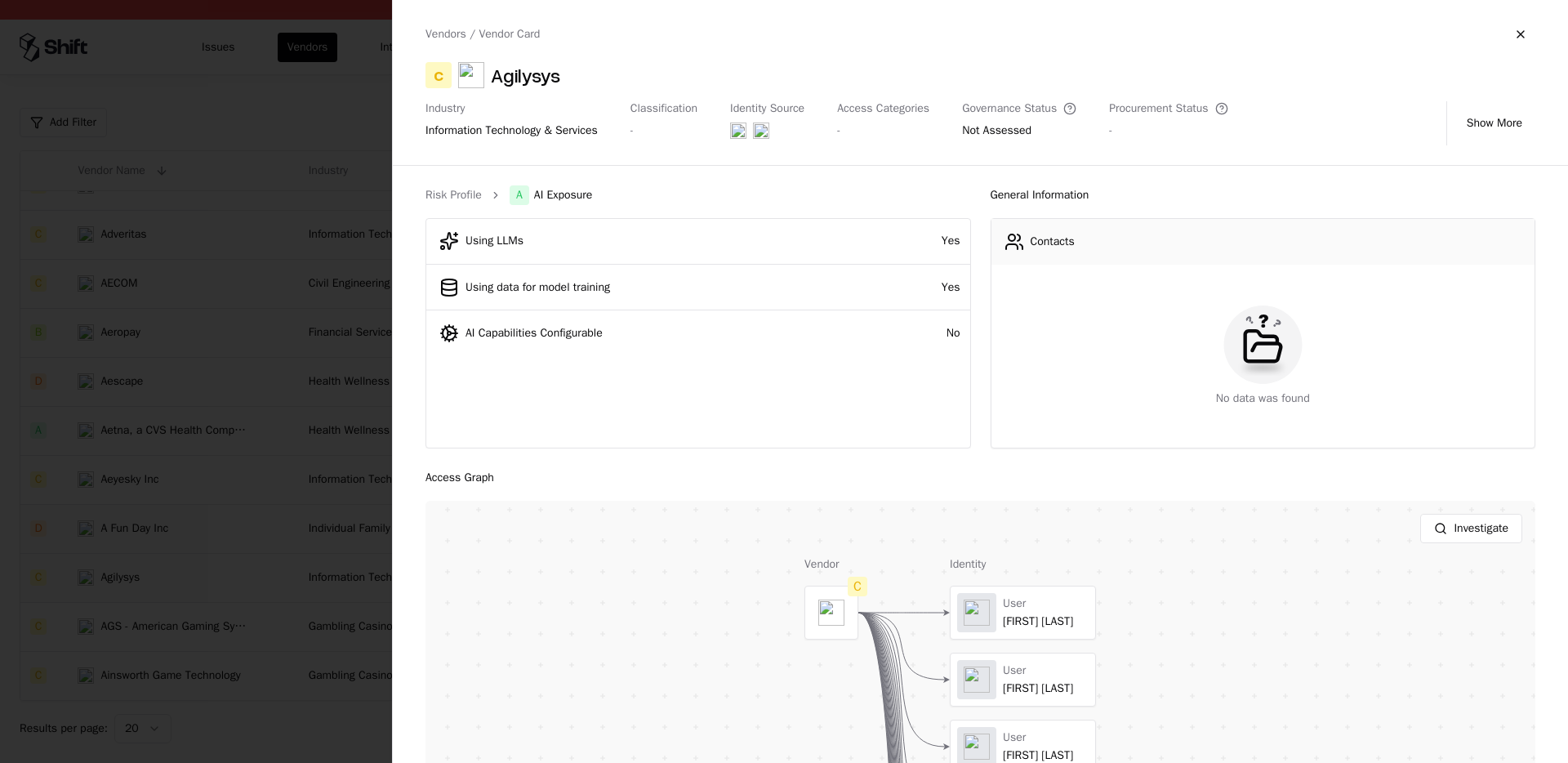 click on "Risk Profile A AI Exposure Using LLMs Yes Using data for model training Yes AI Capabilities Configurable No General Information Contacts No data was found Access Graph Investigate Vendor C Identity User [FIRST] [LAST] User [FIRST] [LAST] User [FIRST] [LAST] User [FIRST] [LAST] User [FIRST] [LAST] User [FIRST] [LAST] User [FIRST], [LAST] User [LAST], [FIRST] User [FIRST] User [LAST], [FIRST] User [FIRST] User [FIRST] User [FIRST], [FIRST] User [FIRST] User [FIRST], [FIRST] User [FIRST], [FIRST] User [FIRST], [FIRST] User [EMAIL] User [FIRST] [LAST] User [LAST], [FIRST] User [FIRST] [LAST]" at bounding box center (980, 465) 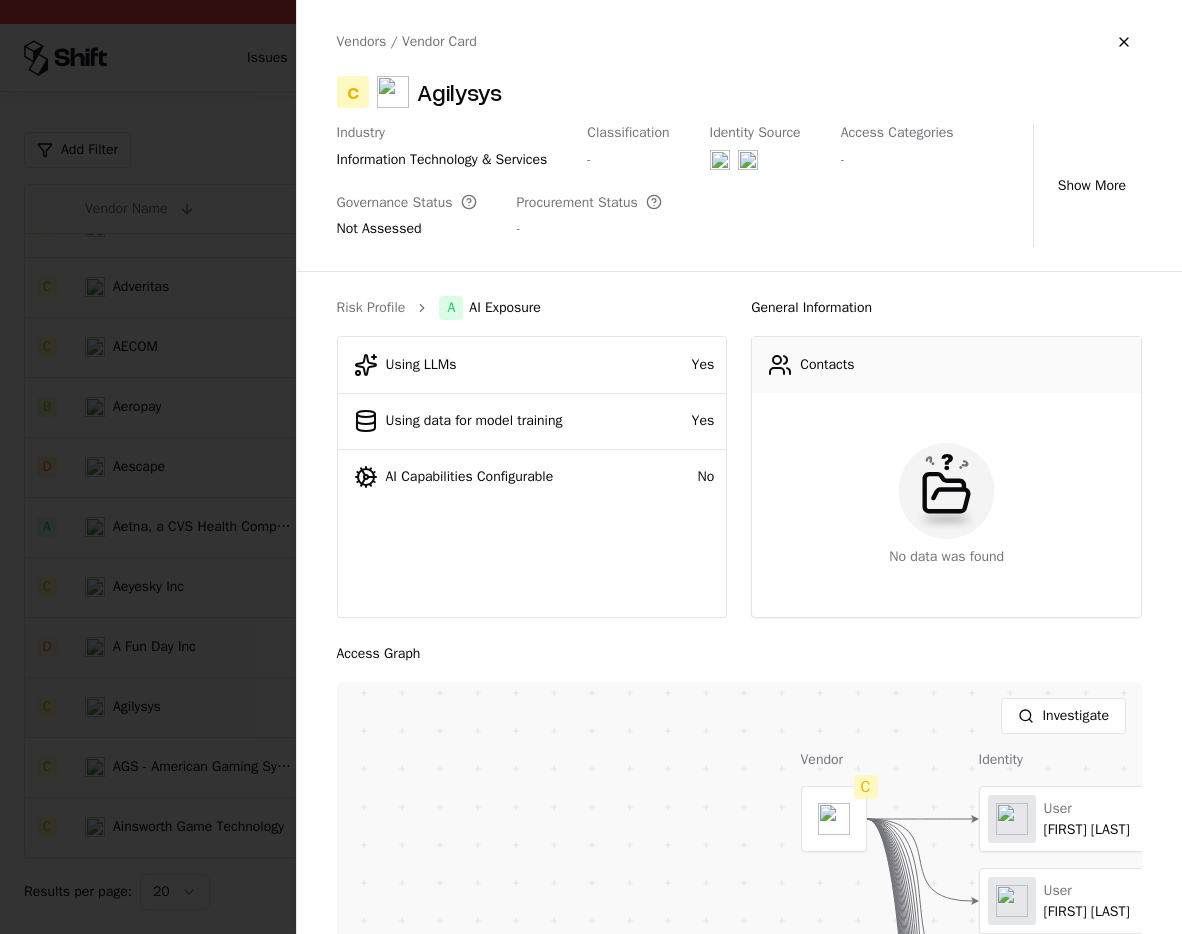click 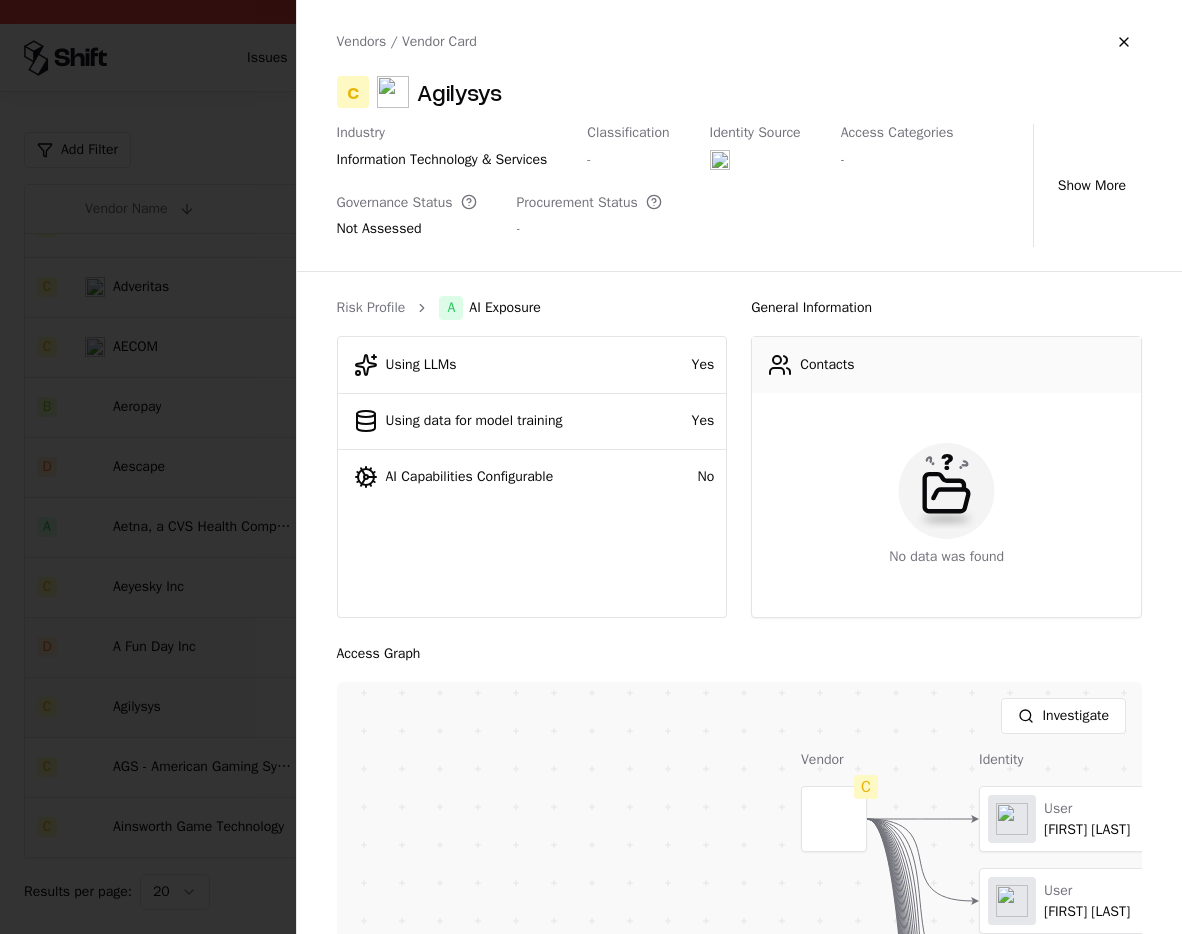 click at bounding box center (591, 467) 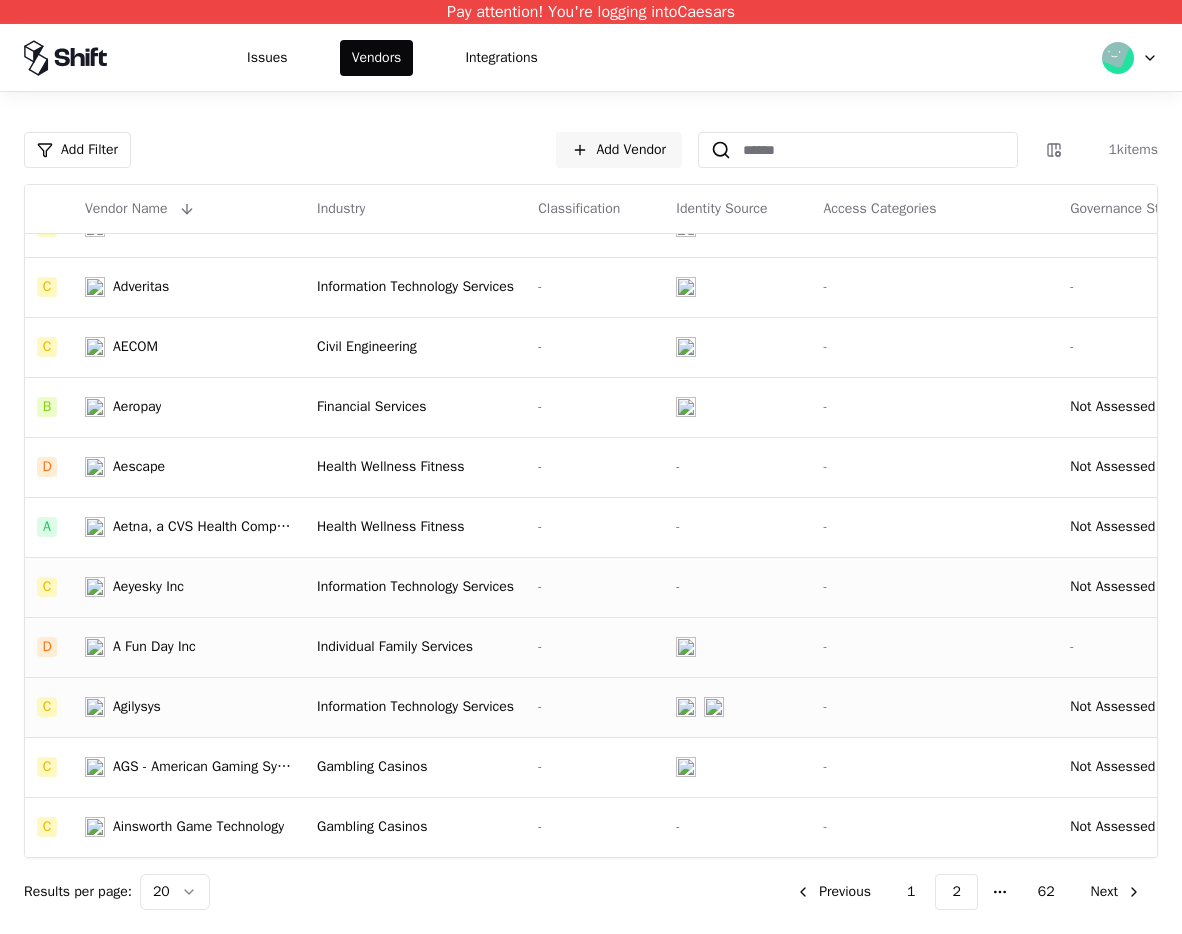 click on "Aeyesky Inc" 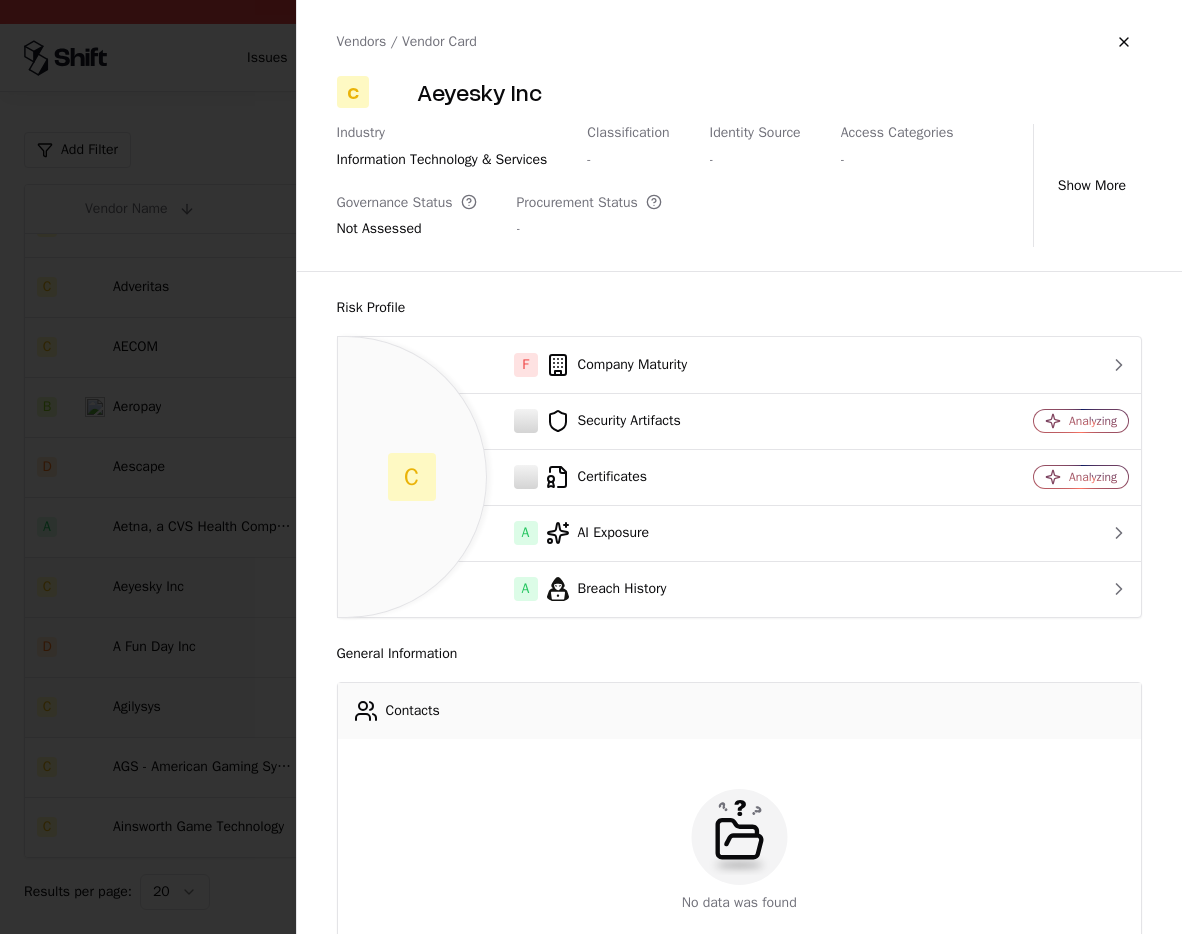 click at bounding box center [591, 467] 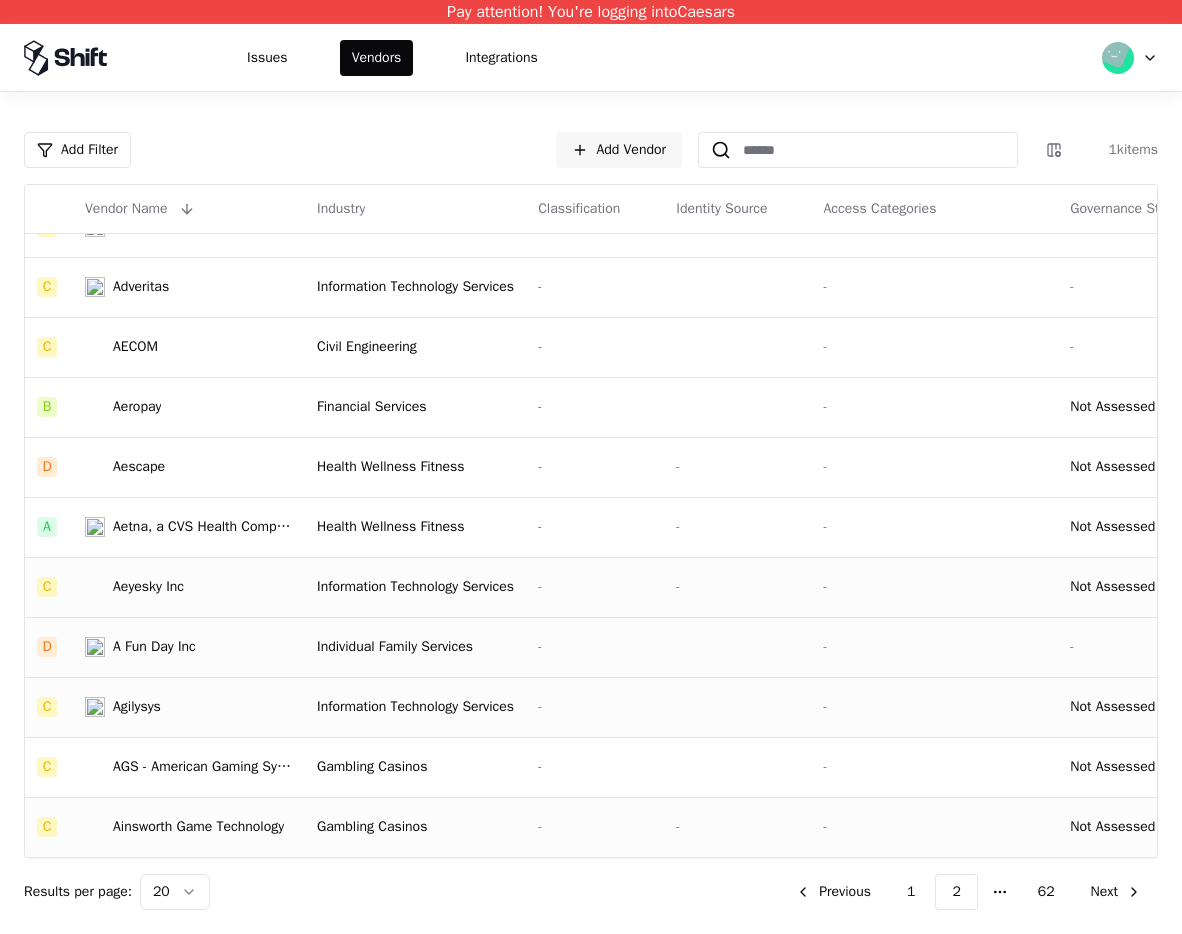 click on "Ainsworth Game Technology" 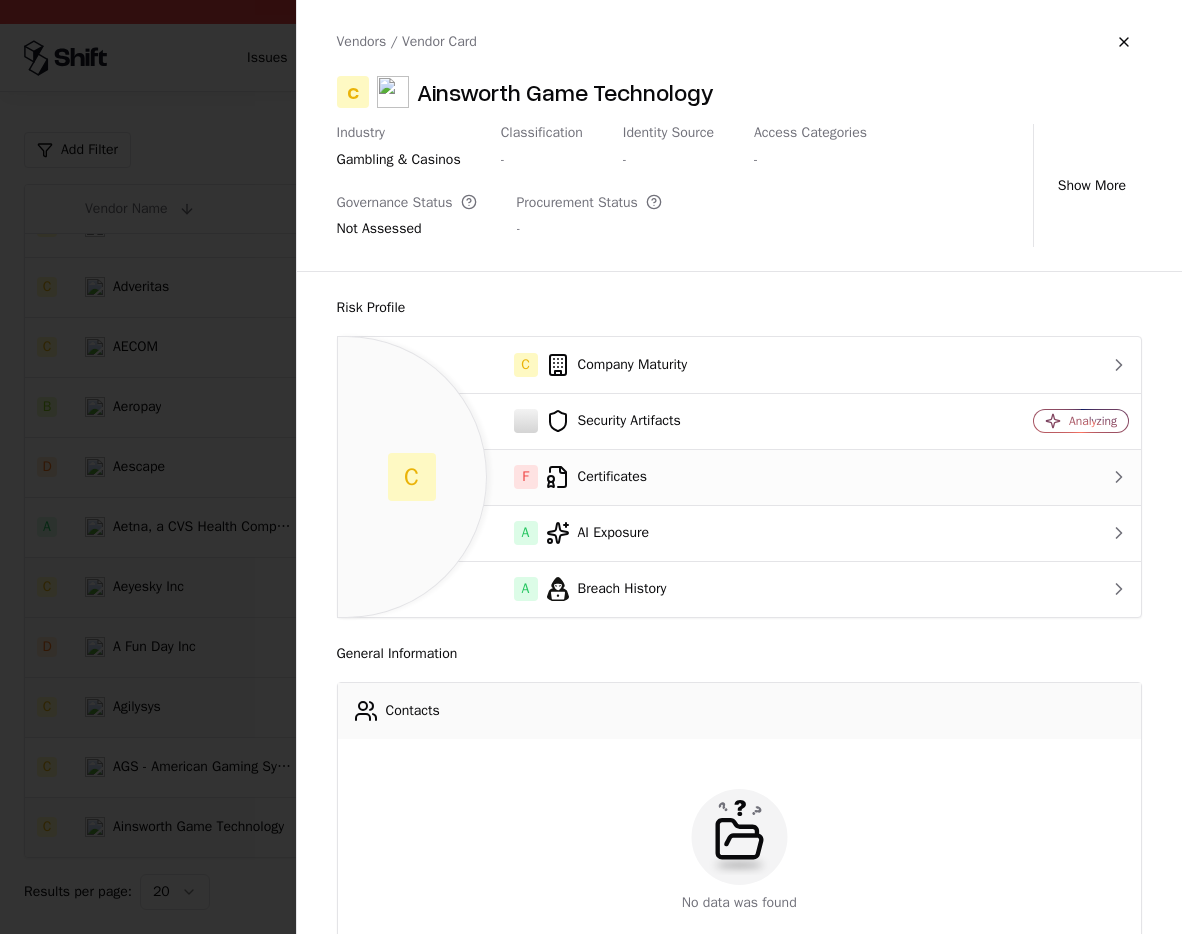 click on "F Certificates" at bounding box center [640, 477] 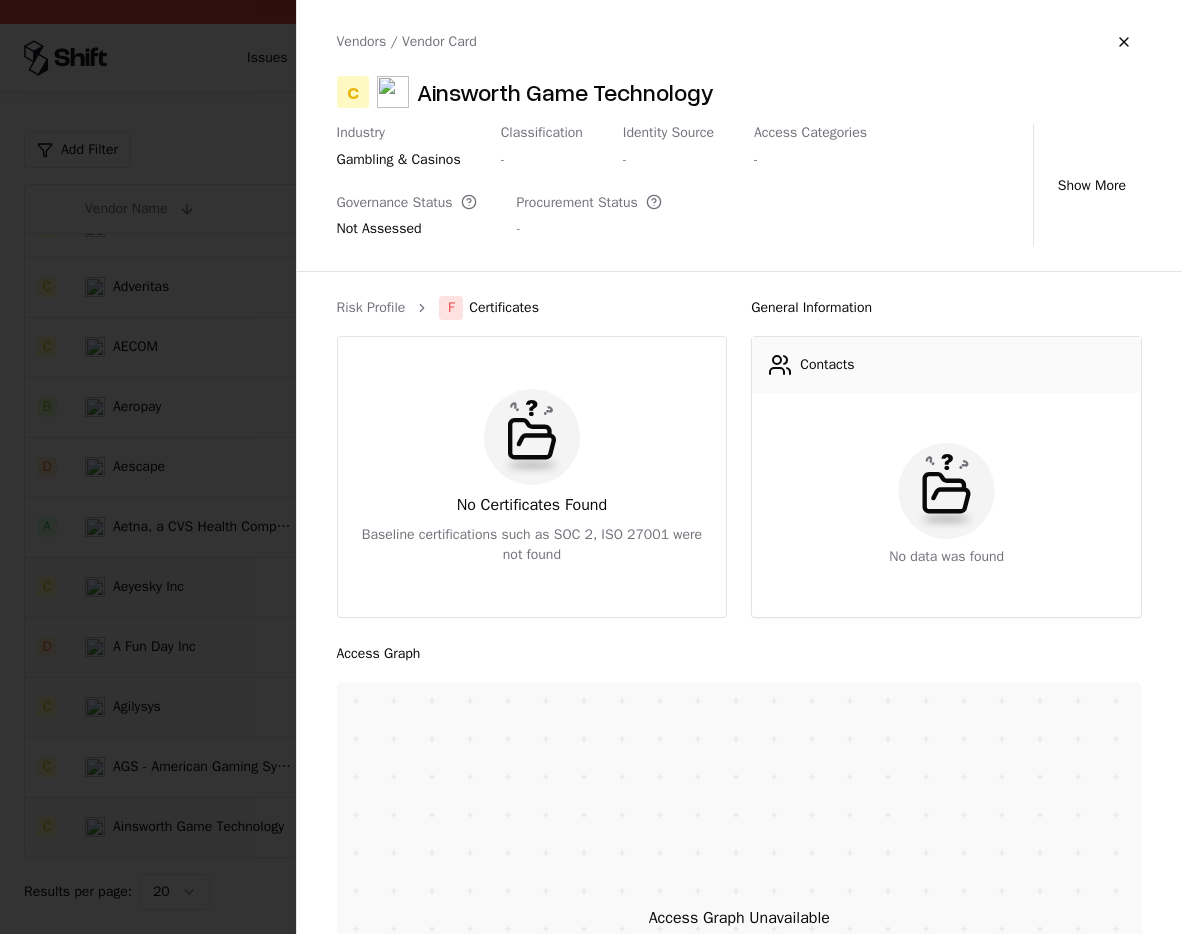 click at bounding box center [591, 467] 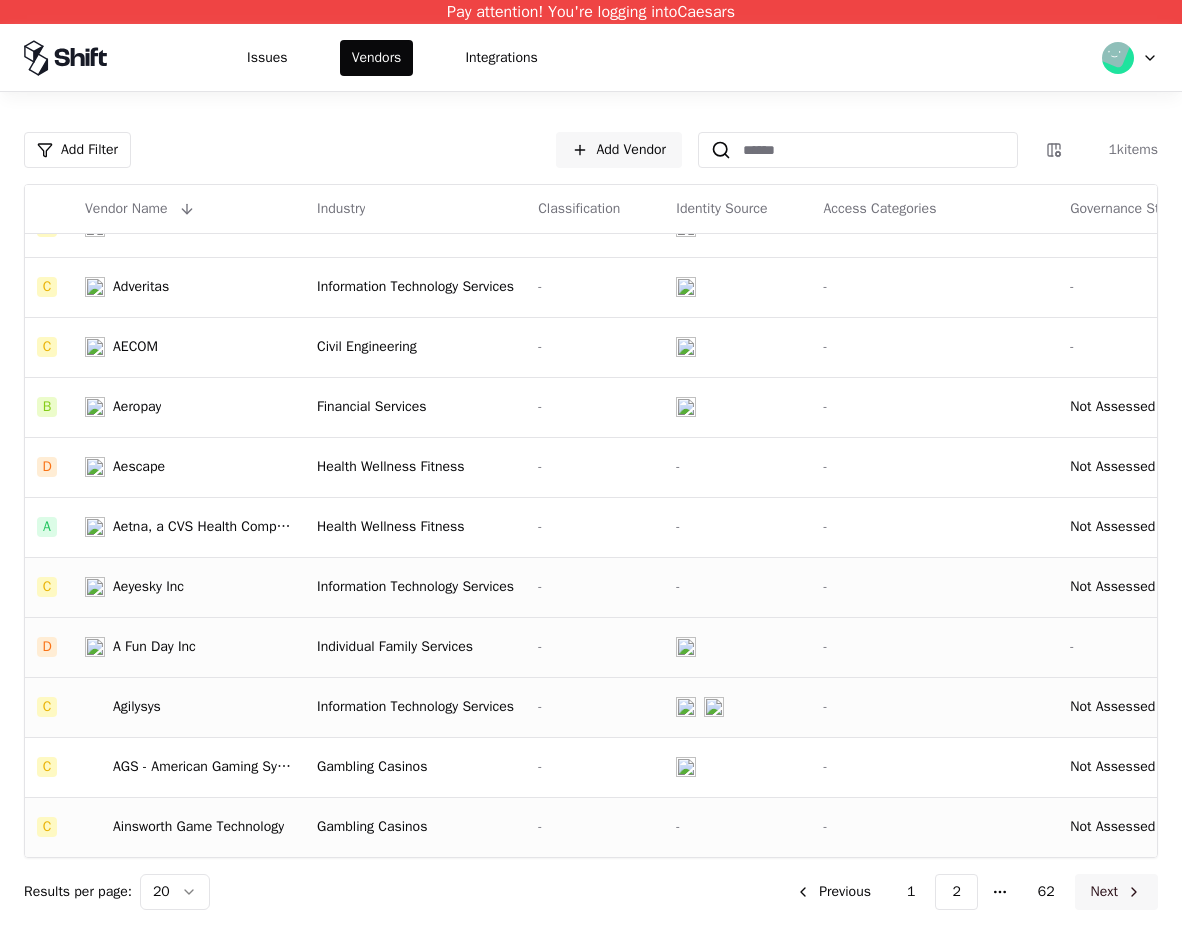 click on "Next" 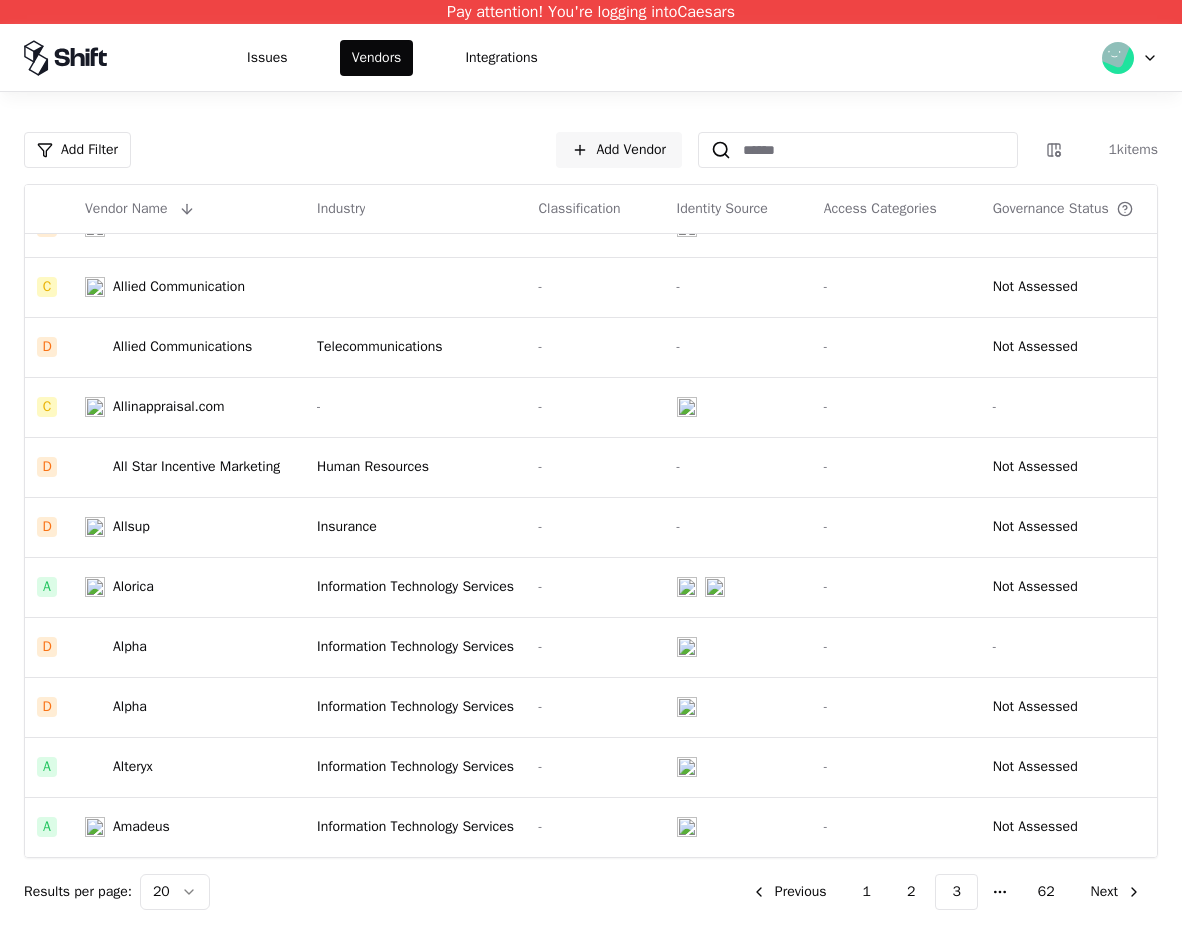 scroll, scrollTop: 0, scrollLeft: 0, axis: both 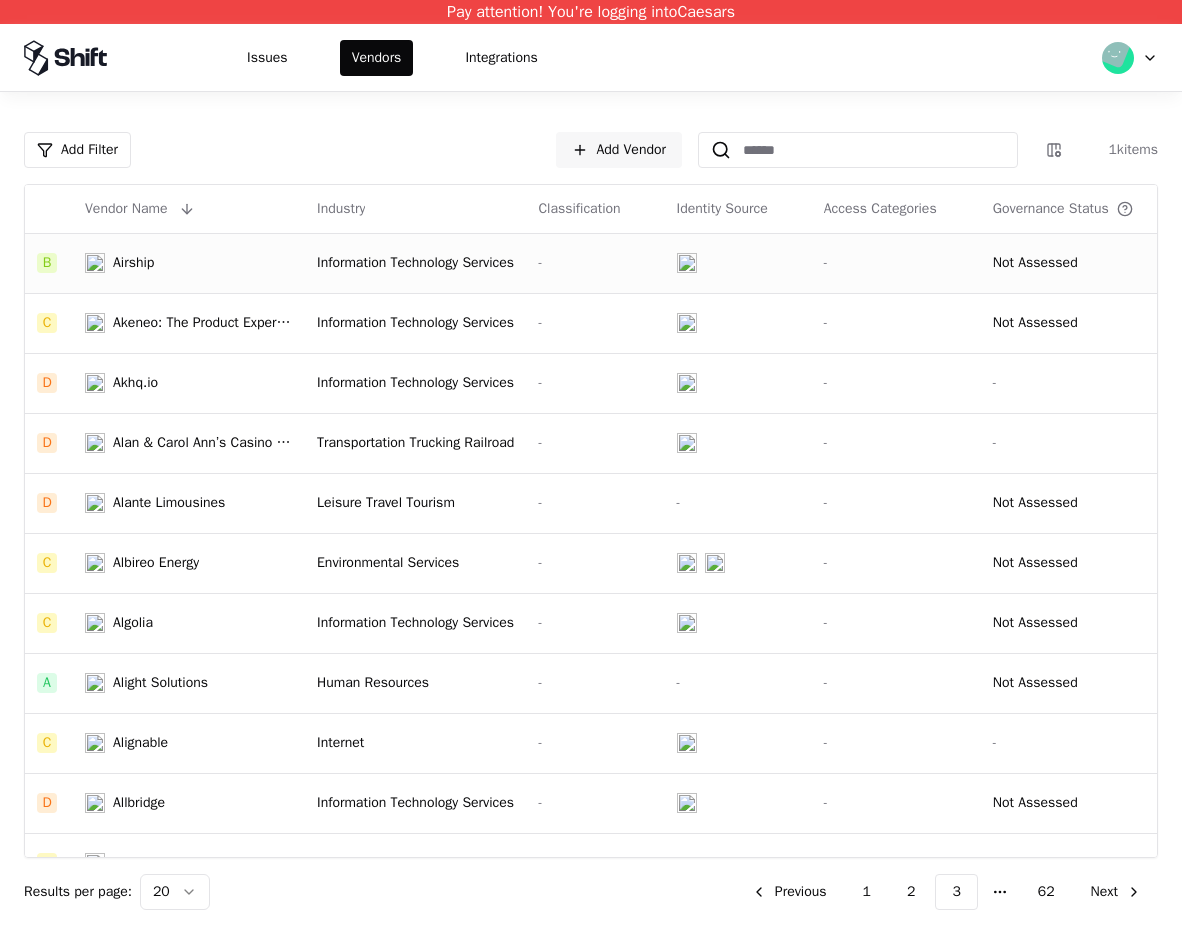 click on "Information Technology Services" 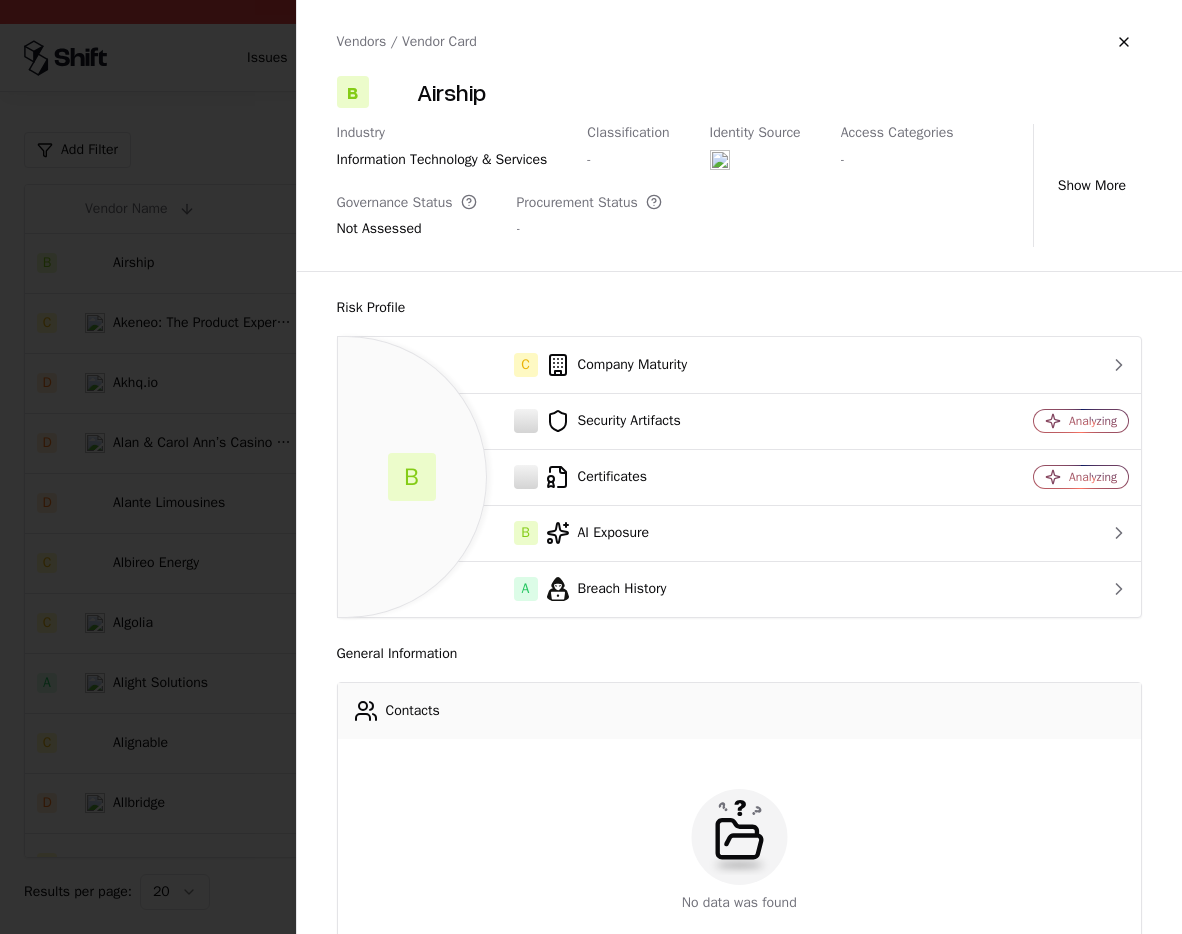 click at bounding box center [591, 467] 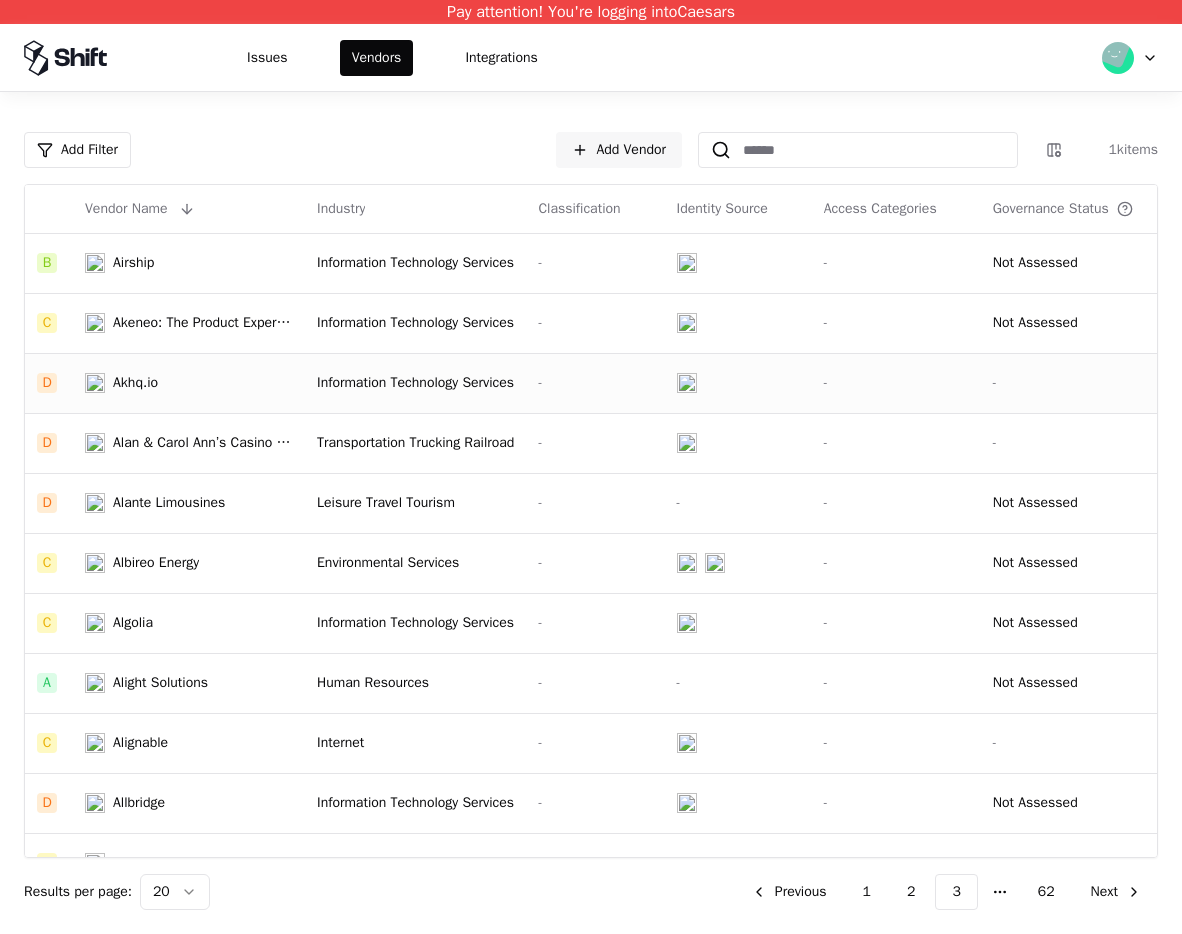 click on "Akhq.io" 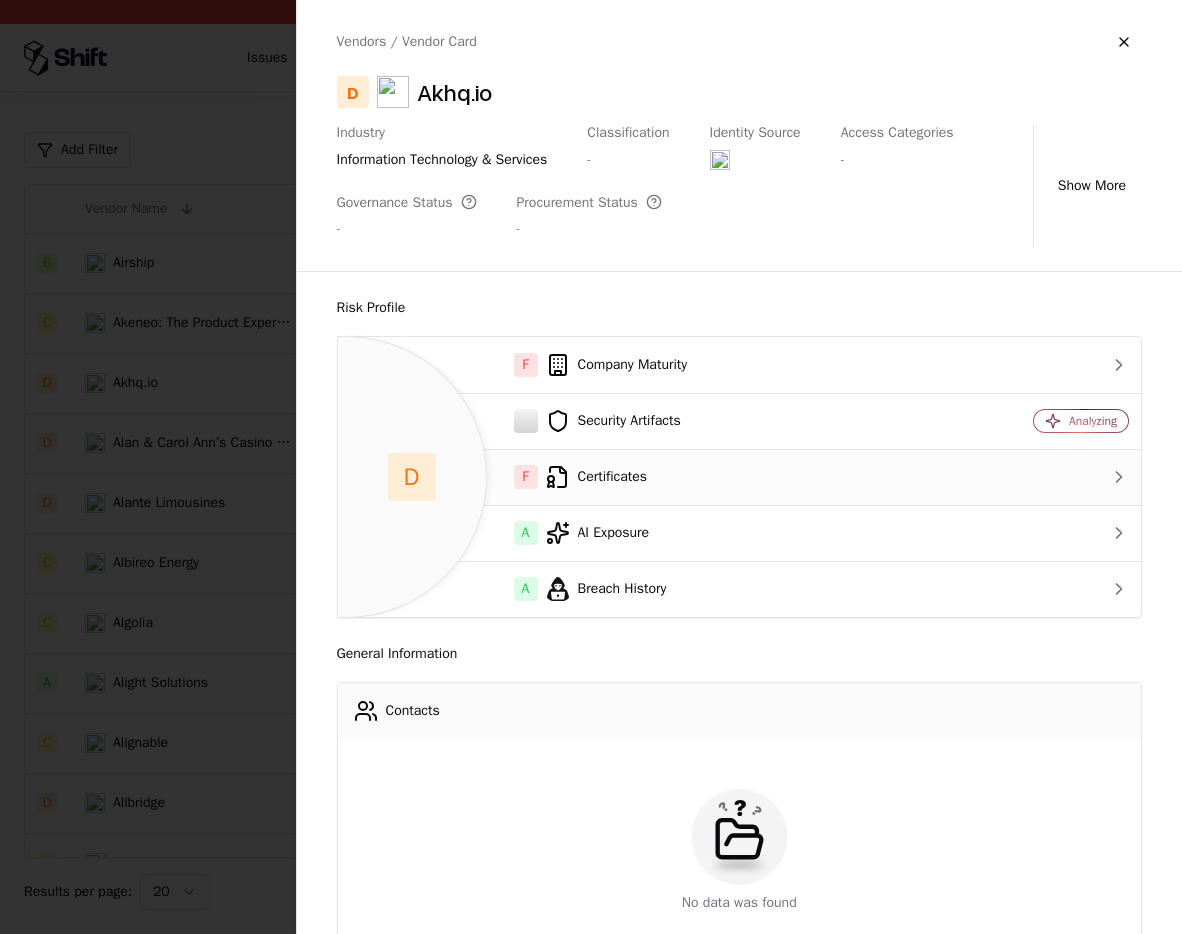 click on "F Certificates" at bounding box center [640, 477] 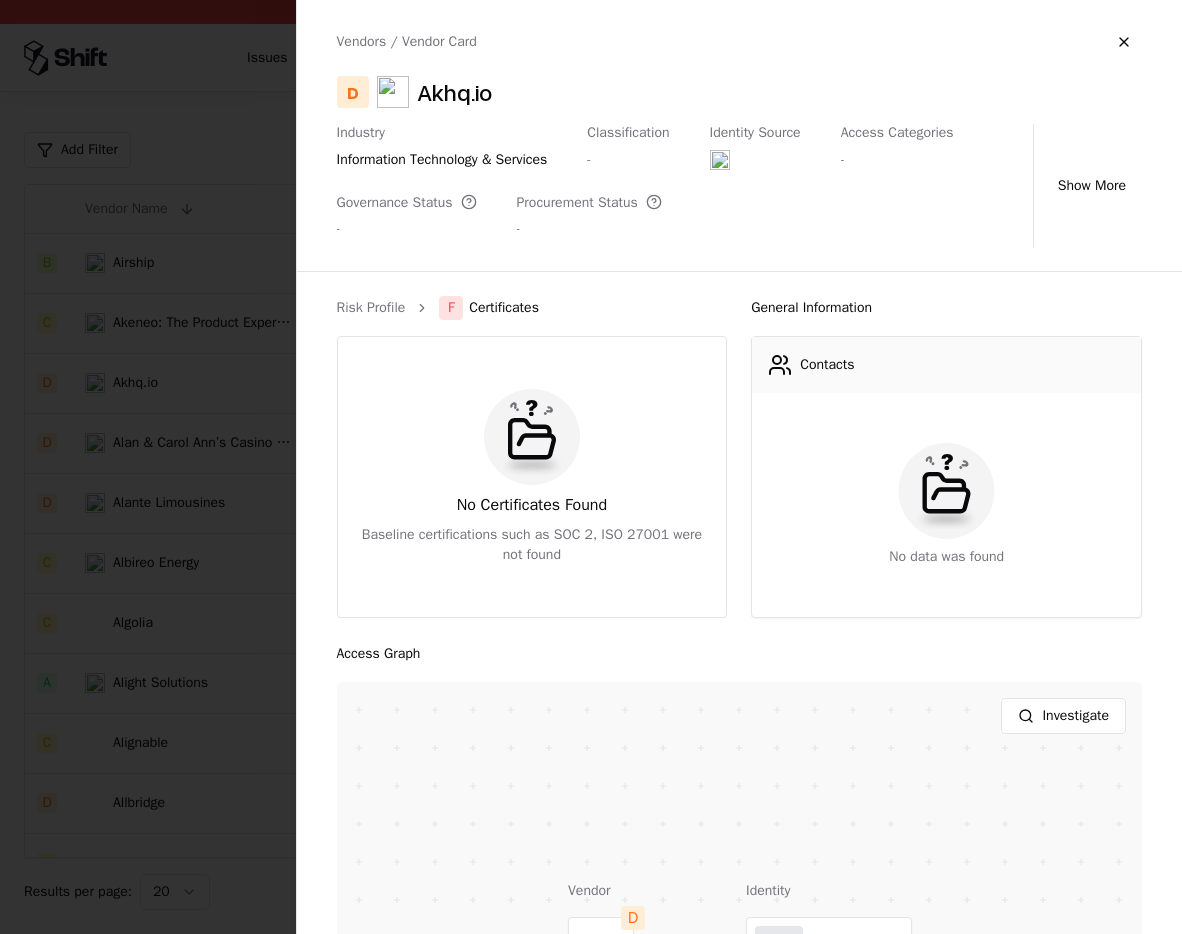 click at bounding box center [591, 467] 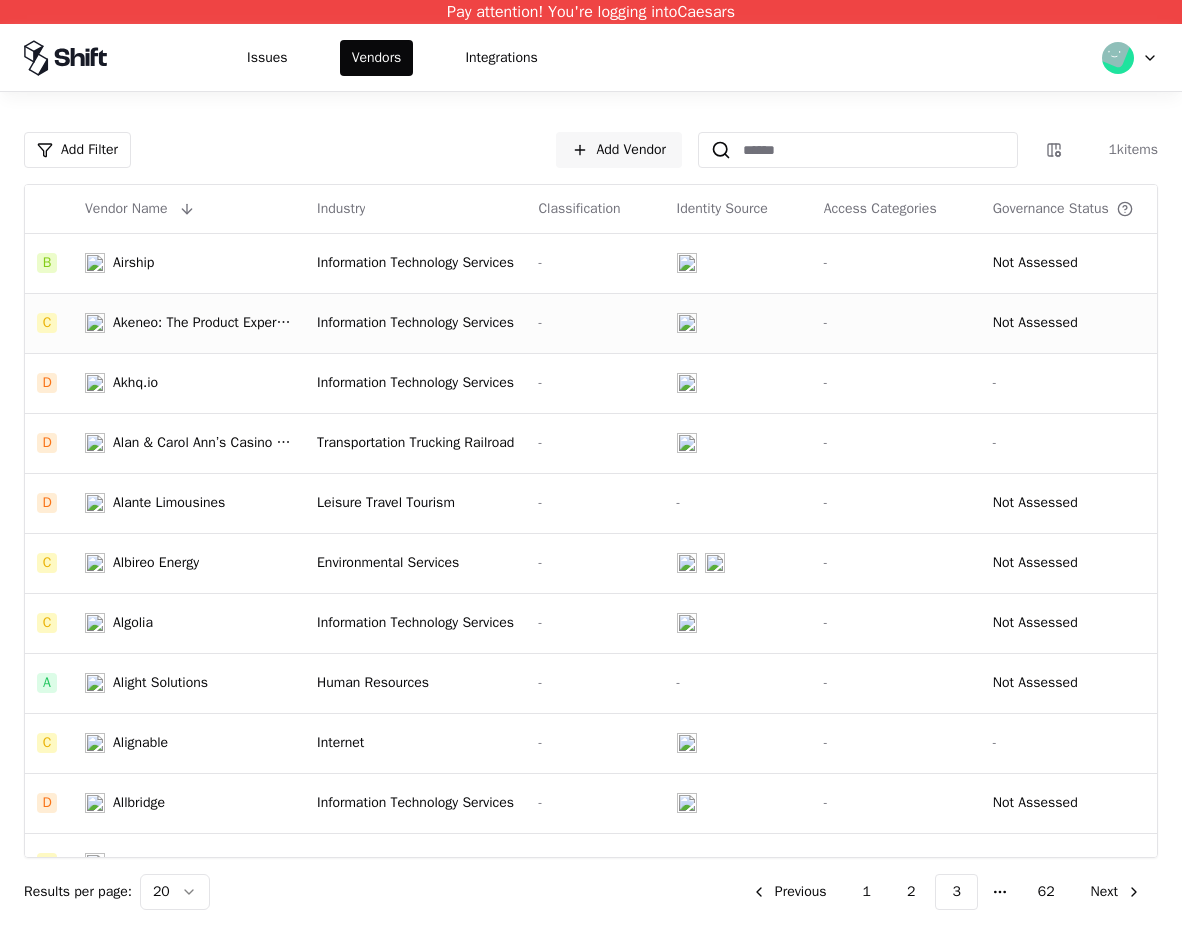 click on "Akeneo: The Product Experience Company" 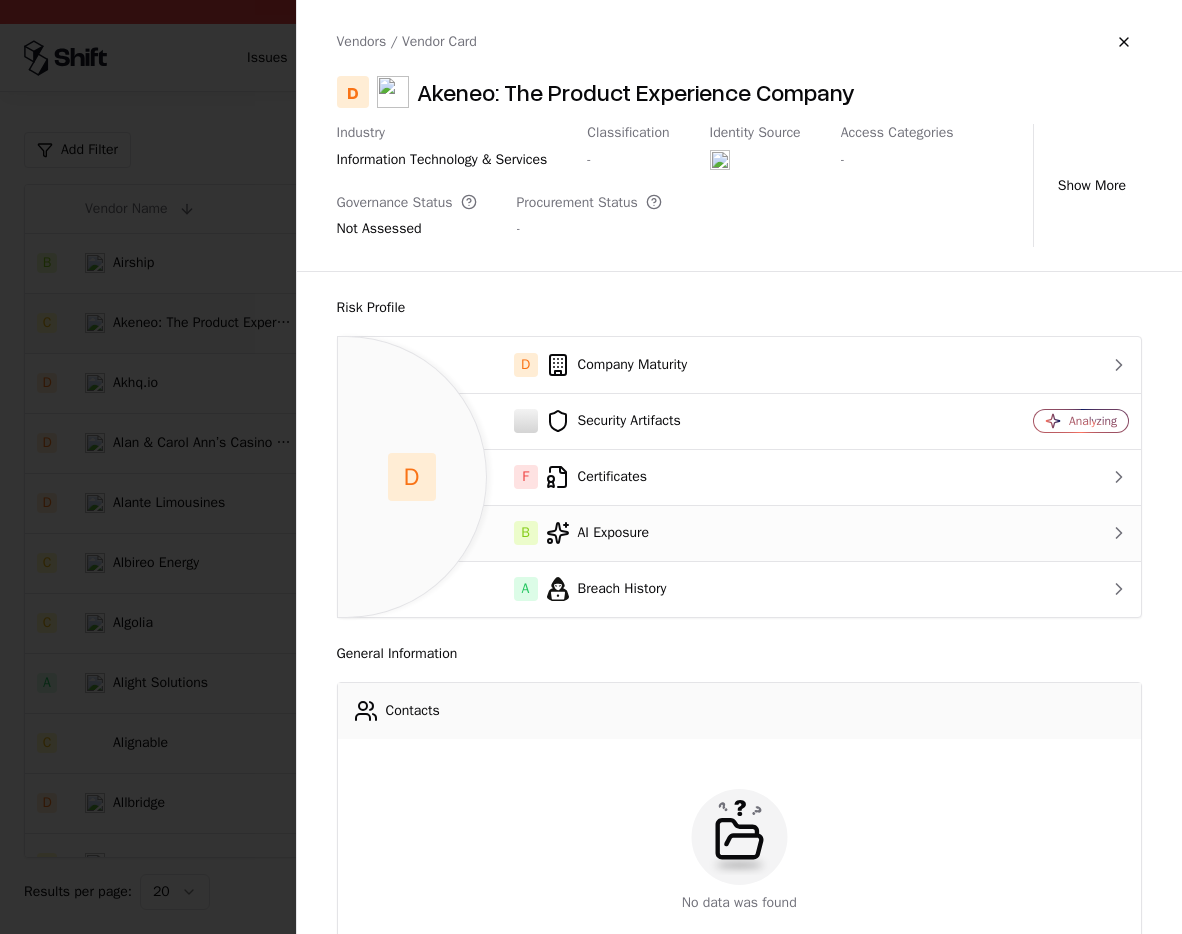 click on "B AI Exposure" at bounding box center (640, 533) 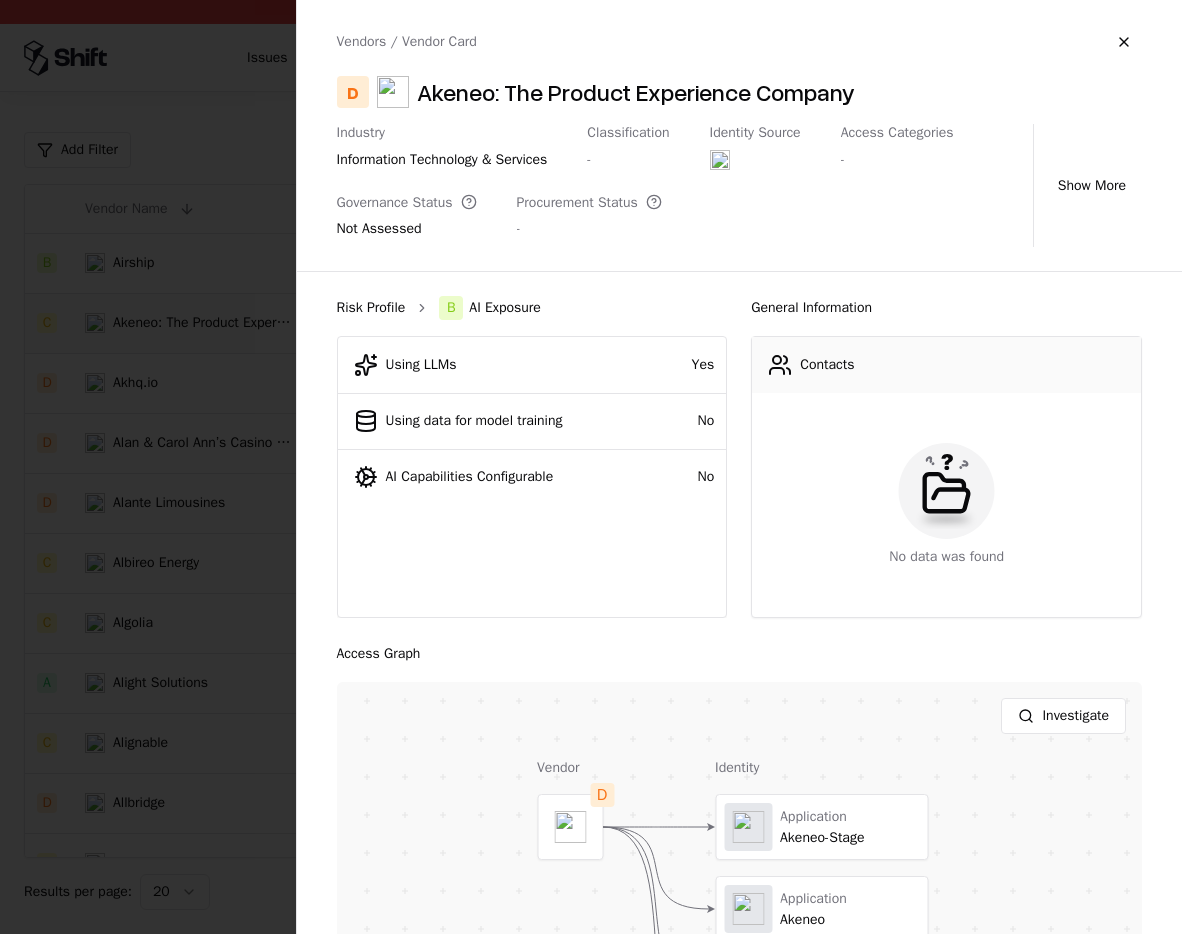 click on "Risk Profile" at bounding box center (371, 308) 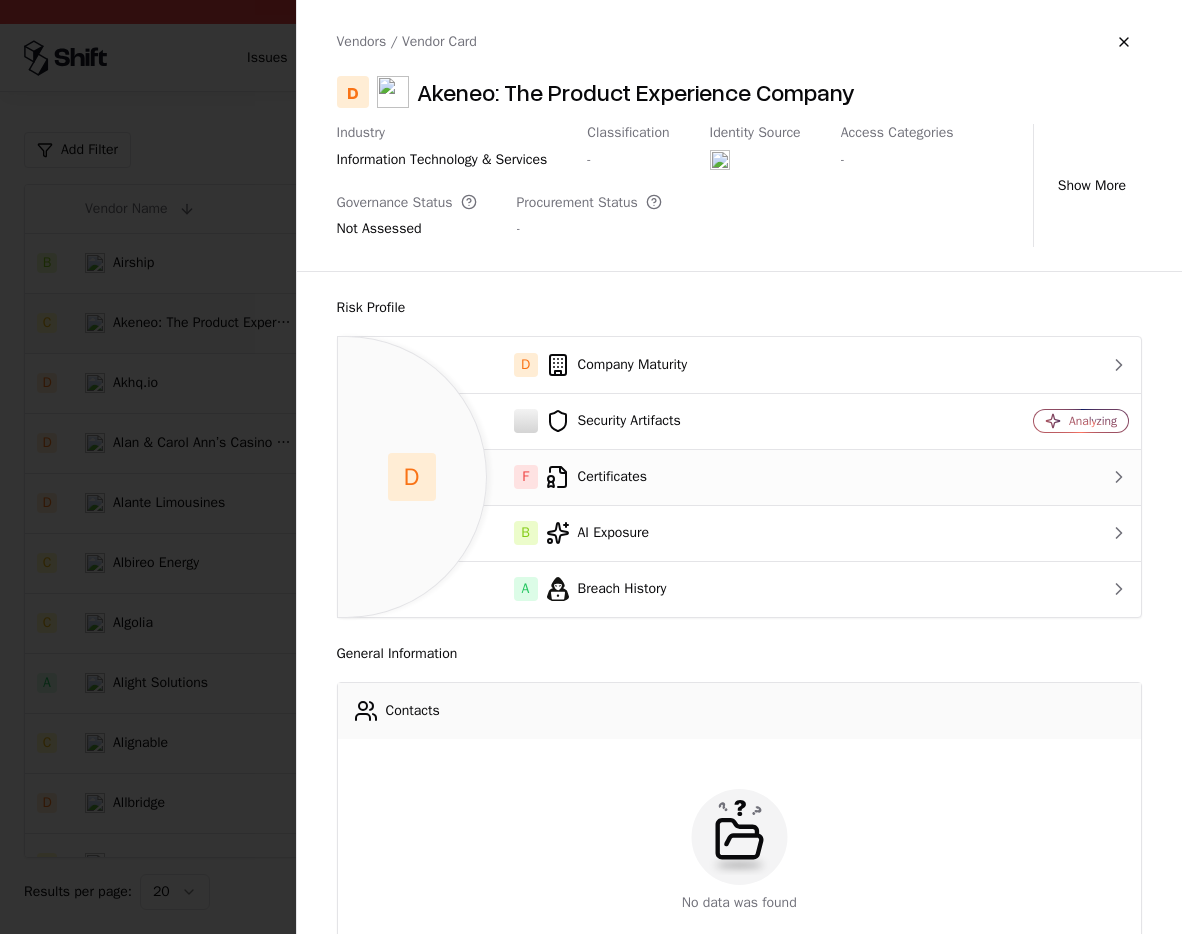 click on "F Certificates" at bounding box center (640, 477) 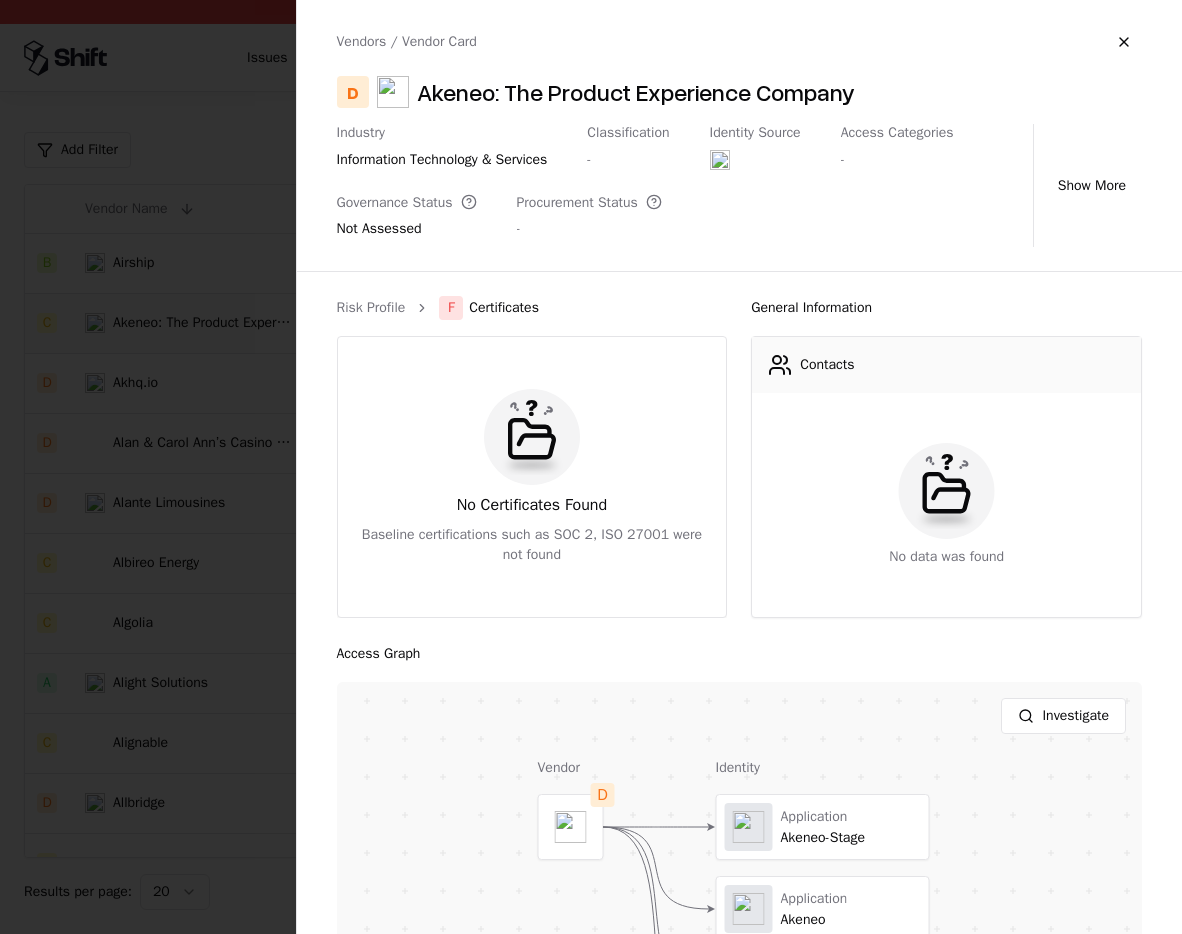 click at bounding box center (591, 467) 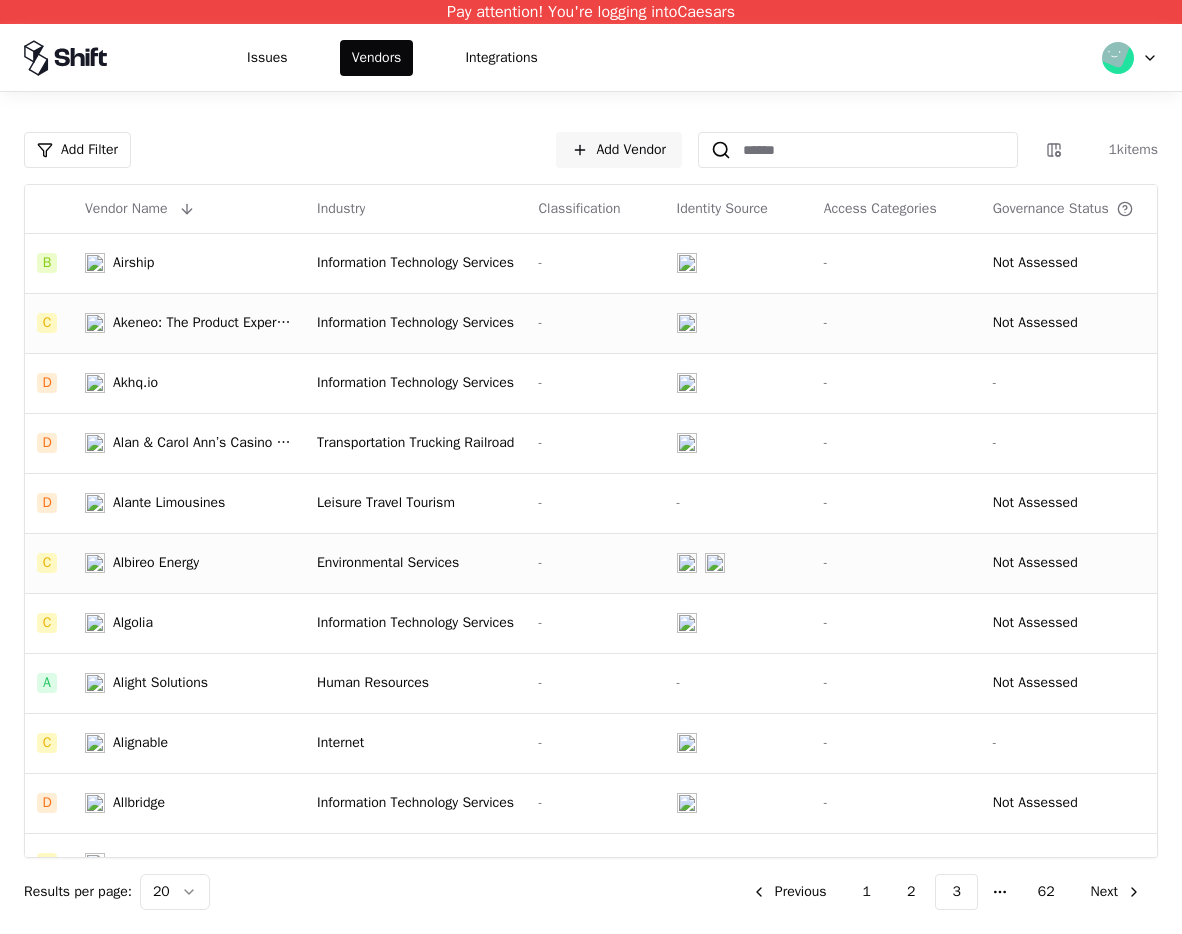 click on "Albireo Energy" 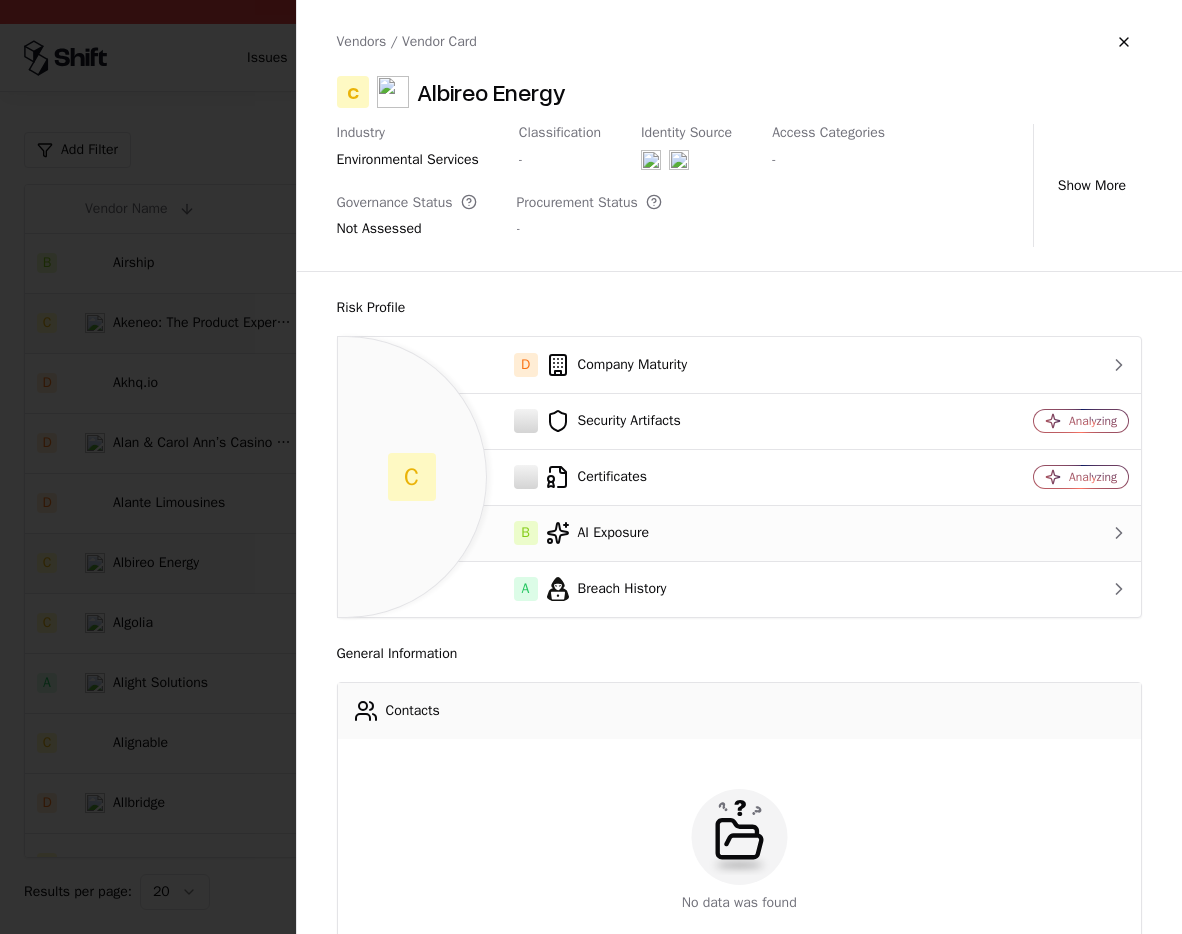 click on "B AI Exposure" at bounding box center (640, 533) 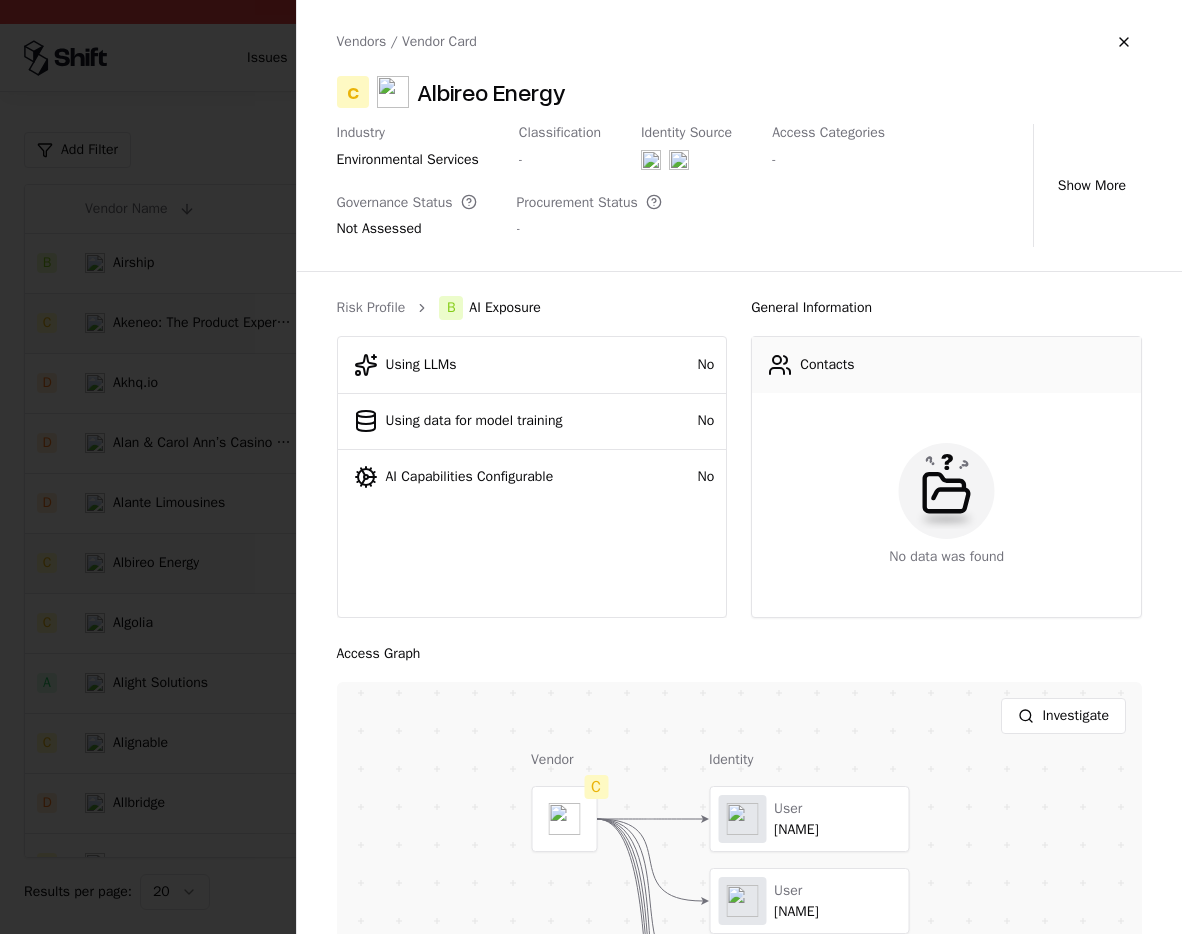 click on "Risk Profile B AI Exposure" at bounding box center (532, 308) 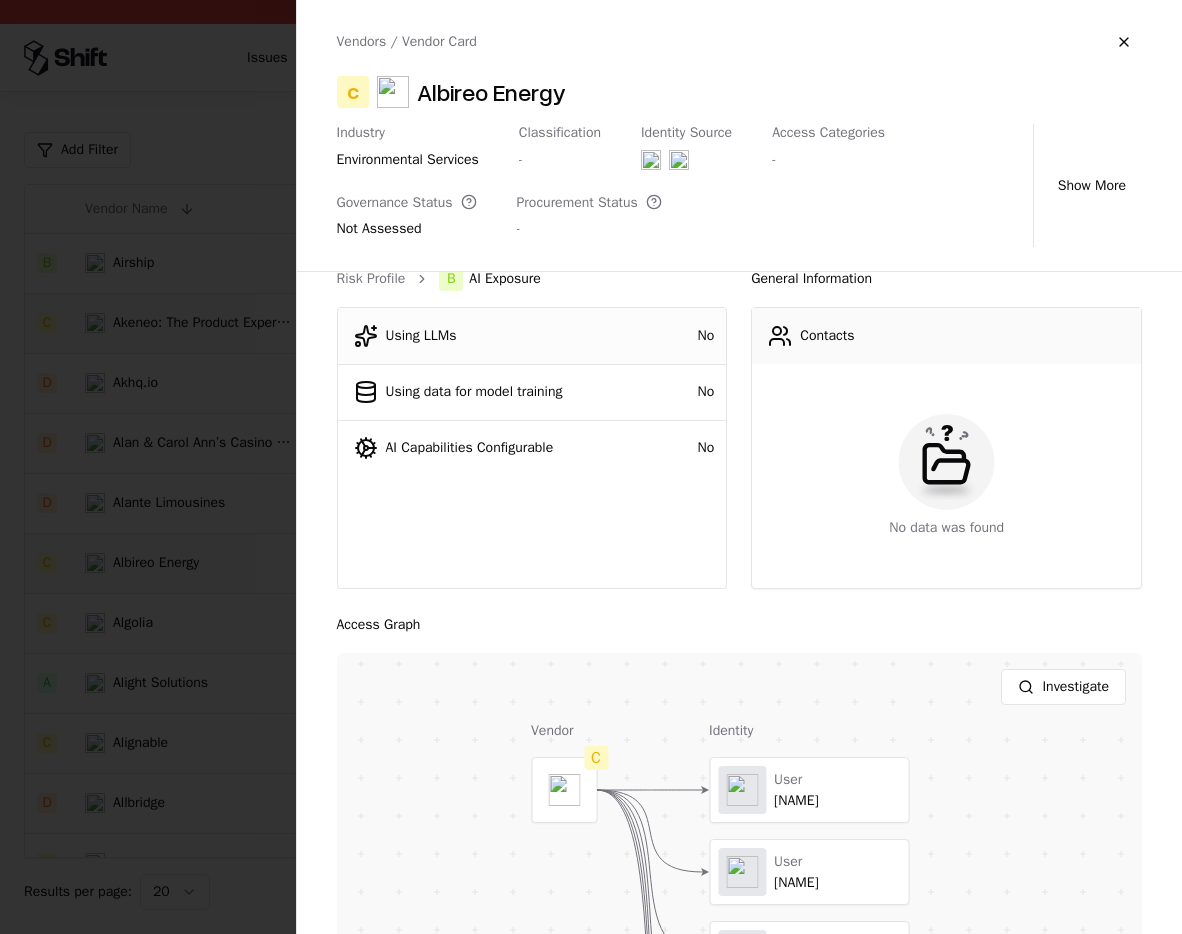 scroll, scrollTop: 0, scrollLeft: 0, axis: both 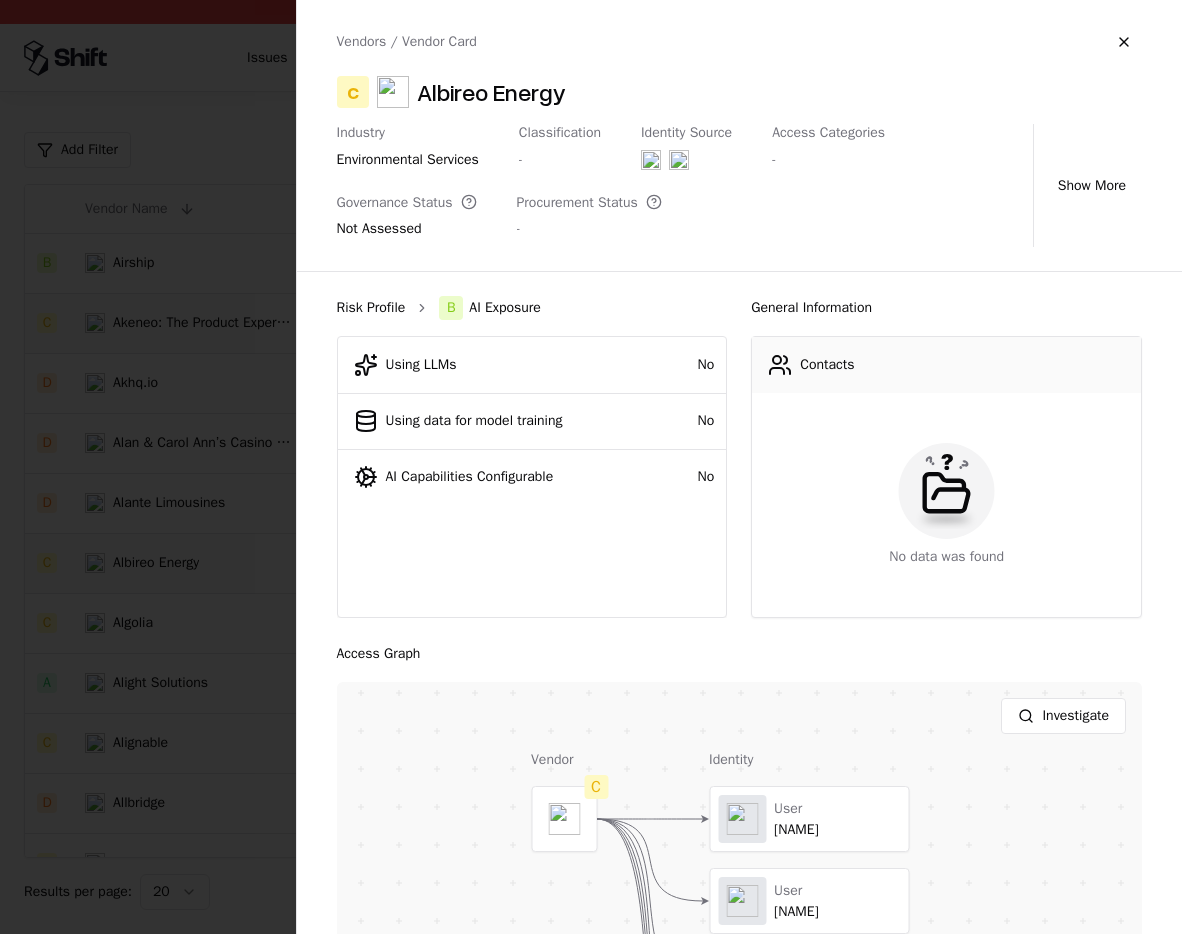 click on "Risk Profile" at bounding box center (371, 308) 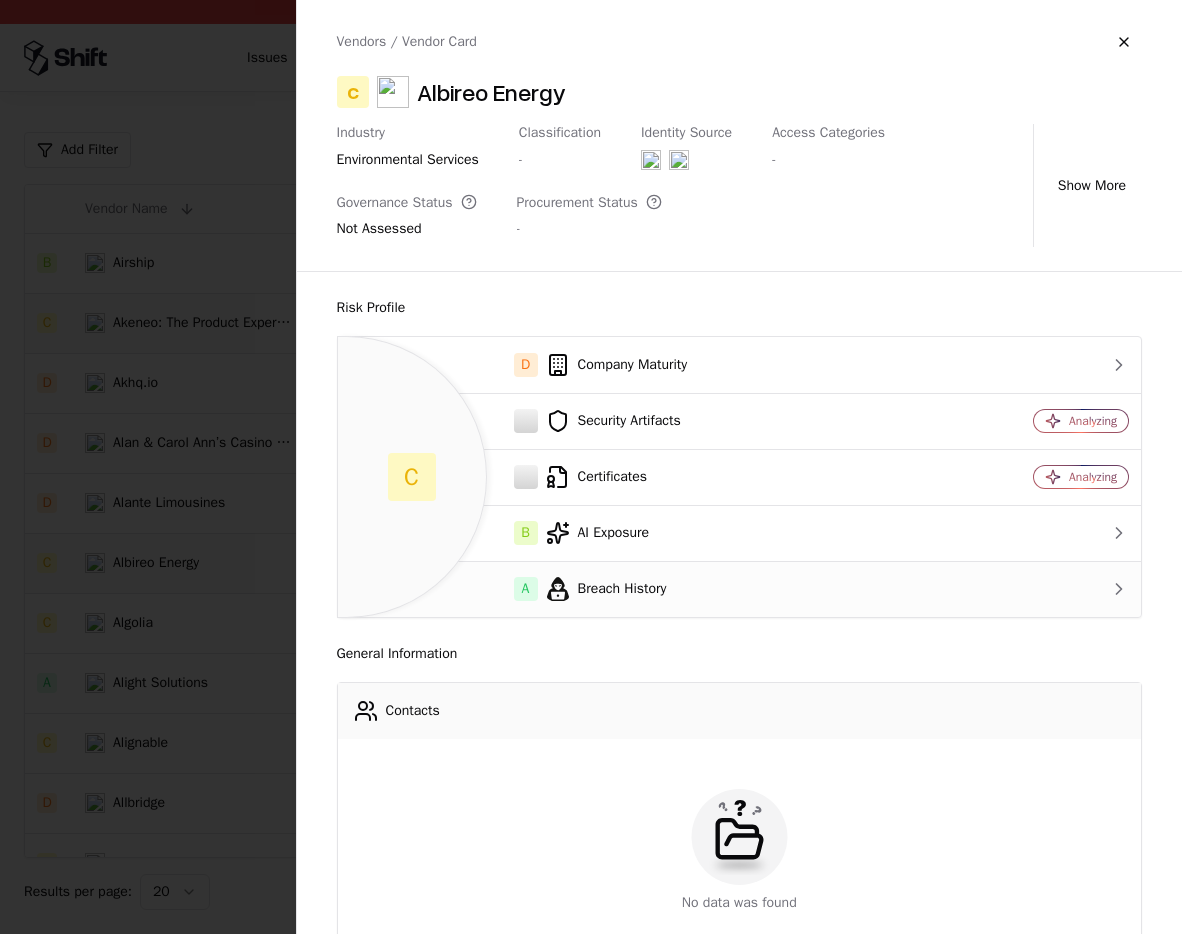 click on "A Breach History" at bounding box center [640, 589] 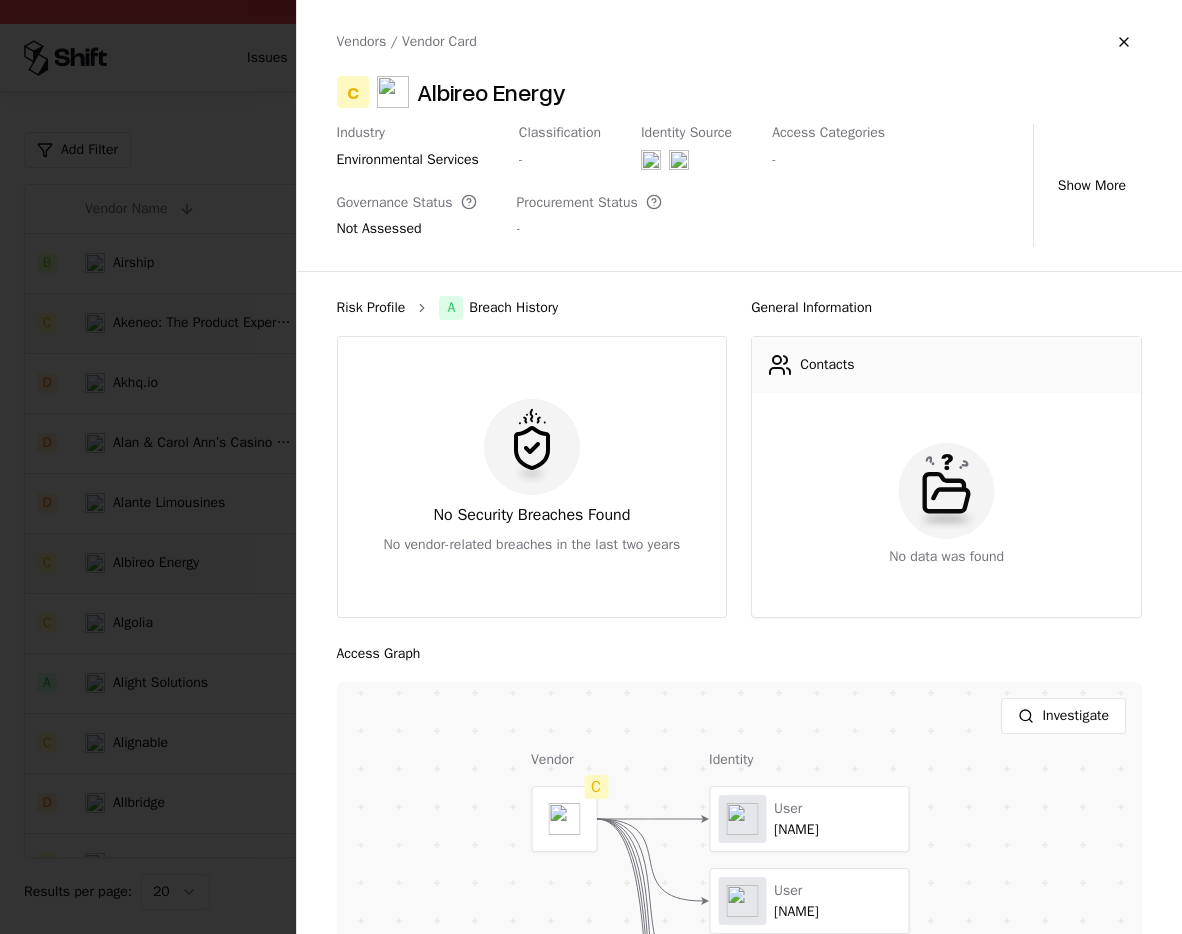 click on "Risk Profile" at bounding box center [371, 308] 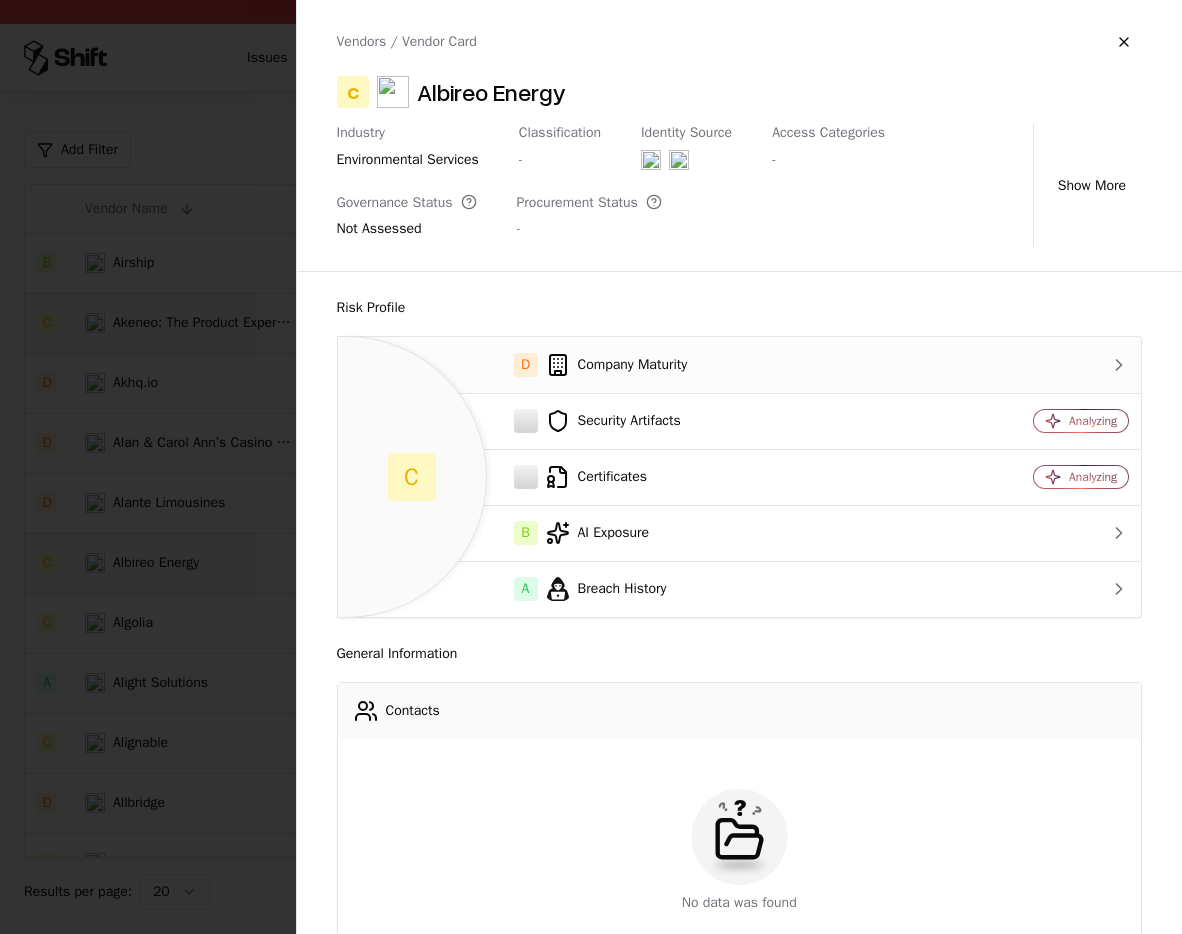 click on "D Company Maturity" at bounding box center (640, 365) 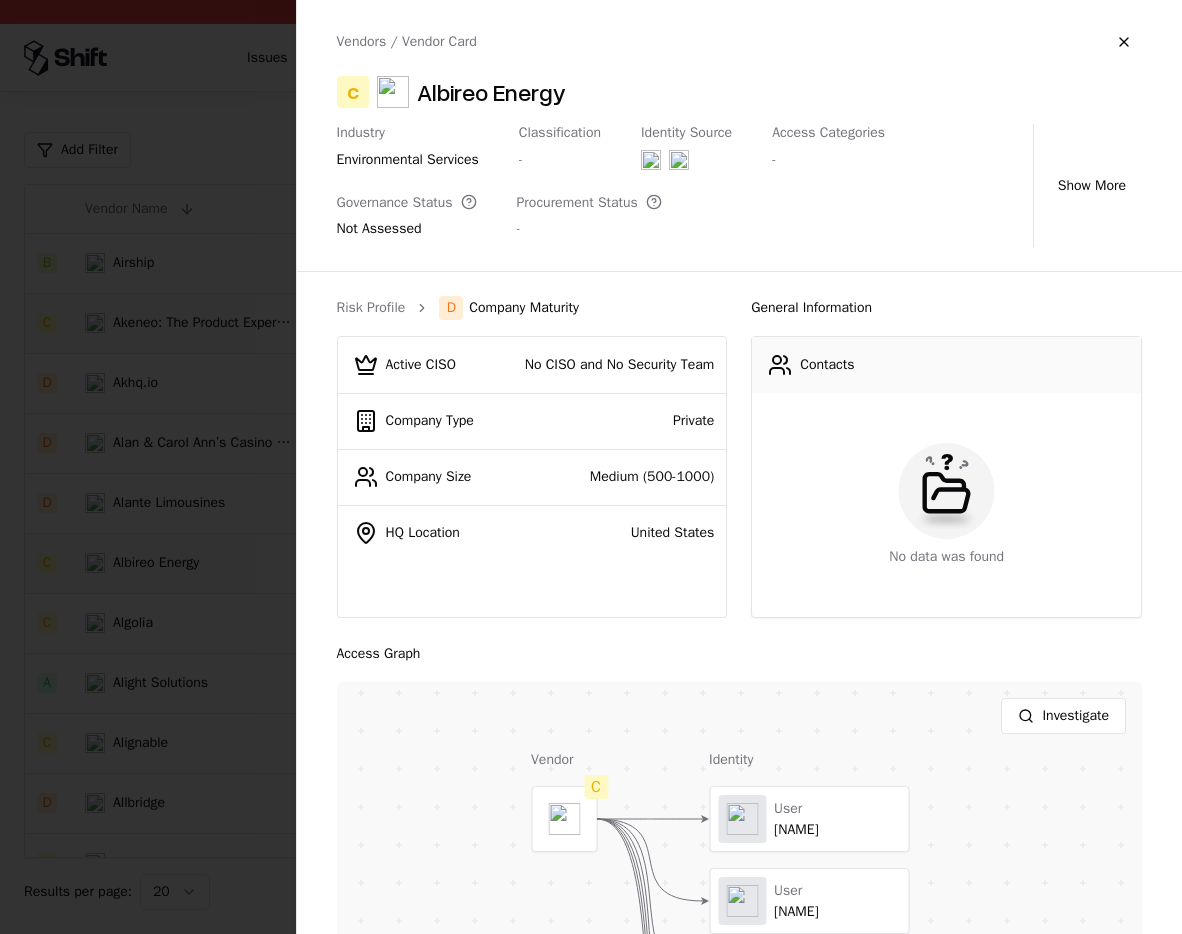 click at bounding box center (591, 467) 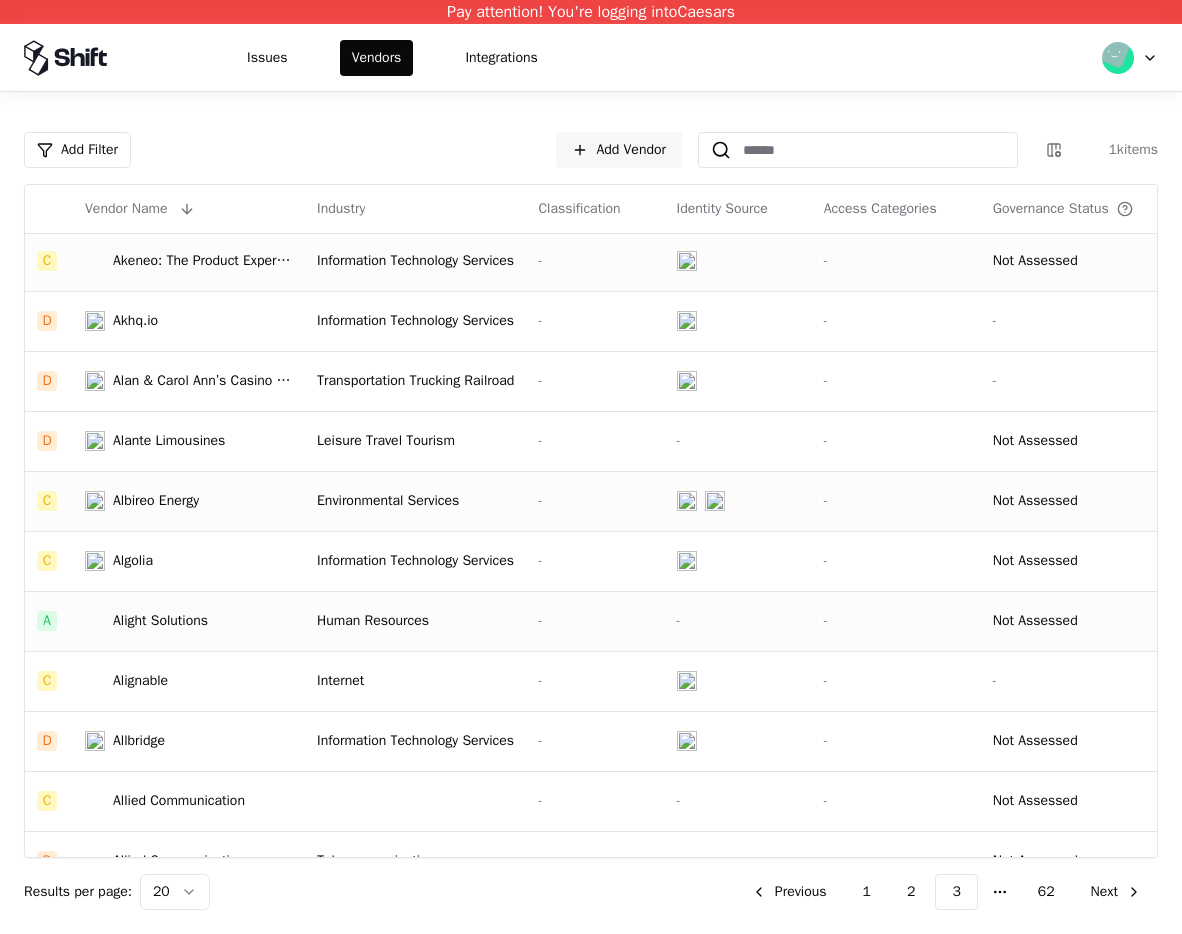 scroll, scrollTop: 68, scrollLeft: 0, axis: vertical 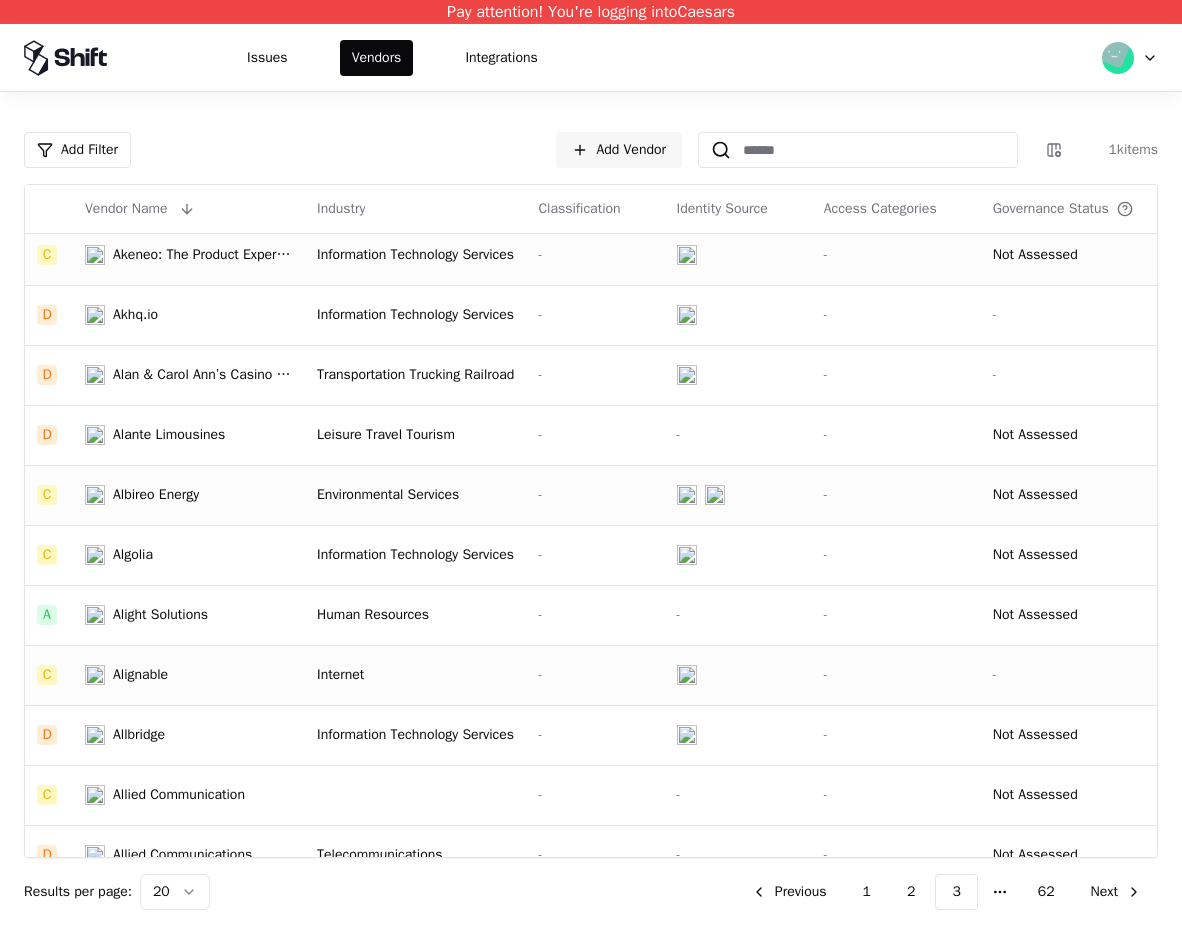 click on "Internet" 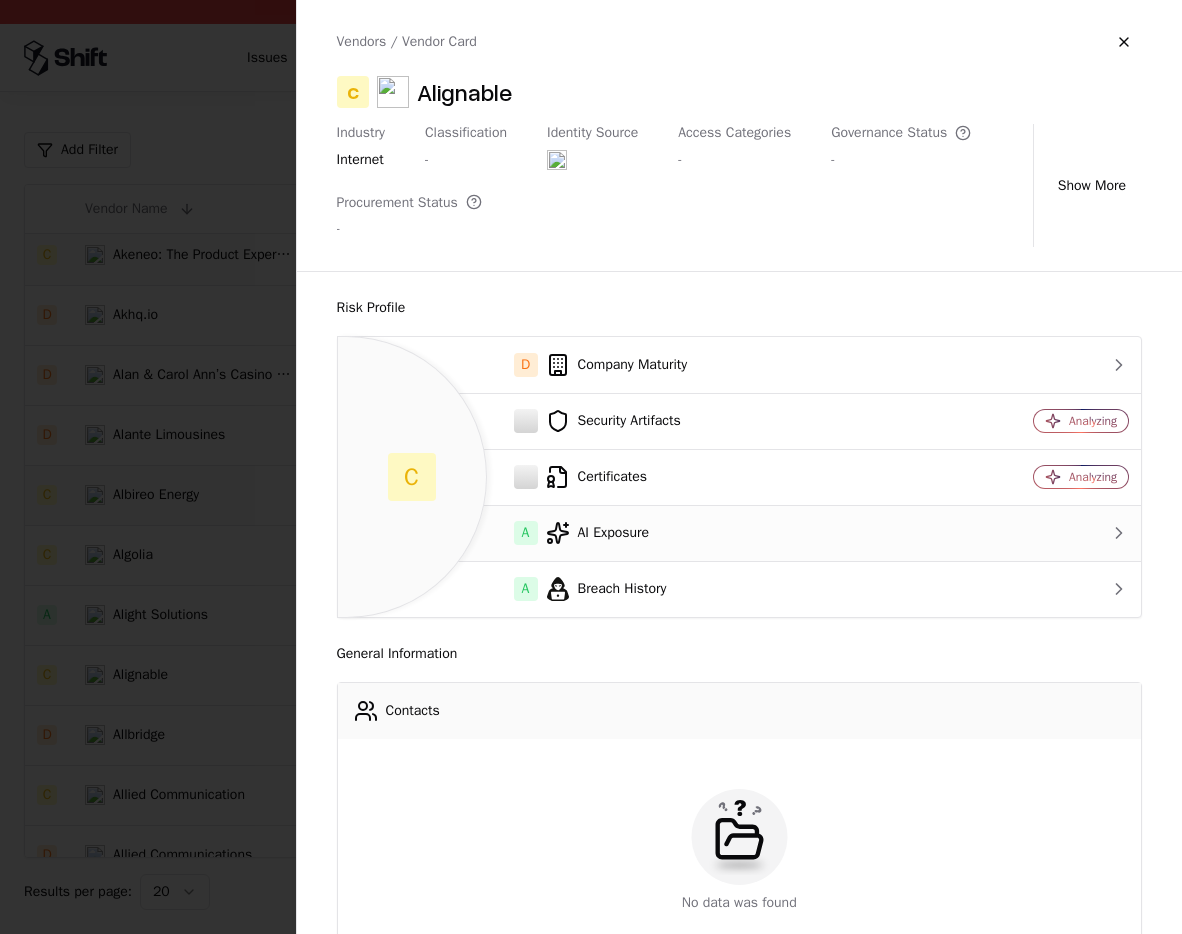click on "A AI Exposure" at bounding box center [640, 533] 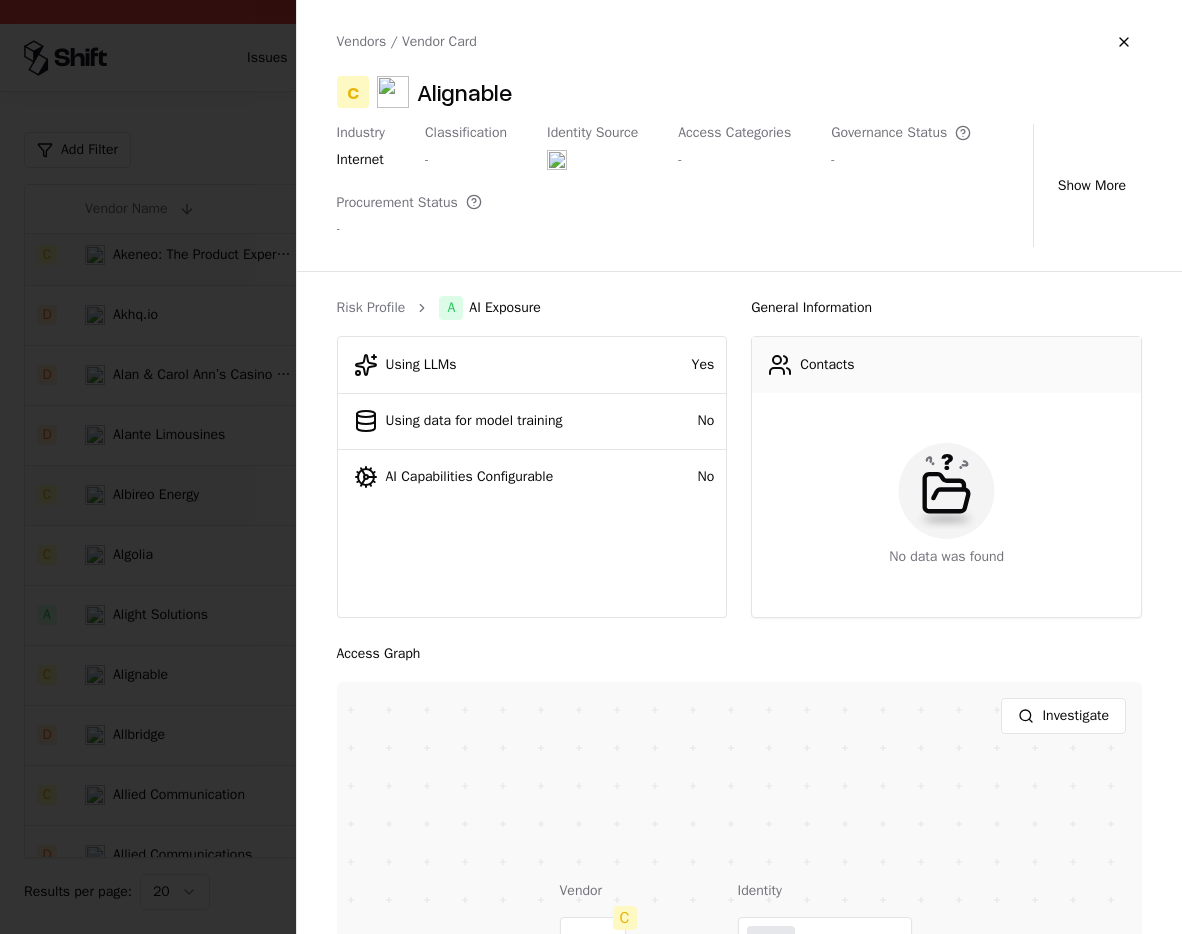 drag, startPoint x: 392, startPoint y: 312, endPoint x: 407, endPoint y: 333, distance: 25.806976 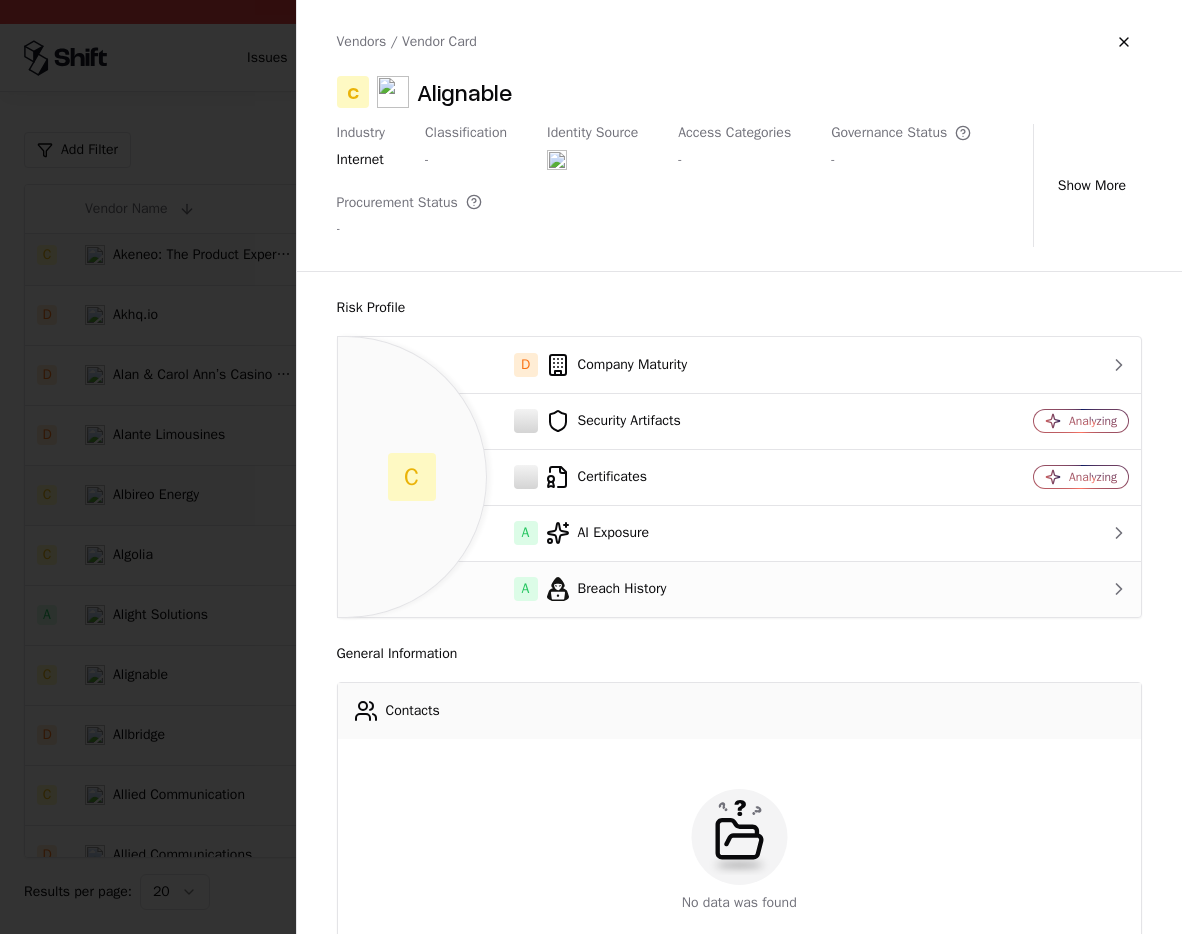 click on "A Breach History" at bounding box center (640, 589) 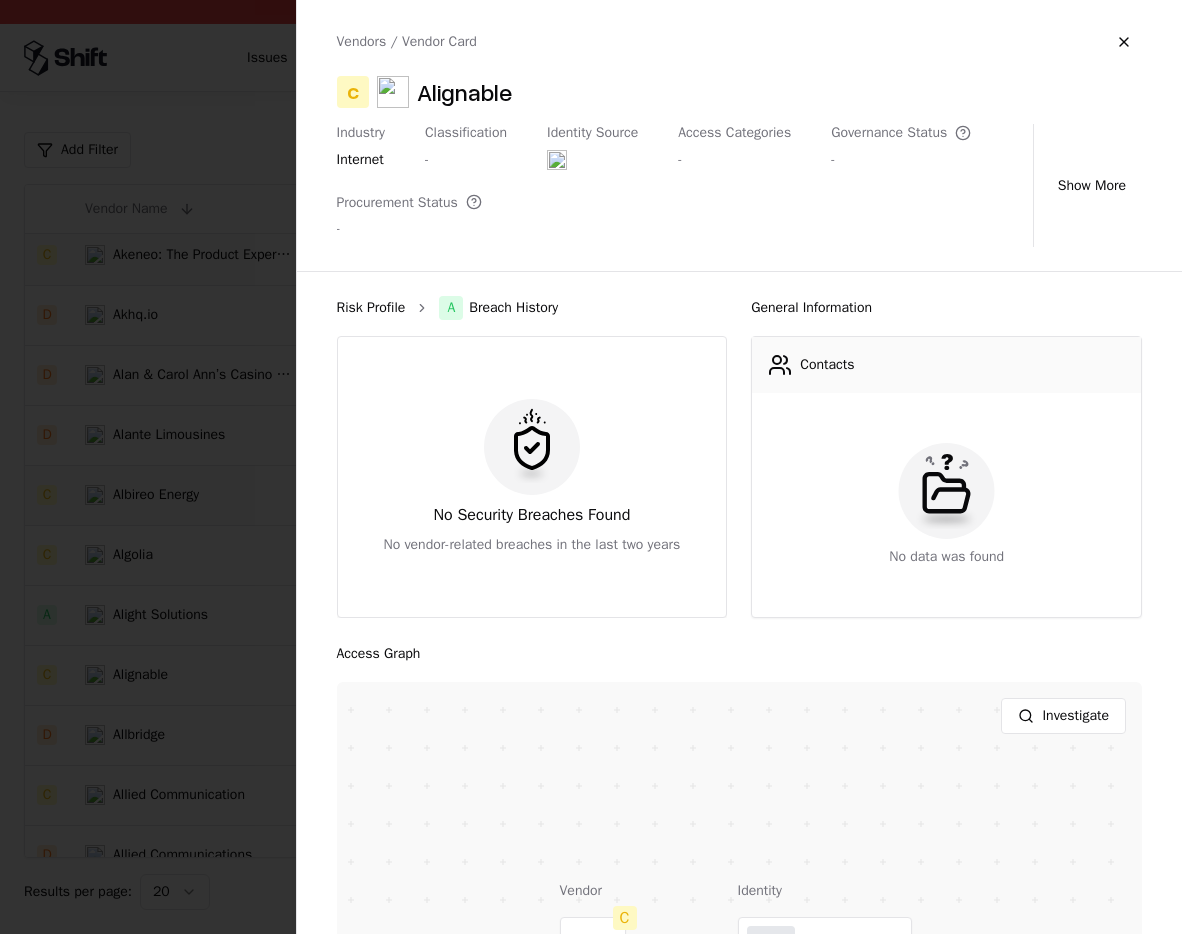 click on "Risk Profile" at bounding box center [371, 308] 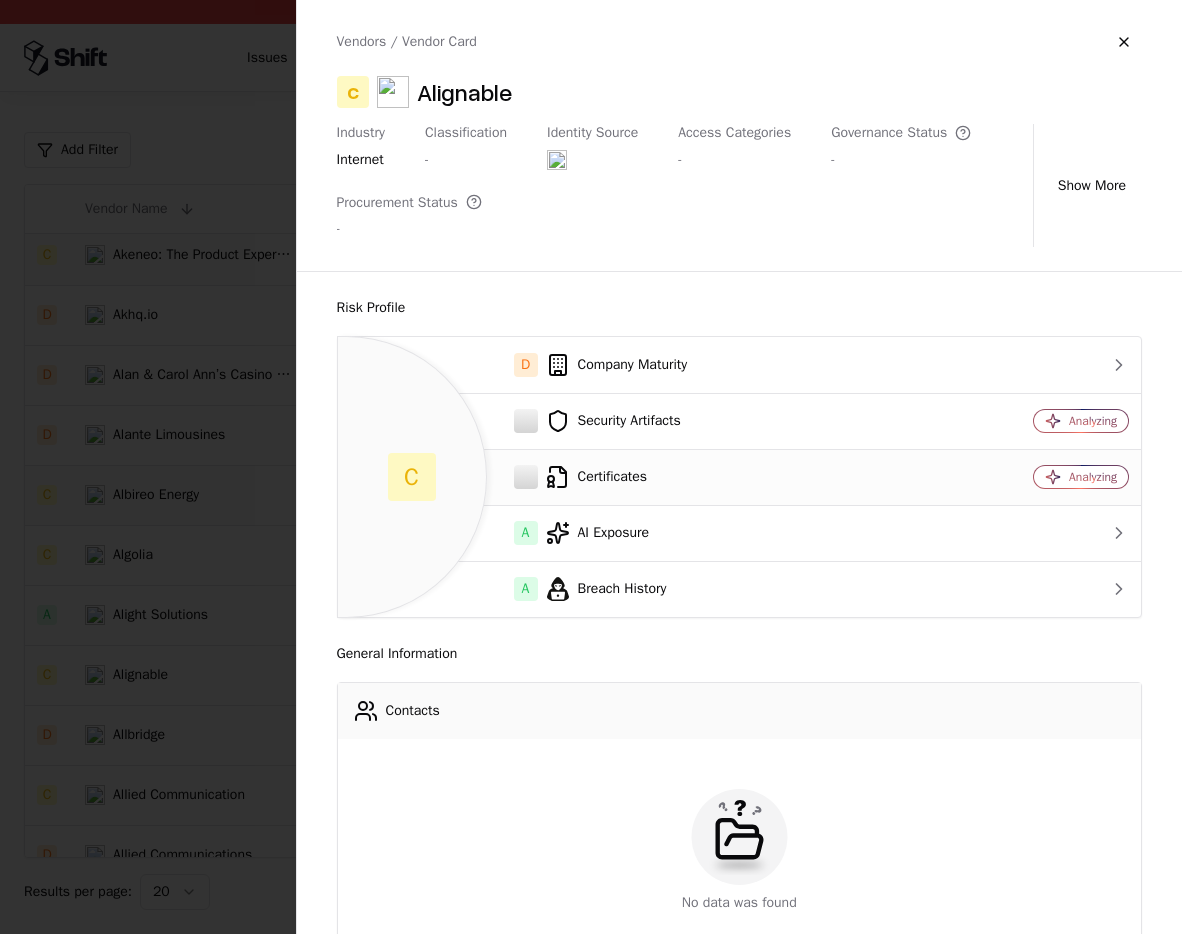 click on "Certificates" at bounding box center (640, 477) 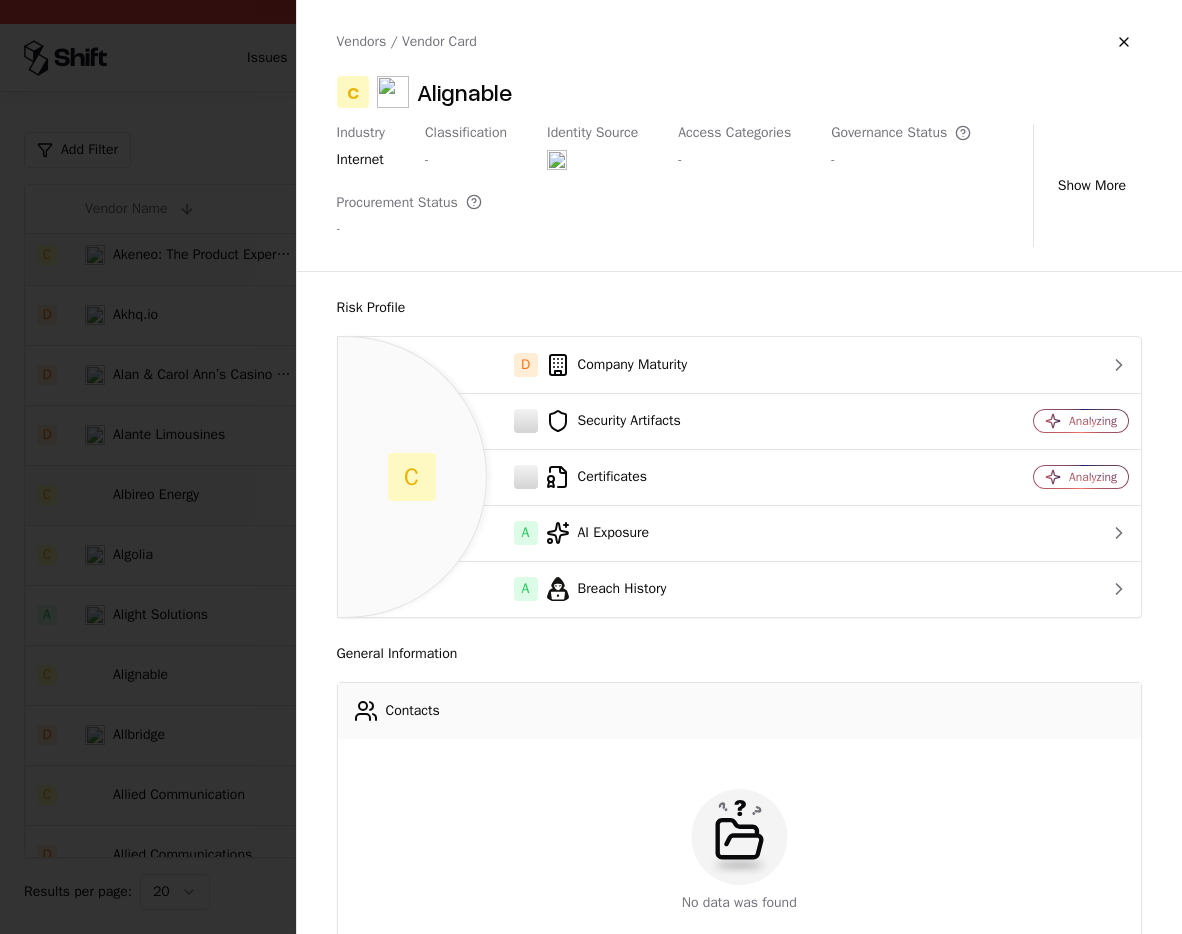click at bounding box center [591, 467] 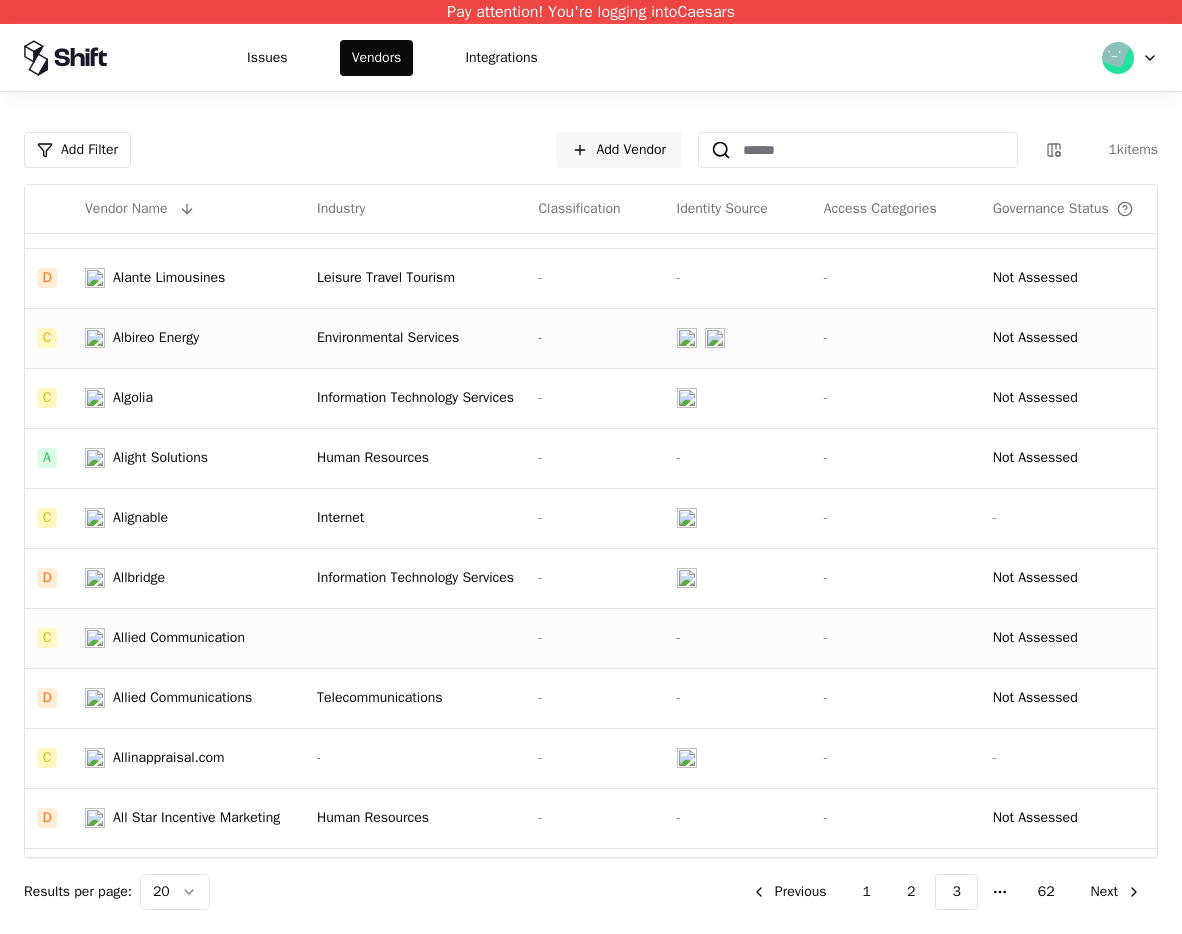 click on "B Airship Information Technology Services - - Not Assessed - C Akeneo: The Product Experience Company Information Technology Services - - Not Assessed - D Akhq.io Information Technology Services - - - - D Alan & Carol Ann’s Casino Tours LLC Transportation Trucking Railroad - - - - D Alante Limousines Leisure Travel Tourism - - - Not Assessed - C Albireo Energy Environmental Services - - Not Assessed - C Algolia Information Technology Services - - Not Assessed - A Alight Solutions Human Resources - - - Not Assessed - C Alignable Internet - - - - D Allbridge Information Technology Services - - Not Assessed - C Allied Communication - - - Not Assessed - D Allied Communications Telecommunications - - - Not Assessed - C Allinappraisal.com - - - - - D All Star Incentive Marketing Human Resources - - - Not Assessed - D Allsup Insurance - - - Not Assessed - A Alorica Information Technology Services - - Not Assessed - D Alpha Information Technology Services - - - - D Alpha Information Technology Services - - - A - -" 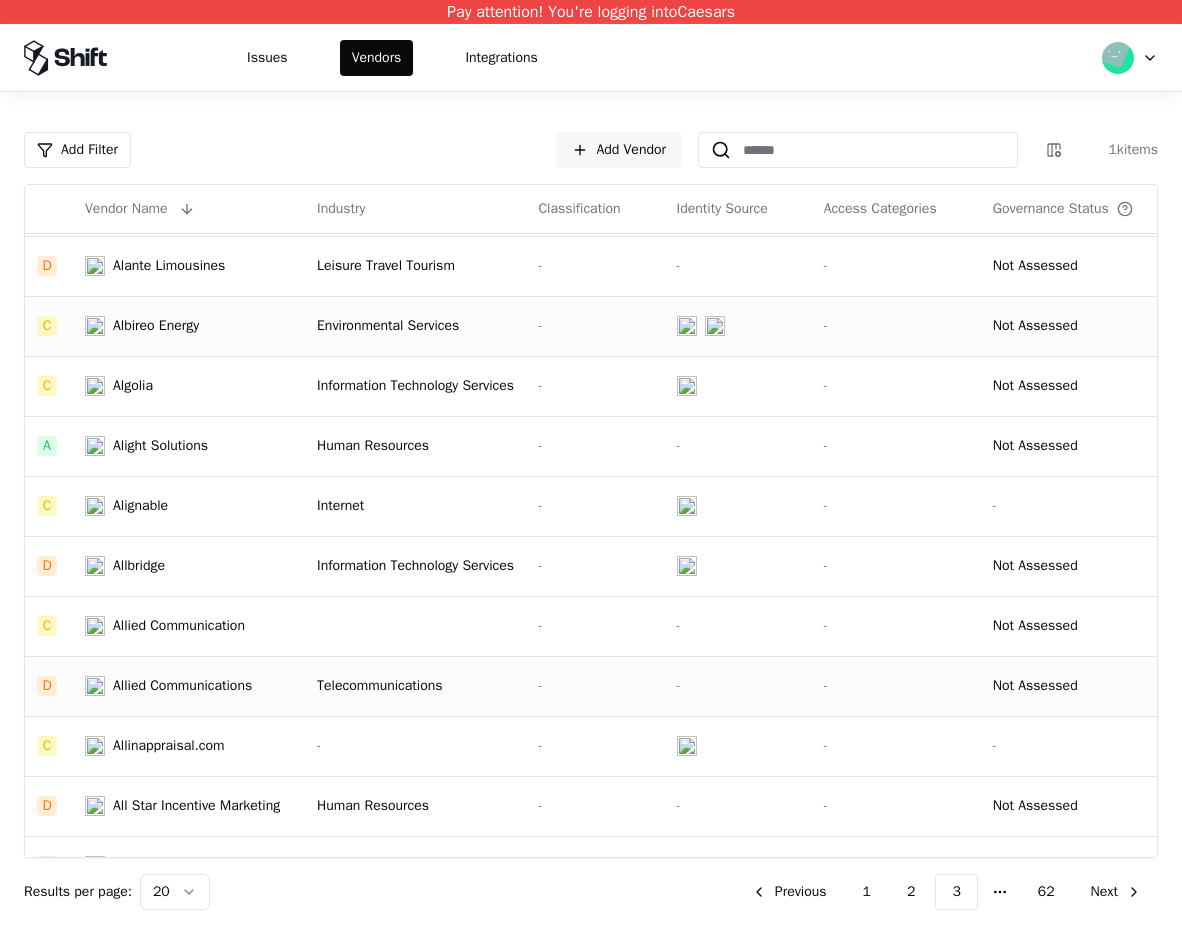 click on "Telecommunications" 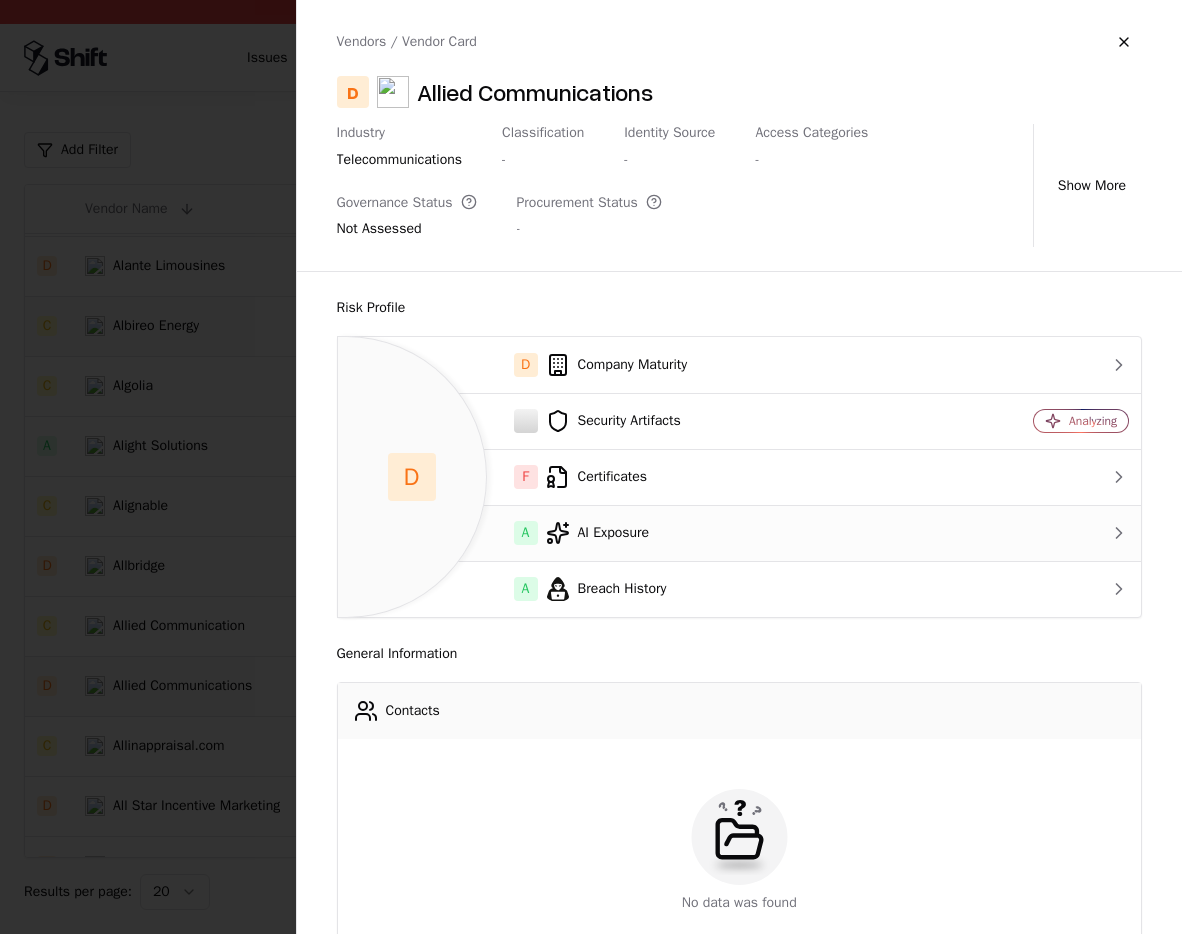 click on "A AI Exposure" at bounding box center [640, 533] 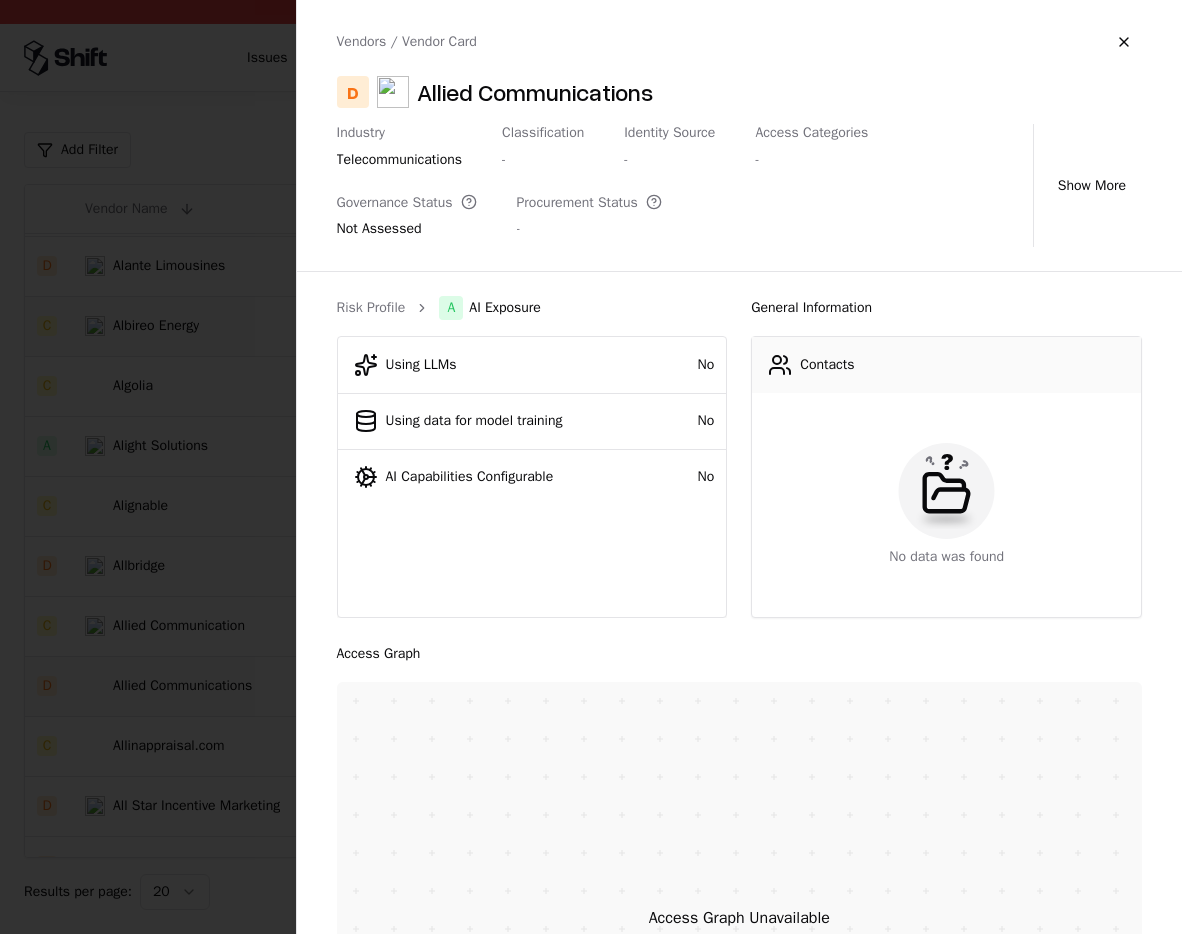 click at bounding box center (591, 467) 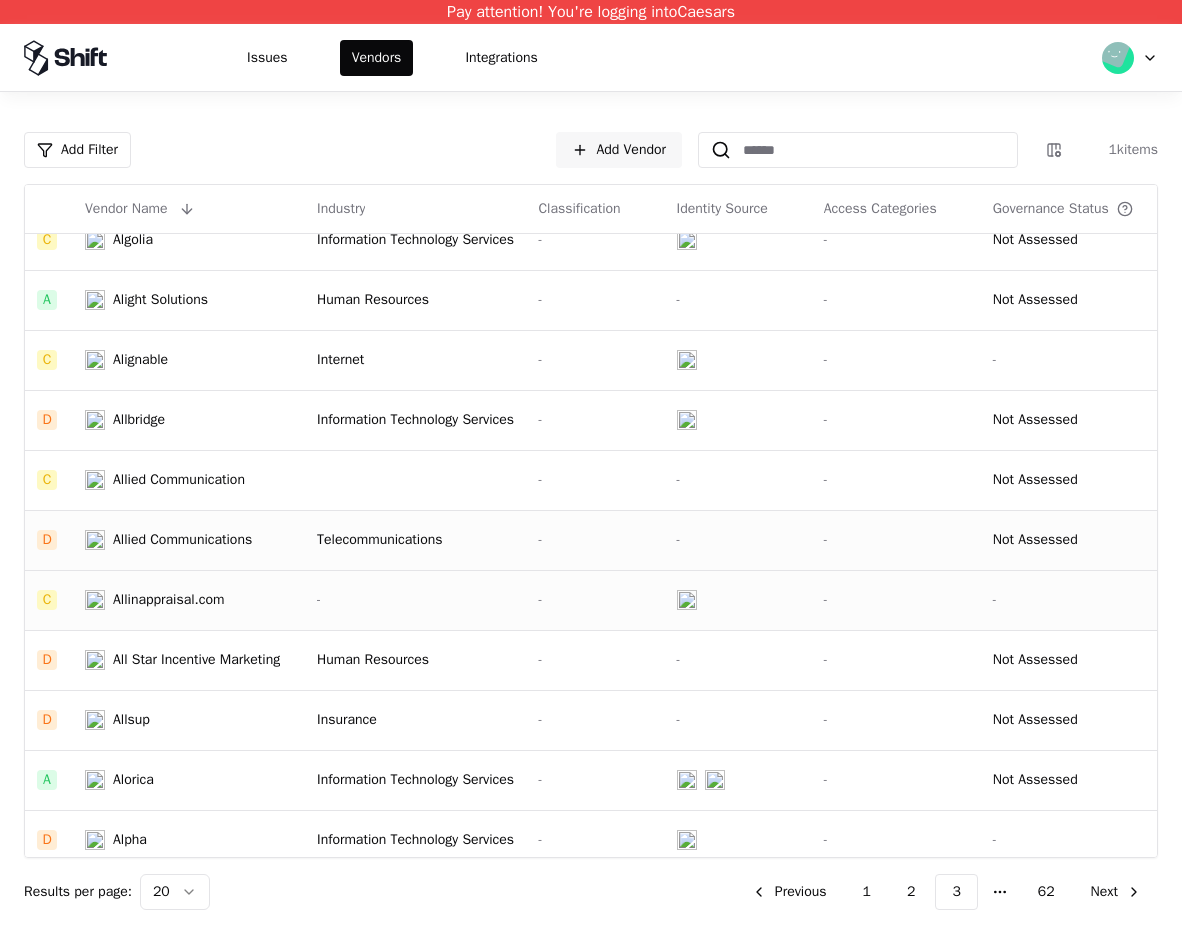 scroll, scrollTop: 389, scrollLeft: 0, axis: vertical 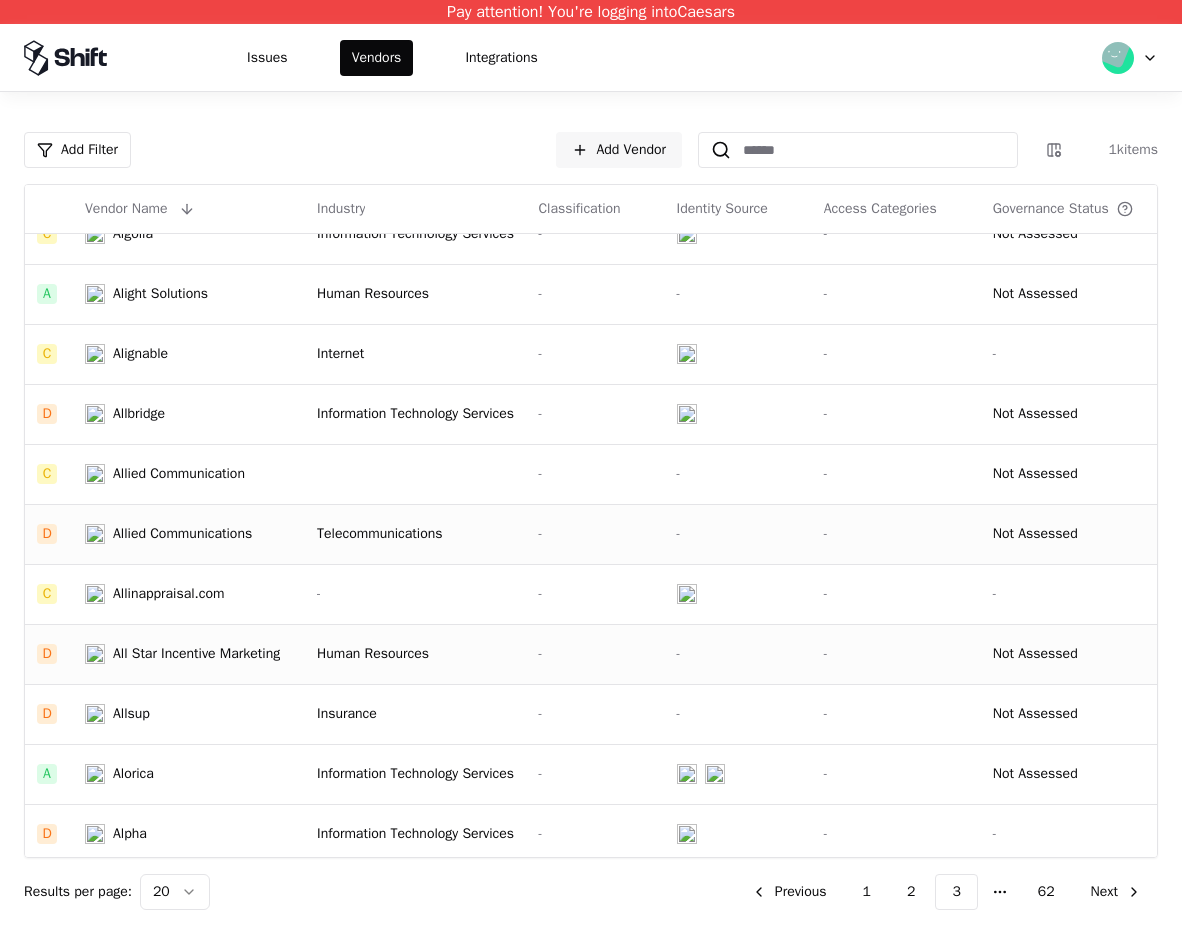 click on "All Star Incentive Marketing" 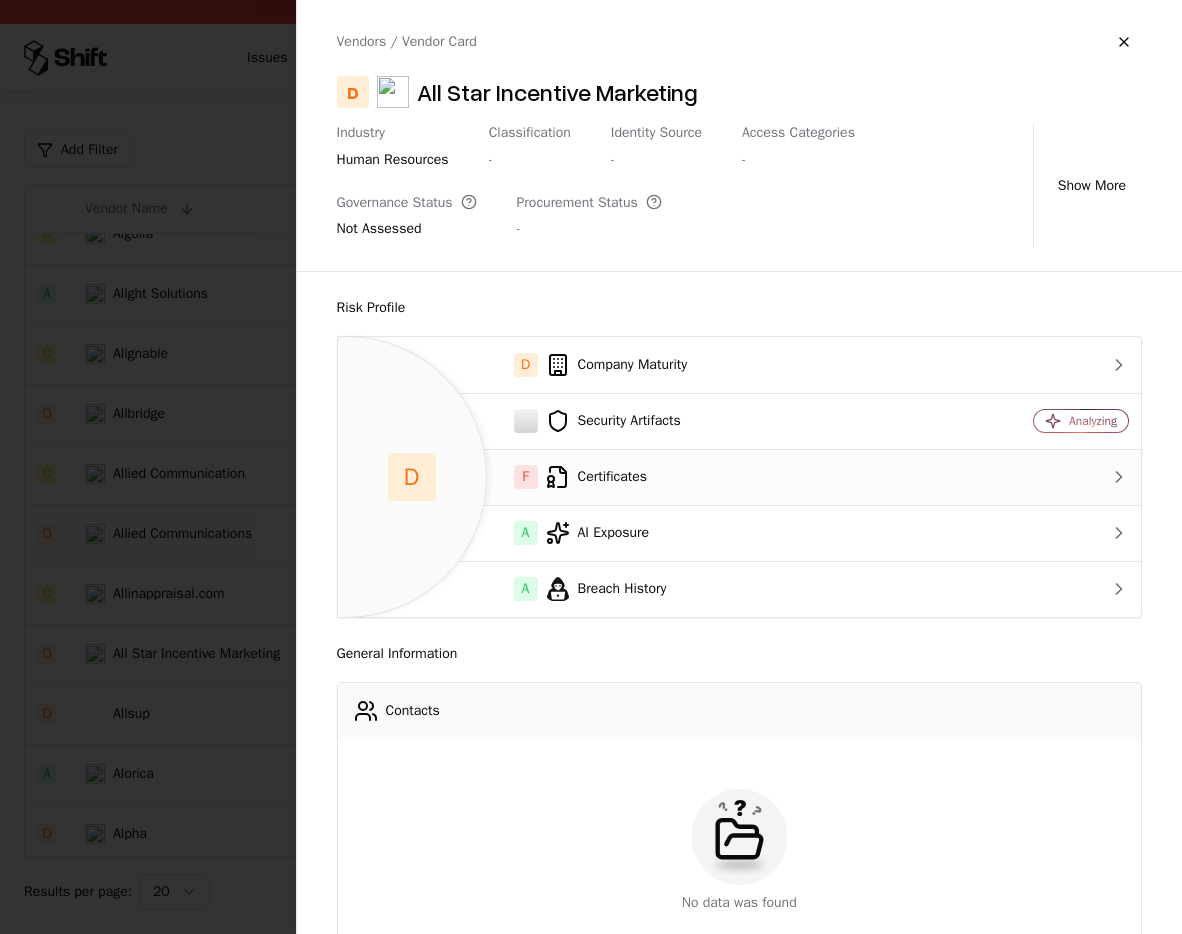 click on "F Certificates" at bounding box center [640, 477] 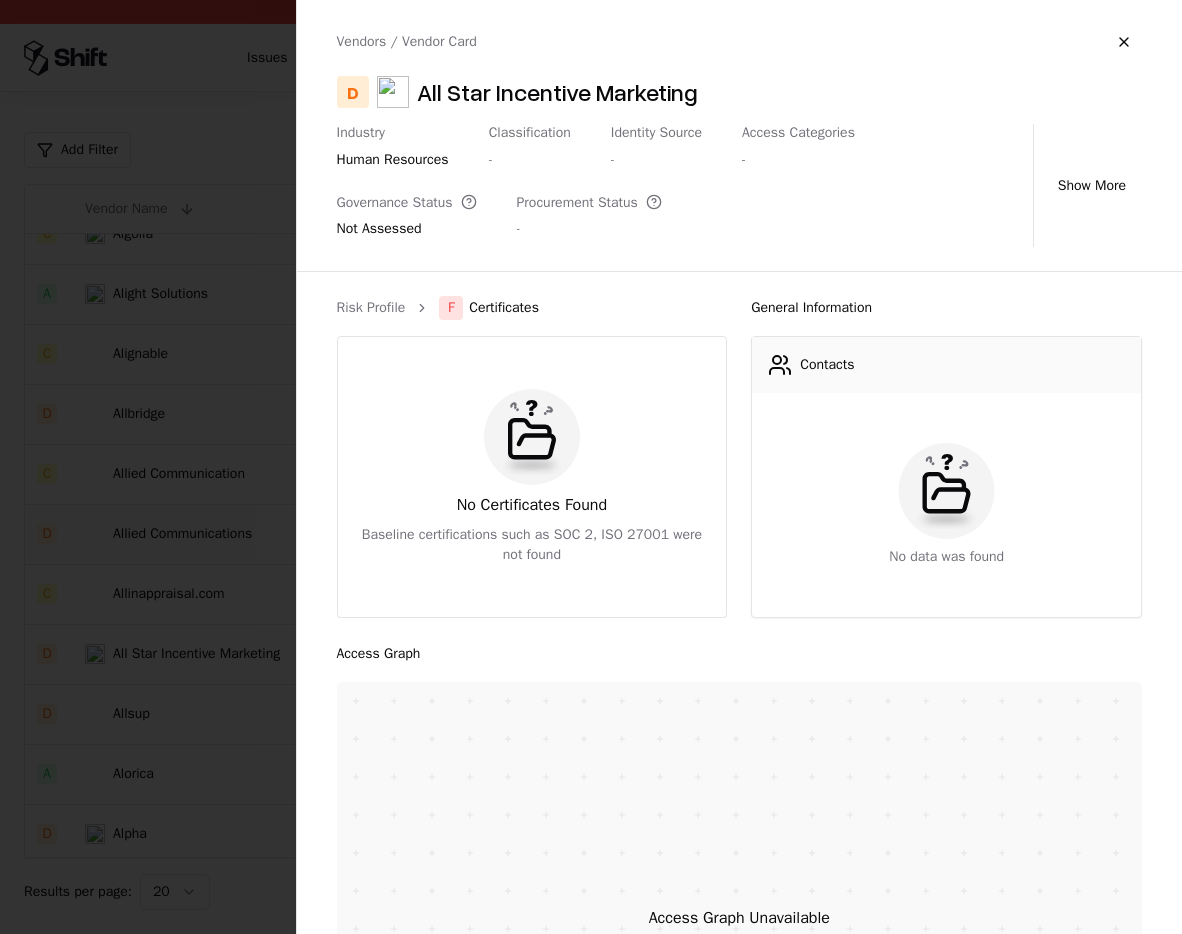 click at bounding box center [591, 467] 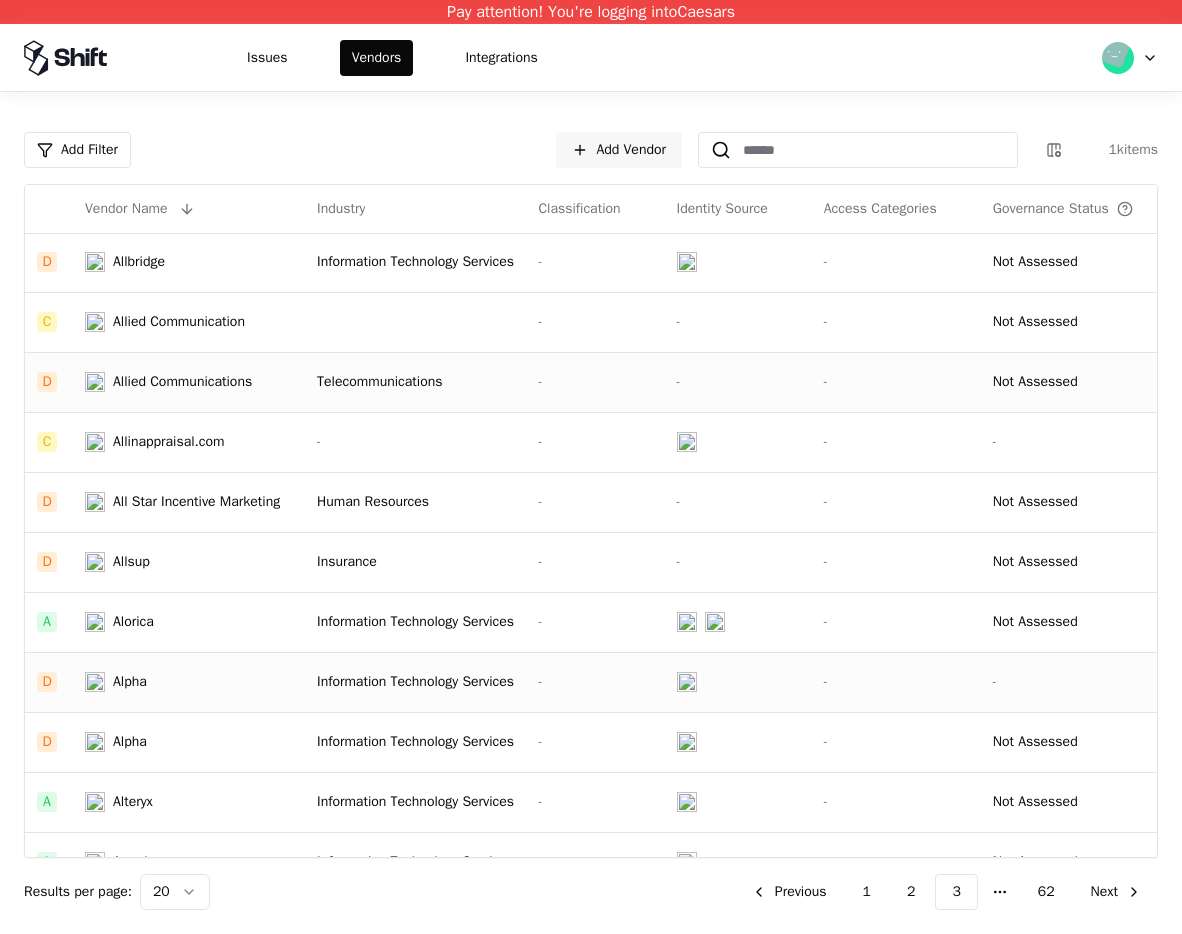 scroll, scrollTop: 576, scrollLeft: 0, axis: vertical 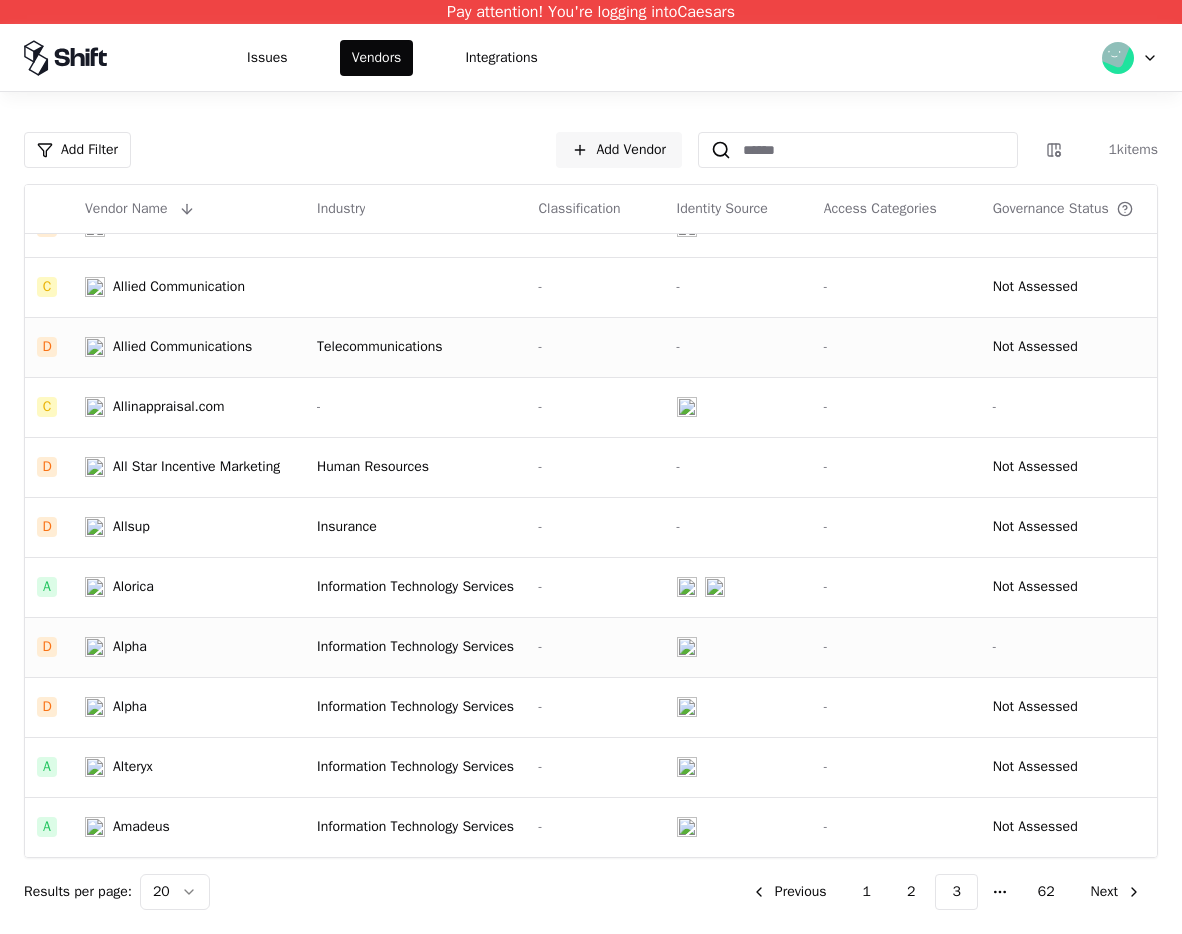 click on "Alpha" 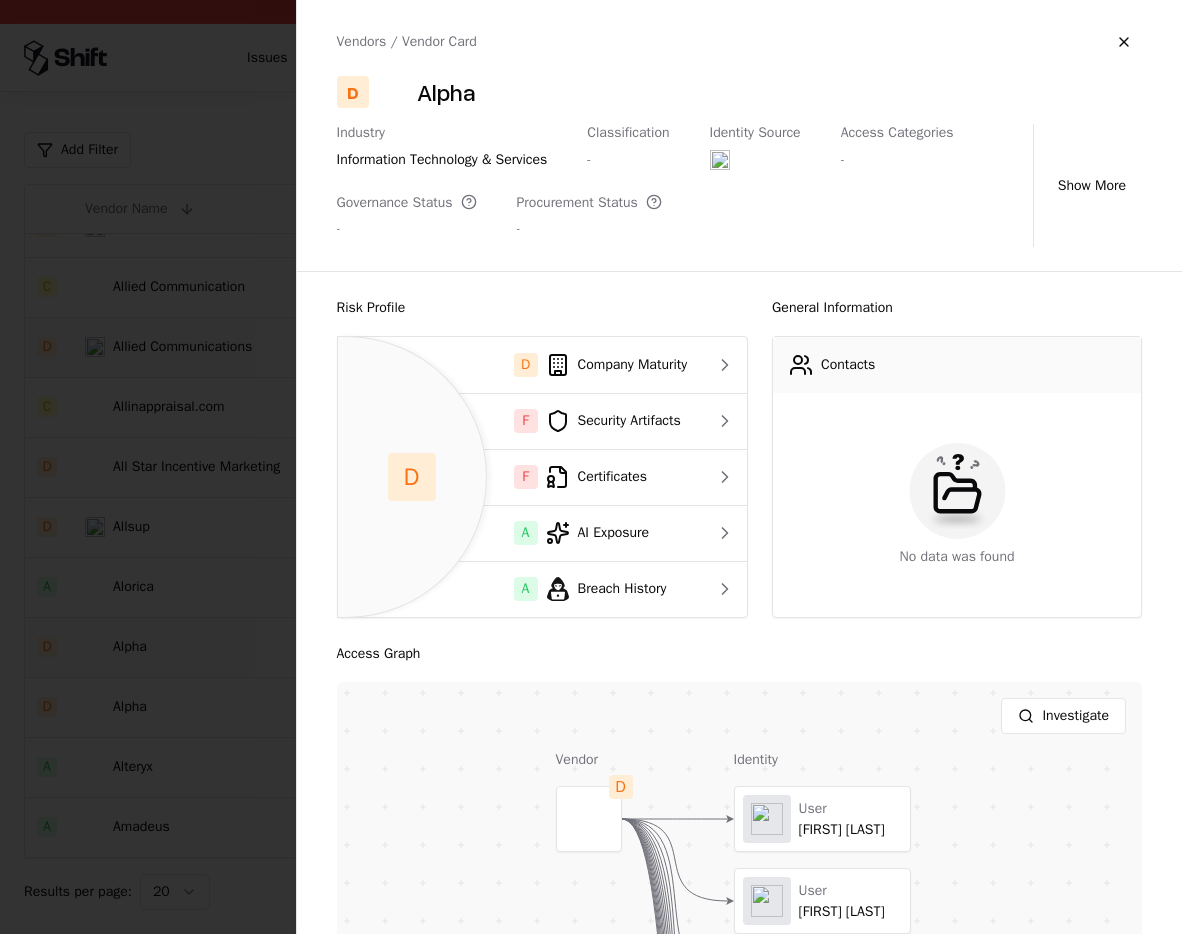 click at bounding box center (591, 467) 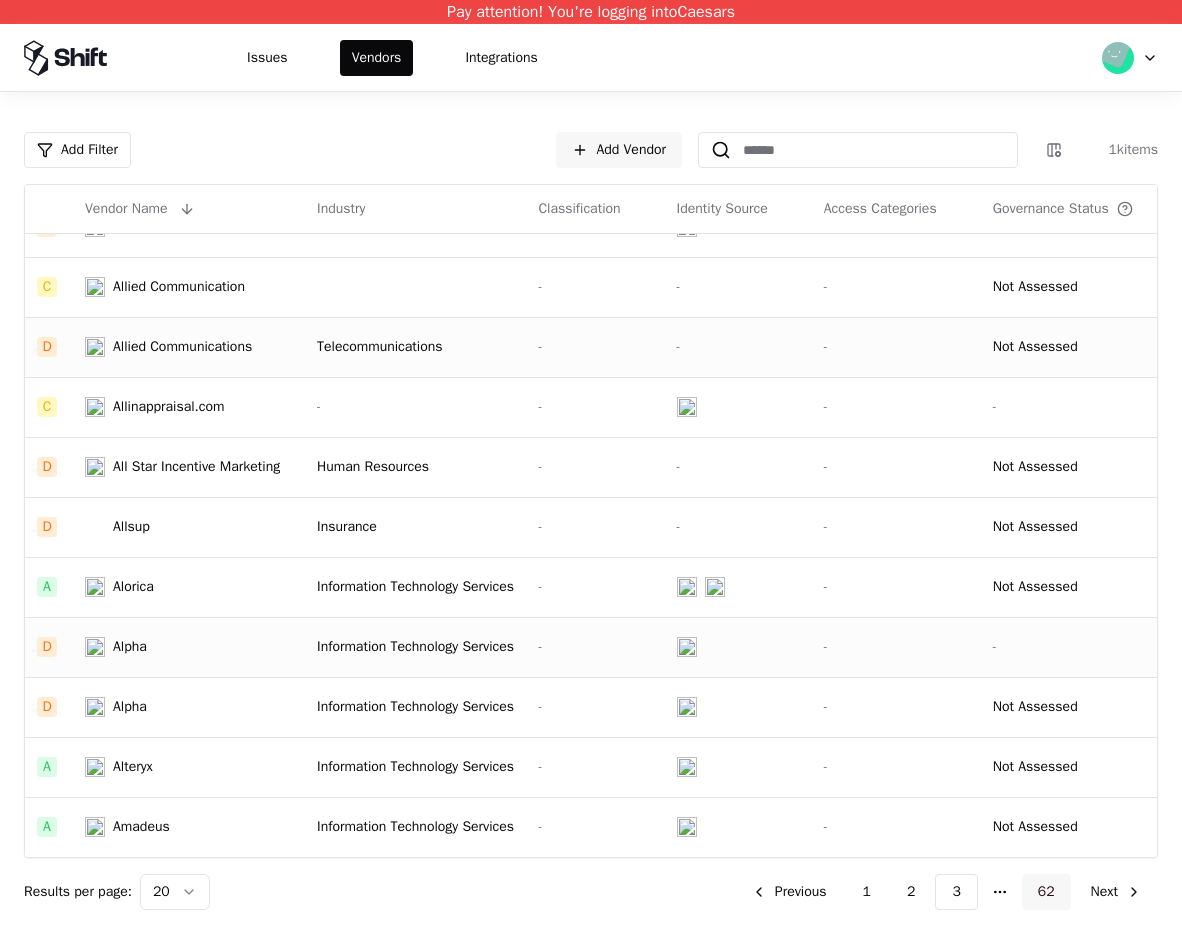 click on "62" 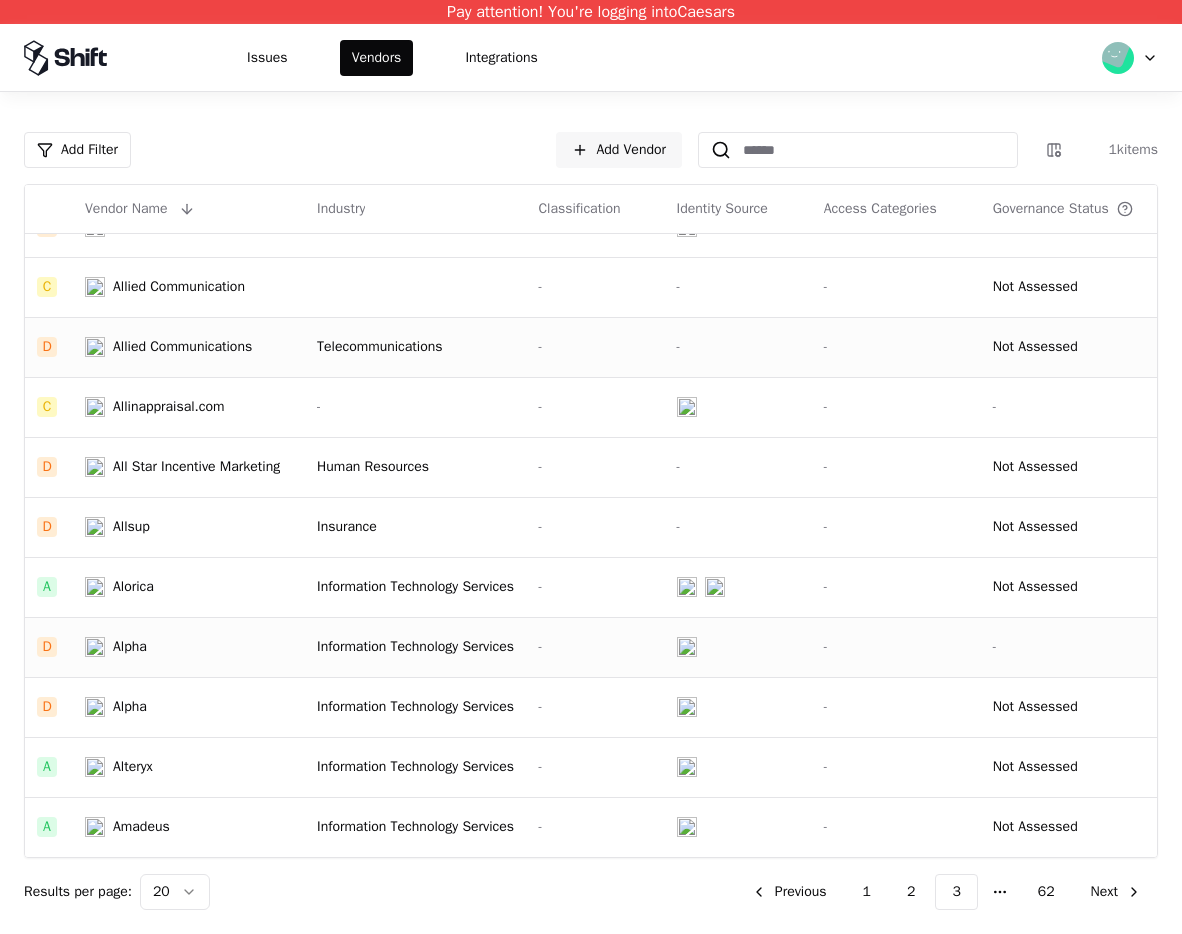 scroll, scrollTop: 336, scrollLeft: 0, axis: vertical 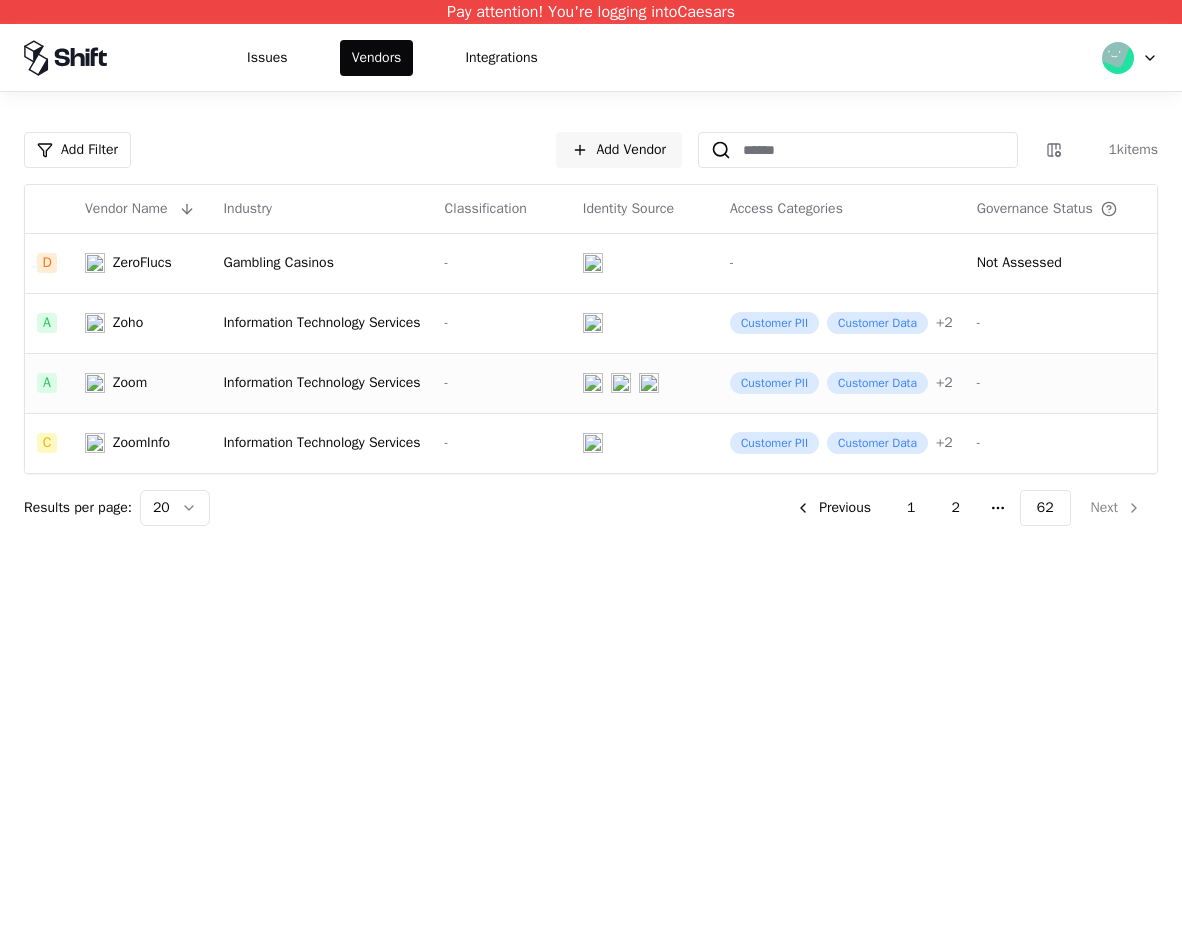 click on "Information Technology Services" 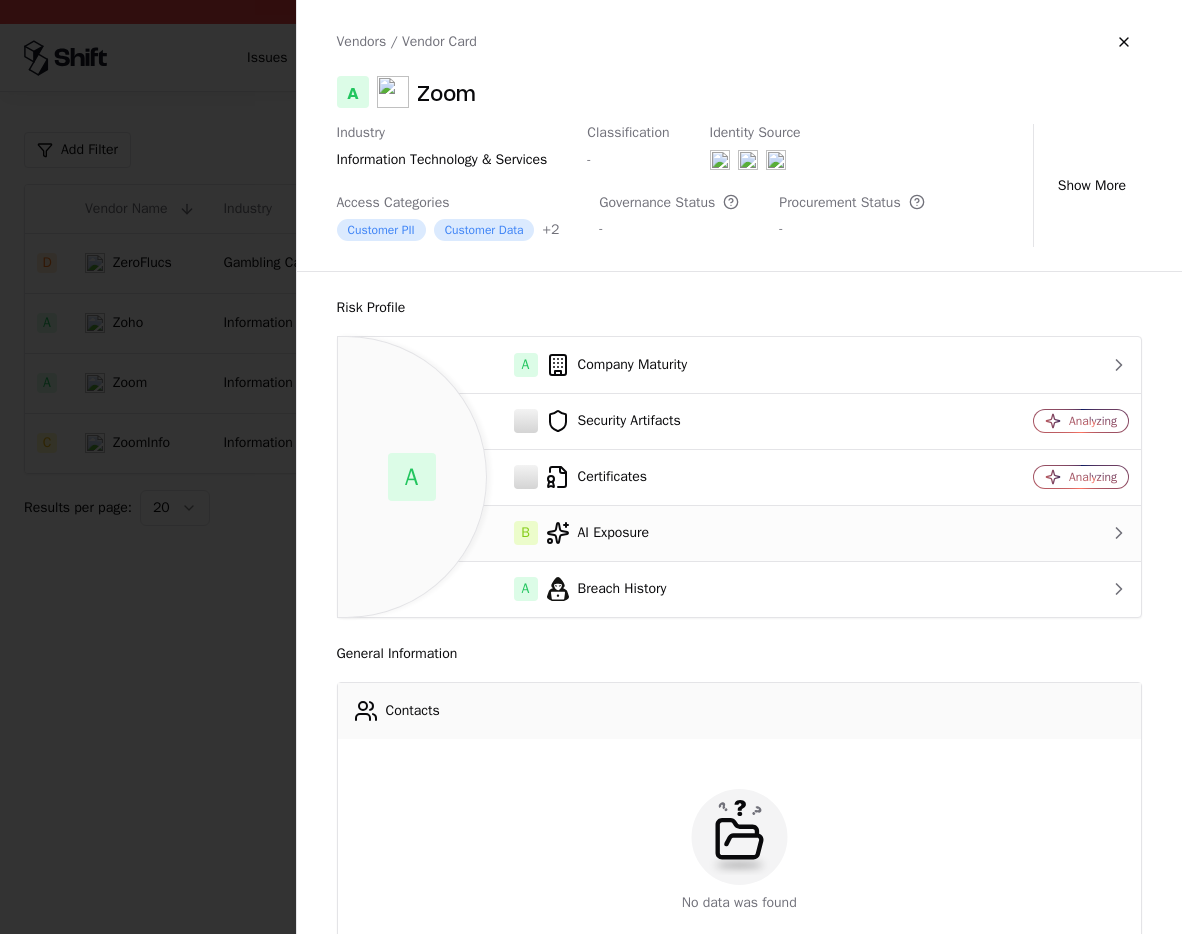 click on "B AI Exposure" at bounding box center (640, 533) 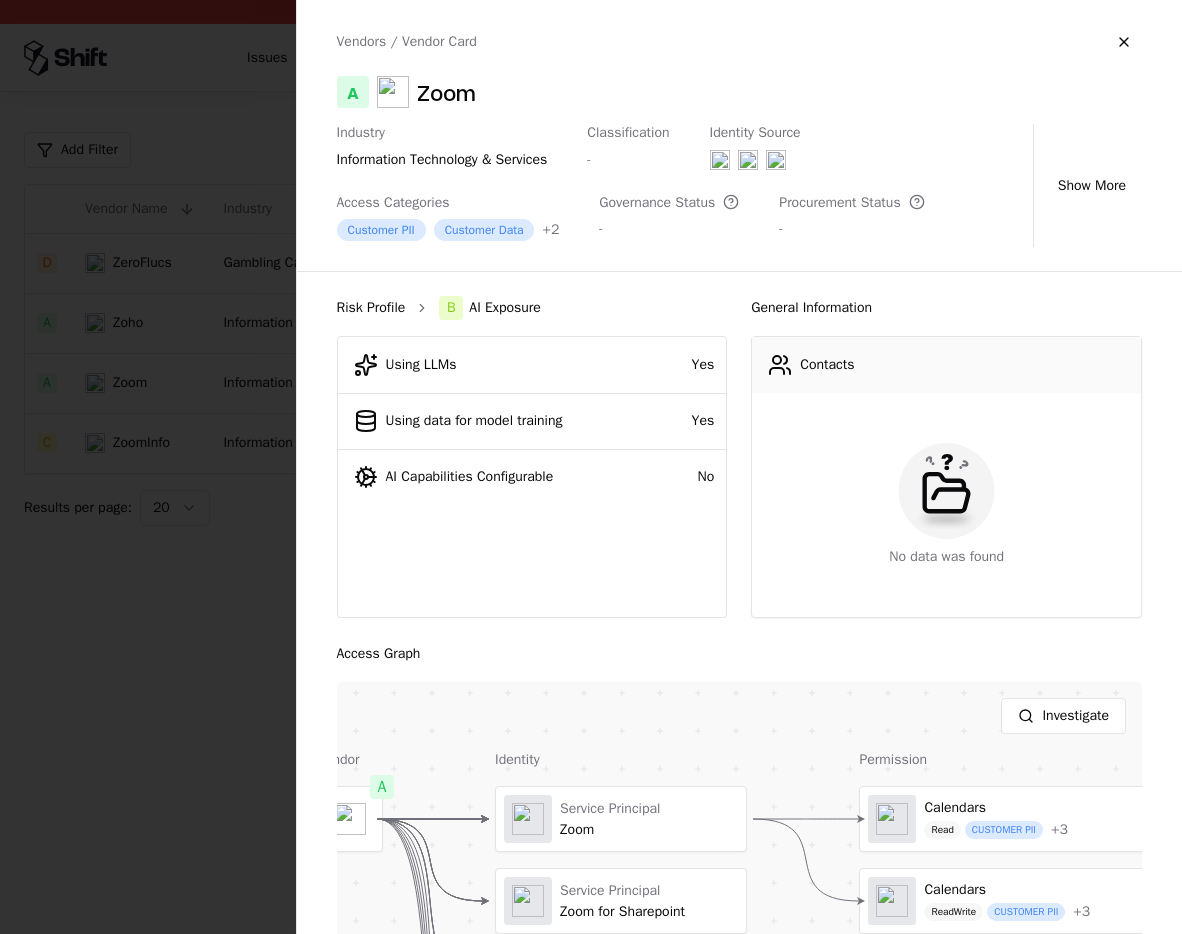 click on "Risk Profile" at bounding box center [371, 308] 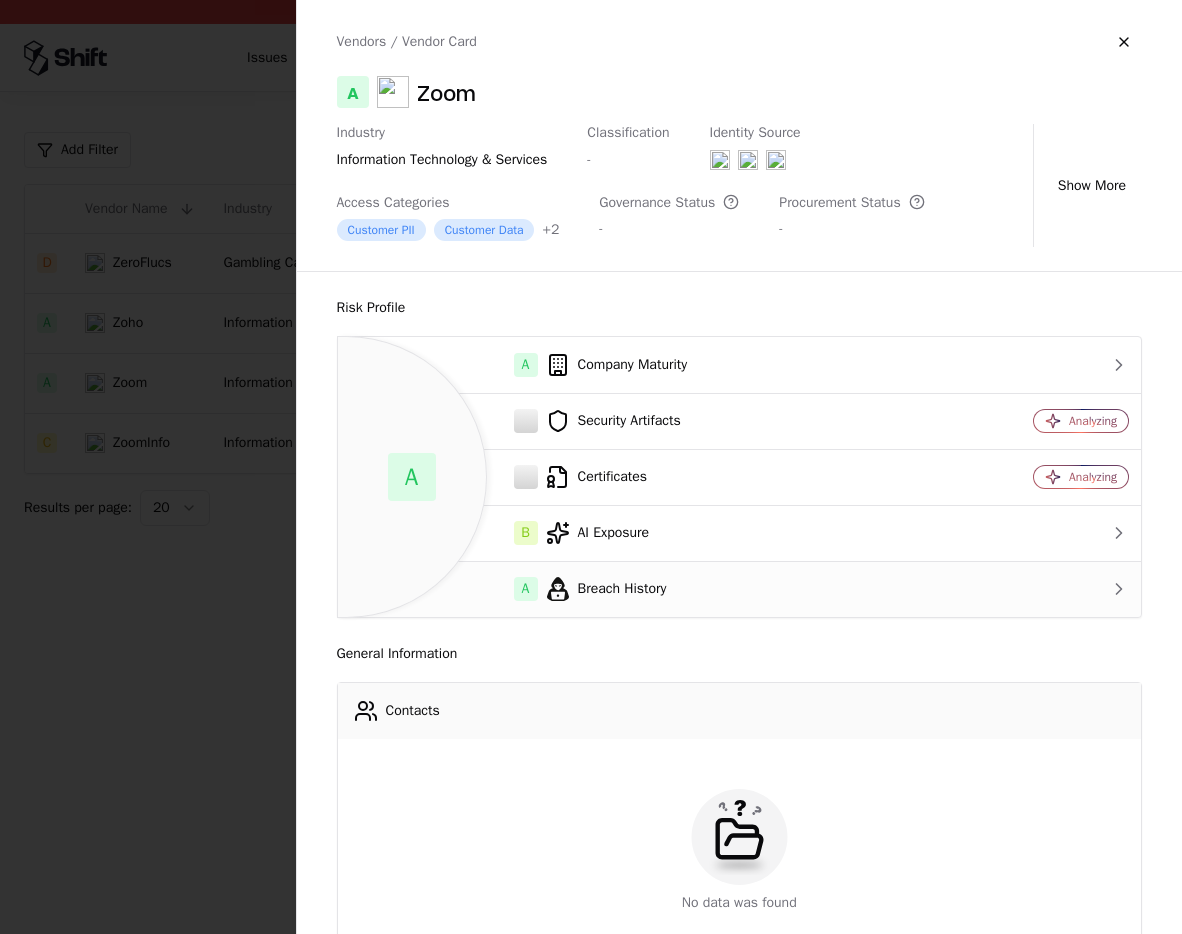 click on "A Breach History" at bounding box center (640, 589) 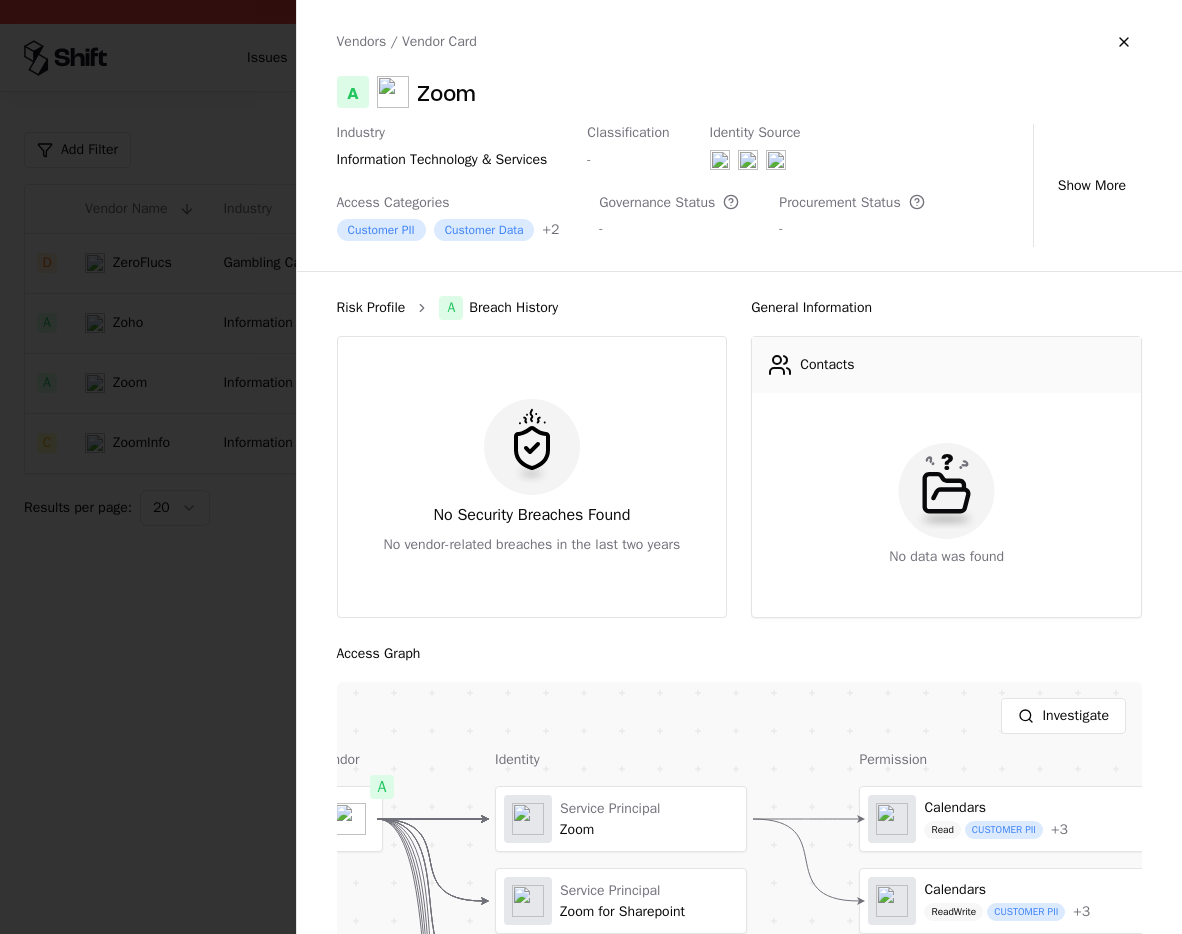 click on "Risk Profile" at bounding box center [371, 308] 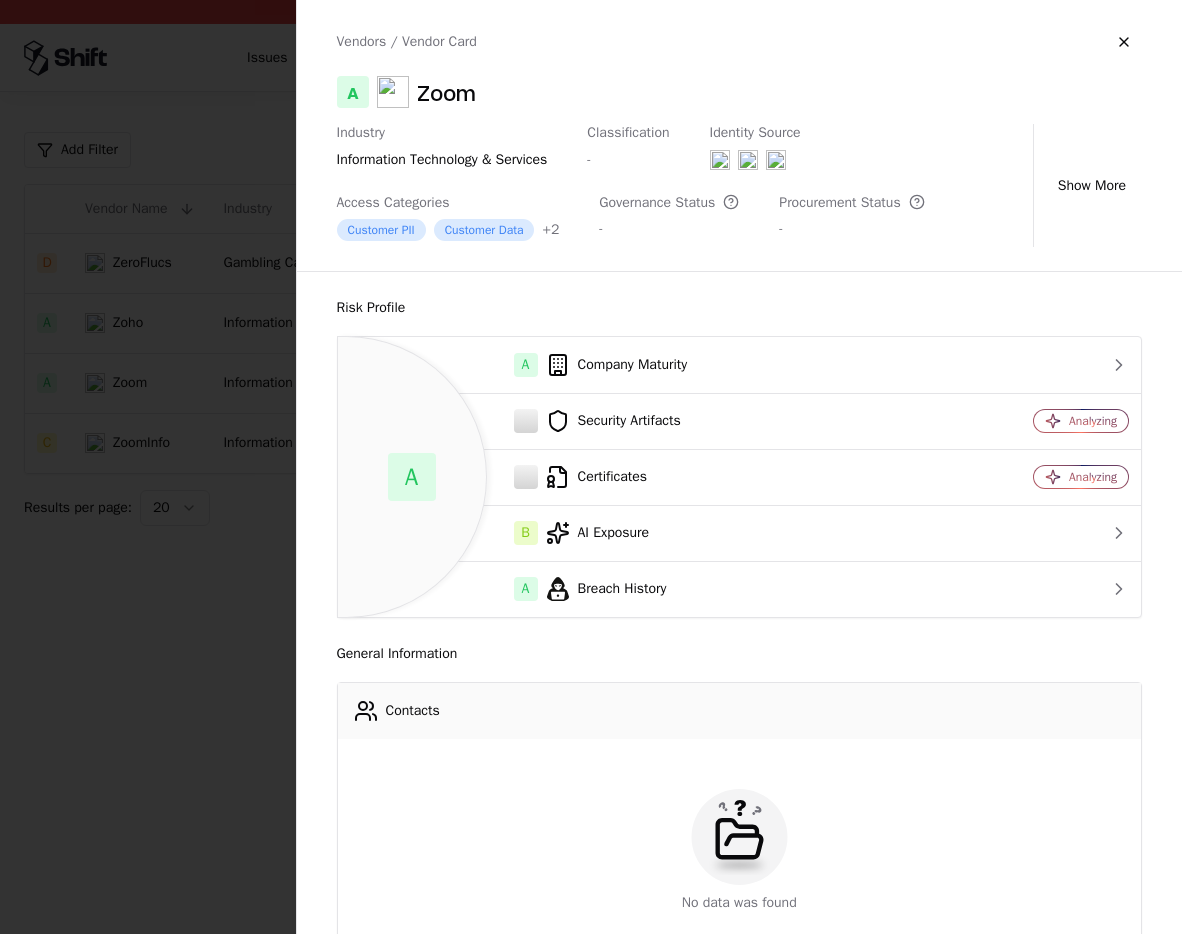 click at bounding box center (591, 467) 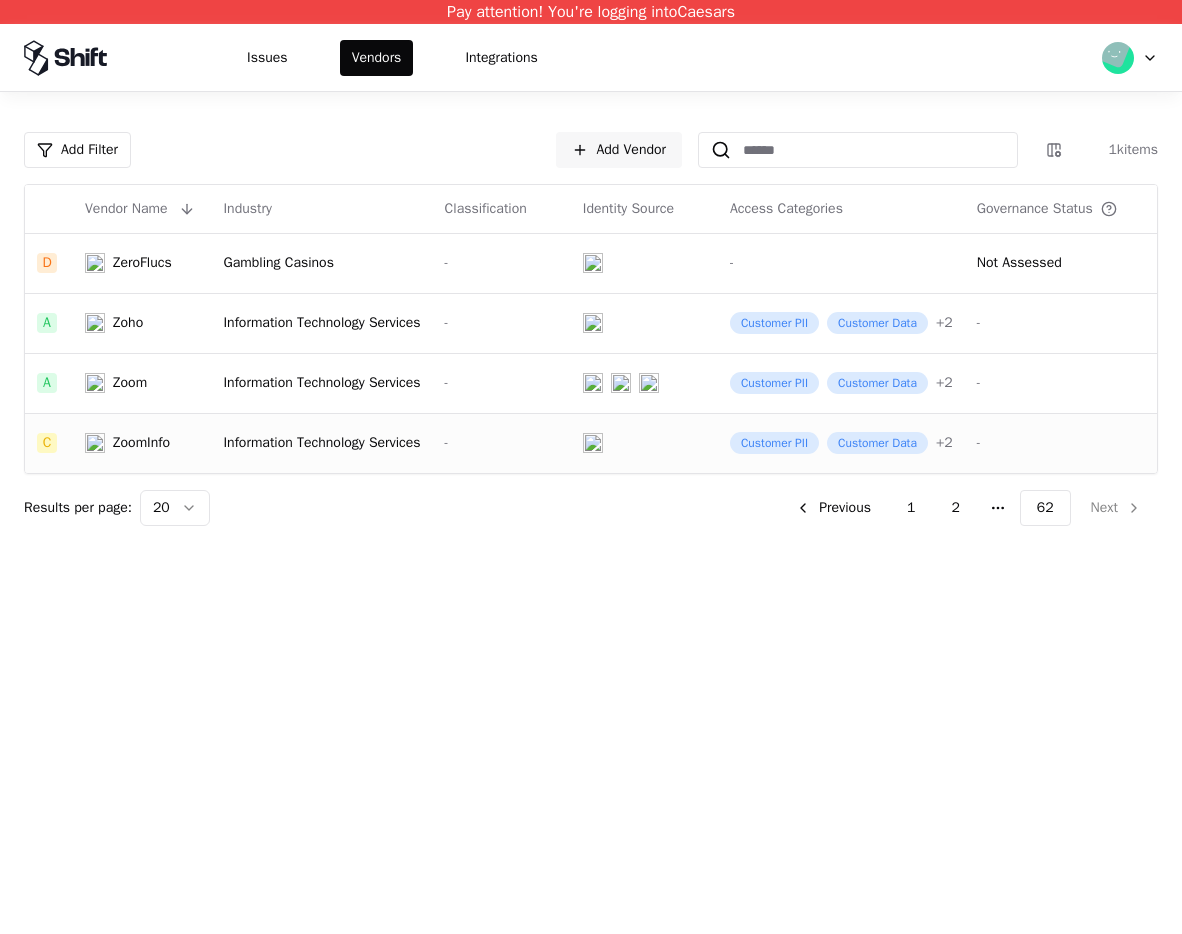 click on "Information Technology Services" 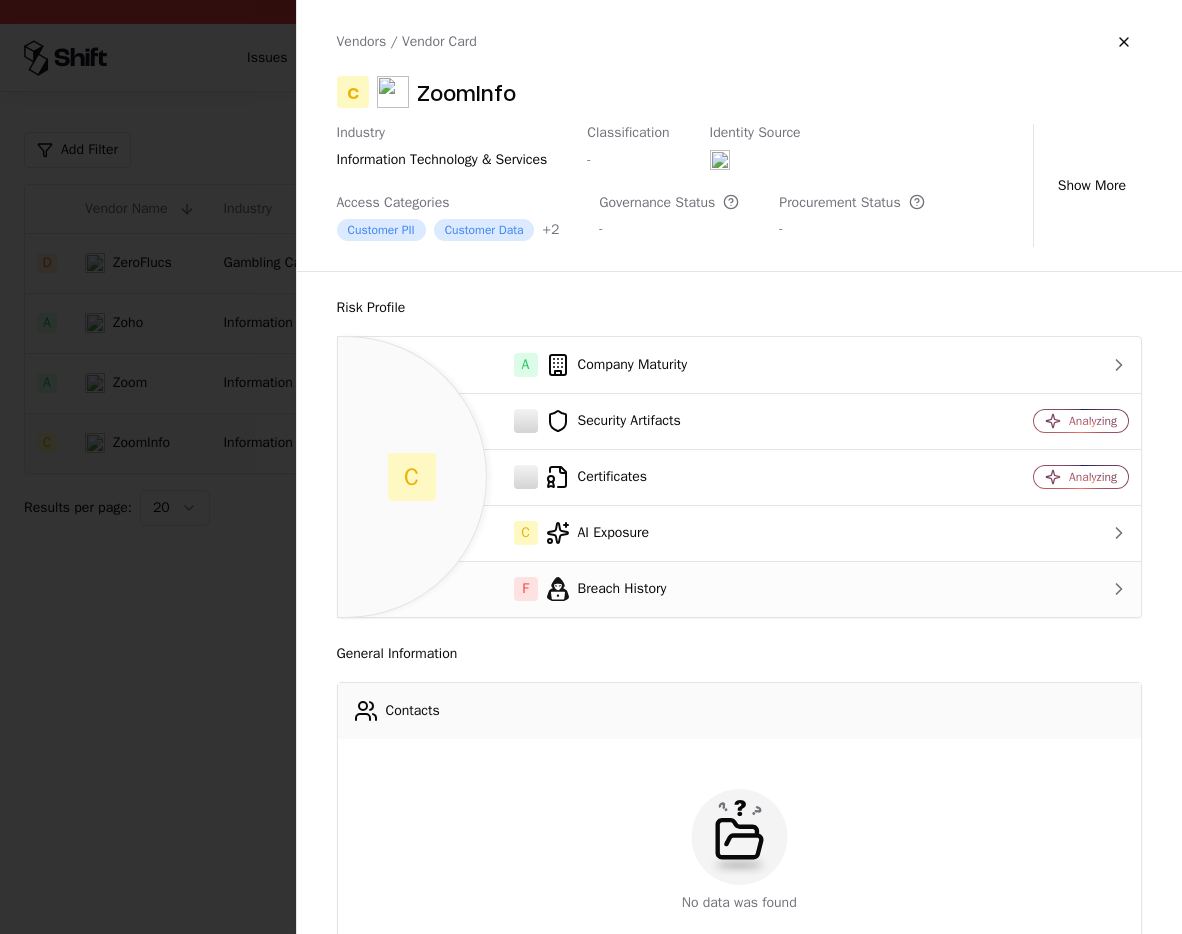 click on "F Breach History" at bounding box center [640, 589] 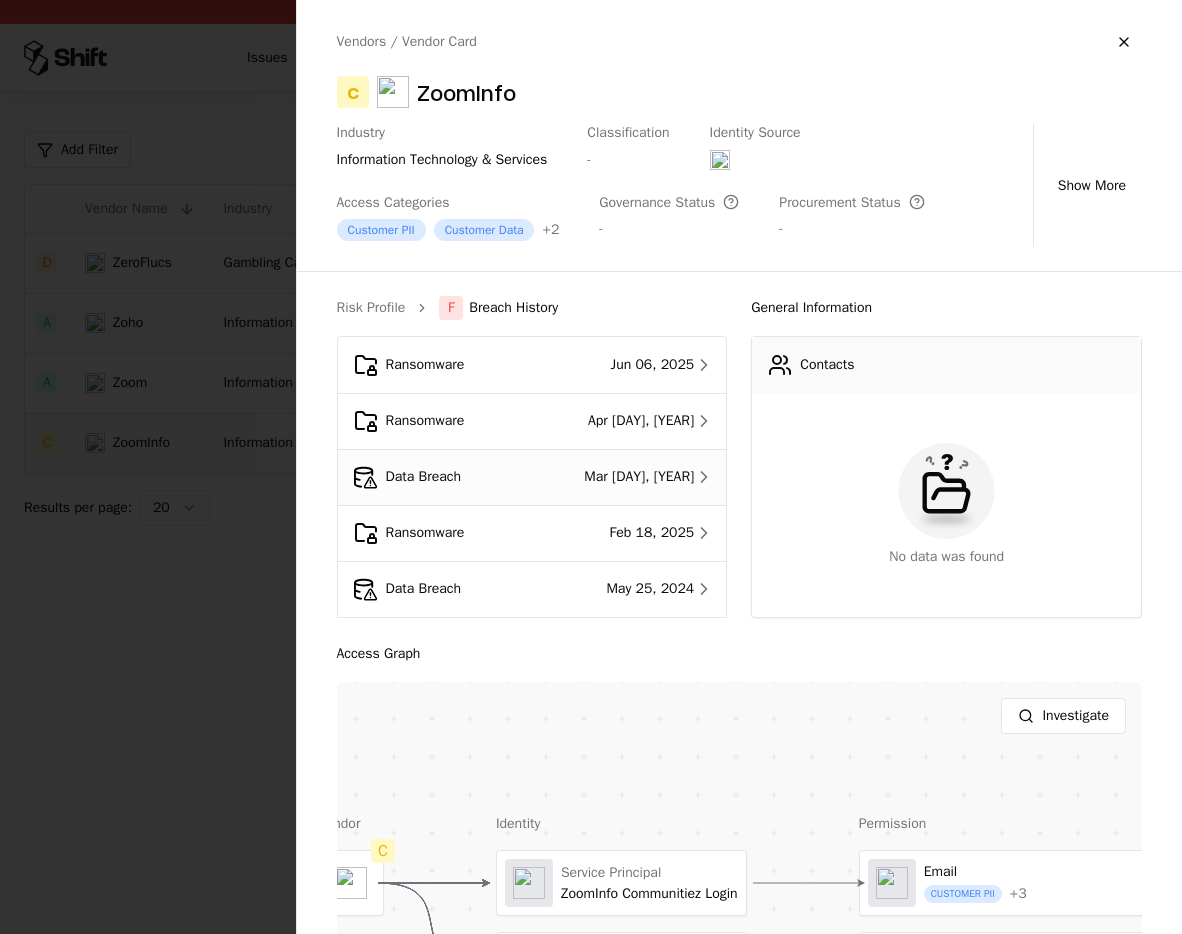 scroll, scrollTop: 56, scrollLeft: 0, axis: vertical 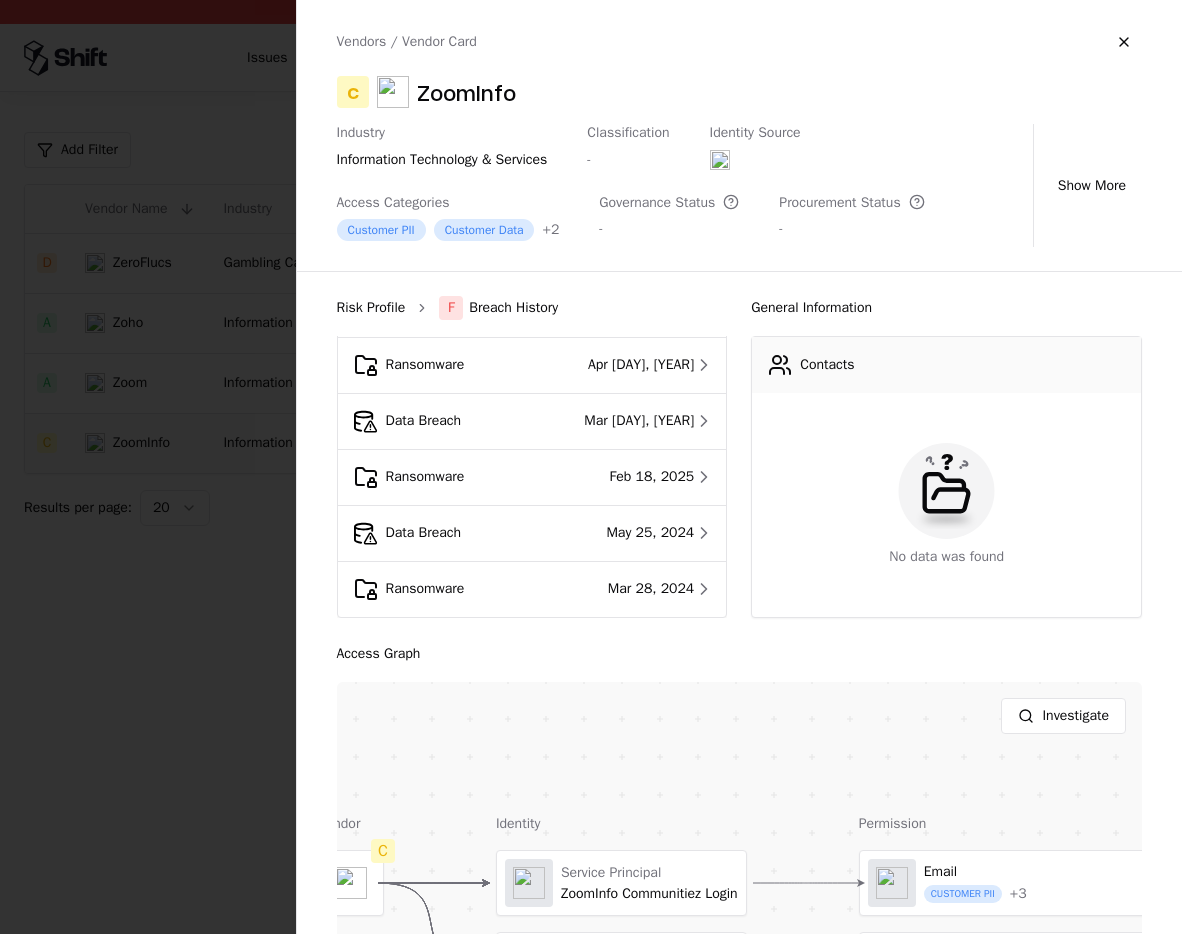 click on "Risk Profile" at bounding box center [371, 308] 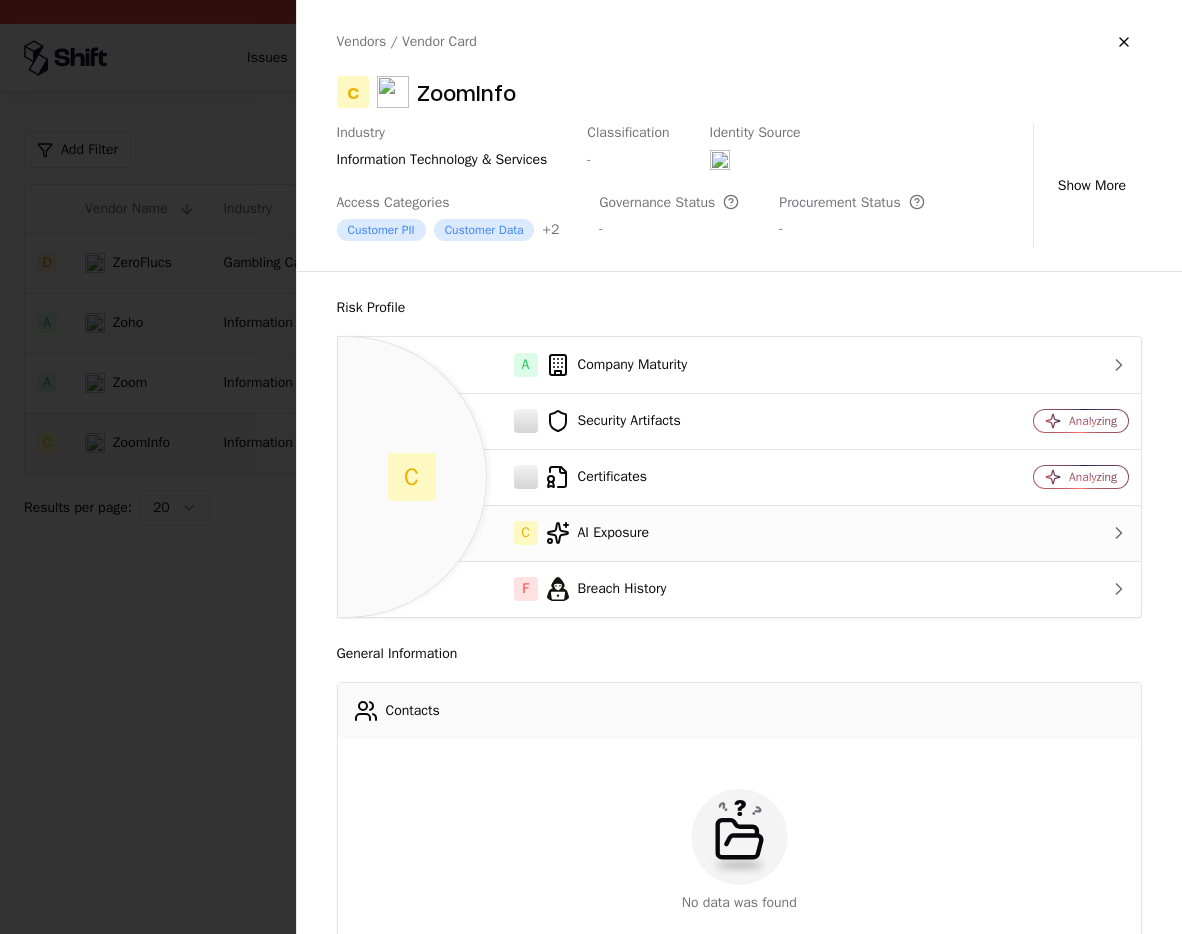 click on "C AI Exposure" at bounding box center (640, 533) 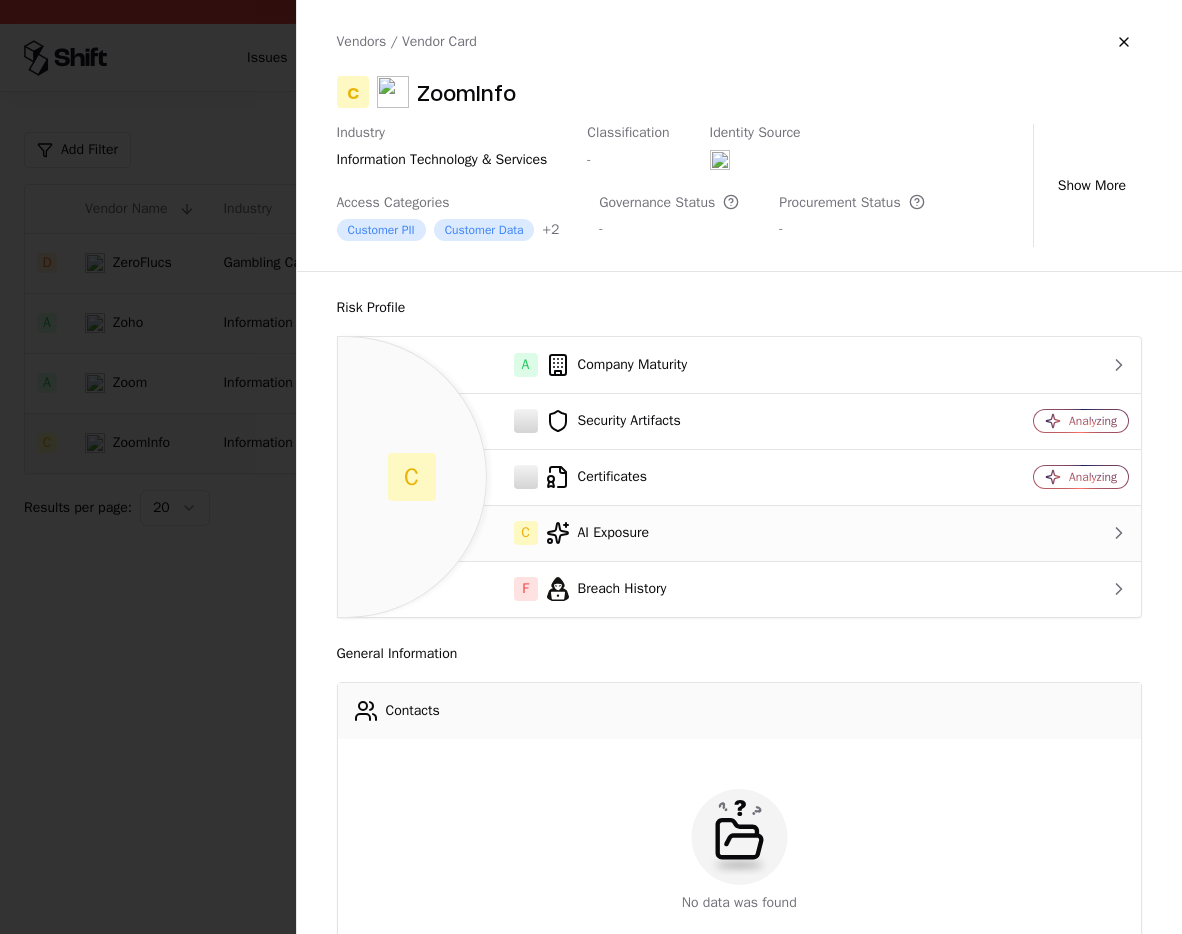 scroll, scrollTop: 0, scrollLeft: 0, axis: both 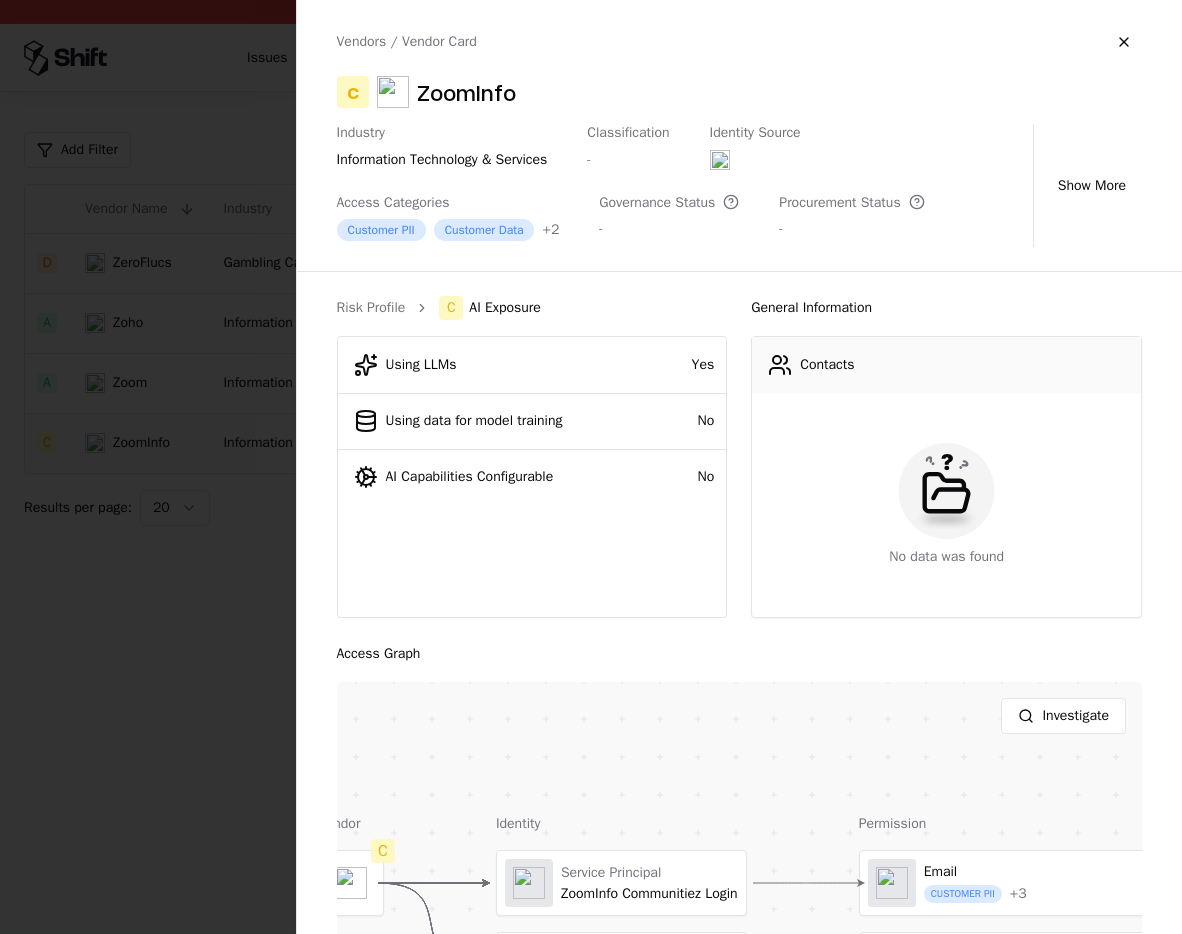 drag, startPoint x: 232, startPoint y: 428, endPoint x: 255, endPoint y: 428, distance: 23 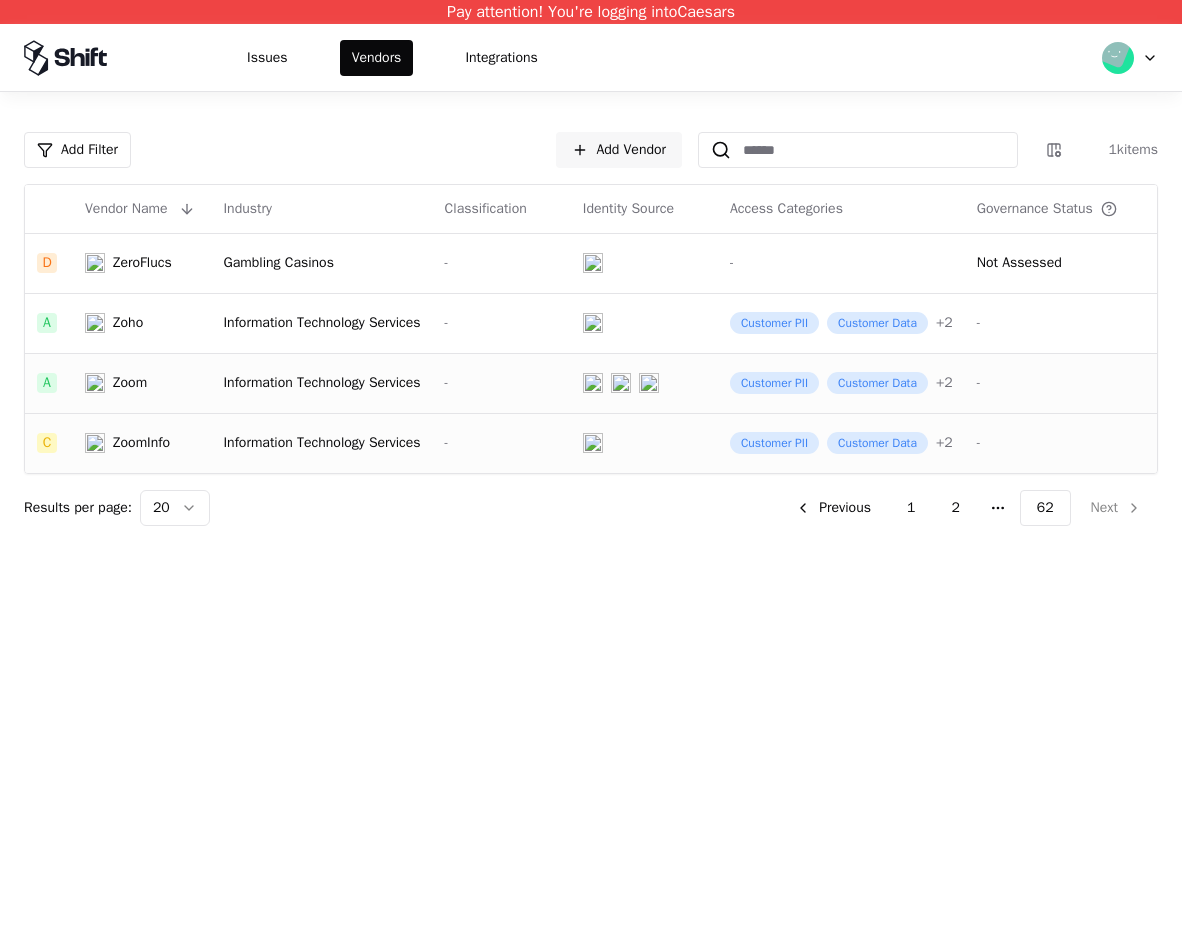 click on "Information Technology Services" 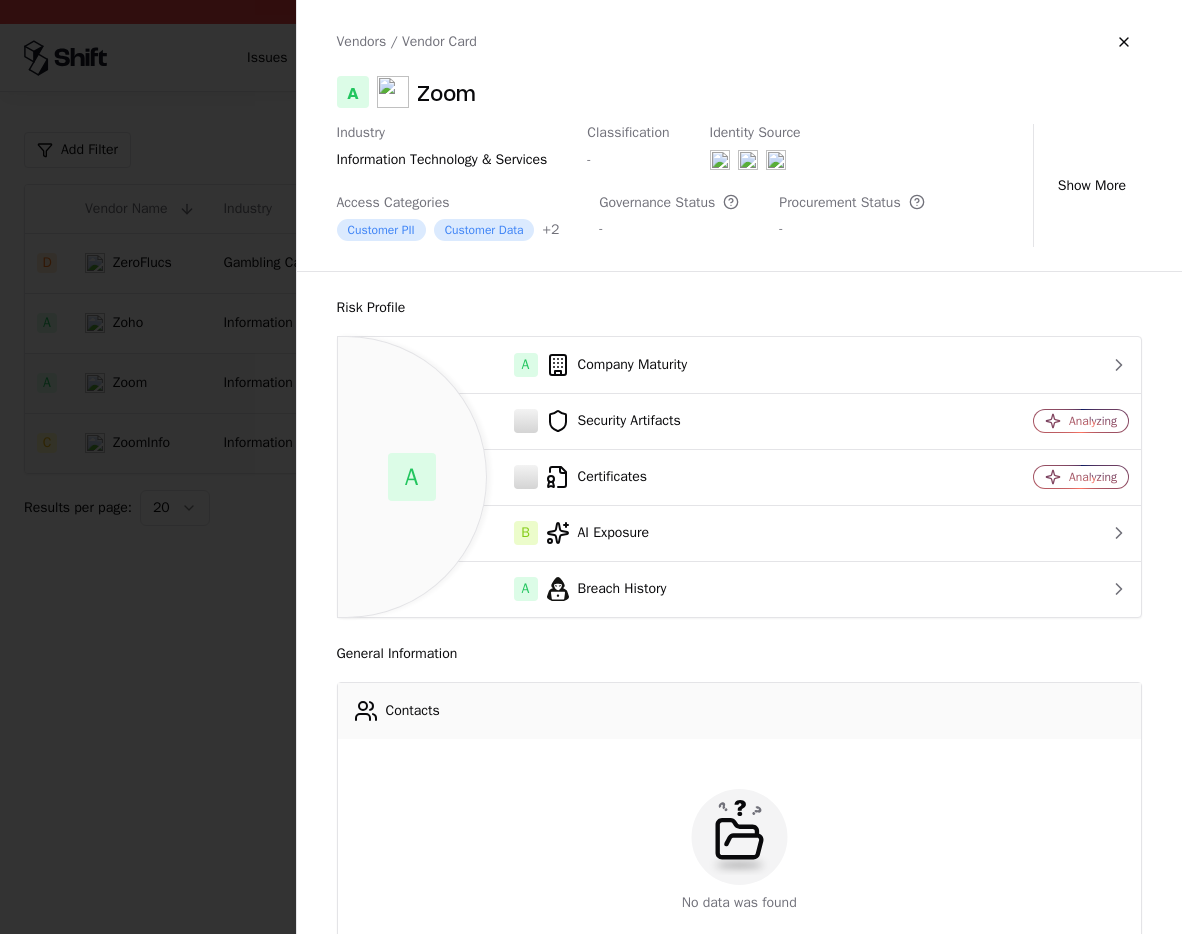 click at bounding box center (591, 467) 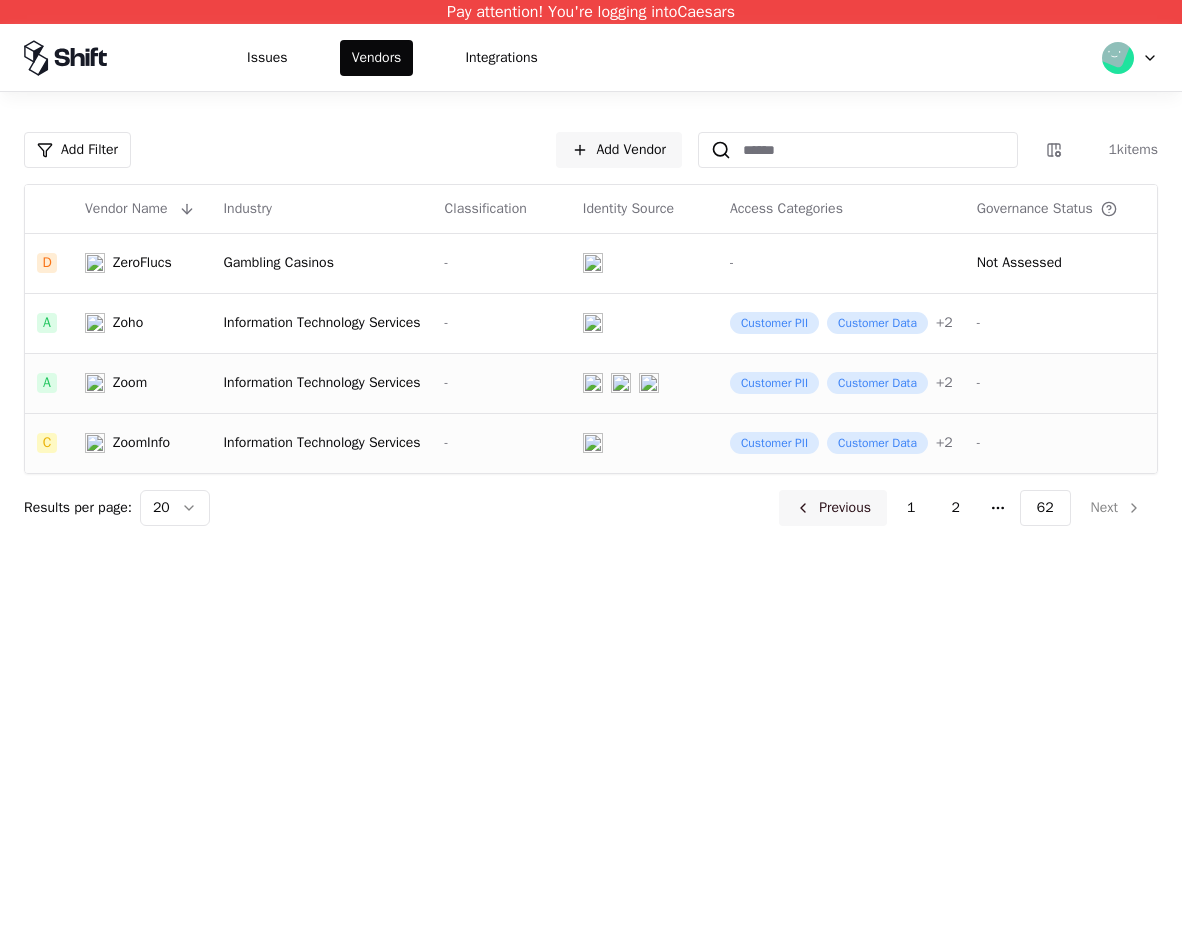 click on "Previous" 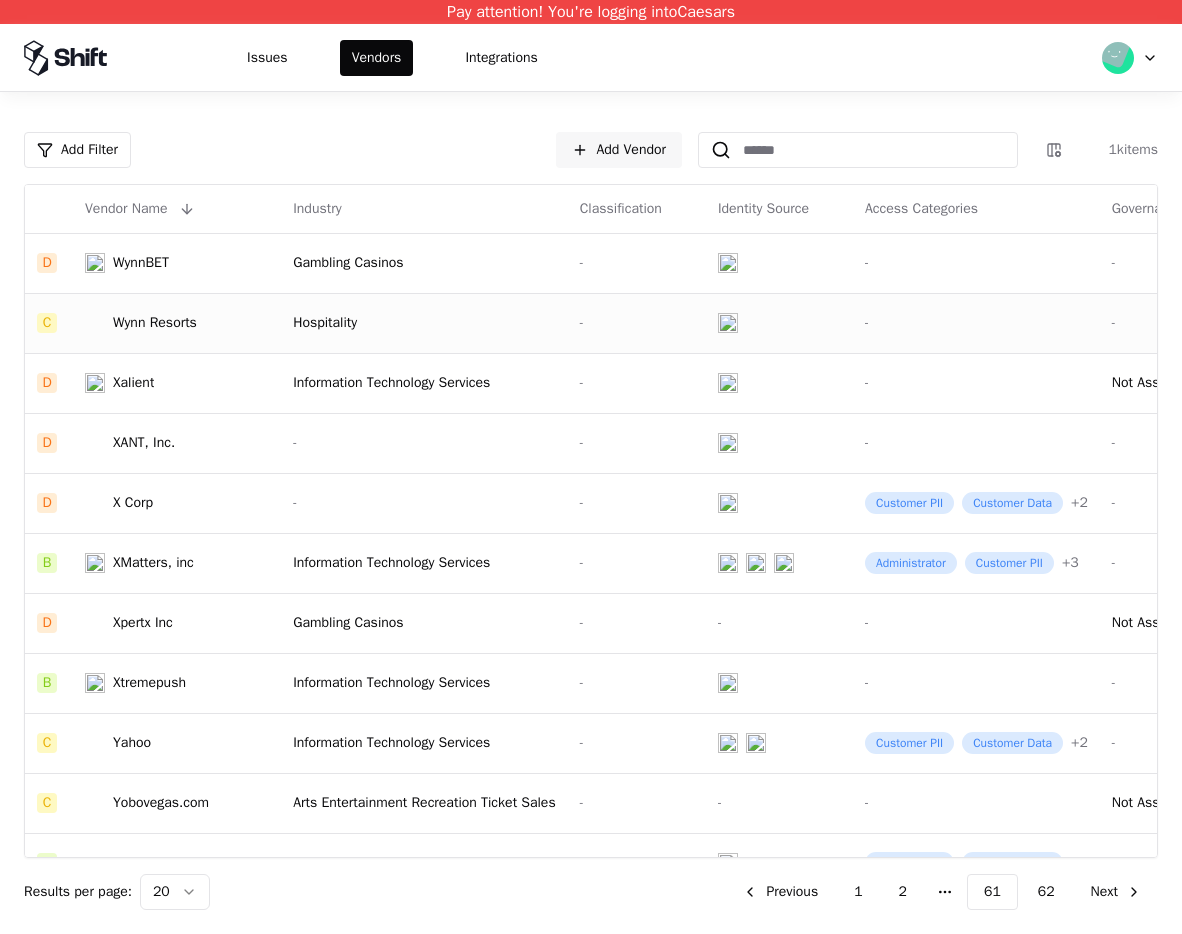 click on "Hospitality" 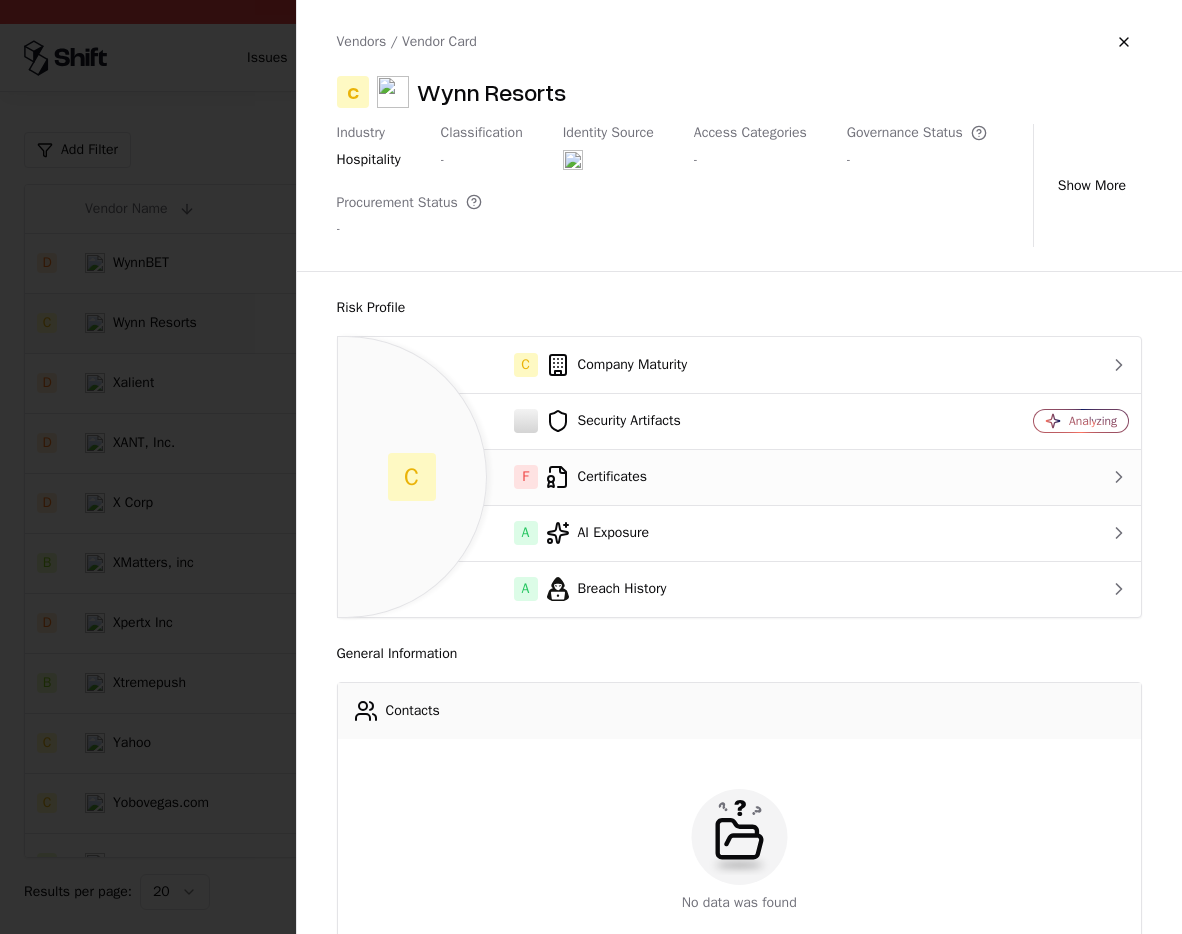 click on "F Certificates" at bounding box center (640, 477) 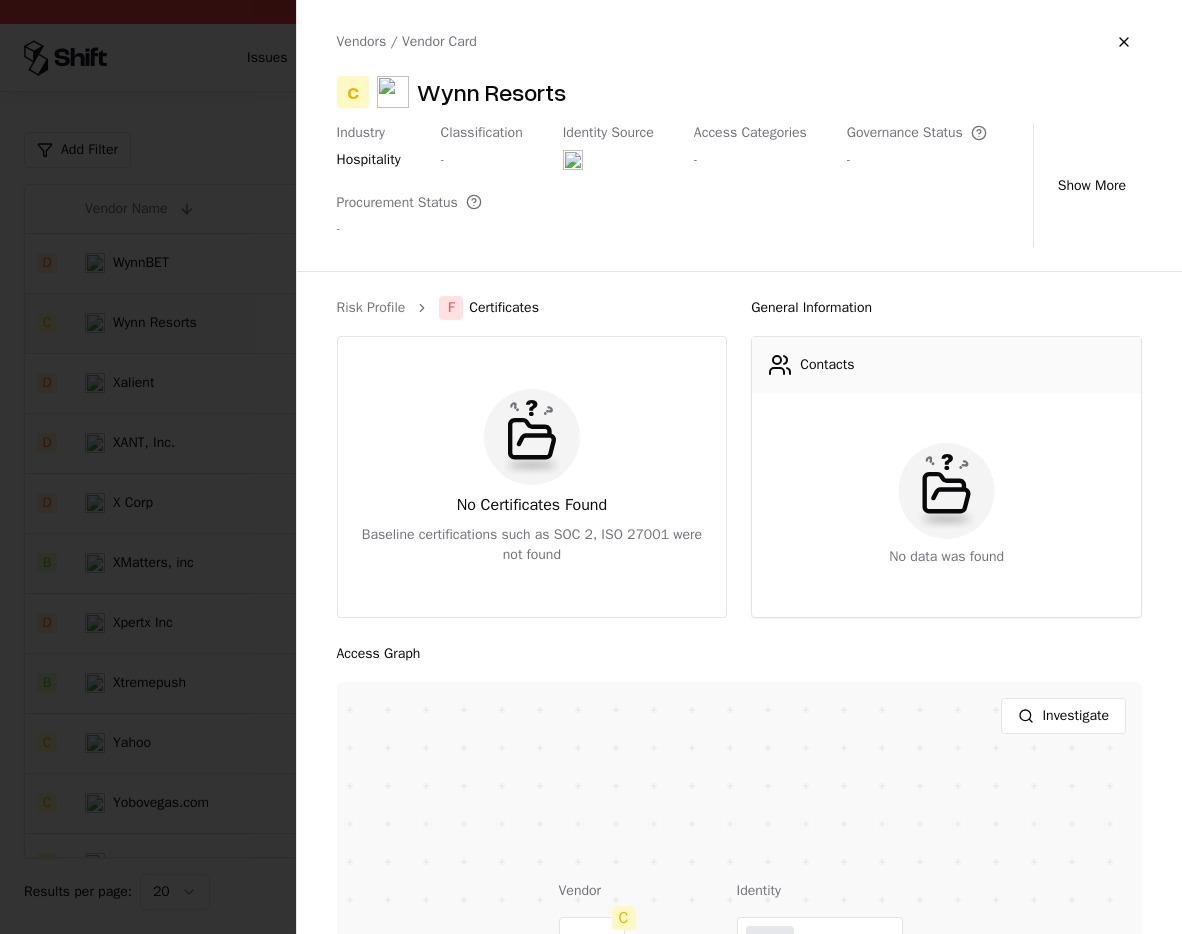 click on "No Certificates Found Baseline certifications such as SOC 2, ISO 27001 were not found" at bounding box center [532, 477] 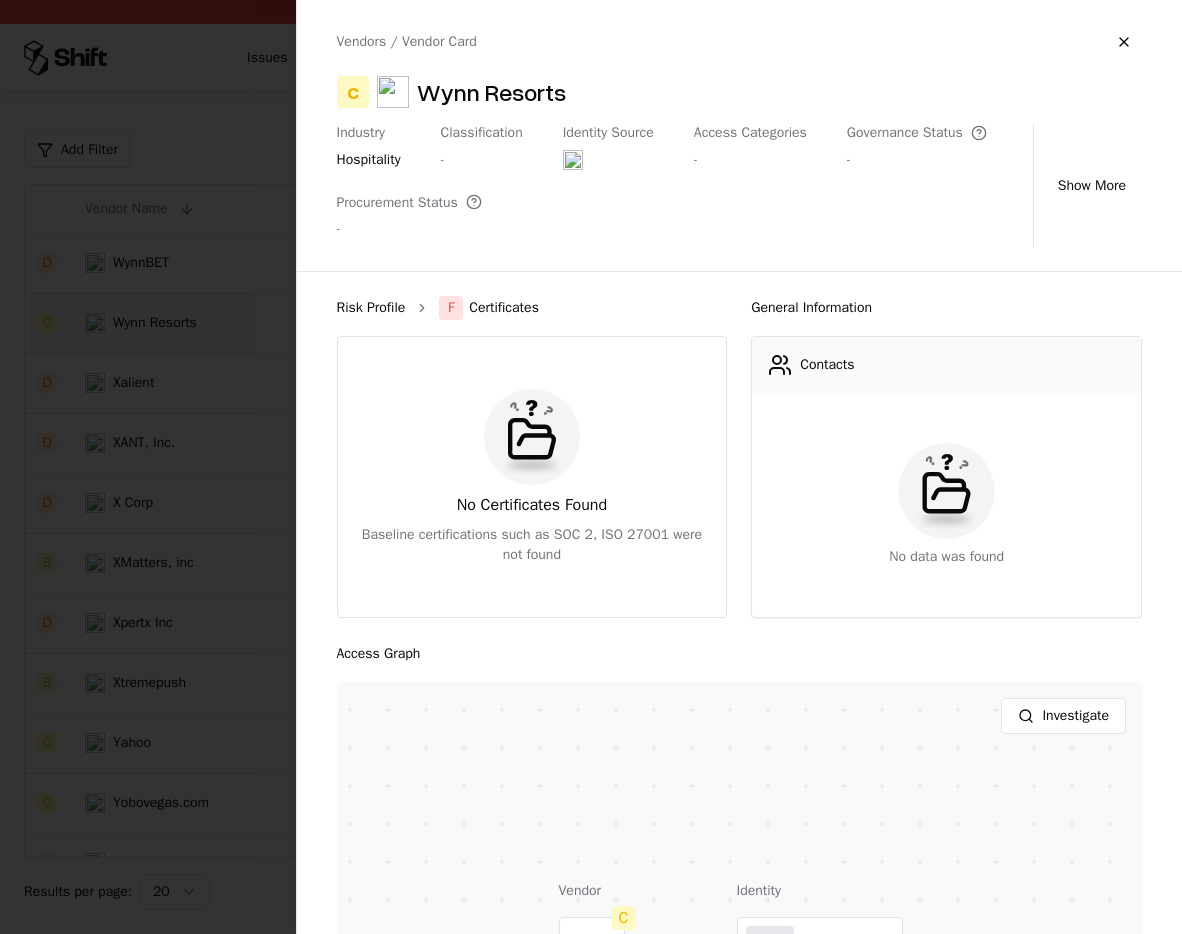 click on "Risk Profile" at bounding box center [371, 308] 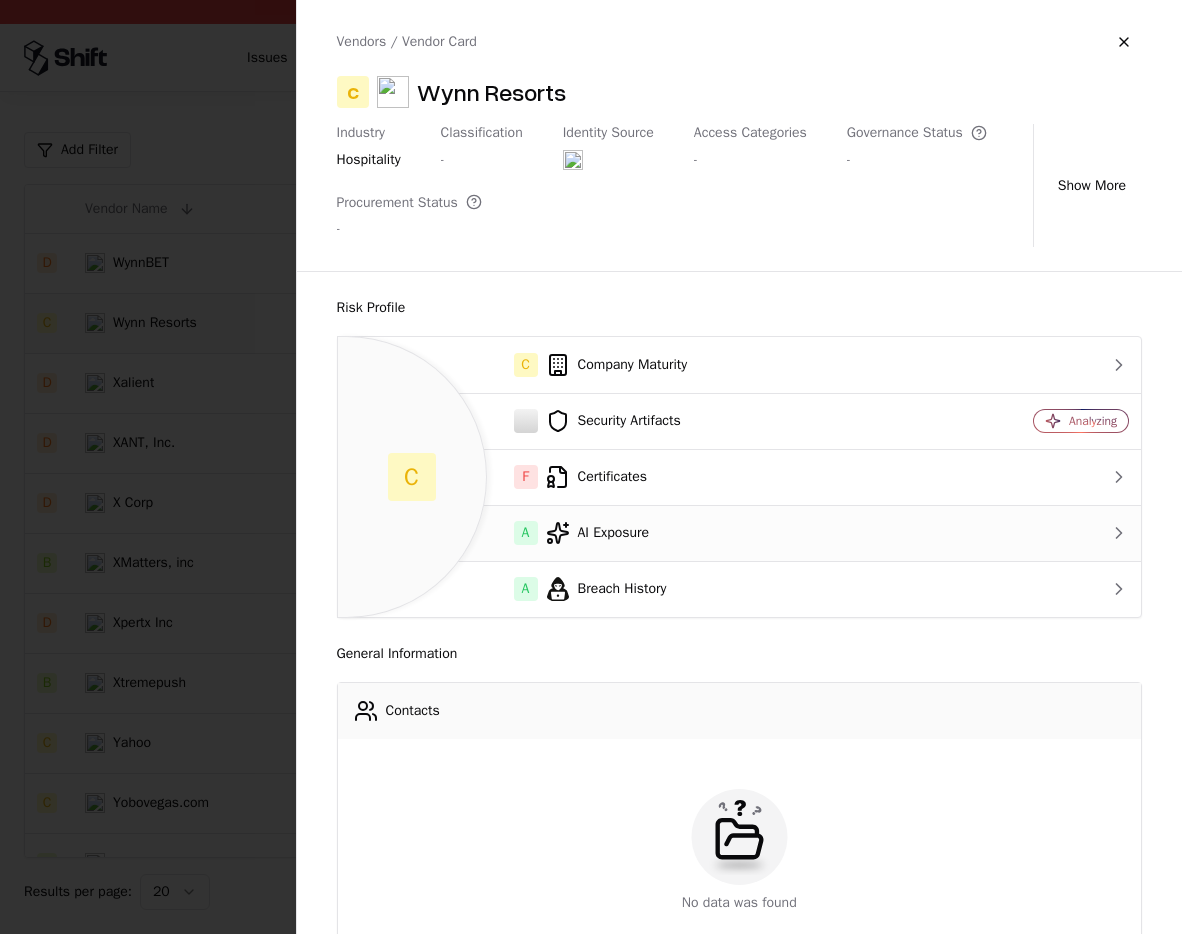 drag, startPoint x: 659, startPoint y: 502, endPoint x: 654, endPoint y: 532, distance: 30.413813 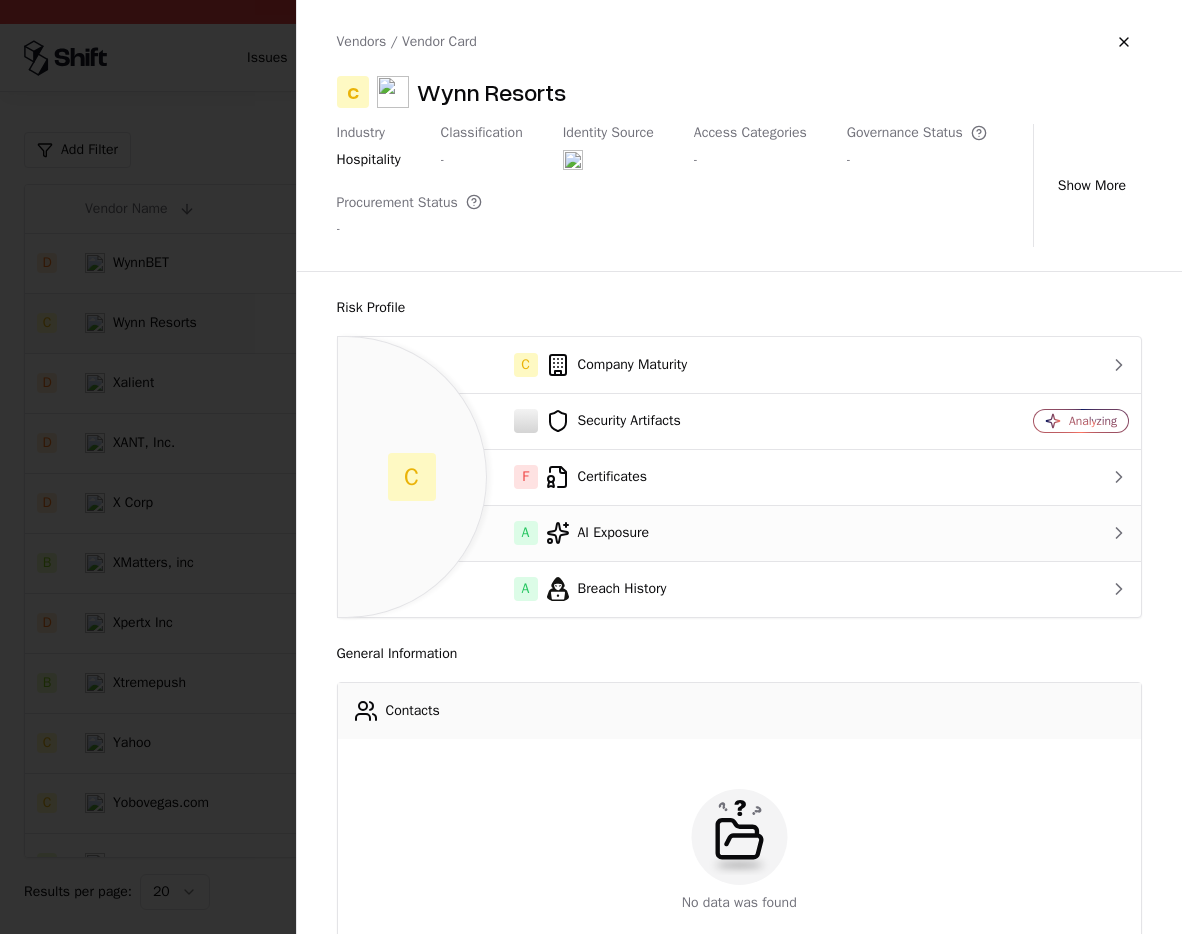 click on "C Company Maturity Security Artifacts Analyzing F Certificates A AI Exposure A Breach History" at bounding box center [740, 477] 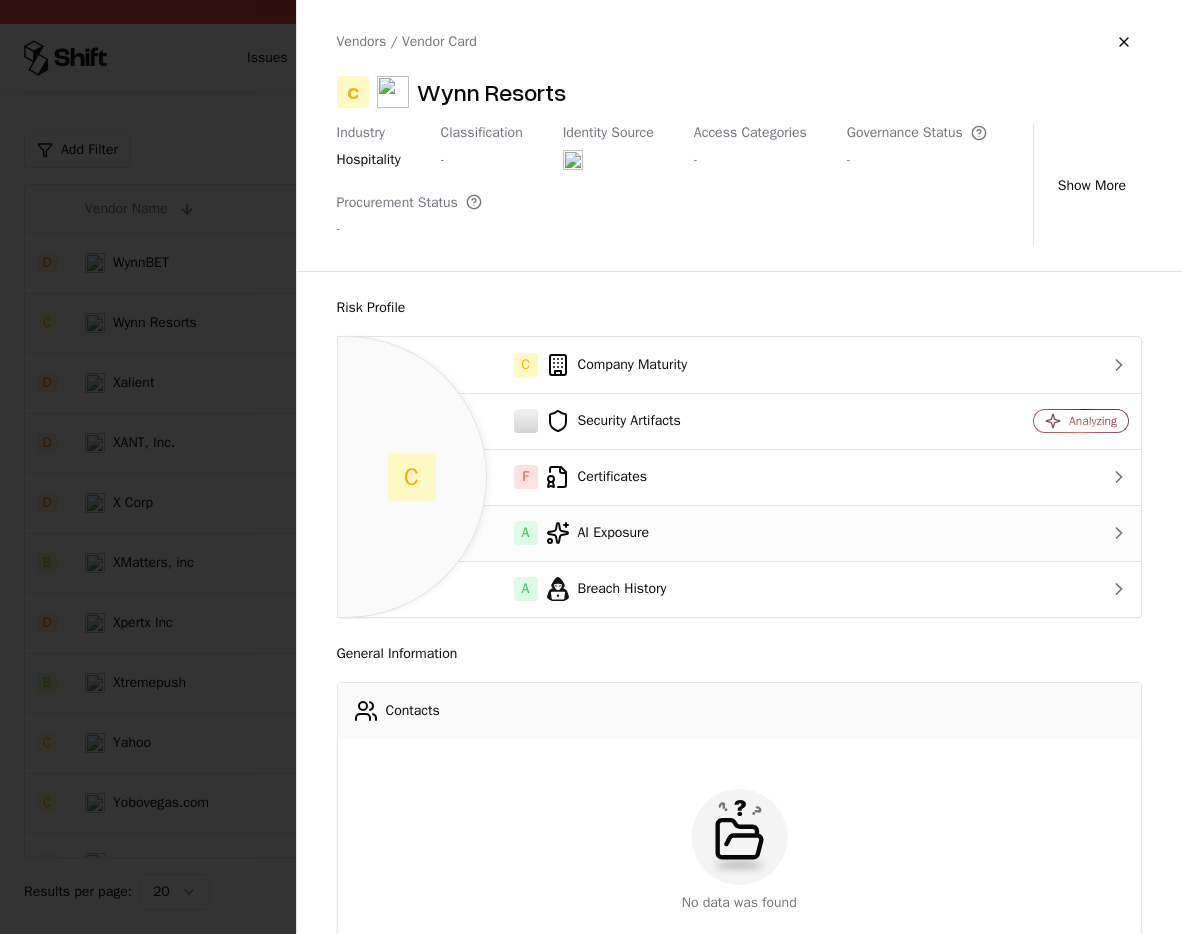 click on "A AI Exposure" at bounding box center [640, 533] 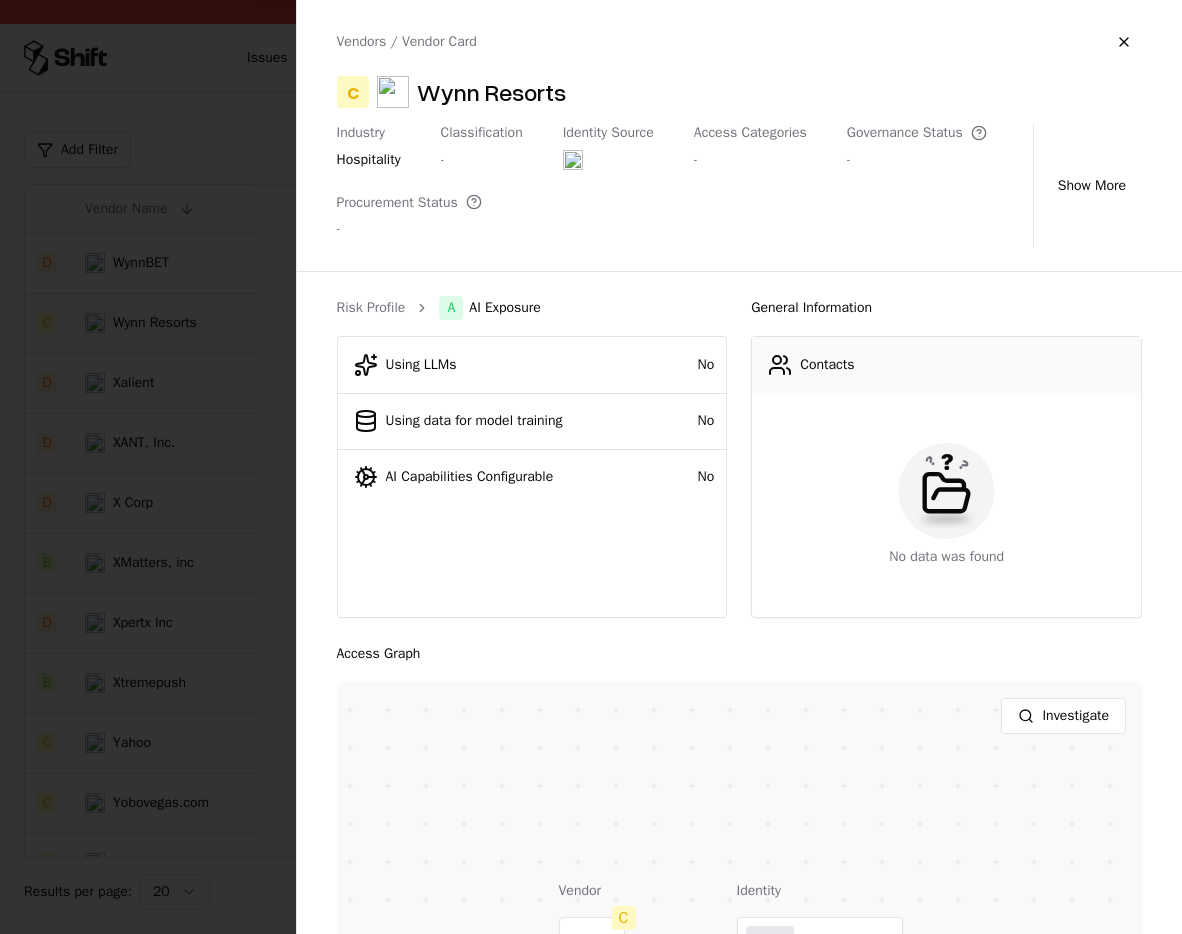 click on "Risk Profile A AI Exposure Using LLMs No Using data for model training No AI Capabilities Configurable No" at bounding box center [532, 457] 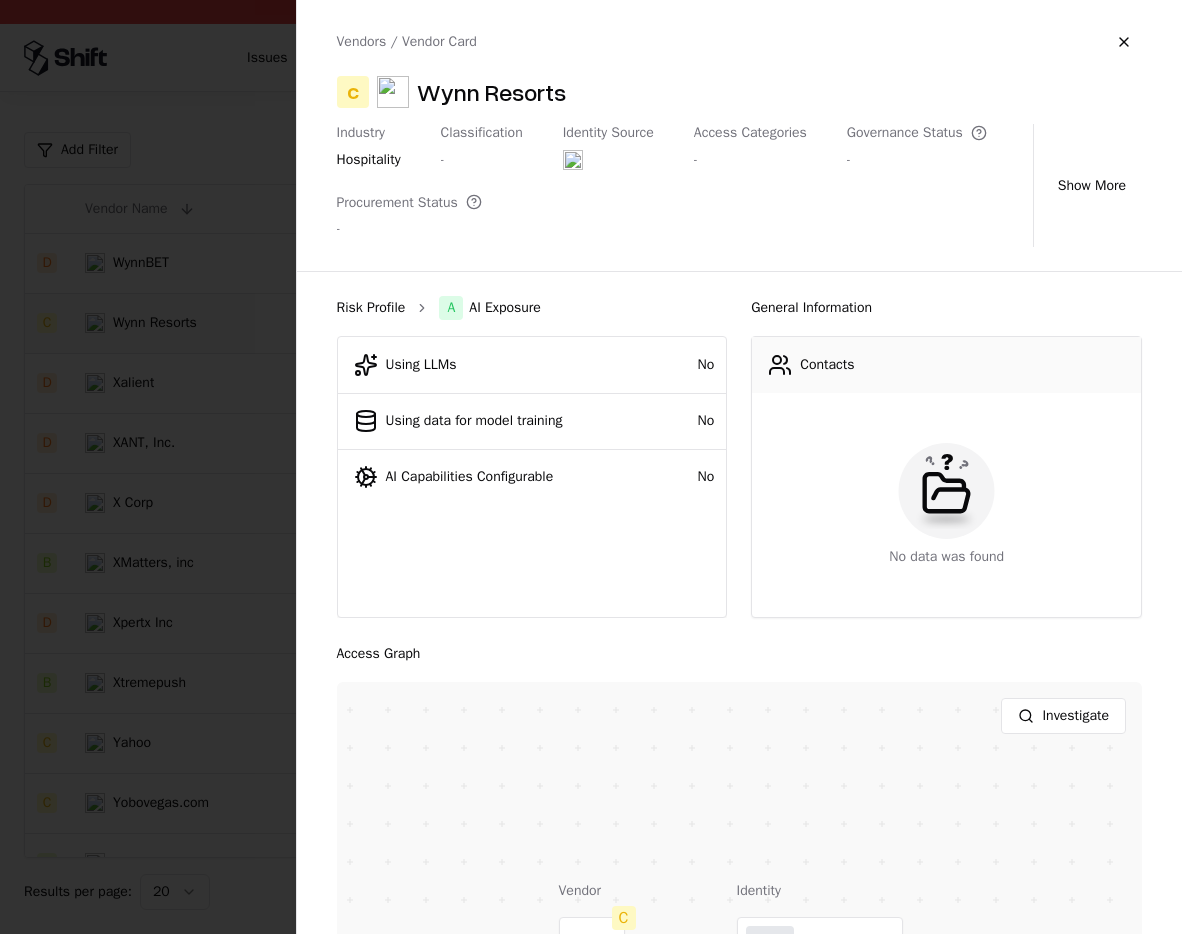 click on "Risk Profile" at bounding box center (371, 308) 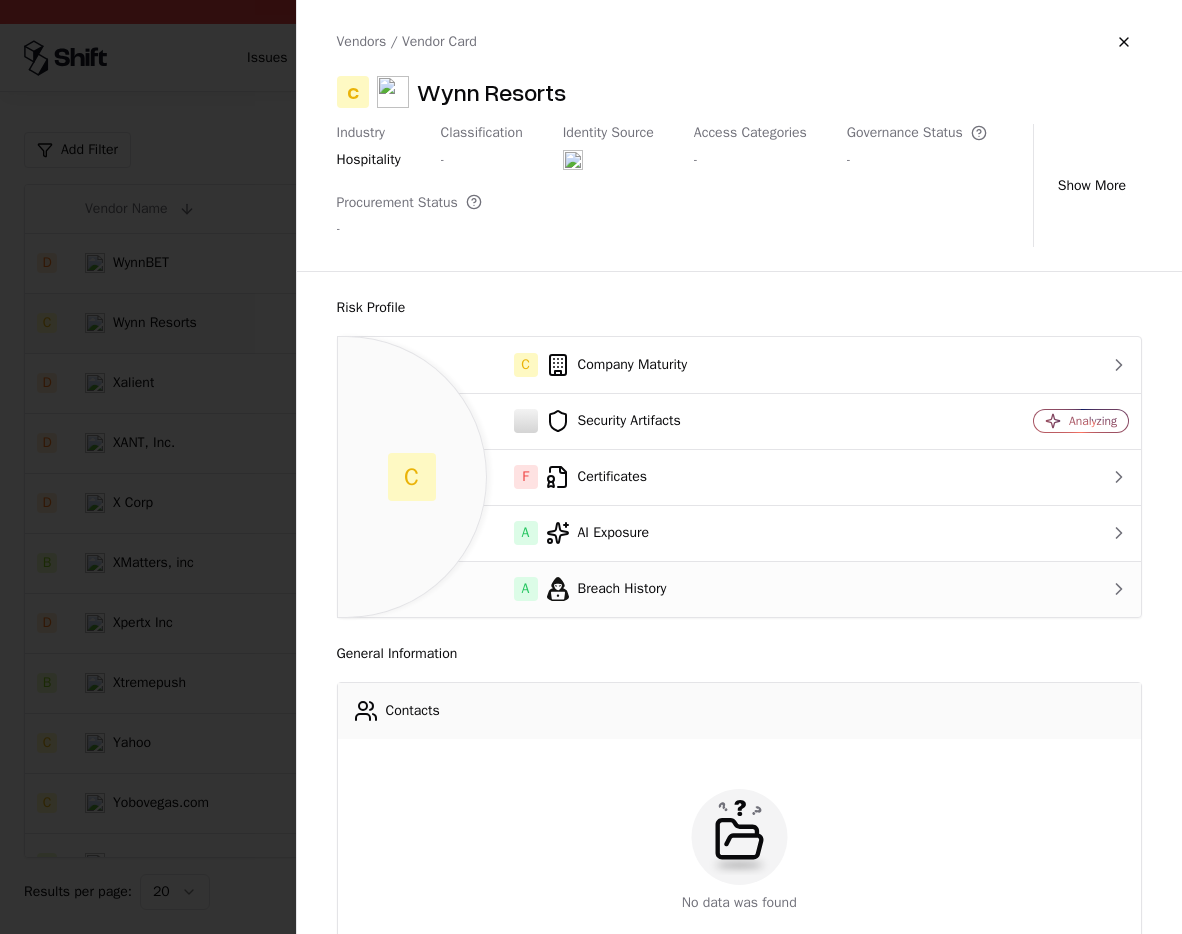 click on "A Breach History" at bounding box center (640, 589) 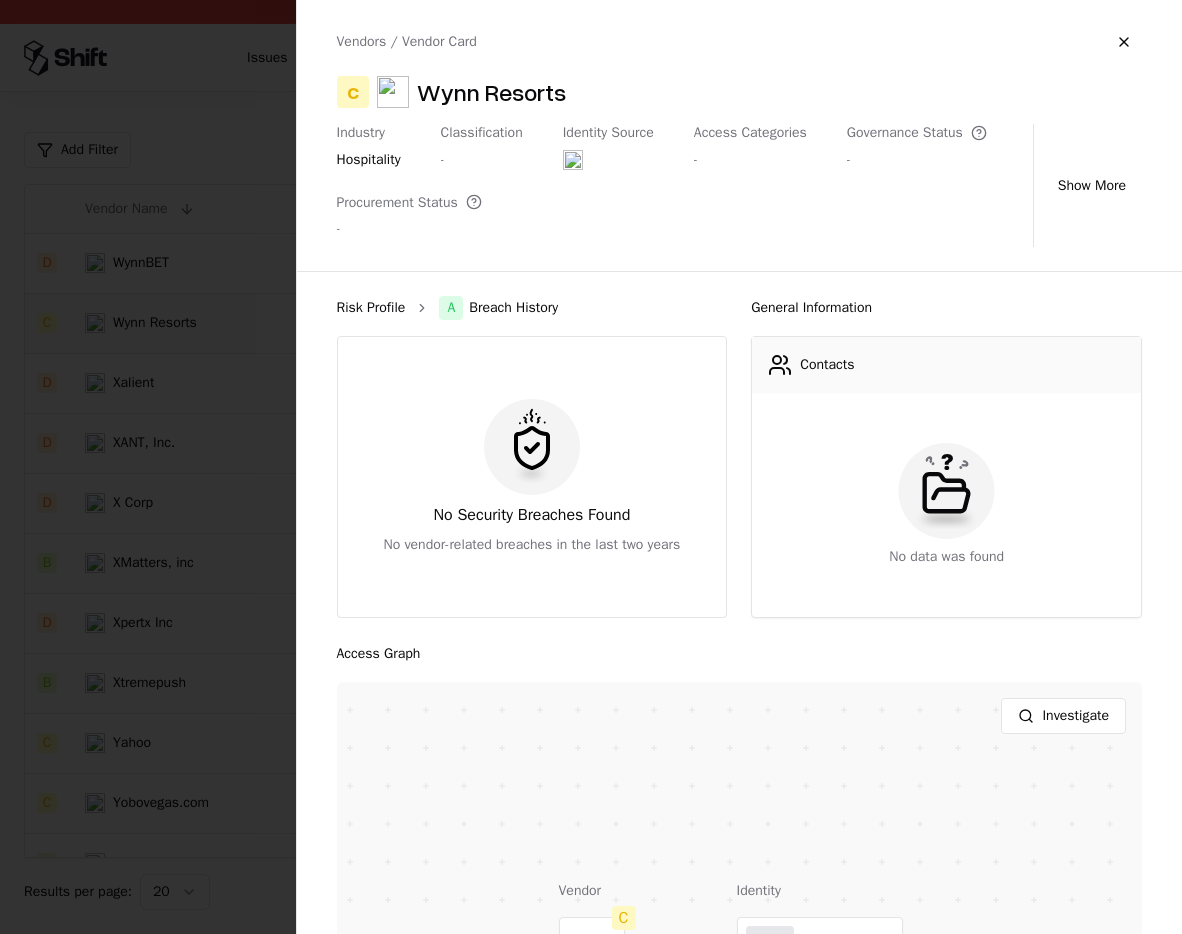 click on "Risk Profile" at bounding box center (371, 308) 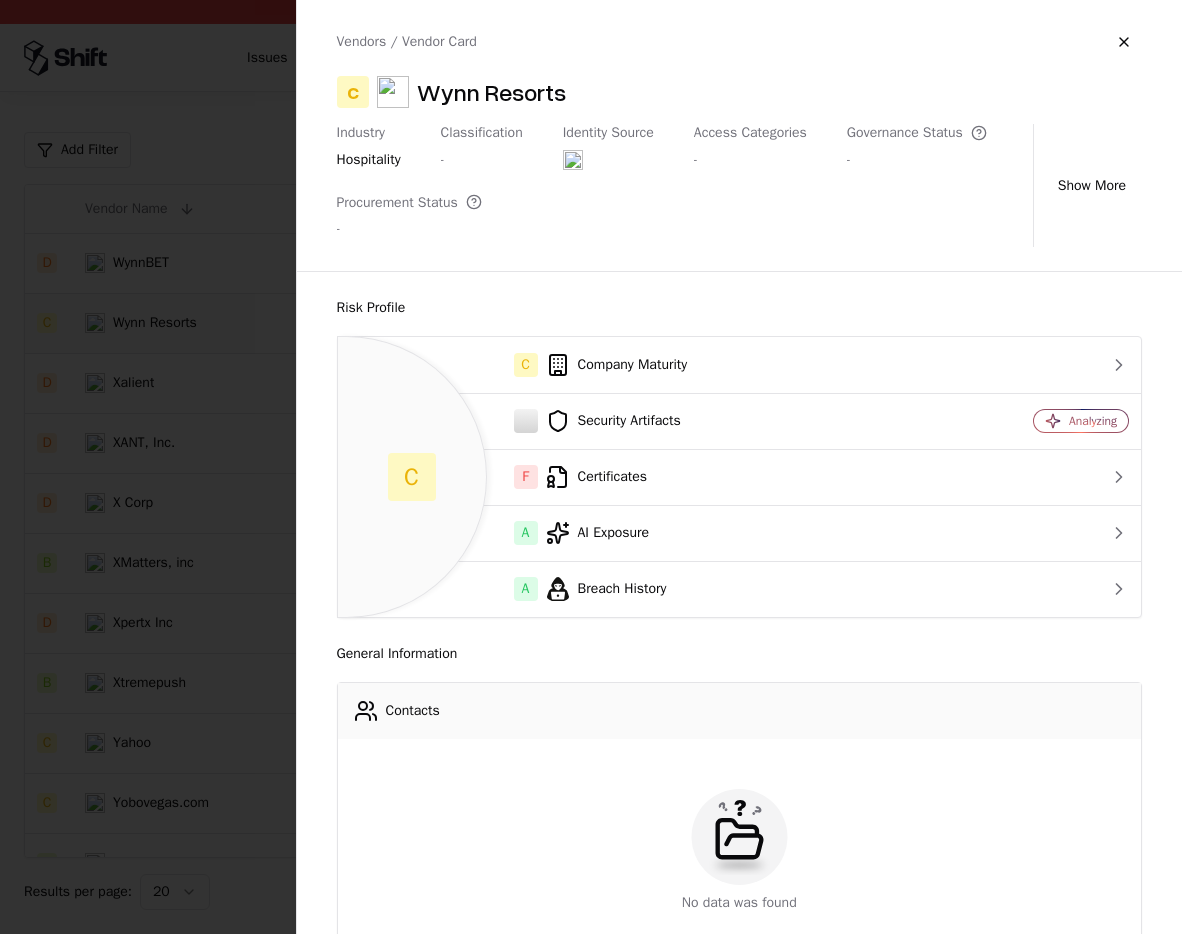 click at bounding box center (591, 467) 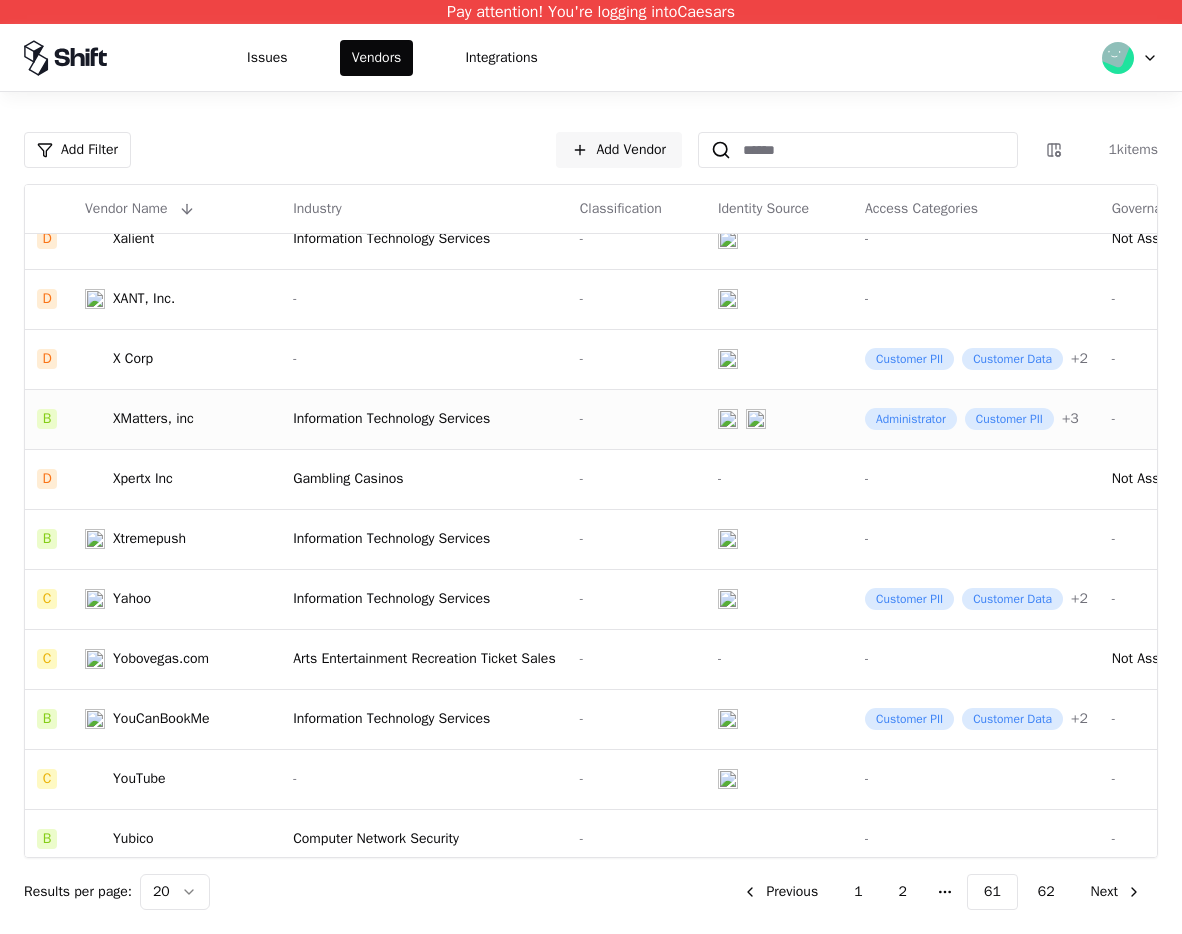 scroll, scrollTop: 148, scrollLeft: 0, axis: vertical 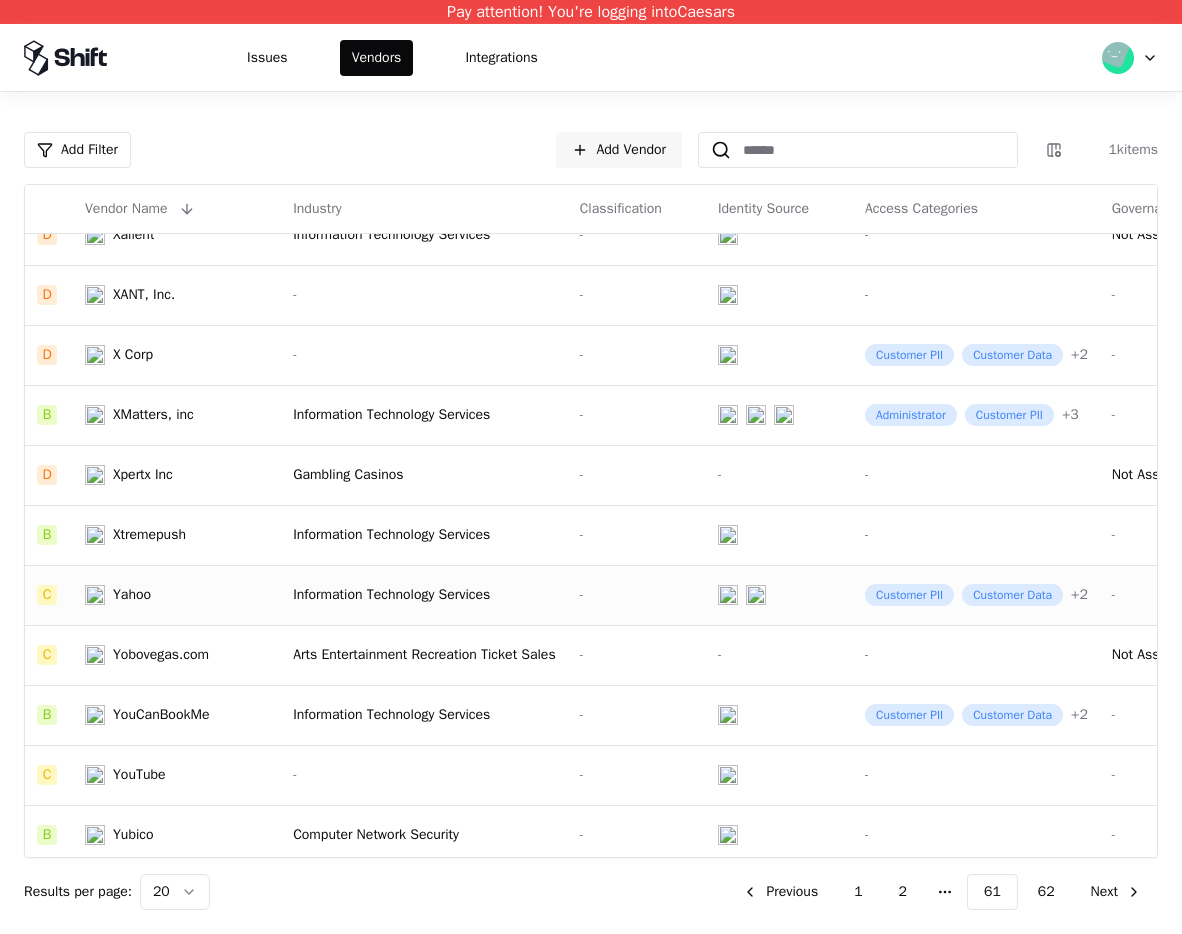 click on "Information Technology Services" 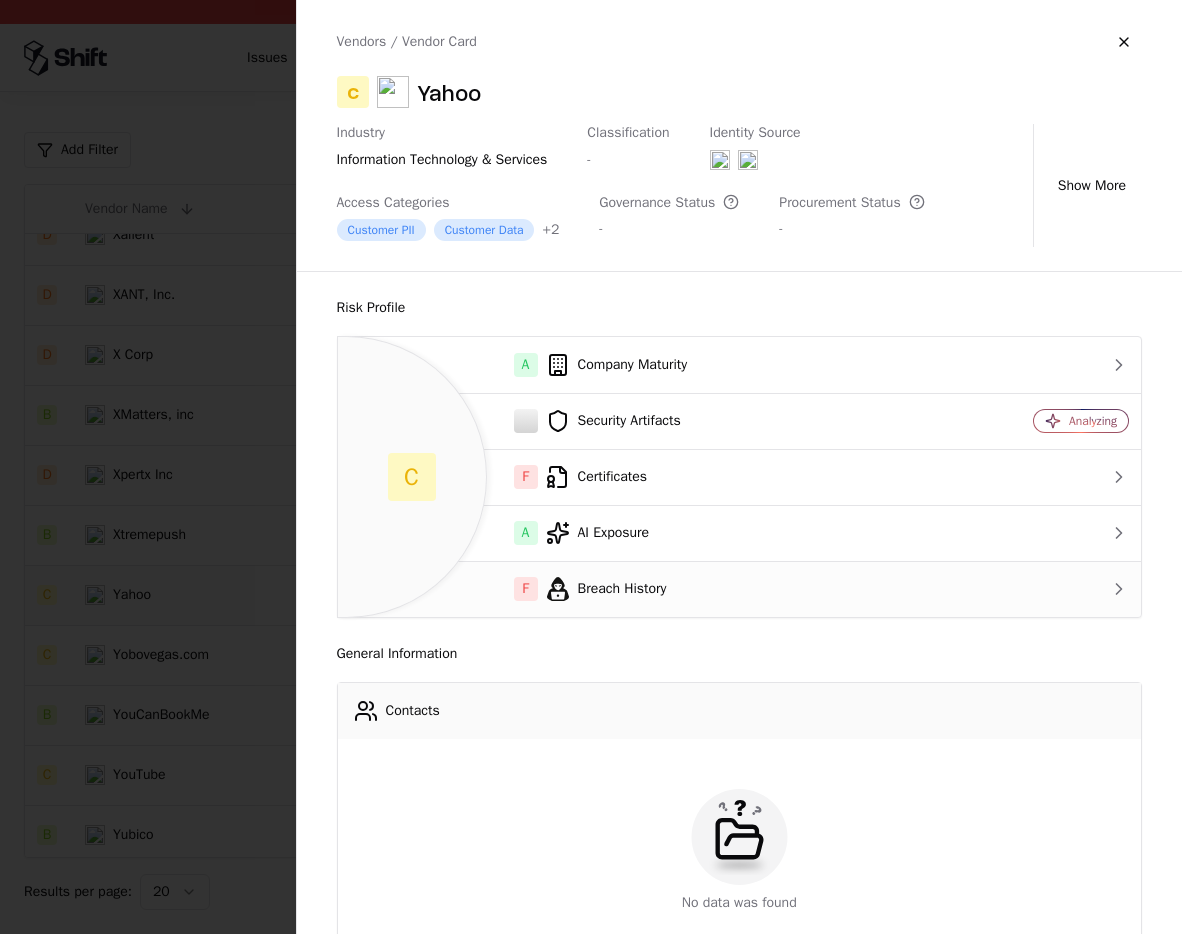 click on "F Breach History" at bounding box center (640, 589) 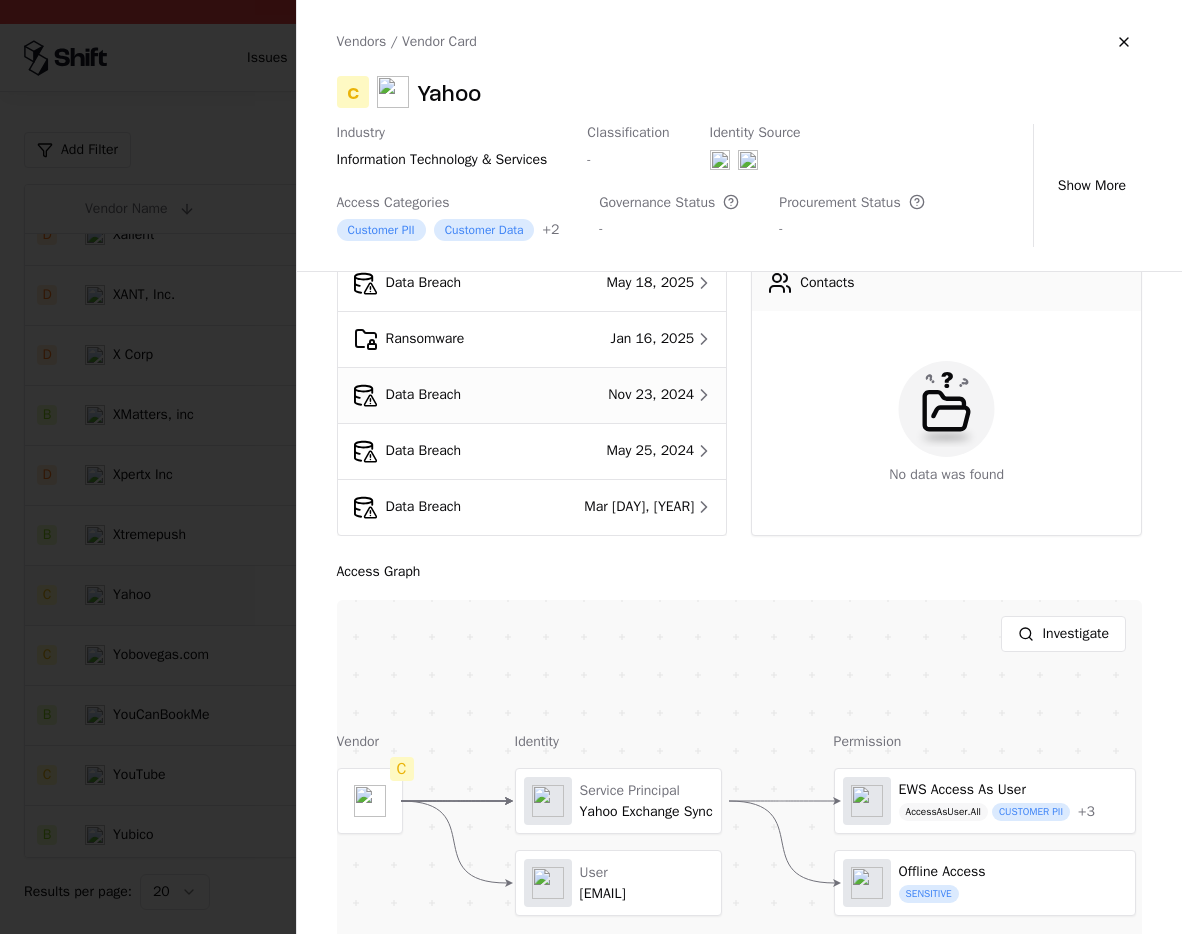 scroll, scrollTop: 80, scrollLeft: 0, axis: vertical 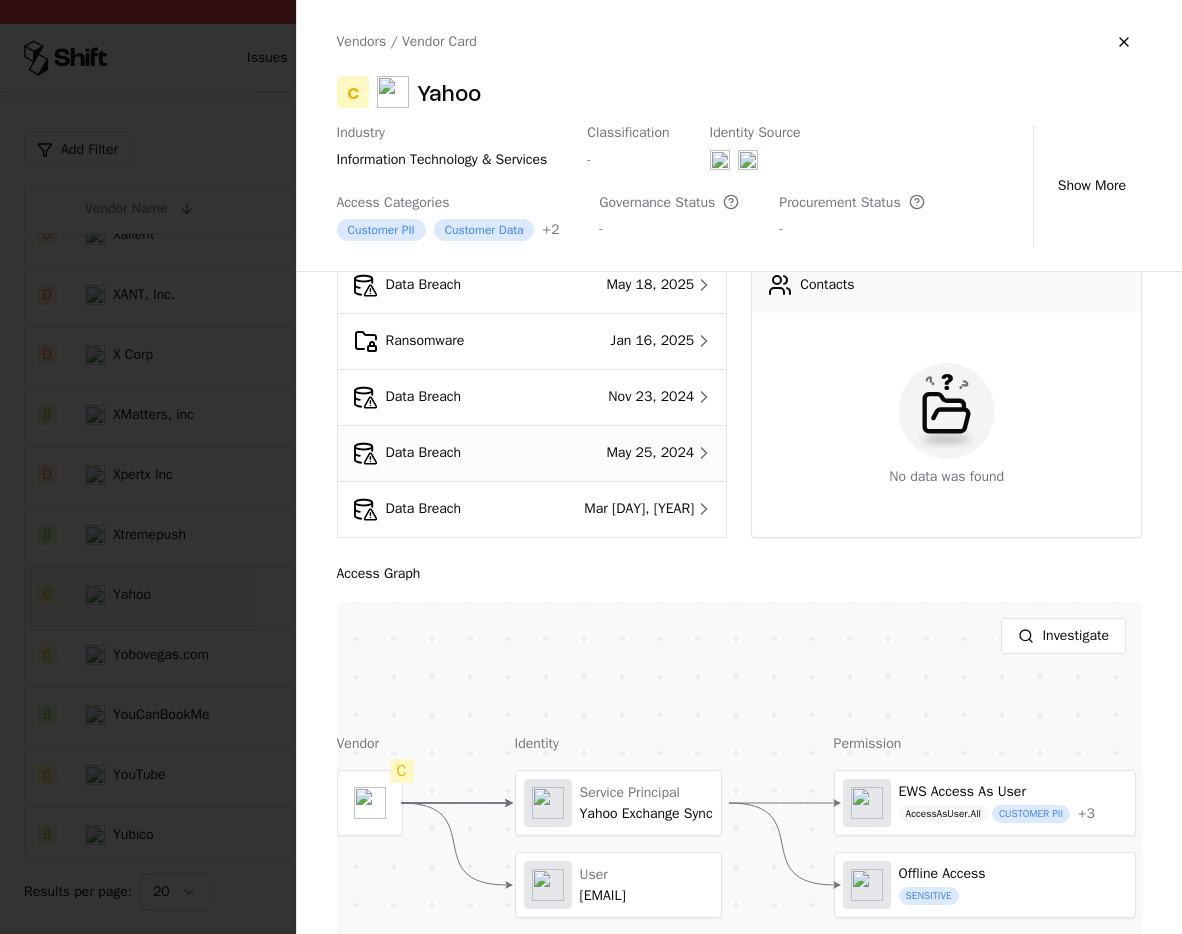 click on "Data Breach" at bounding box center (431, 453) 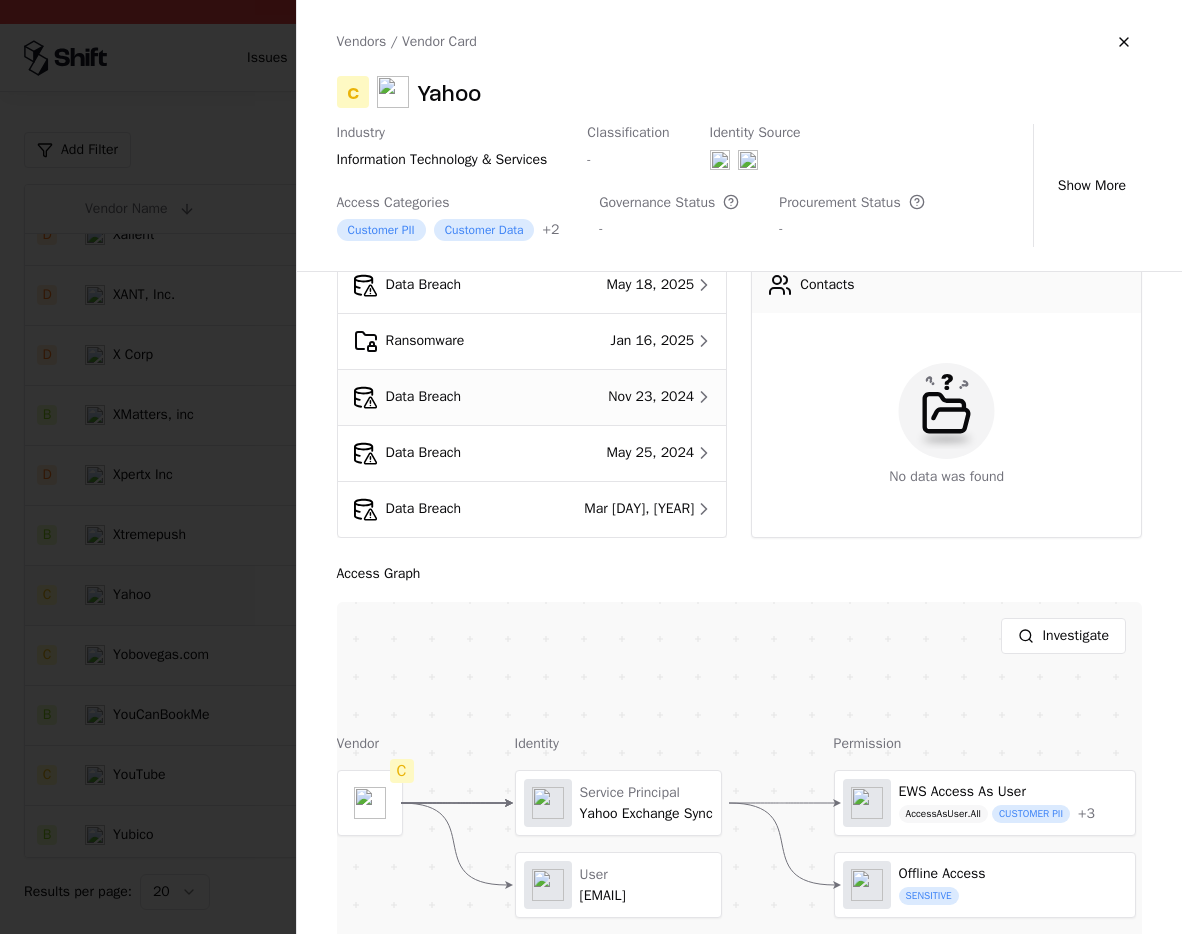 click on "Data Breach" at bounding box center [431, 397] 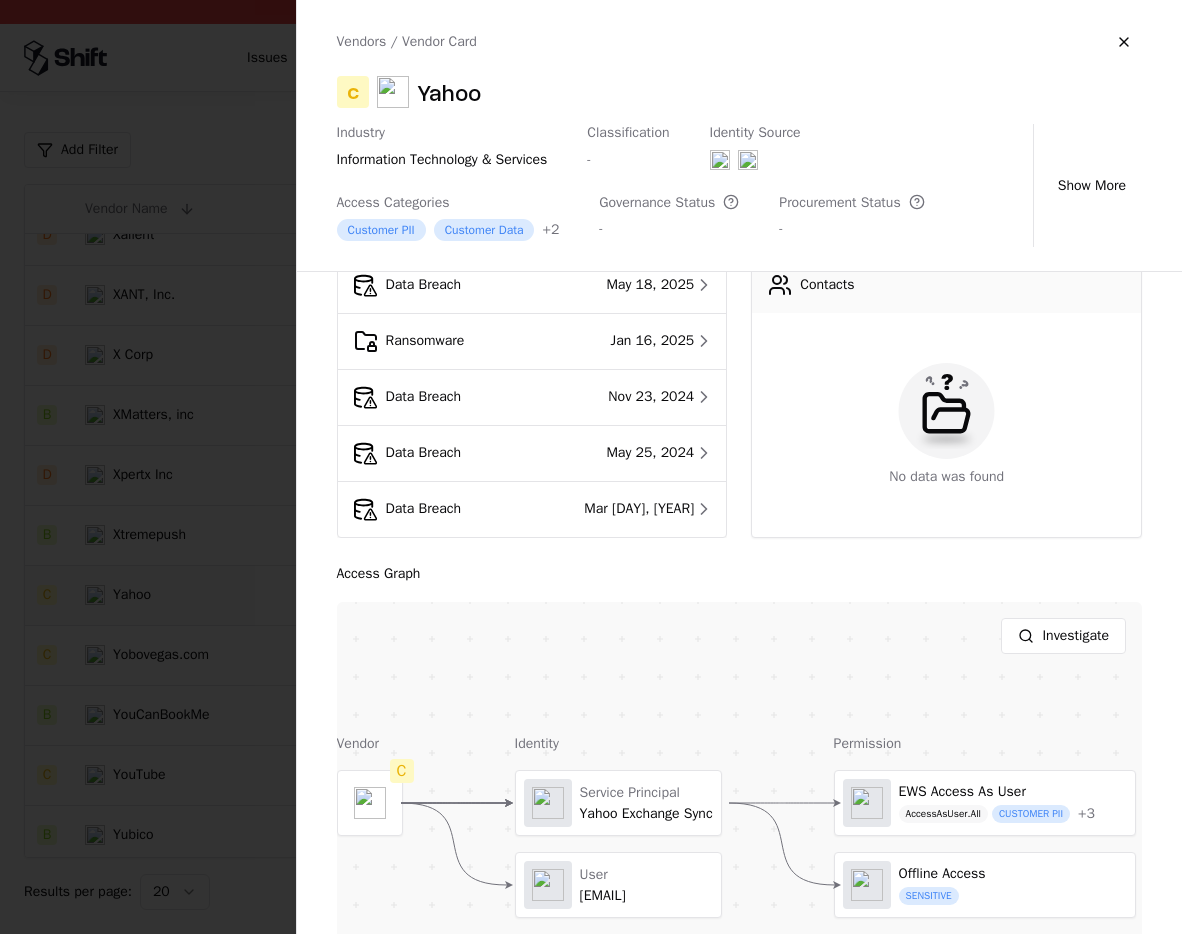 click at bounding box center [591, 467] 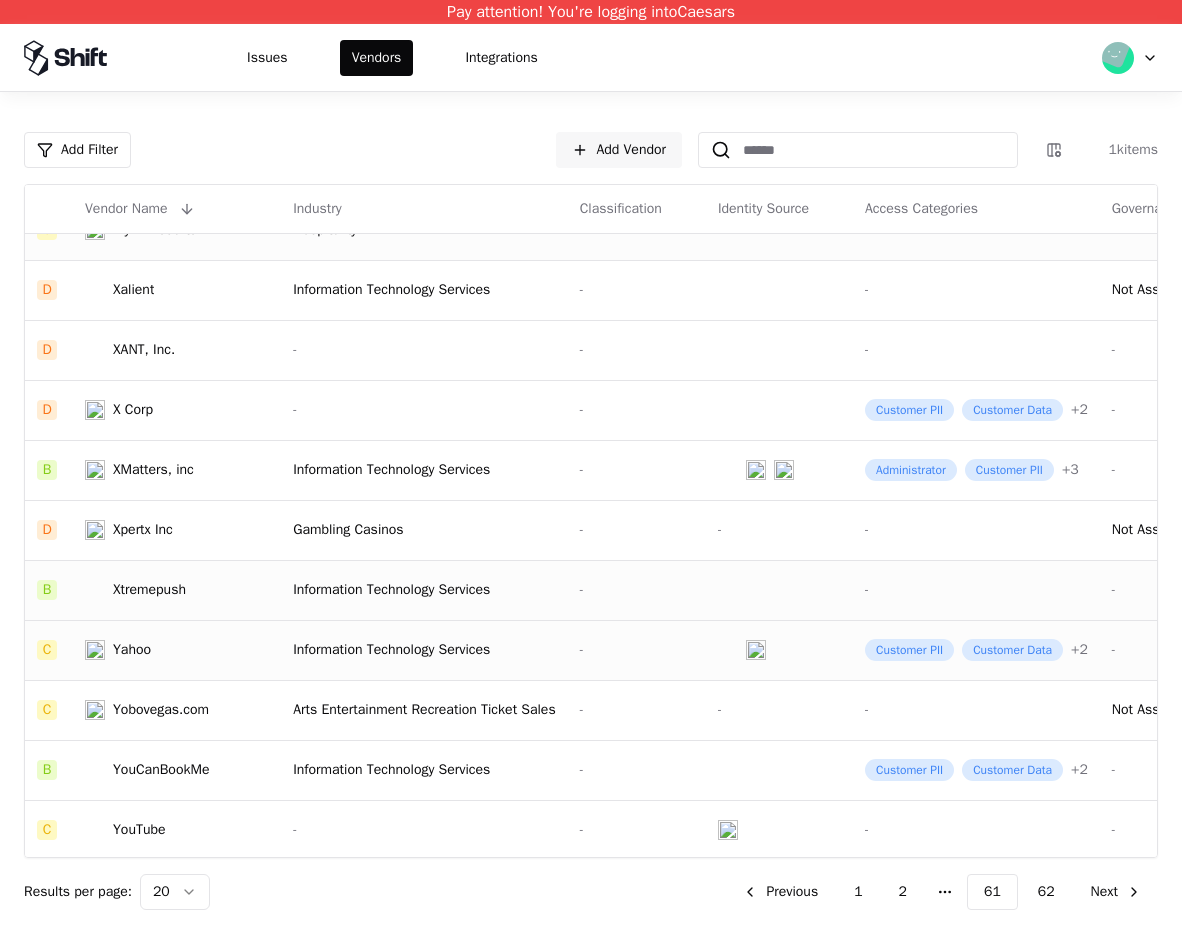 scroll, scrollTop: 92, scrollLeft: 0, axis: vertical 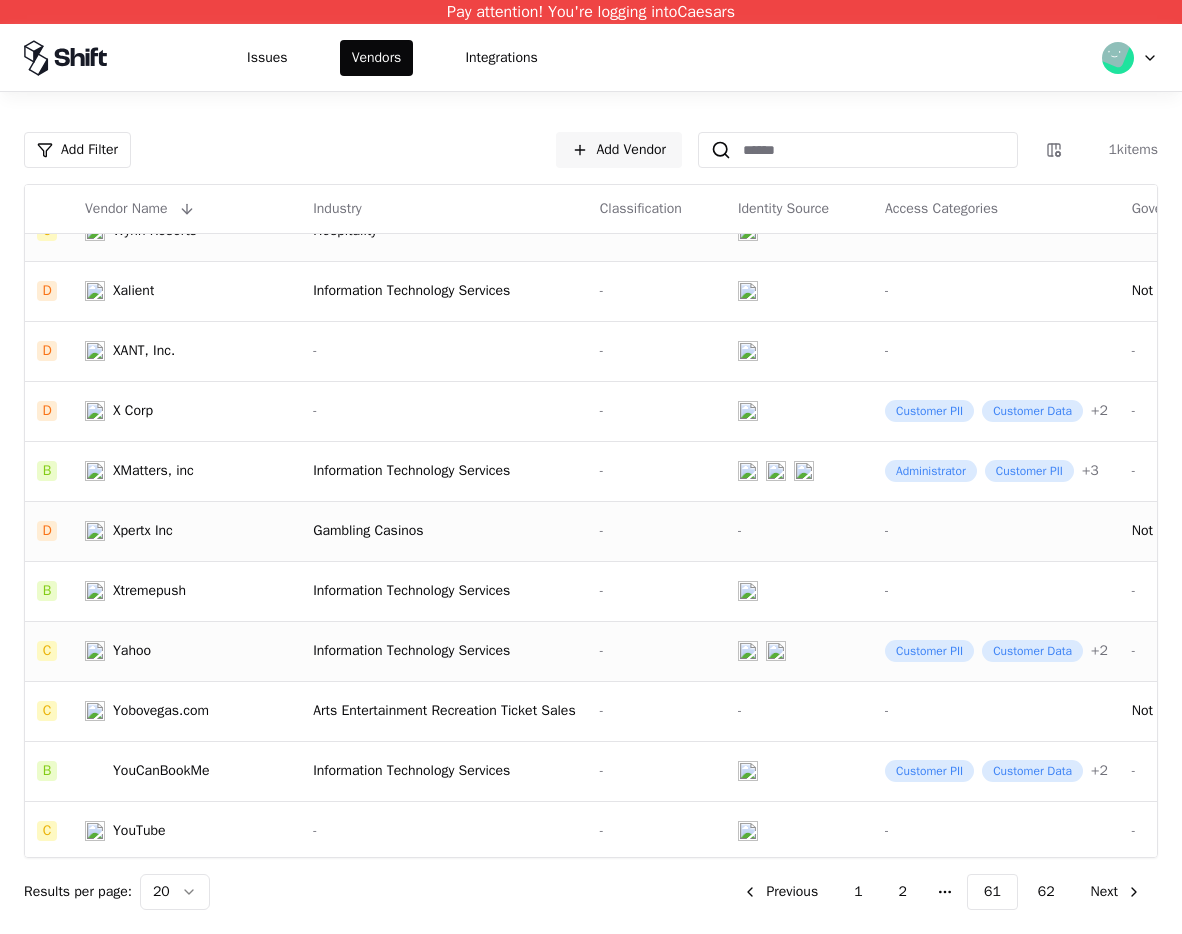 click on "Gambling Casinos" 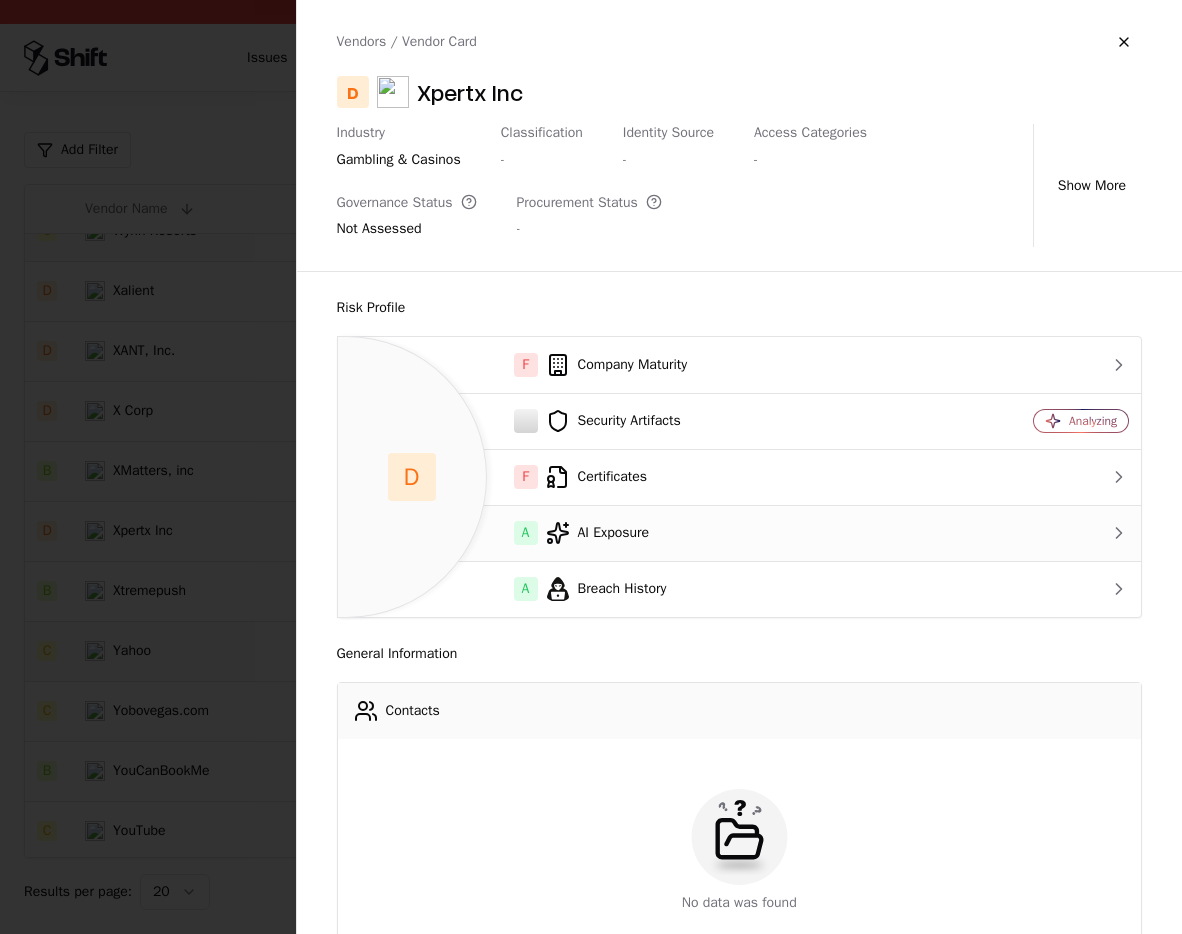 click on "A AI Exposure" at bounding box center [640, 533] 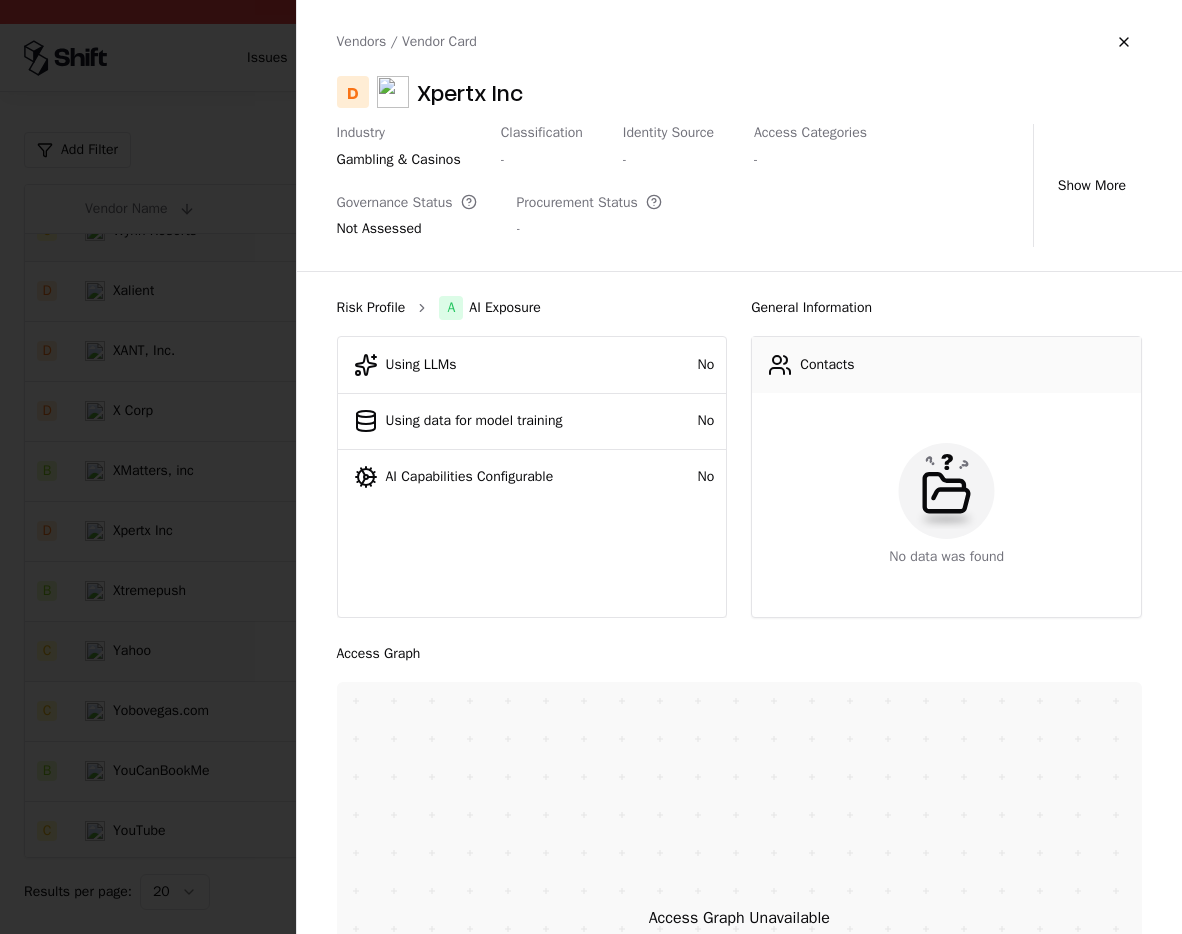 click on "Risk Profile" at bounding box center (371, 308) 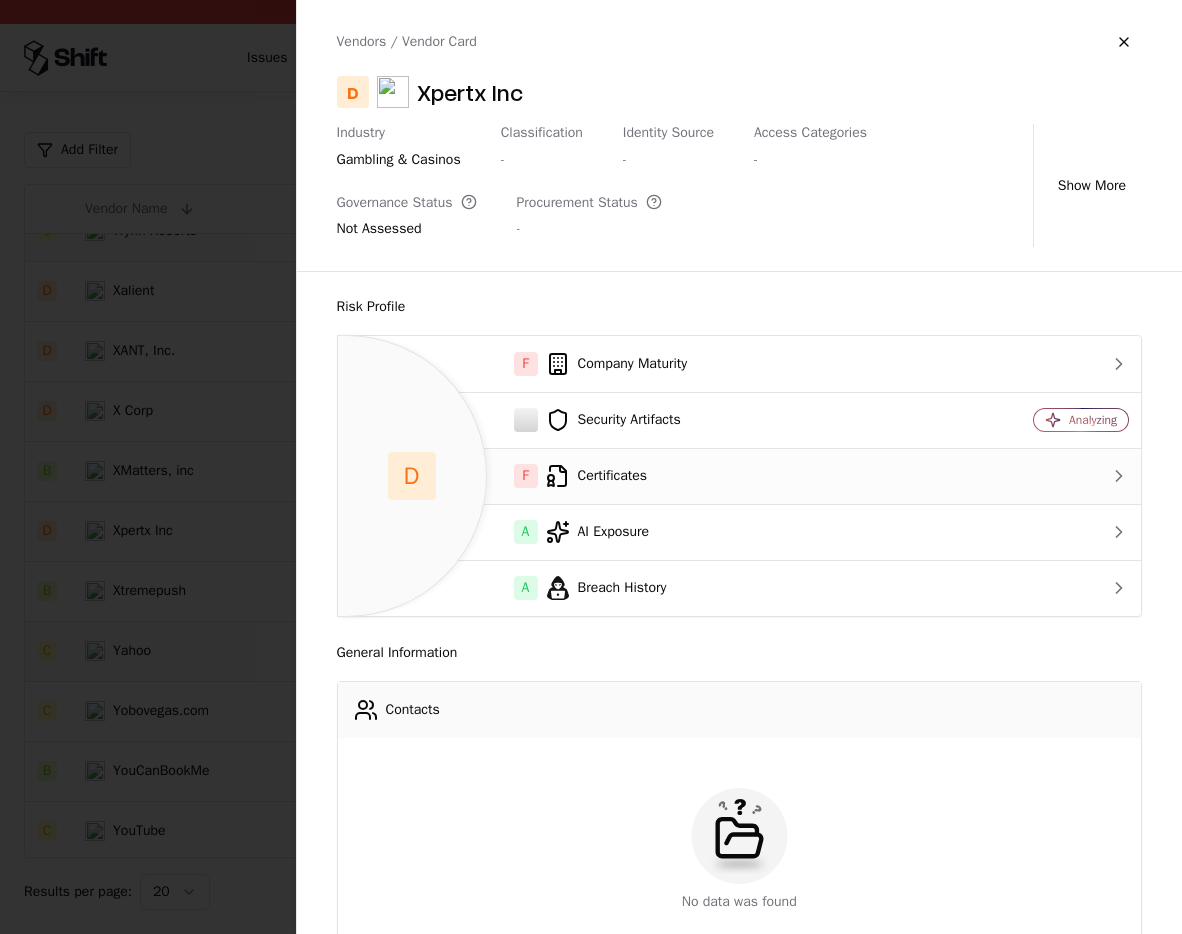 click on "F Certificates" at bounding box center [640, 476] 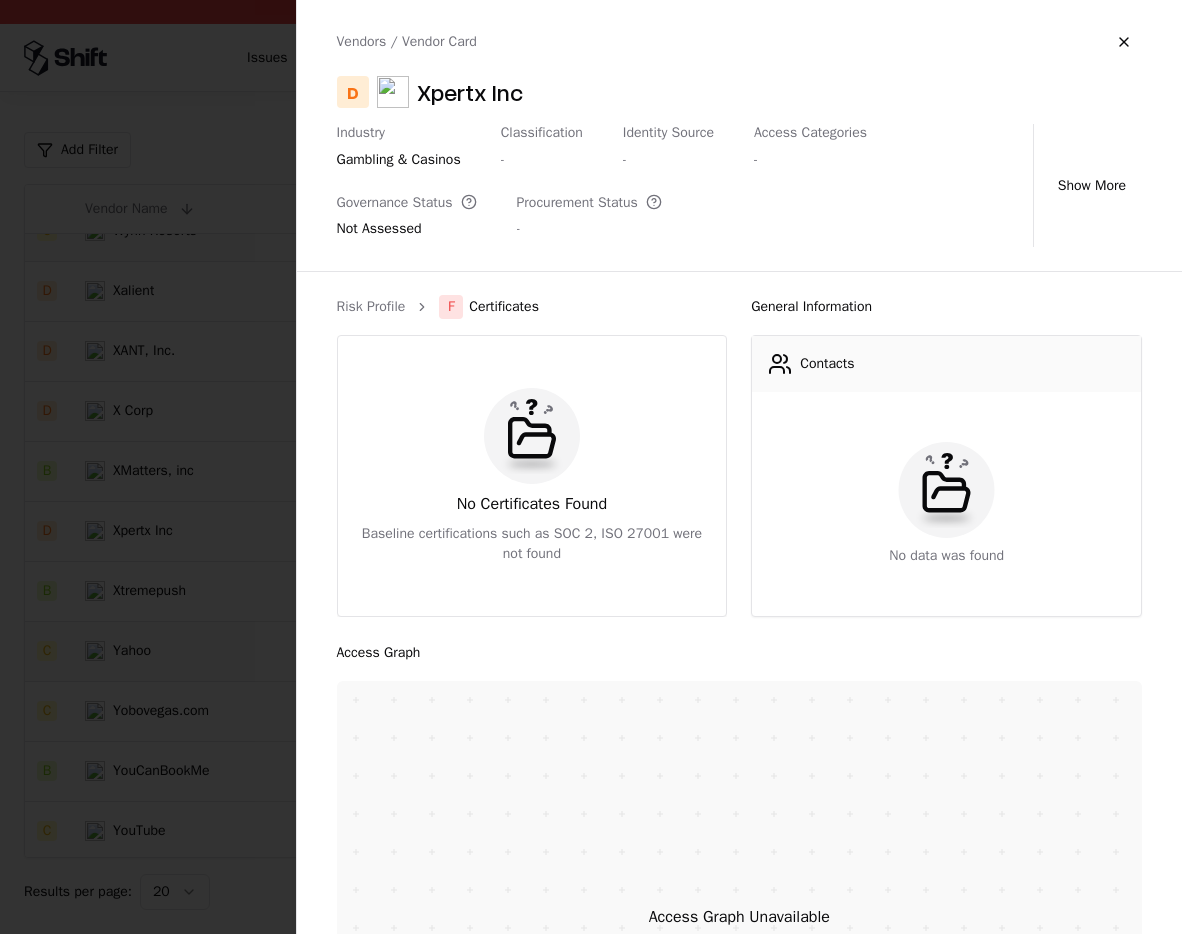 scroll, scrollTop: 5, scrollLeft: 0, axis: vertical 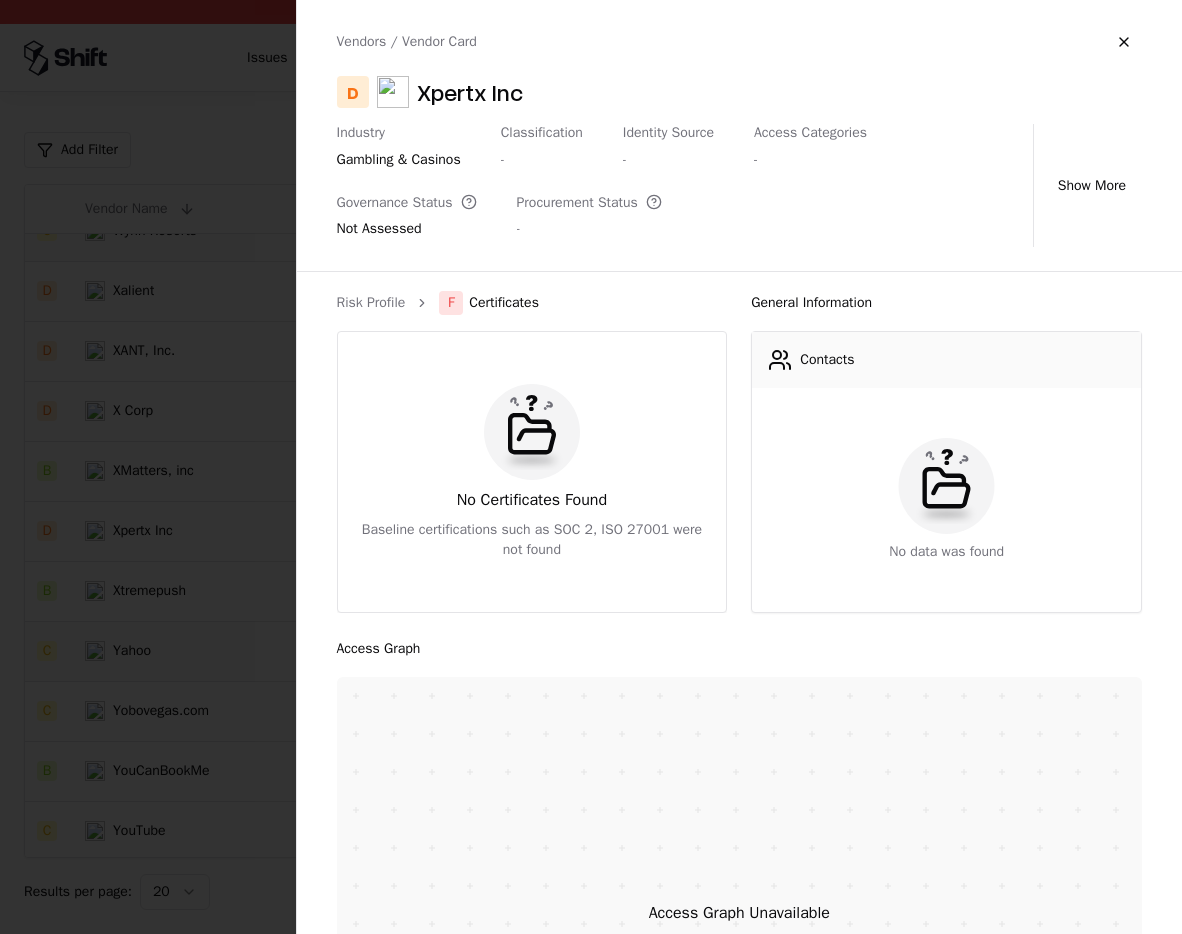 click at bounding box center [591, 467] 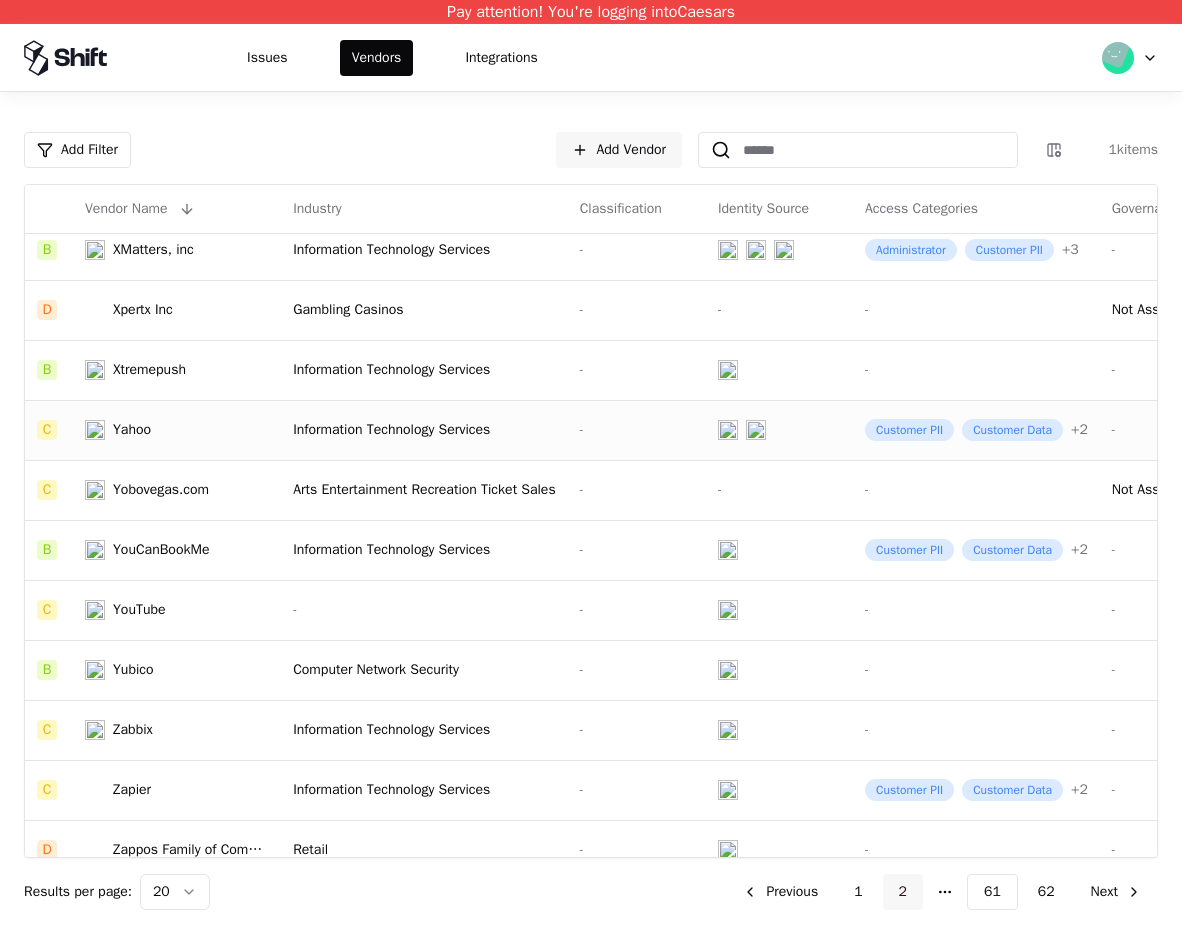 scroll, scrollTop: 316, scrollLeft: 0, axis: vertical 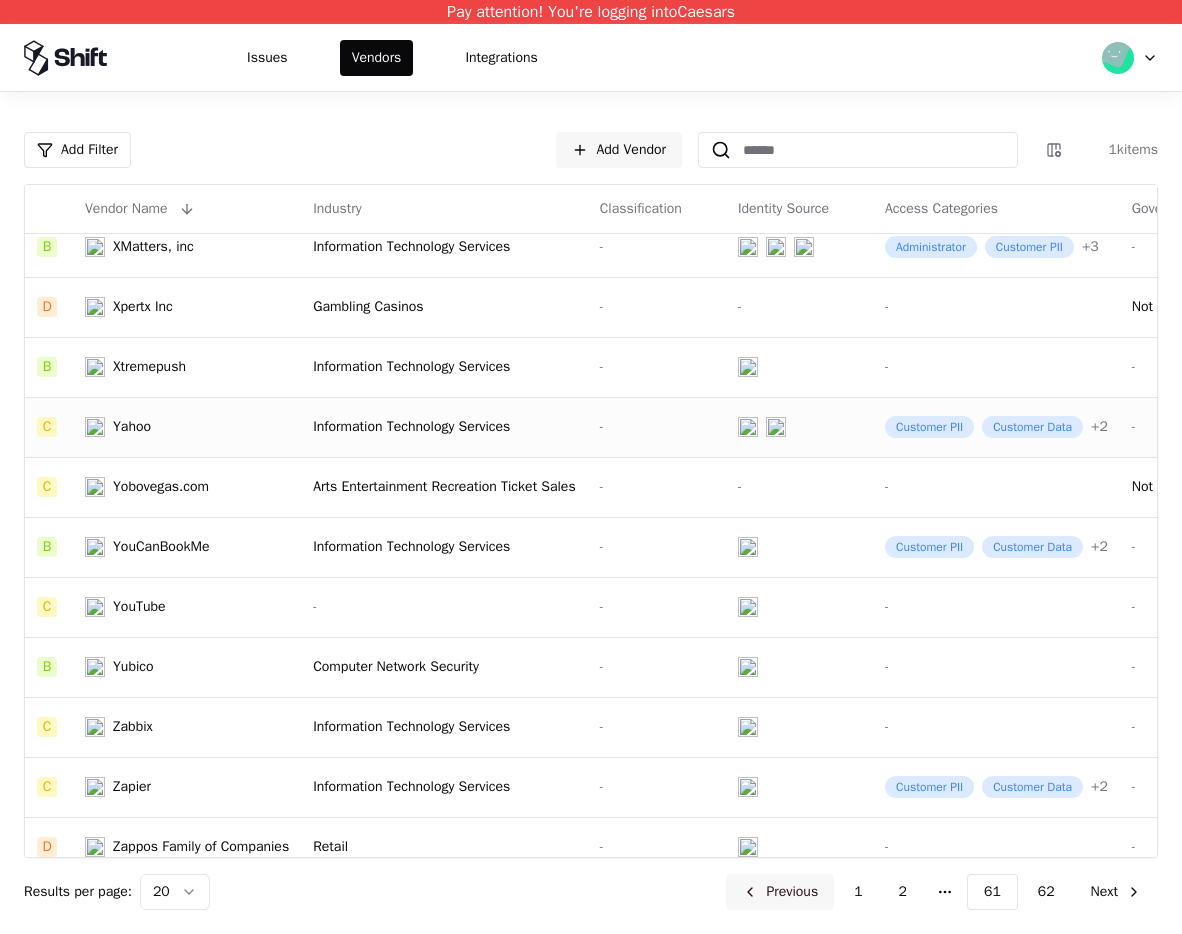 click on "Previous" 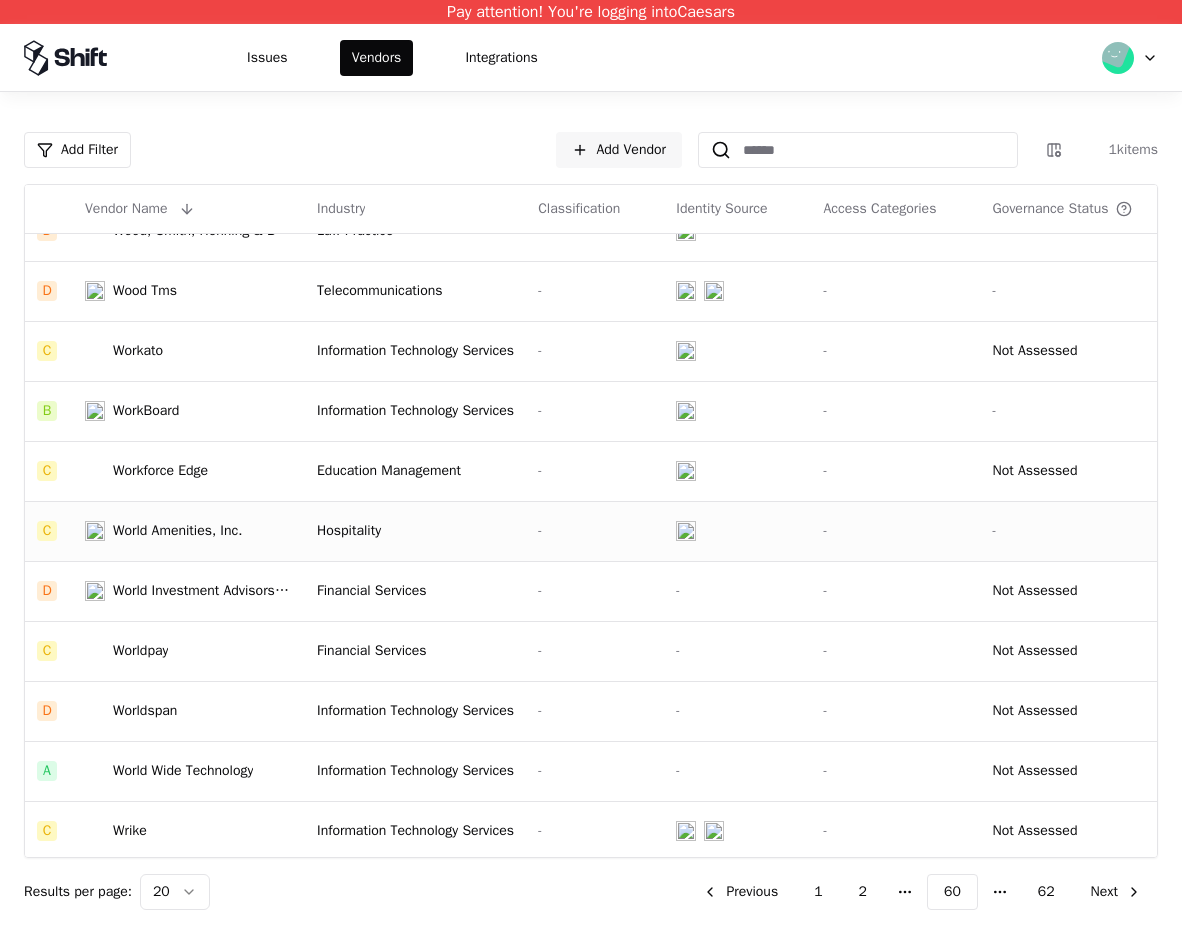 scroll, scrollTop: 397, scrollLeft: 0, axis: vertical 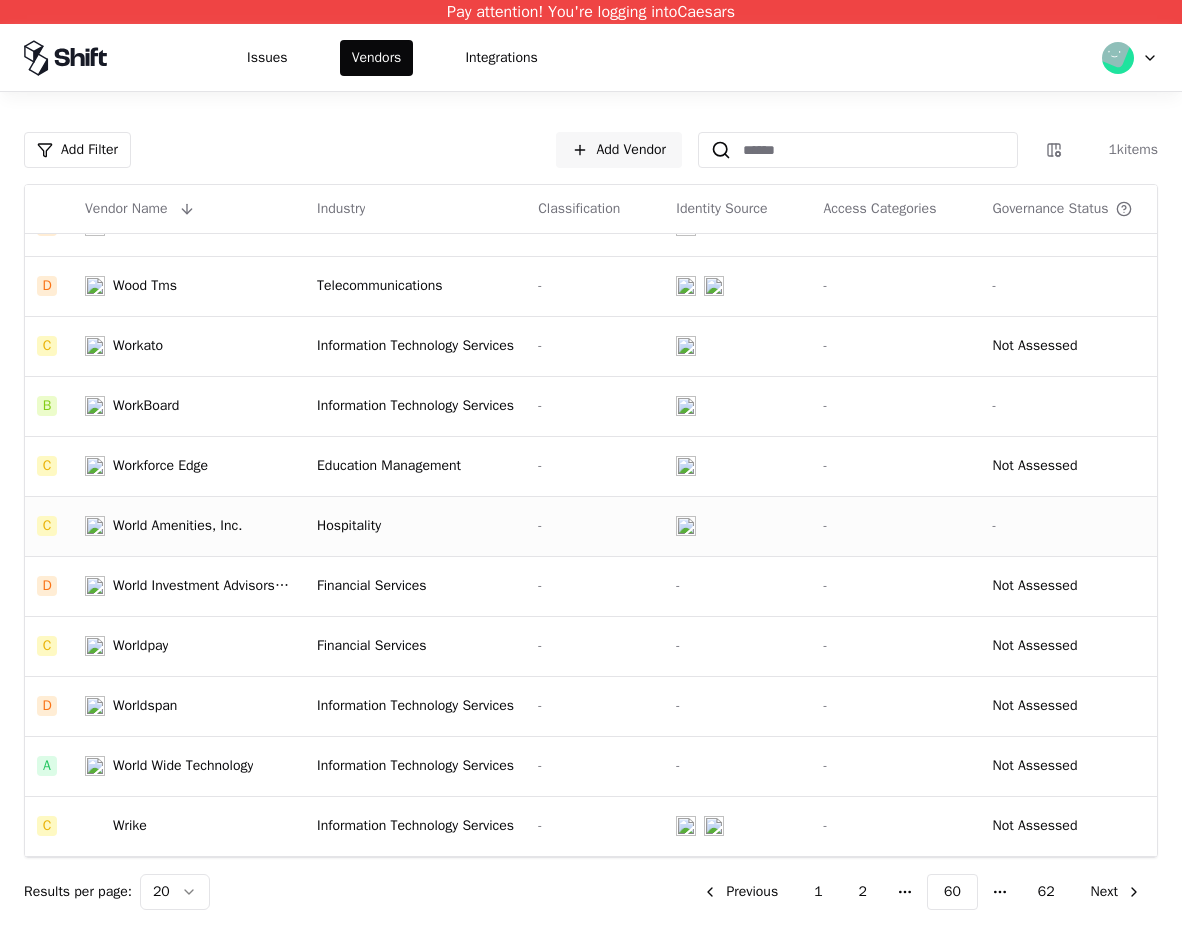 click on "Hospitality" 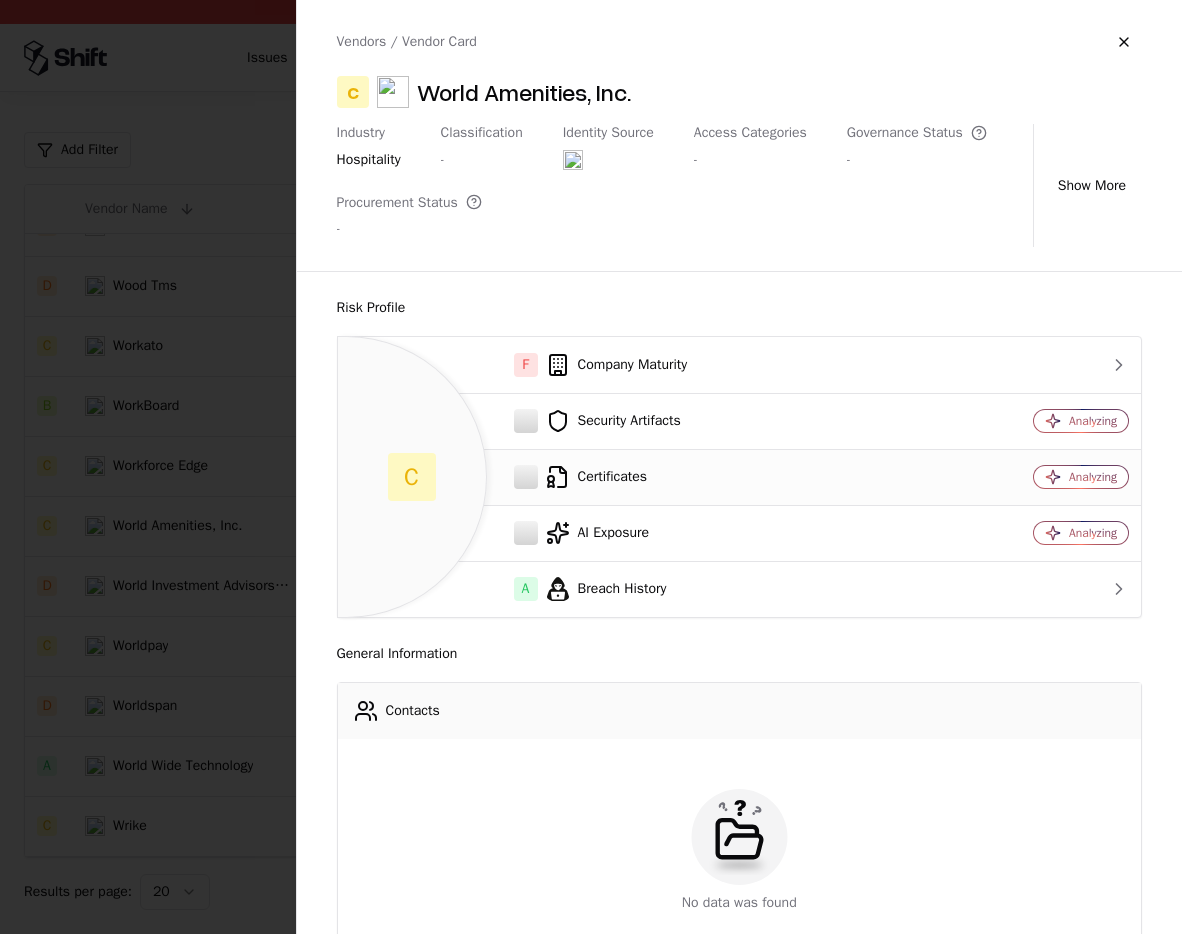 click on "Certificates" at bounding box center (640, 477) 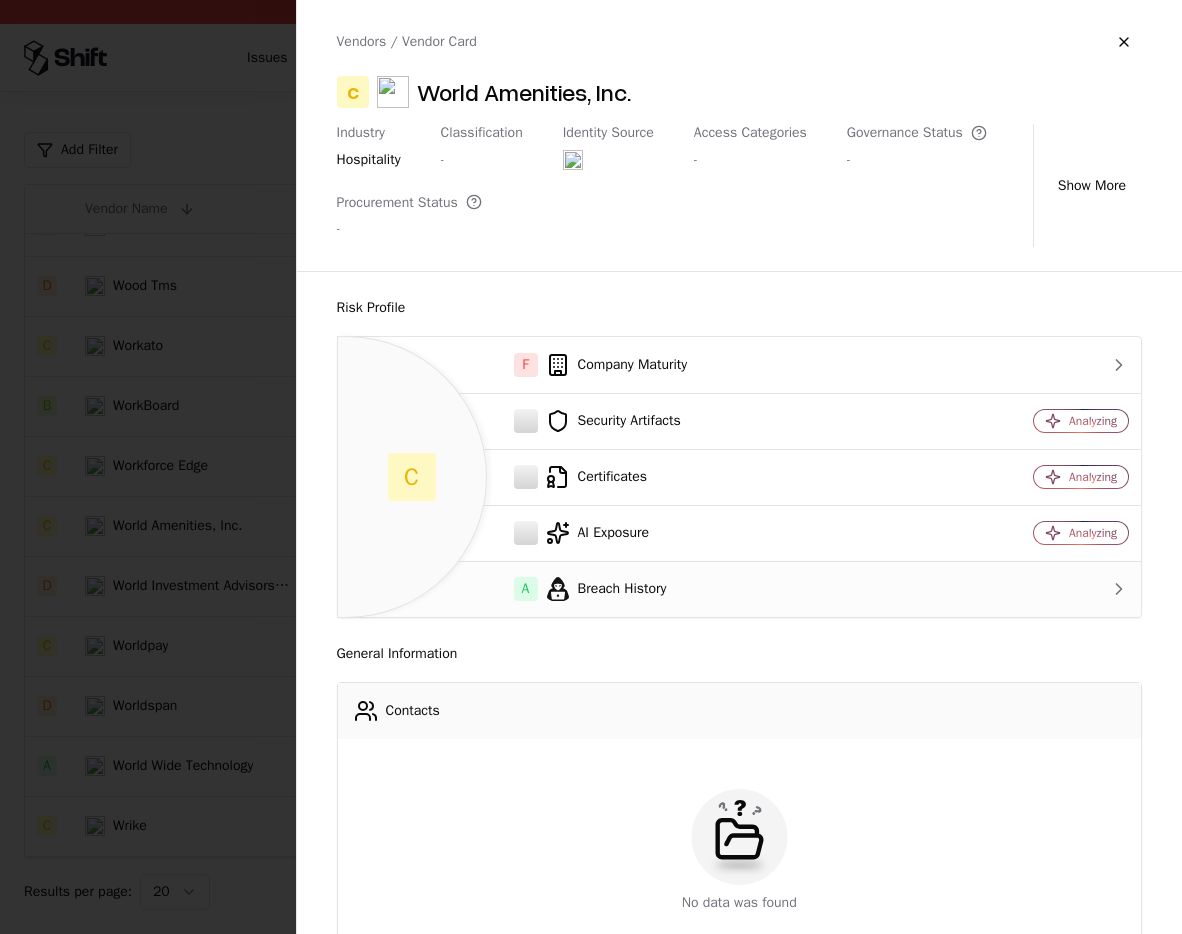 click on "A Breach History" at bounding box center [640, 589] 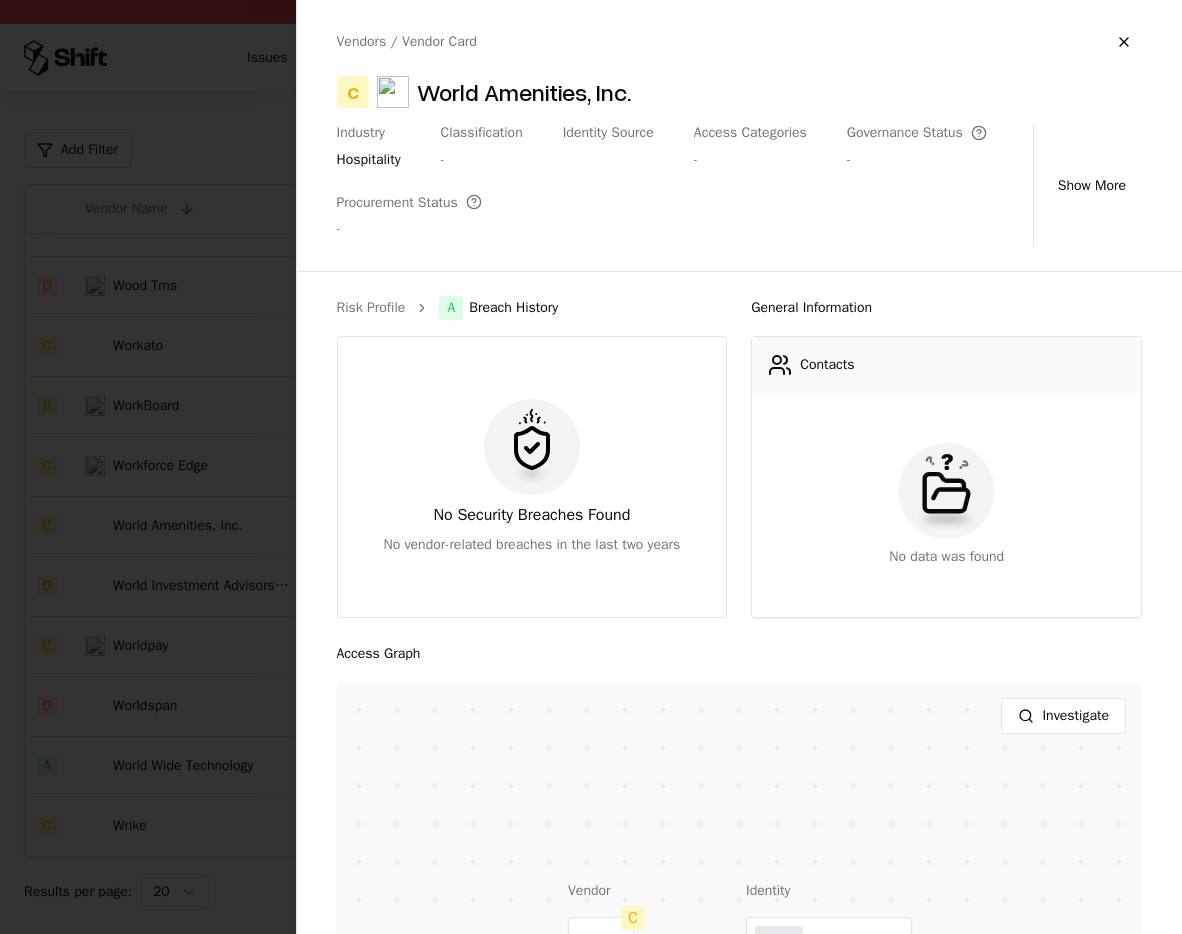 click at bounding box center [591, 467] 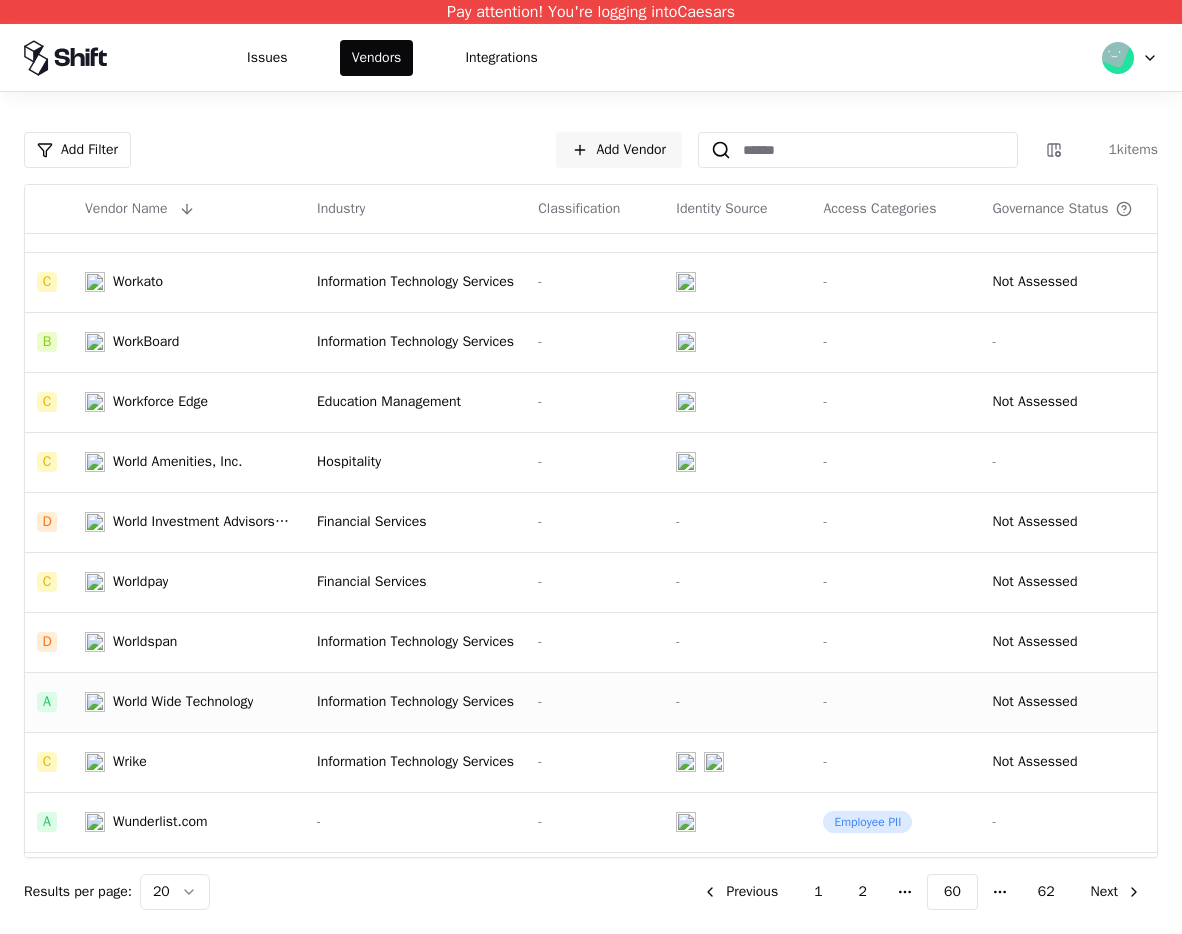 scroll, scrollTop: 467, scrollLeft: 0, axis: vertical 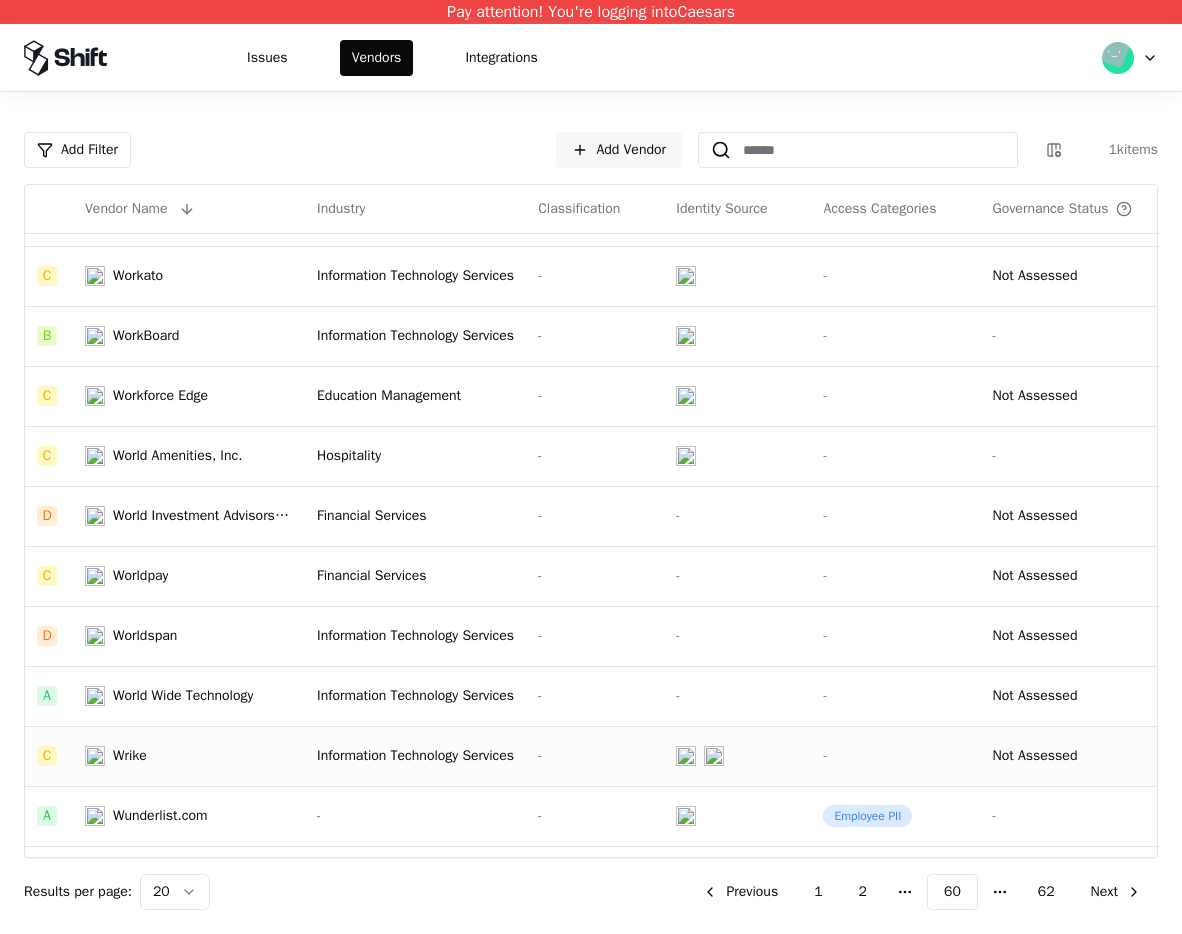 click on "-" 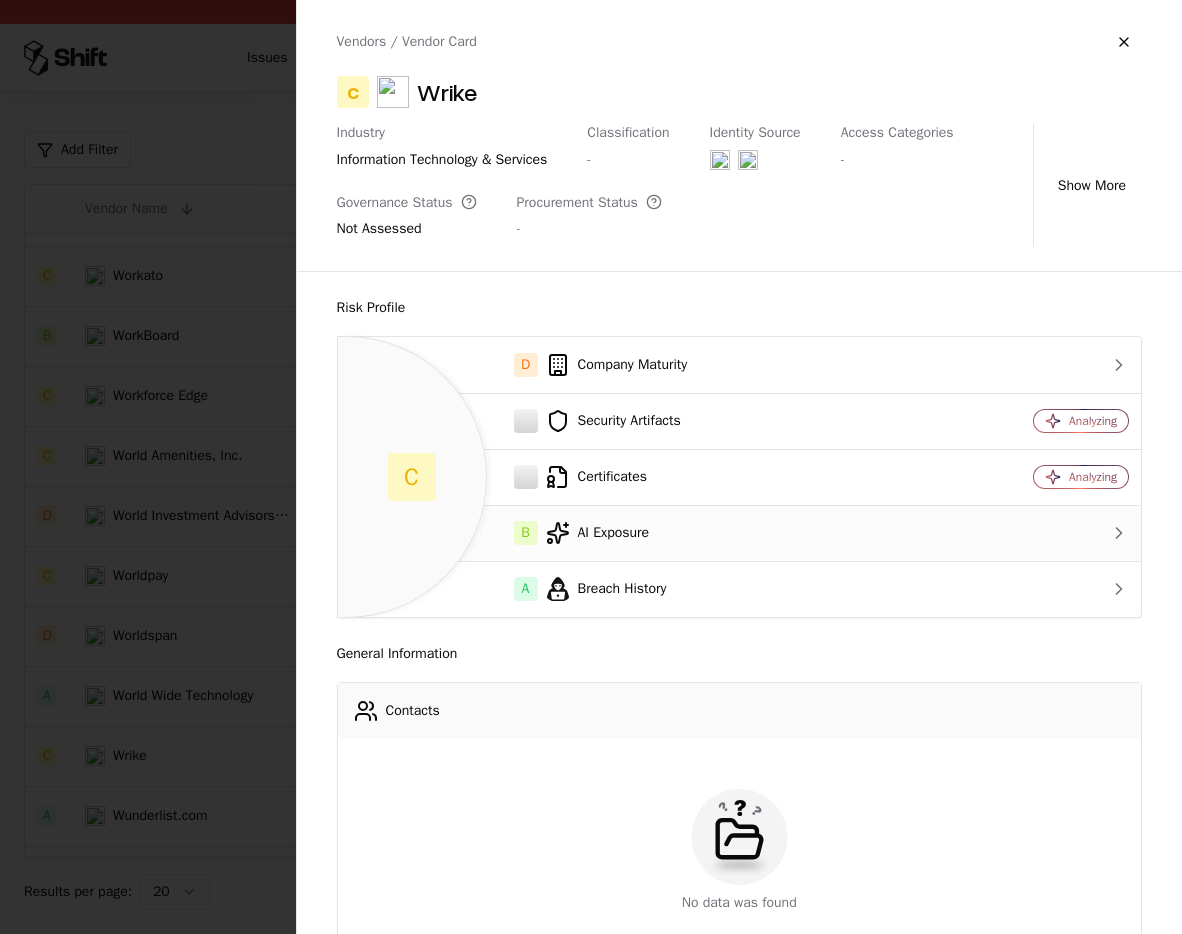 click on "B AI Exposure" at bounding box center [640, 533] 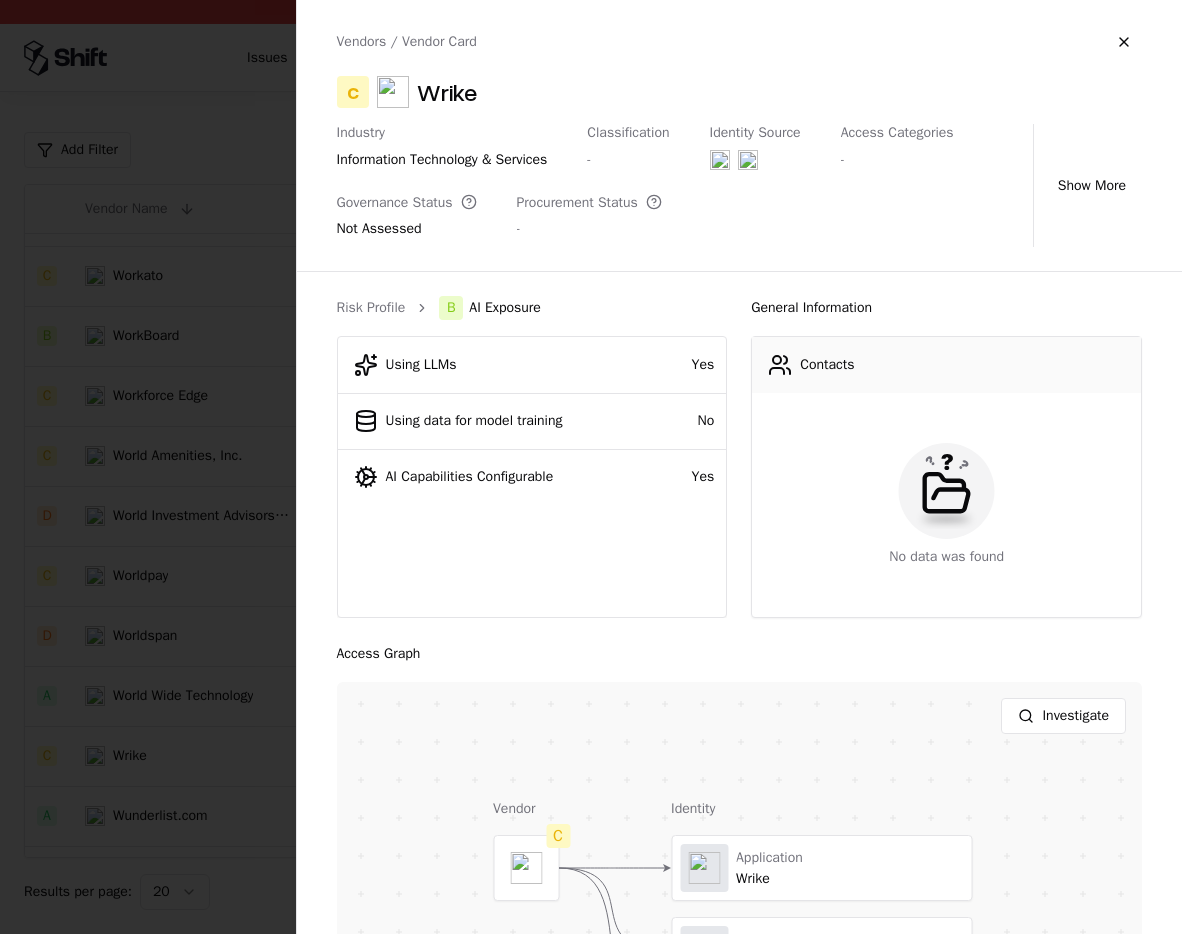 click on "Risk Profile B AI Exposure" at bounding box center (532, 308) 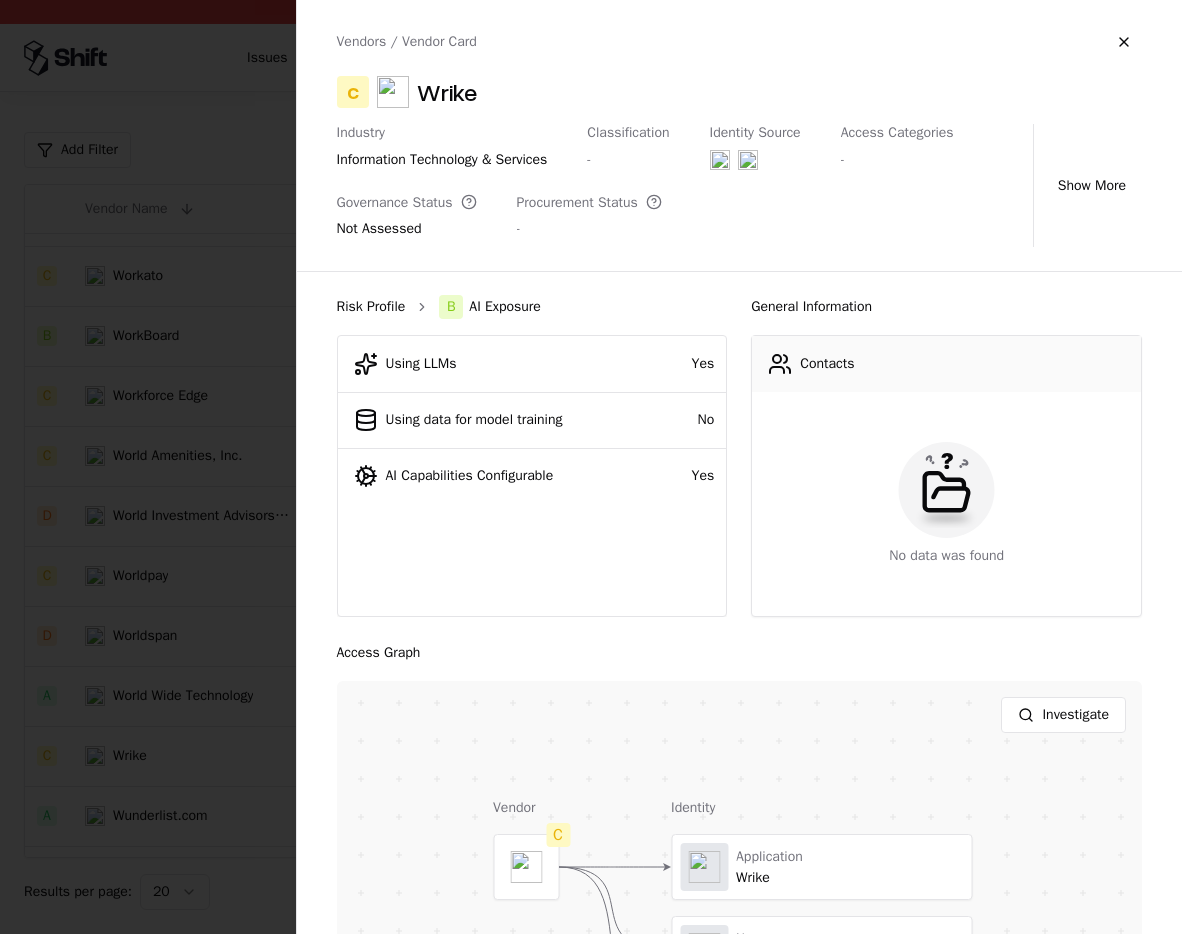 click on "Risk Profile" at bounding box center [371, 307] 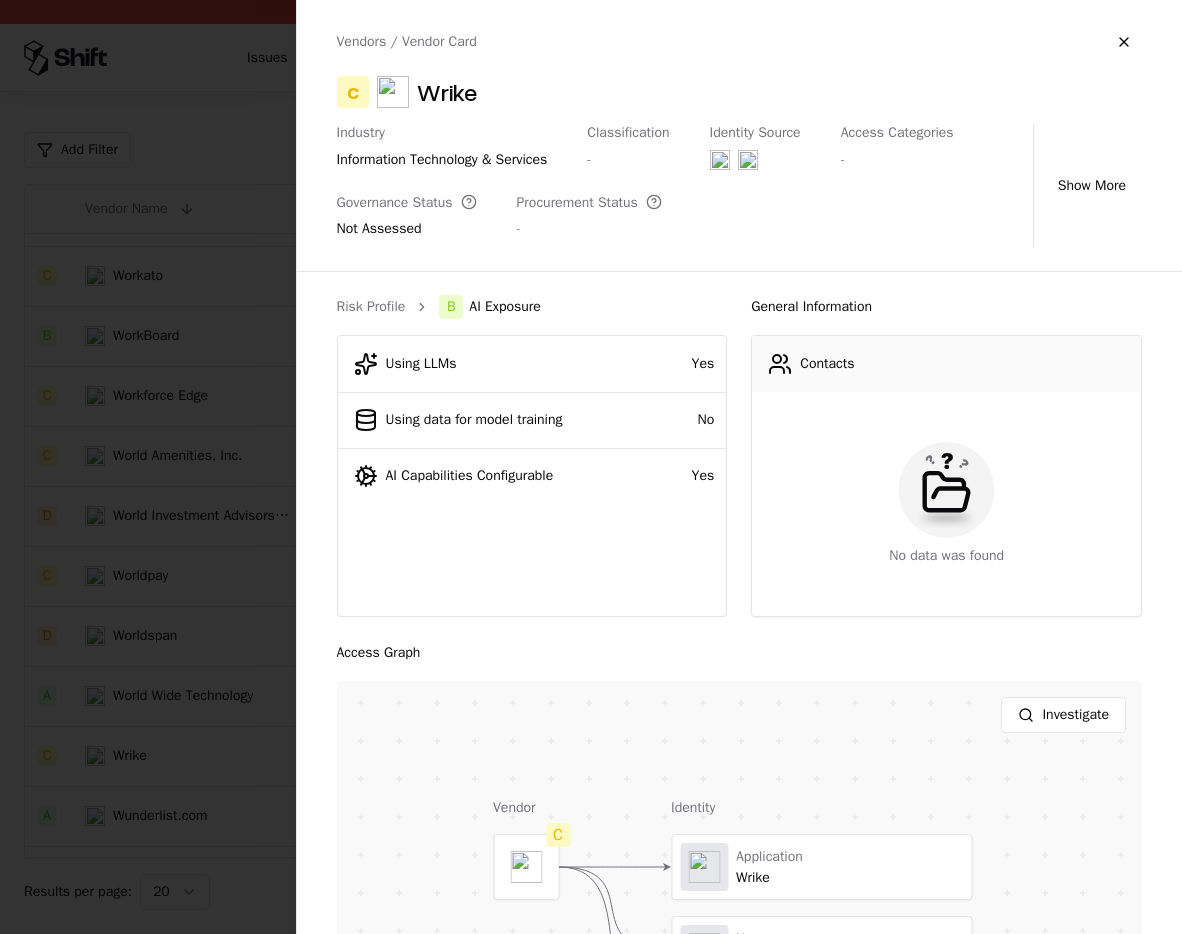scroll, scrollTop: 5, scrollLeft: 0, axis: vertical 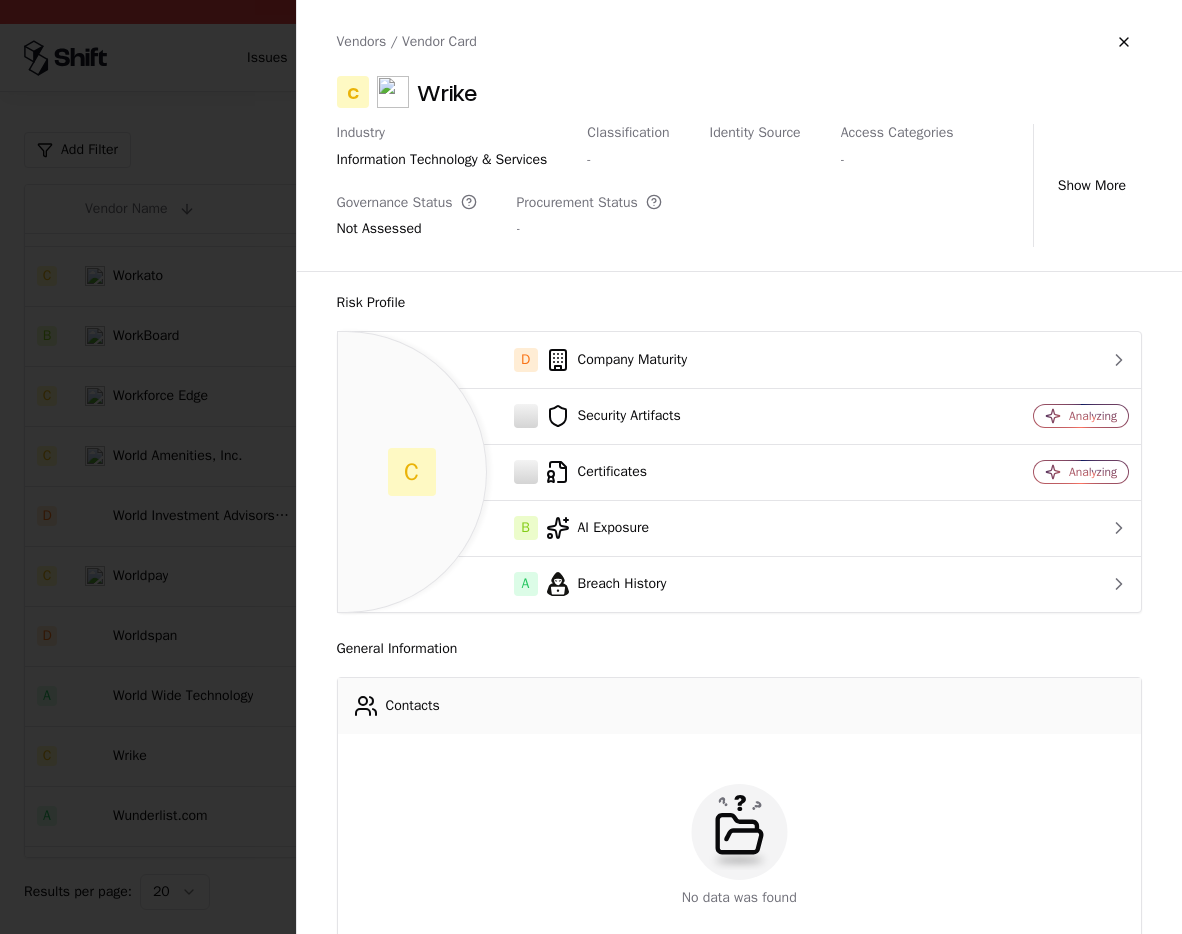 click at bounding box center (591, 467) 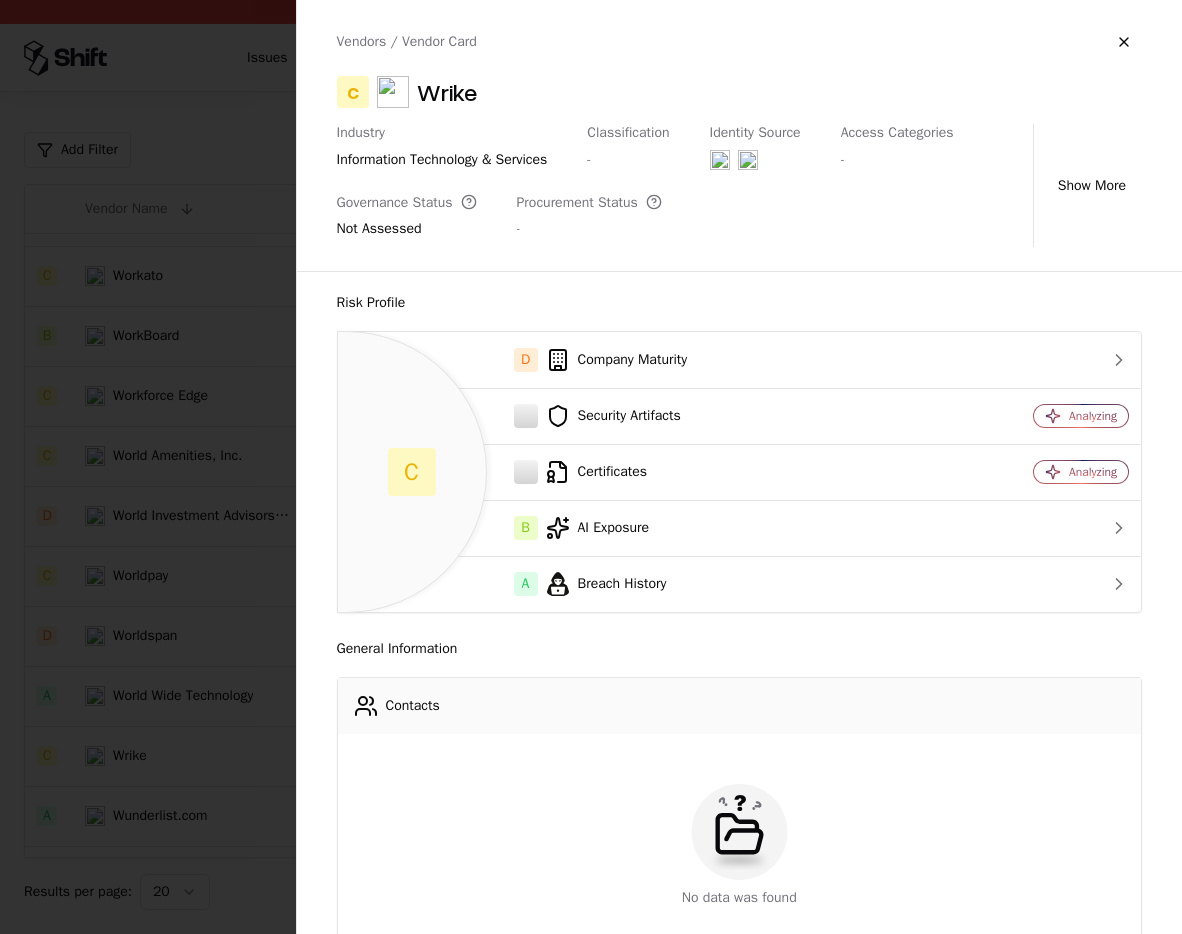 scroll, scrollTop: 0, scrollLeft: 0, axis: both 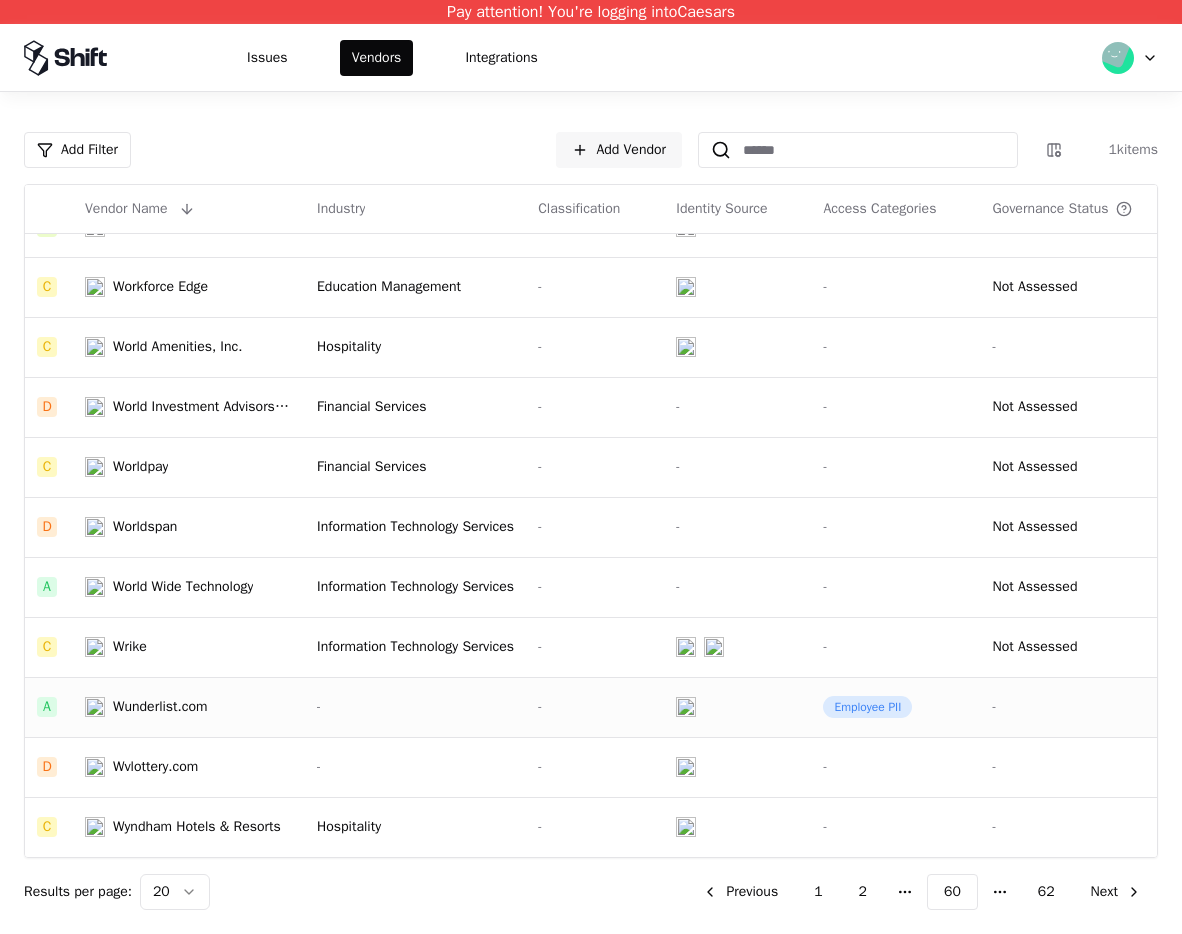 click on "-" 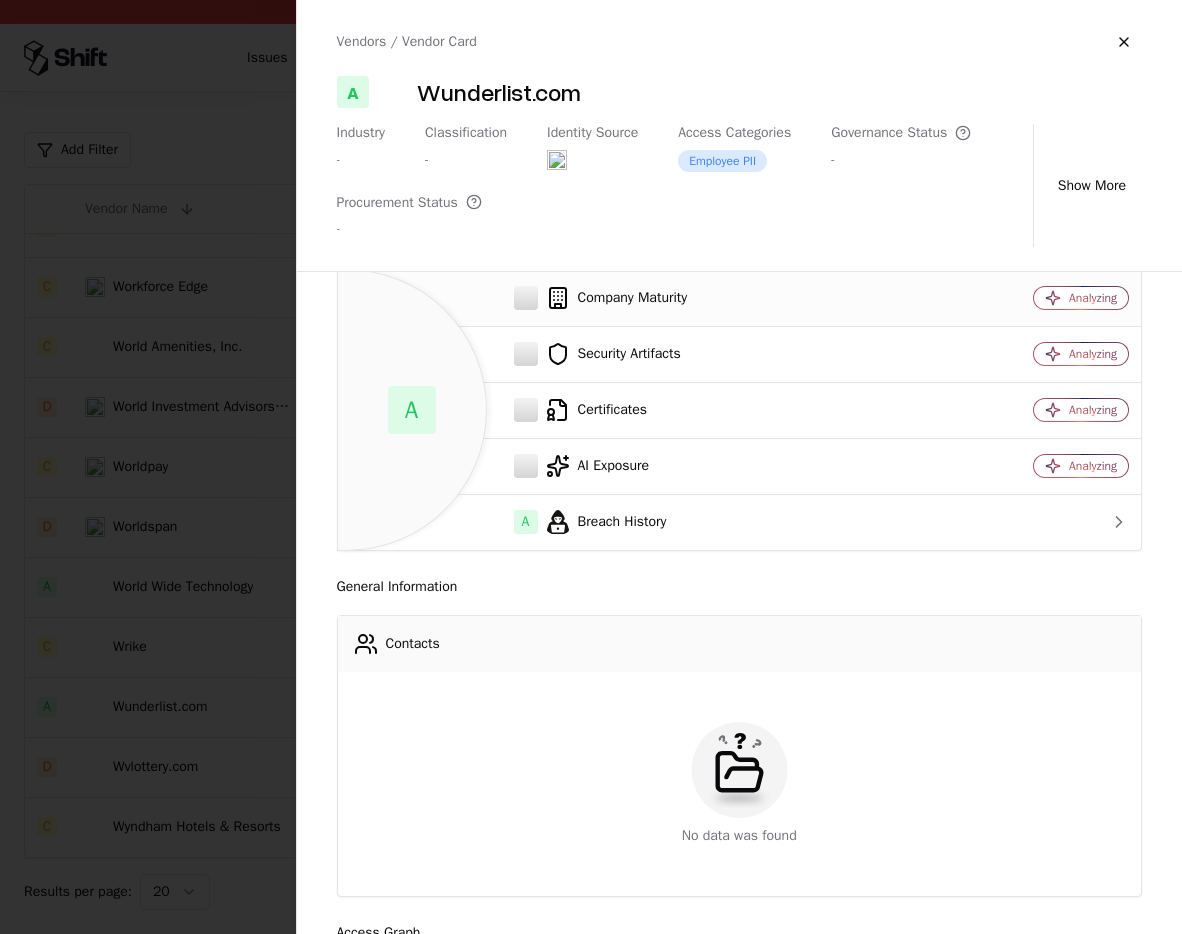 scroll, scrollTop: 71, scrollLeft: 0, axis: vertical 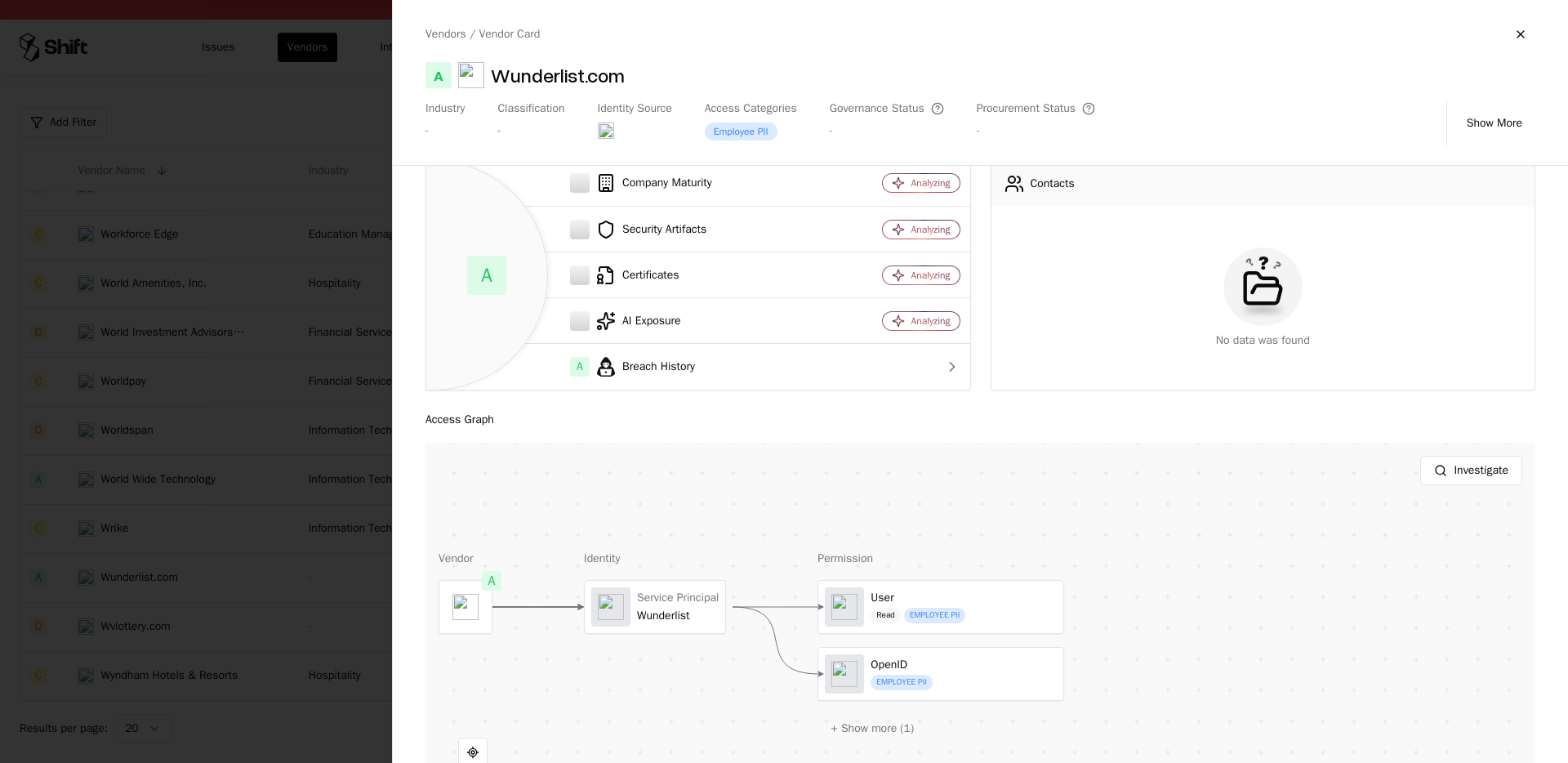 drag, startPoint x: 808, startPoint y: 415, endPoint x: 808, endPoint y: 406, distance: 9 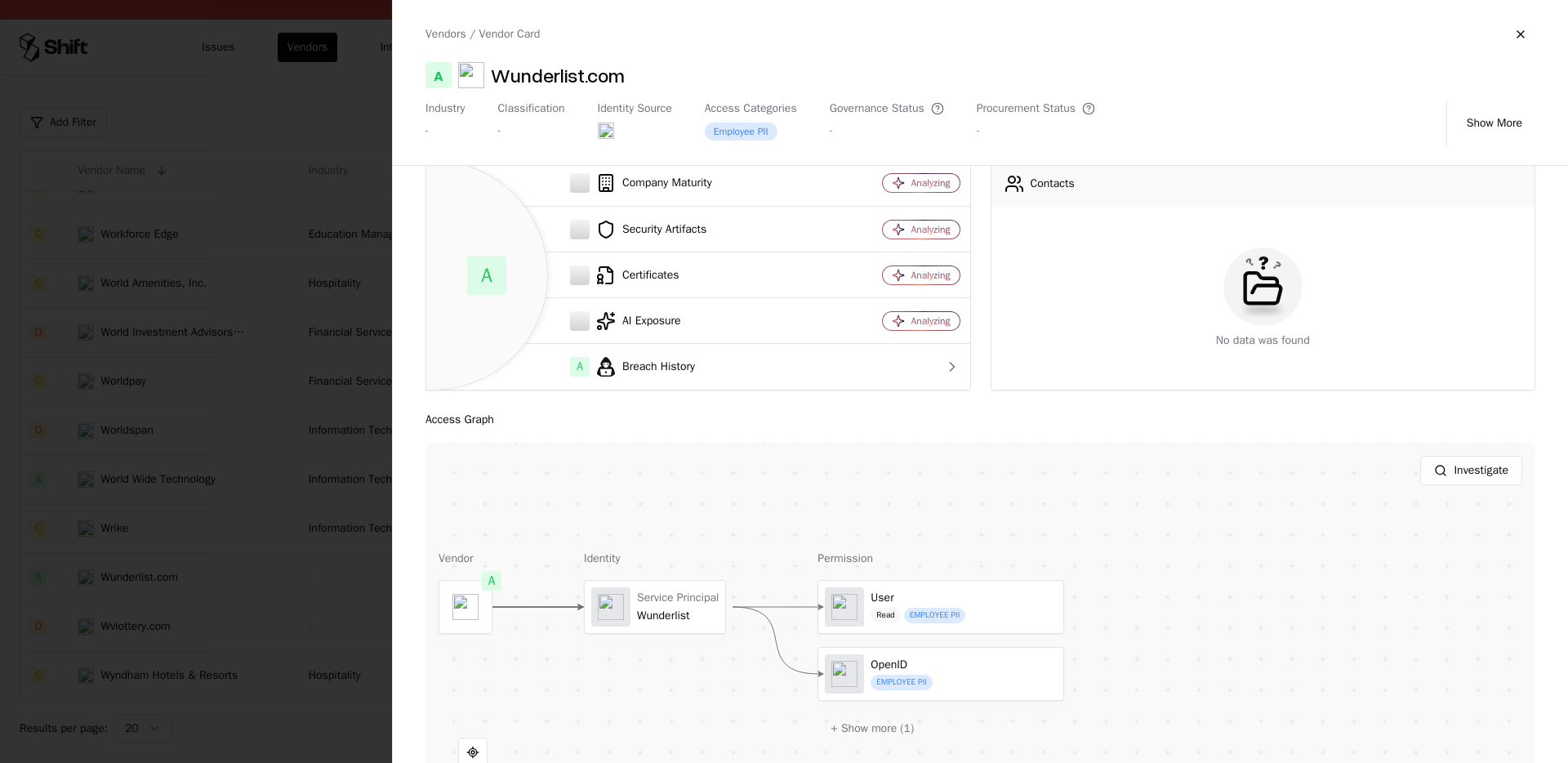 click on "Risk Profile A Company Maturity Analyzing Security Artifacts Analyzing Certificates Analyzing AI Exposure Analyzing A Breach History General Information Contacts No data was found Access Graph Investigate Vendor A Identity Service Principal Wunderlist Permission User Read EMPLOYEE PII OpenID EMPLOYEE PII + Show more ( 1 )" at bounding box center [980, 465] 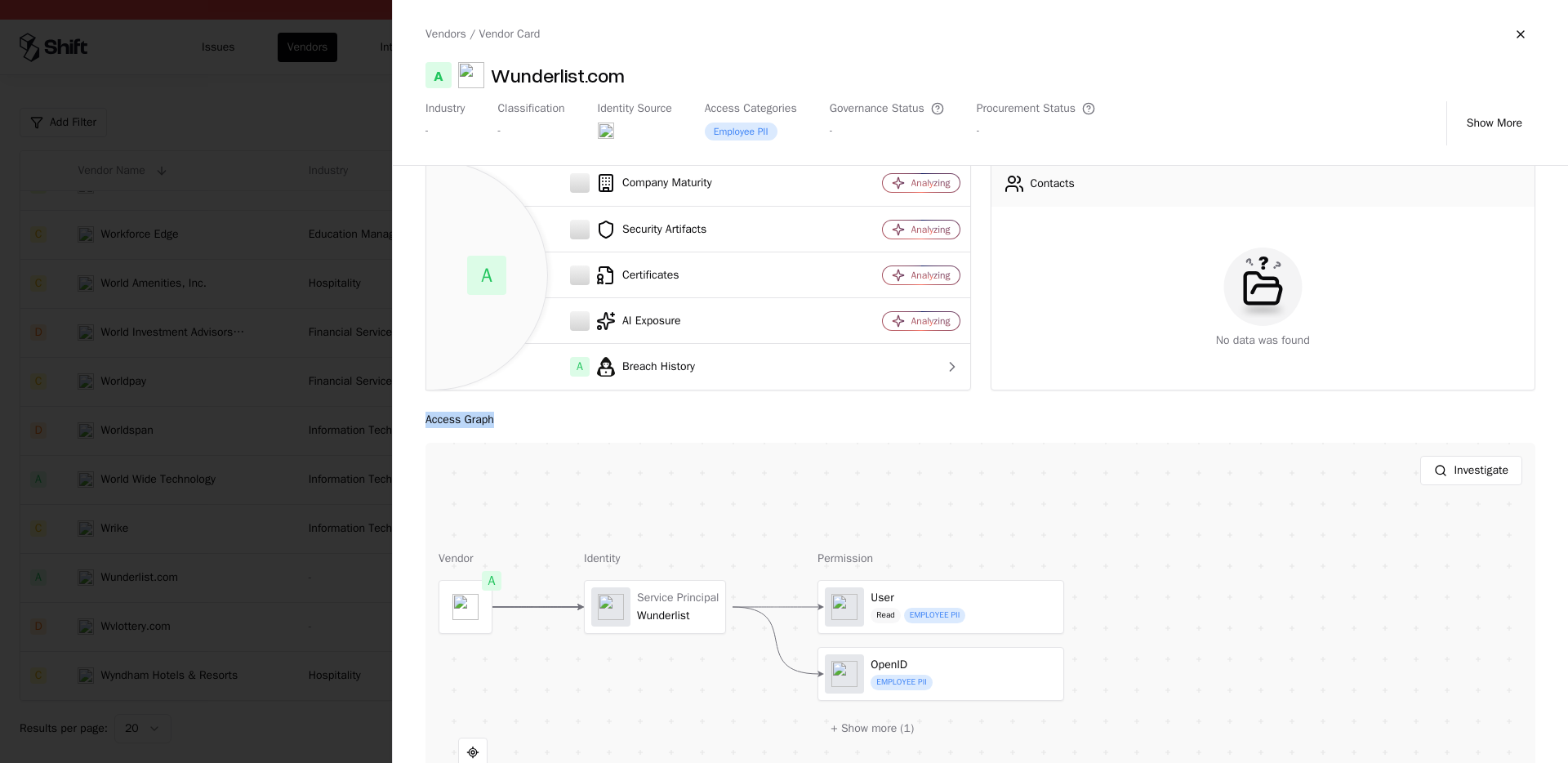 click on "Risk Profile A Company Maturity Analyzing Security Artifacts Analyzing Certificates Analyzing AI Exposure Analyzing A Breach History General Information Contacts No data was found Access Graph Investigate Vendor A Identity Service Principal Wunderlist Permission User Read EMPLOYEE PII OpenID EMPLOYEE PII + Show more ( 1 )" at bounding box center [980, 465] 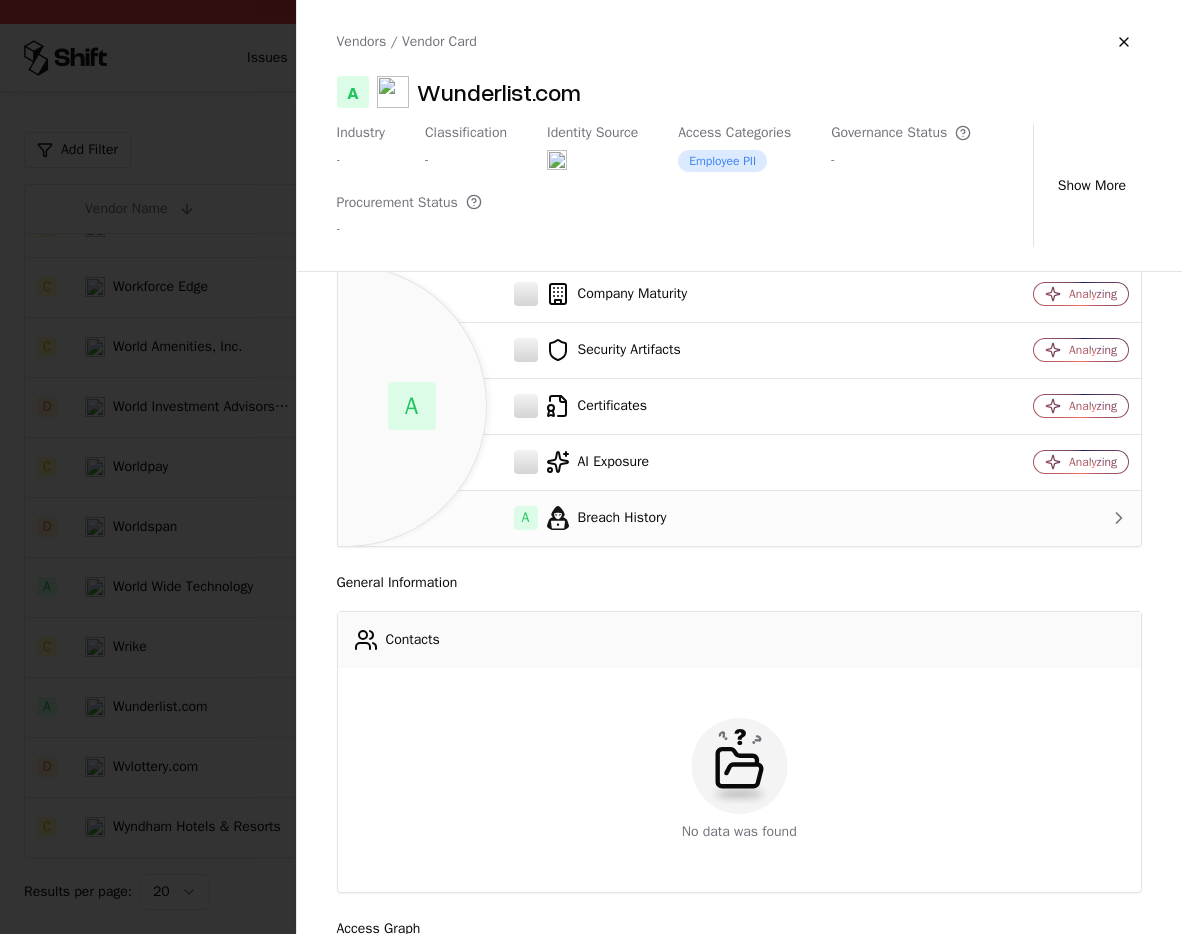 click on "A Breach History" at bounding box center (640, 518) 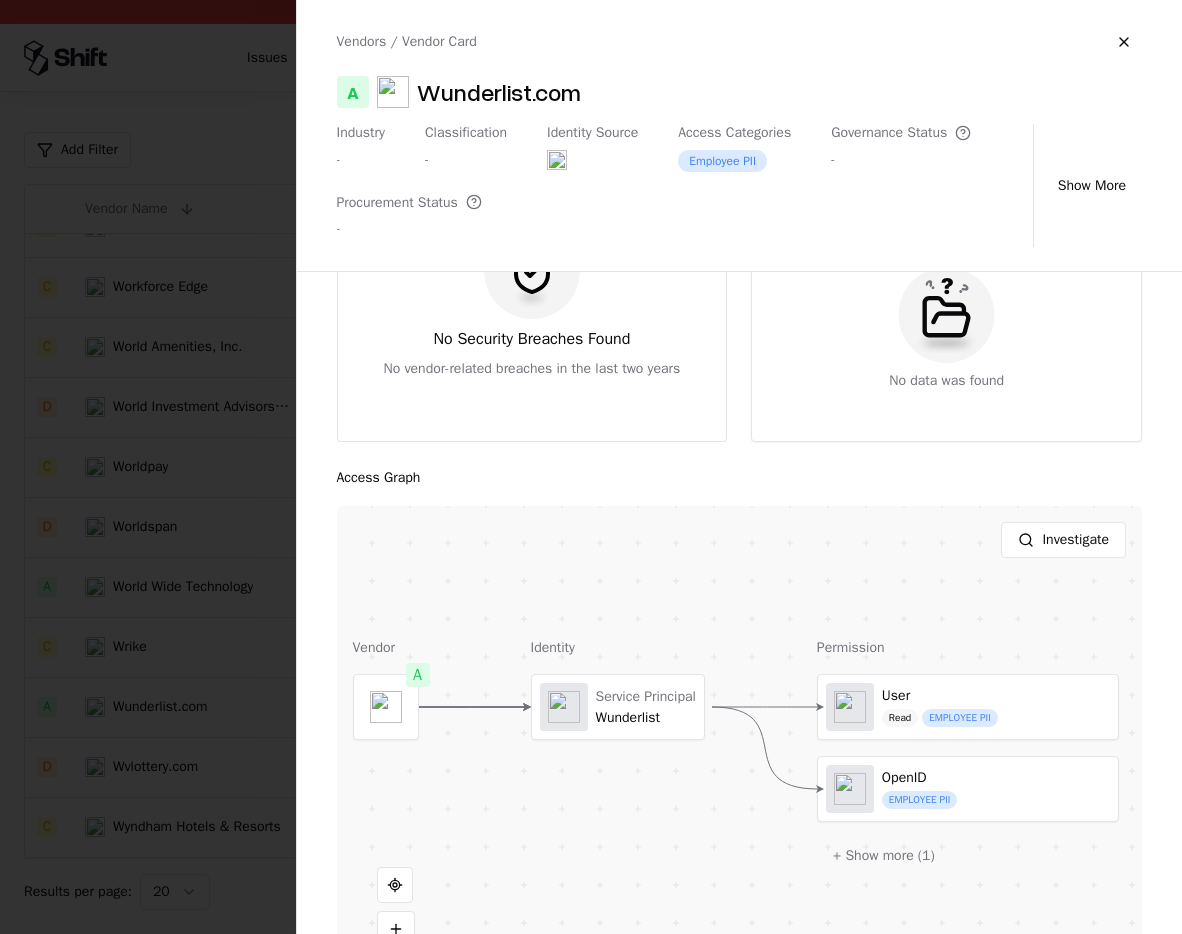 scroll, scrollTop: 0, scrollLeft: 0, axis: both 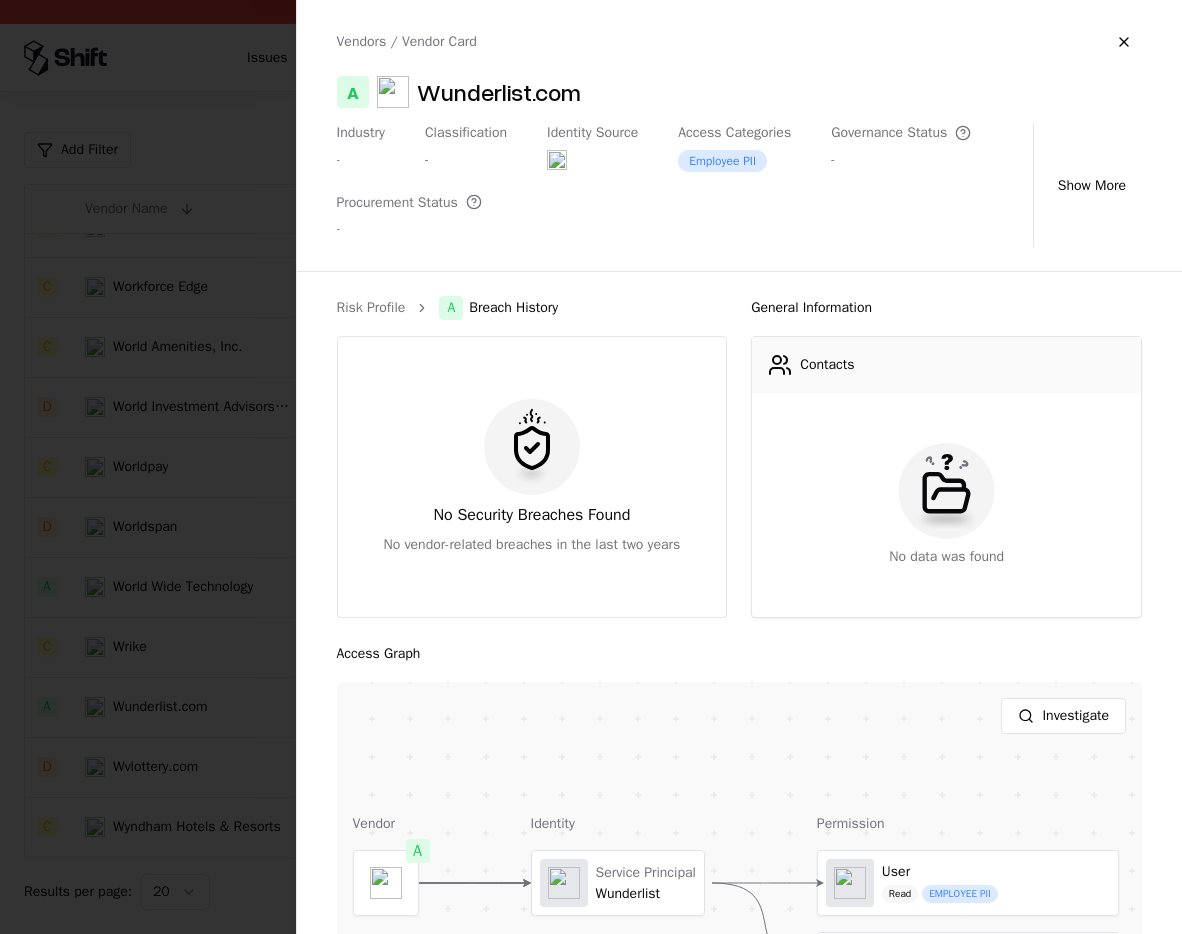 click at bounding box center (591, 467) 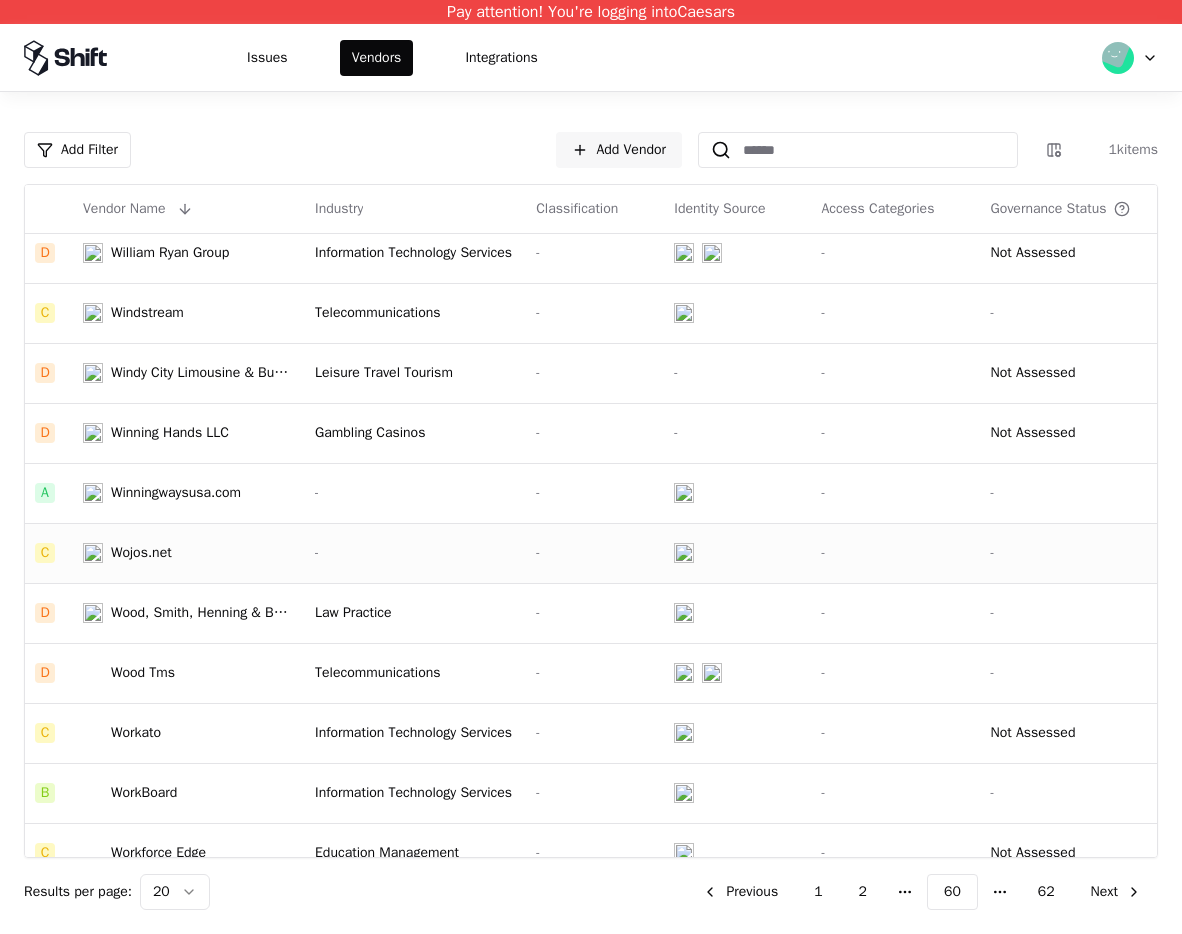 scroll, scrollTop: 0, scrollLeft: 2, axis: horizontal 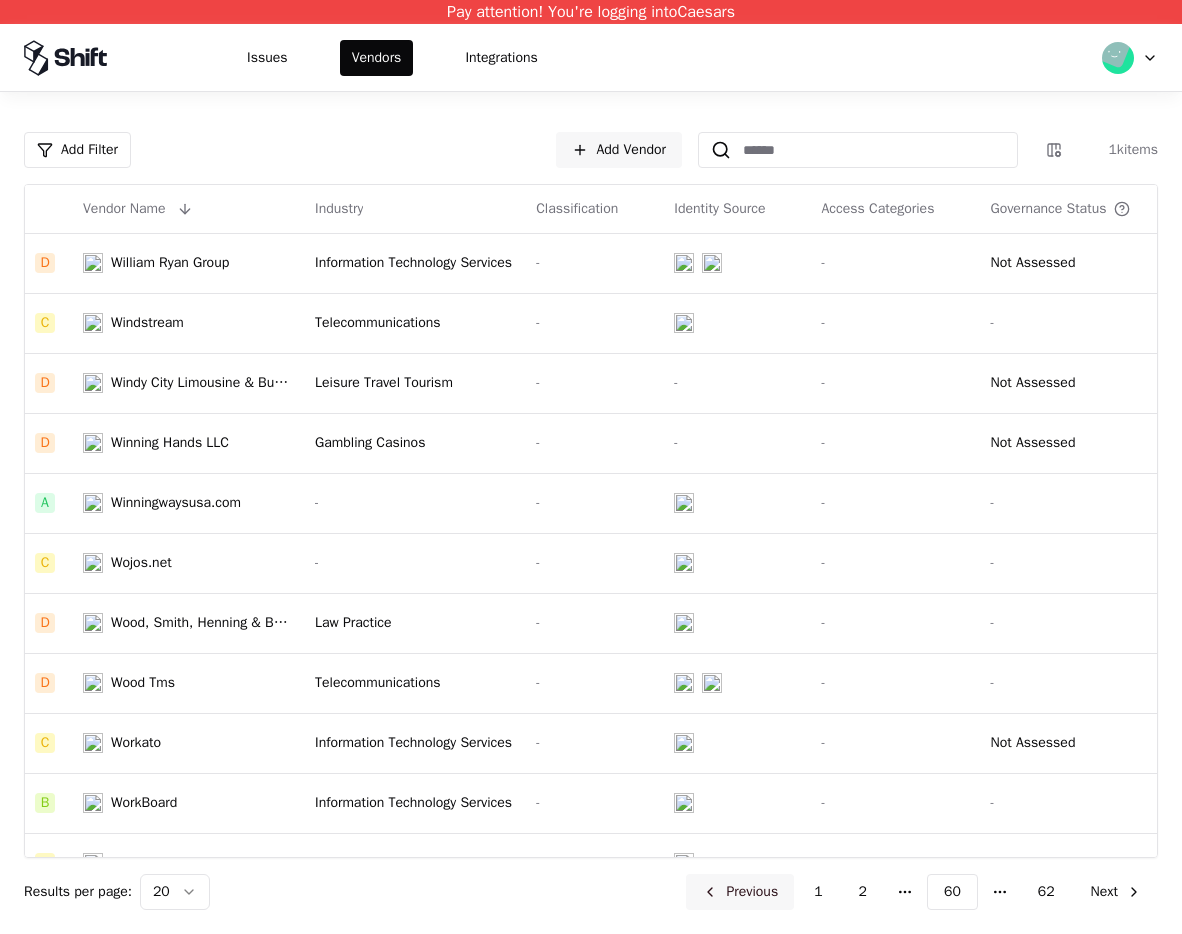 click on "Previous" 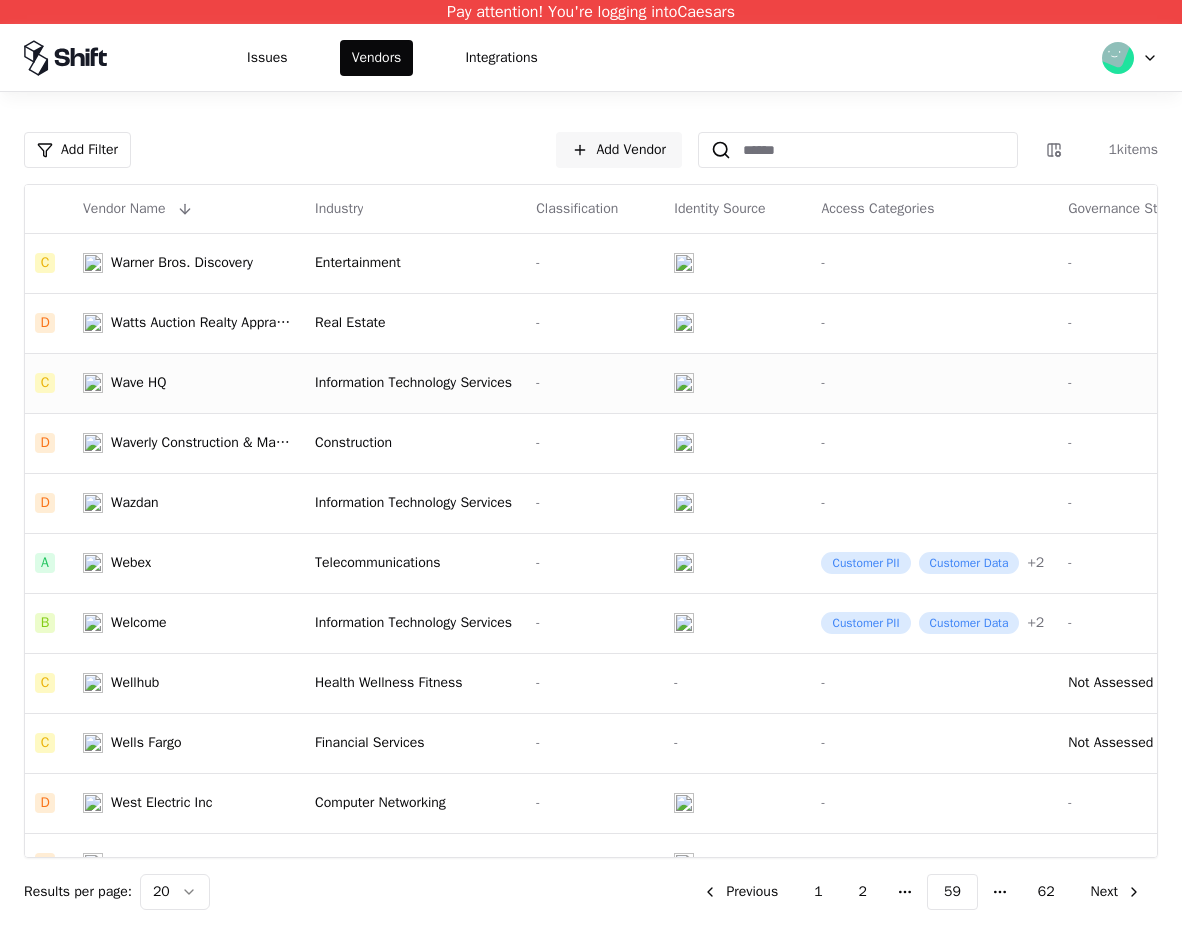 click on "Information Technology Services" 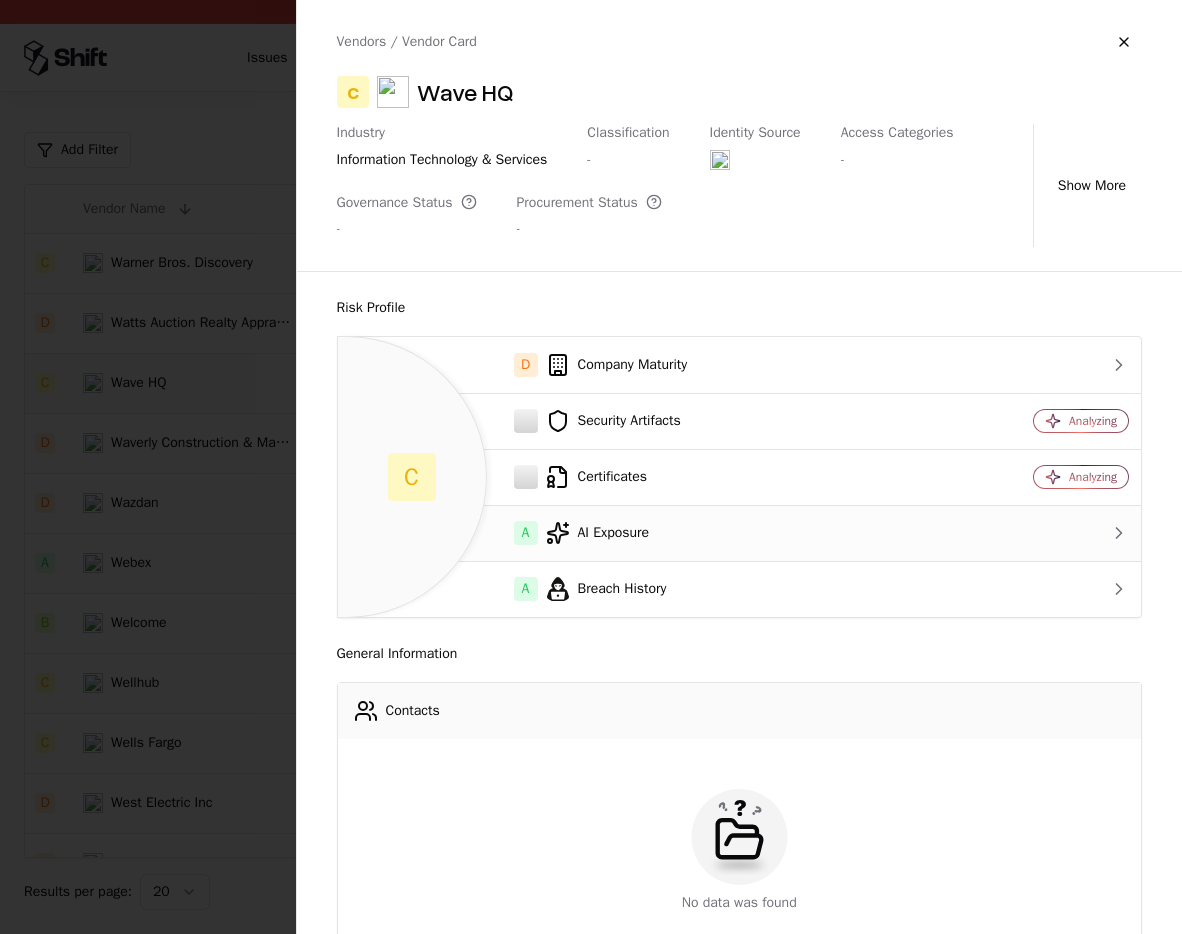 click on "A AI Exposure" at bounding box center (640, 533) 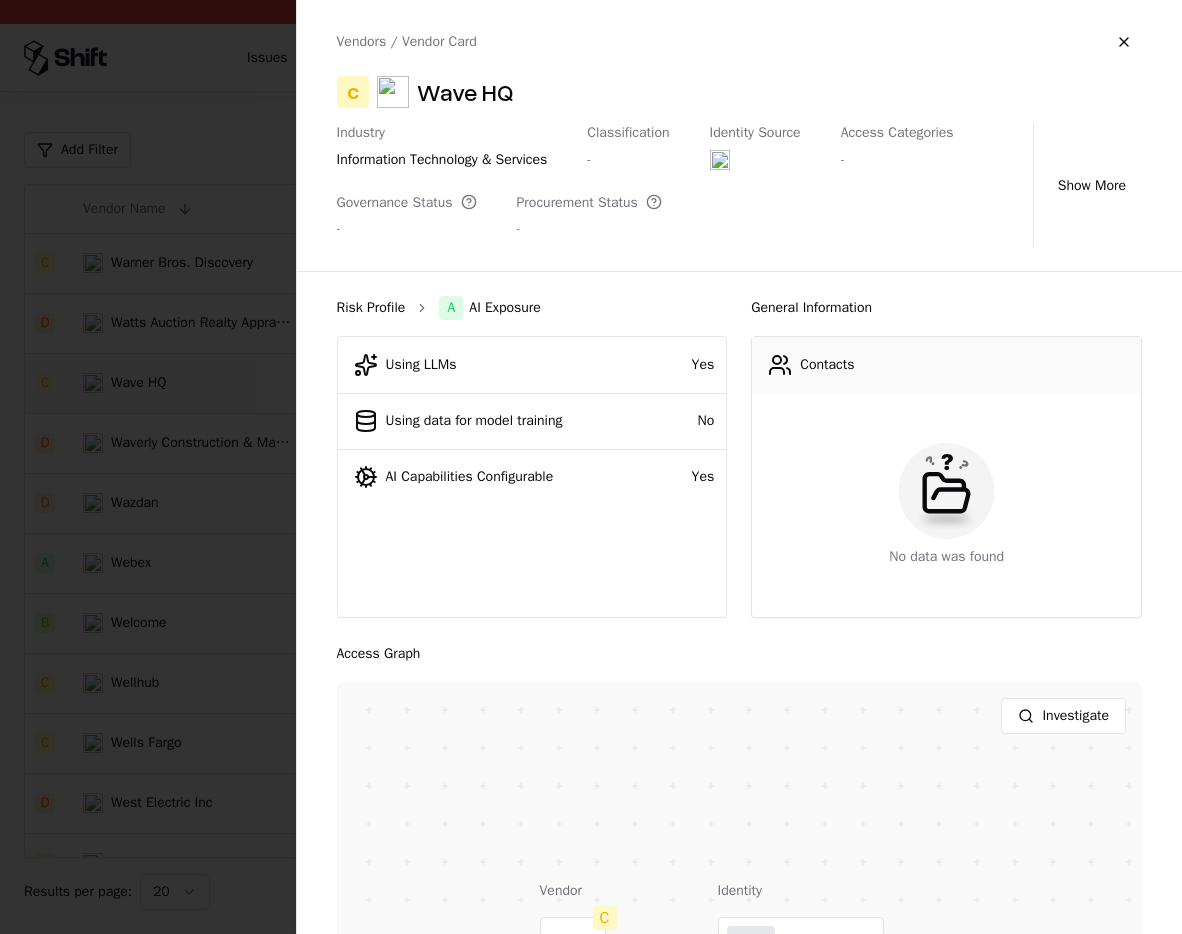click on "Risk Profile" at bounding box center [371, 308] 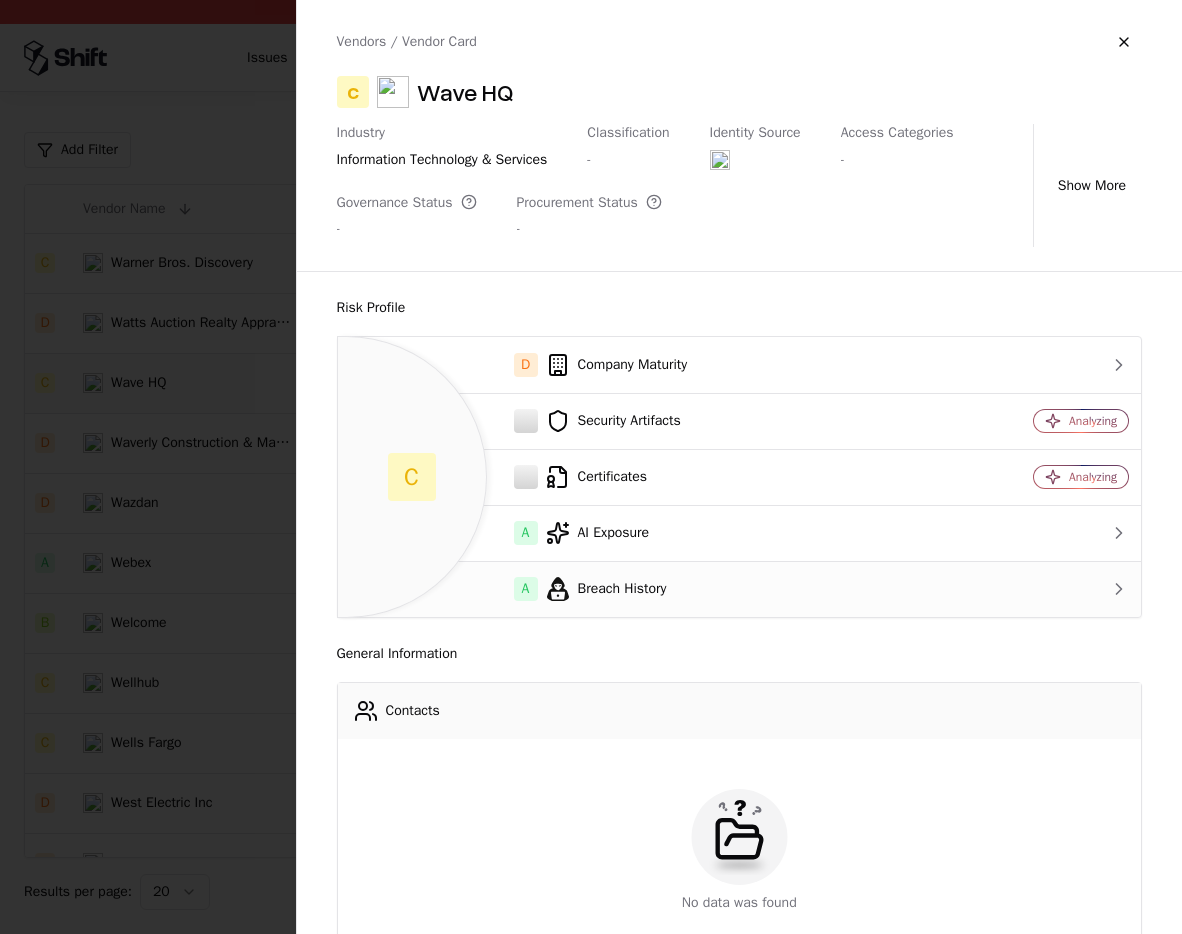 click on "A Breach History" at bounding box center (640, 589) 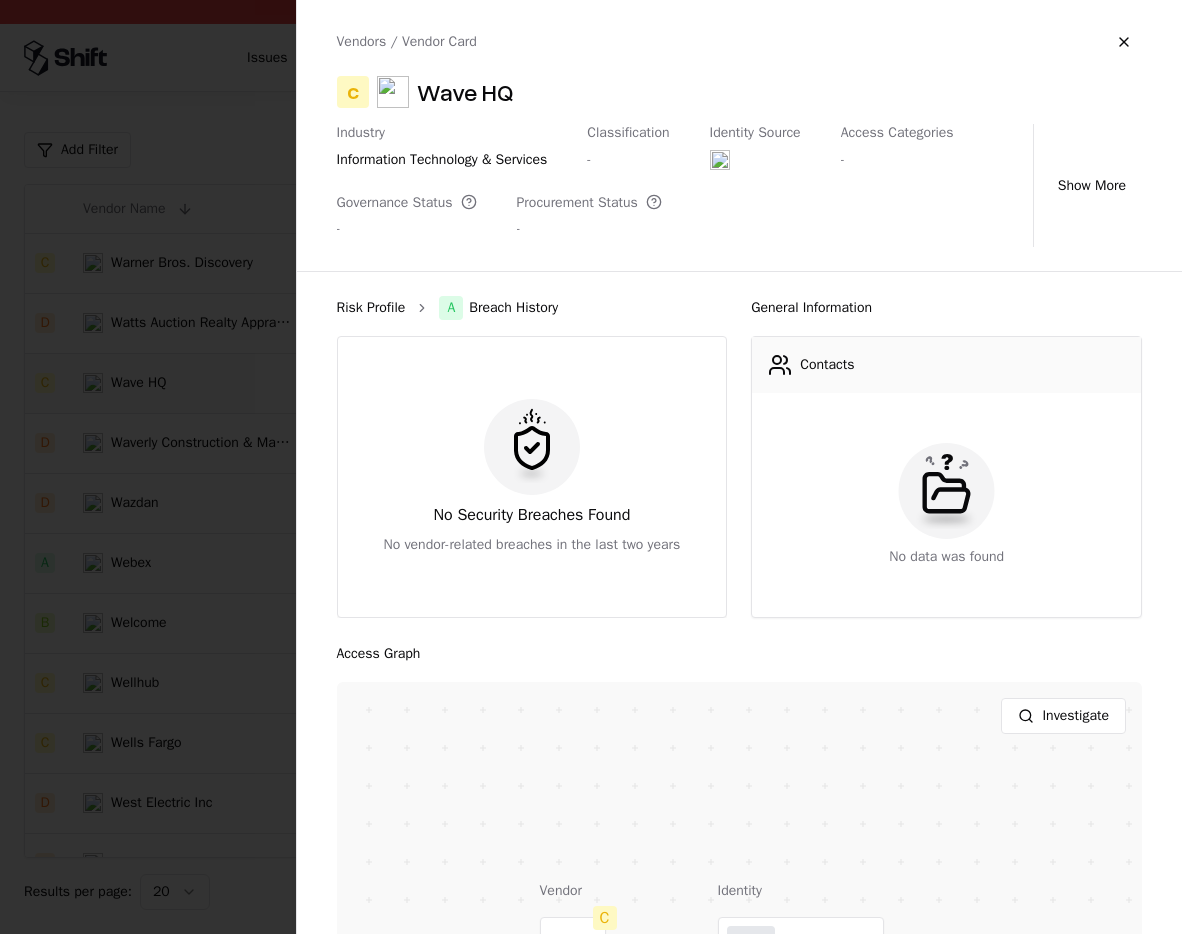 click on "Risk Profile" at bounding box center [371, 308] 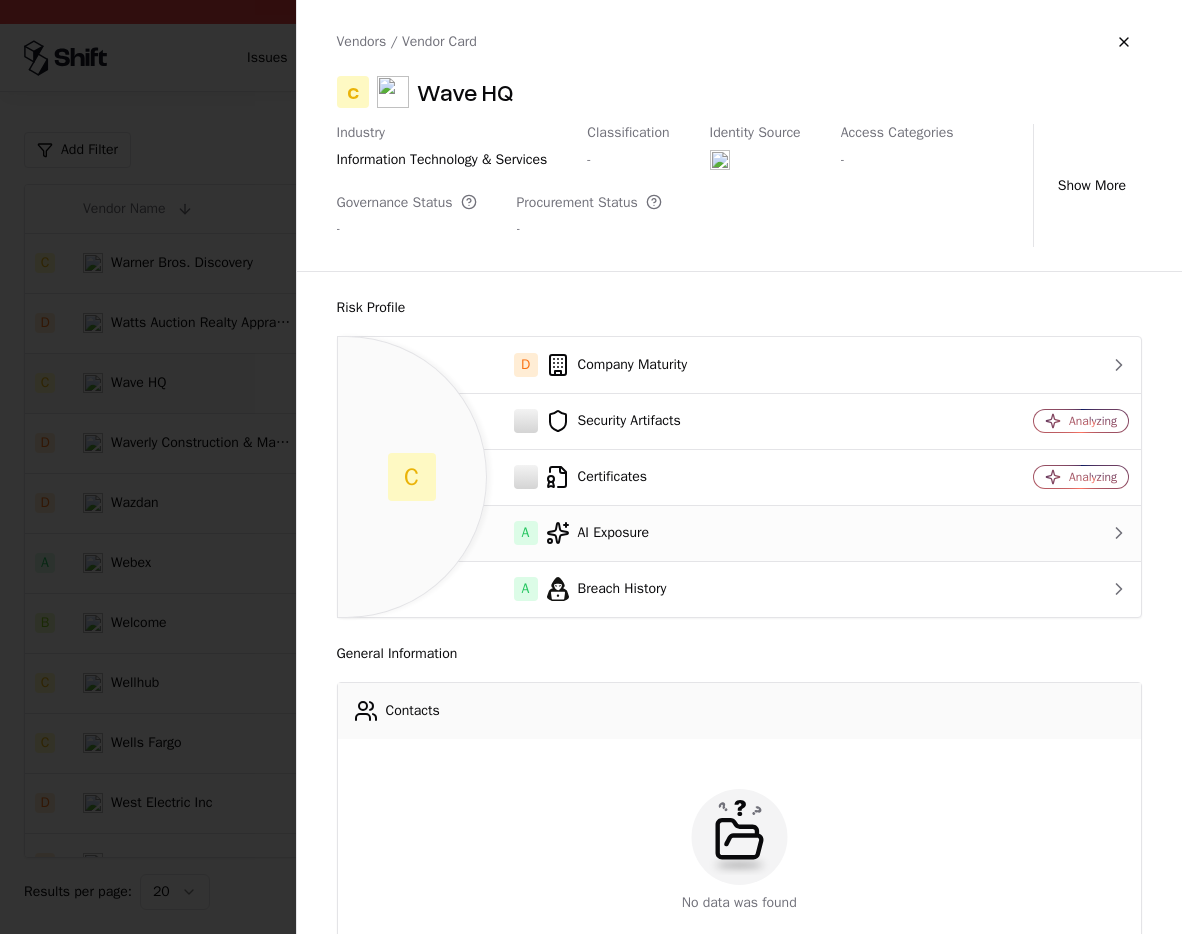 click on "A AI Exposure" at bounding box center (640, 533) 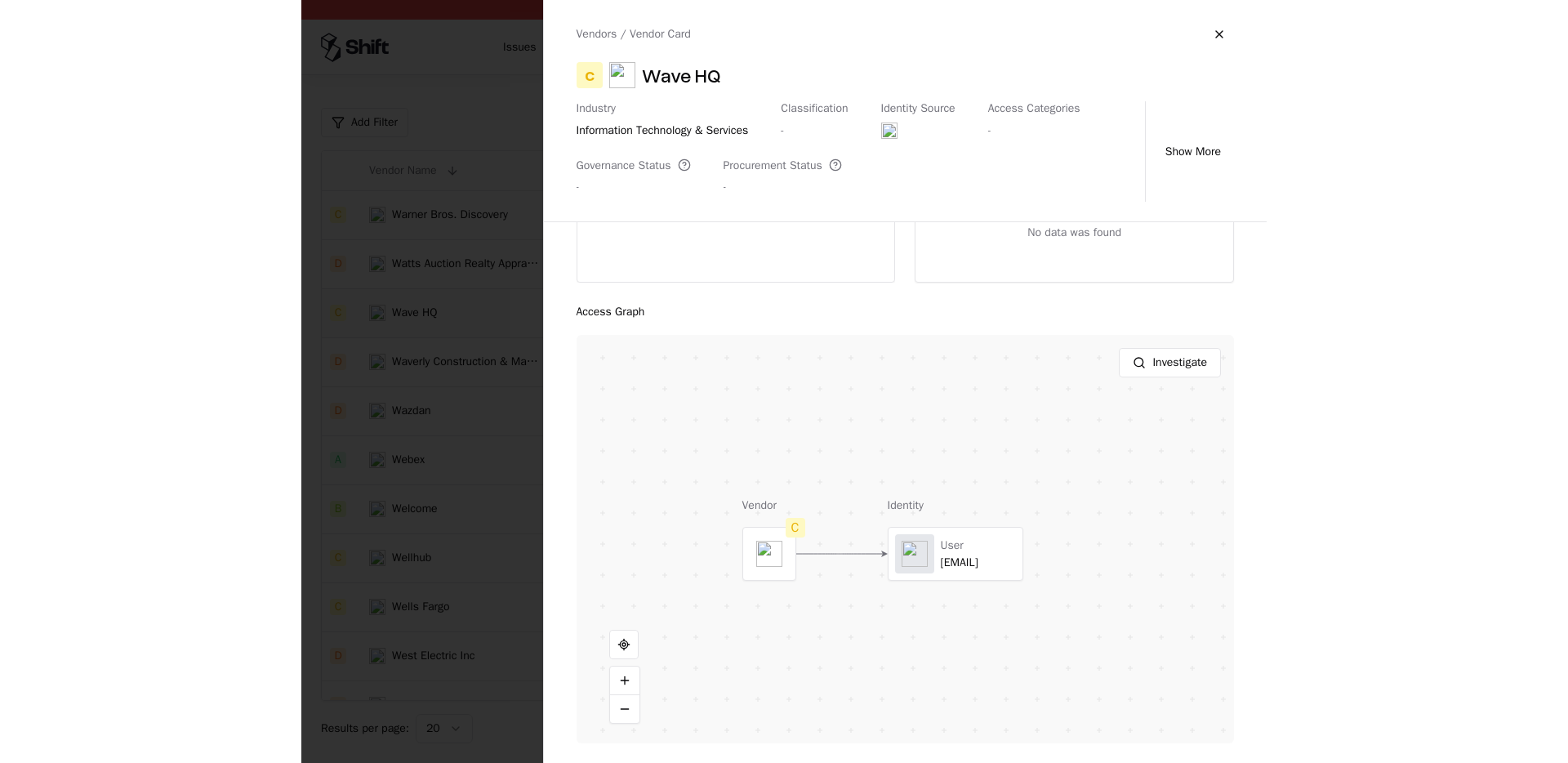 scroll, scrollTop: 0, scrollLeft: 0, axis: both 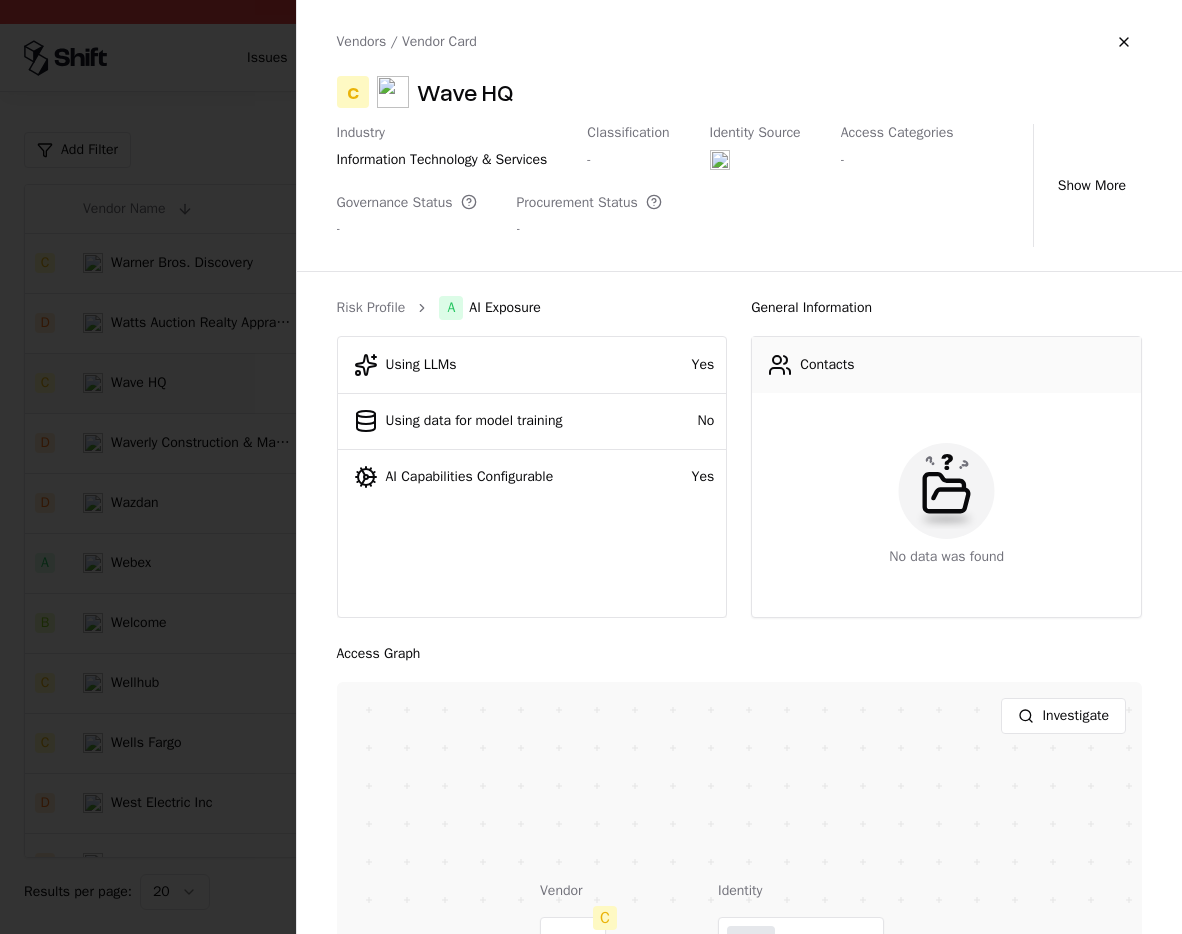 click at bounding box center (591, 467) 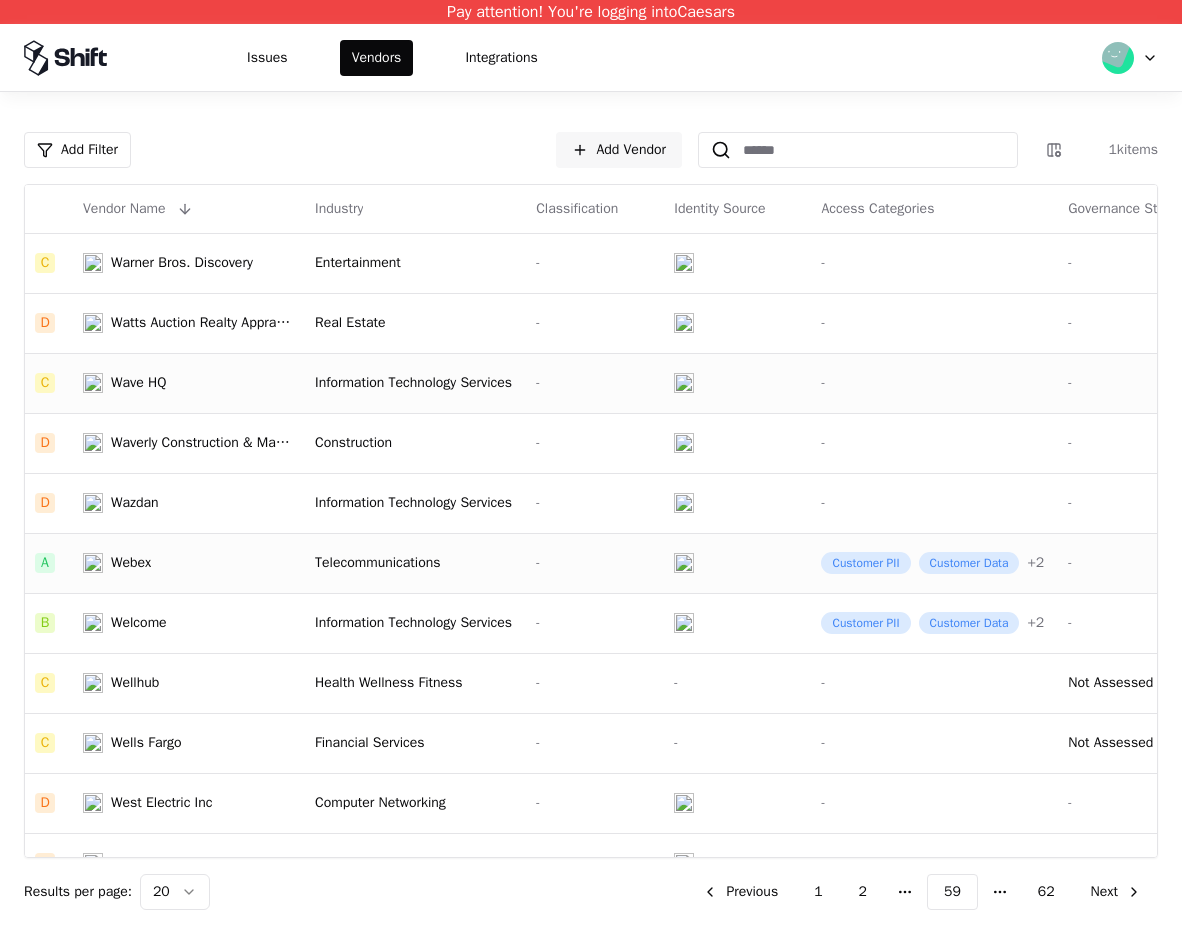 click on "Telecommunications" 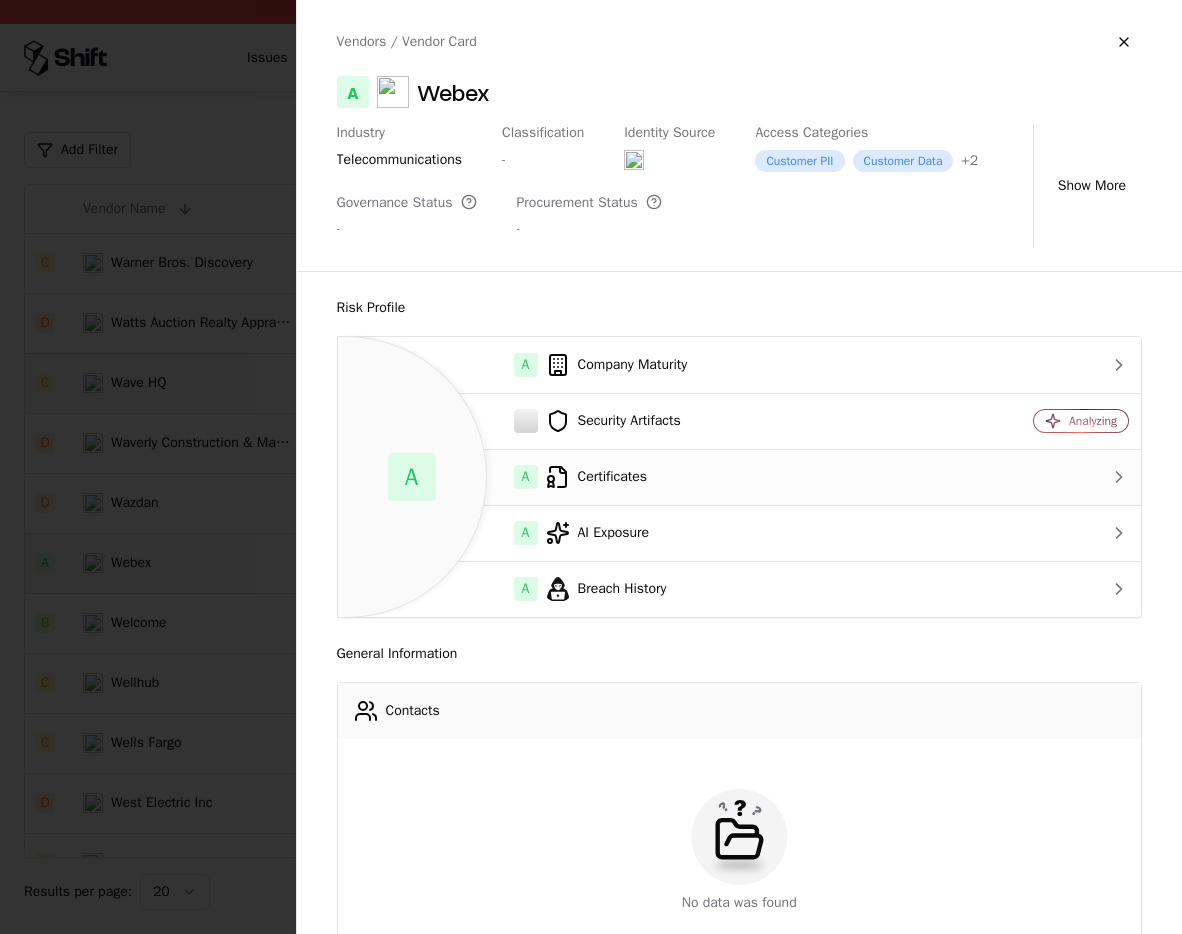click on "A Certificates" at bounding box center [640, 477] 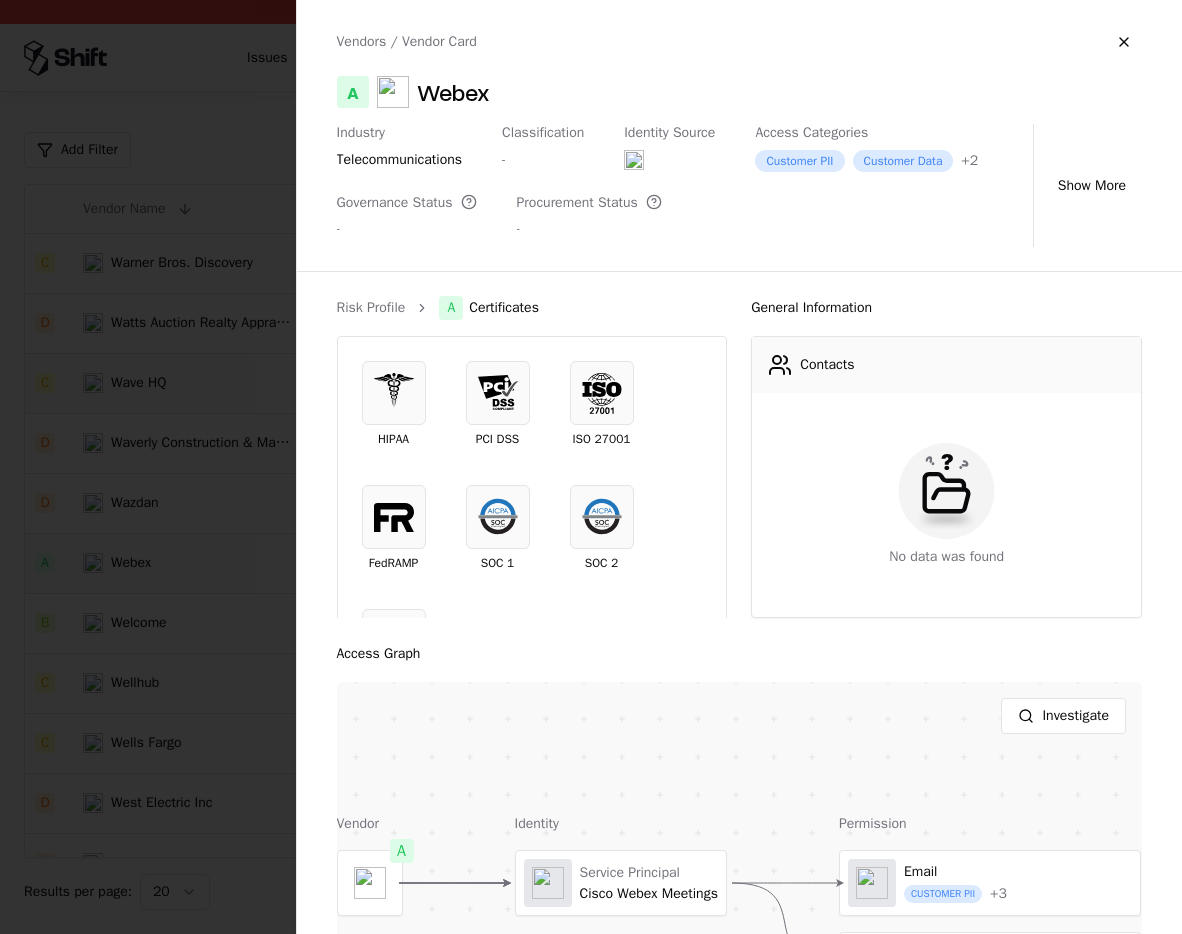 click on "Investigate" at bounding box center [740, 716] 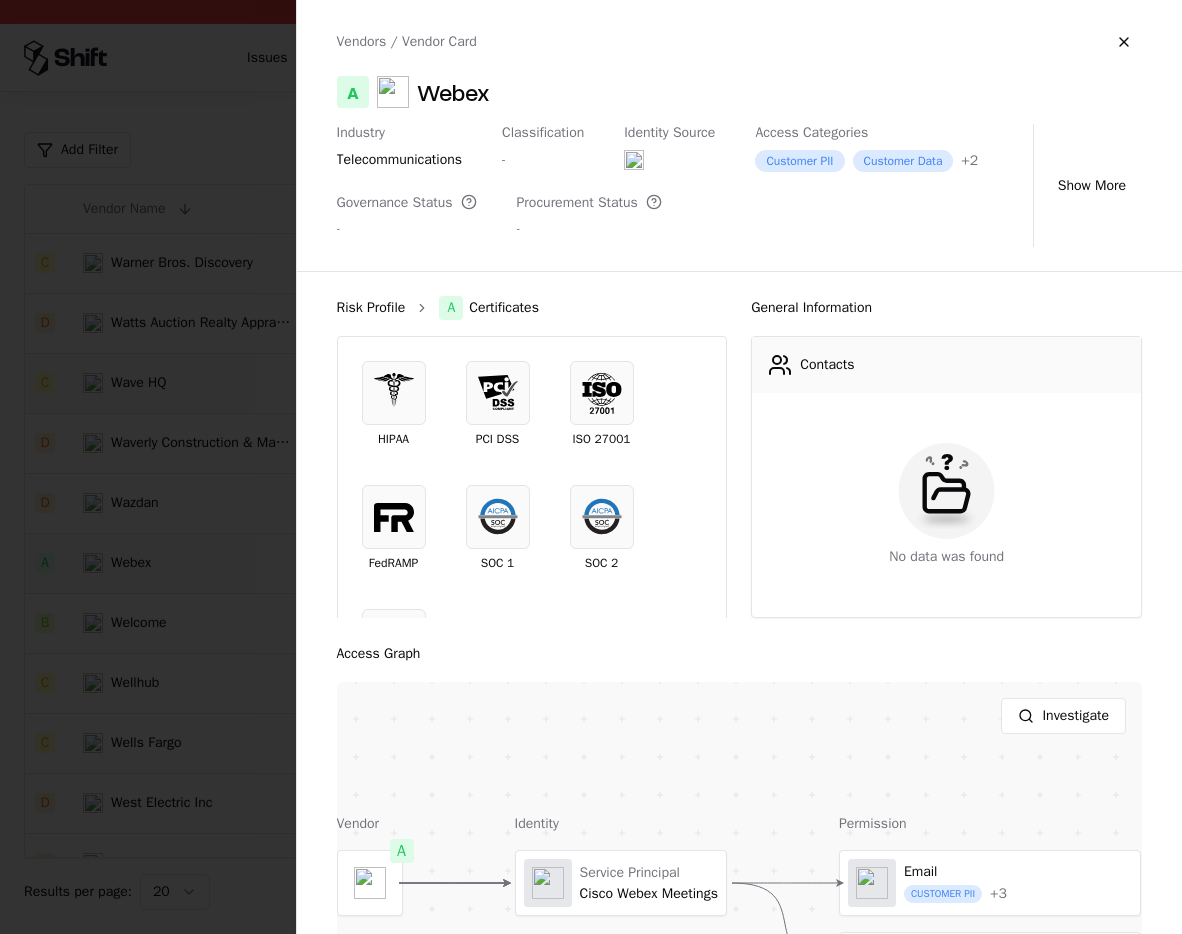 click on "Risk Profile" at bounding box center [371, 308] 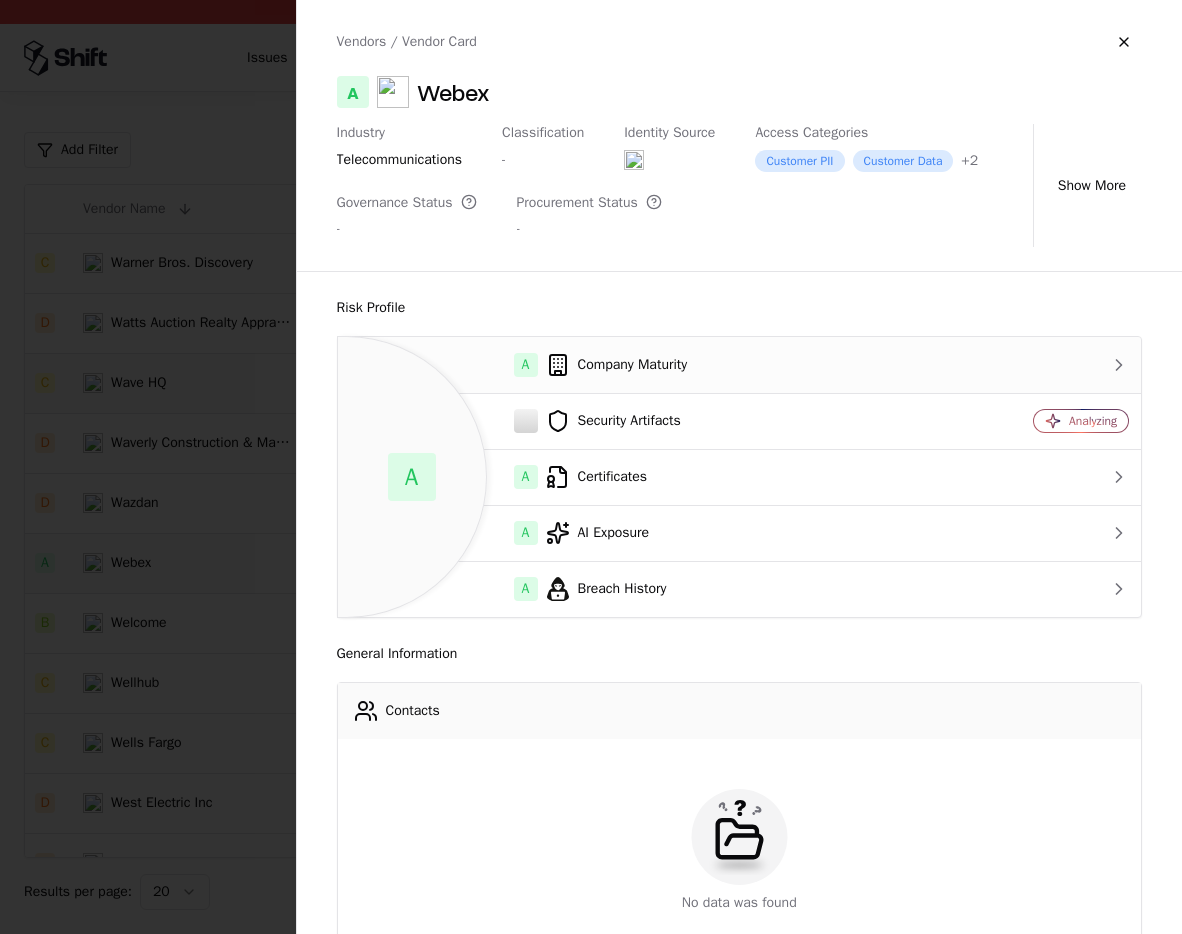 click on "A Company Maturity" at bounding box center (640, 365) 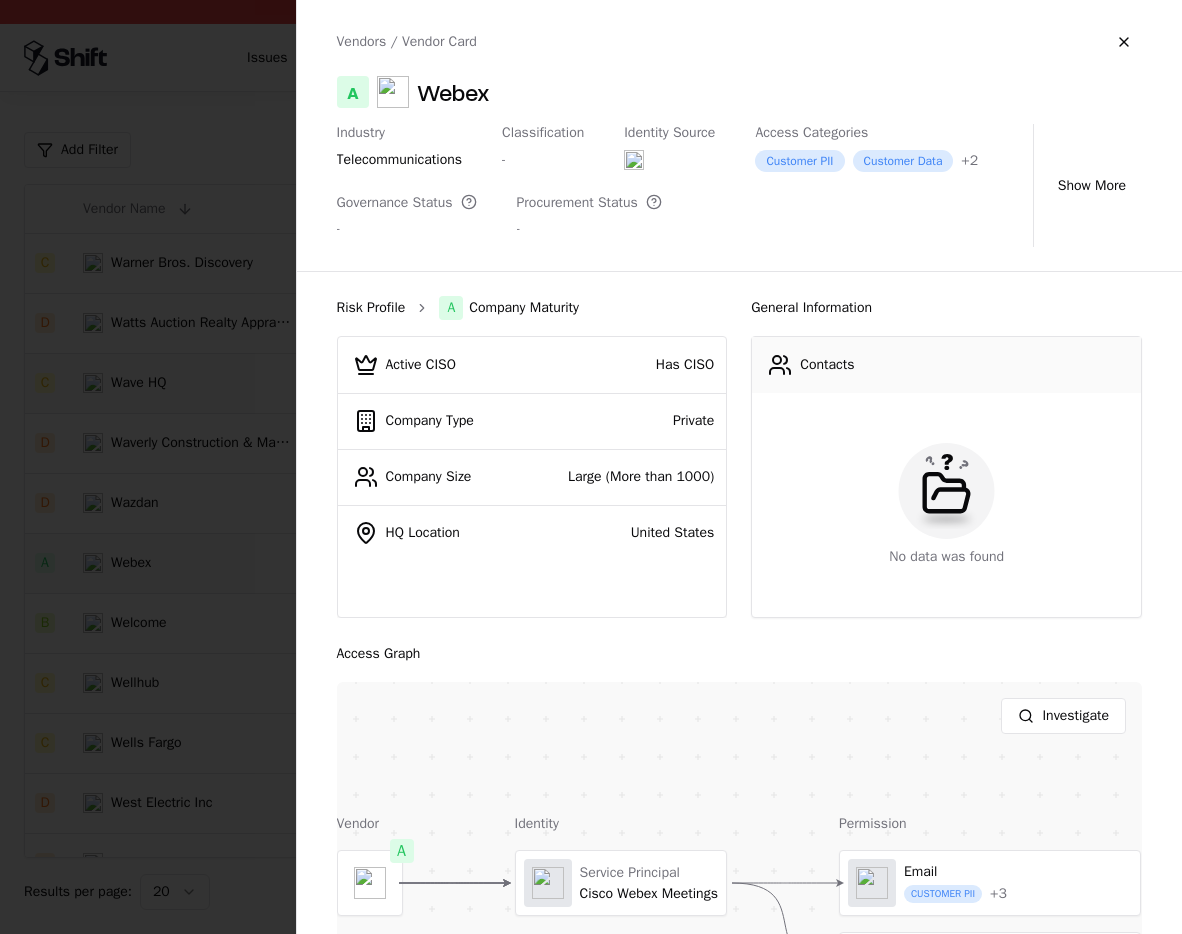 click on "Risk Profile" at bounding box center [371, 308] 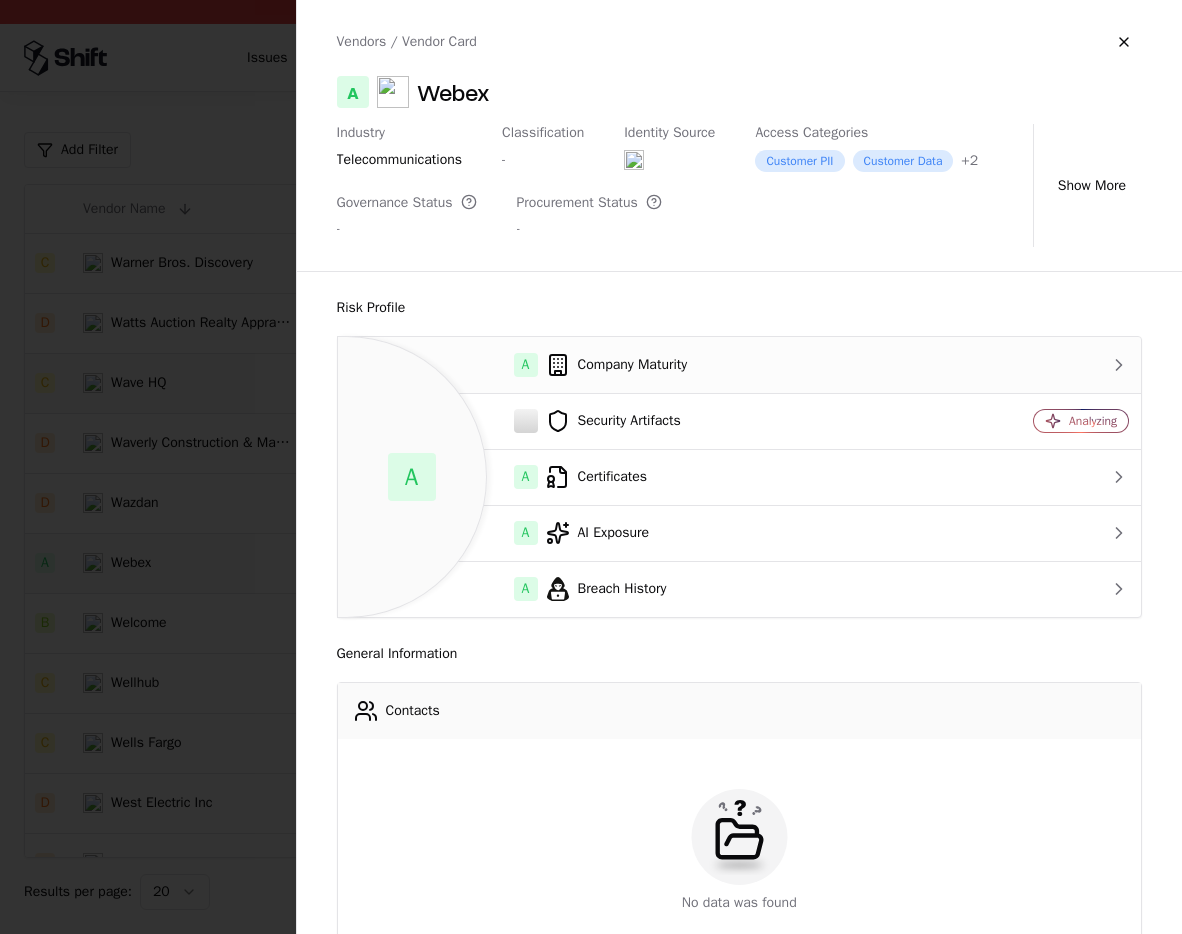 click on "A Company Maturity" at bounding box center (640, 365) 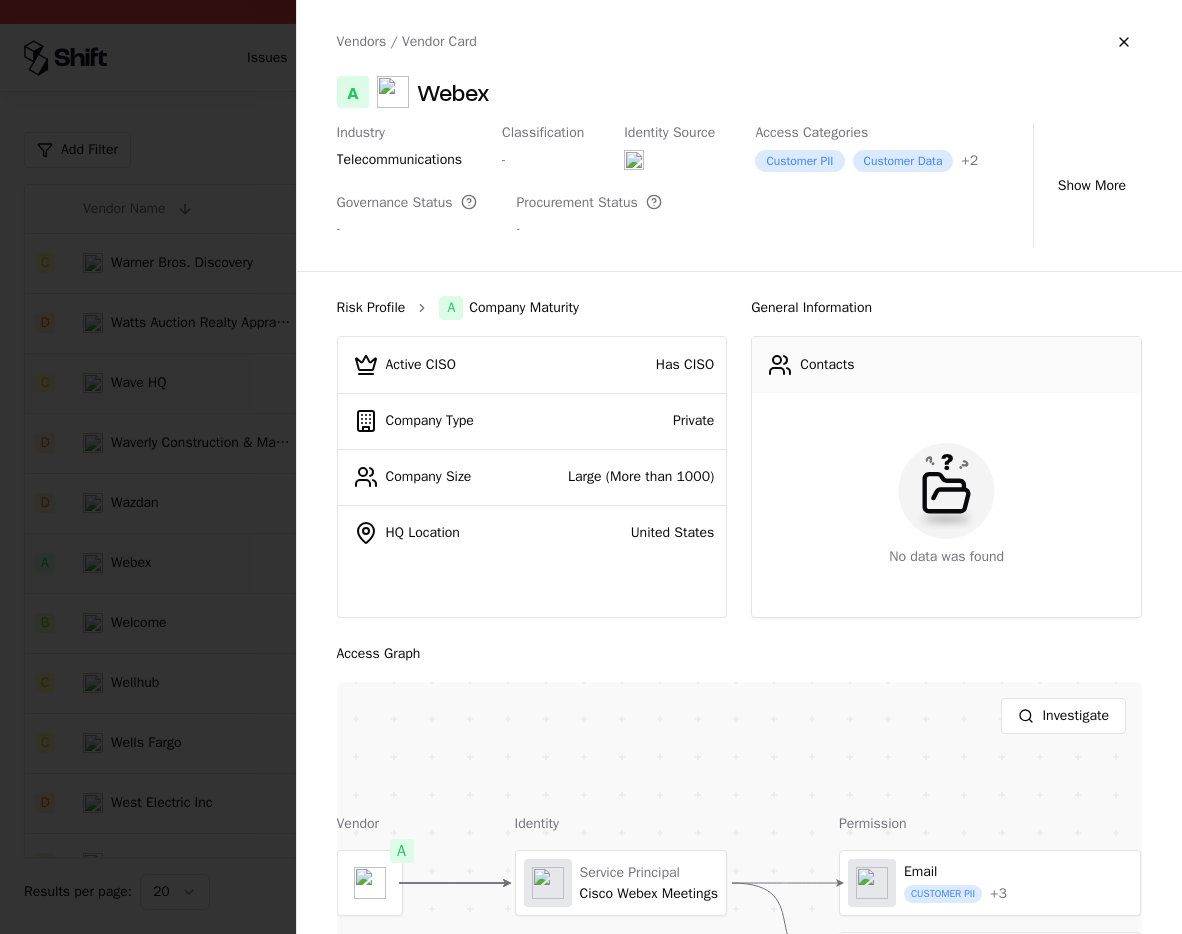 click on "Risk Profile" at bounding box center (371, 308) 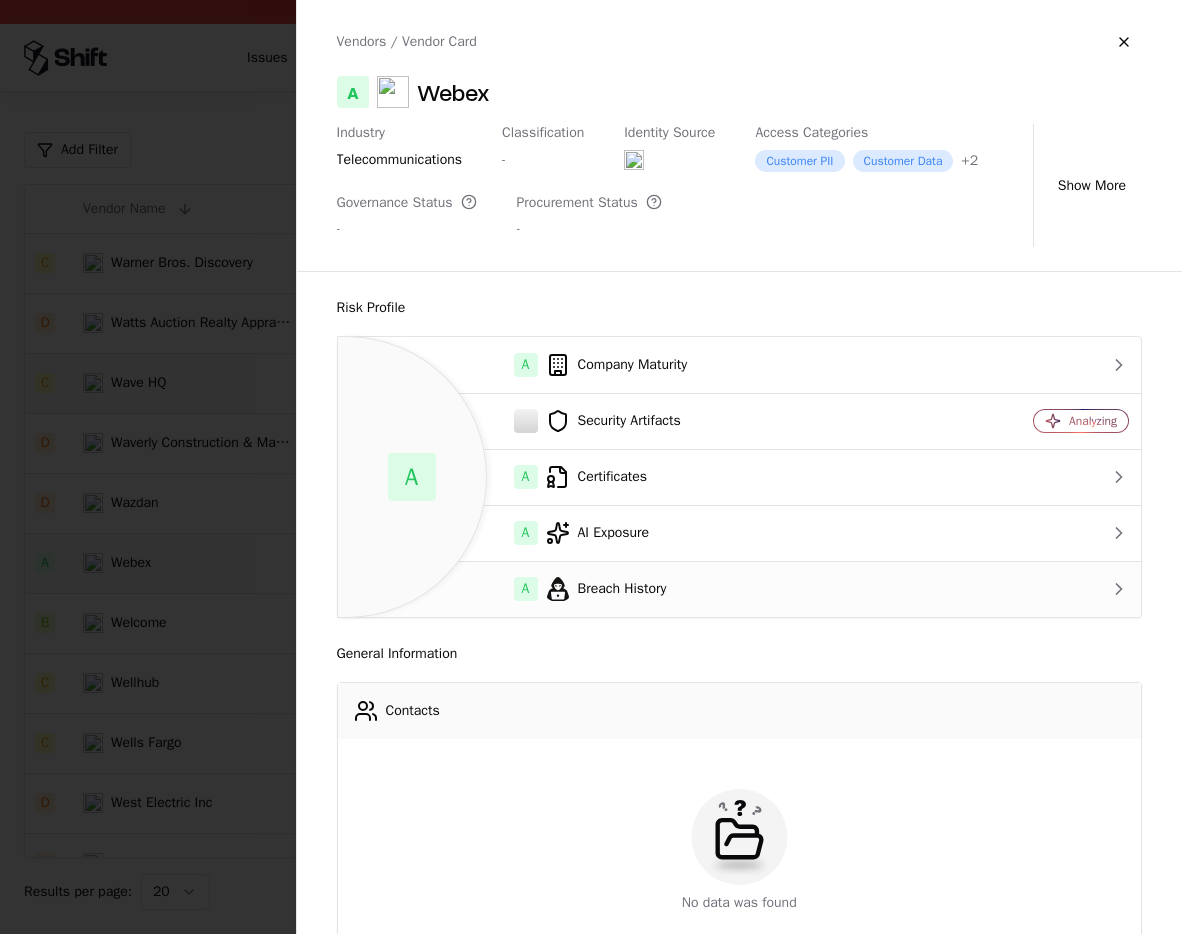 click on "A Breach History" at bounding box center (640, 589) 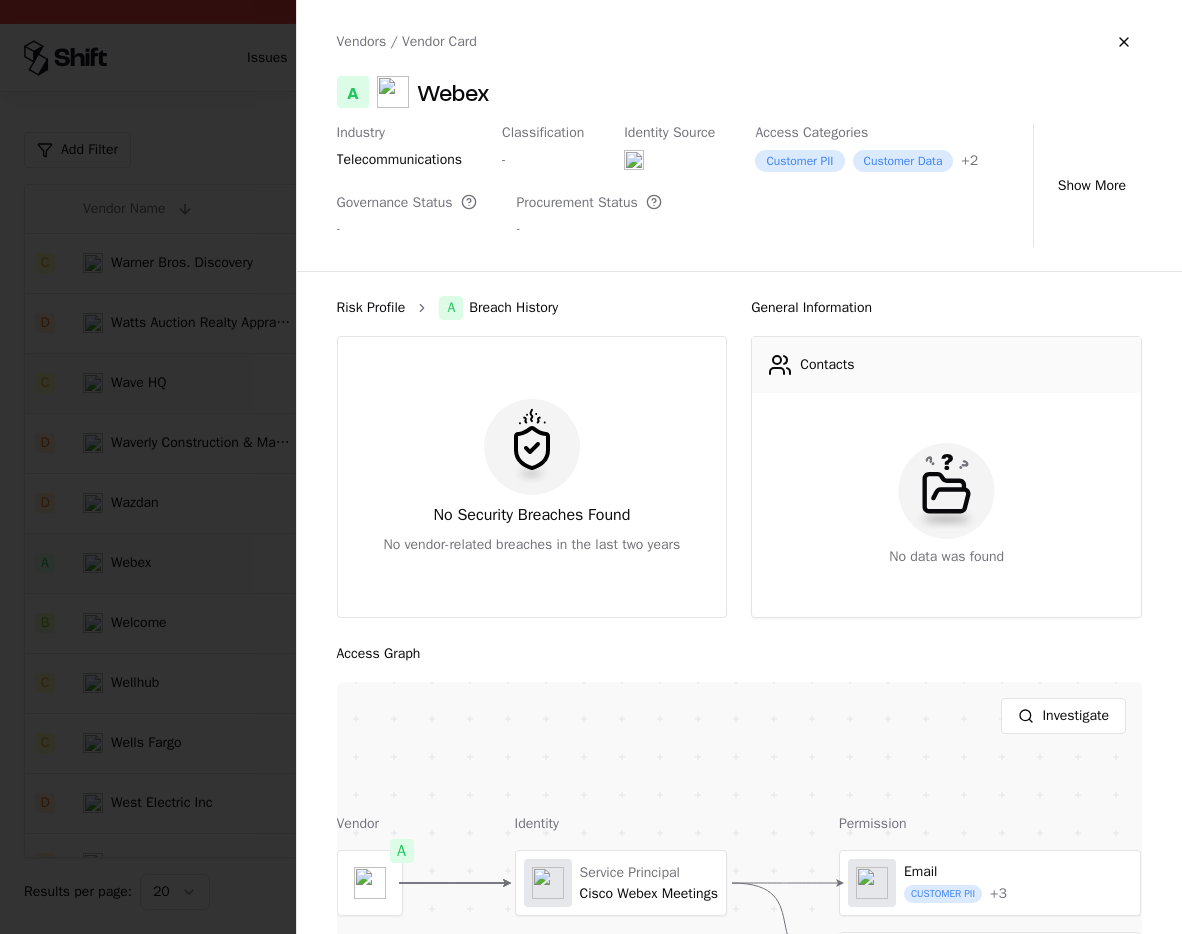 click on "Risk Profile" at bounding box center (371, 308) 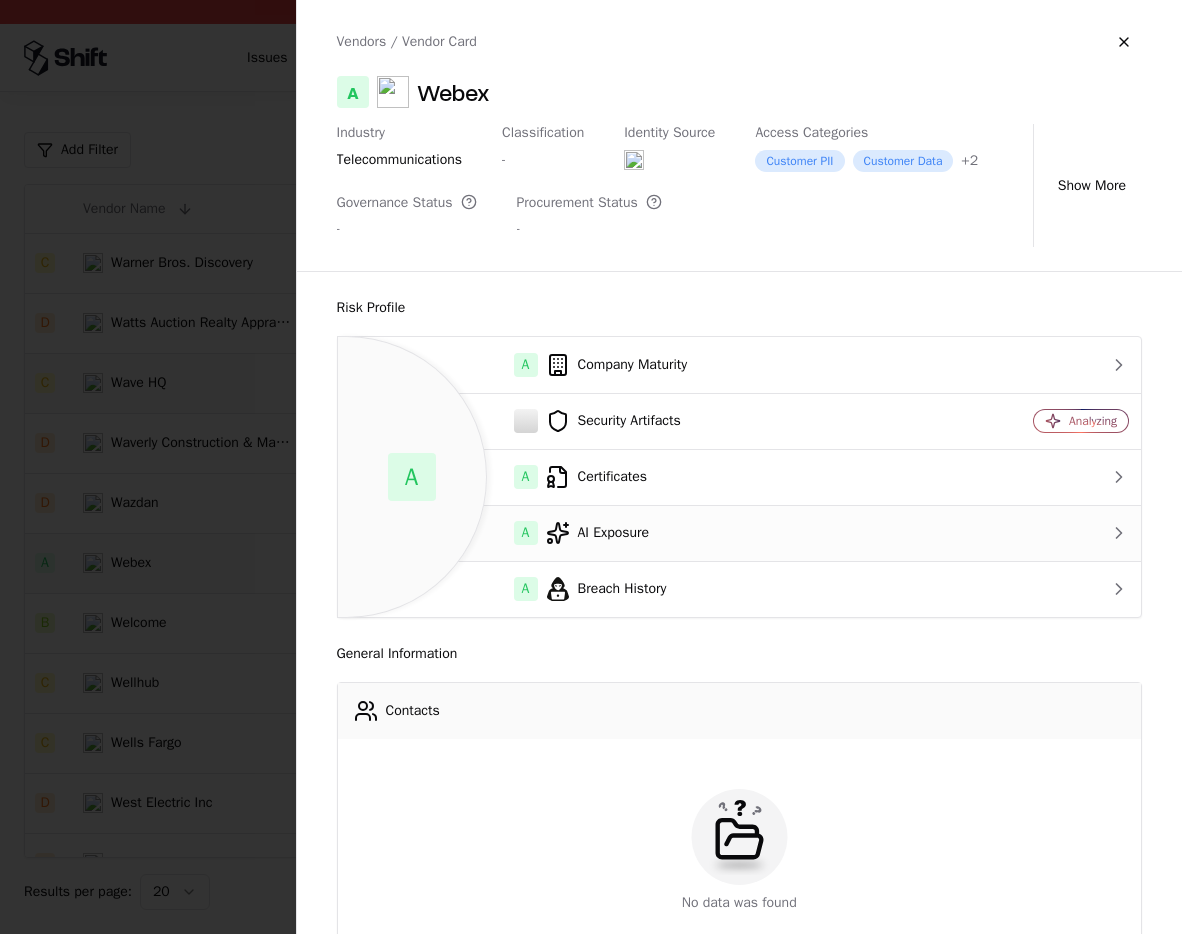 click on "A AI Exposure" at bounding box center [640, 533] 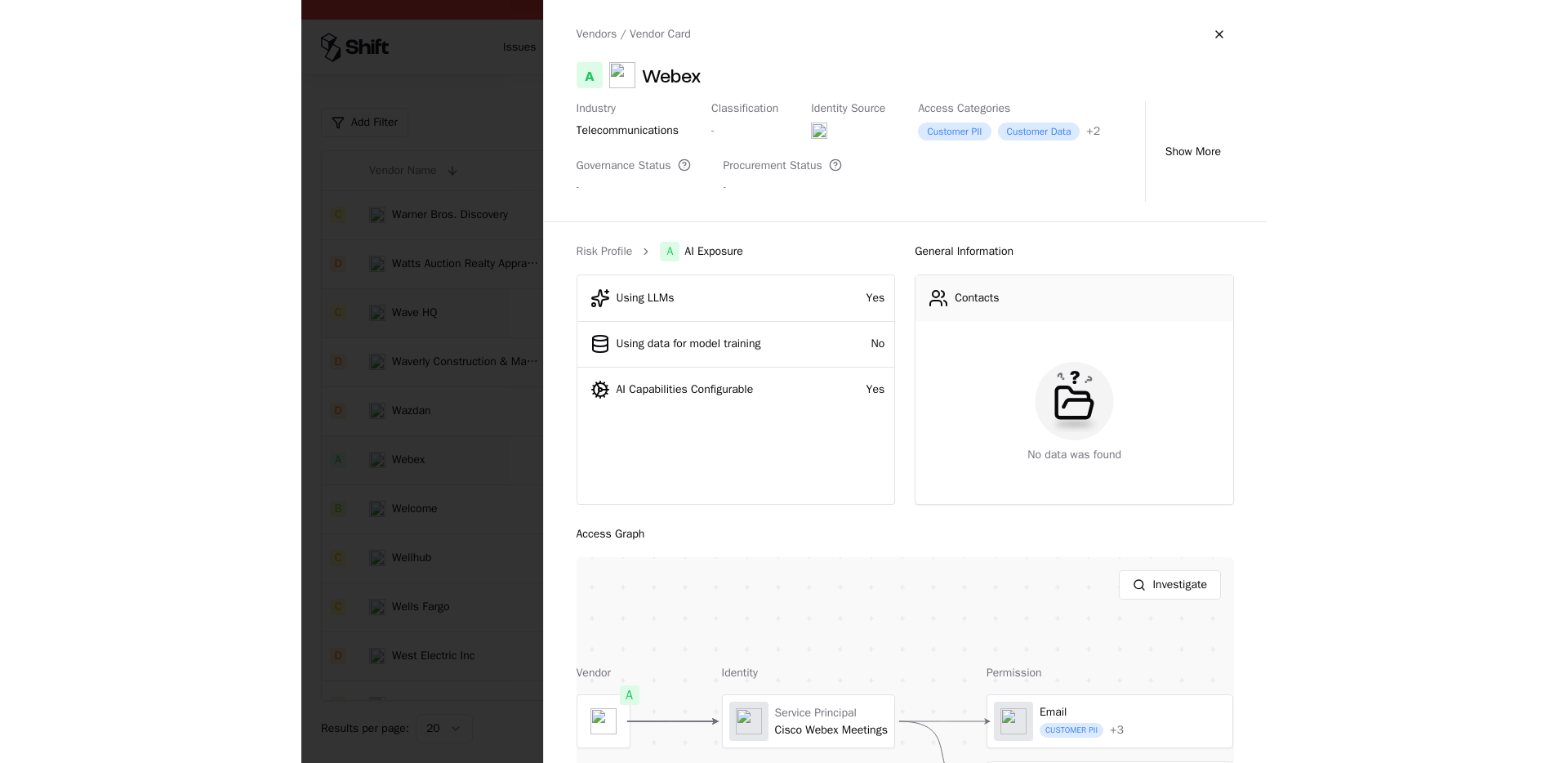 scroll, scrollTop: 0, scrollLeft: 0, axis: both 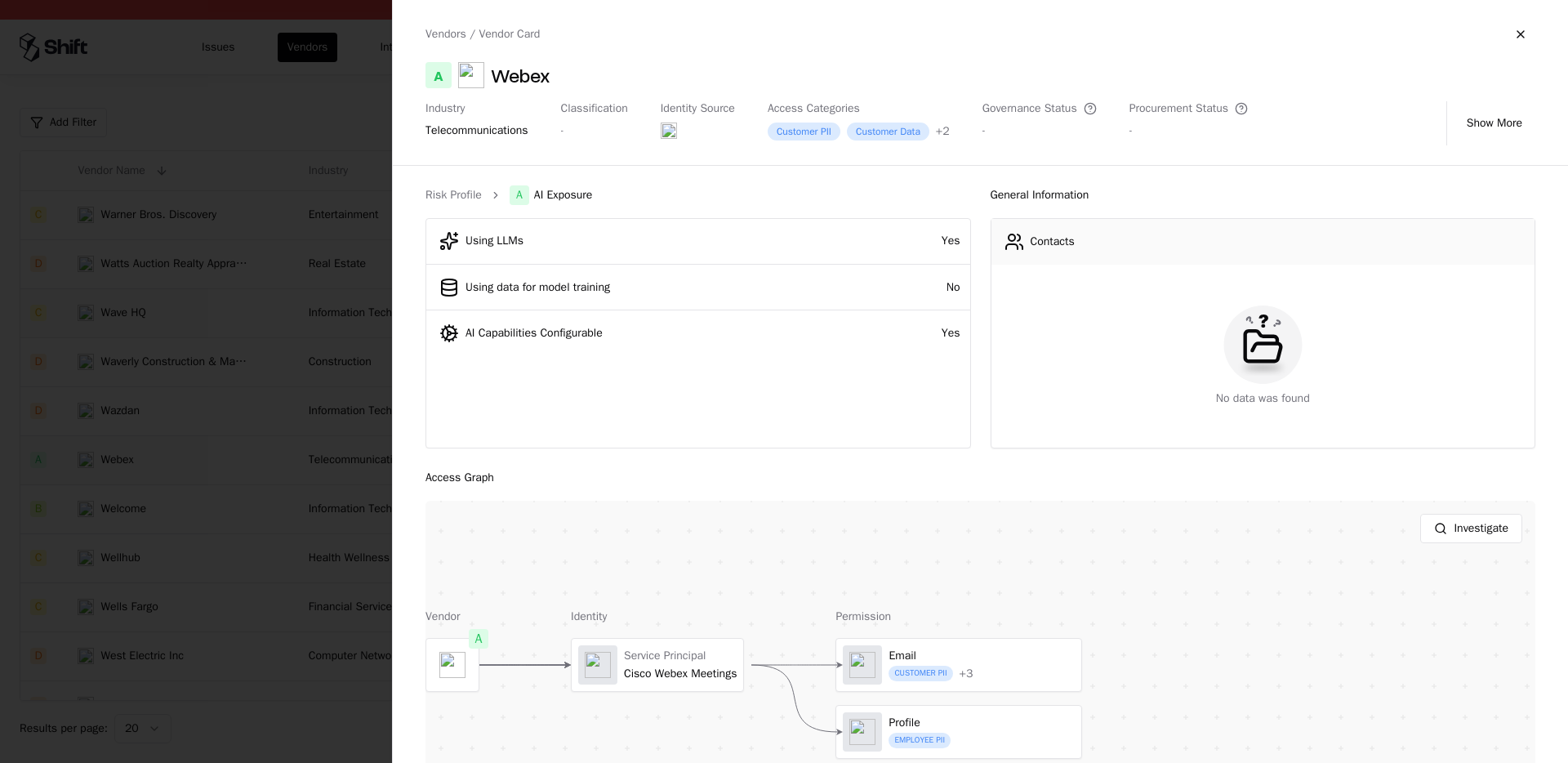 click at bounding box center (784, 382) 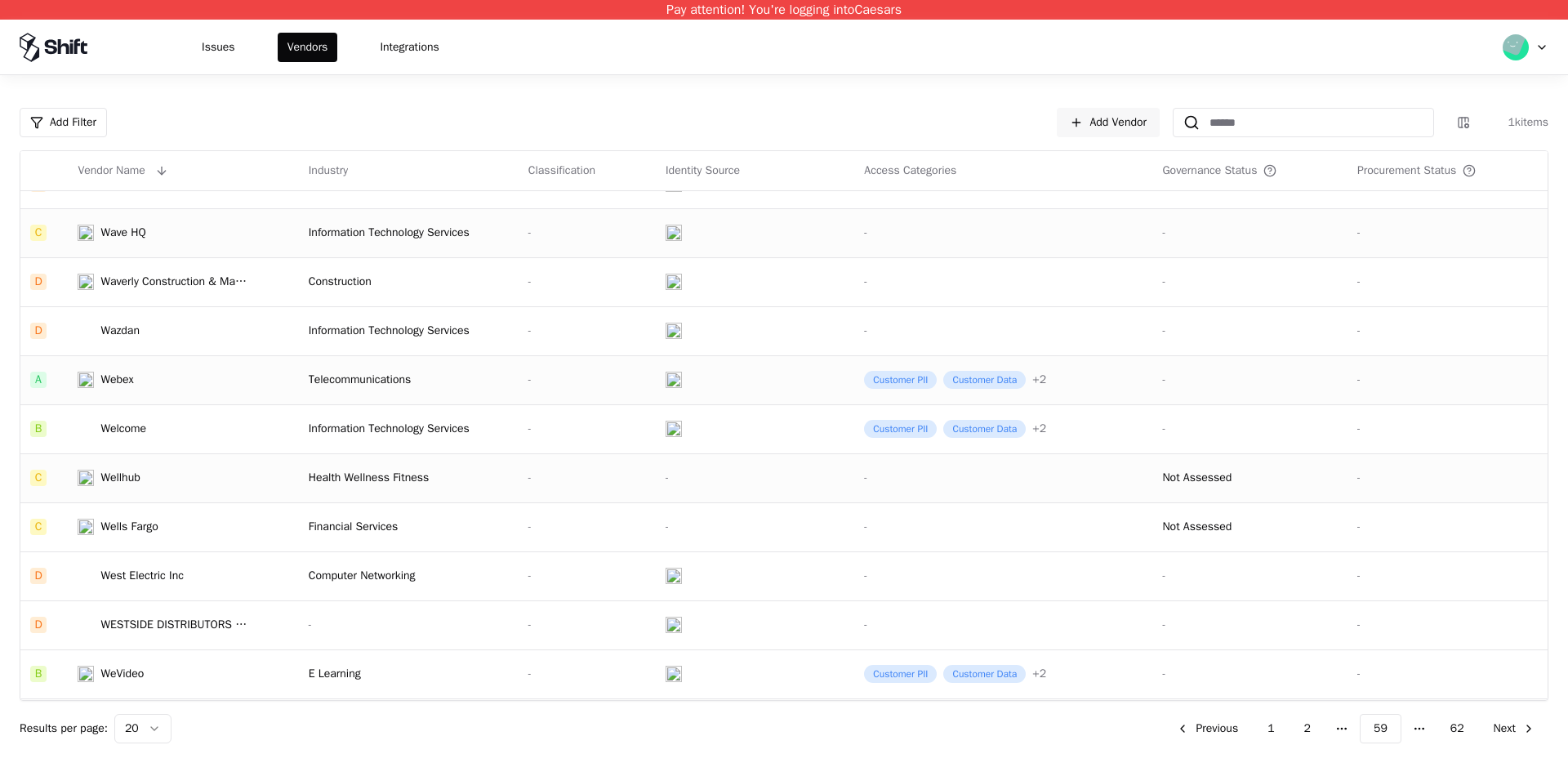 scroll, scrollTop: 84, scrollLeft: 0, axis: vertical 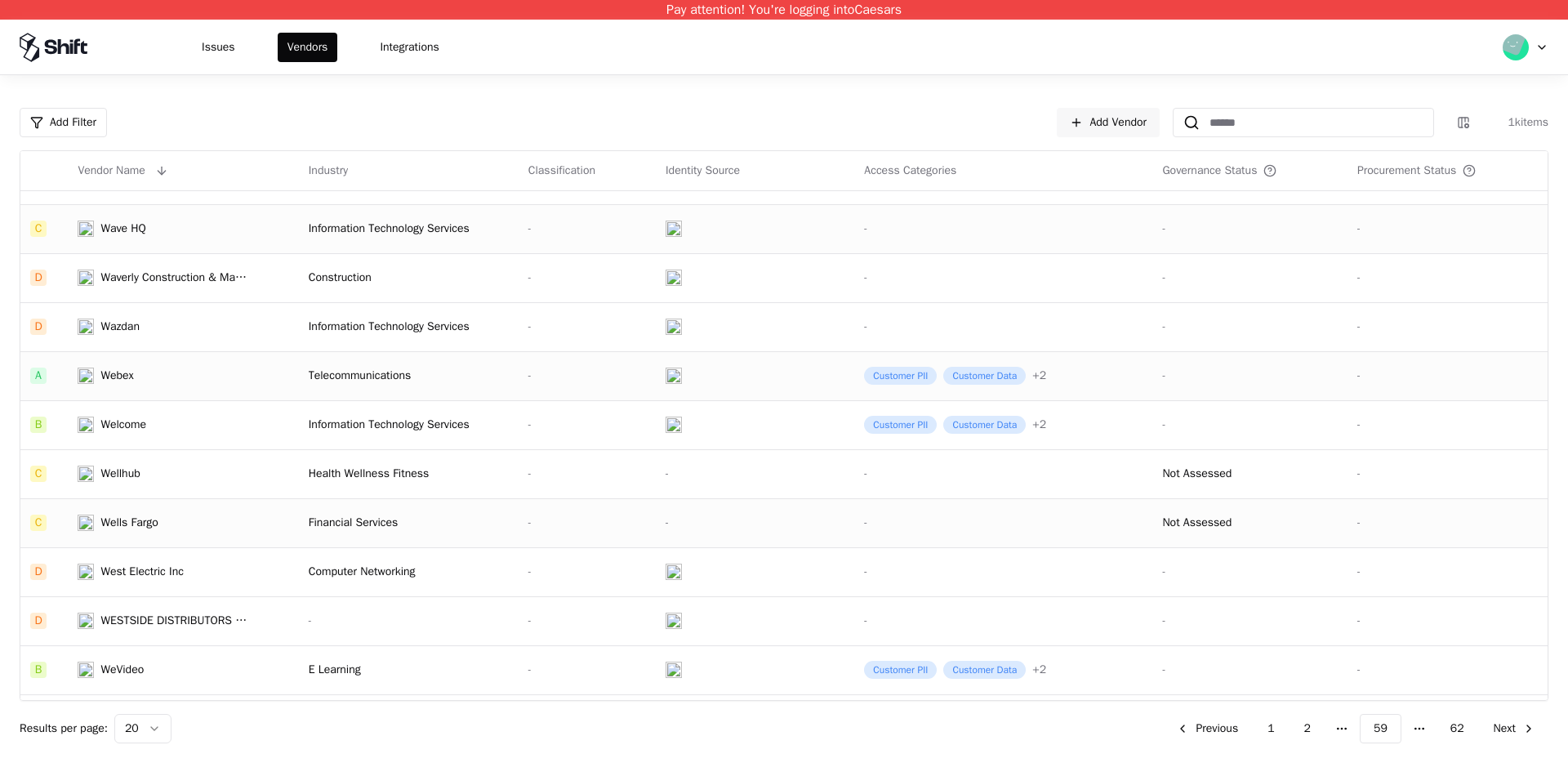 click on "Wells Fargo" 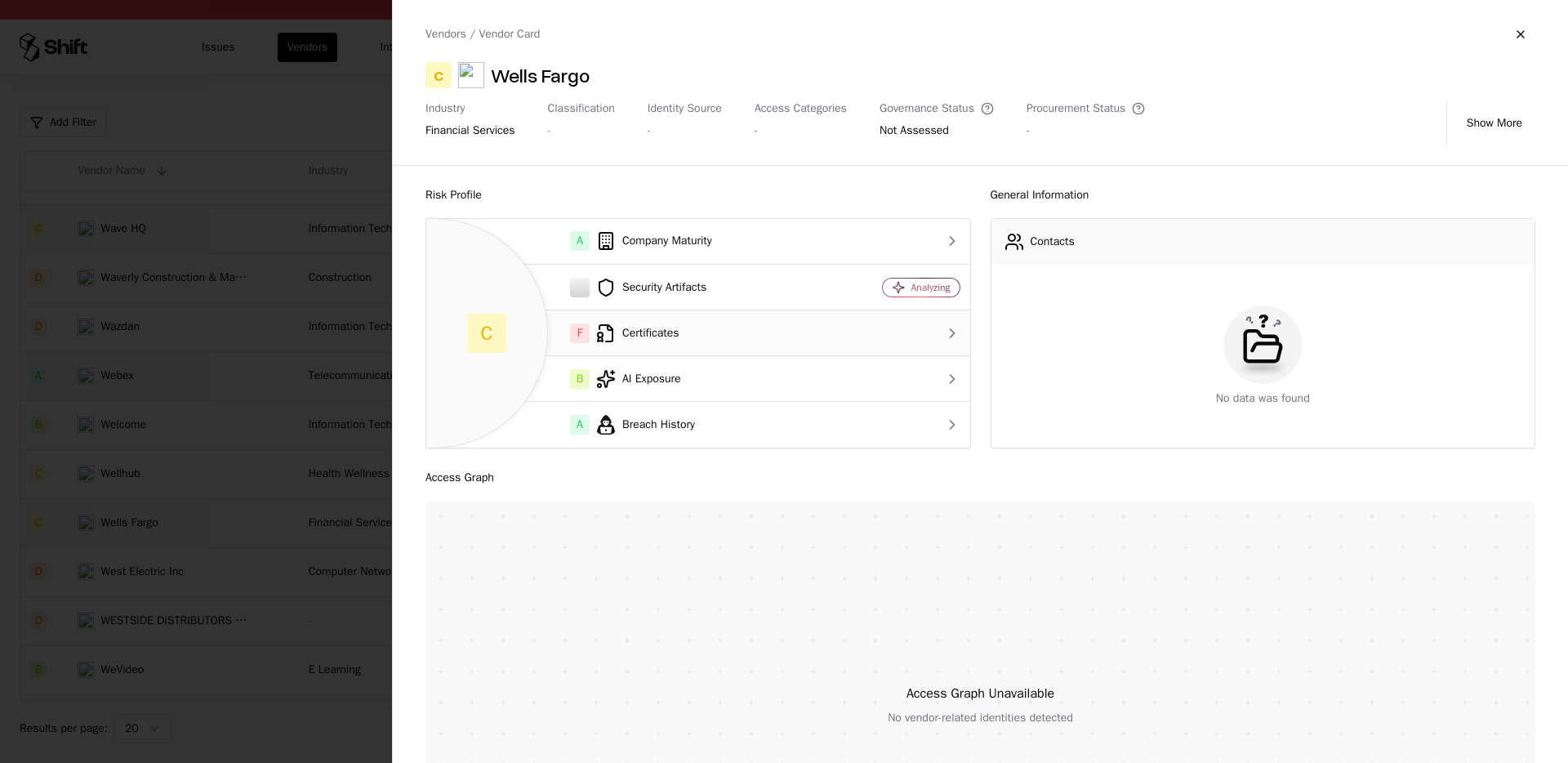 click on "F Certificates" at bounding box center (630, 333) 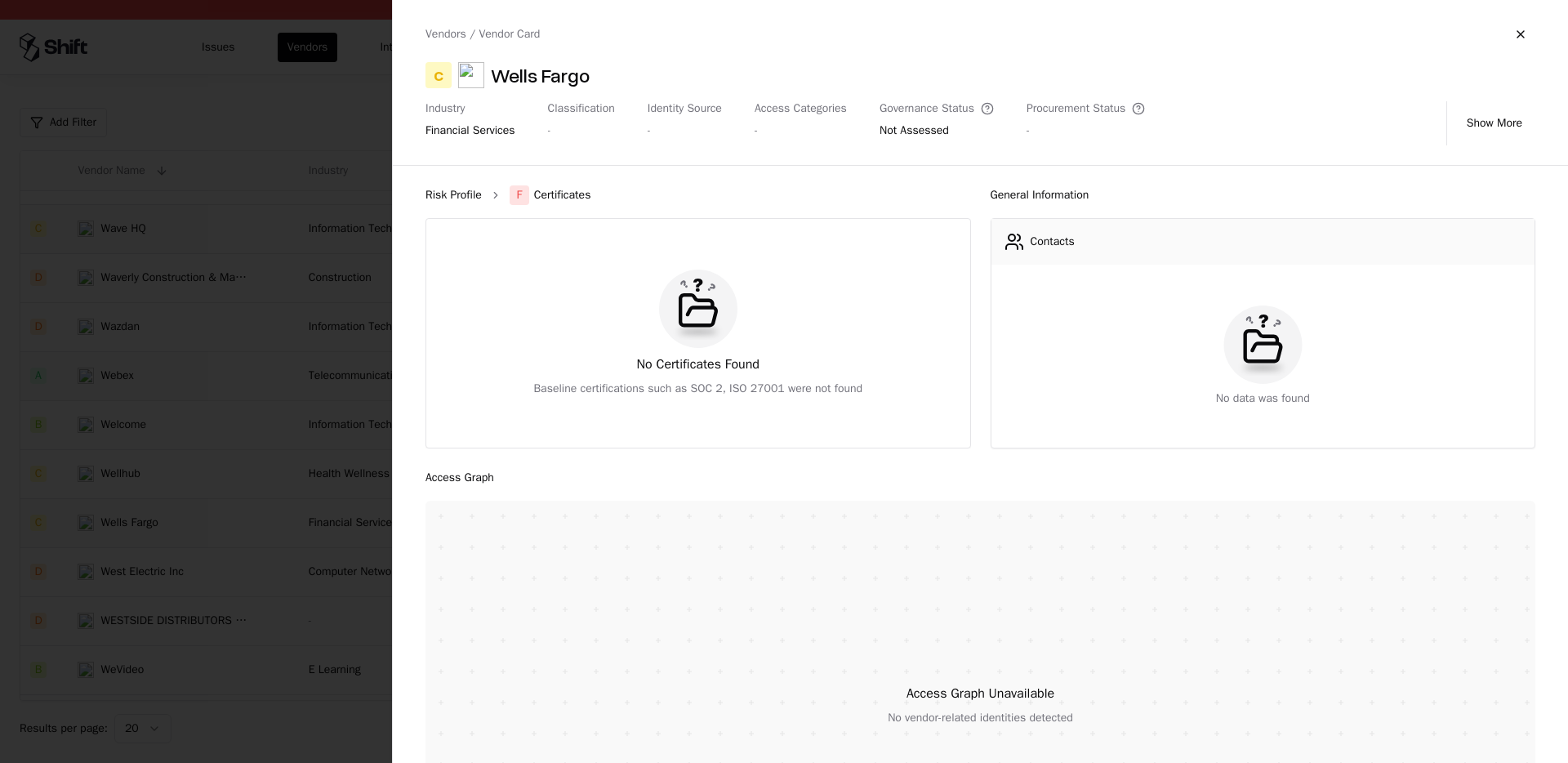 click on "Risk Profile" at bounding box center [453, 195] 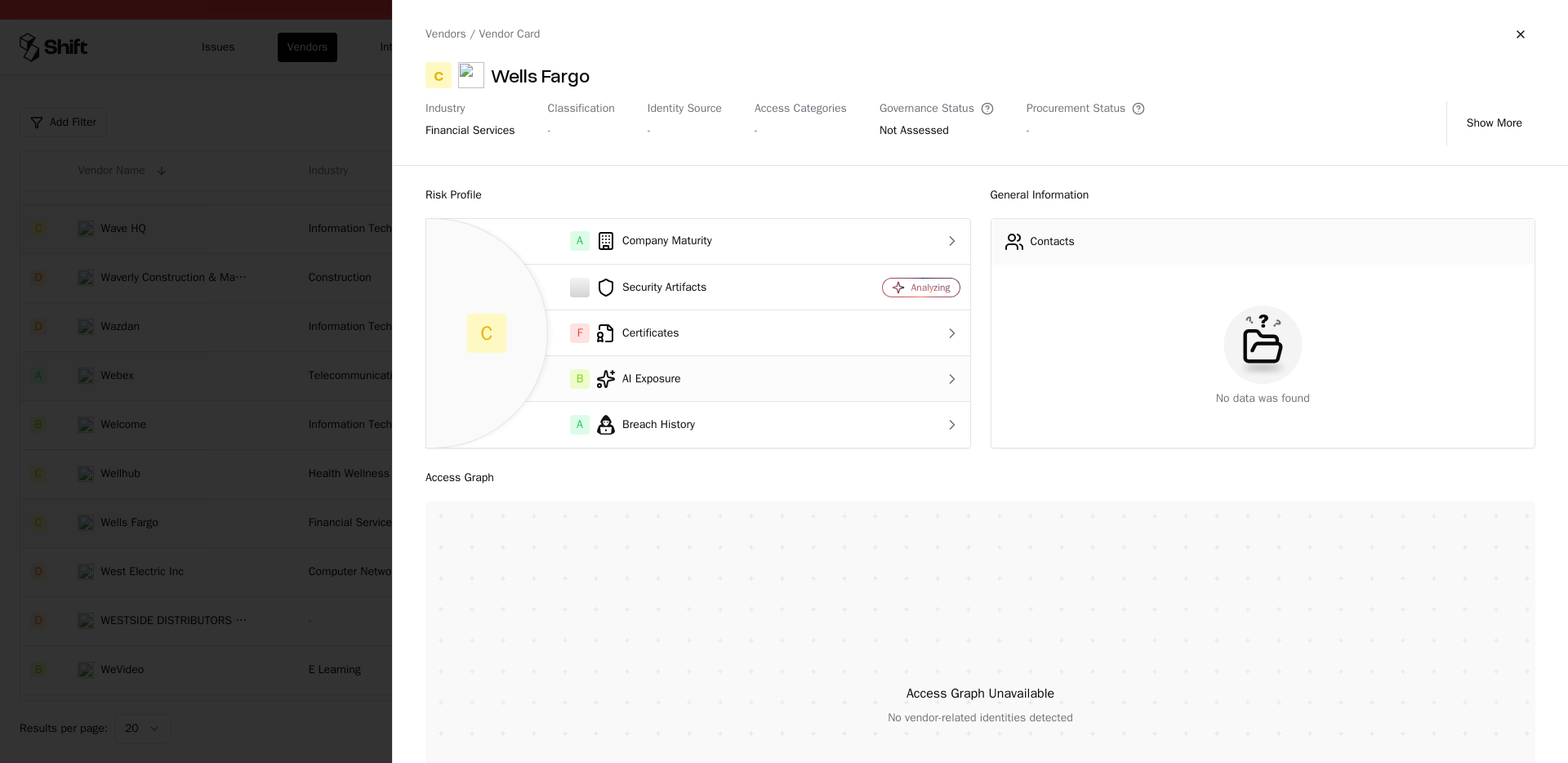 click on "B AI Exposure" at bounding box center [630, 379] 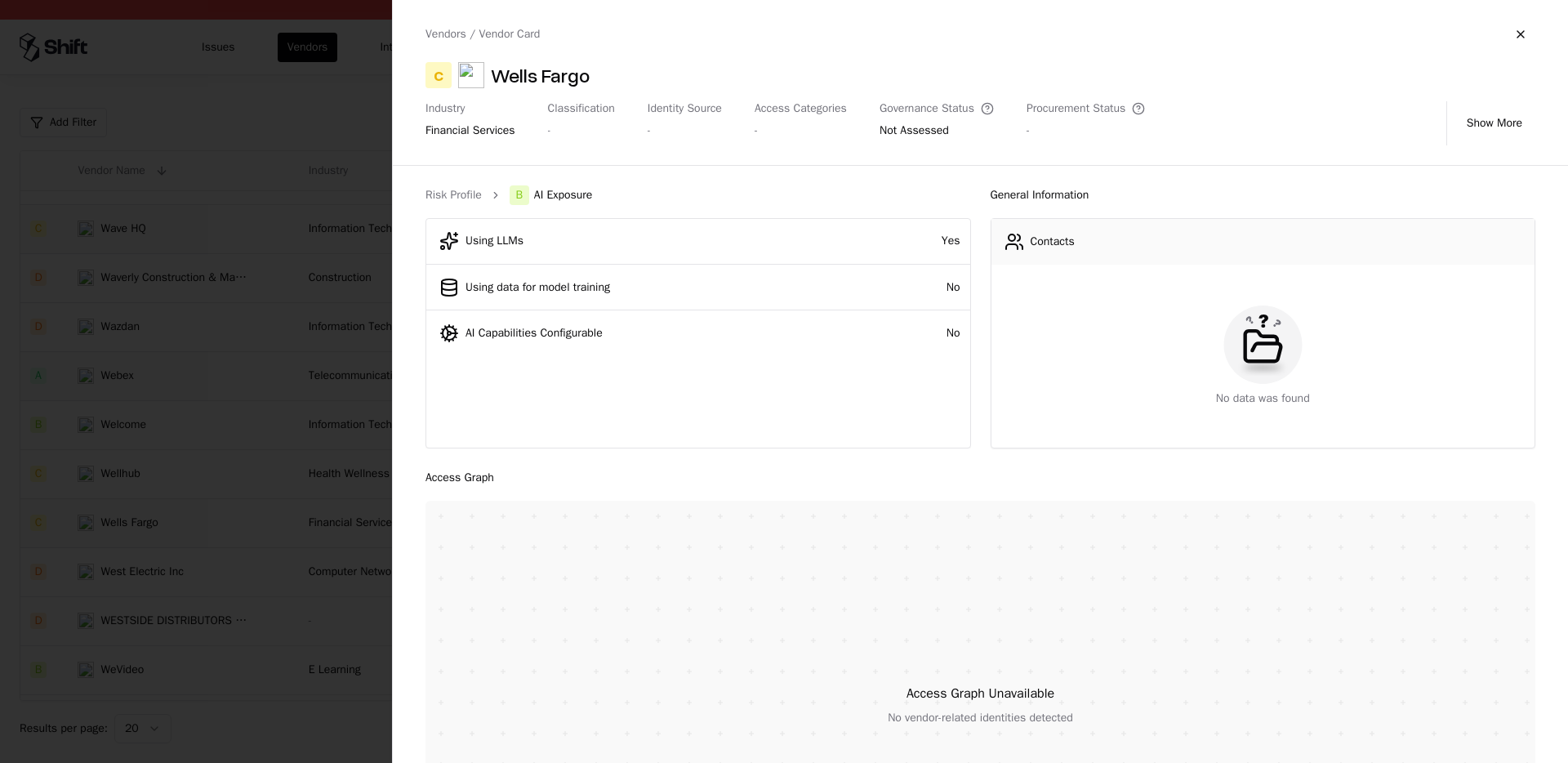 click on "Risk Profile B AI Exposure Using LLMs Yes Using data for model training No AI Capabilities Configurable No" at bounding box center [698, 317] 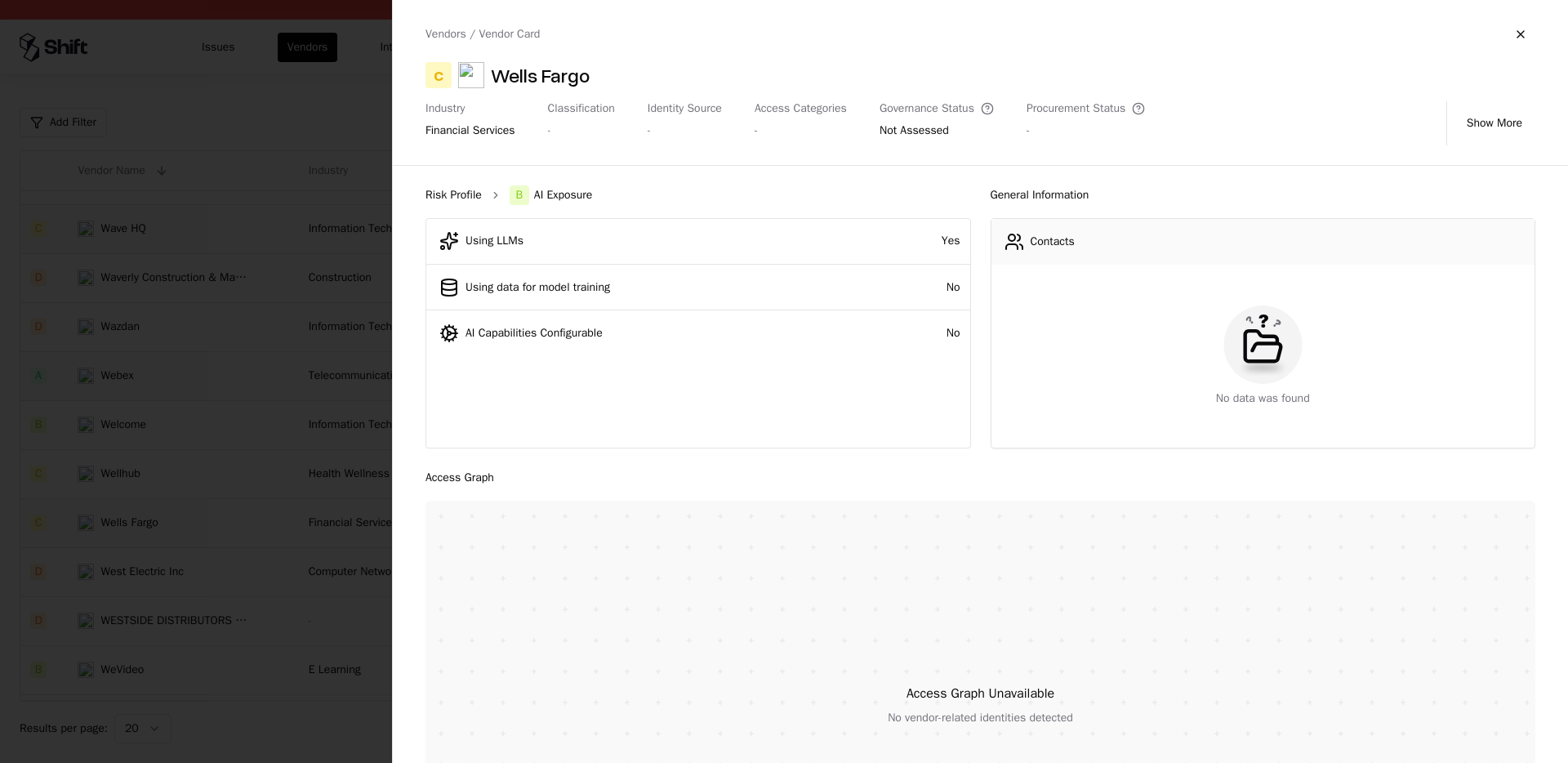 click on "Risk Profile" at bounding box center (453, 195) 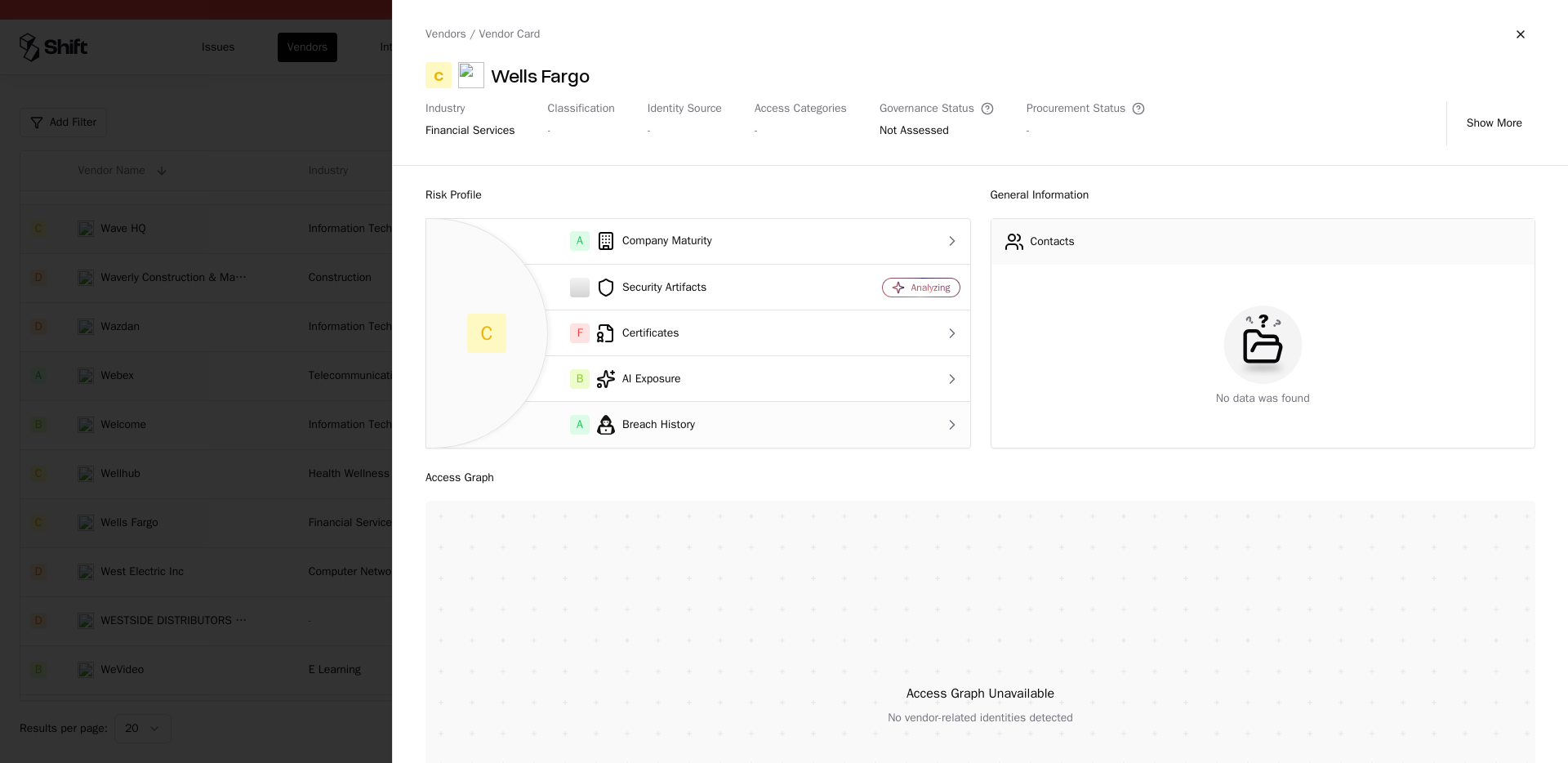 click on "A Breach History" at bounding box center (630, 425) 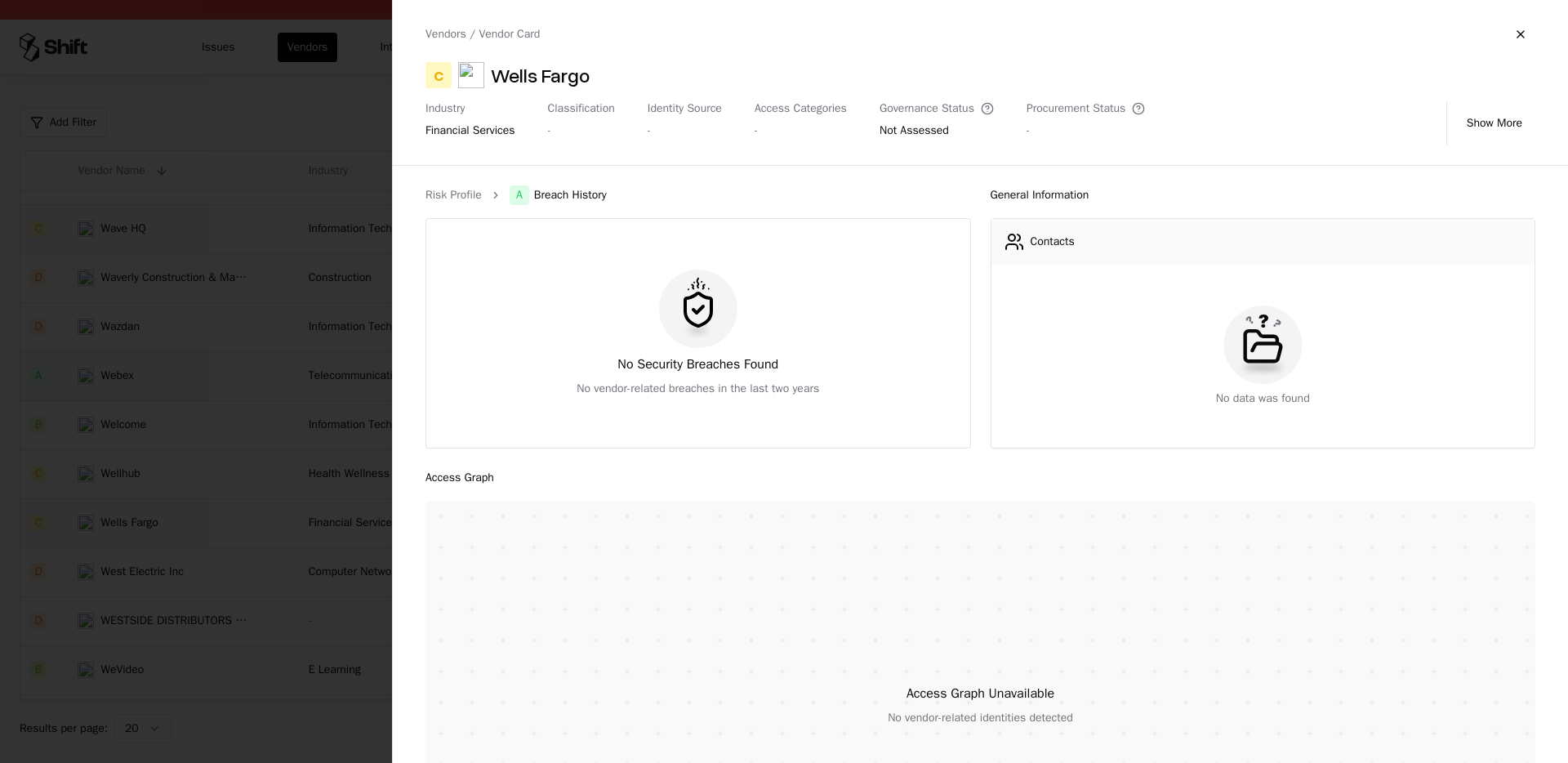 click on "Risk Profile A Breach History No Security Breaches Found No vendor-related breaches in the last two years" at bounding box center (698, 317) 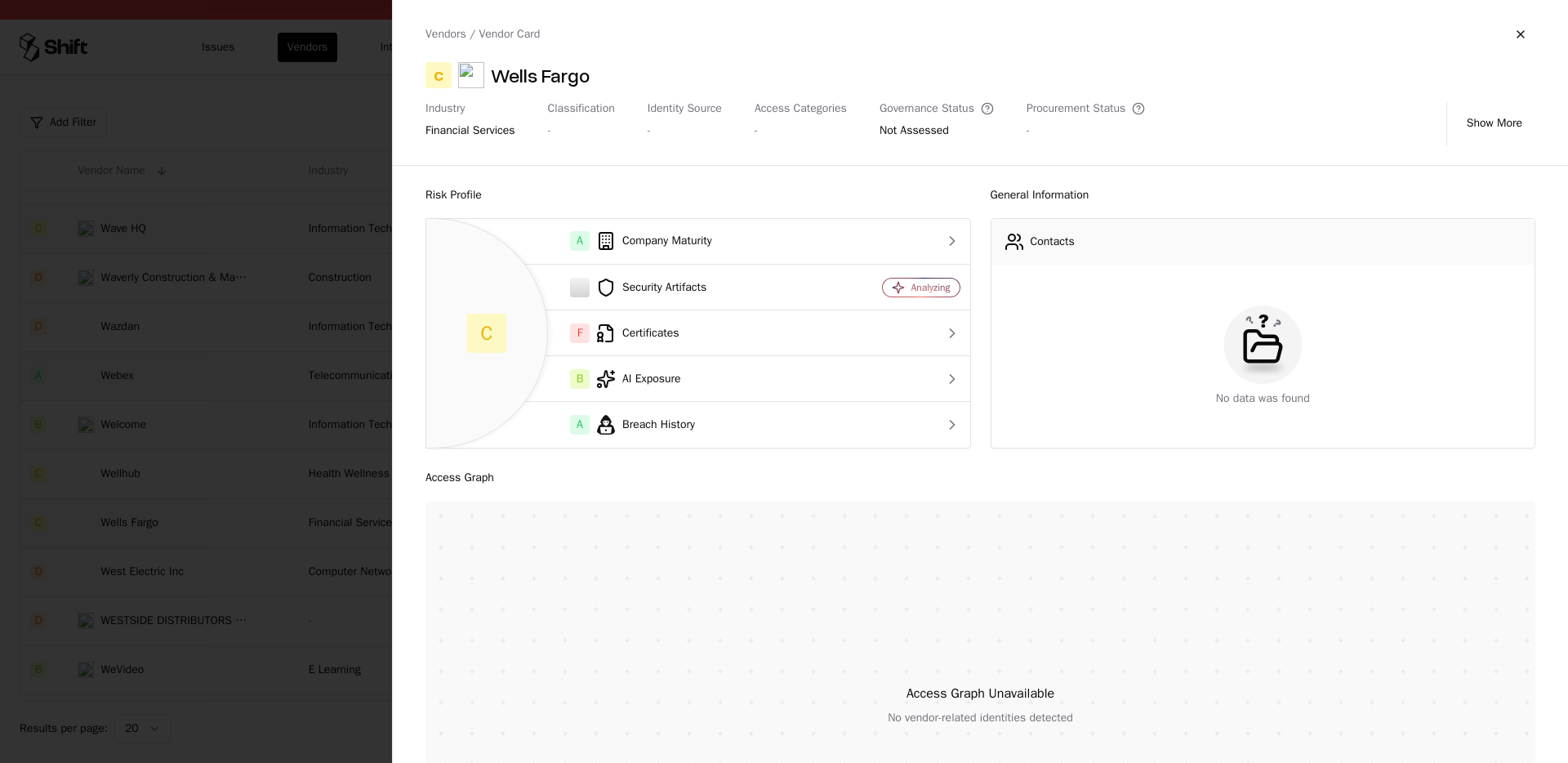 click at bounding box center (784, 382) 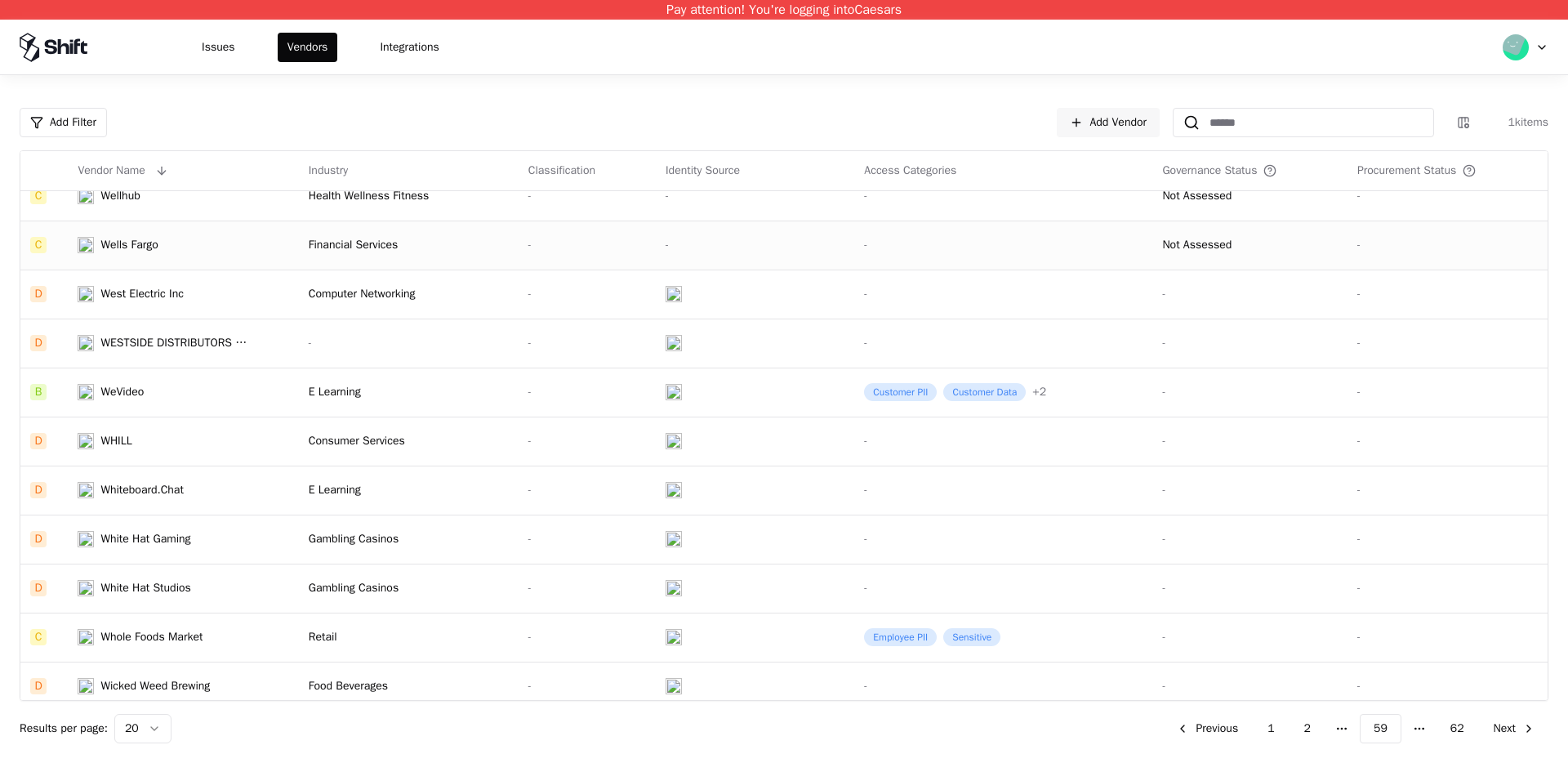 scroll, scrollTop: 471, scrollLeft: 0, axis: vertical 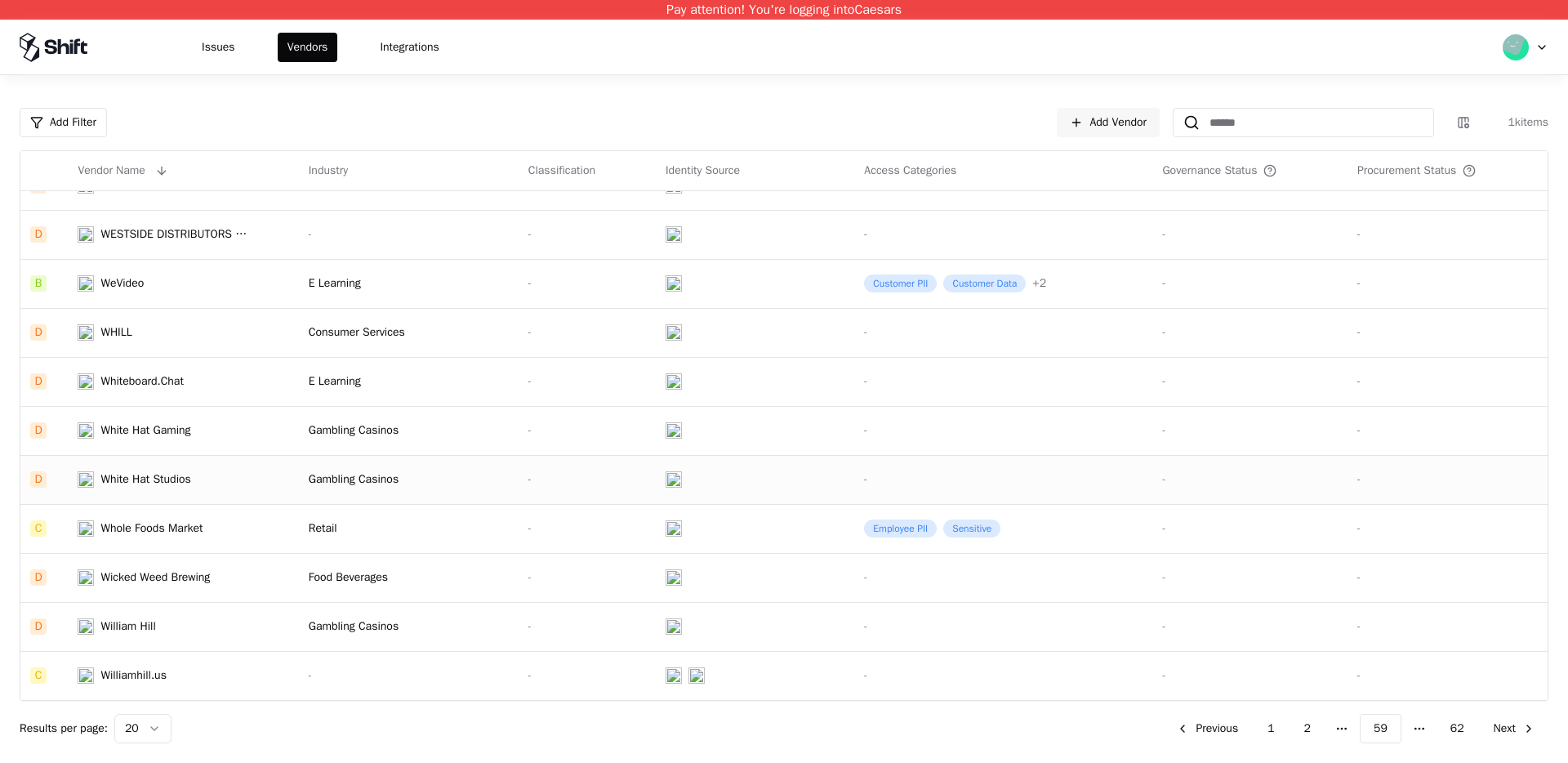 click on "Gambling Casinos" 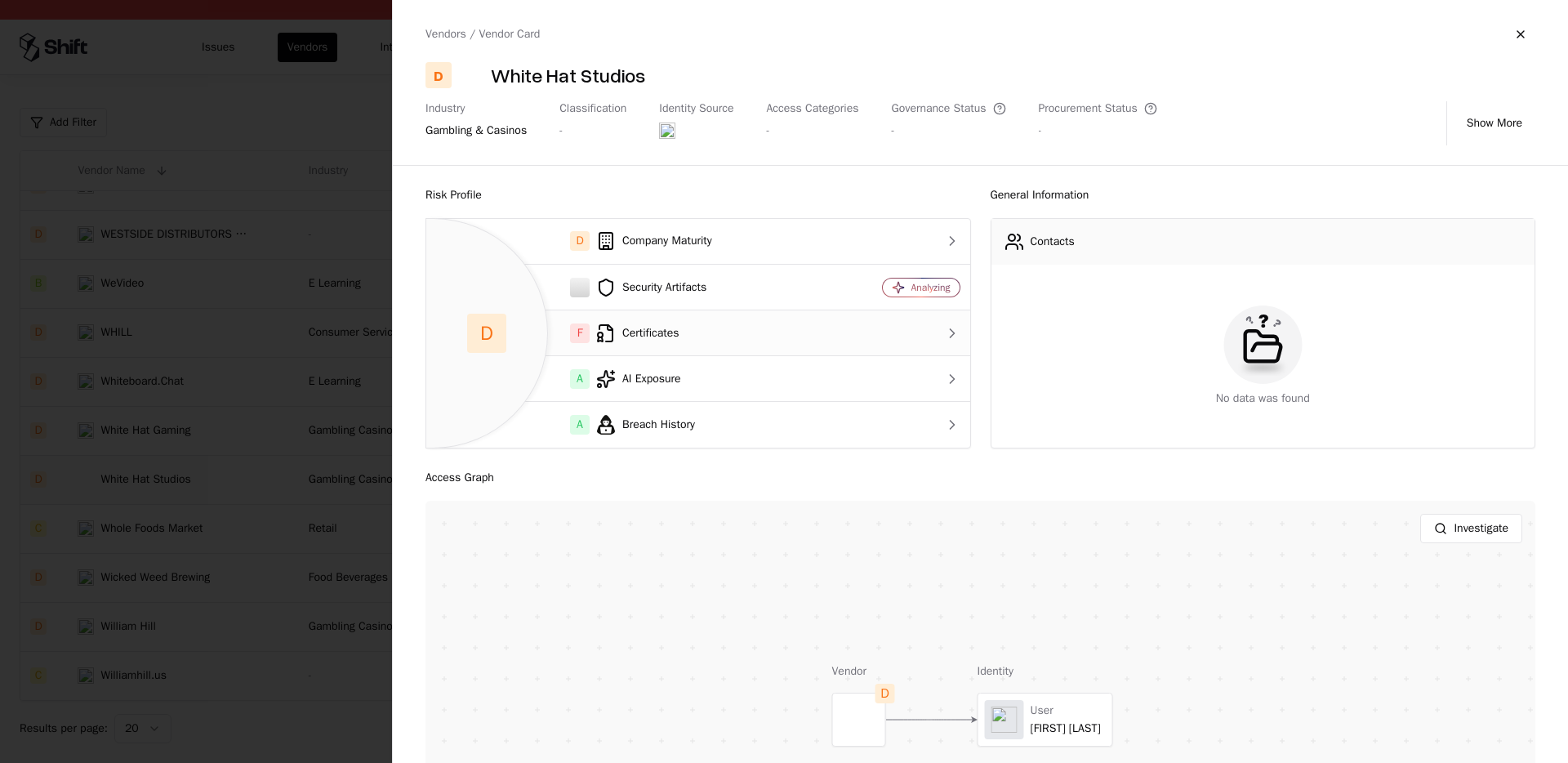 click on "F Certificates" at bounding box center (630, 333) 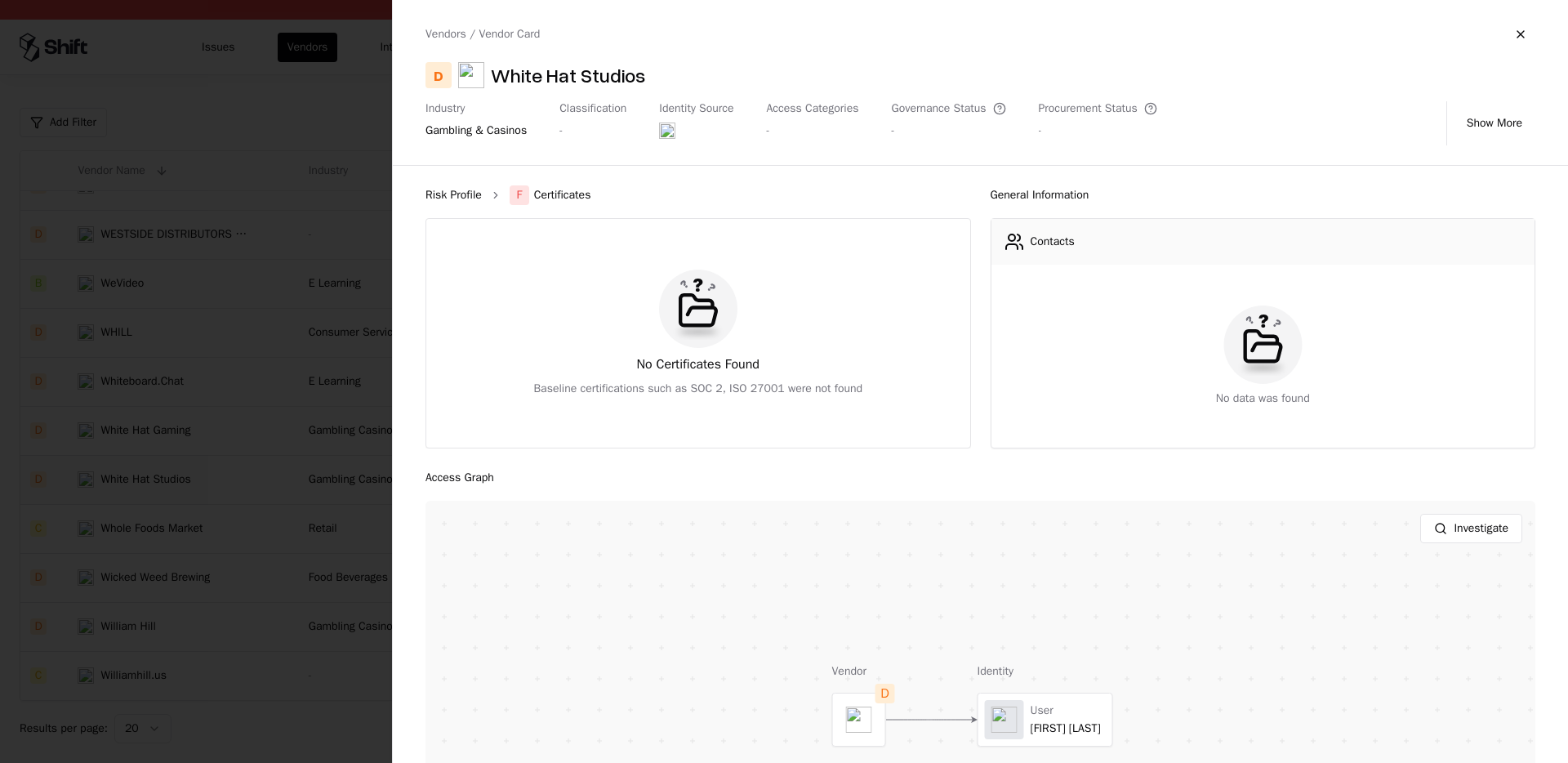 click on "Risk Profile" at bounding box center [453, 195] 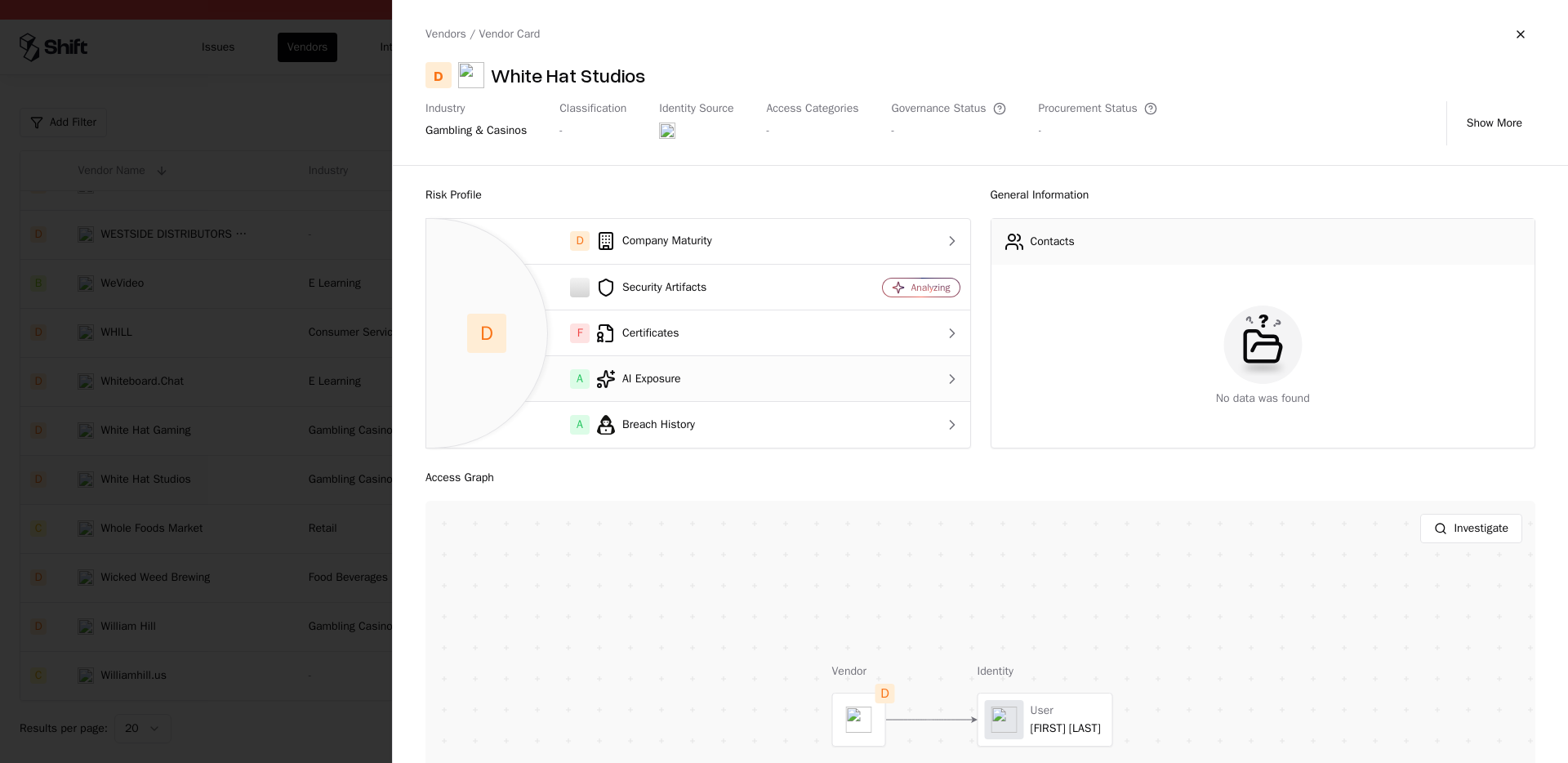 click on "A AI Exposure" at bounding box center [630, 379] 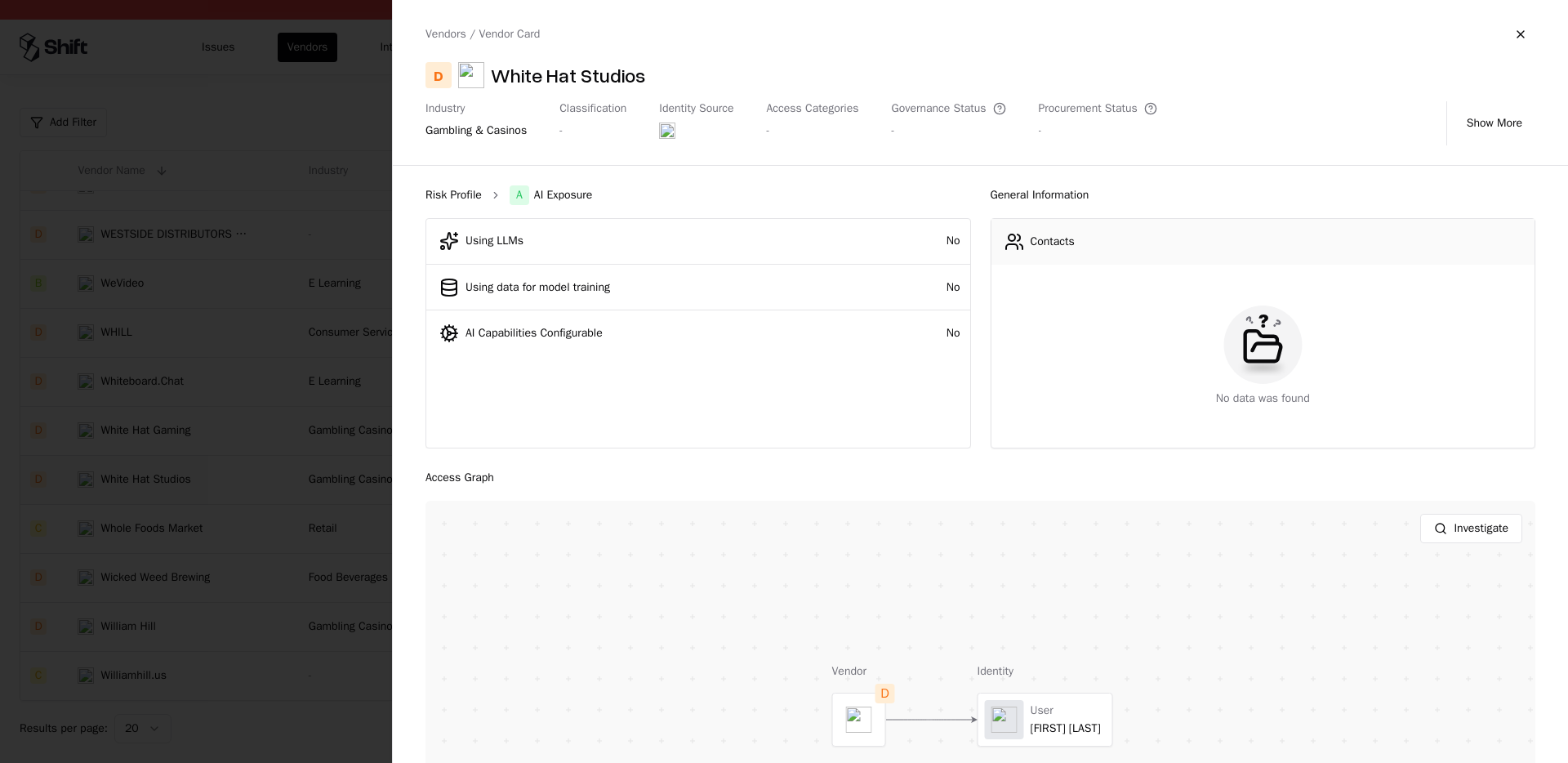 click on "Risk Profile" at bounding box center (453, 195) 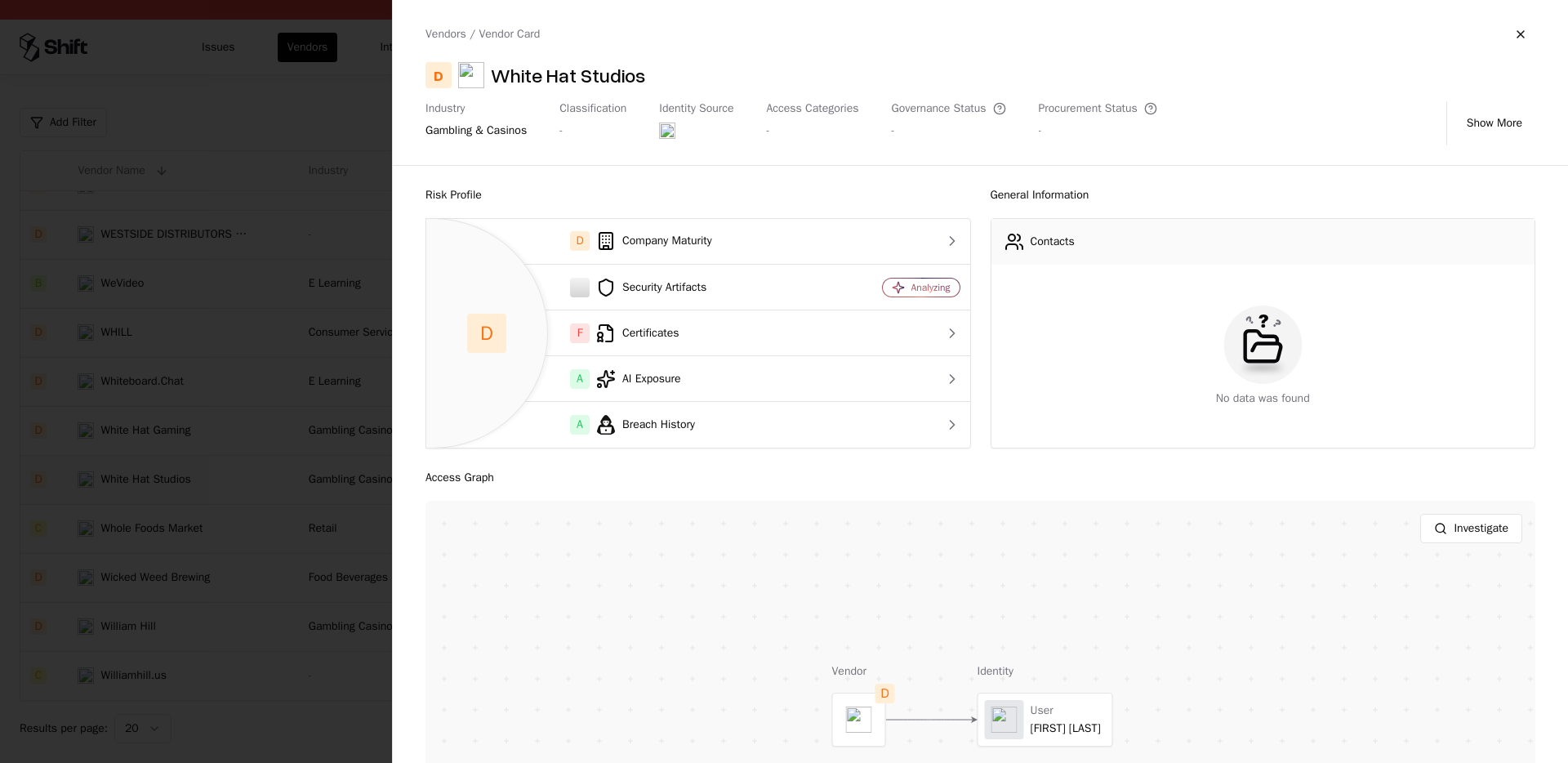 click at bounding box center [784, 382] 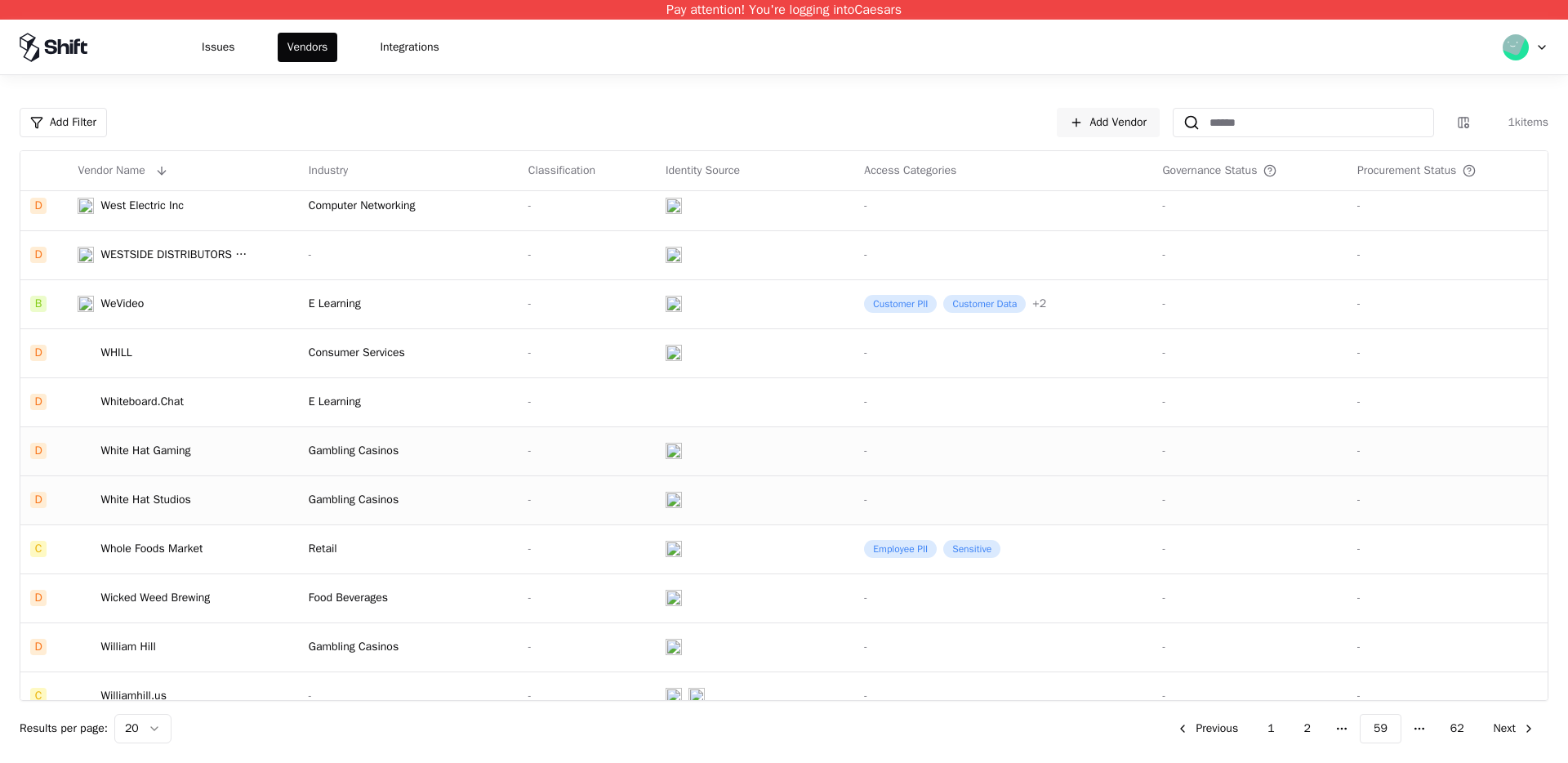 scroll, scrollTop: 471, scrollLeft: 0, axis: vertical 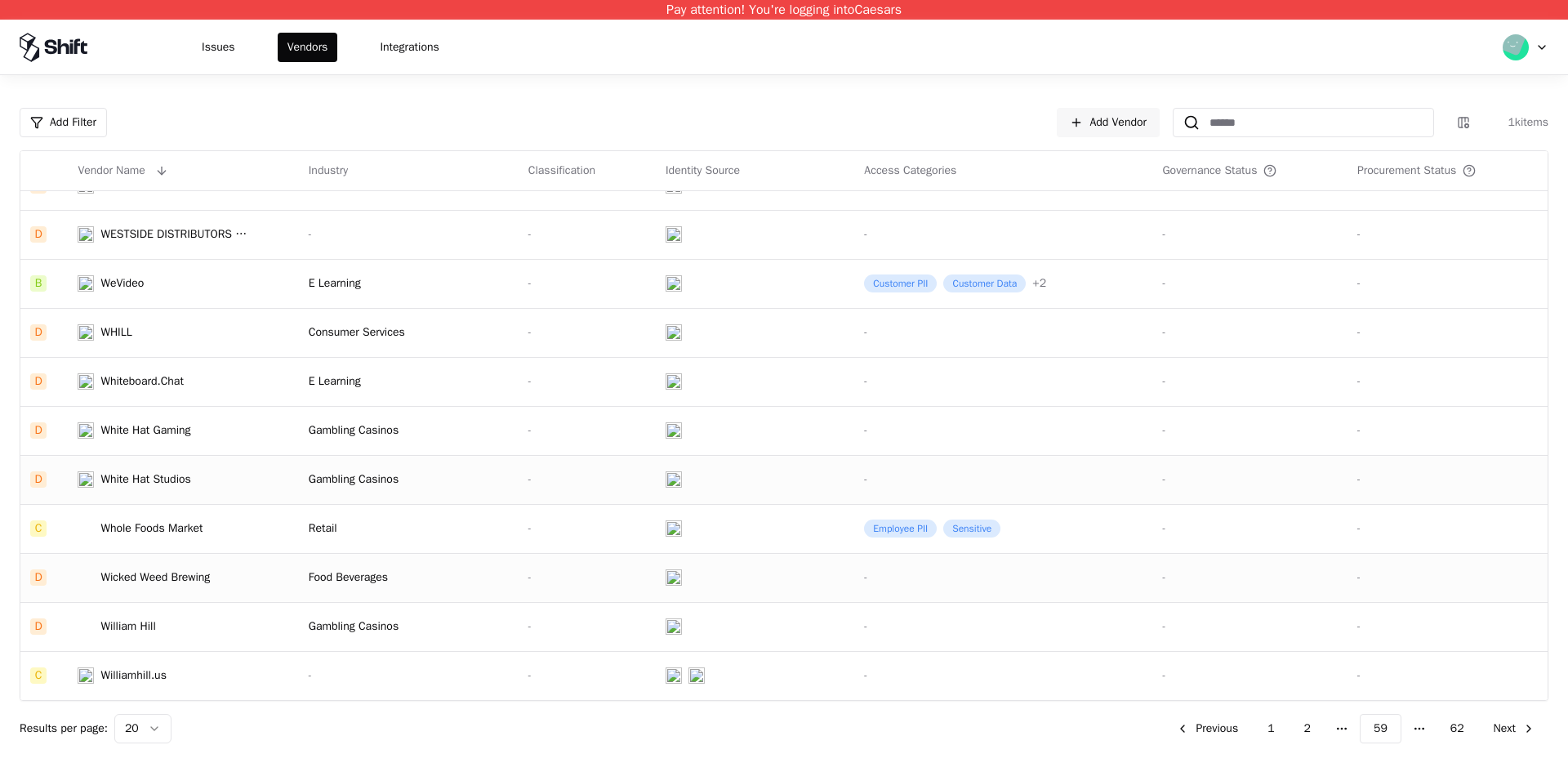 click on "Wicked Weed Brewing" 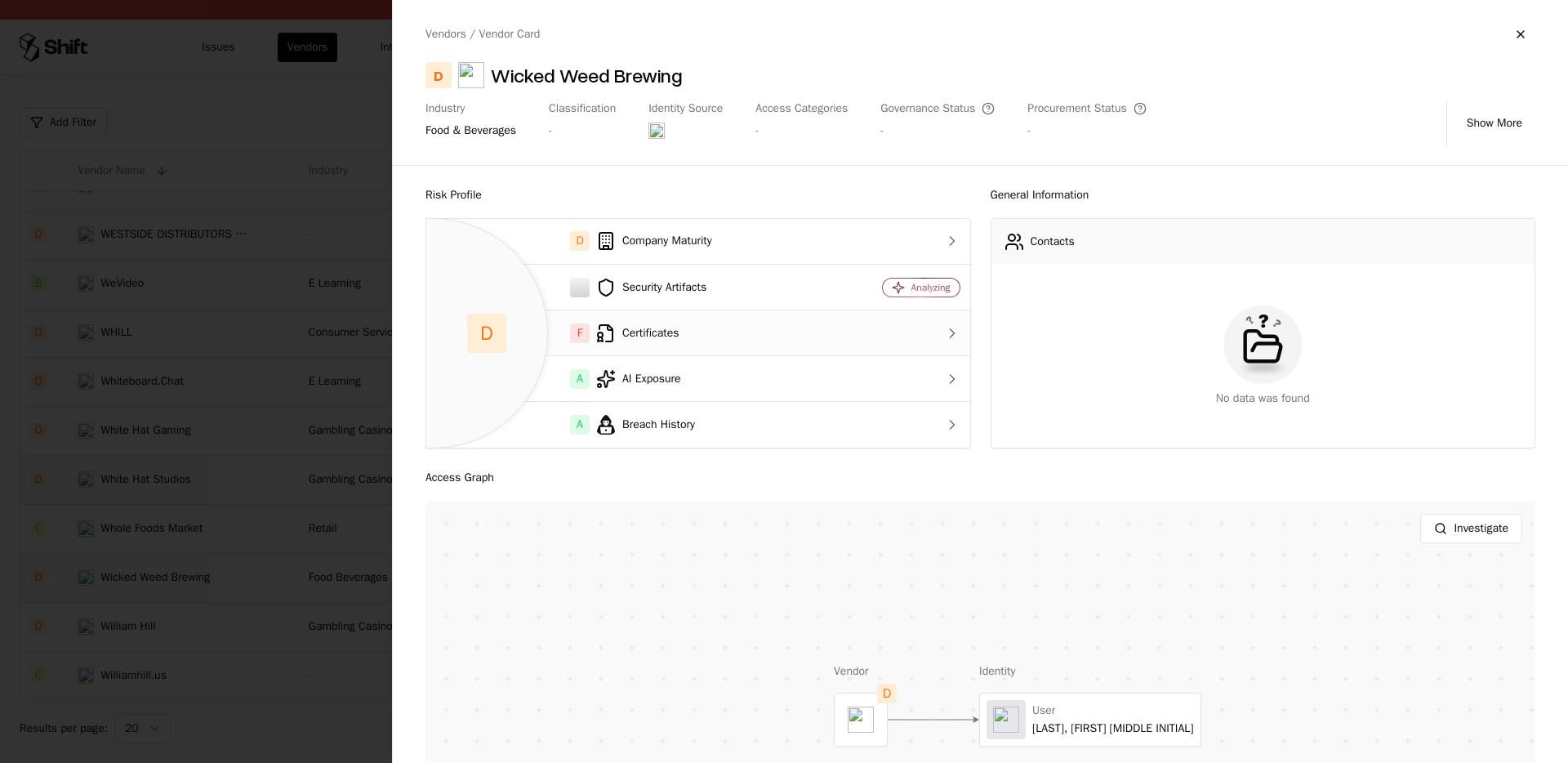 click on "F Certificates" at bounding box center [630, 333] 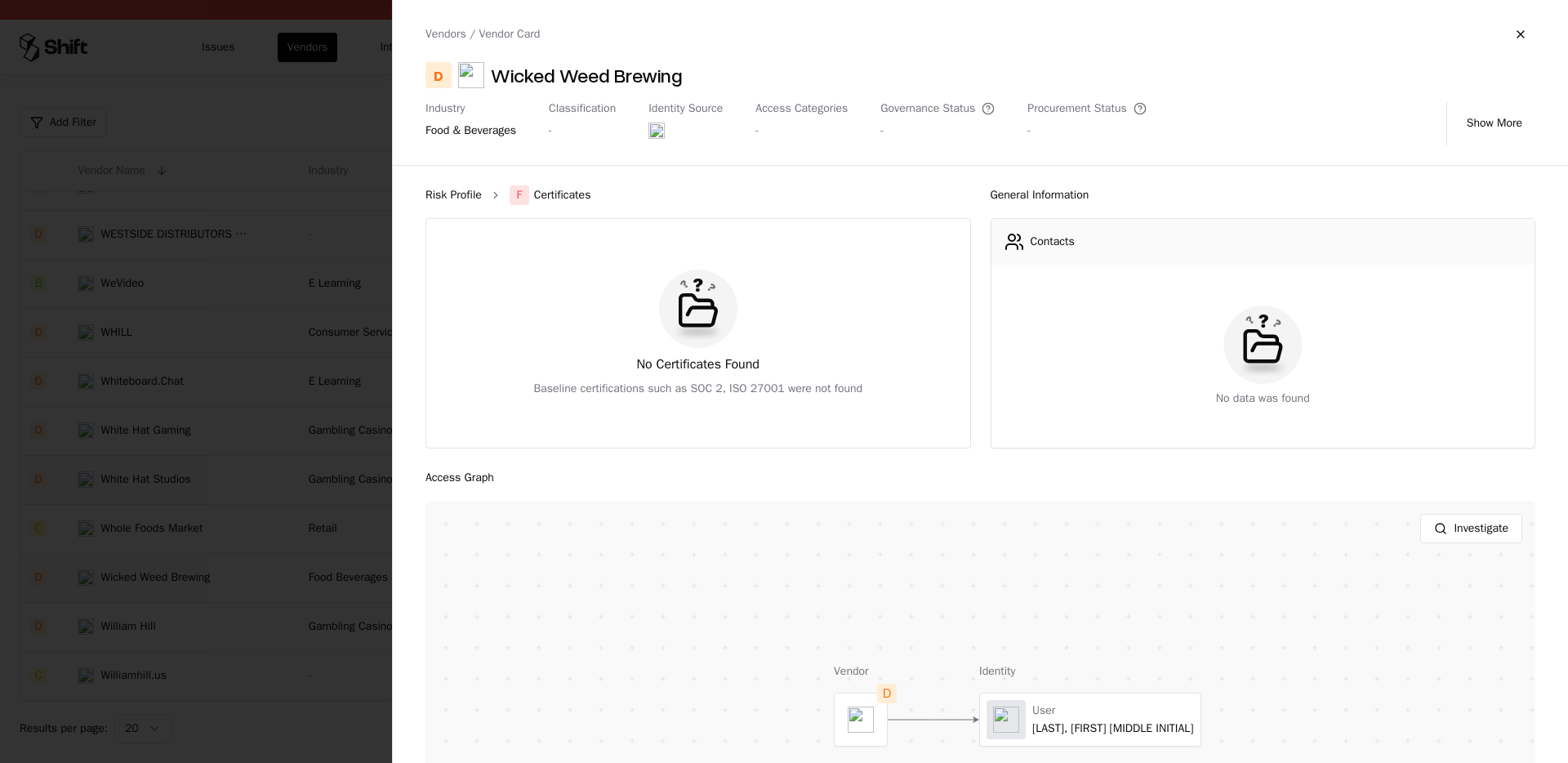 click on "Risk Profile" at bounding box center [453, 195] 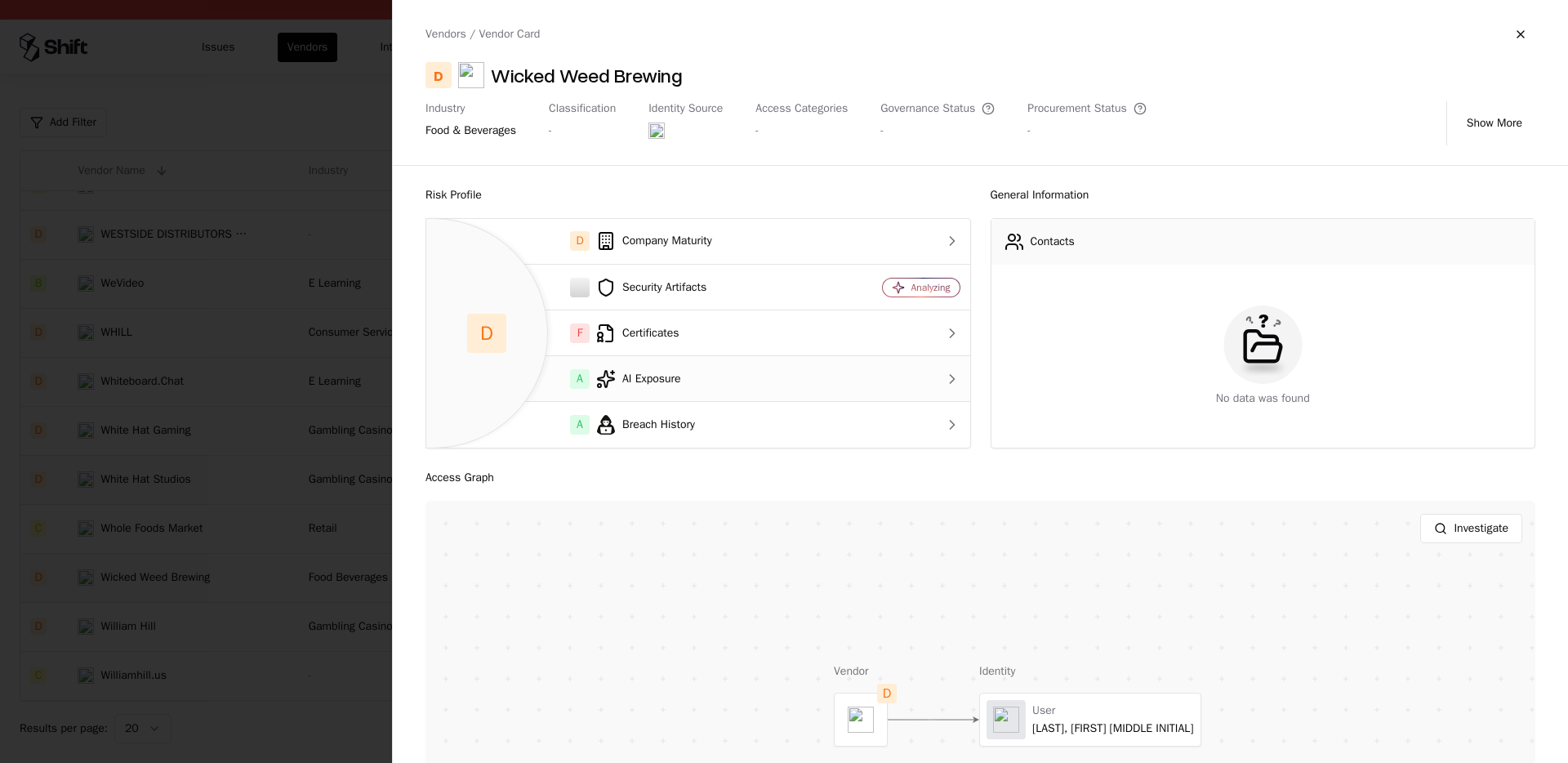 click on "A AI Exposure" at bounding box center (630, 379) 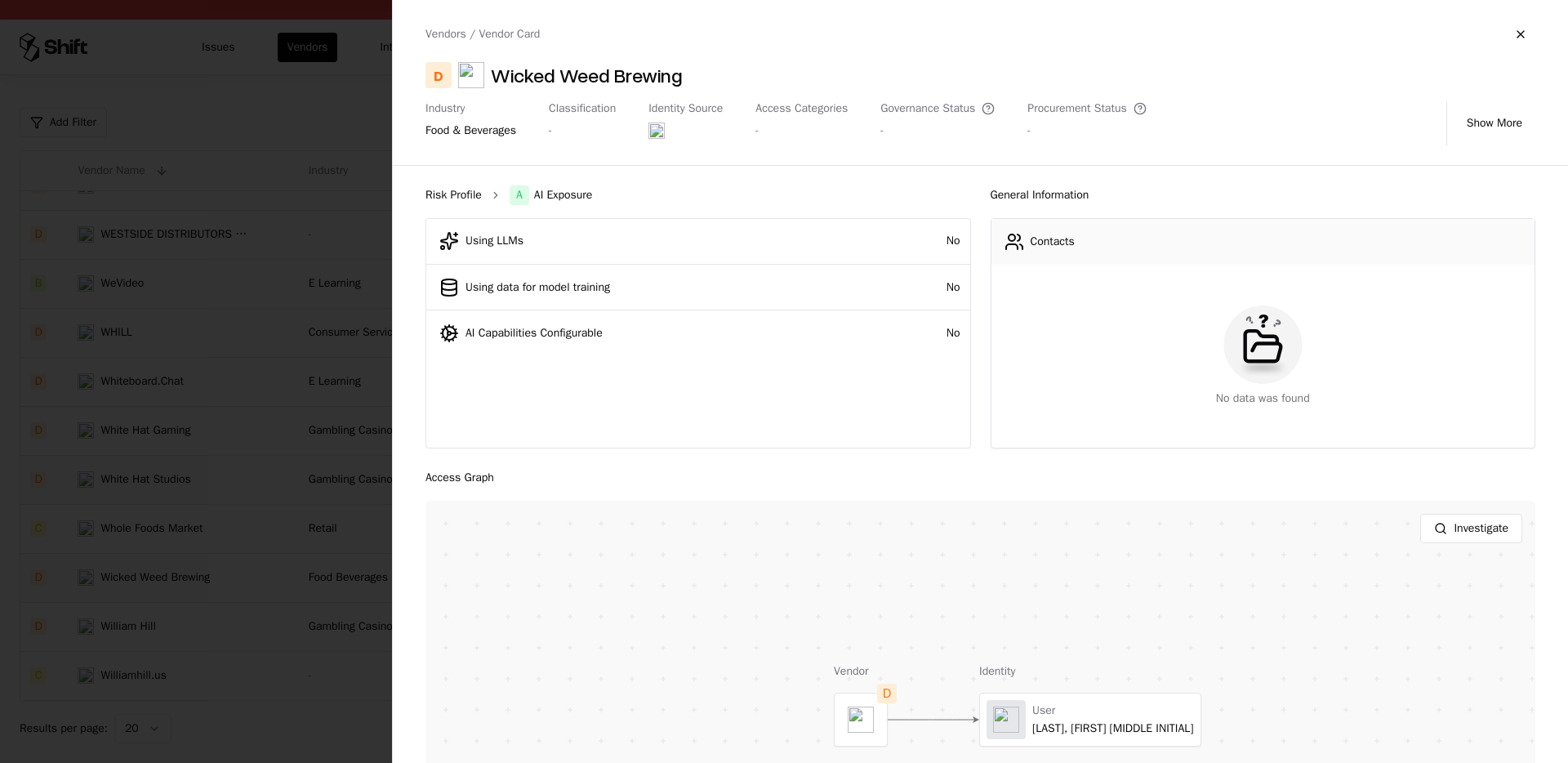 click on "Risk Profile" at bounding box center (453, 195) 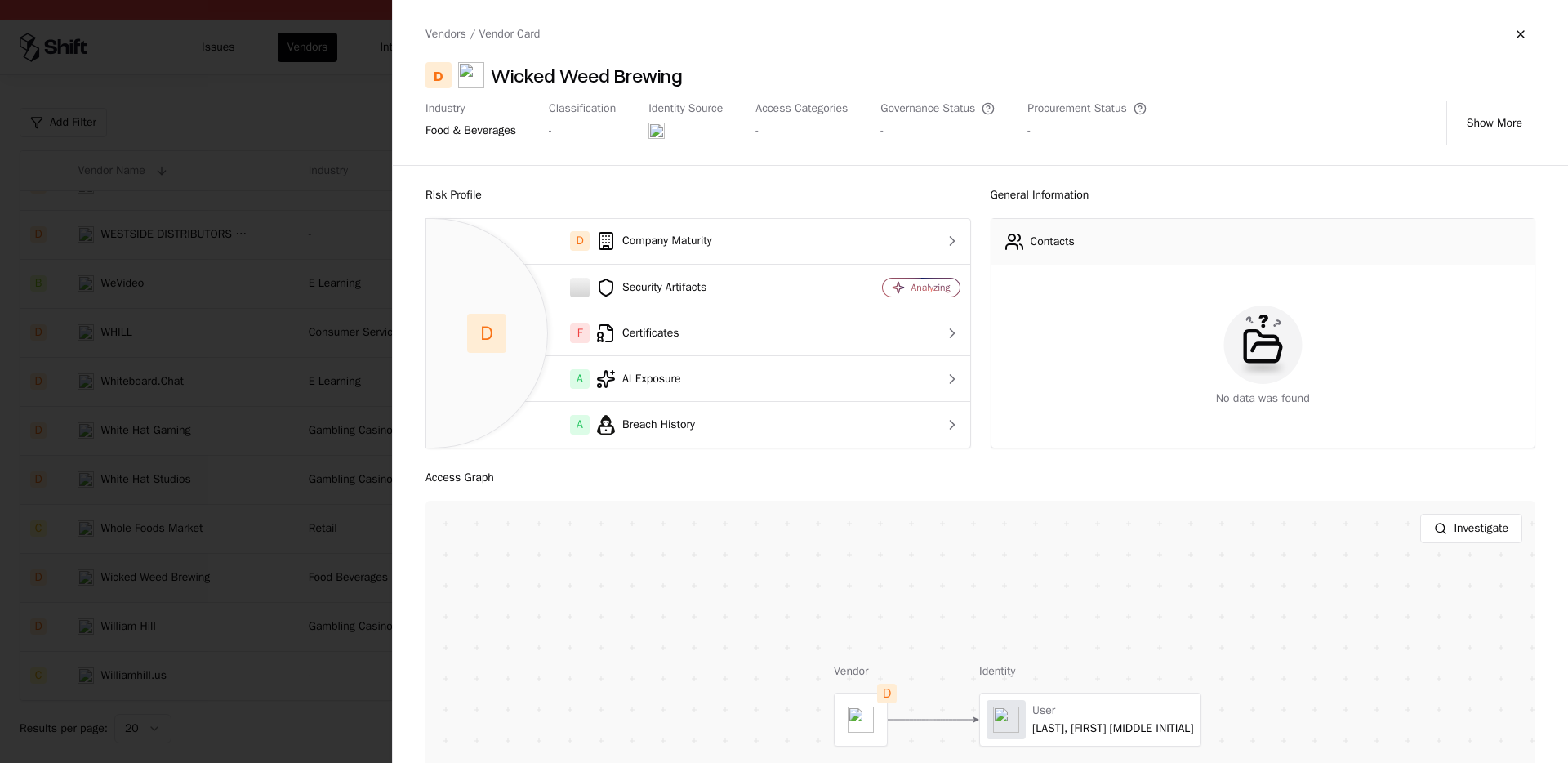 click at bounding box center [784, 382] 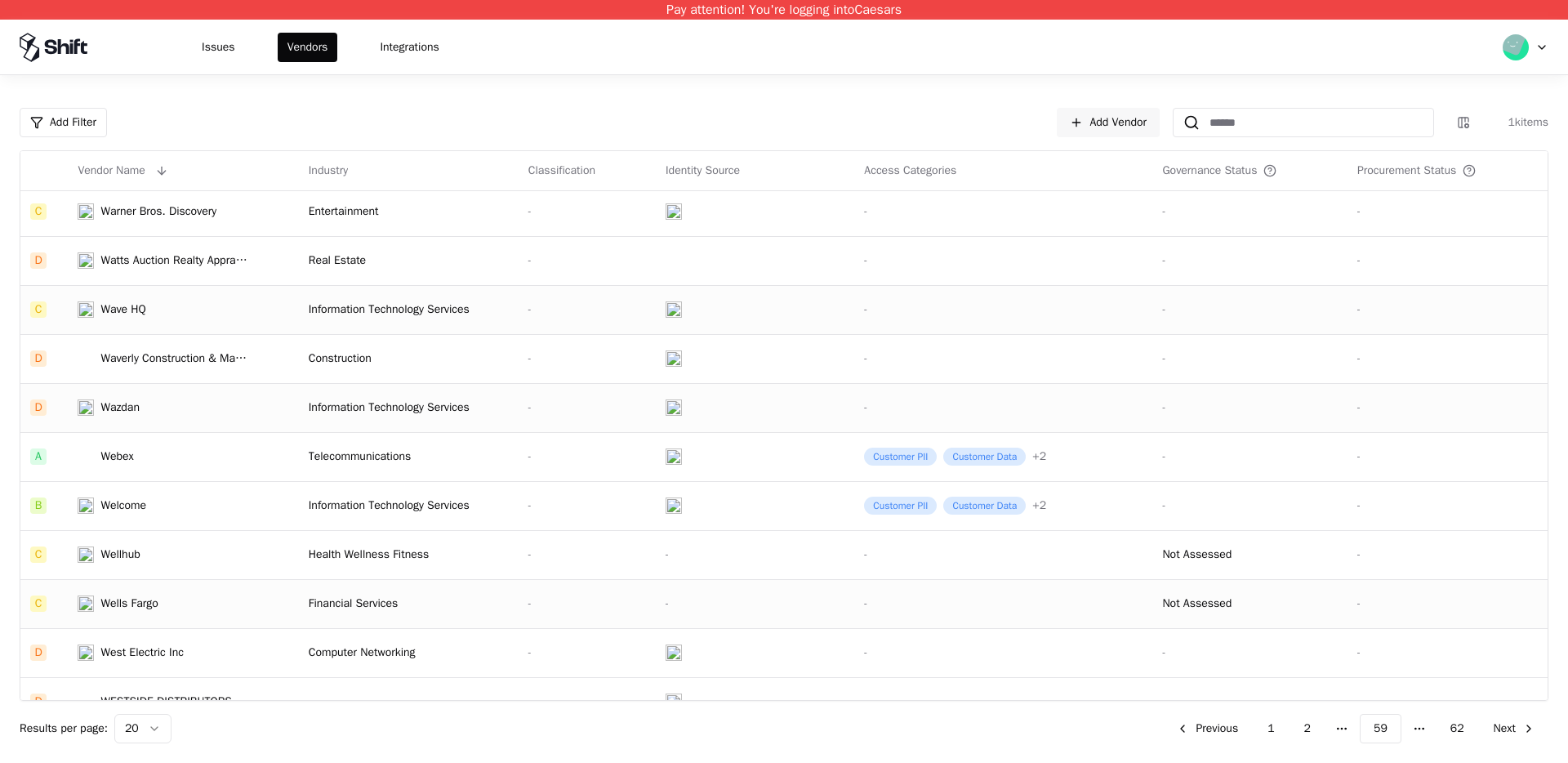 scroll, scrollTop: 0, scrollLeft: 0, axis: both 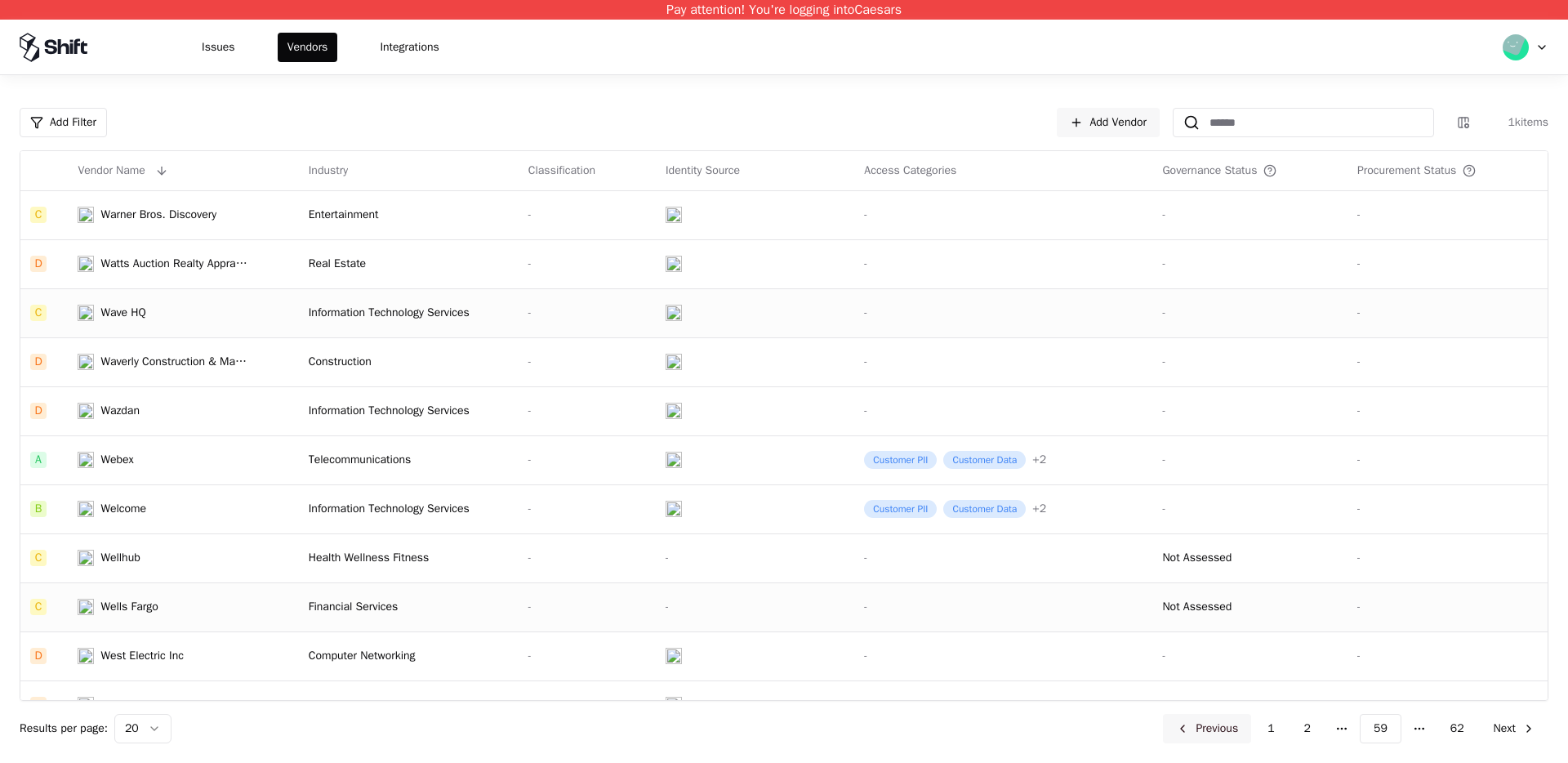 click on "Previous" 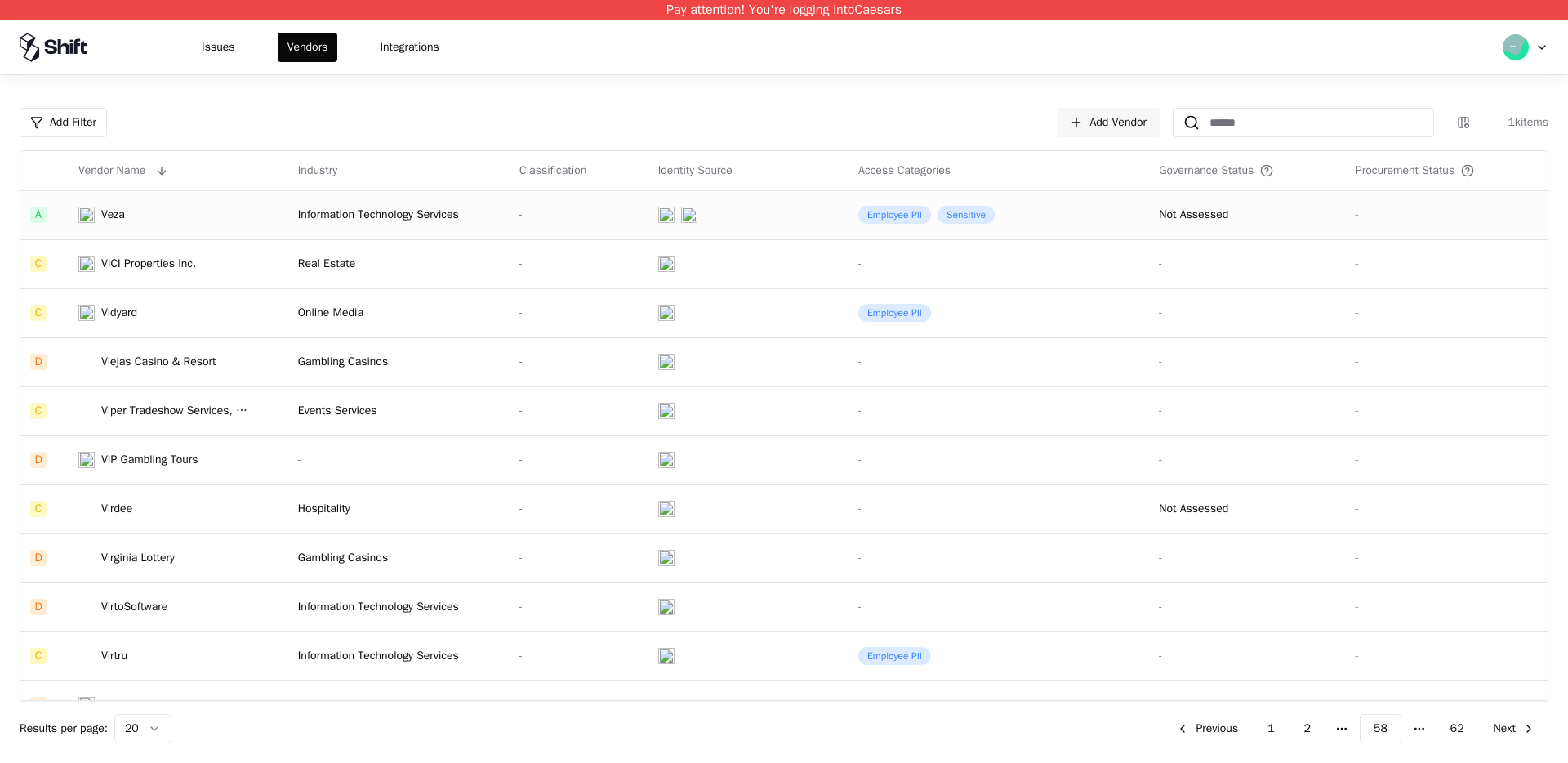 click on "Information Technology Services" 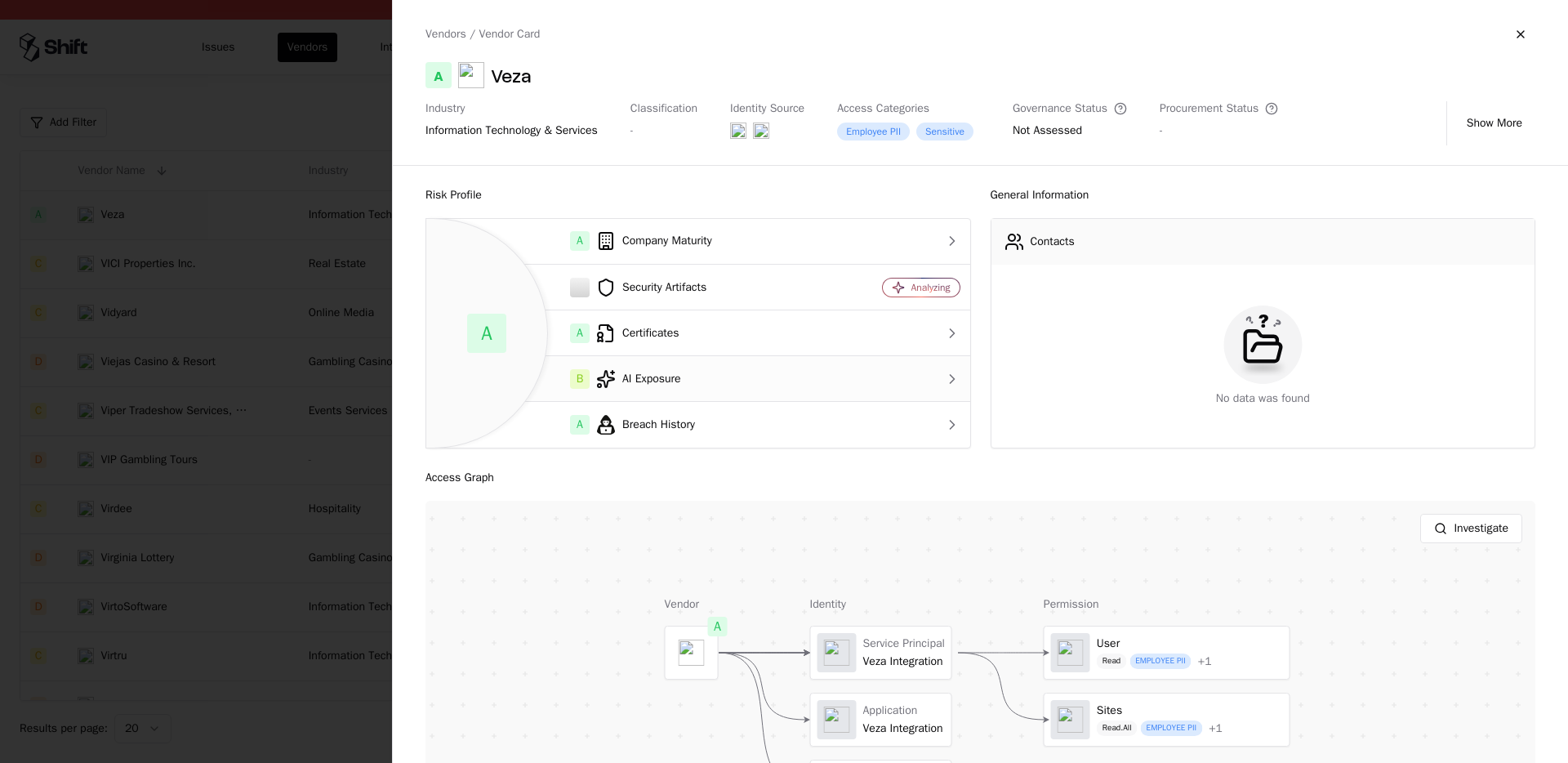 click on "B AI Exposure" at bounding box center (630, 379) 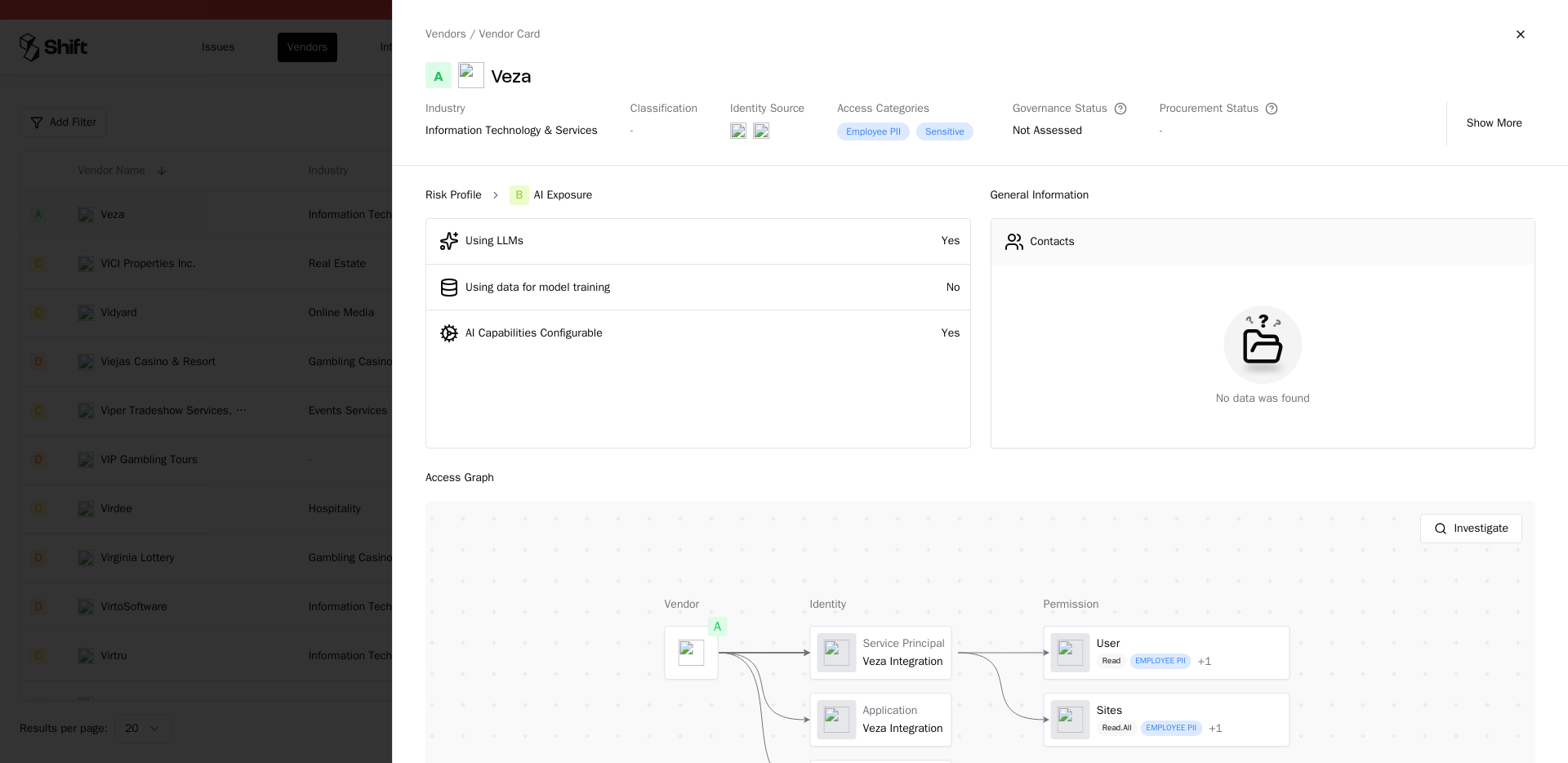 click on "Risk Profile" at bounding box center (453, 195) 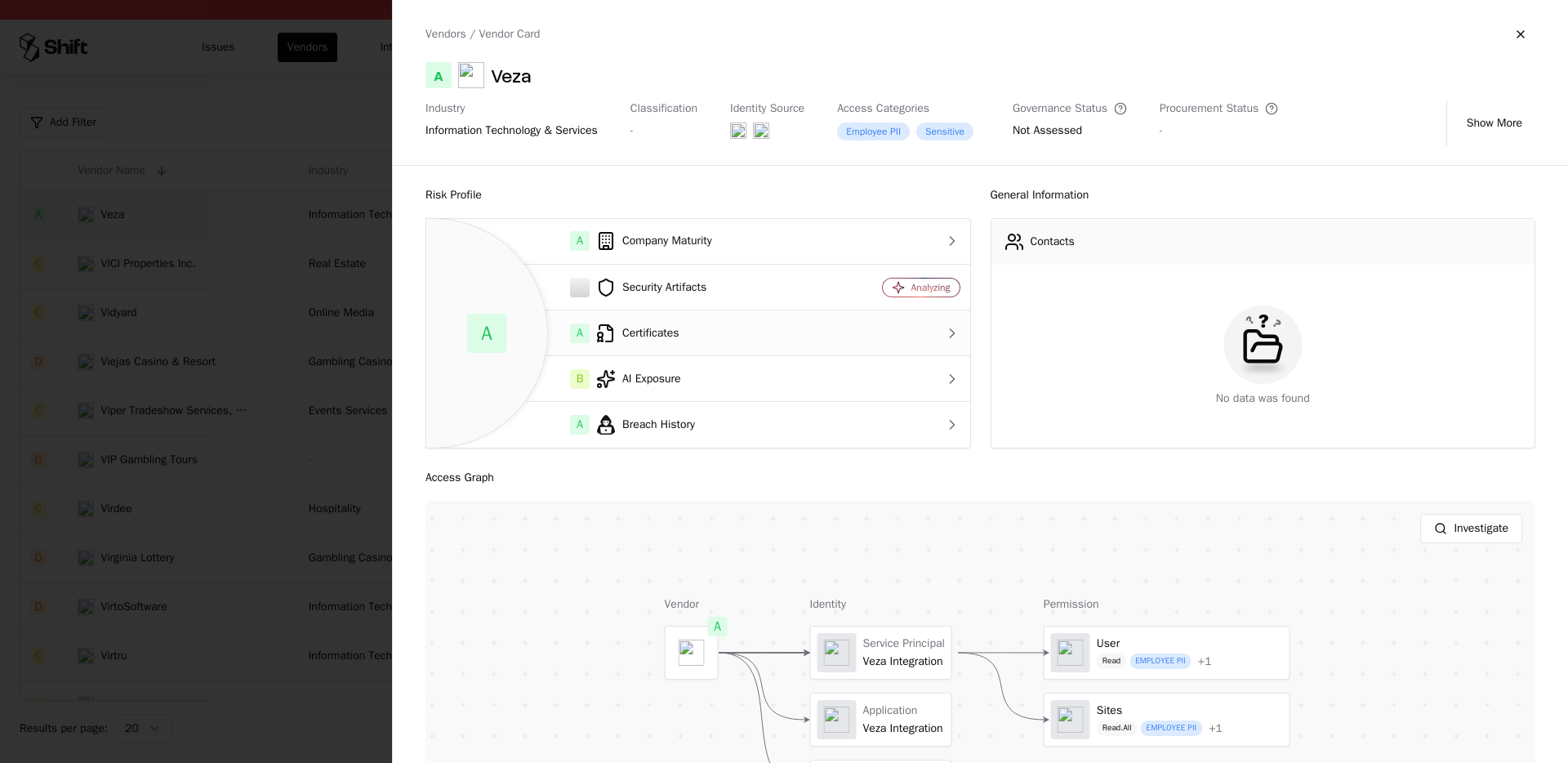 click on "A Certificates" at bounding box center (630, 333) 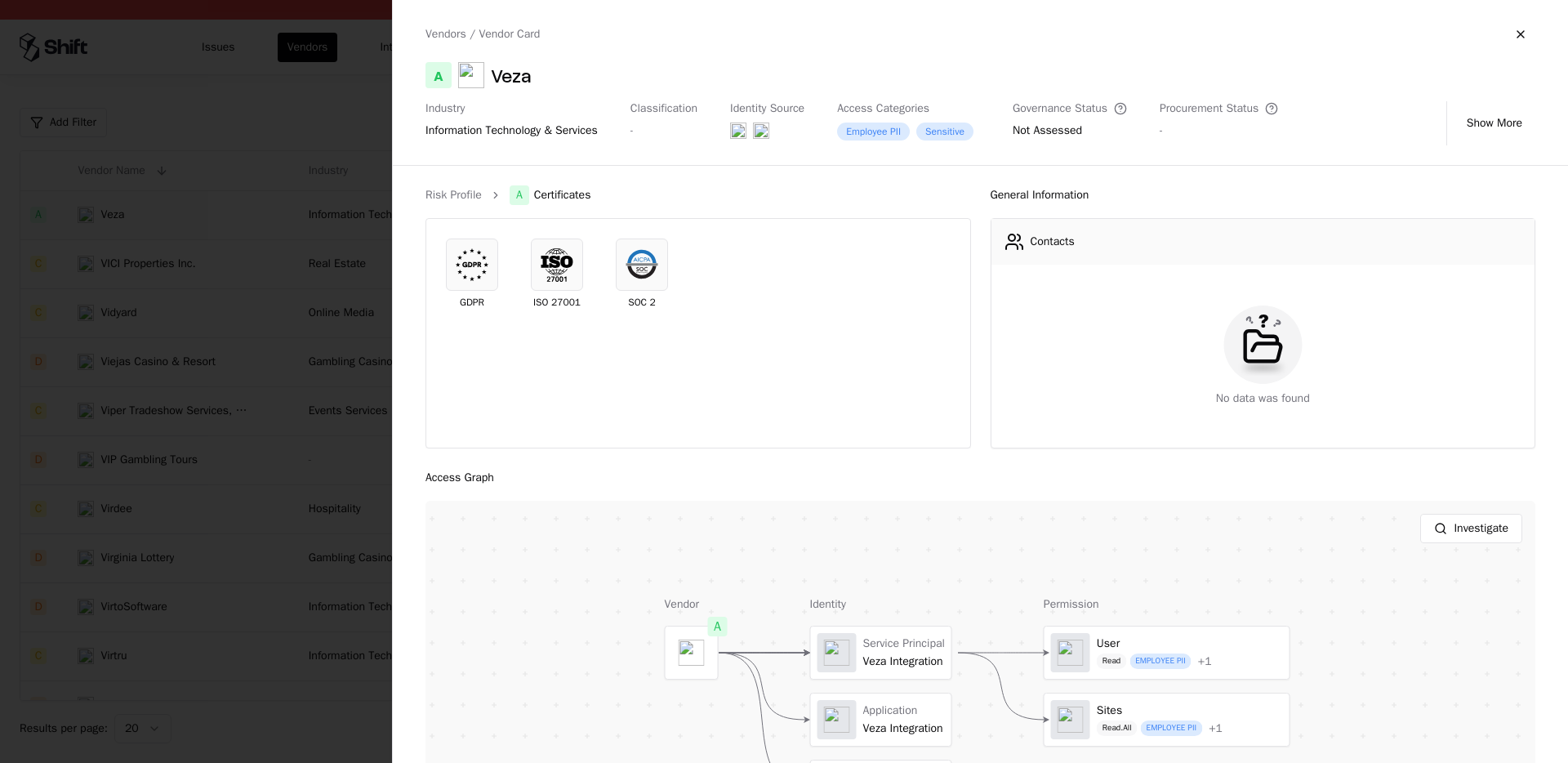 click on "Risk Profile A Certificates GDPR ISO 27001 SOC 2" at bounding box center (698, 317) 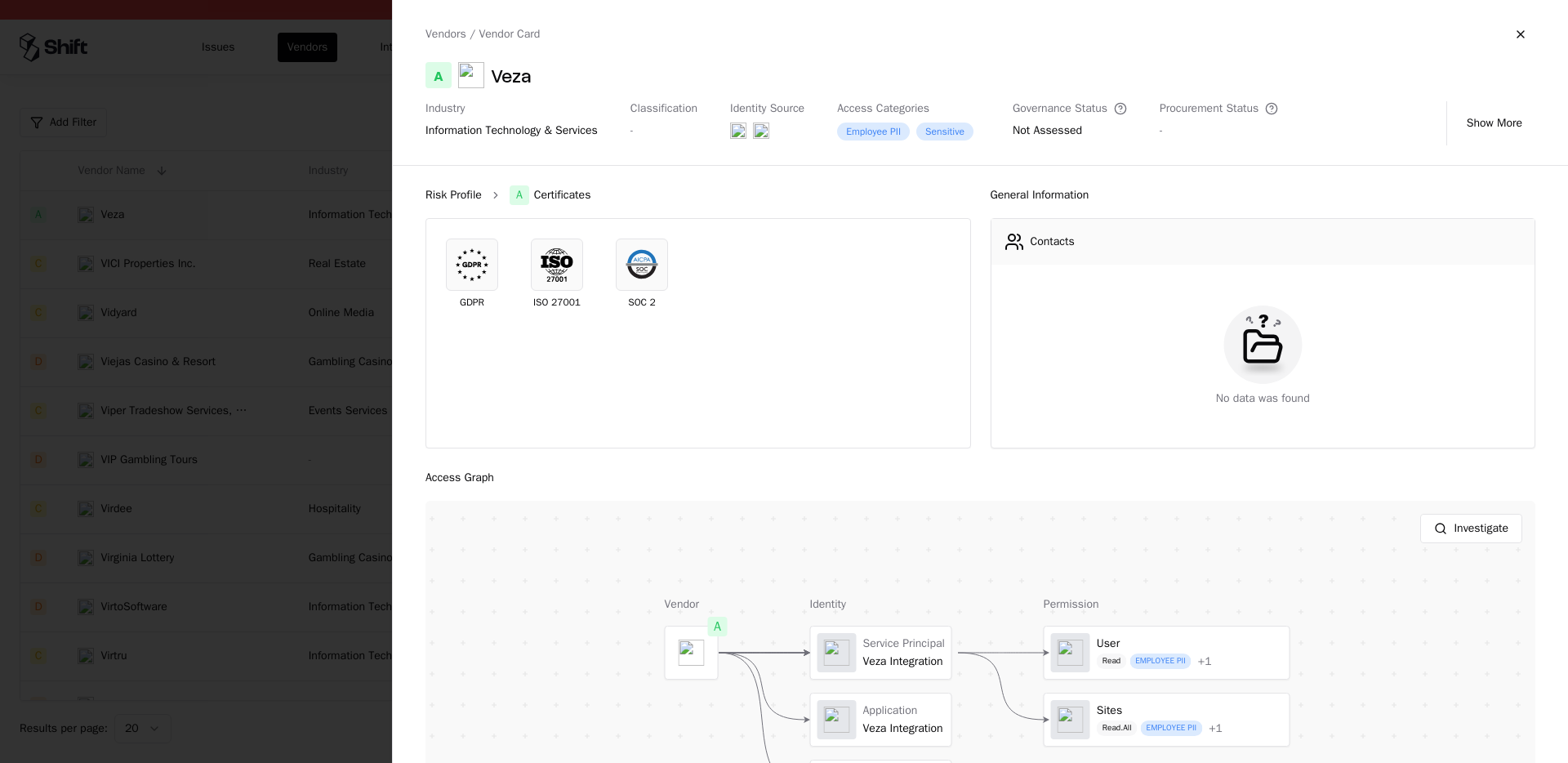 click on "Risk Profile" at bounding box center (453, 195) 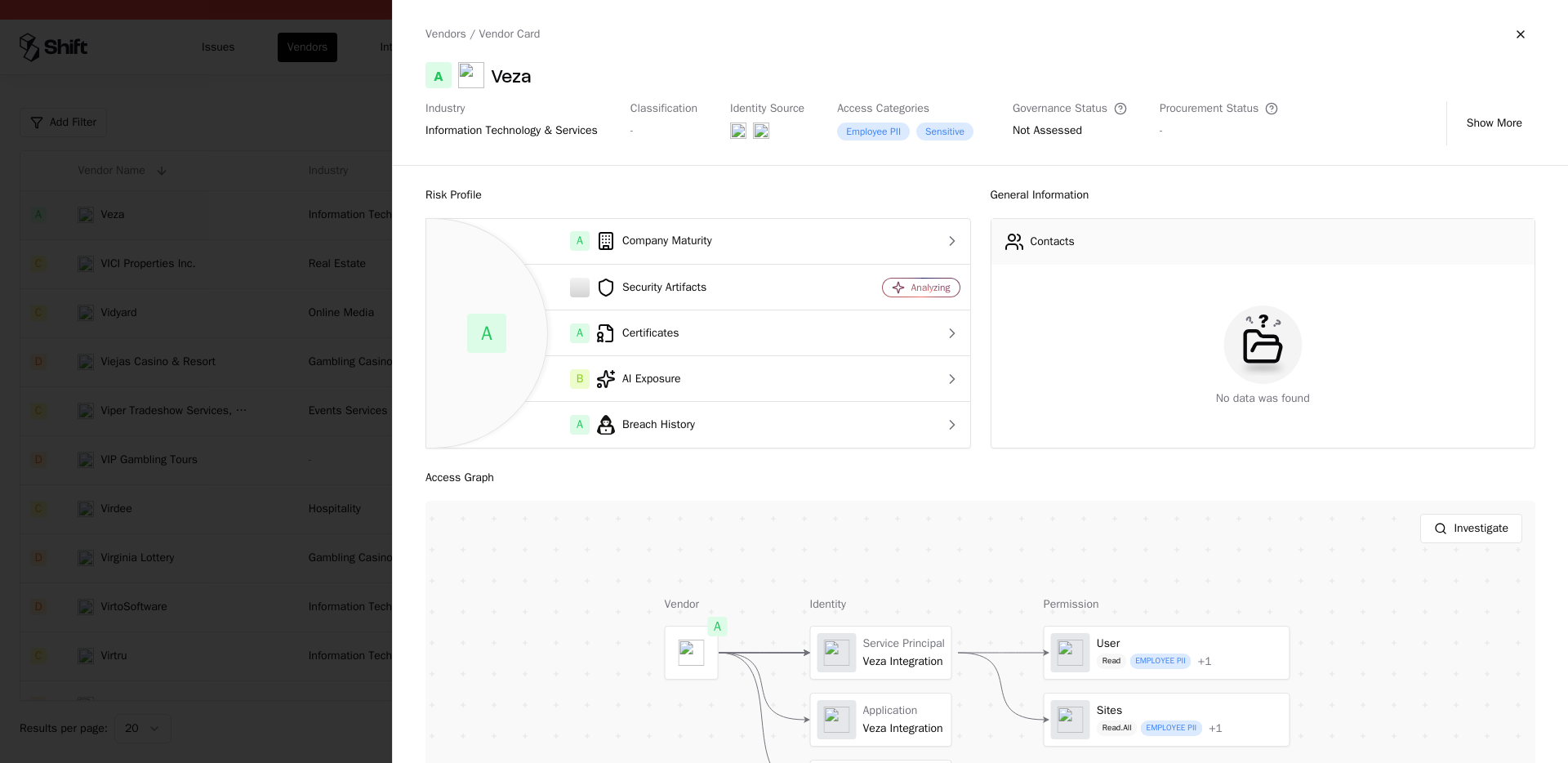 click at bounding box center [784, 382] 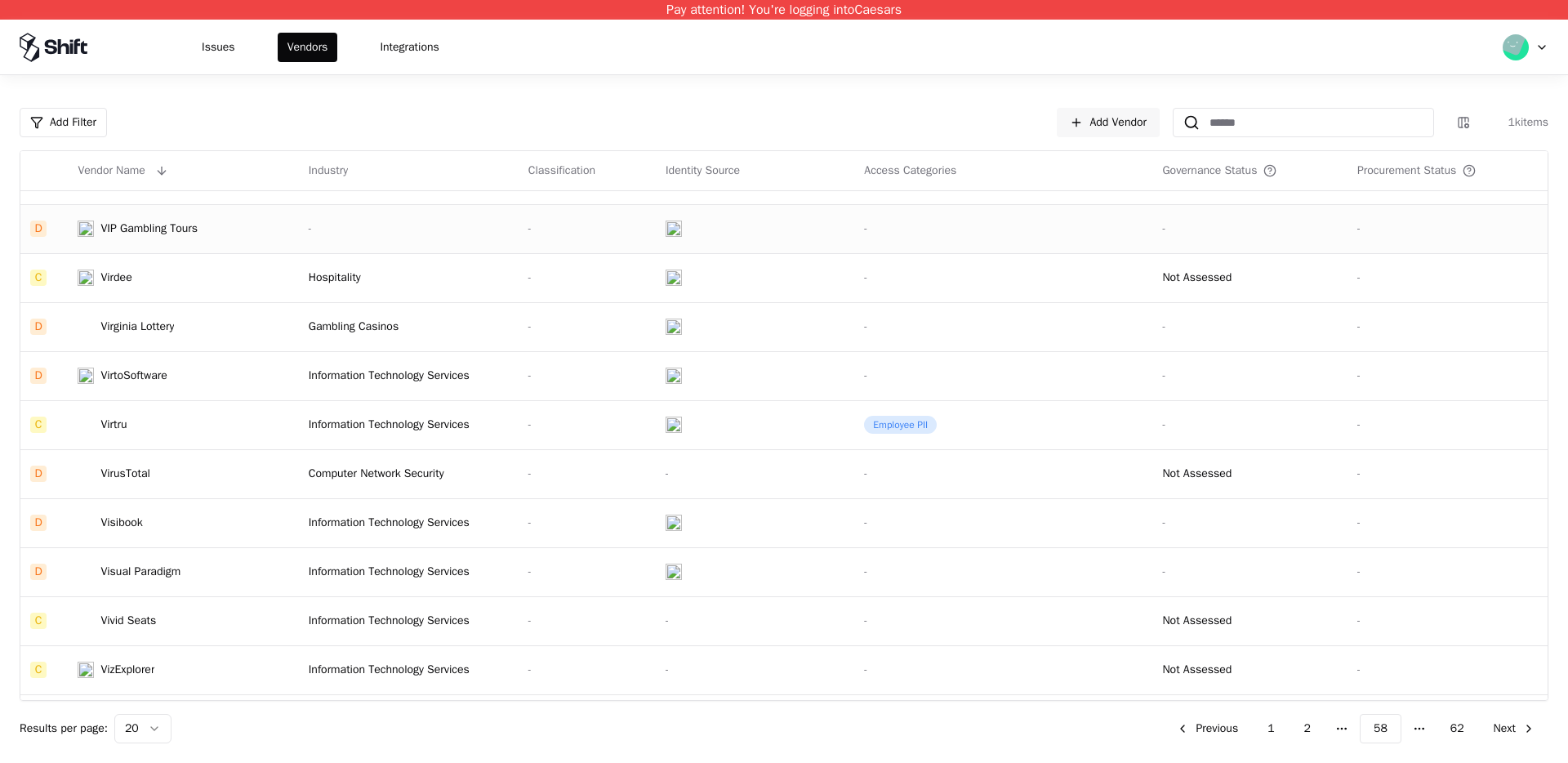 scroll, scrollTop: 471, scrollLeft: 0, axis: vertical 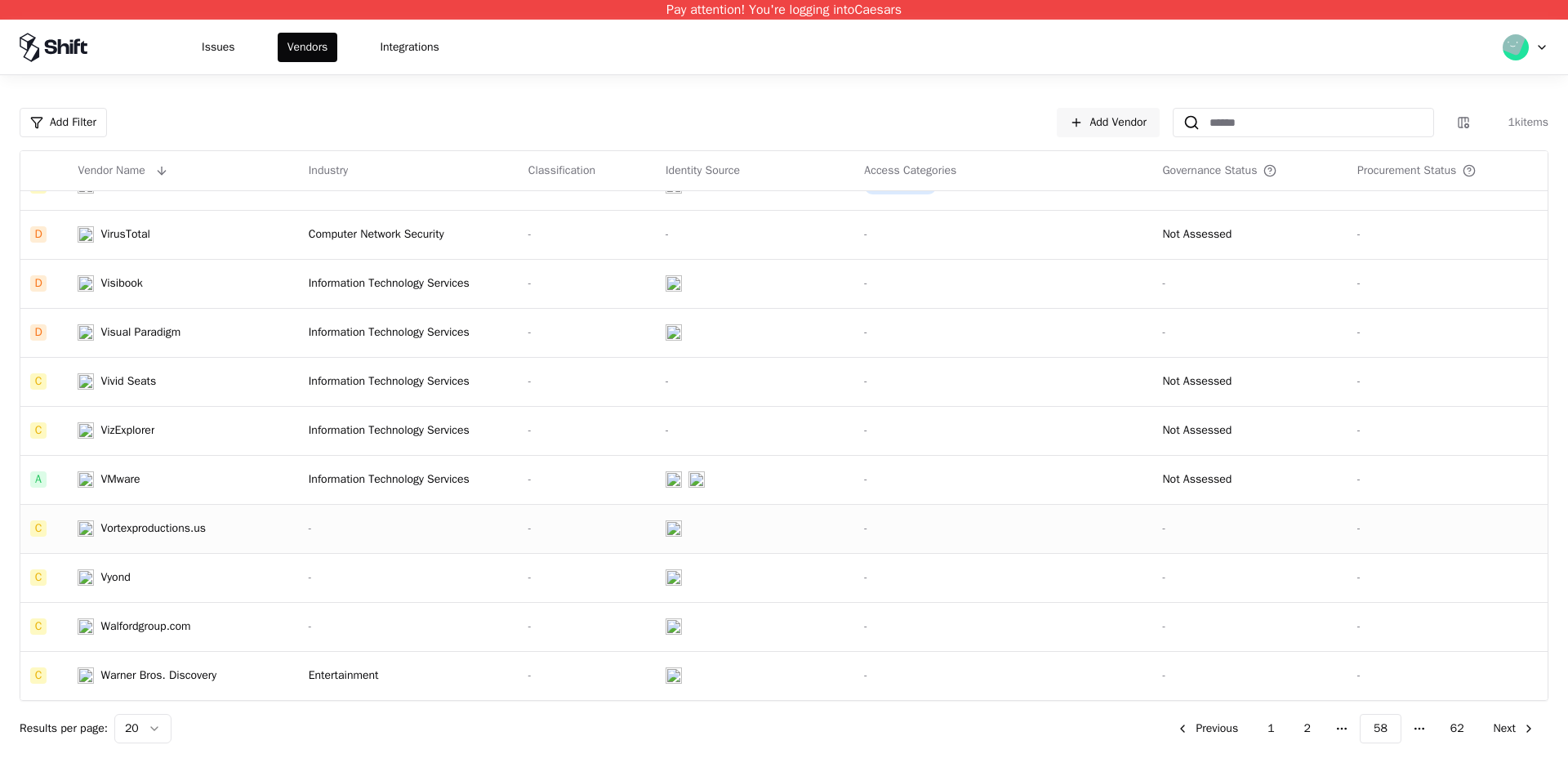 click on "Vortexproductions.us" 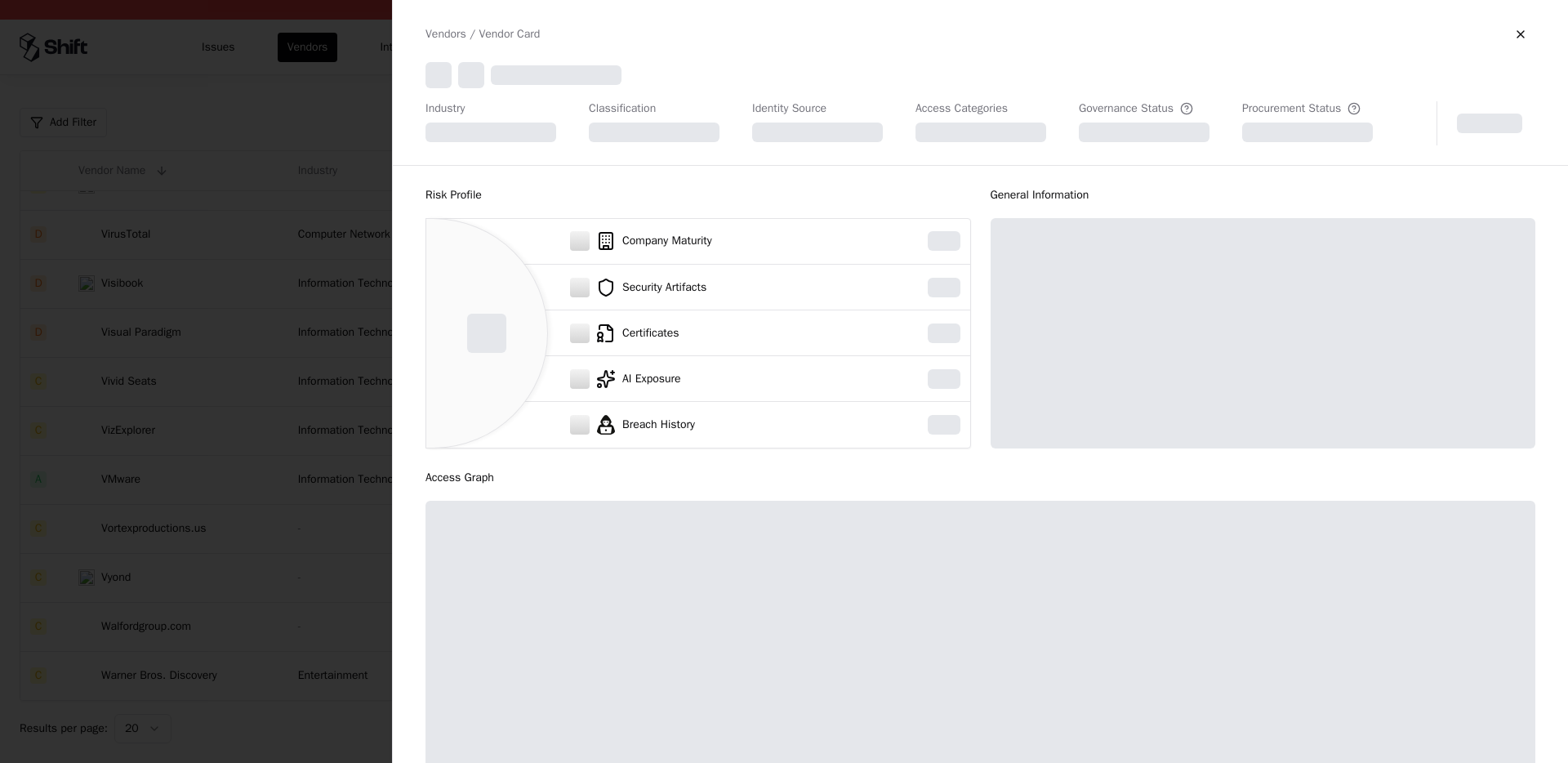 scroll, scrollTop: 467, scrollLeft: 0, axis: vertical 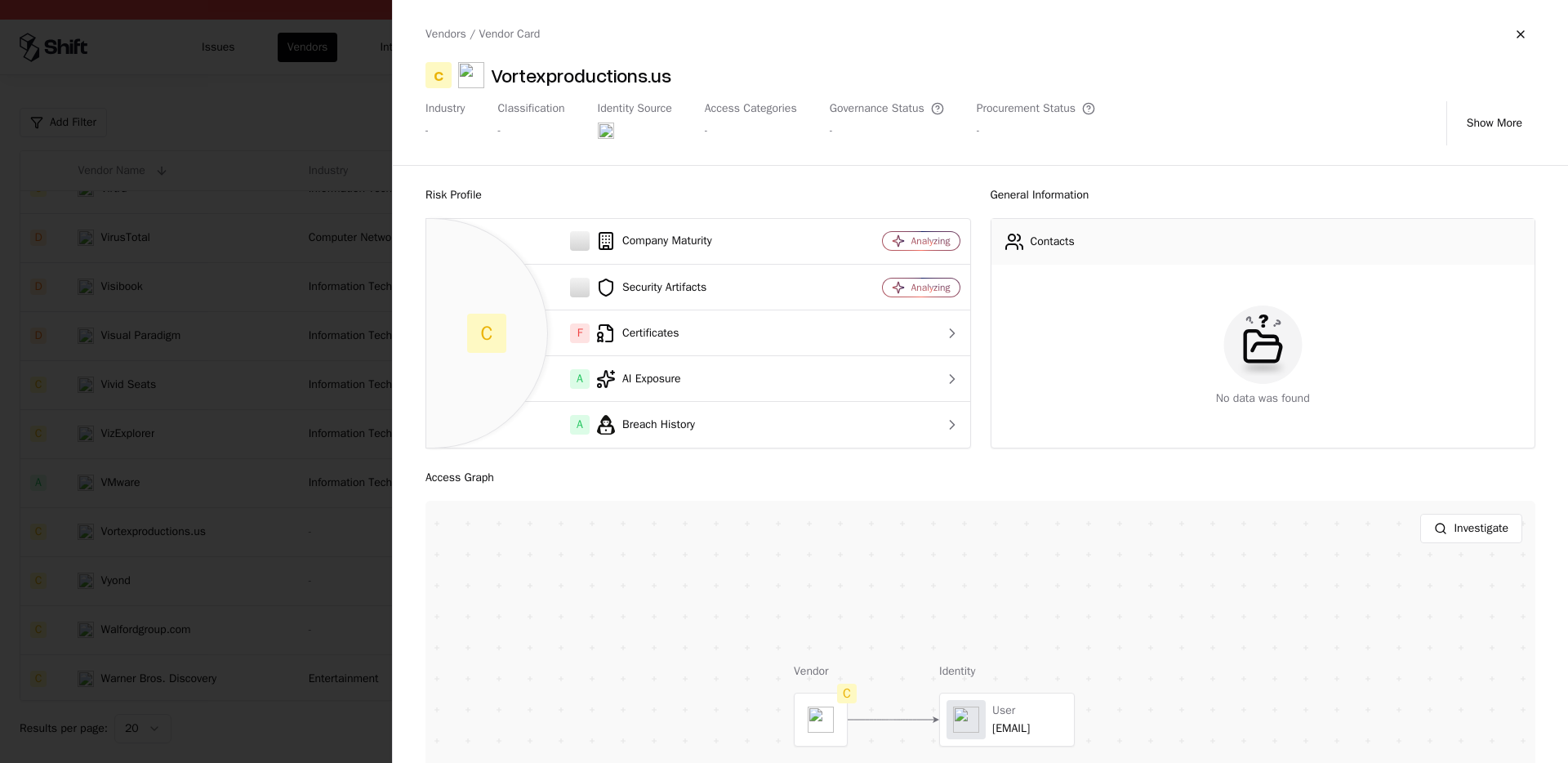click 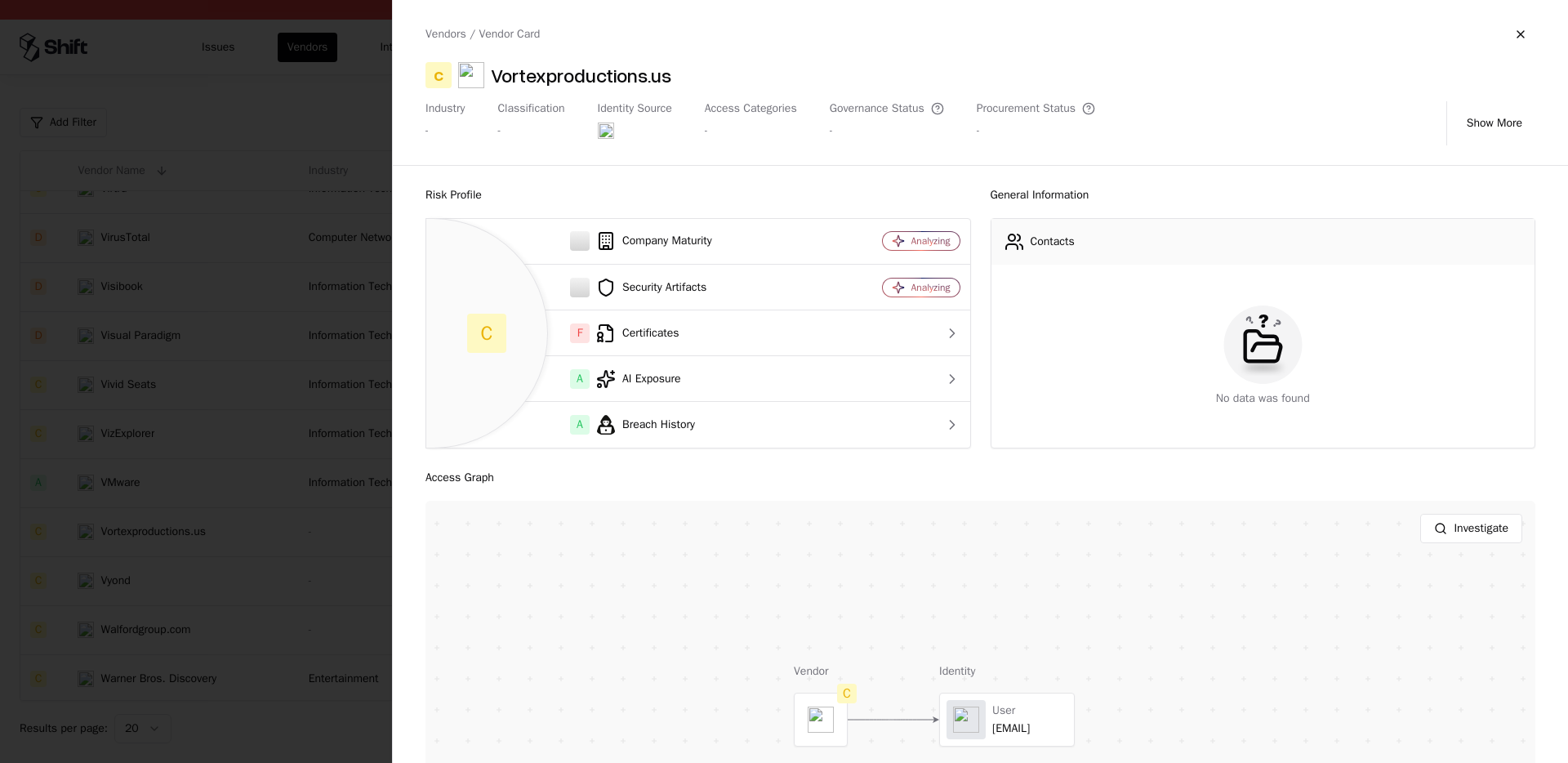 click on "Vortexproductions.us" at bounding box center [581, 75] 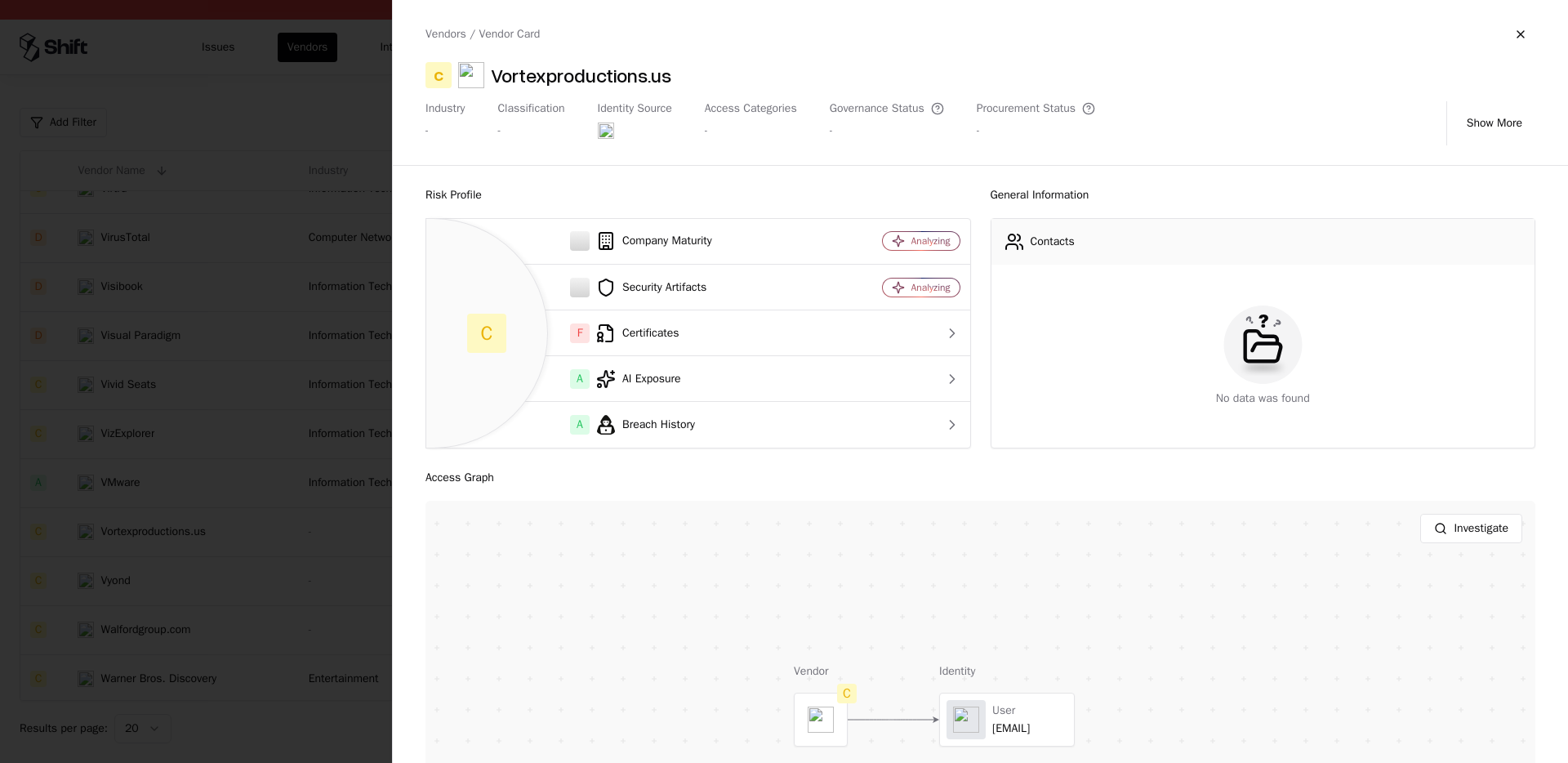 click 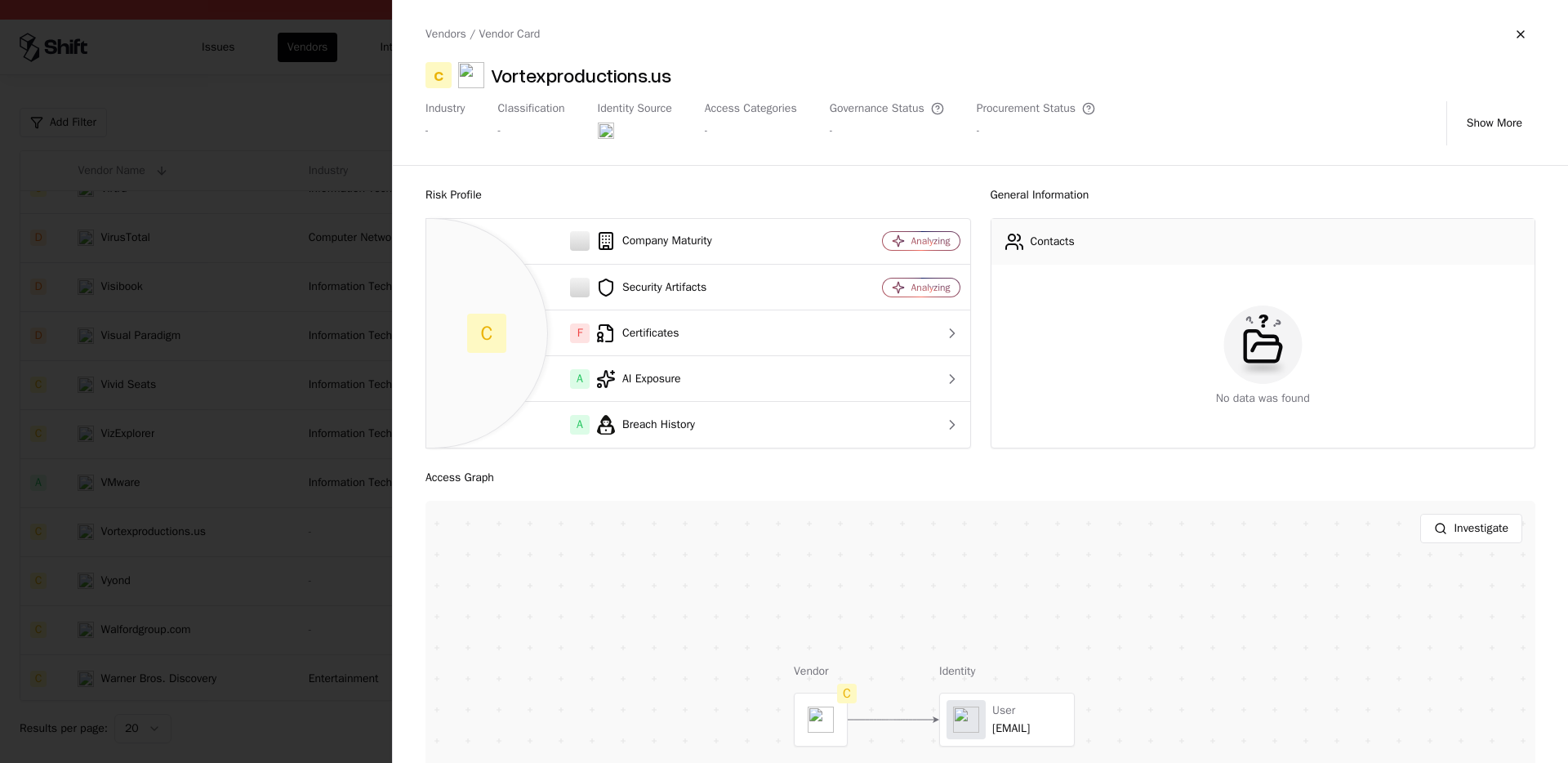 click on "Vortexproductions.us" at bounding box center [581, 75] 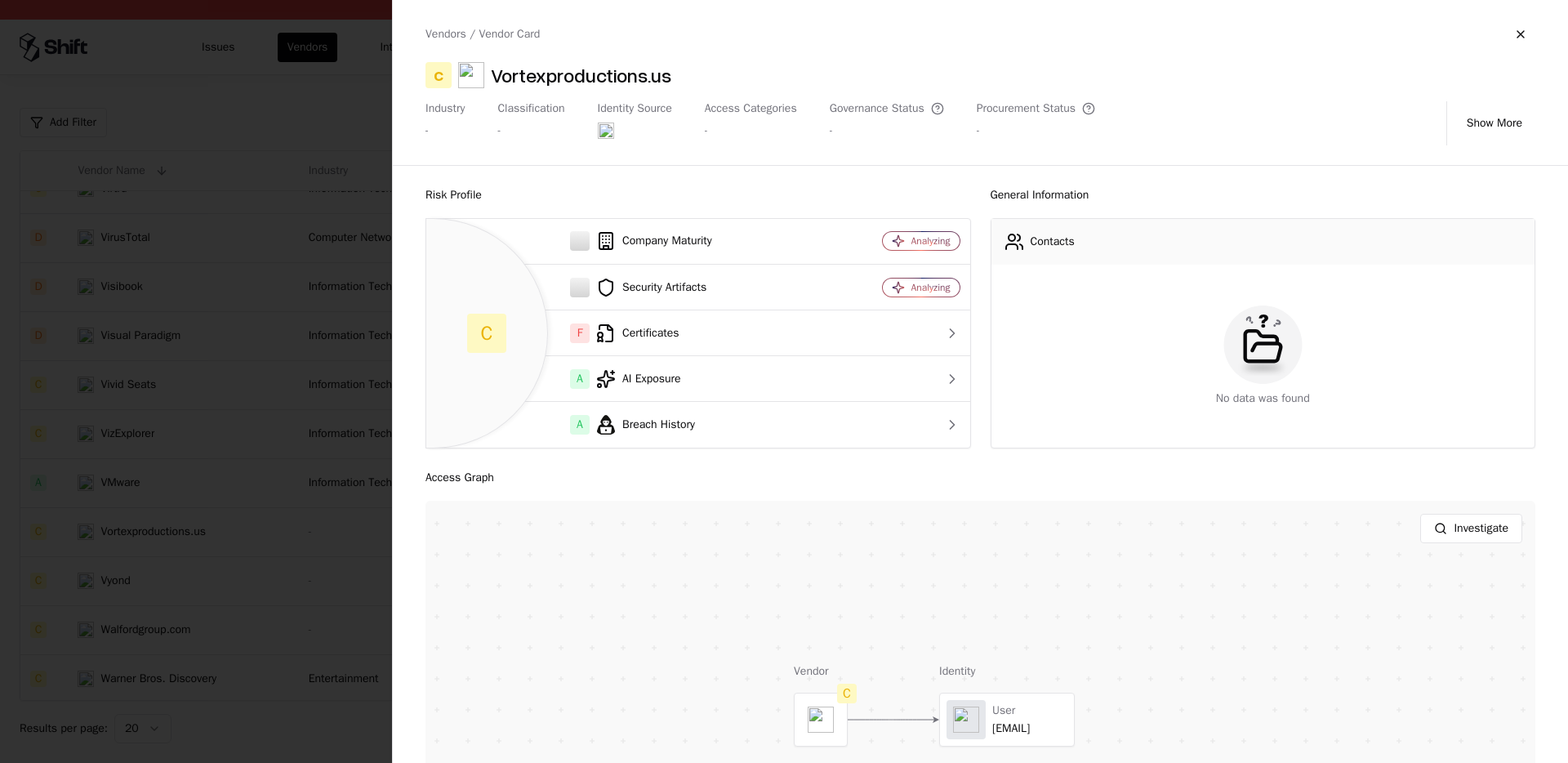 click at bounding box center (784, 382) 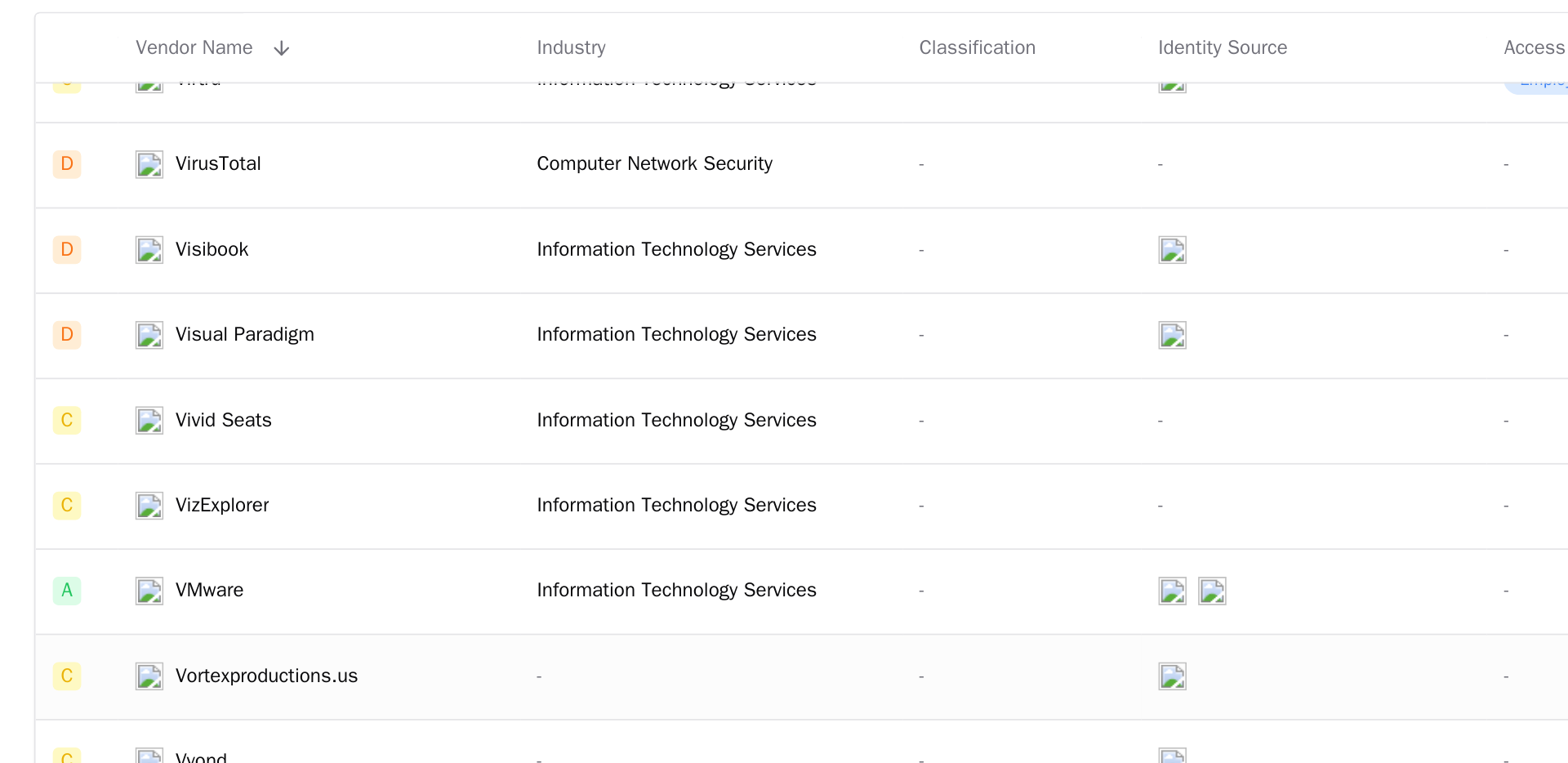 click on "Vortexproductions.us" 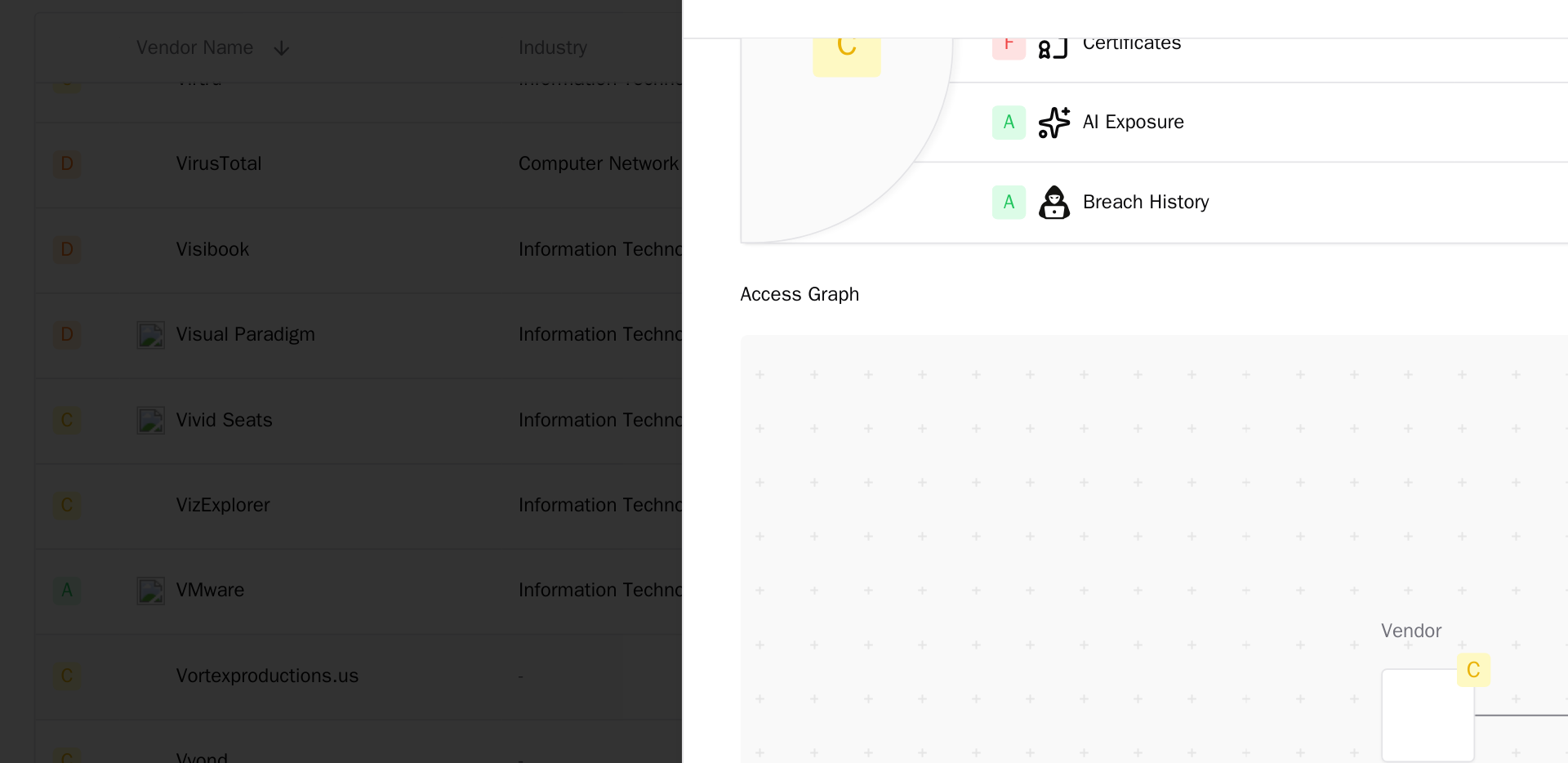scroll, scrollTop: 0, scrollLeft: 0, axis: both 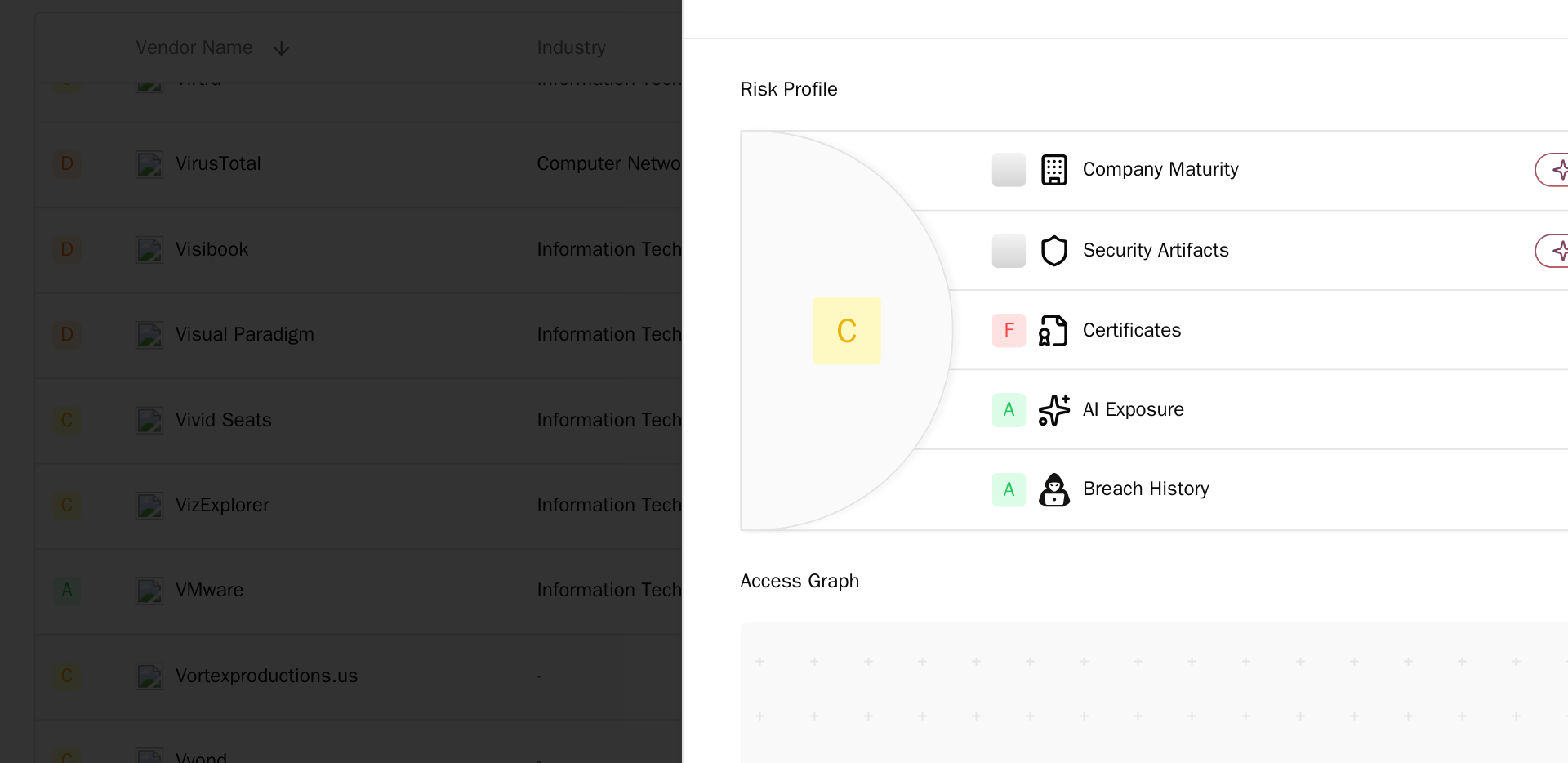 click at bounding box center [784, 382] 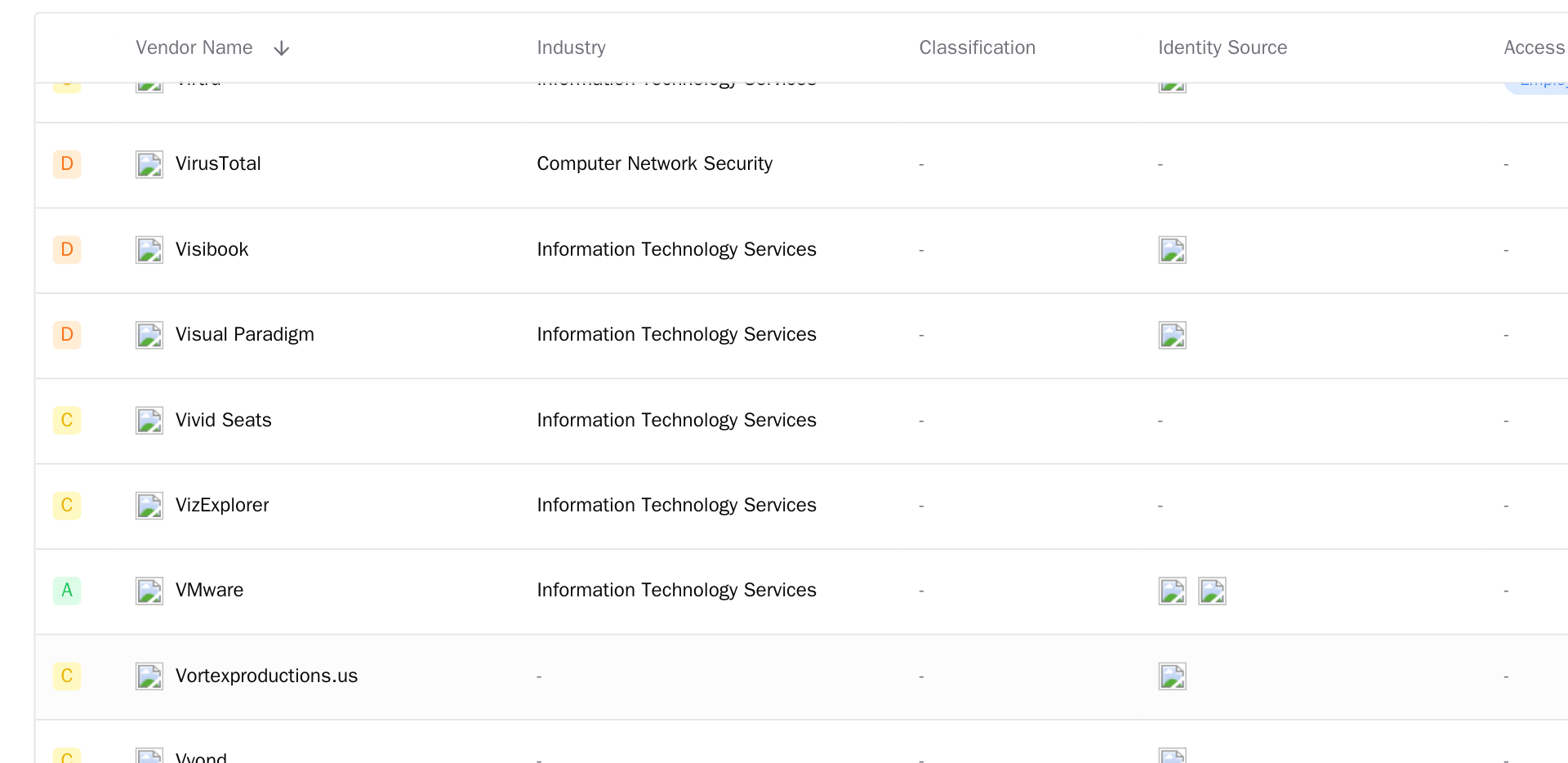 click on "Vortexproductions.us" 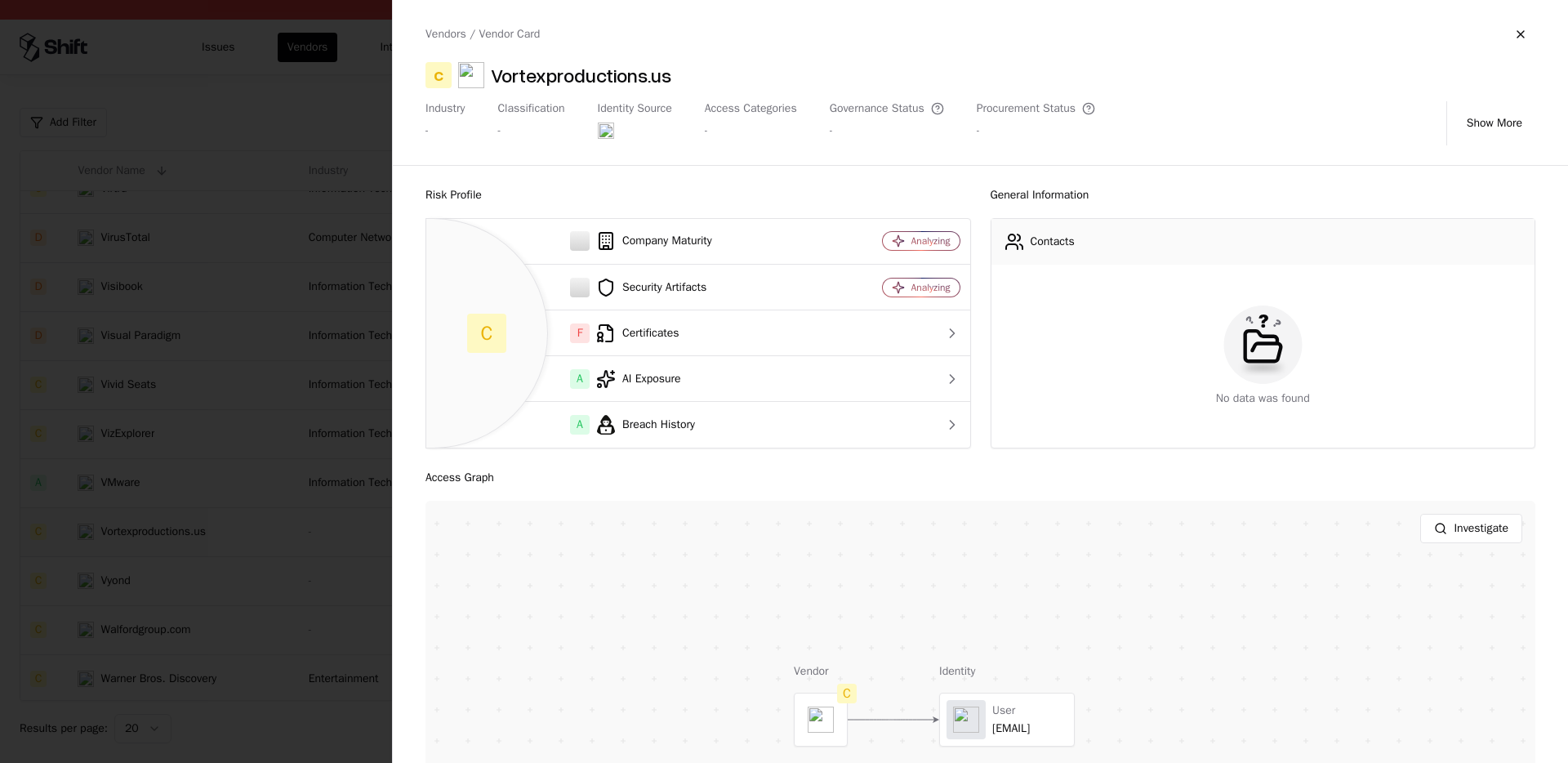 drag, startPoint x: 1517, startPoint y: 33, endPoint x: 1467, endPoint y: 193, distance: 167.631 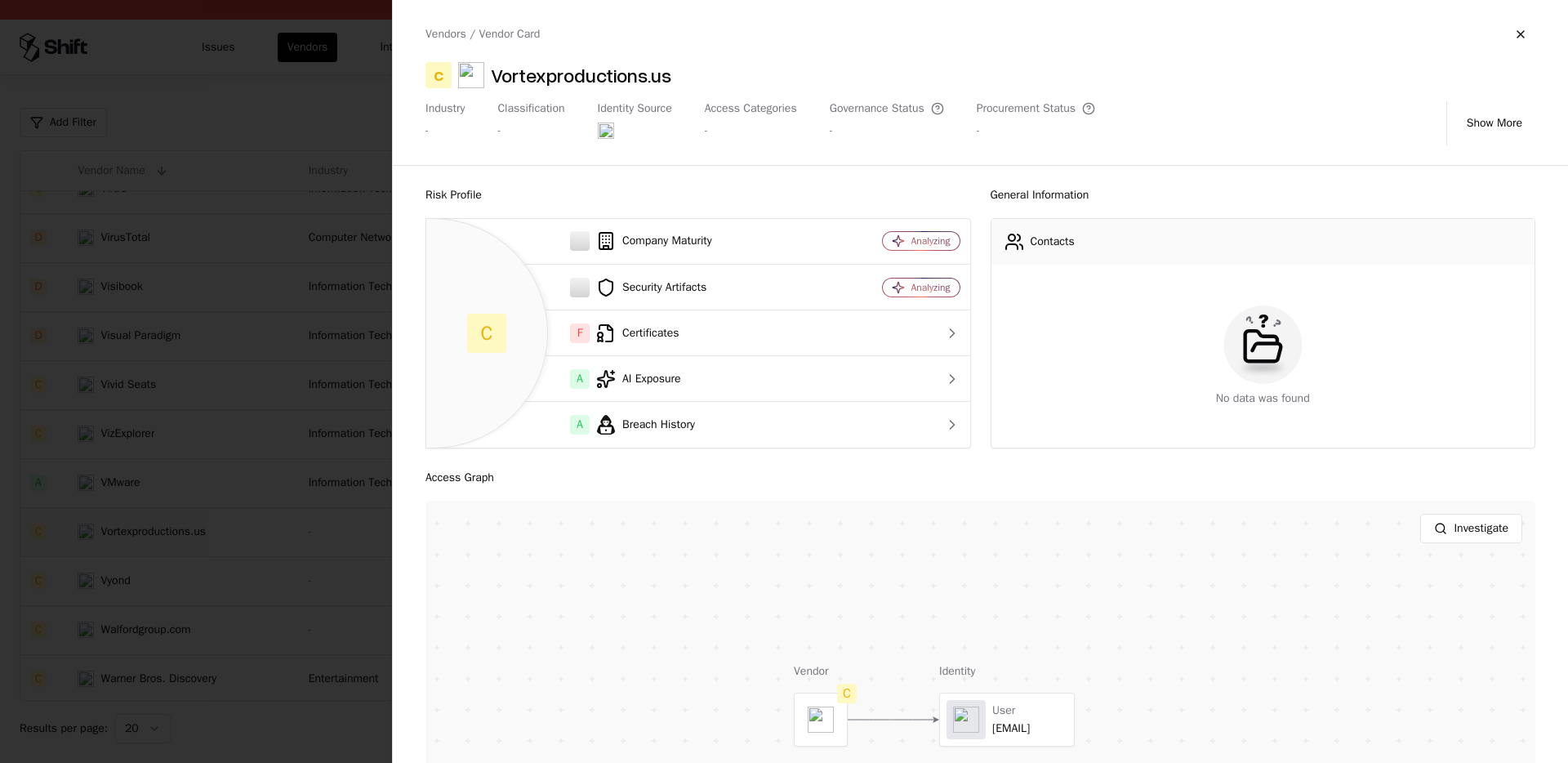 click at bounding box center (1521, 34) 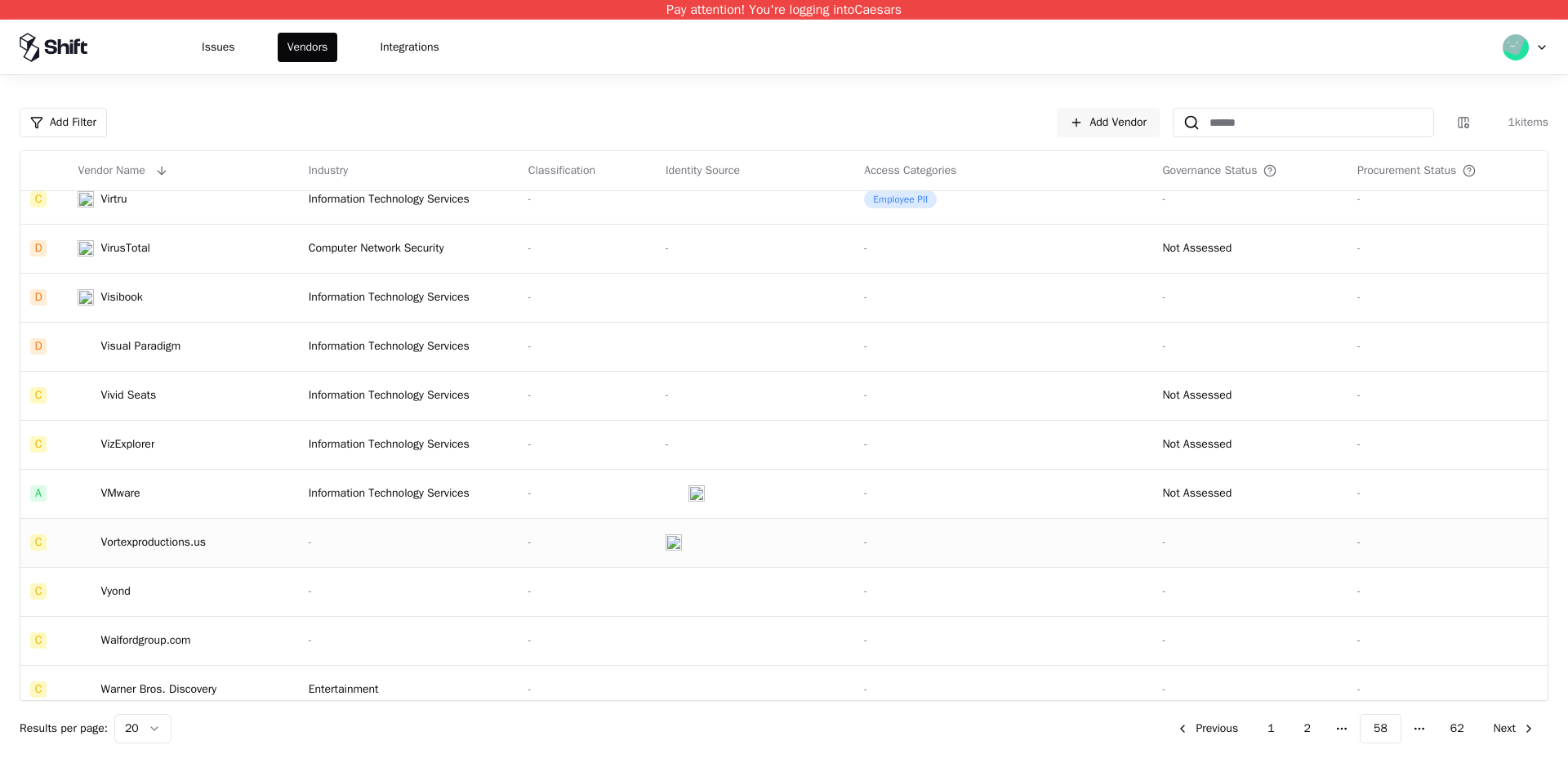 scroll, scrollTop: 471, scrollLeft: 0, axis: vertical 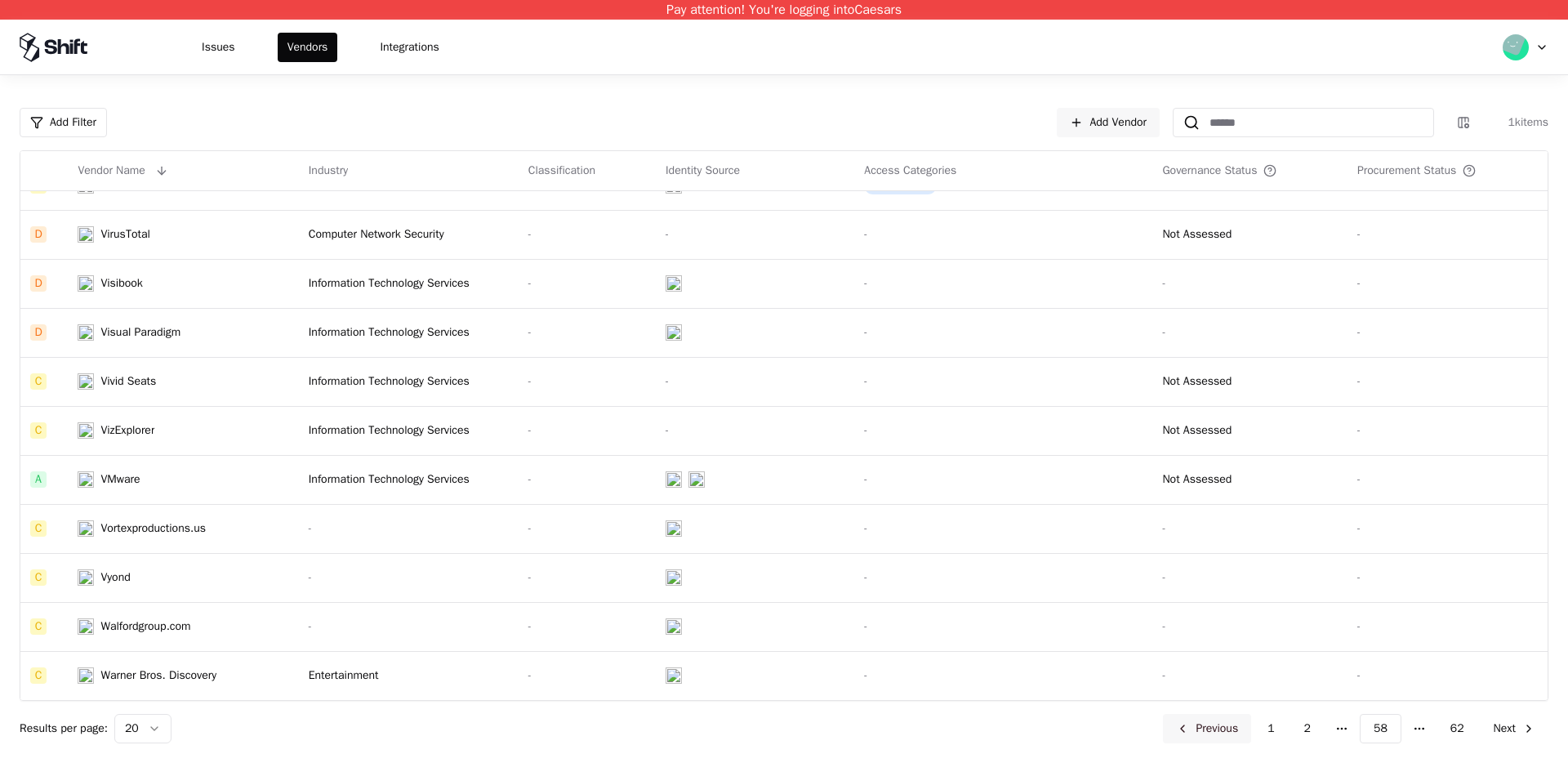 click on "Previous" 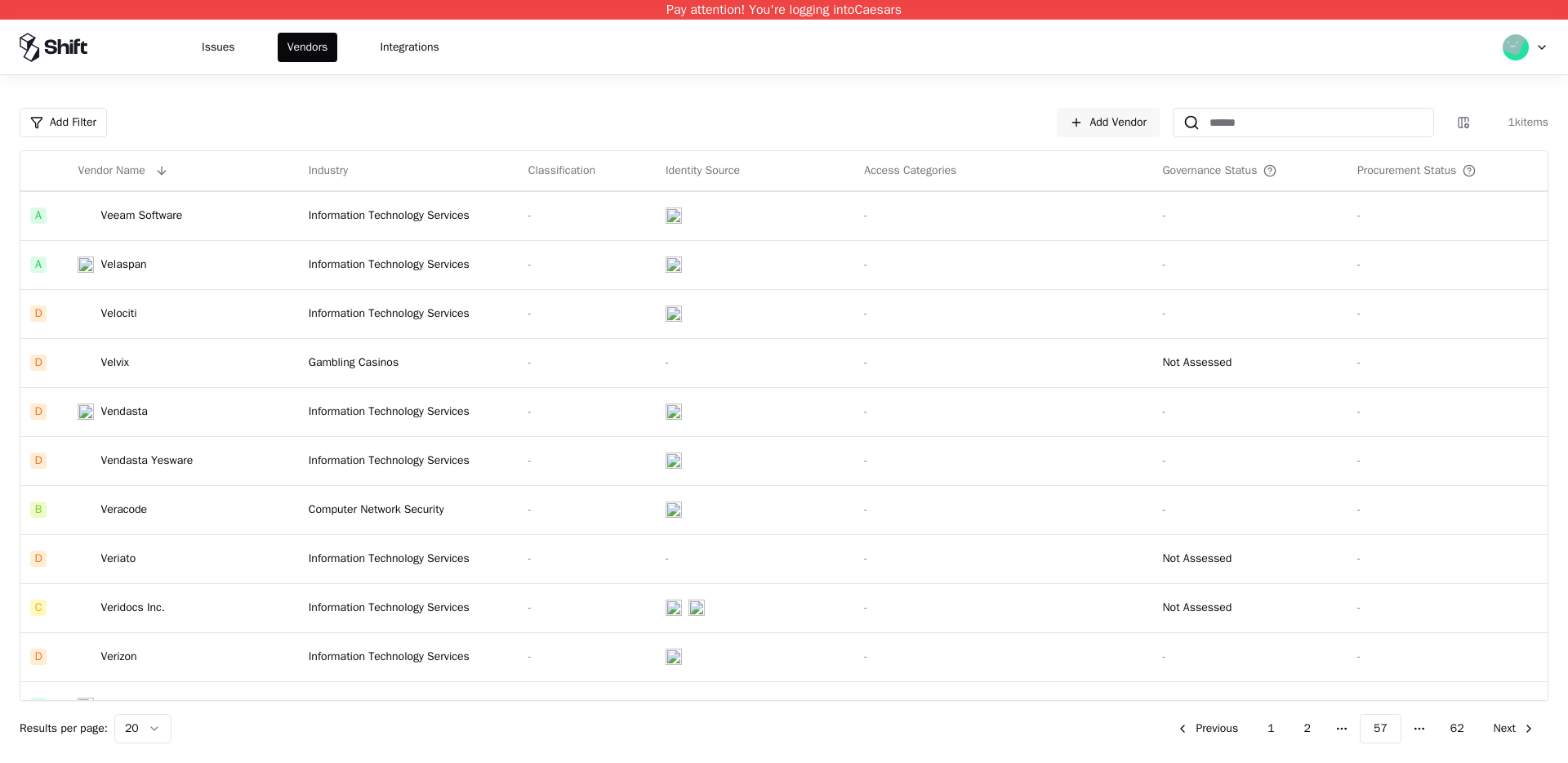 scroll, scrollTop: 471, scrollLeft: 0, axis: vertical 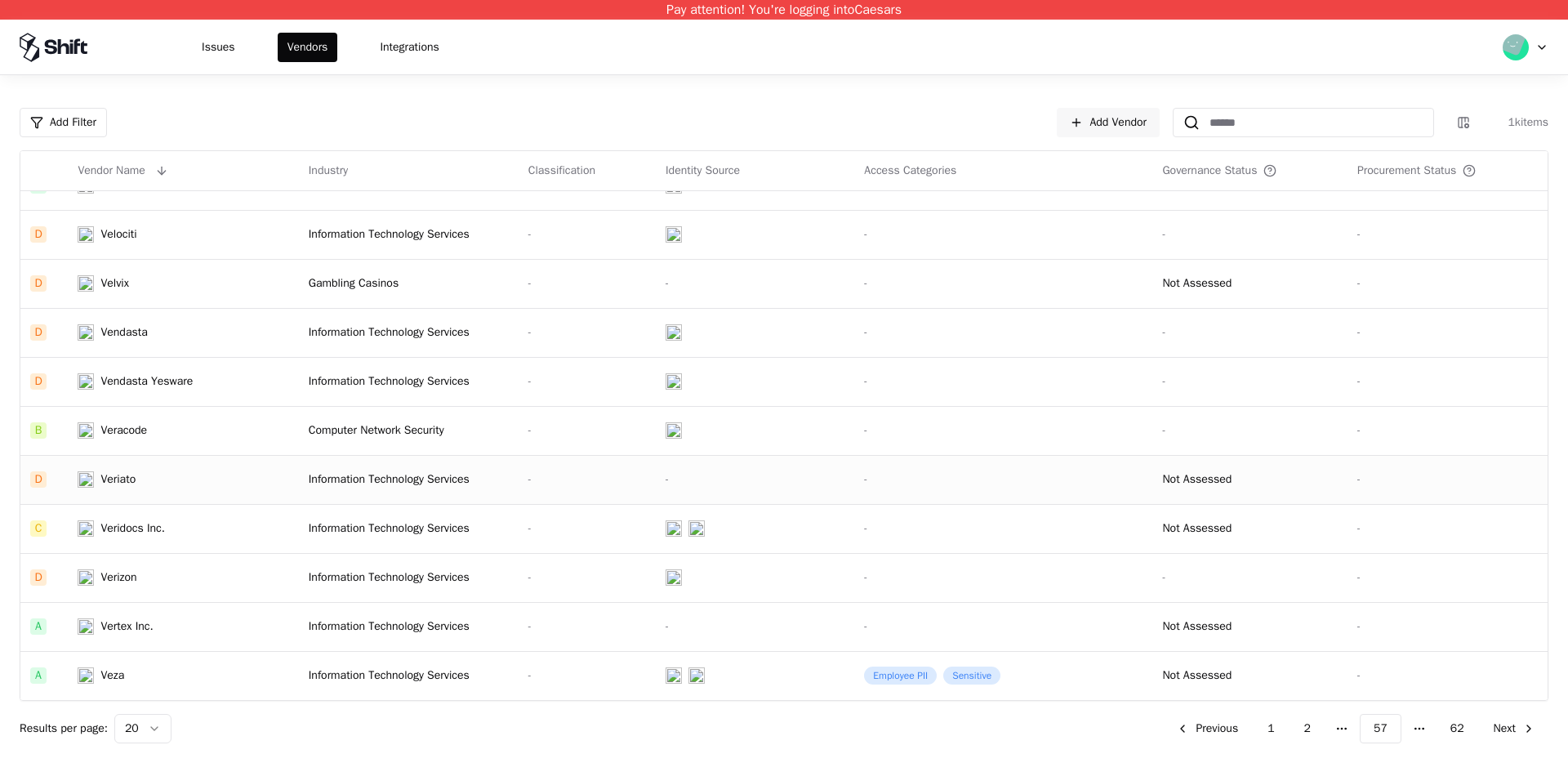 click on "Veriato" 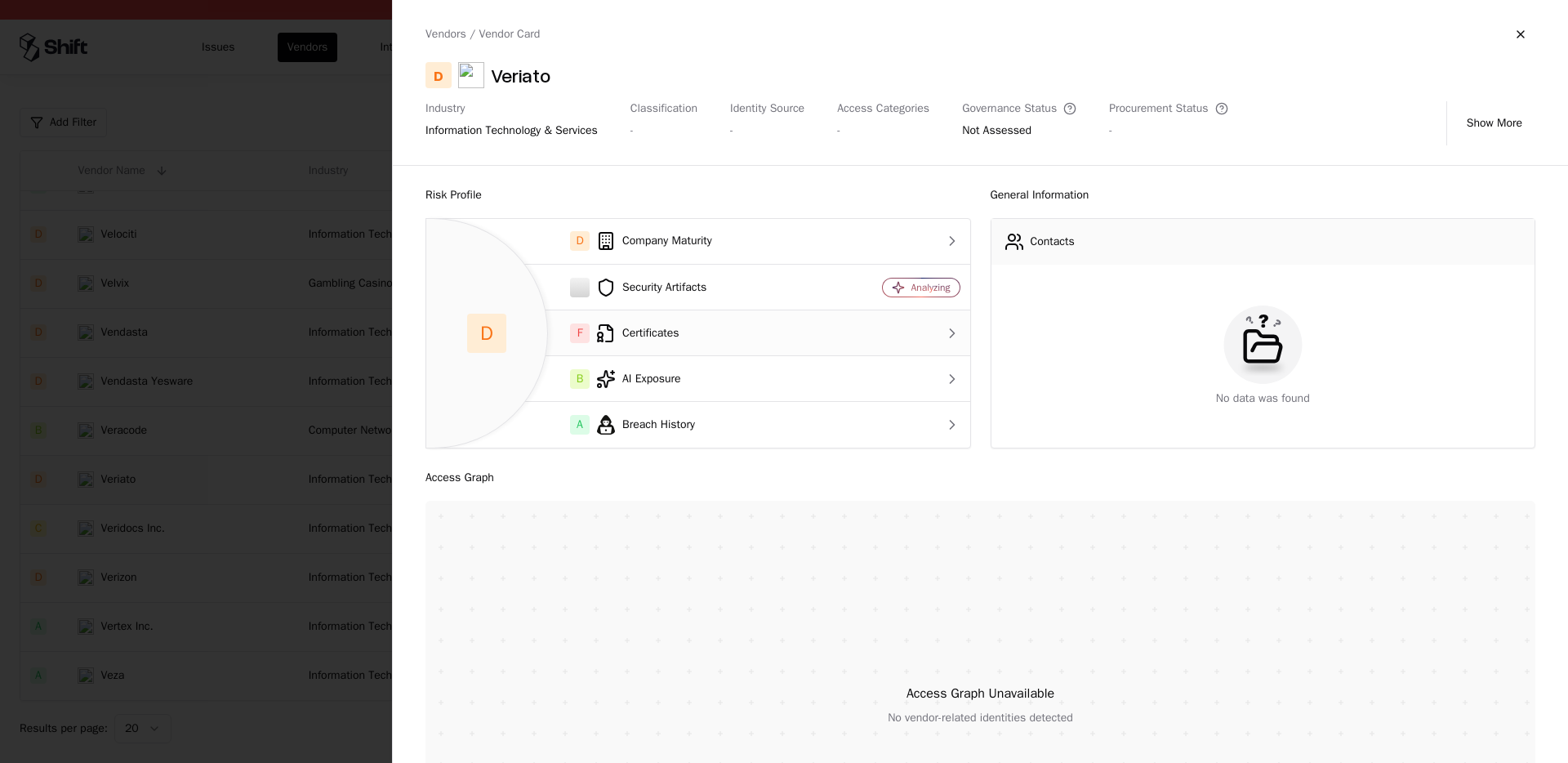 click on "F Certificates" at bounding box center [630, 333] 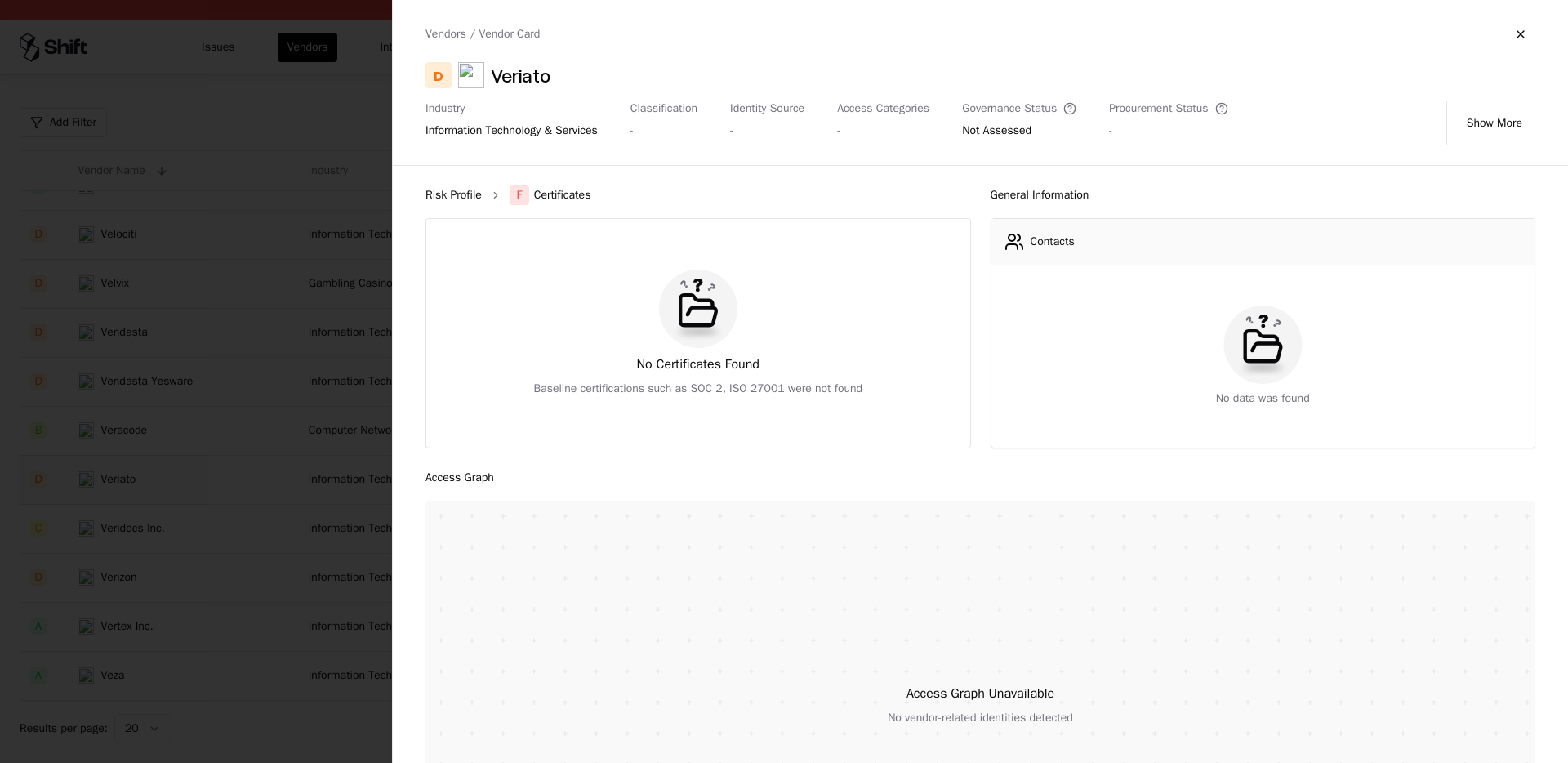 click on "Risk Profile F Certificates No Certificates Found Baseline certifications such as SOC 2, ISO 27001 were not found" at bounding box center [698, 317] 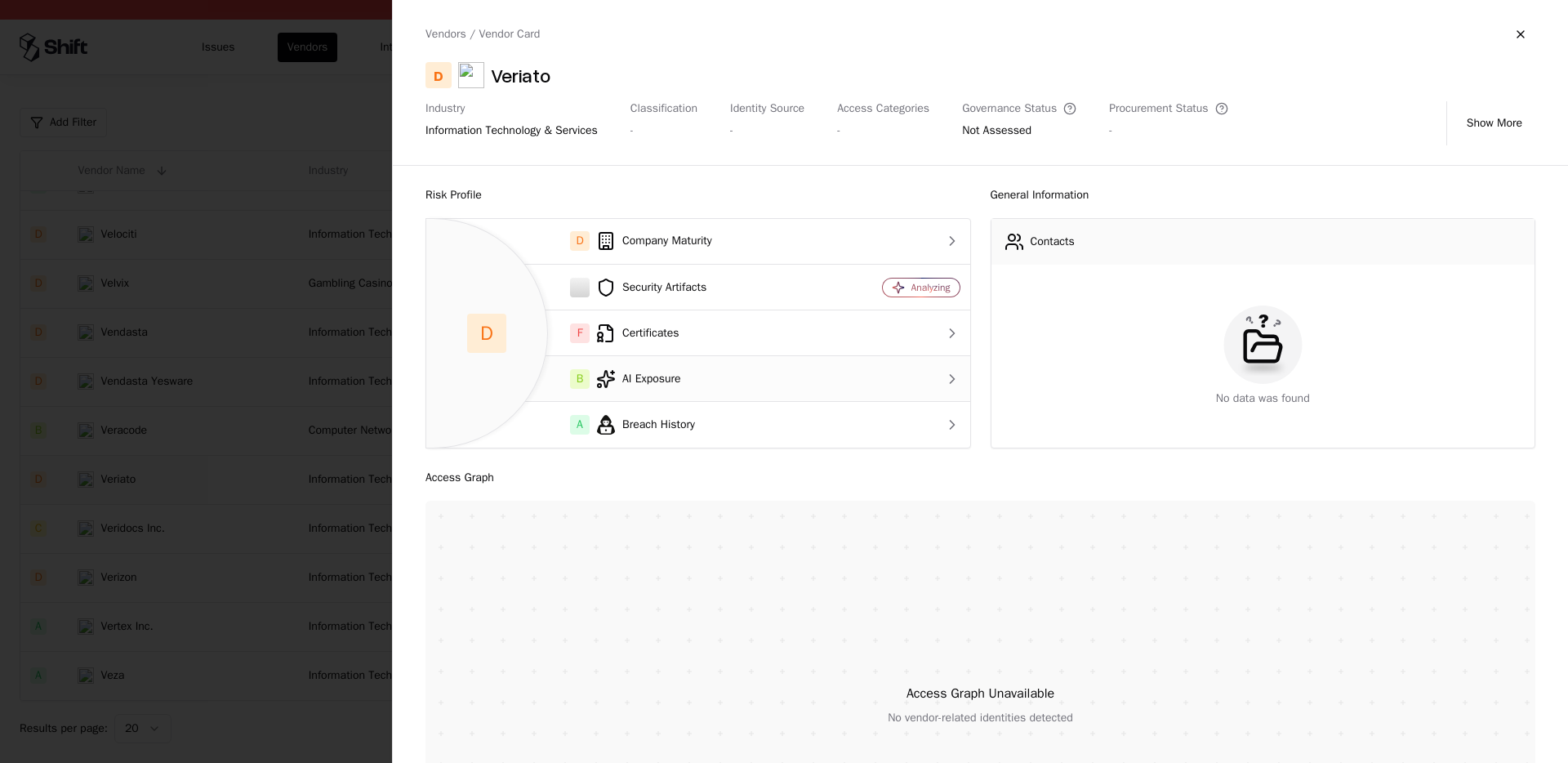 click on "B AI Exposure" at bounding box center (630, 379) 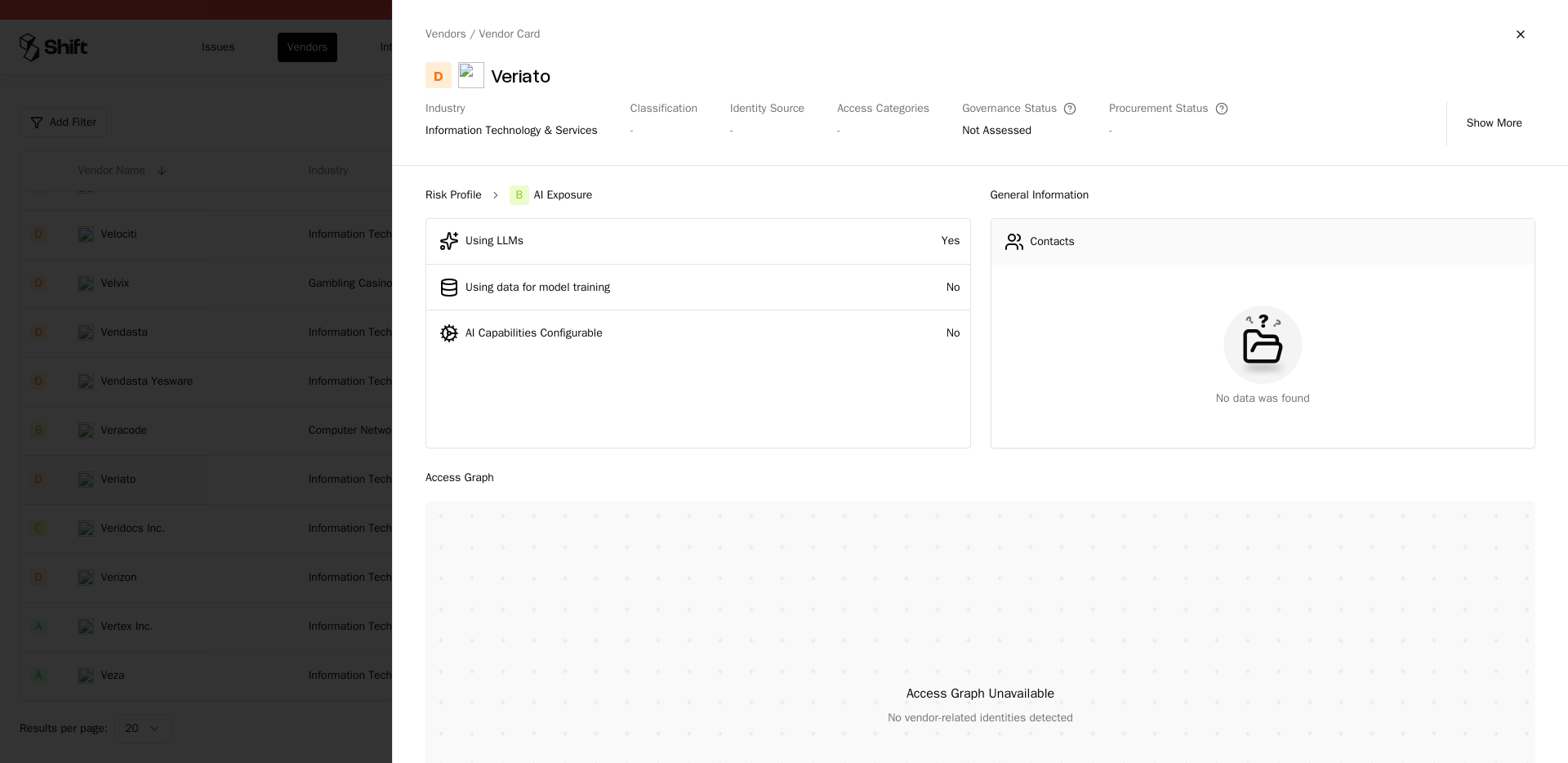 click on "Risk Profile" at bounding box center (453, 195) 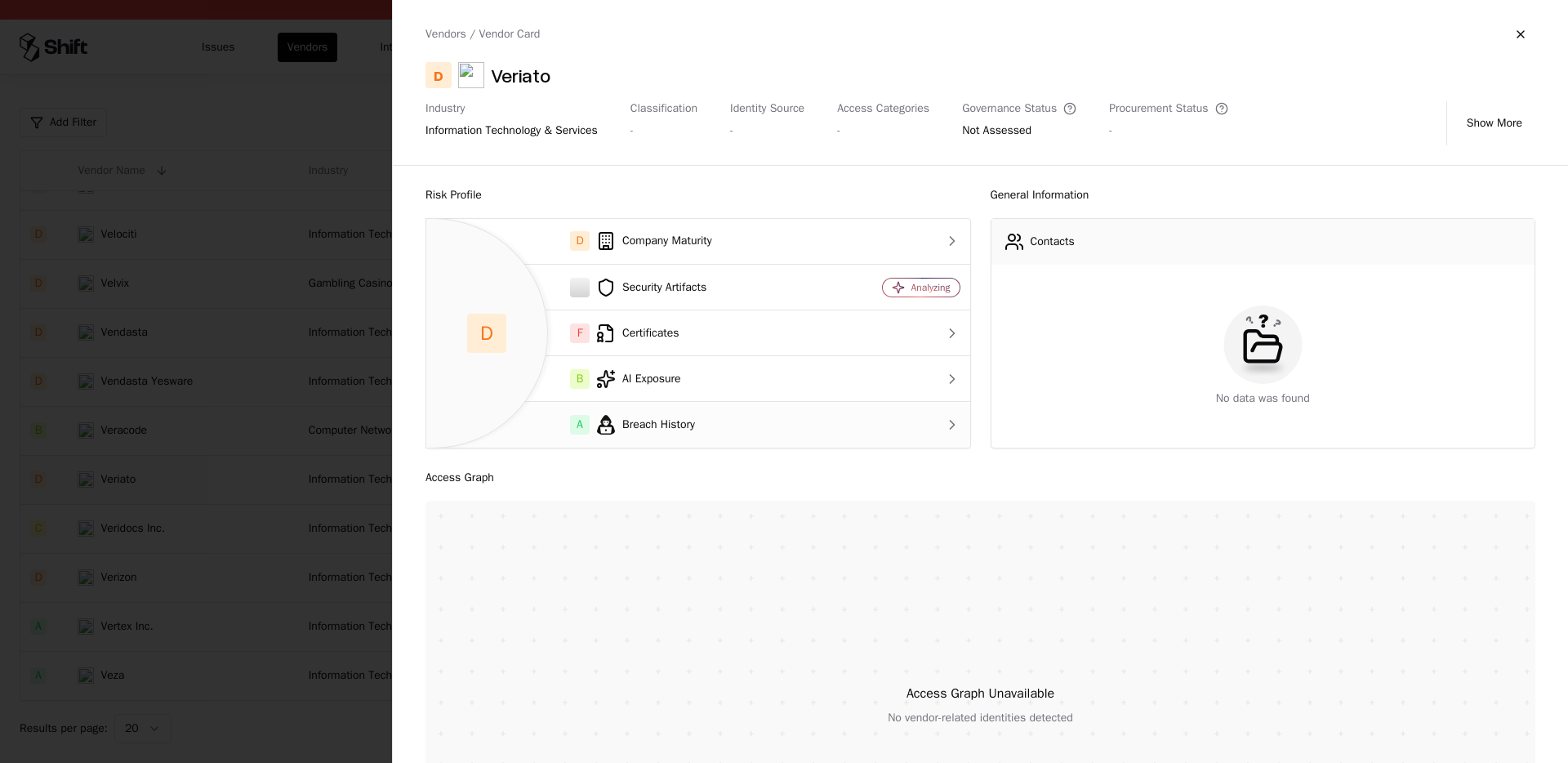 click on "A Breach History" at bounding box center [630, 425] 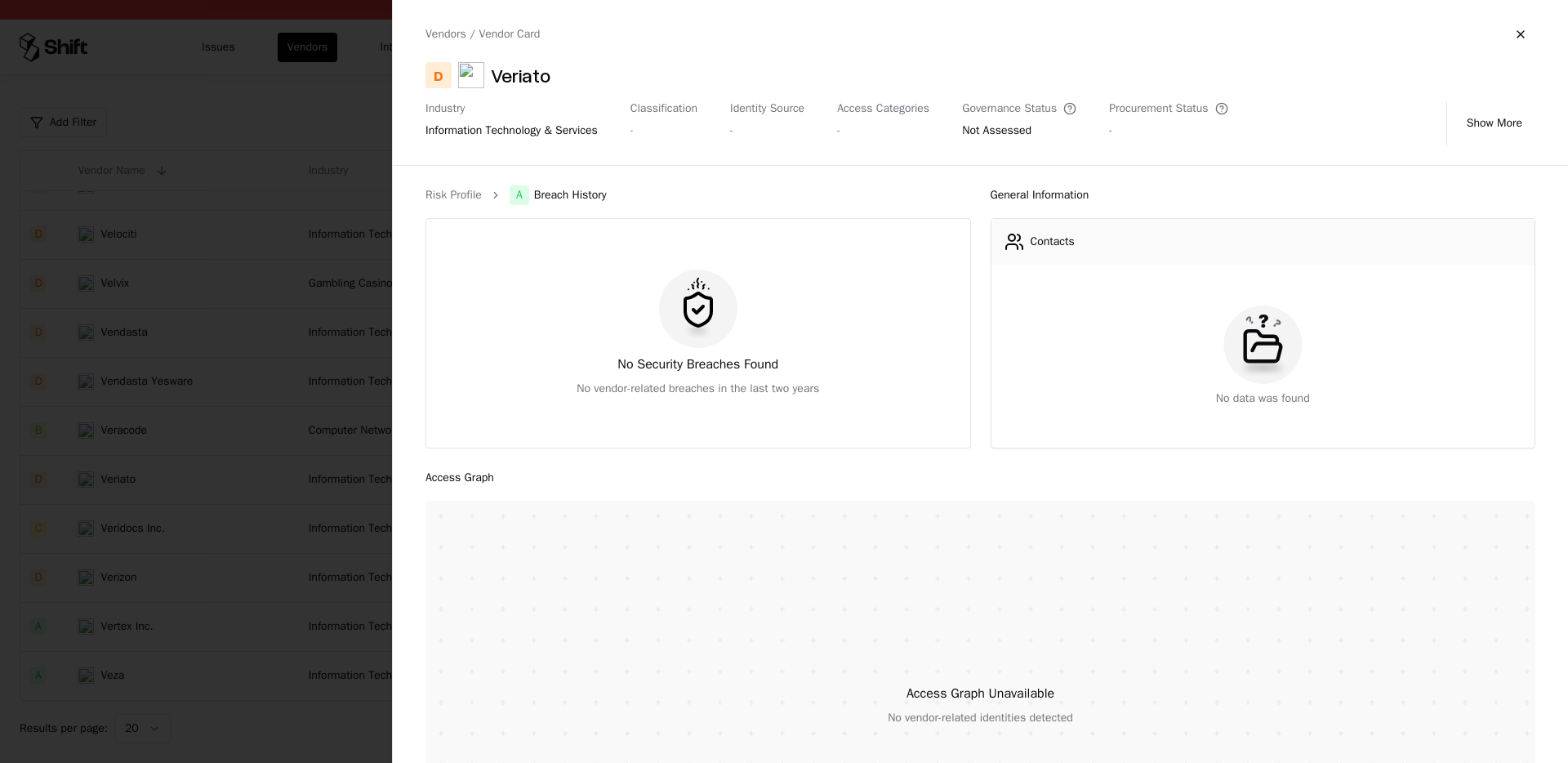 click at bounding box center [784, 382] 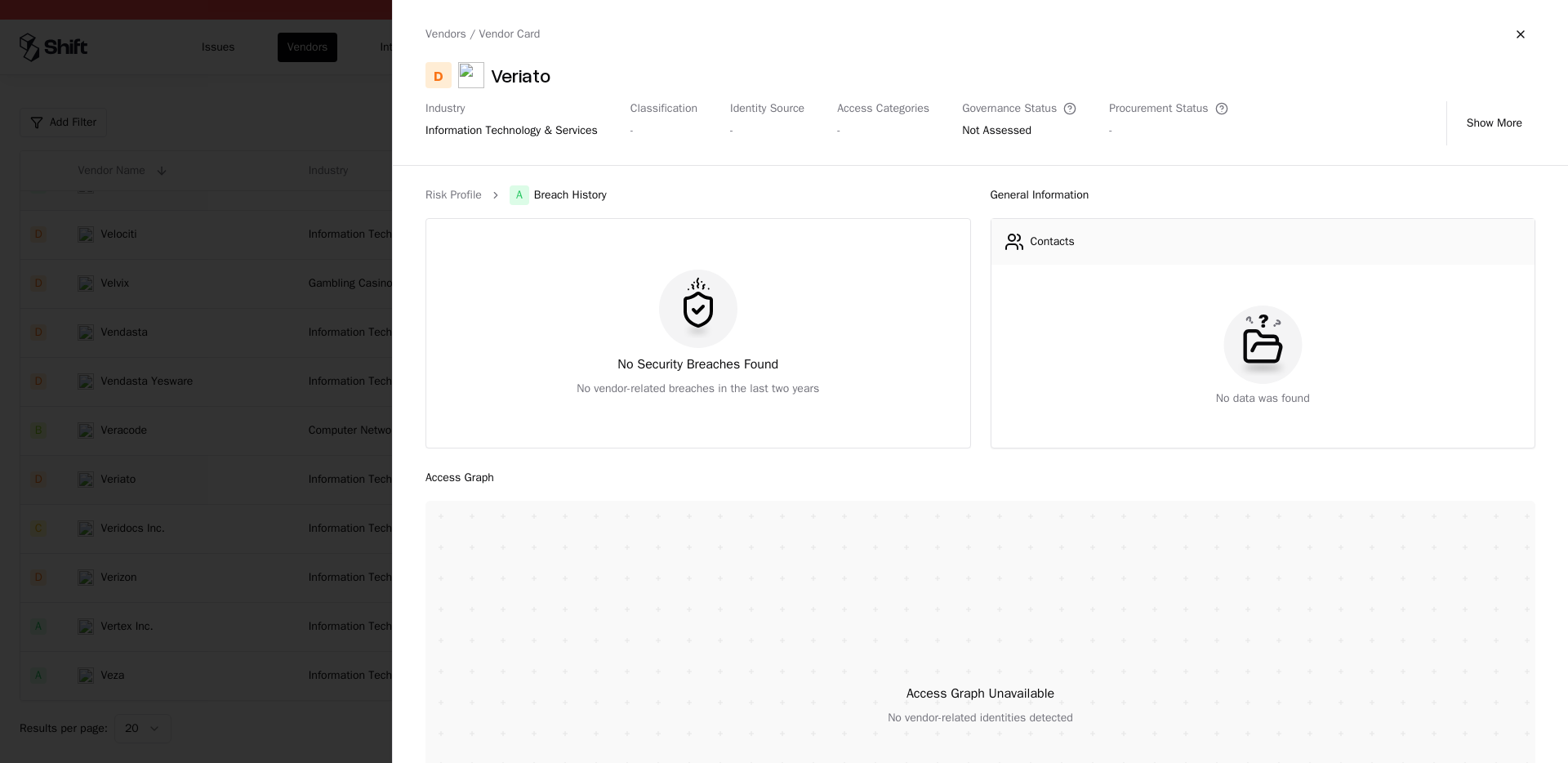 click on "Information Technology Services" 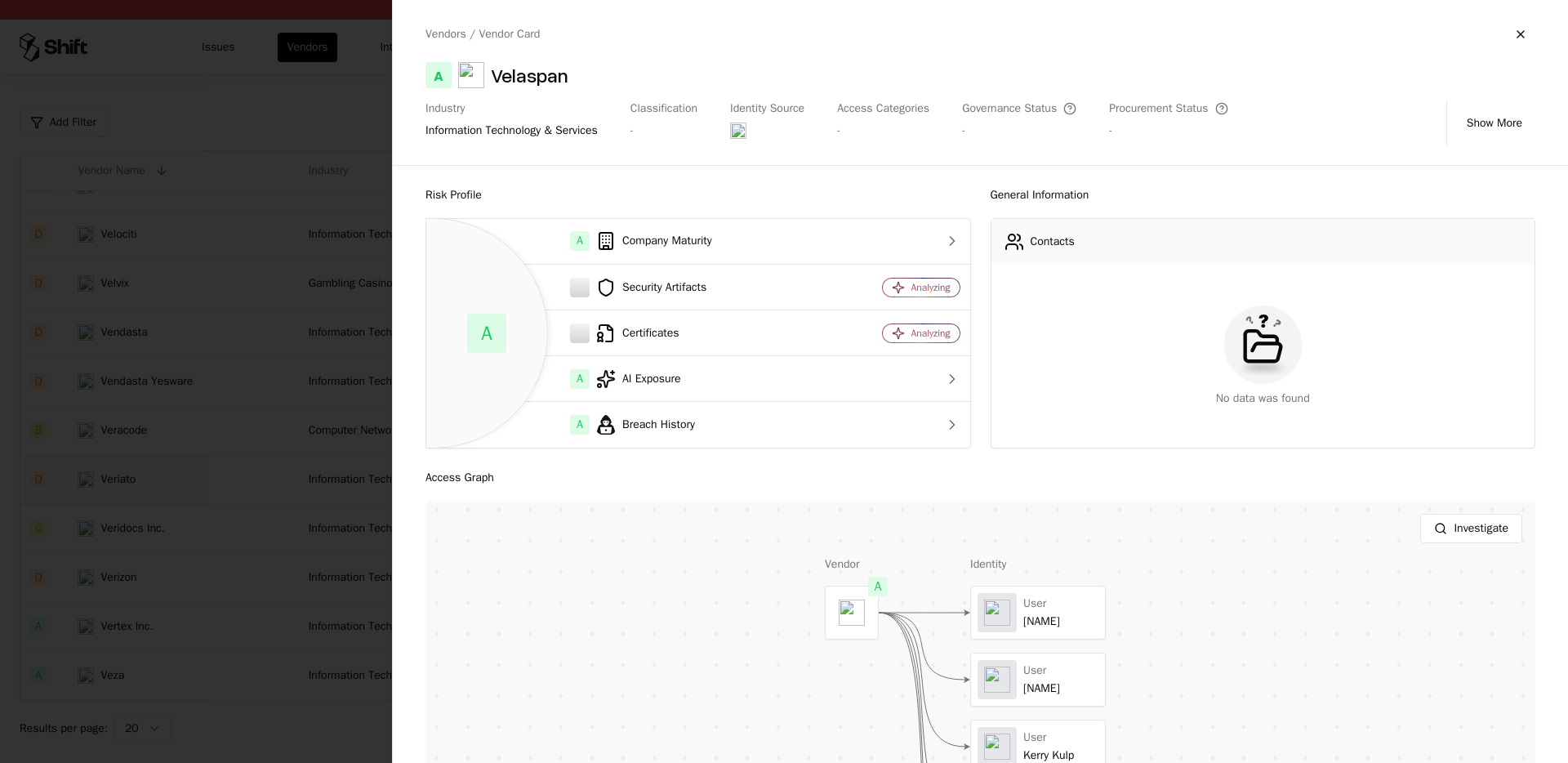 click at bounding box center (784, 382) 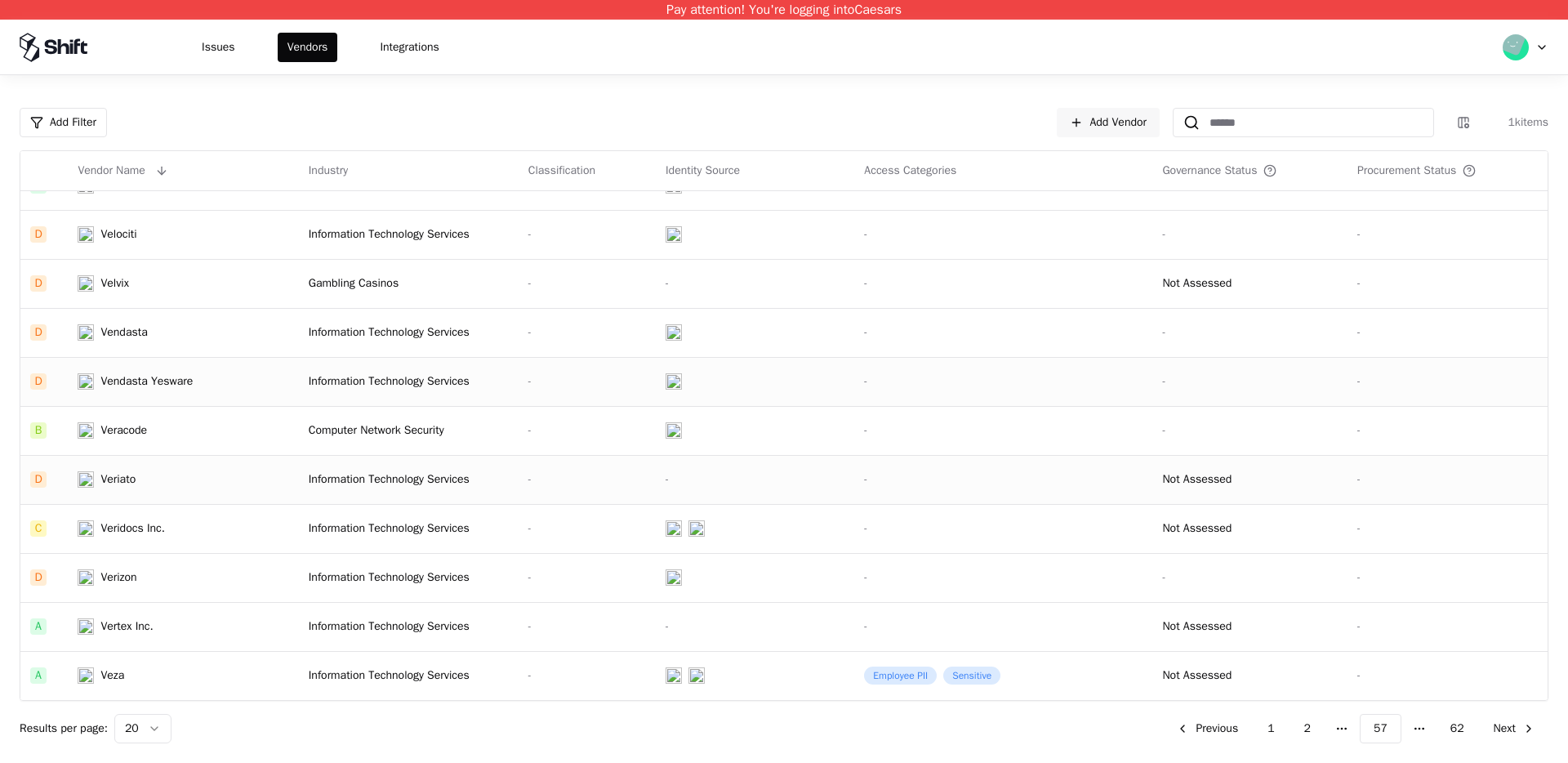 click on "Vendasta Yesware" 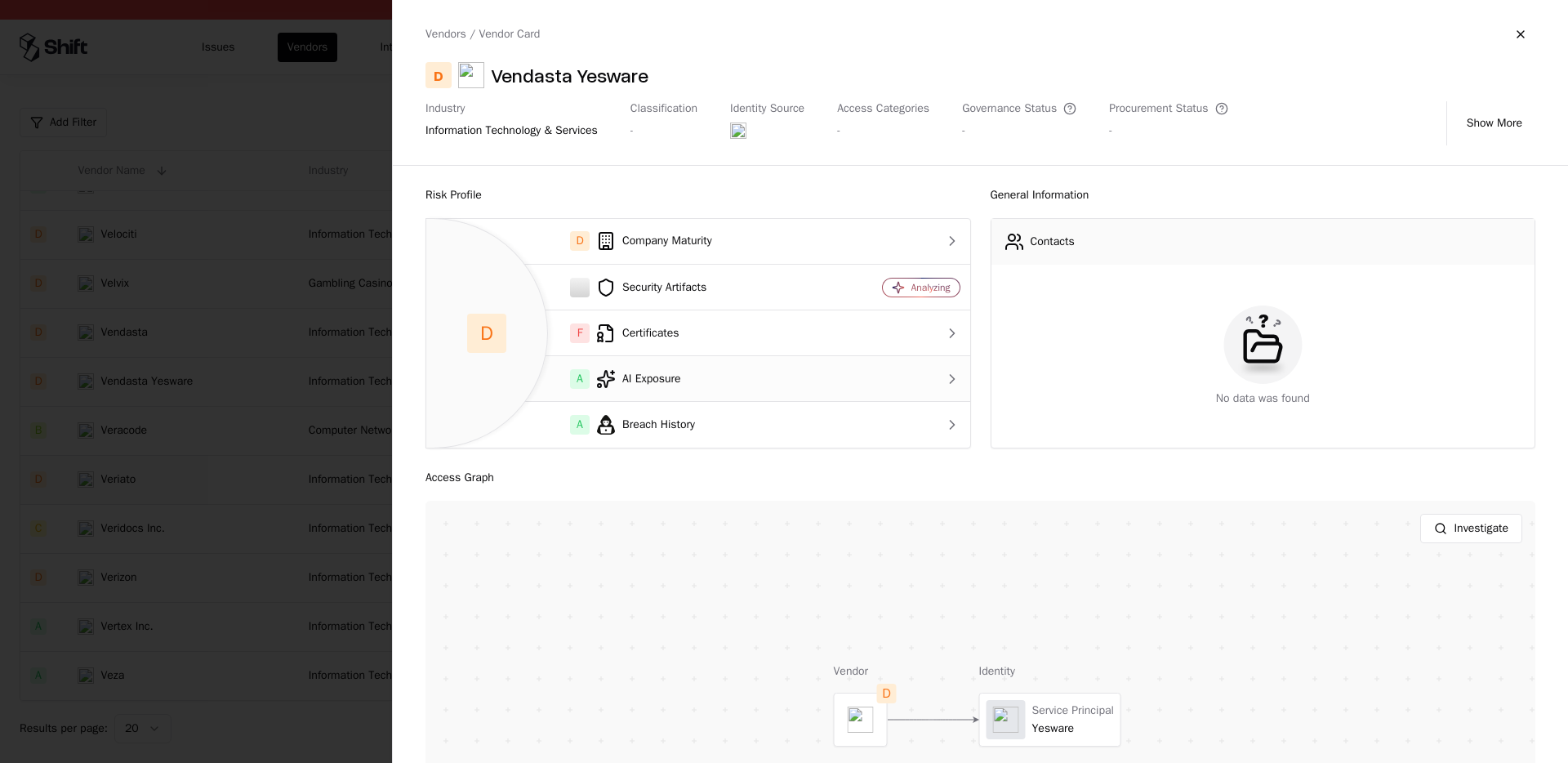 click on "A AI Exposure" at bounding box center (630, 379) 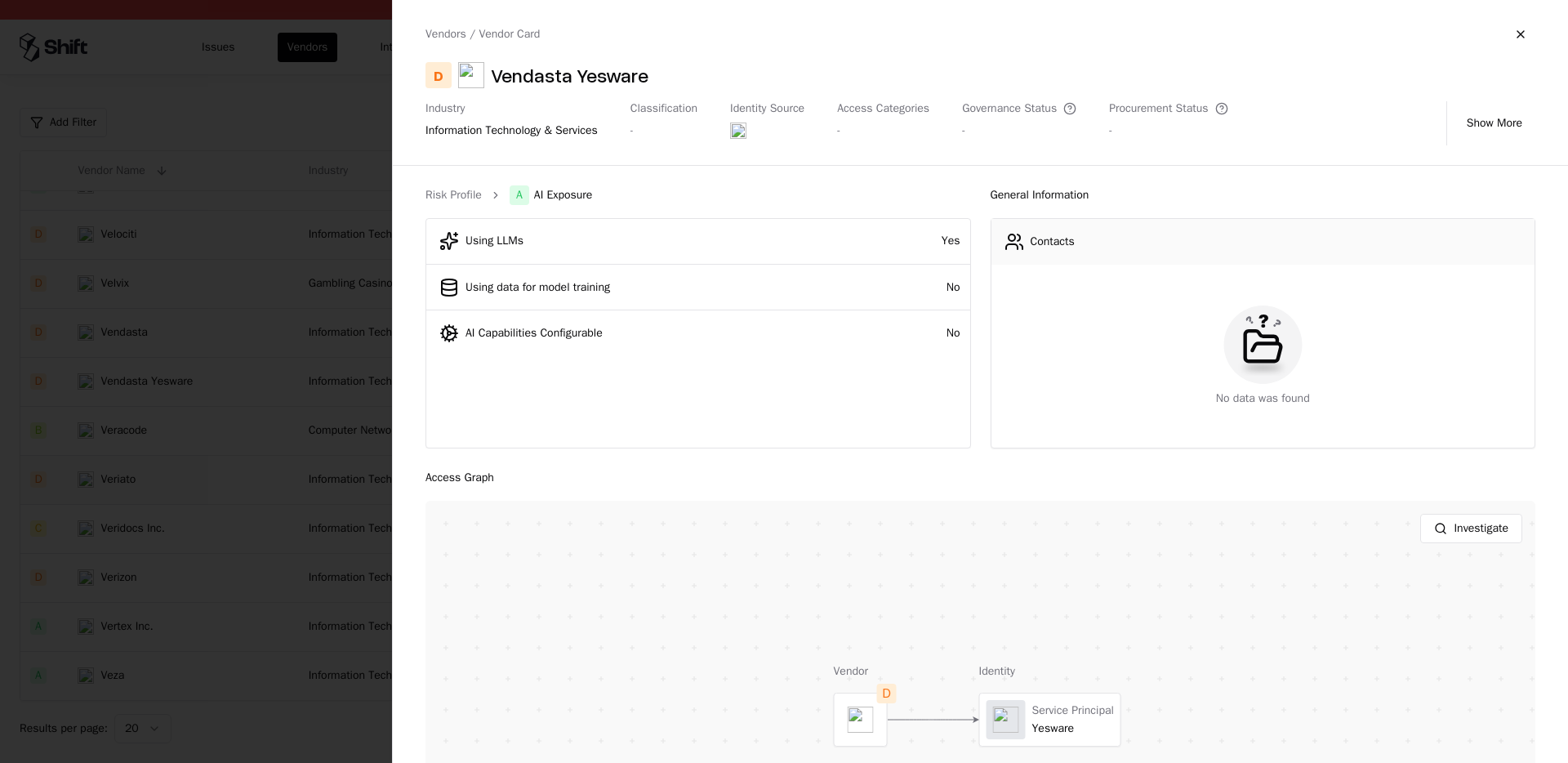 click at bounding box center [784, 382] 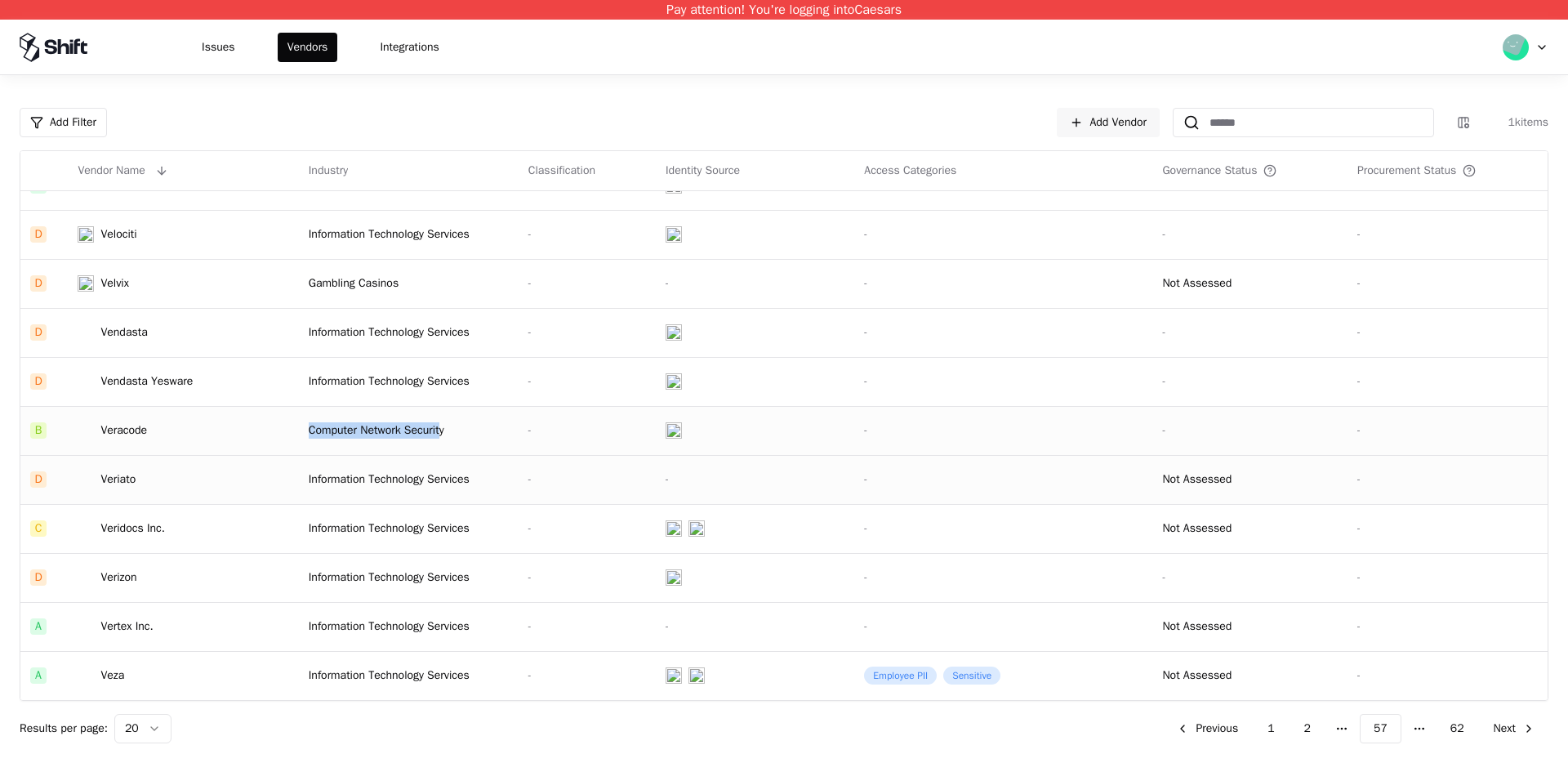 drag, startPoint x: 440, startPoint y: 426, endPoint x: 440, endPoint y: 415, distance: 11 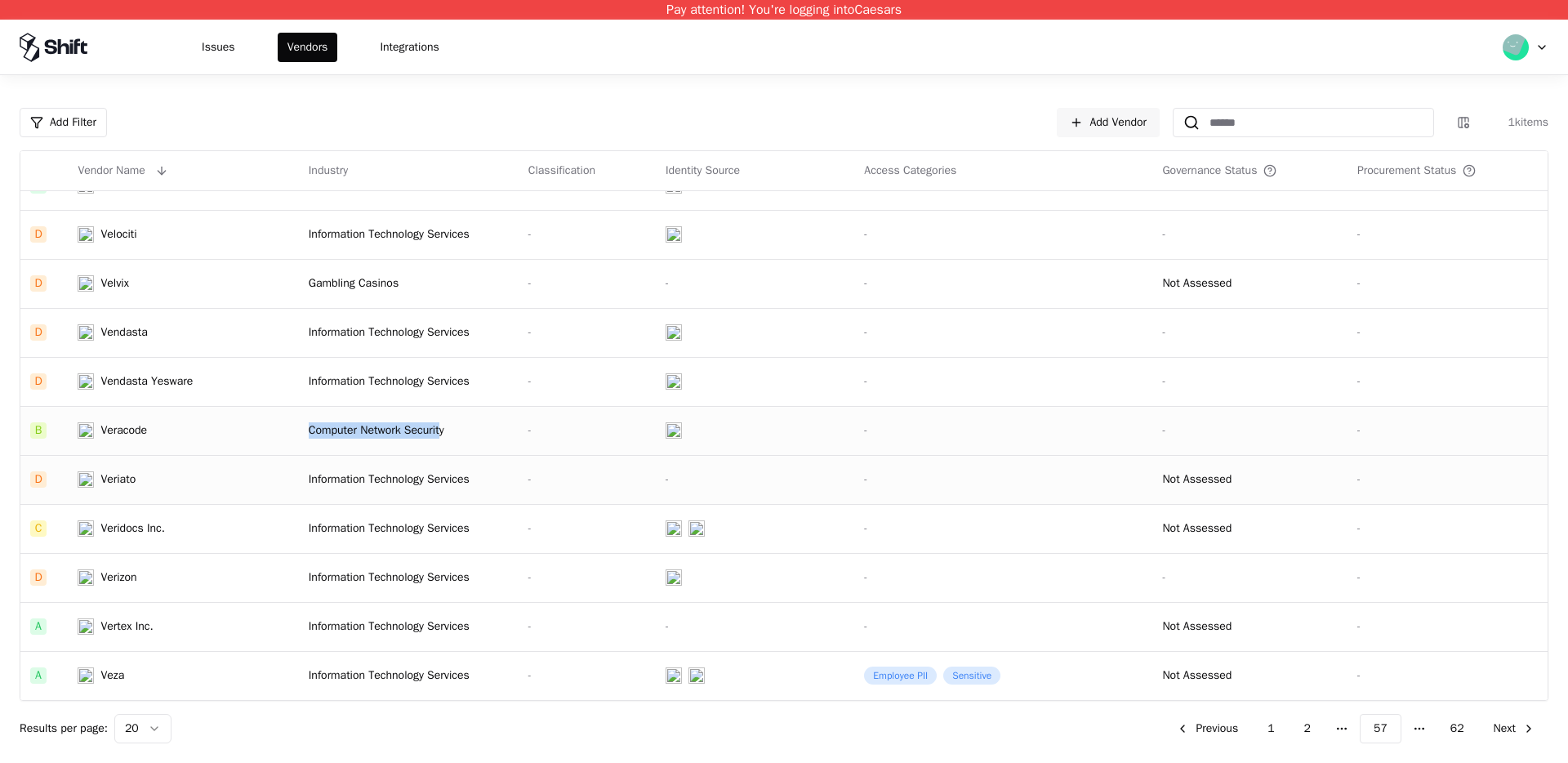 click on "Computer Network Security" 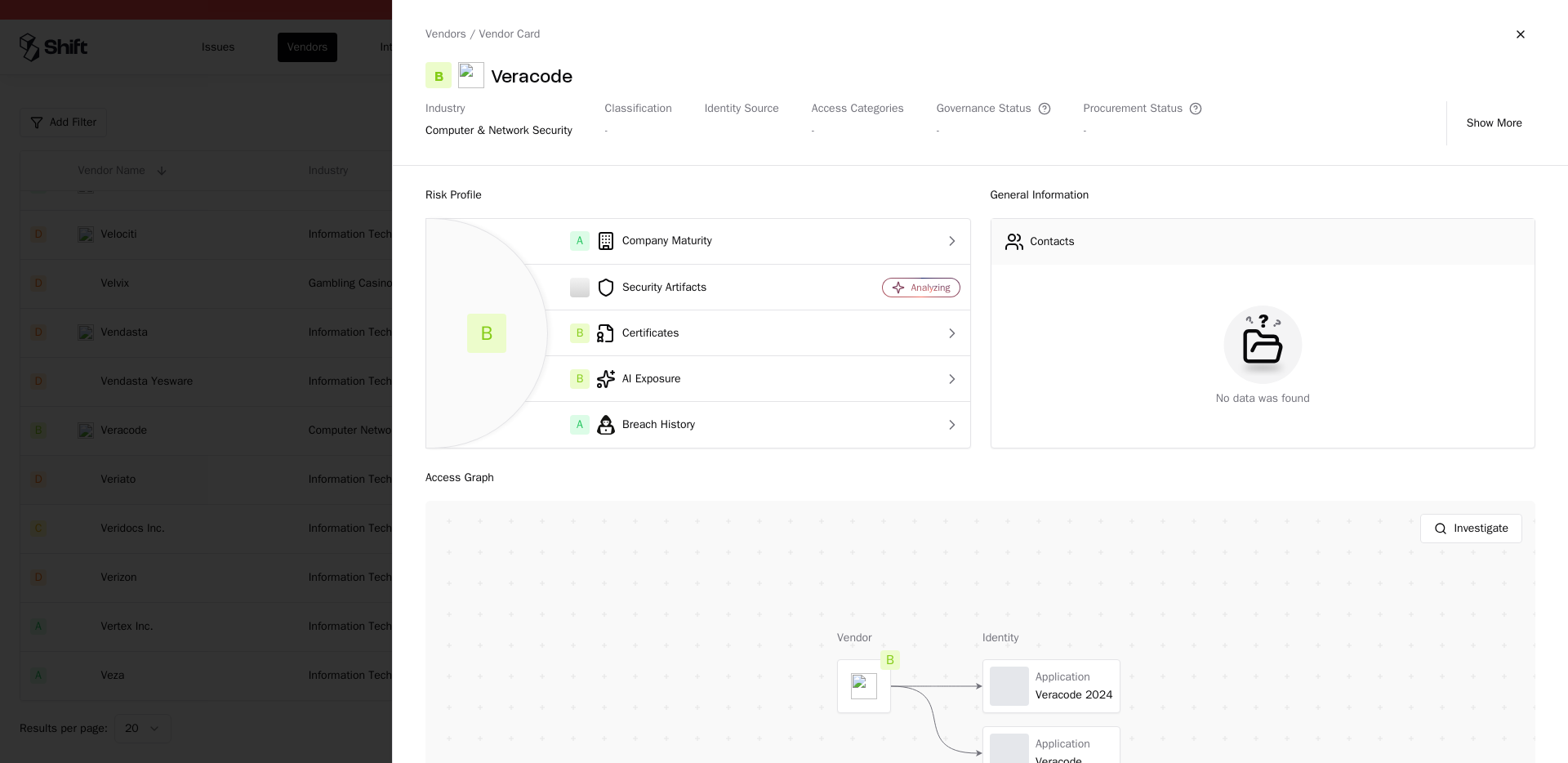 click at bounding box center (784, 382) 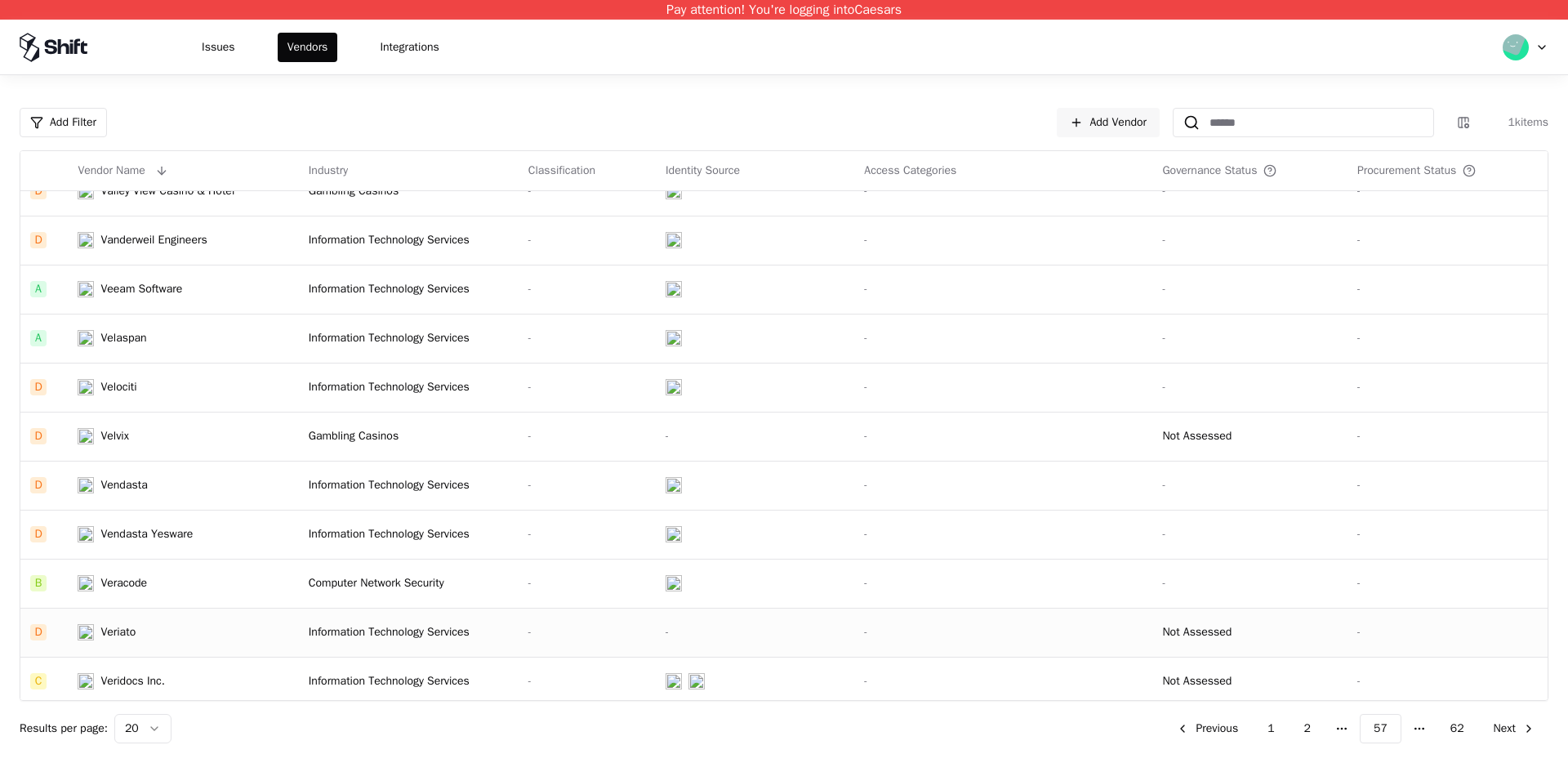 scroll, scrollTop: 471, scrollLeft: 0, axis: vertical 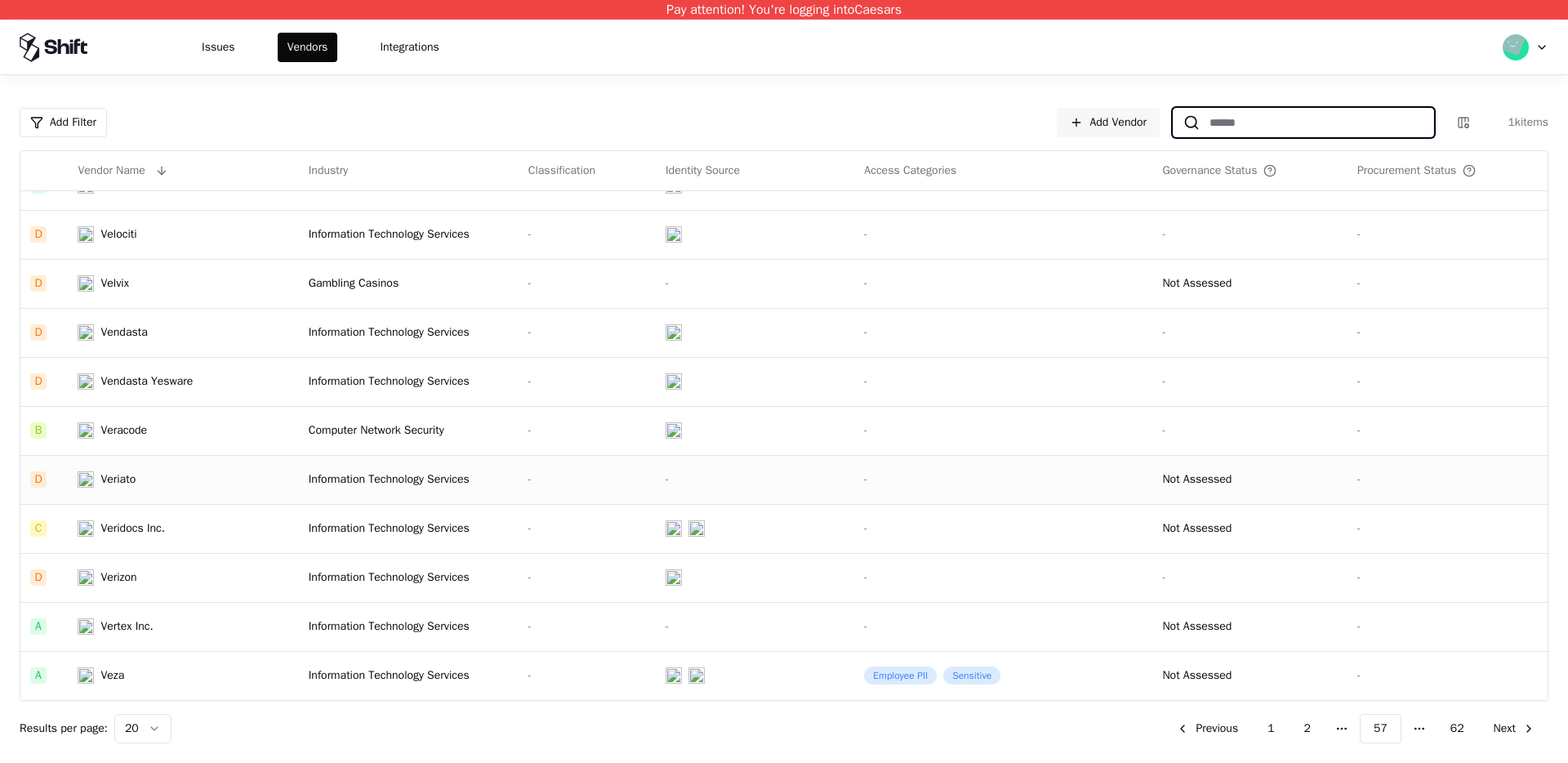 click 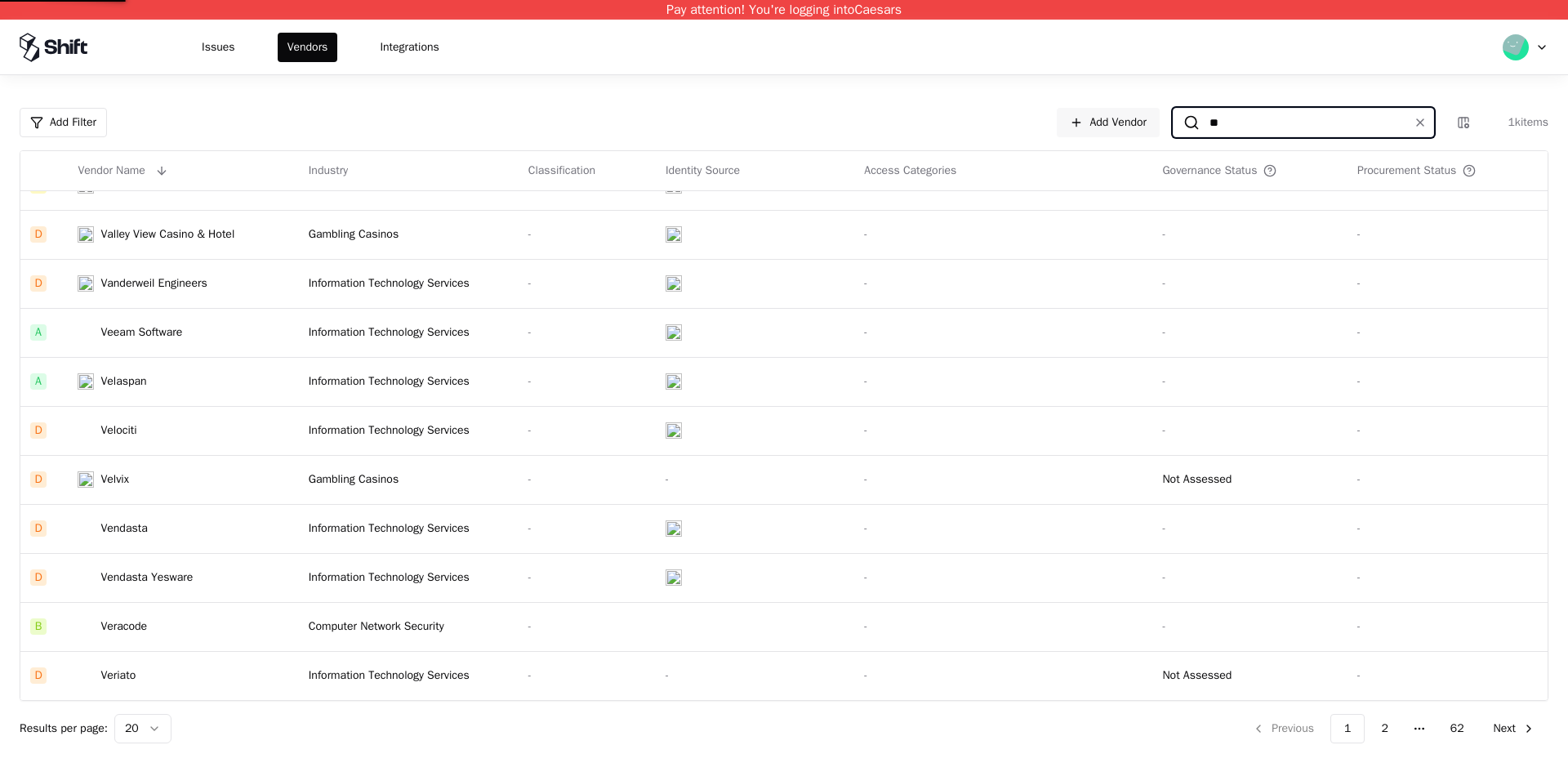 scroll, scrollTop: 471, scrollLeft: 0, axis: vertical 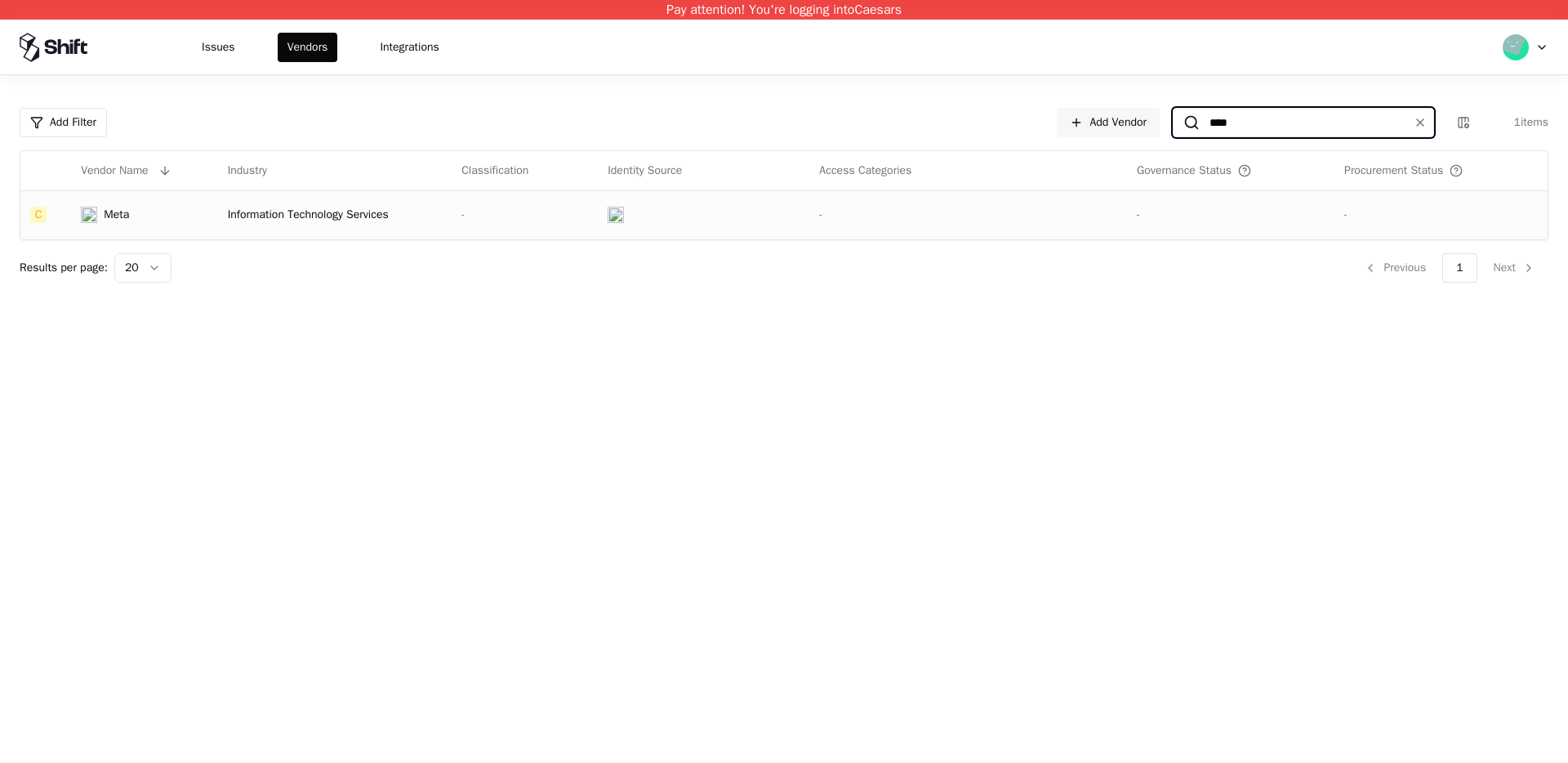 type on "****" 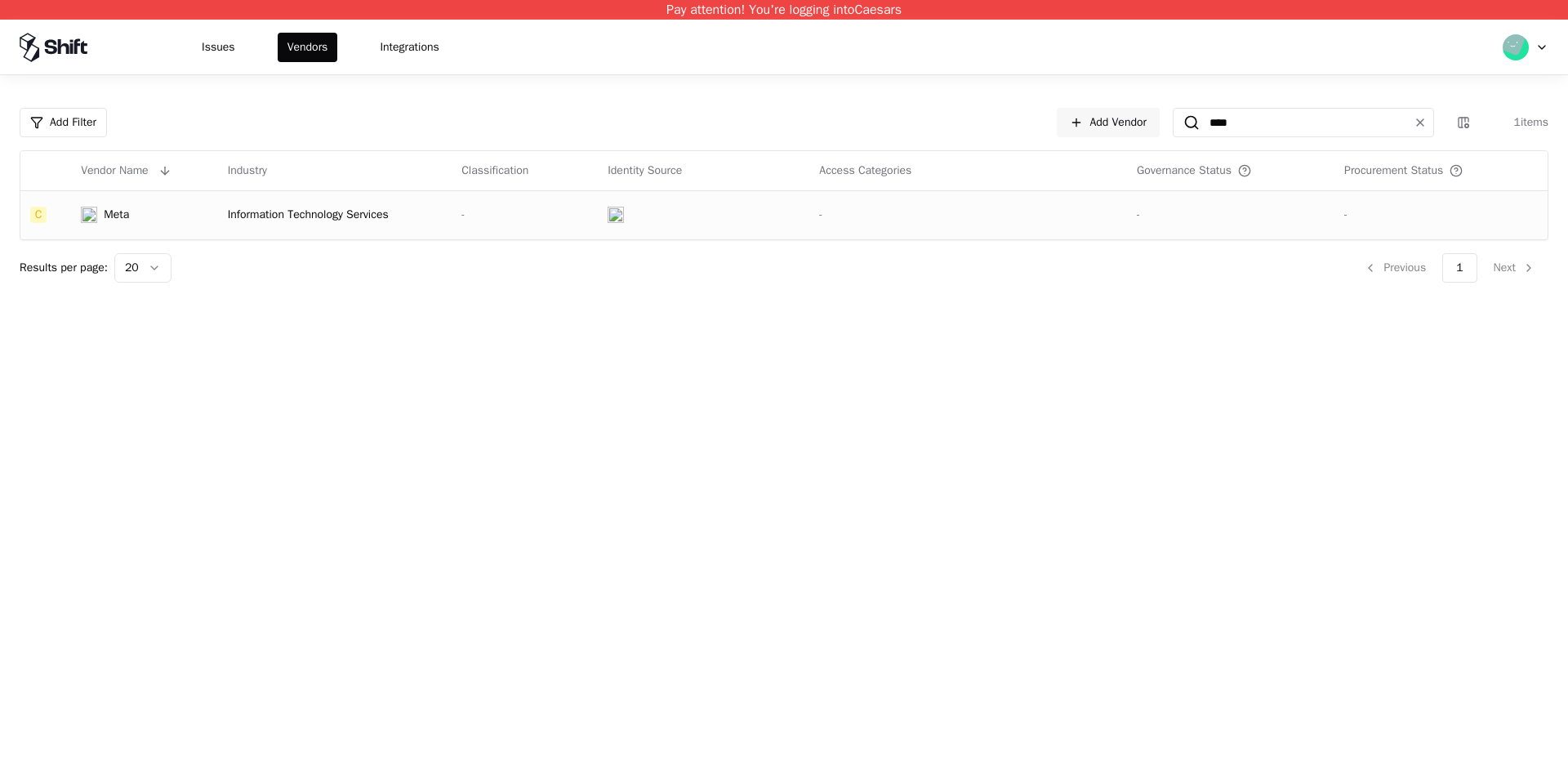 click on "Meta" 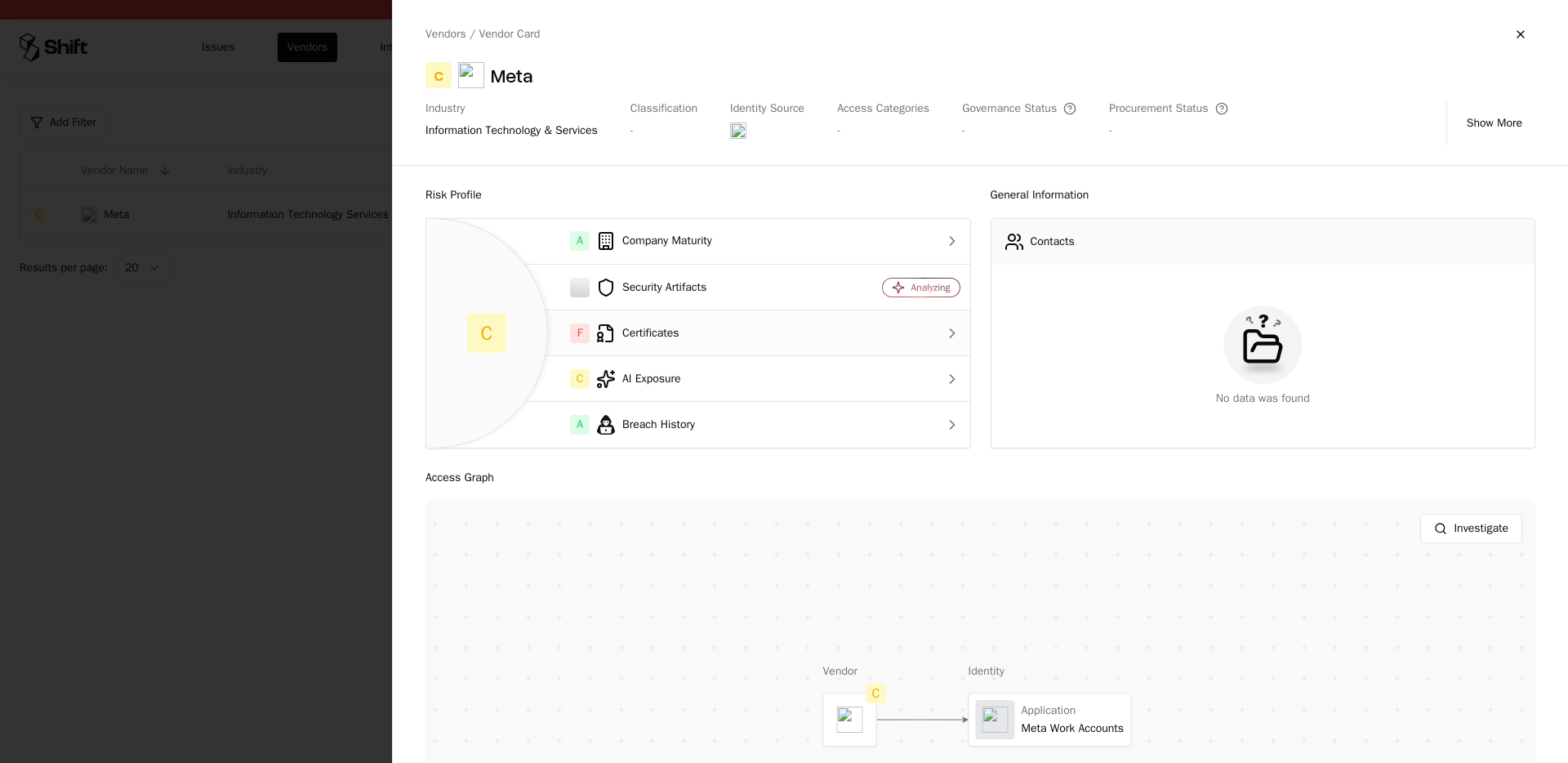 click on "F Certificates" at bounding box center (630, 333) 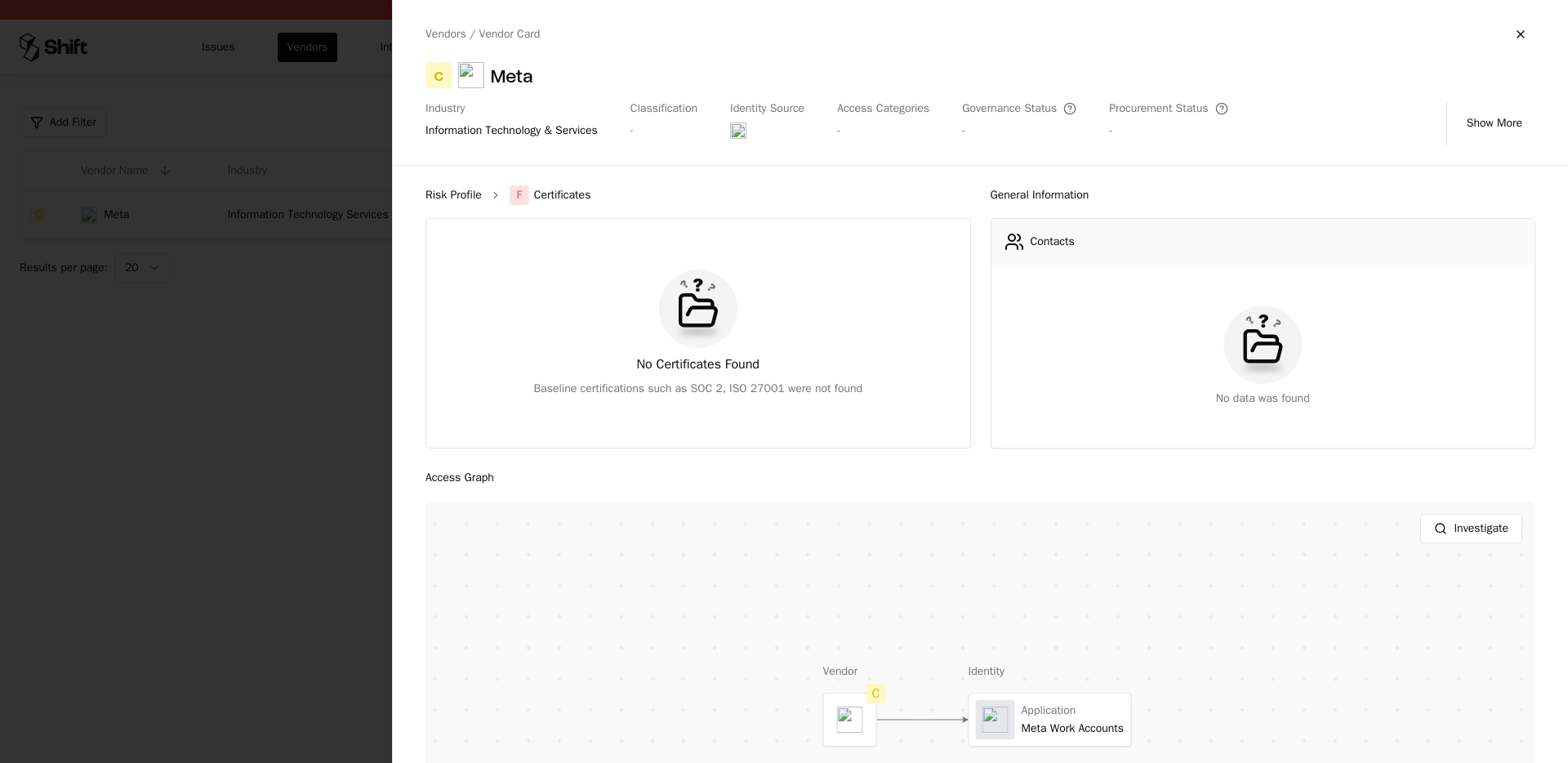 click on "Risk Profile" at bounding box center [453, 195] 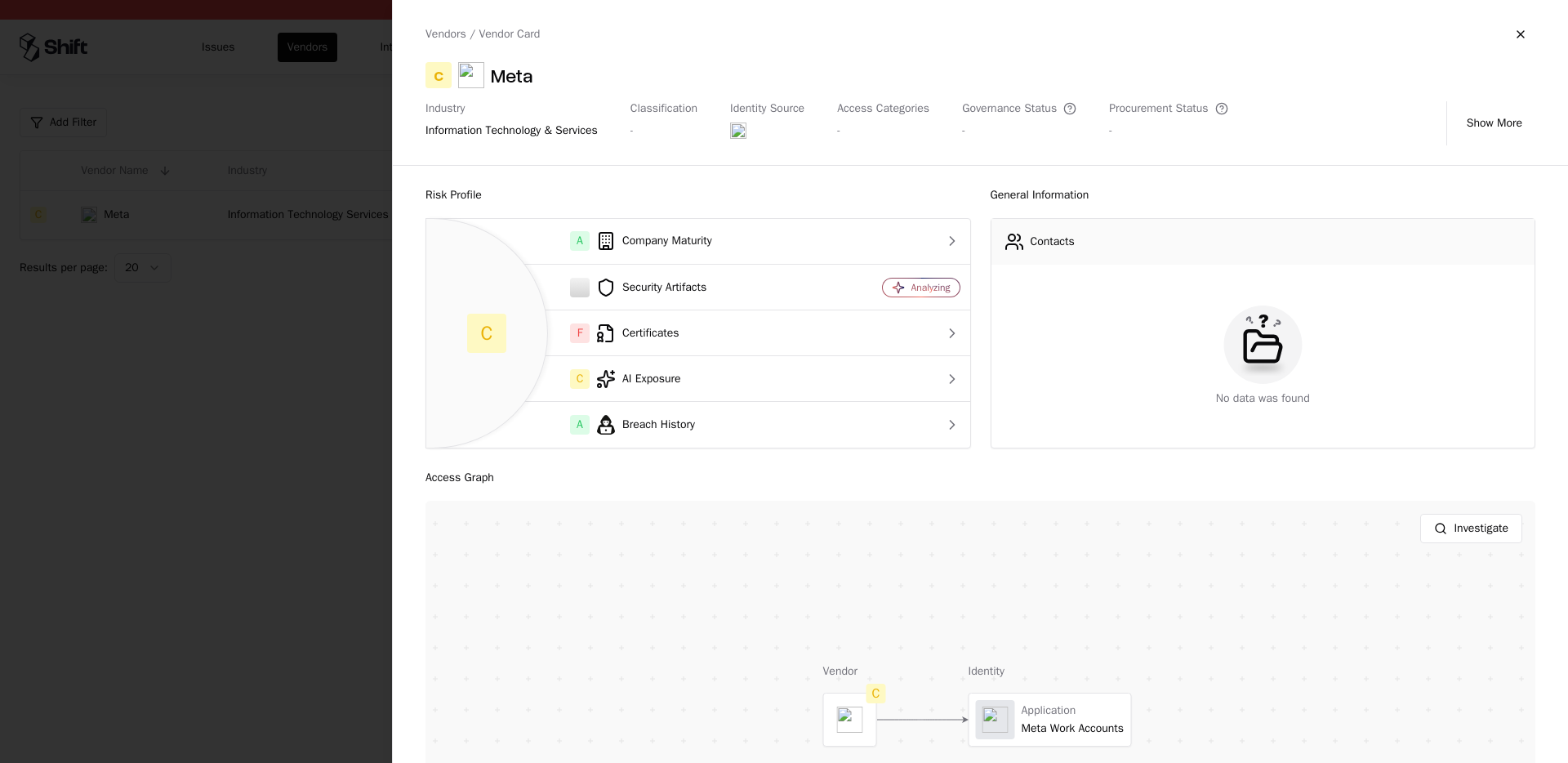 click at bounding box center [784, 382] 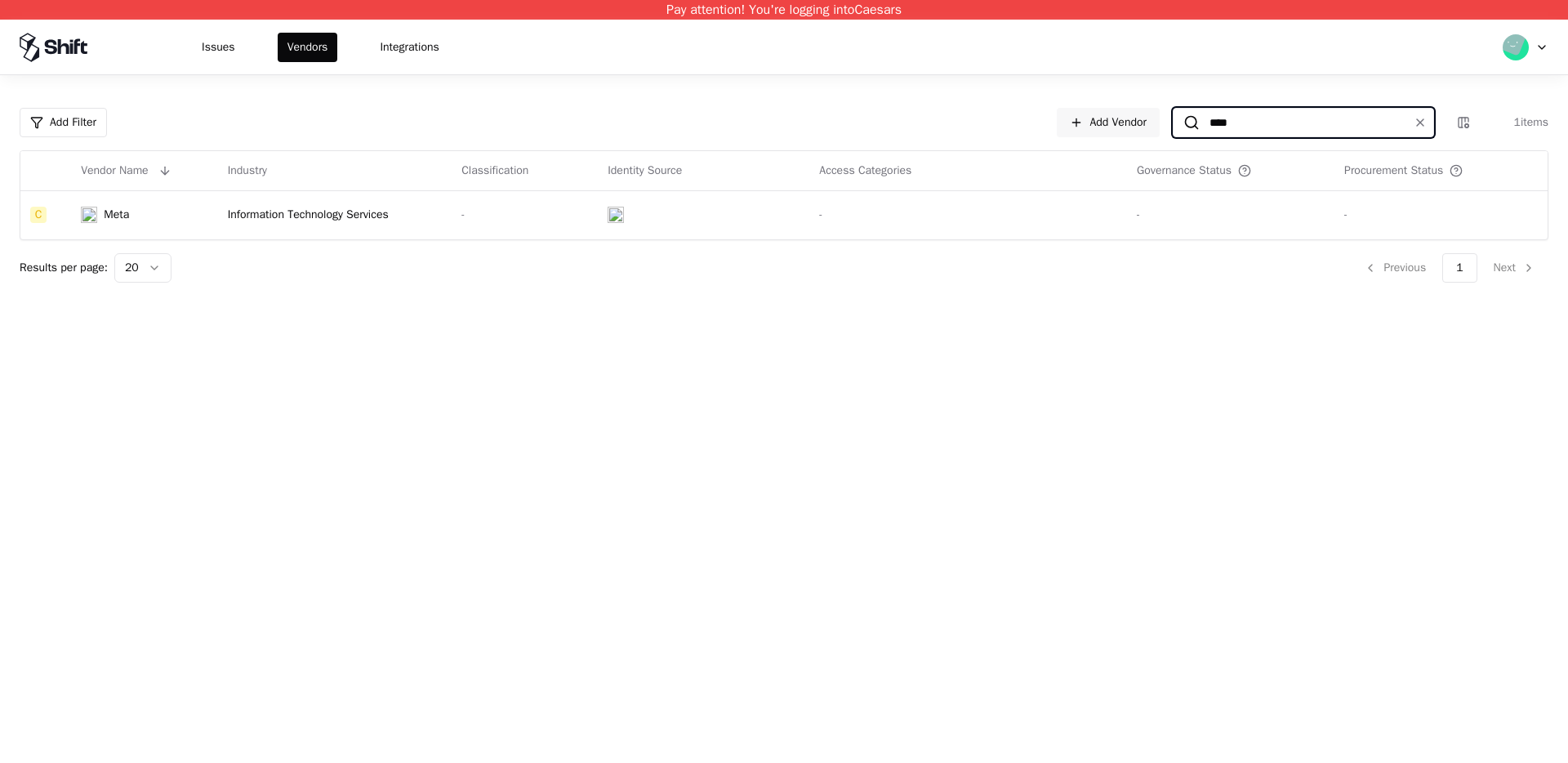click on "****" 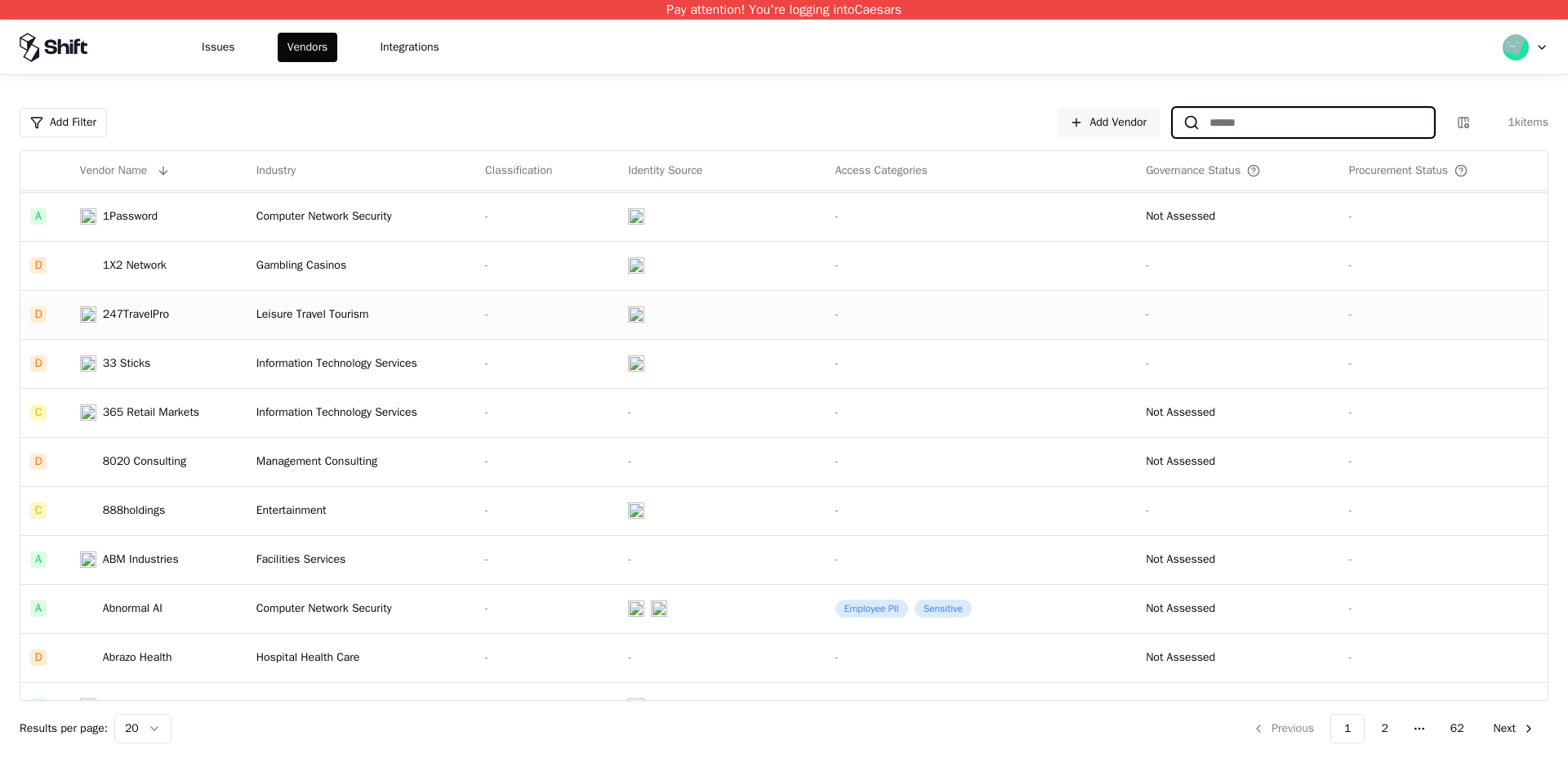 scroll, scrollTop: 47, scrollLeft: 0, axis: vertical 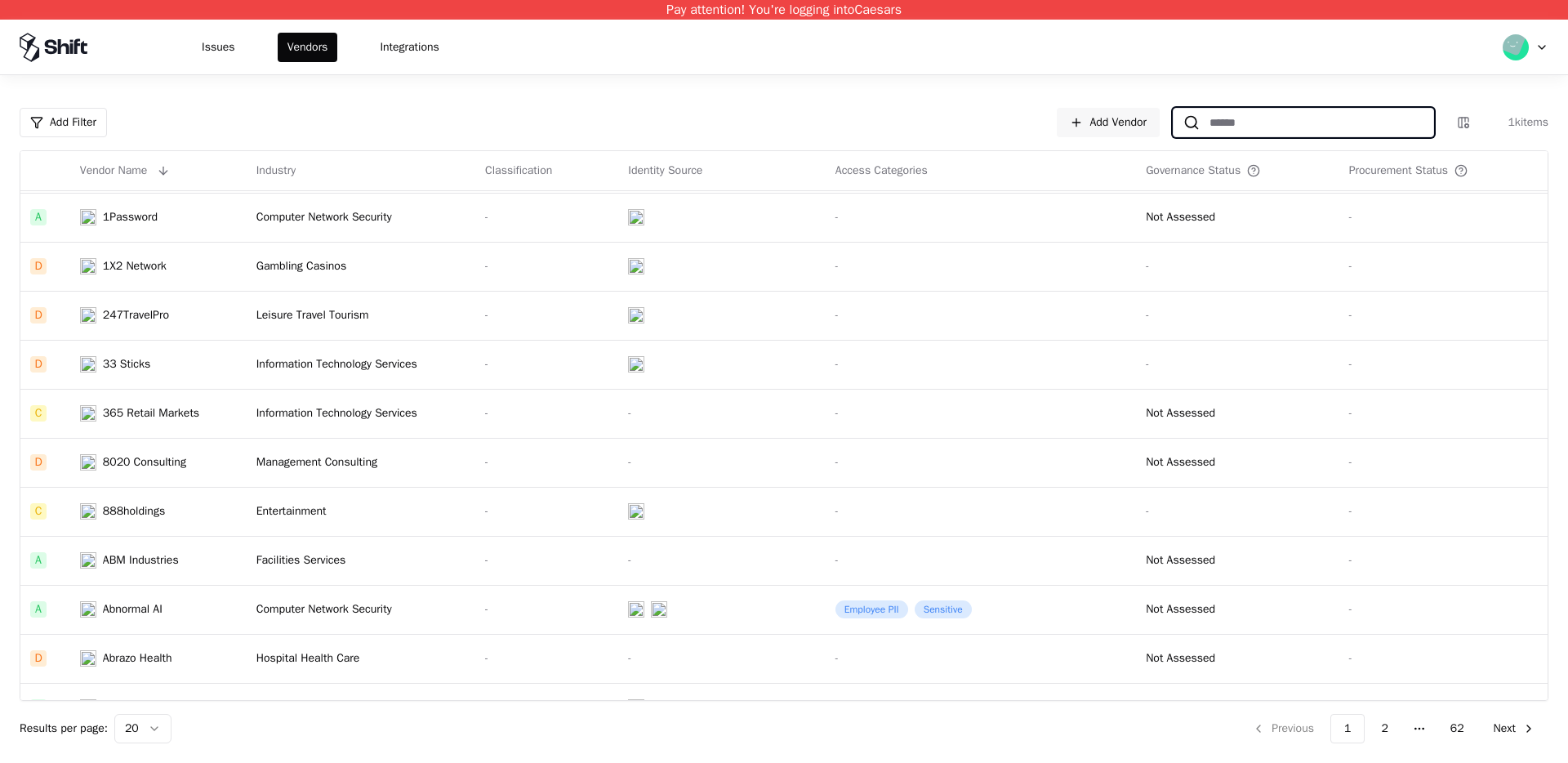 type 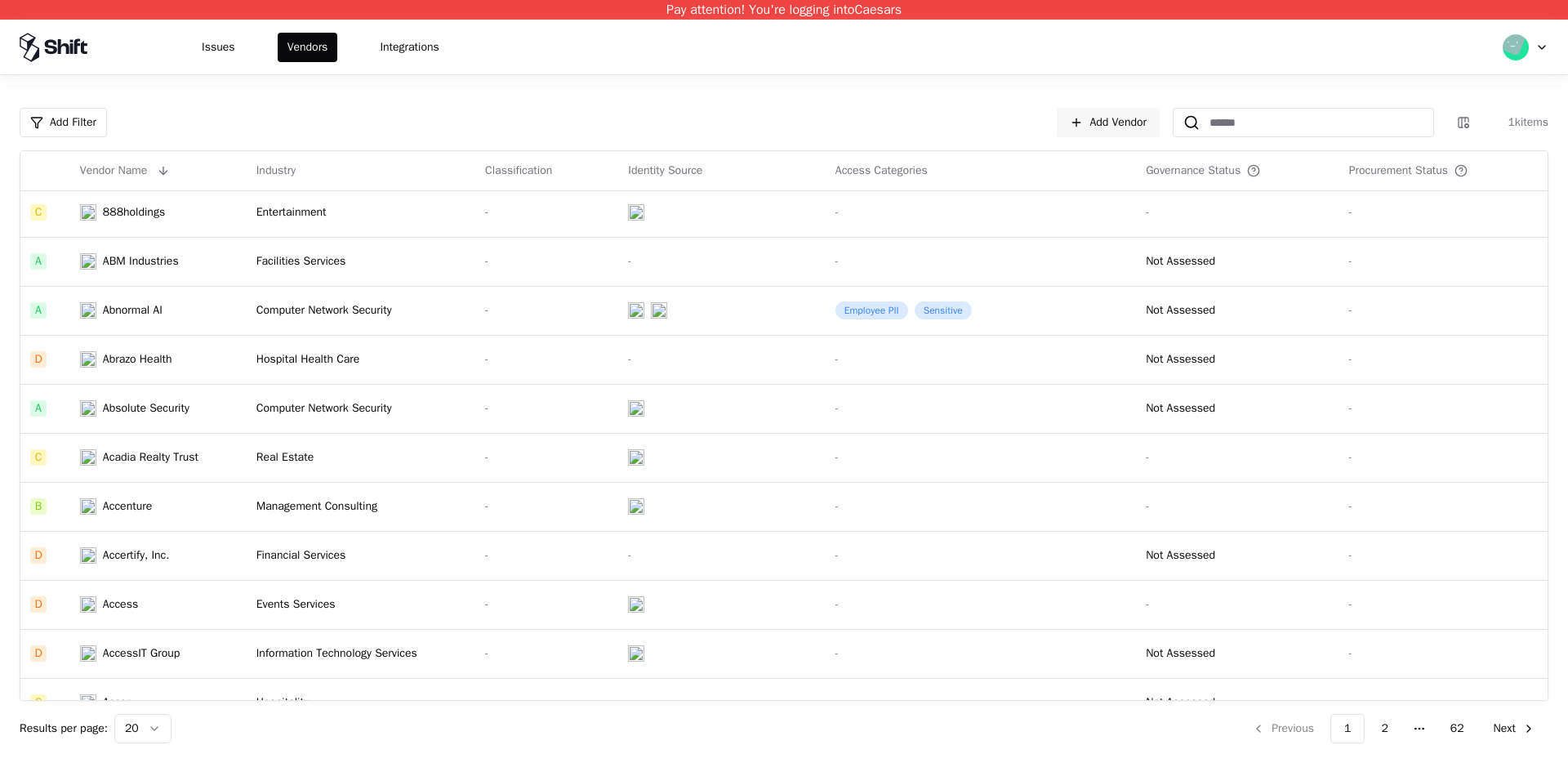 scroll, scrollTop: 471, scrollLeft: 0, axis: vertical 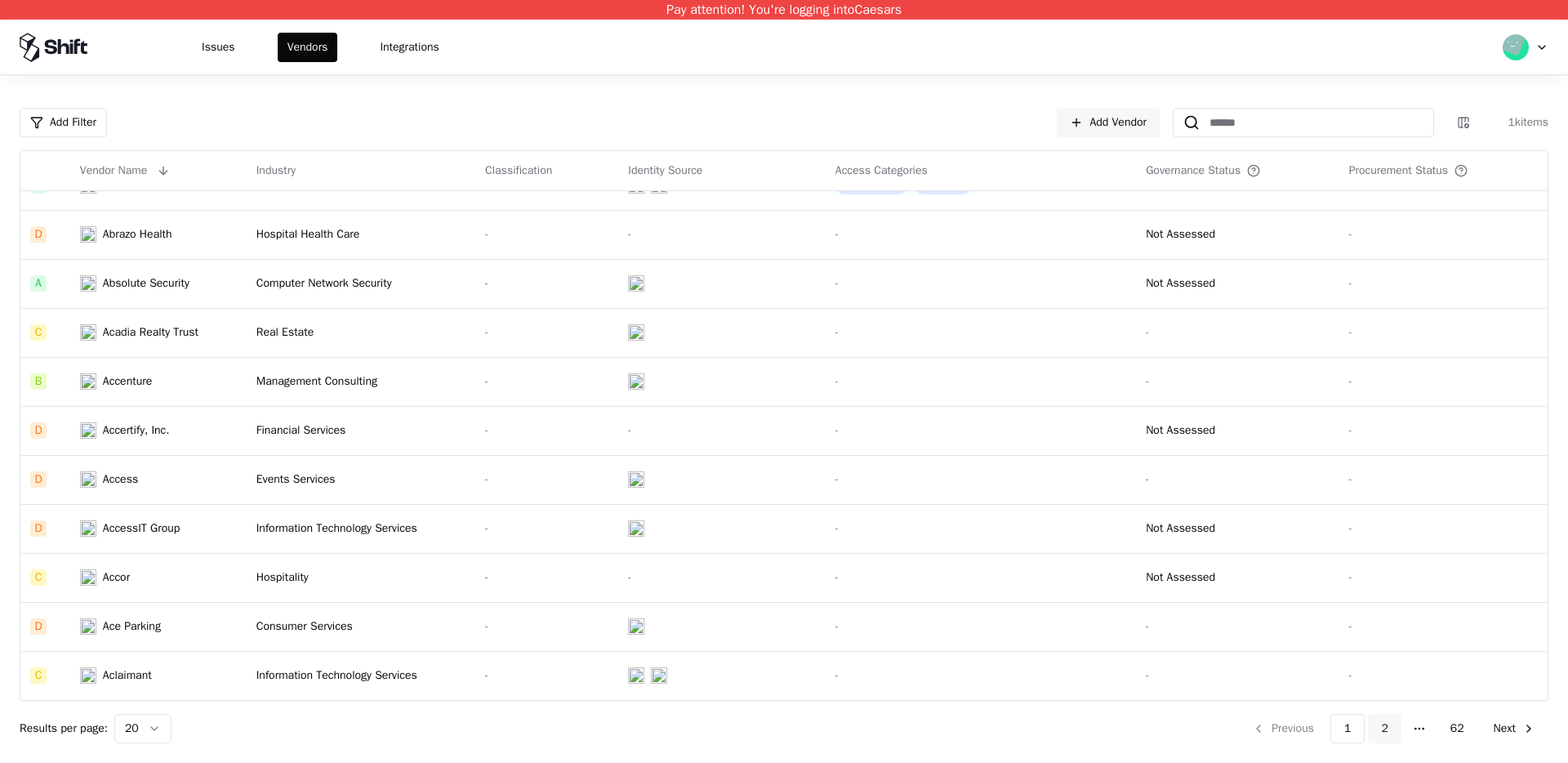 click on "2" 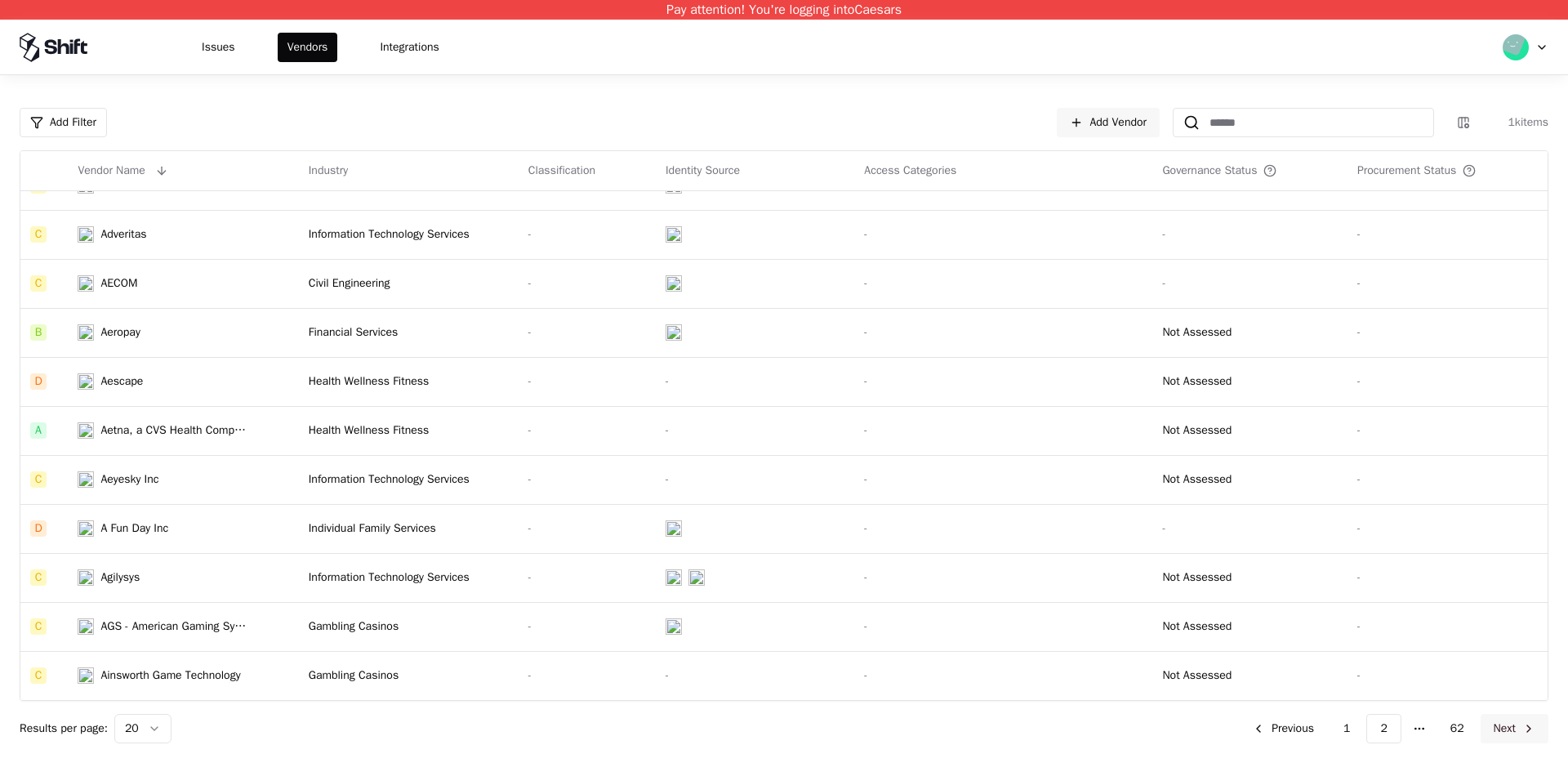 click on "Next" 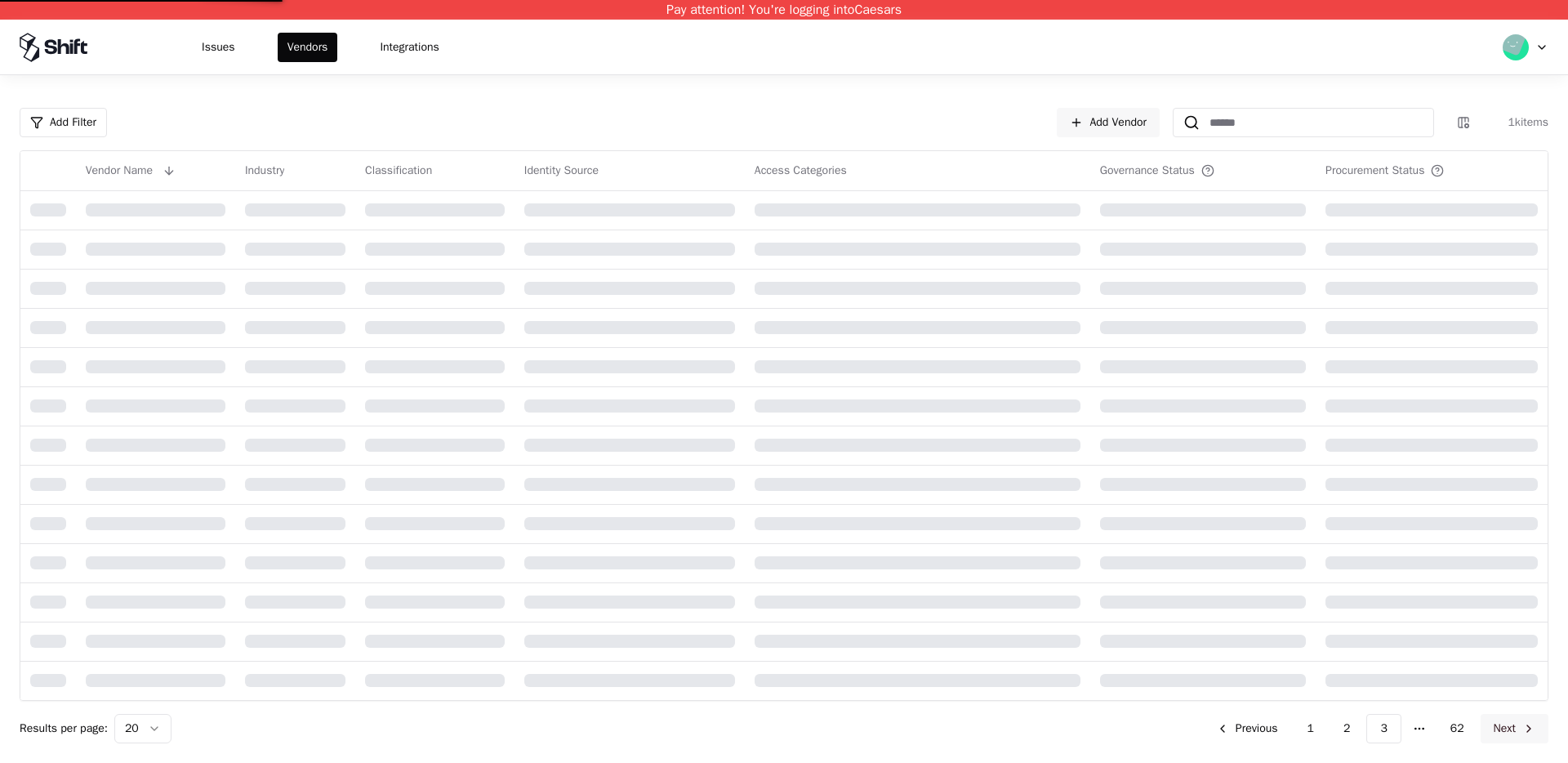 click on "Next" 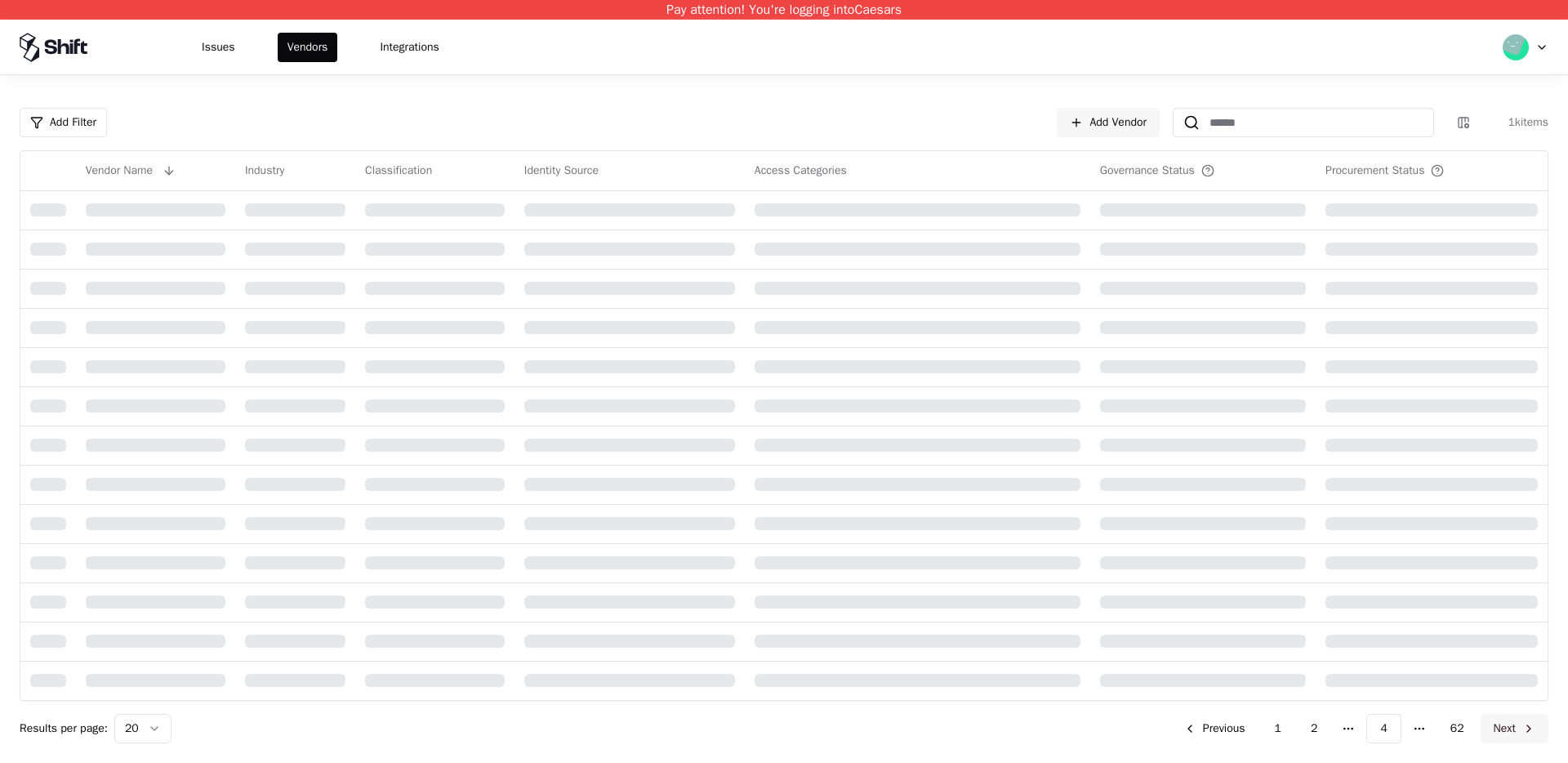 click on "Next" 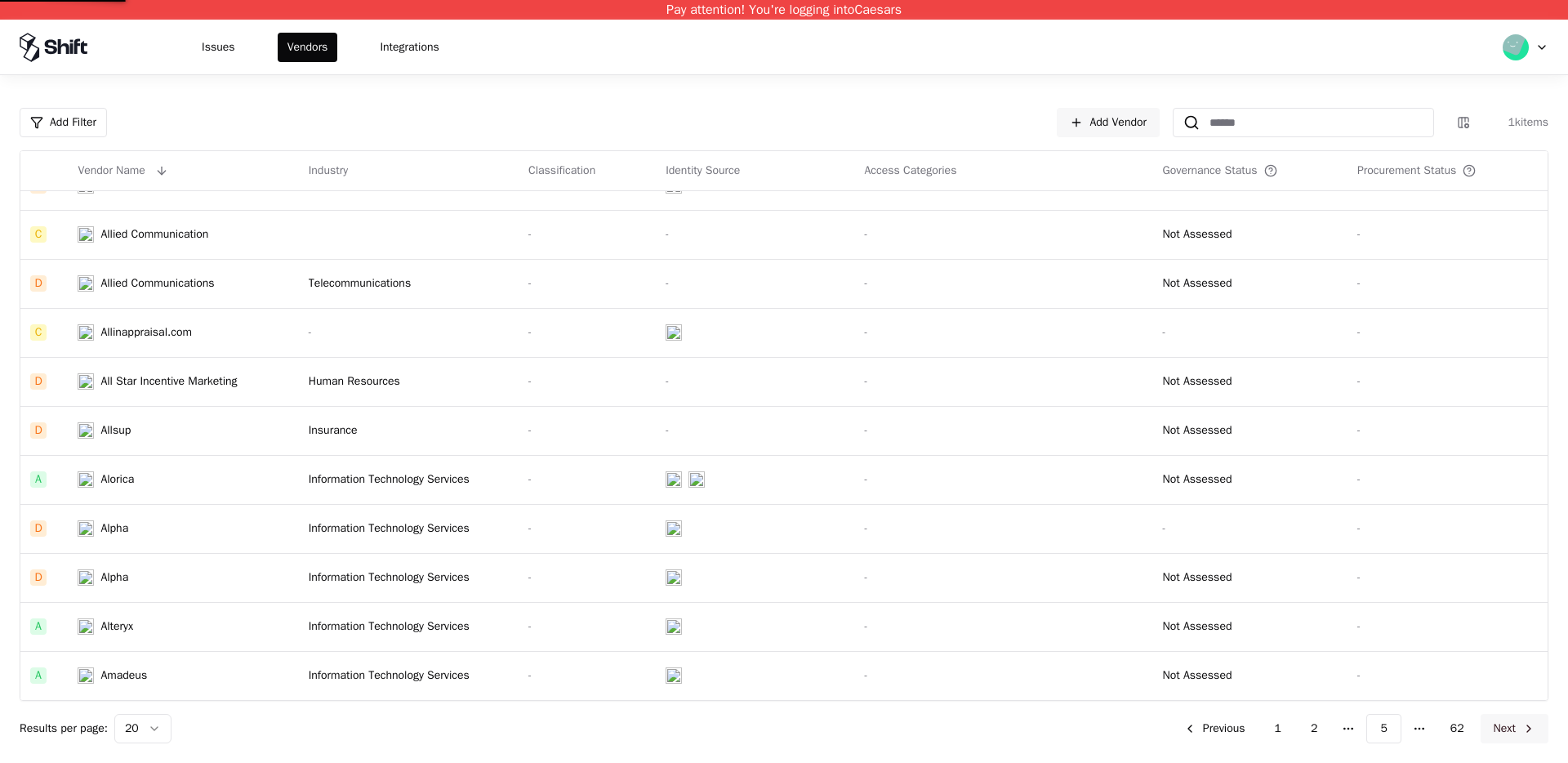 click on "Next" 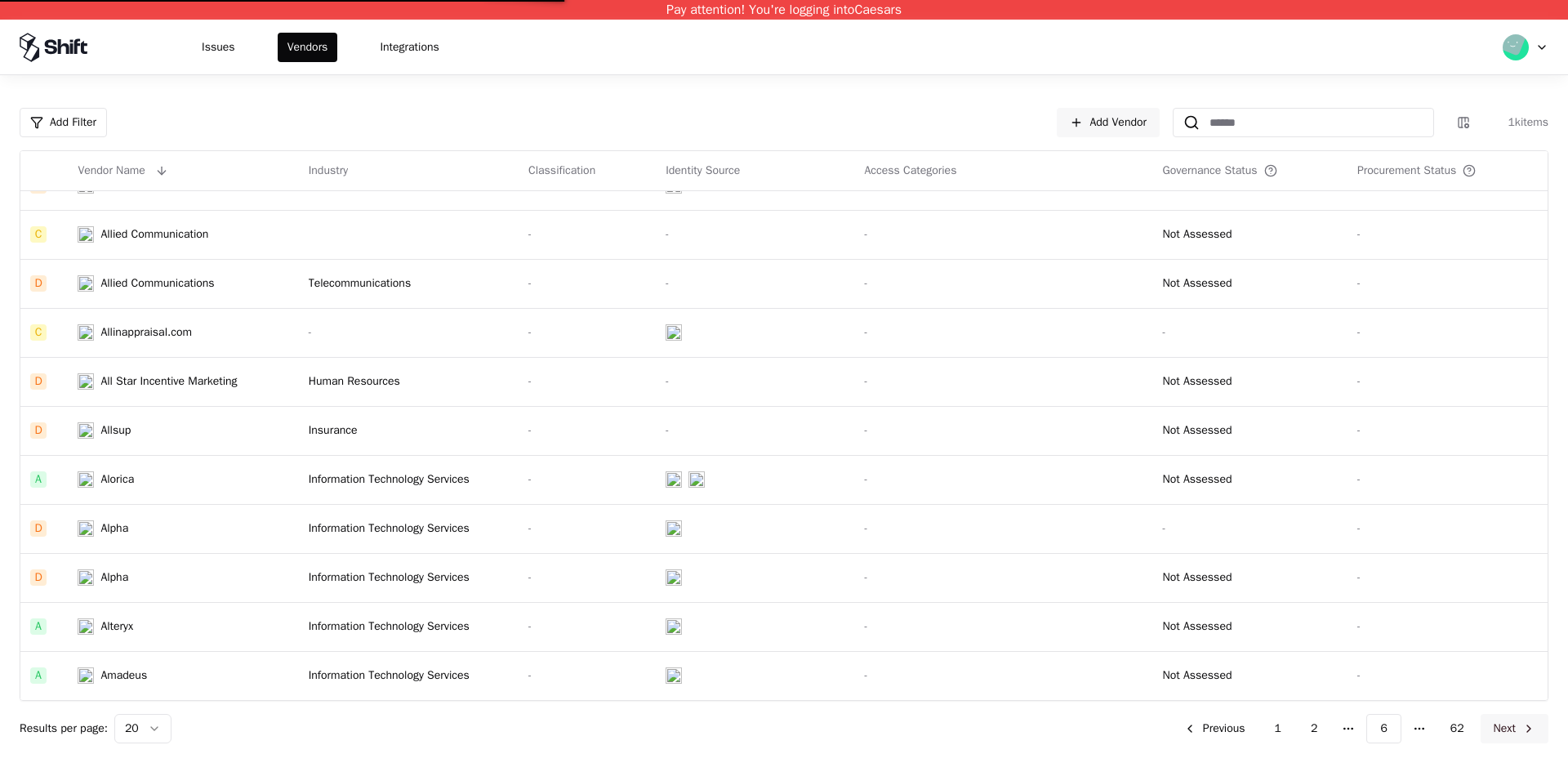 click on "Next" 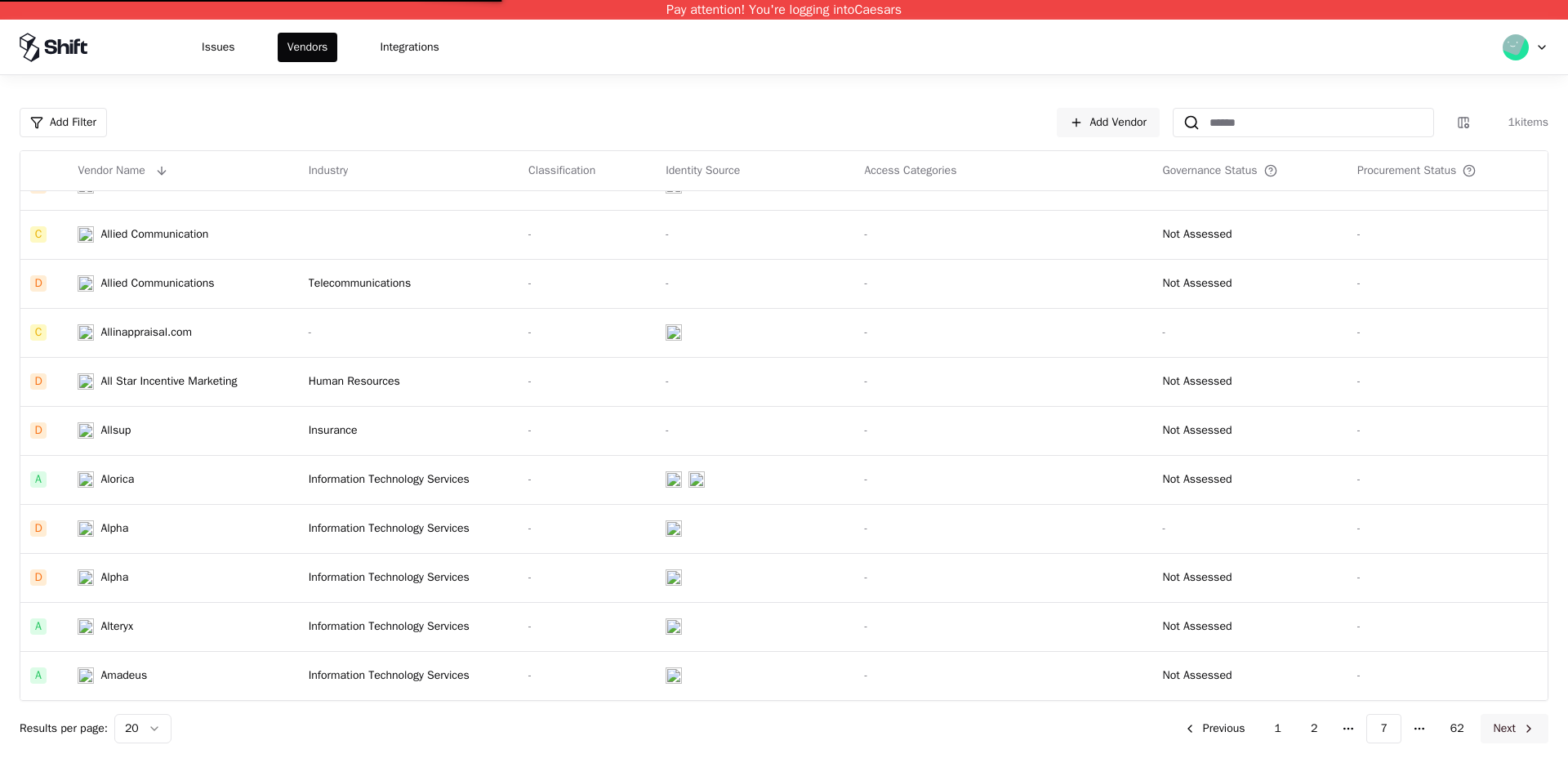click on "Next" 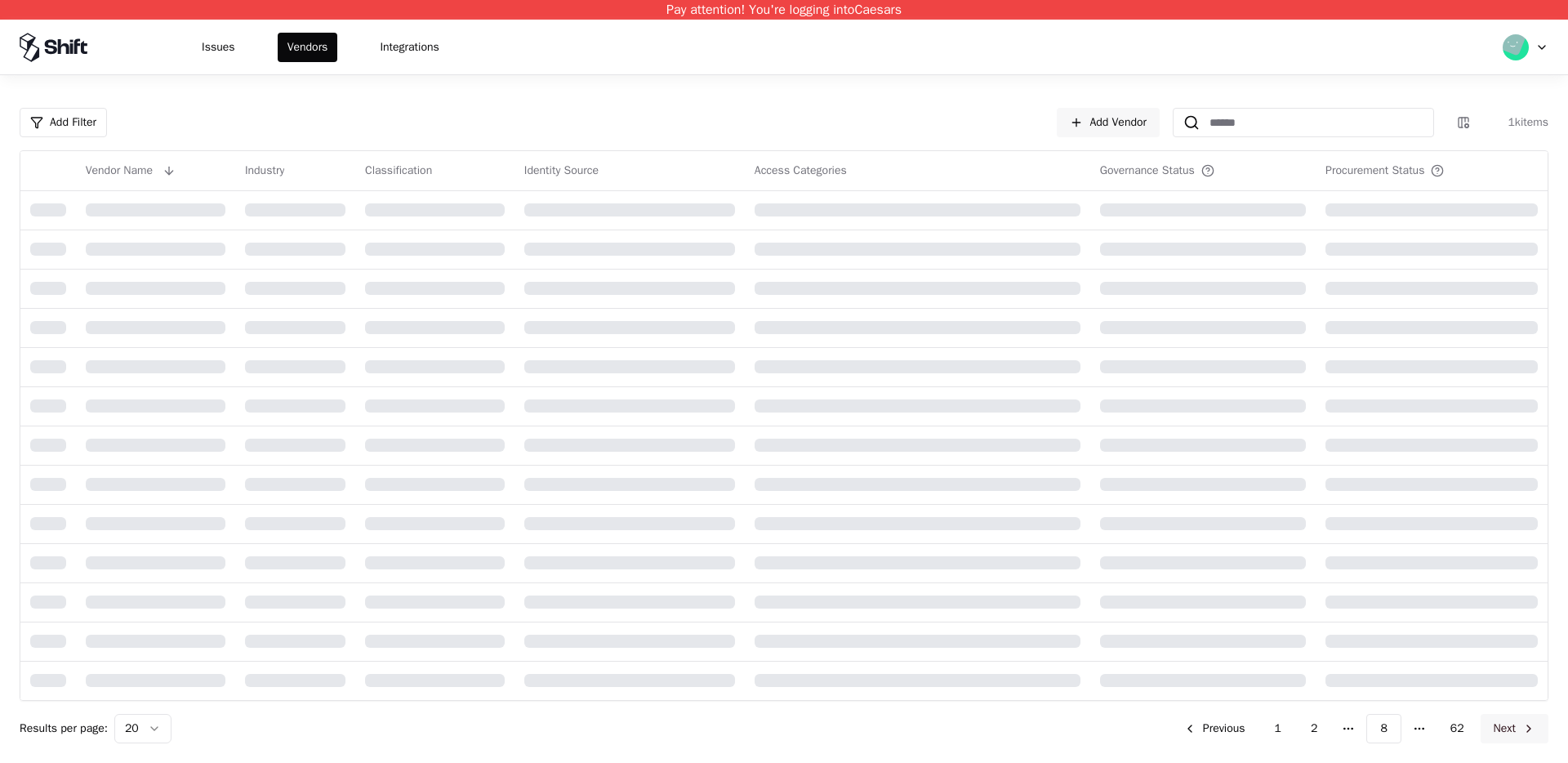 click on "Next" 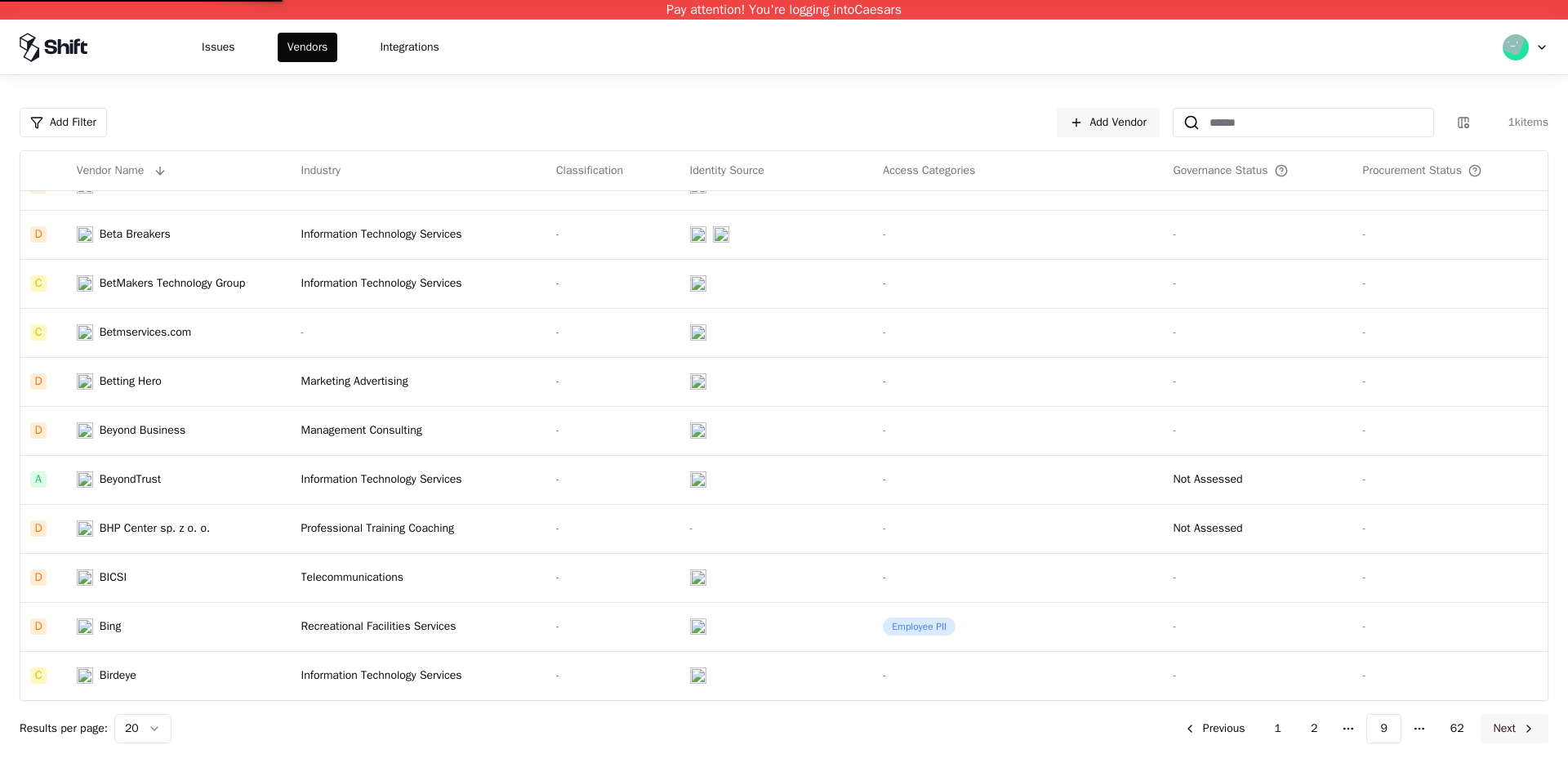 click on "Next" 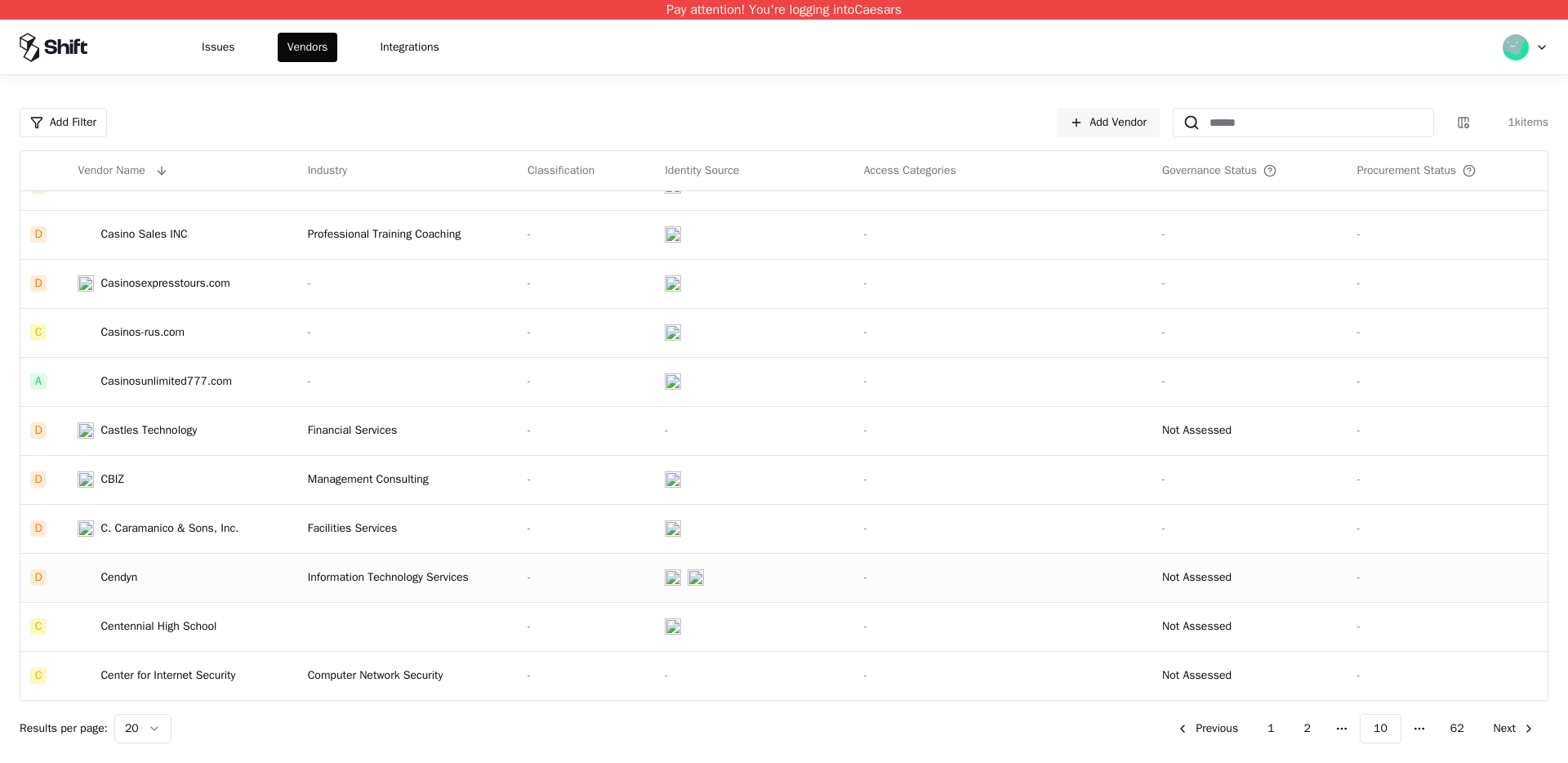 scroll, scrollTop: 417, scrollLeft: 0, axis: vertical 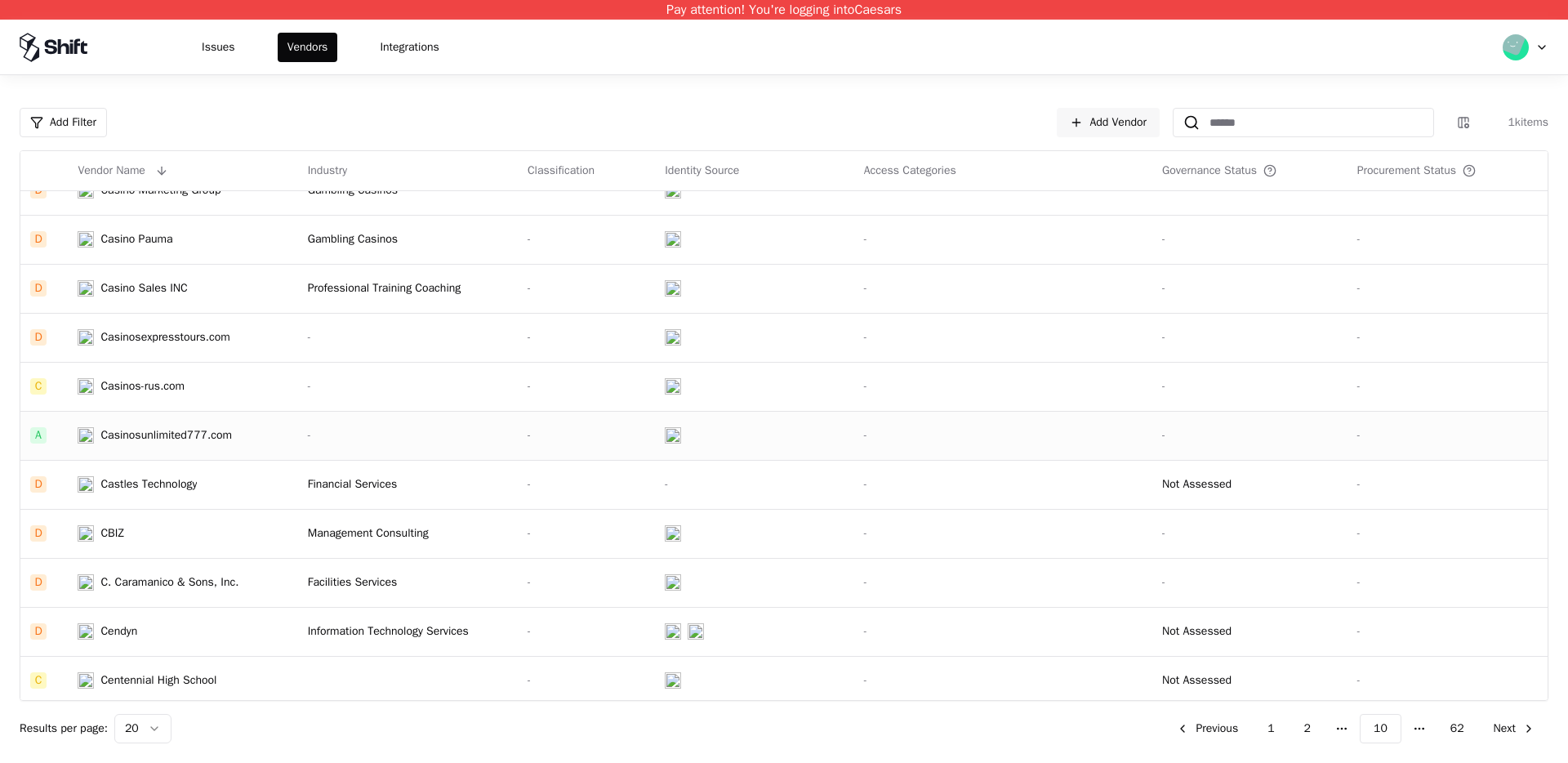 click on "Casinosunlimited777.com" 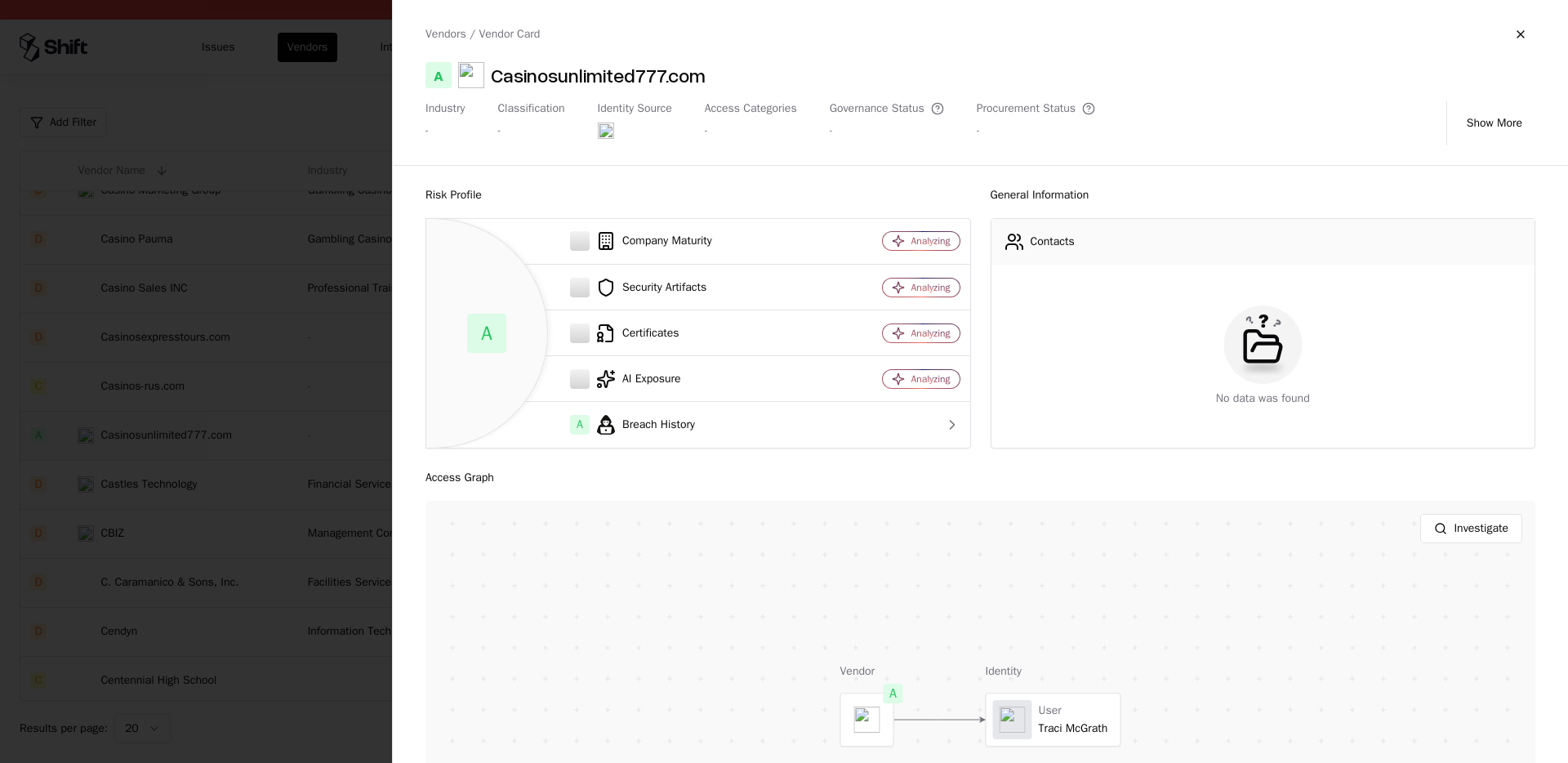 click at bounding box center [784, 382] 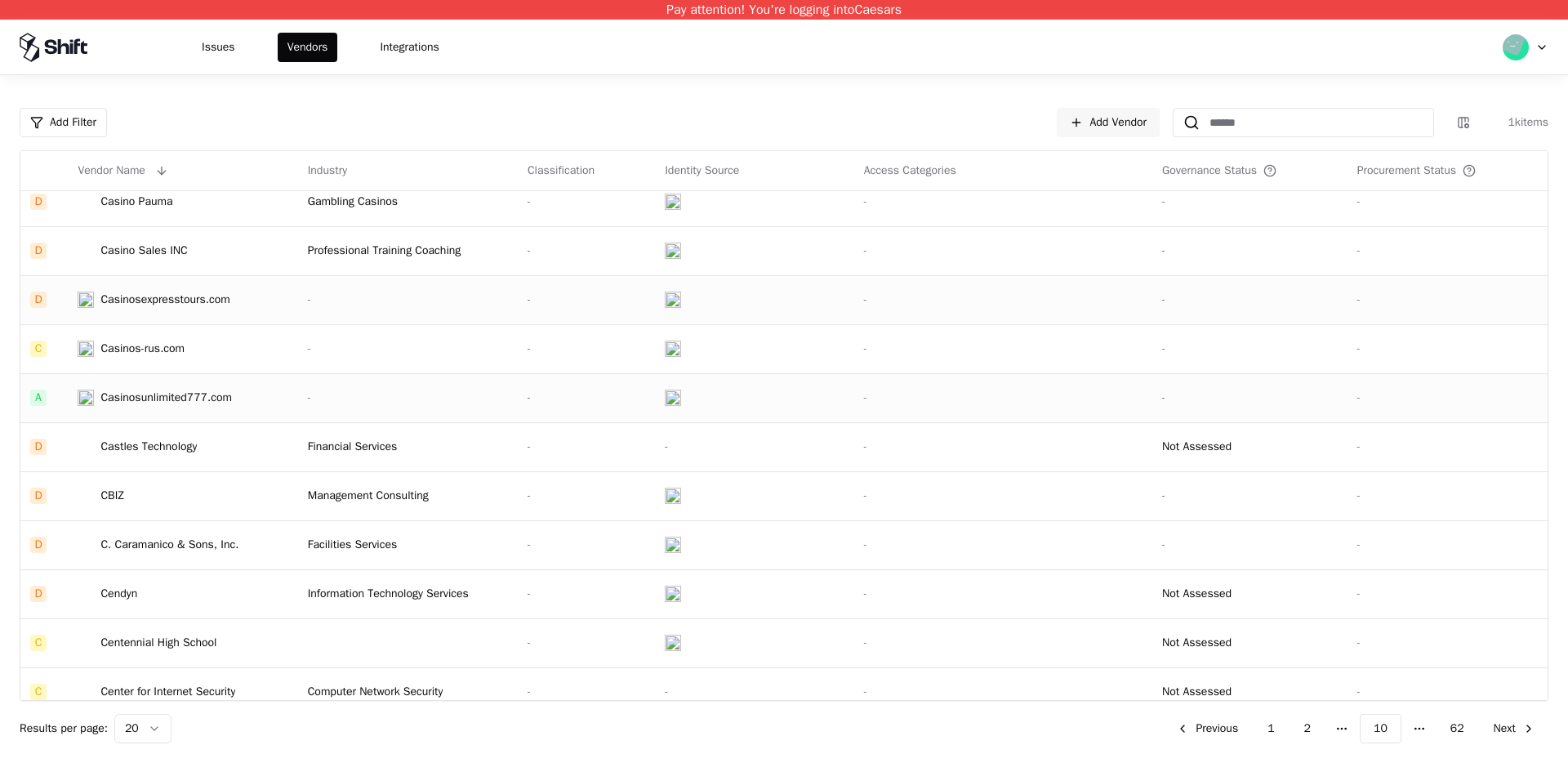 scroll, scrollTop: 457, scrollLeft: 0, axis: vertical 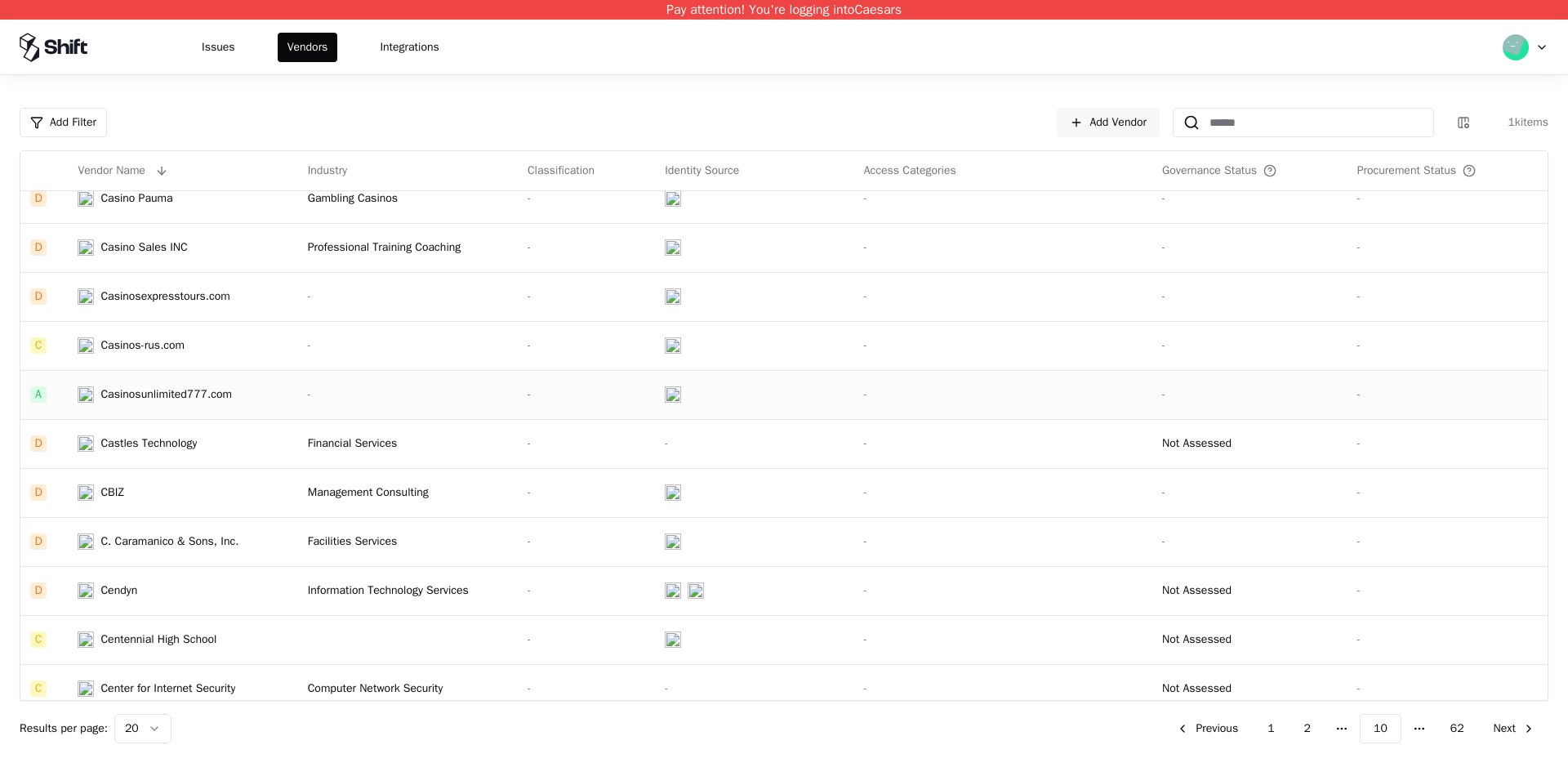 click on "Casinosunlimited777.com" 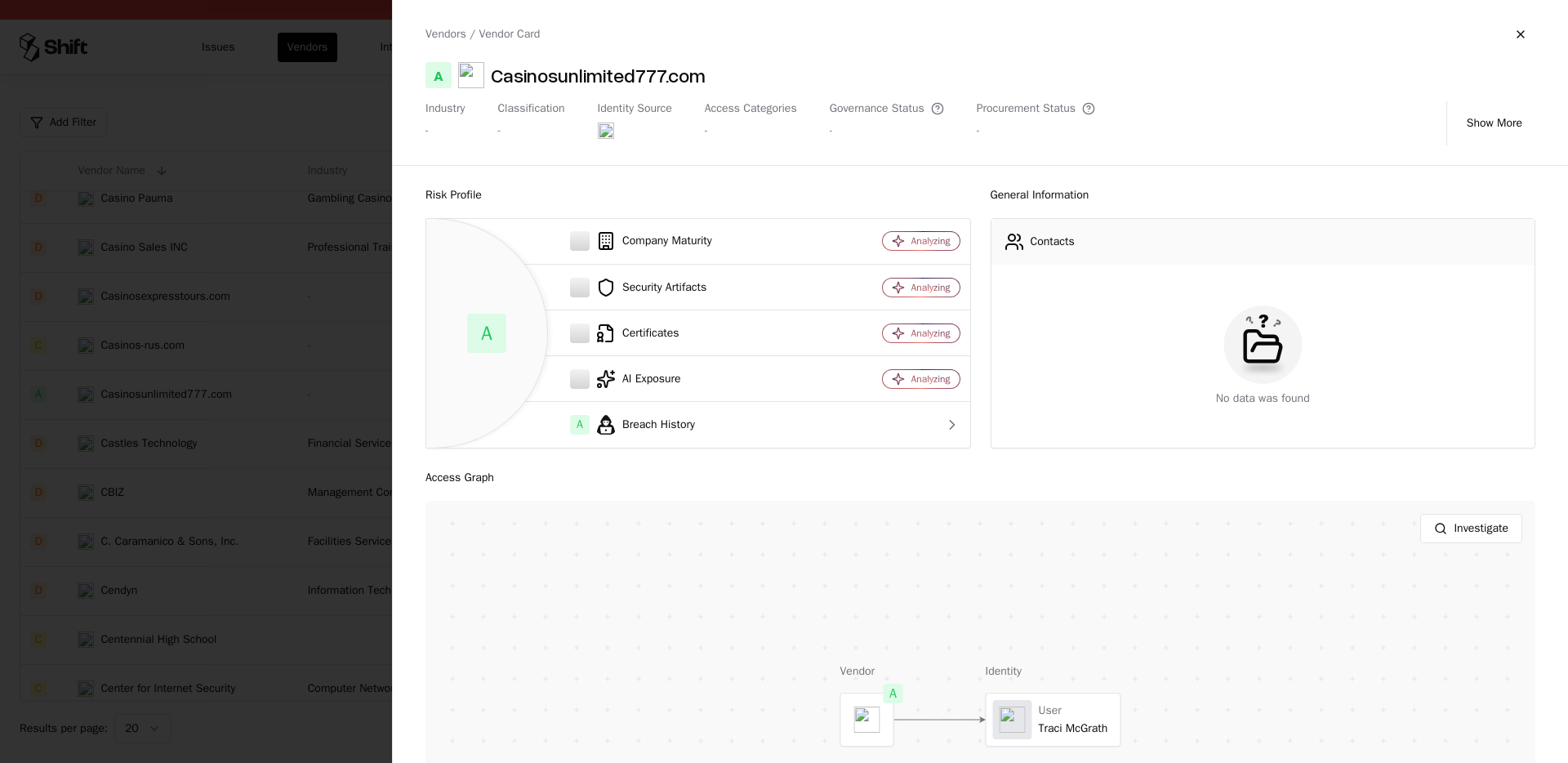 click at bounding box center [784, 382] 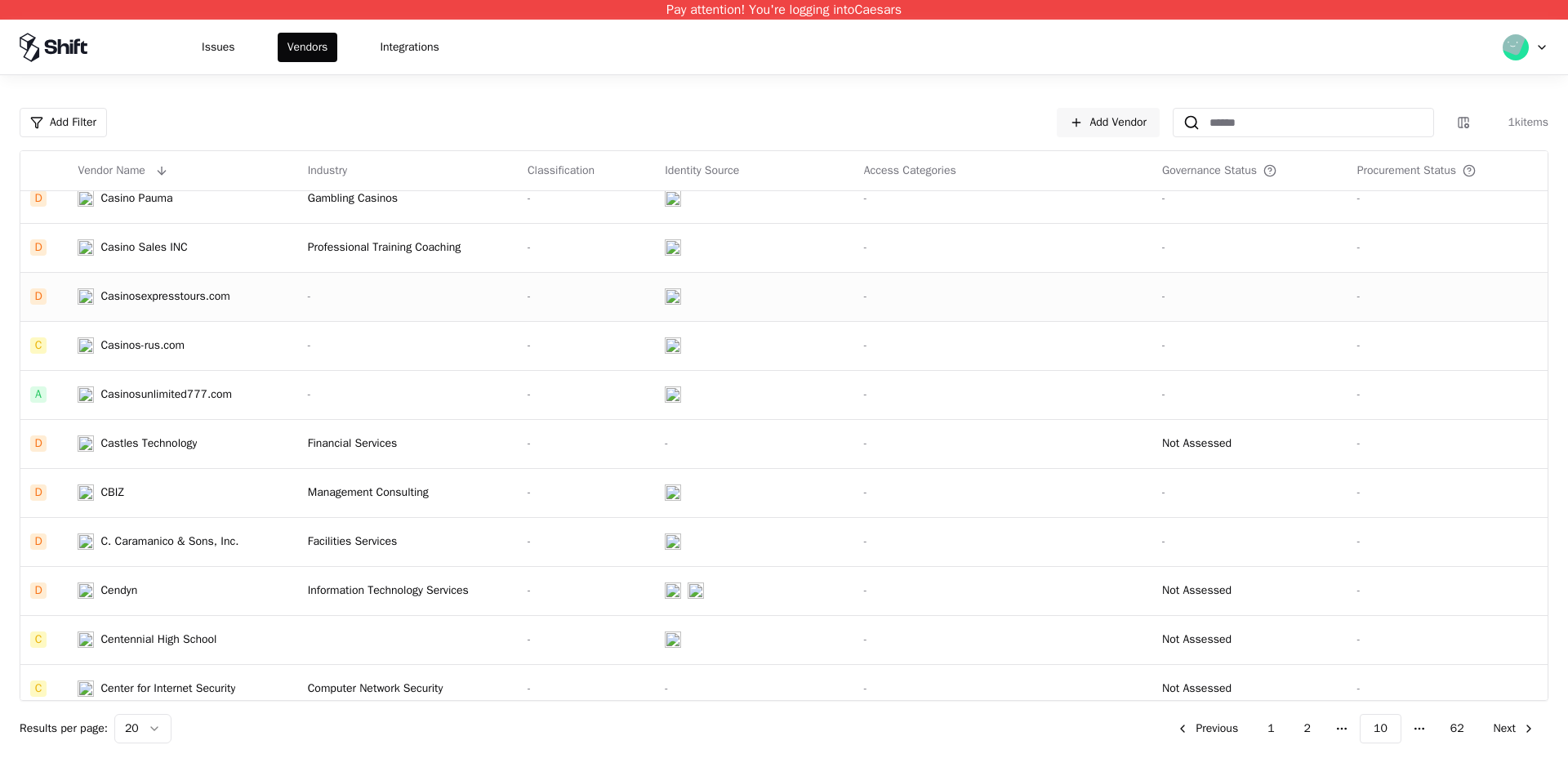 click on "Casinosexpresstours.com" 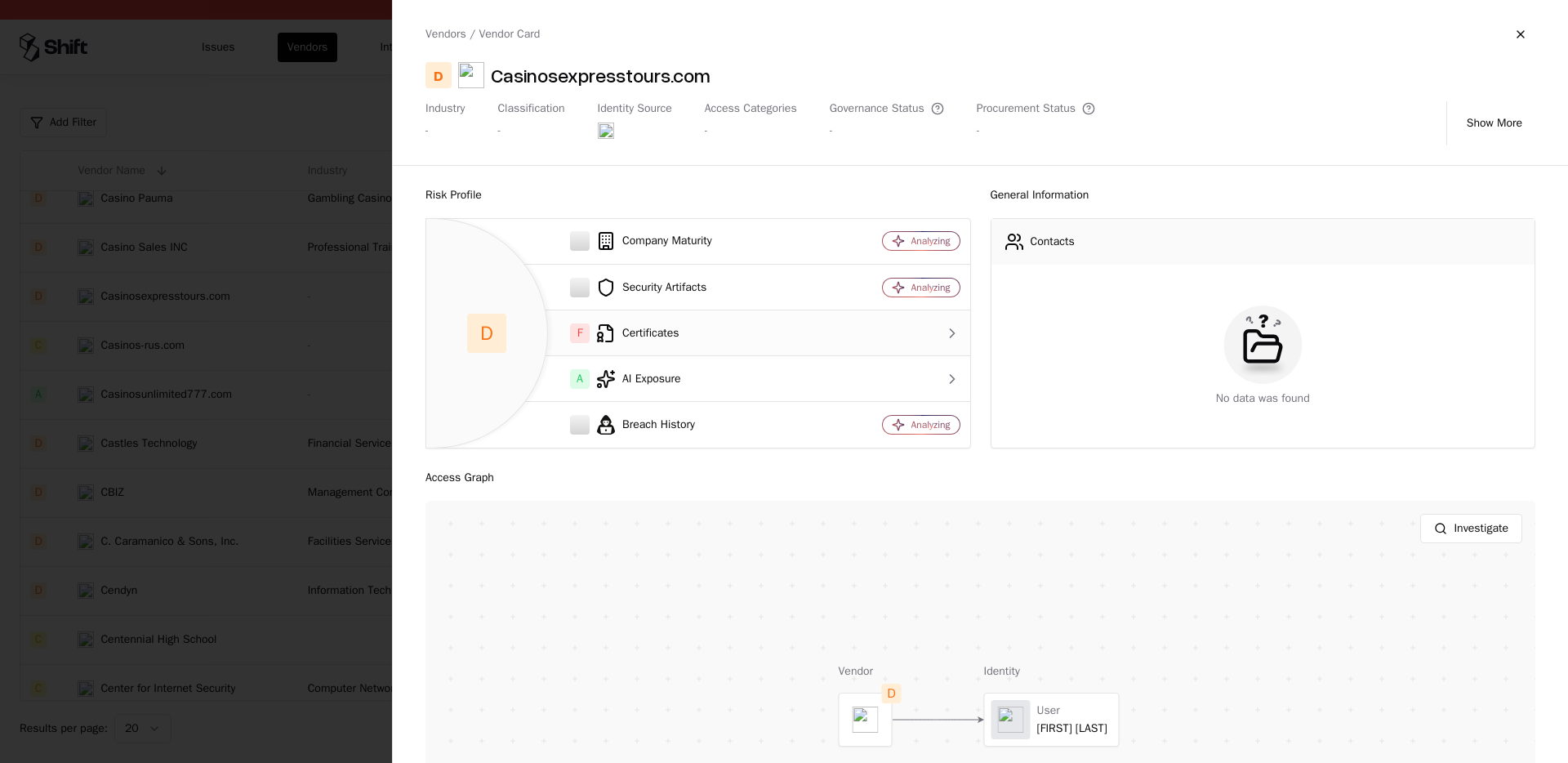 click on "F Certificates" at bounding box center (630, 333) 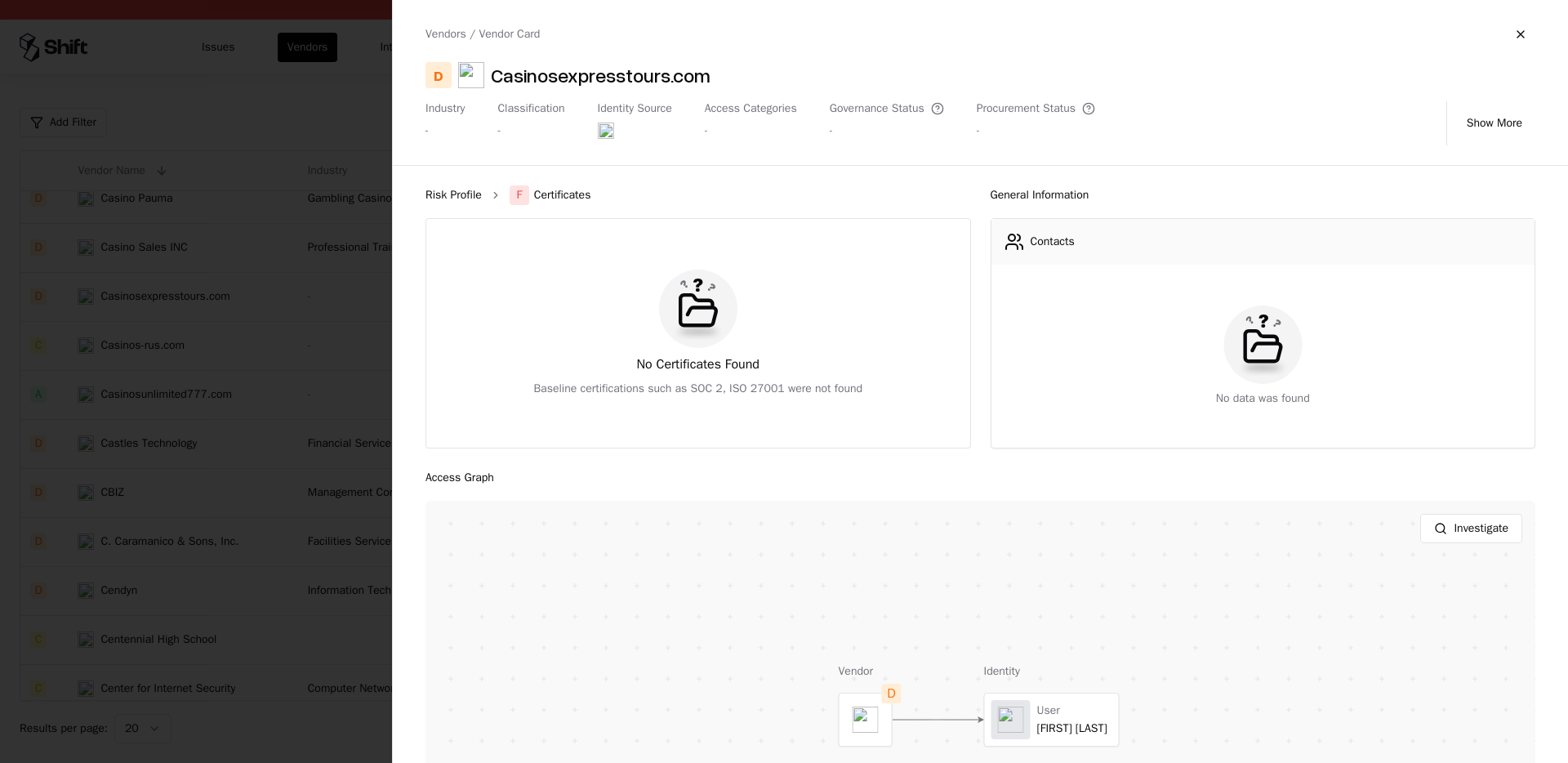 click on "Risk Profile" at bounding box center (453, 195) 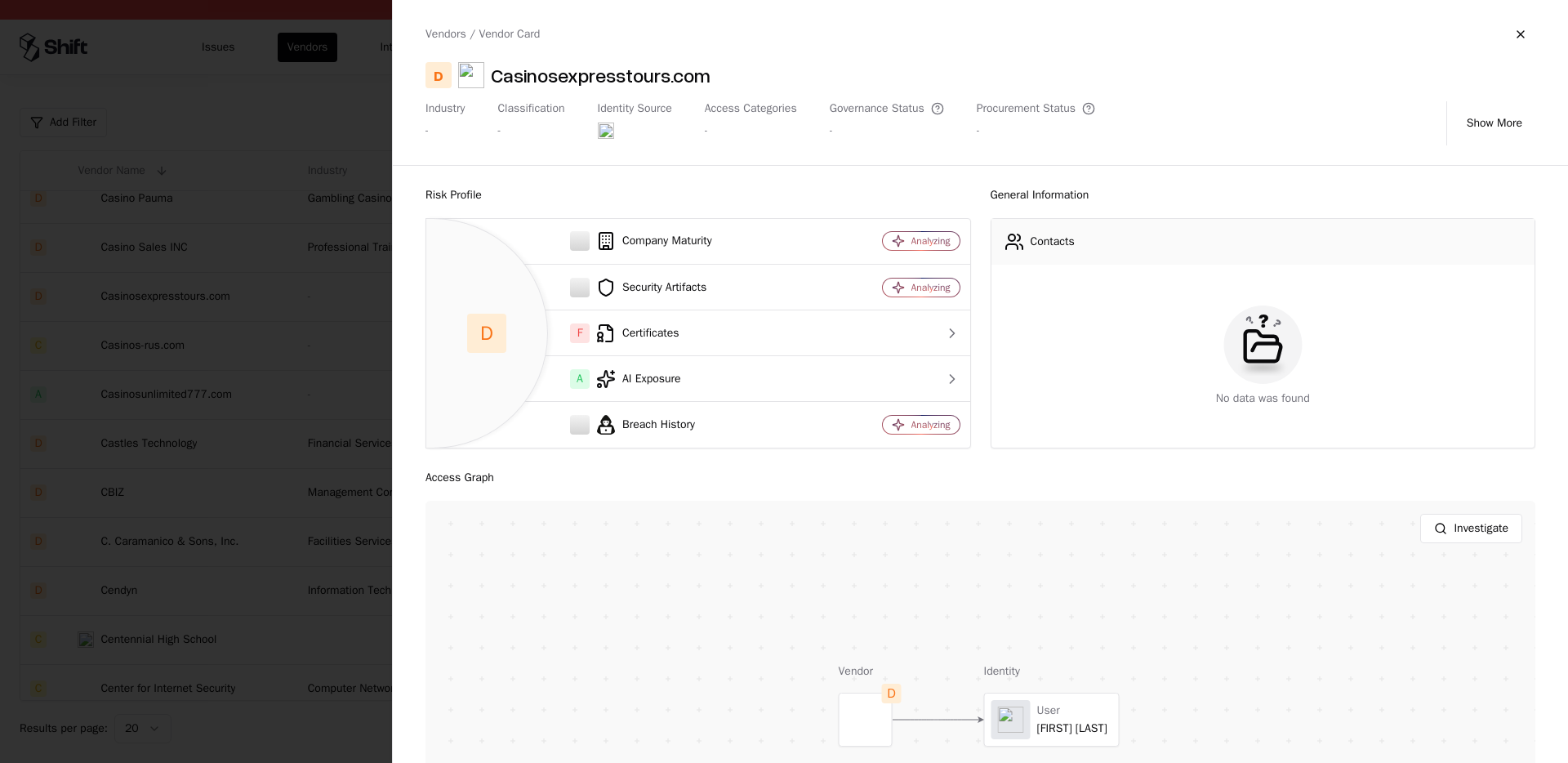 click at bounding box center [784, 382] 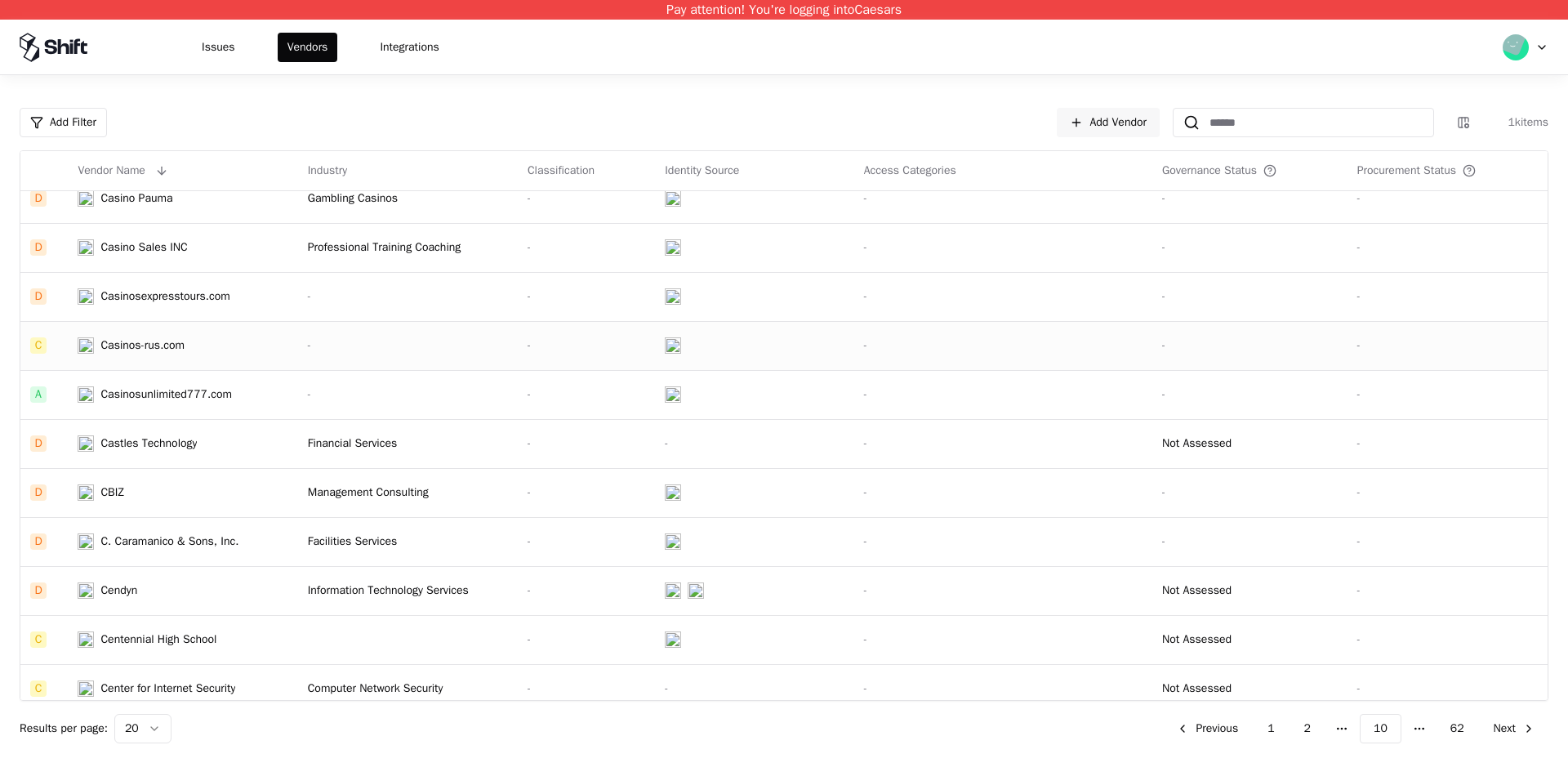 scroll, scrollTop: 471, scrollLeft: 0, axis: vertical 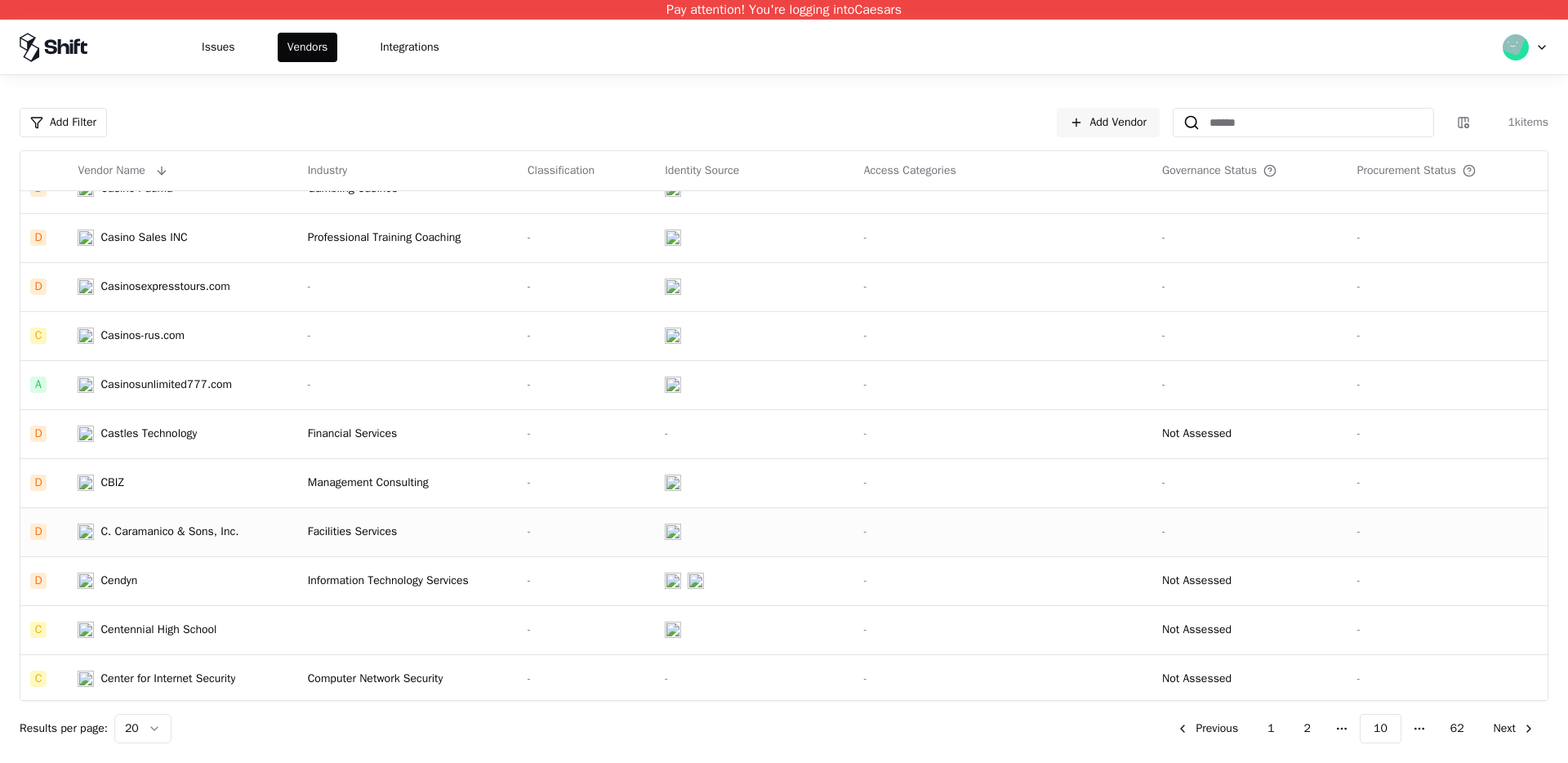 click on "Facilities Services" 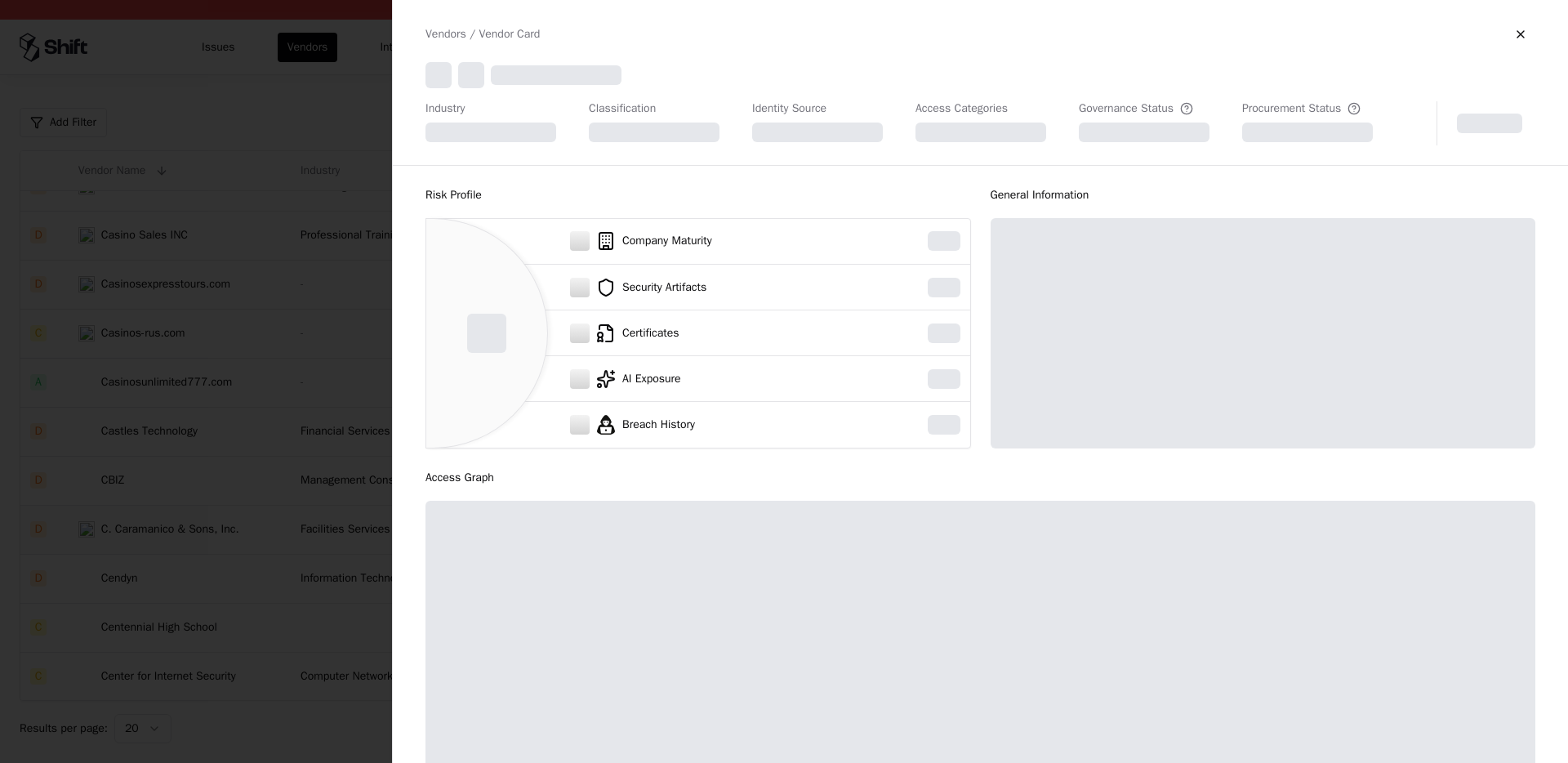 scroll, scrollTop: 471, scrollLeft: 0, axis: vertical 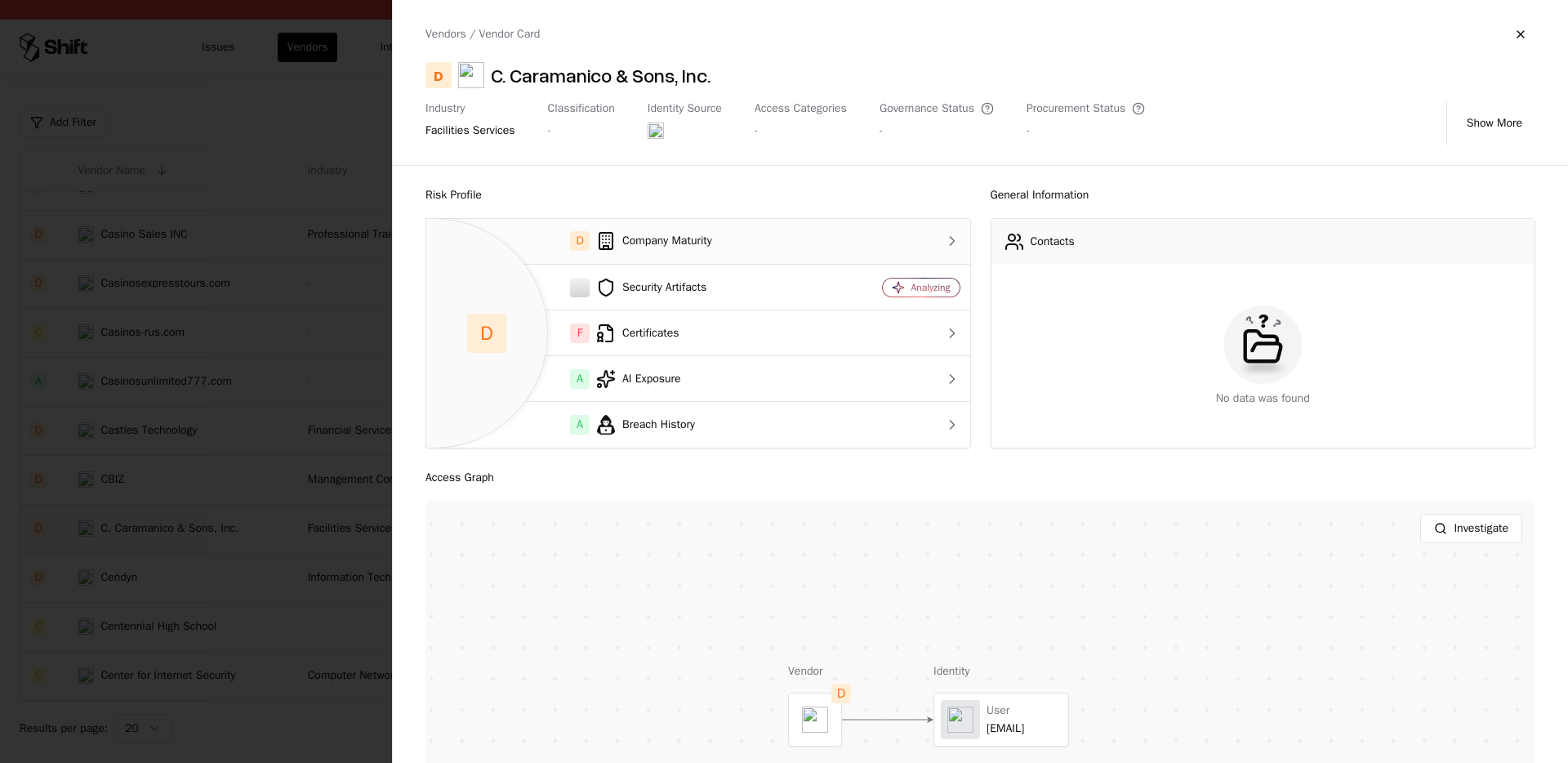 click on "D Company Maturity" at bounding box center (630, 241) 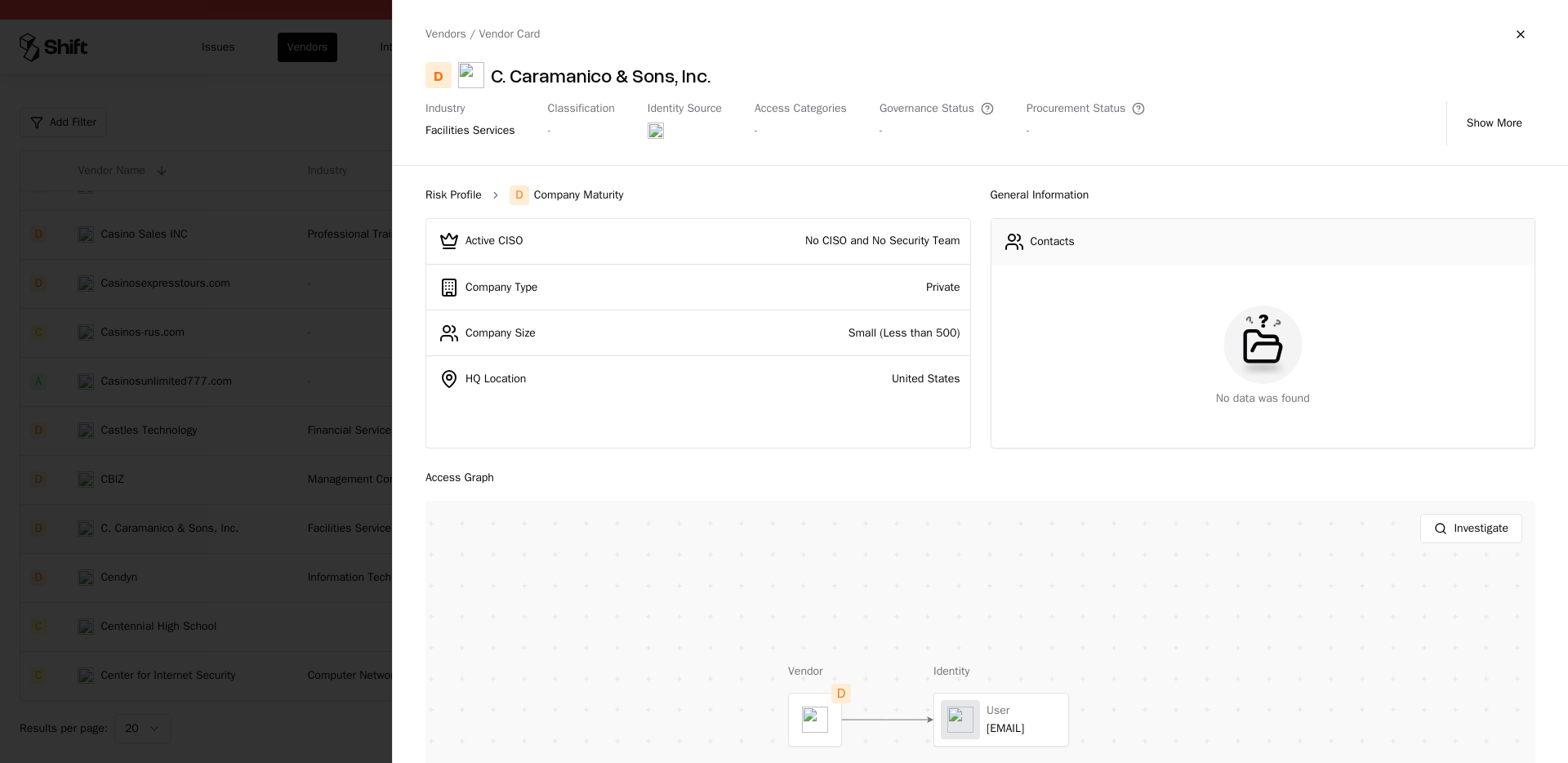 click on "Risk Profile" at bounding box center (453, 195) 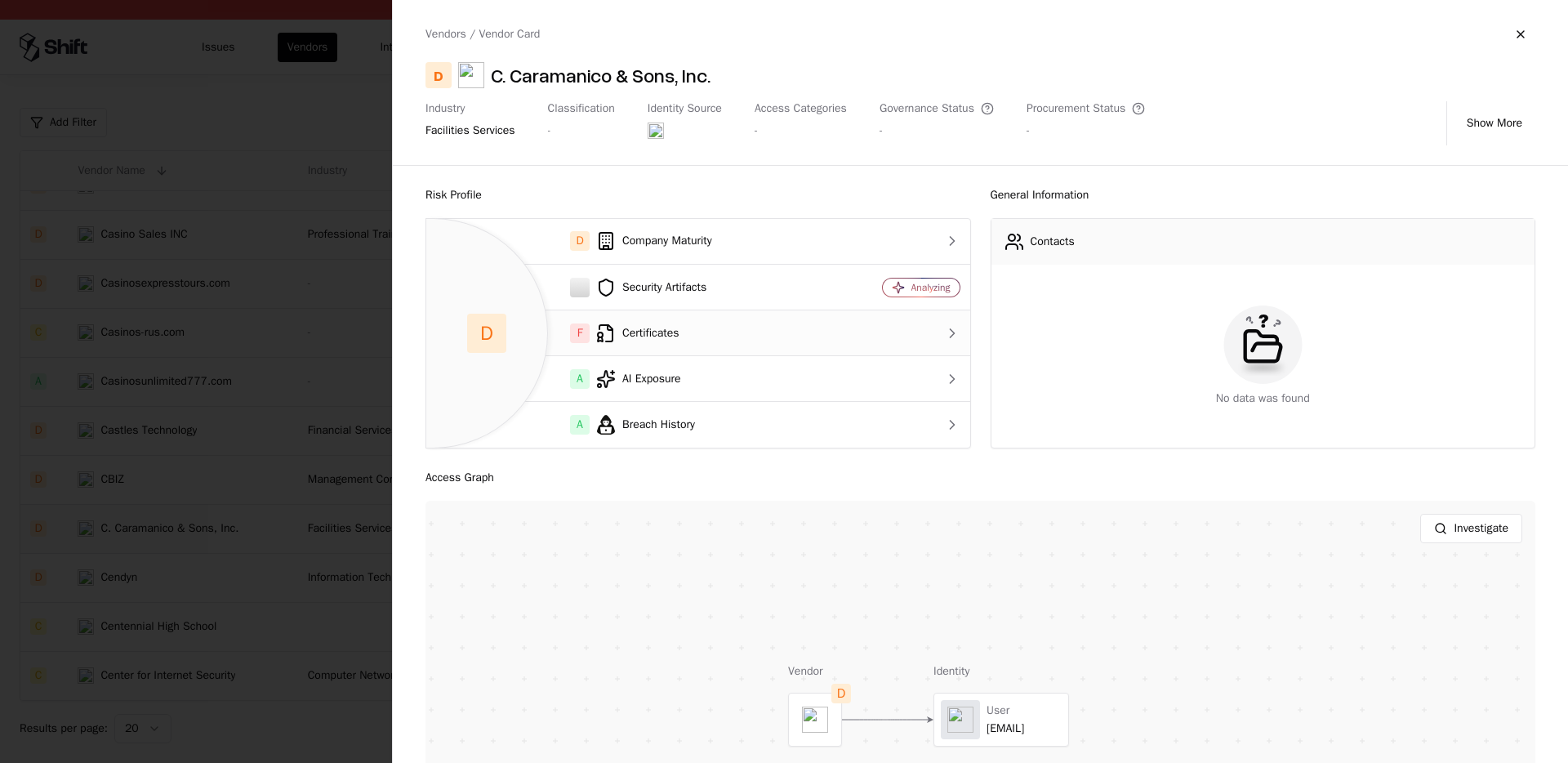 click on "F Certificates" at bounding box center [630, 333] 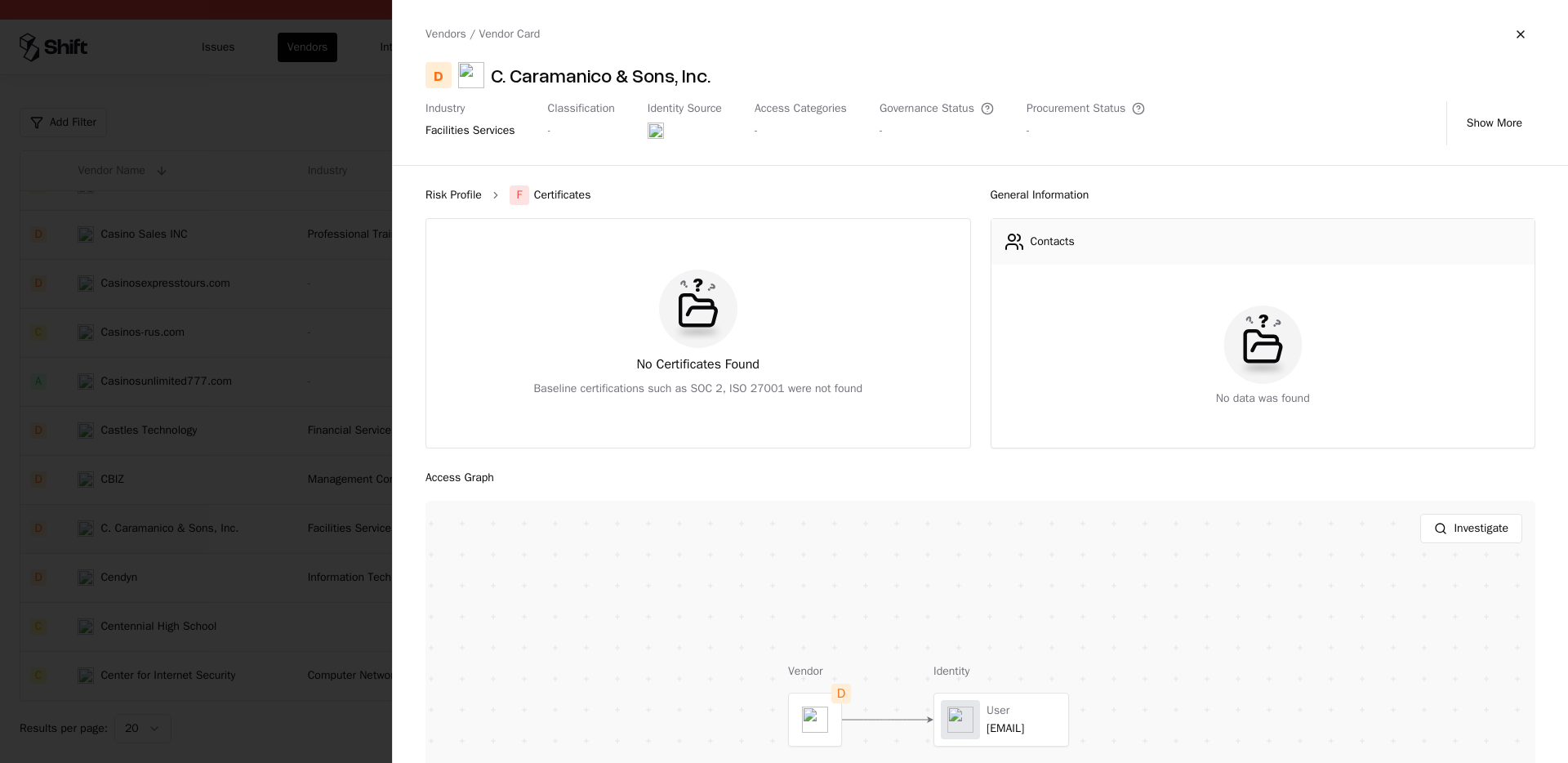 click on "Risk Profile" at bounding box center (453, 195) 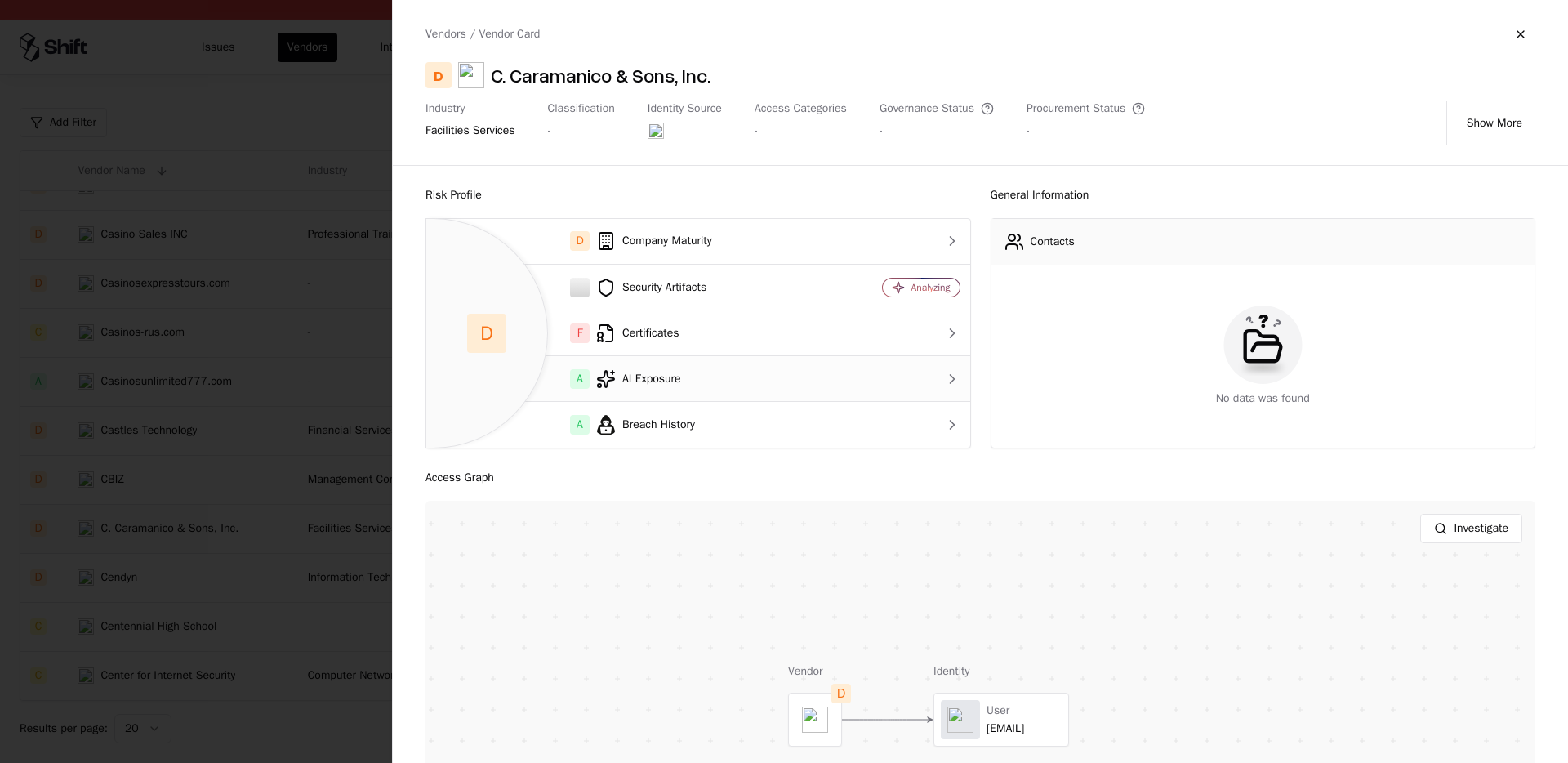 click on "A AI Exposure" at bounding box center (630, 379) 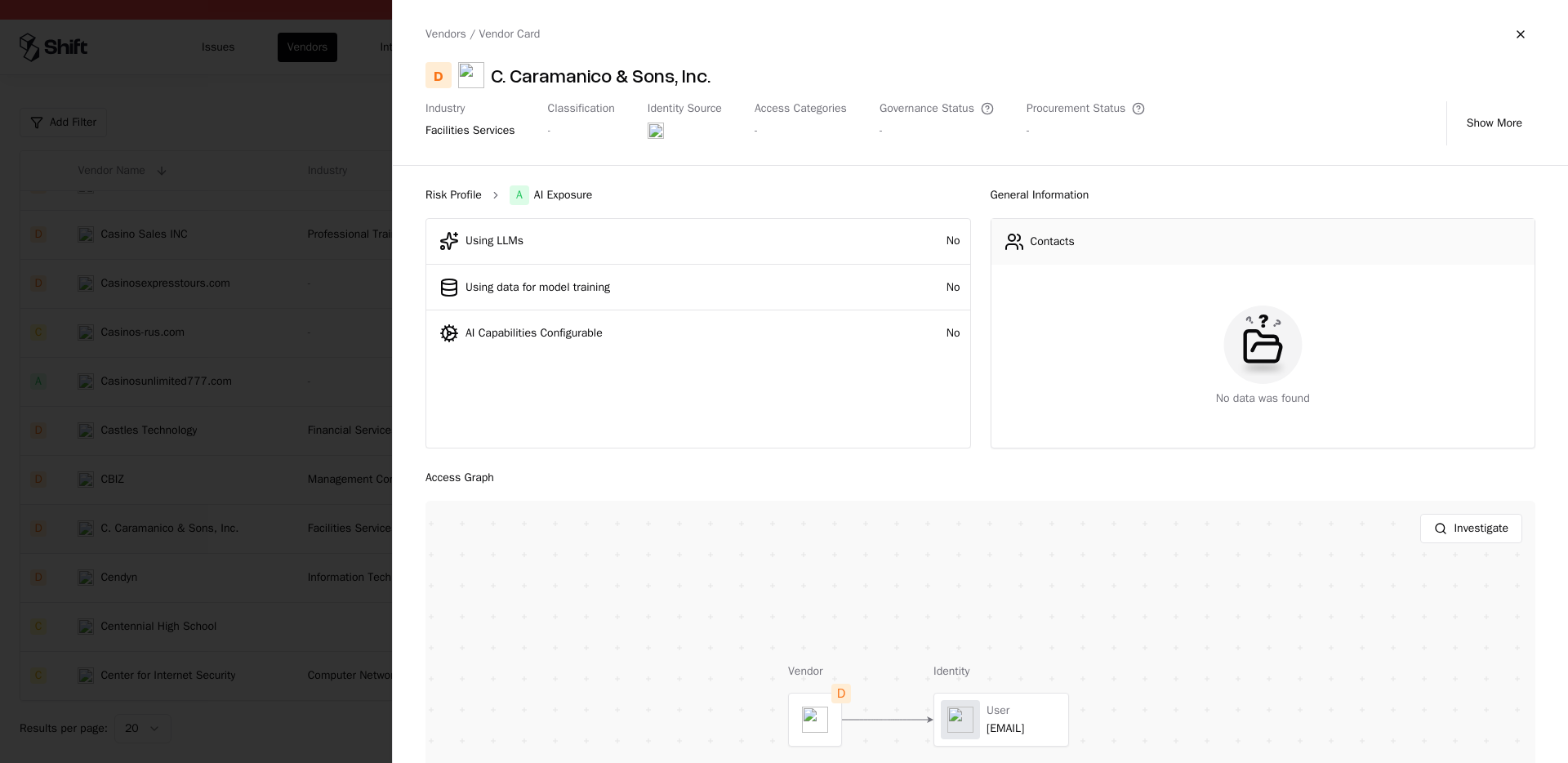 click on "Risk Profile" at bounding box center (453, 195) 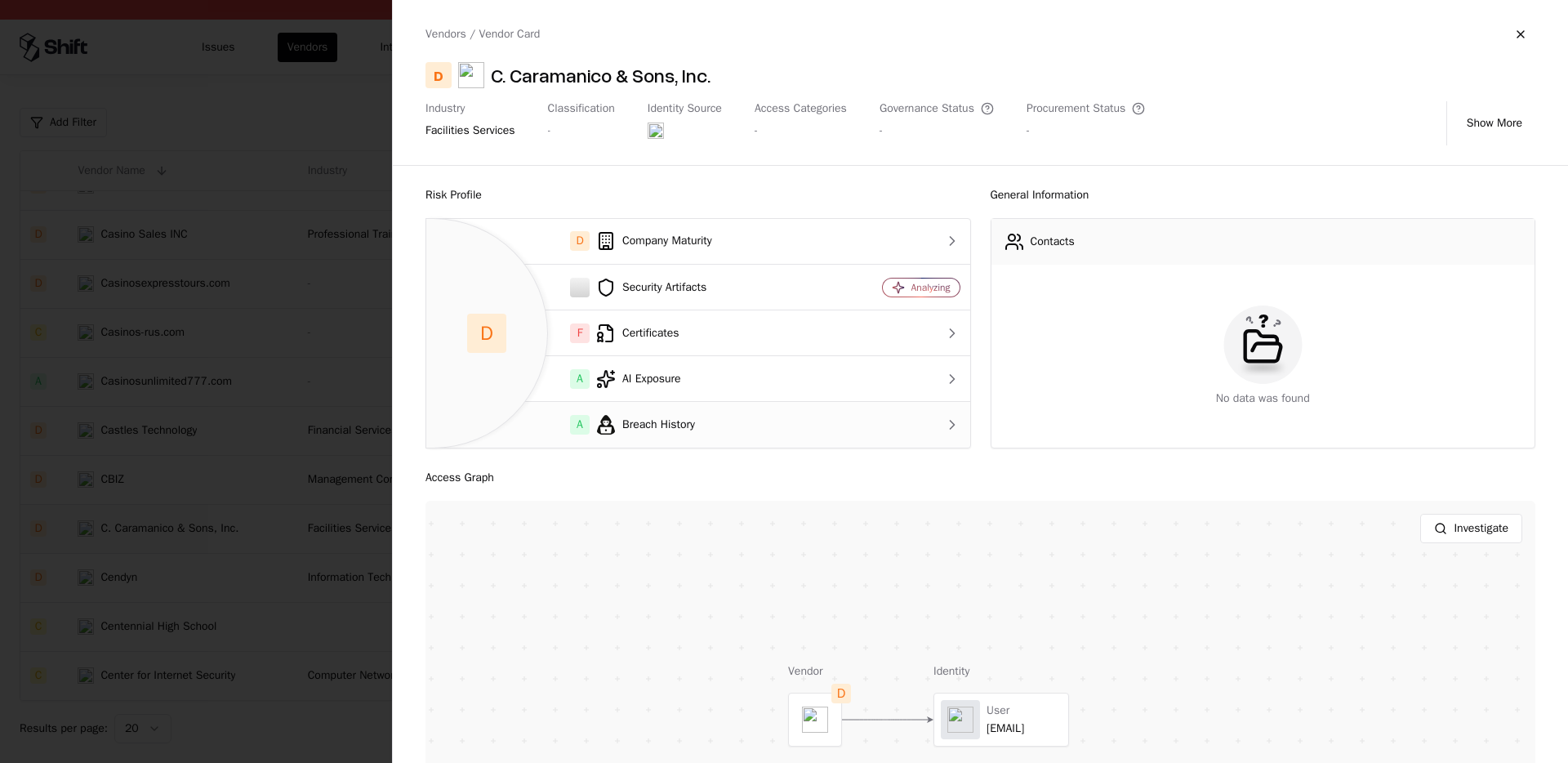 click on "A Breach History" at bounding box center [630, 425] 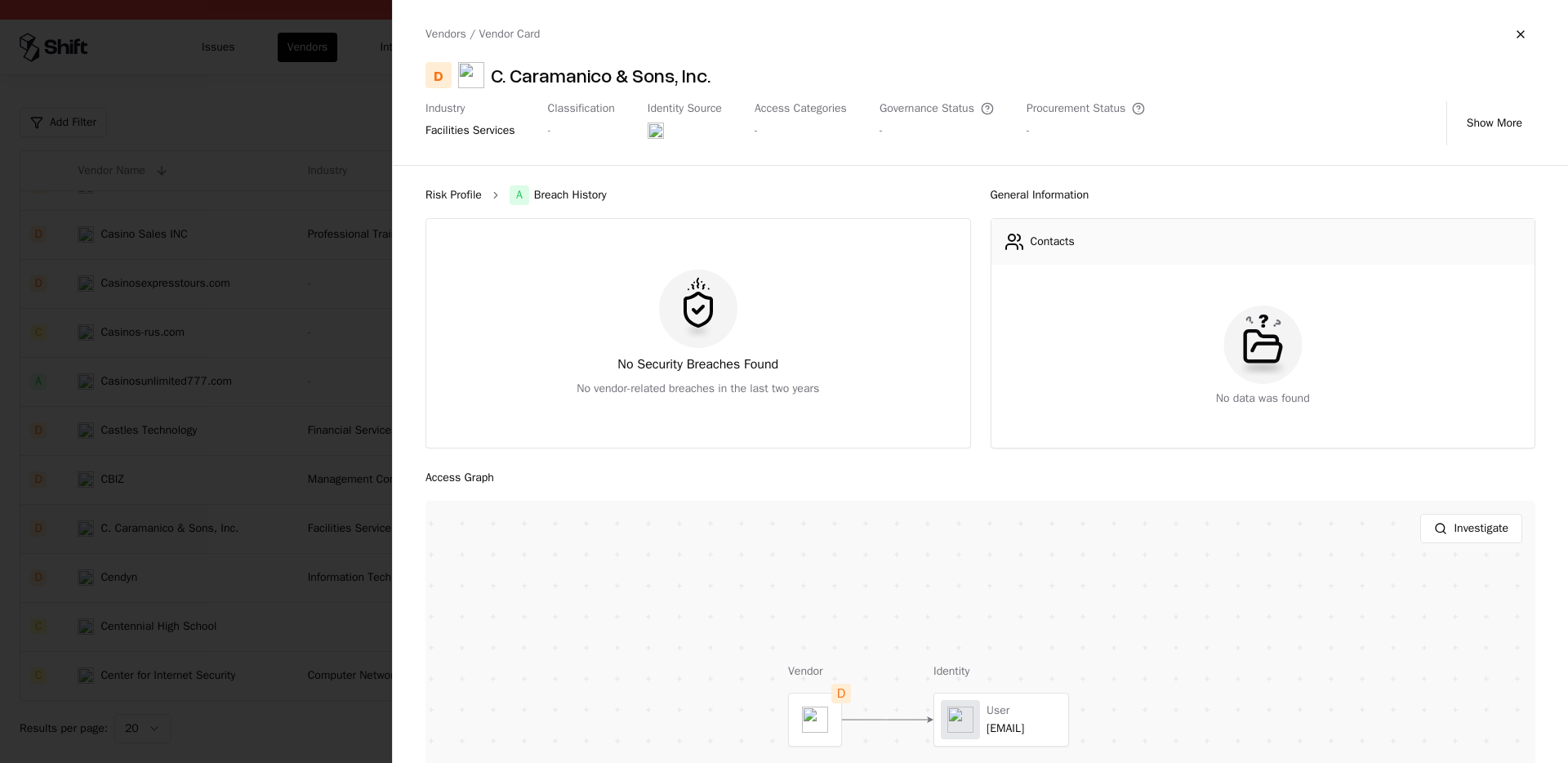 click on "Risk Profile" at bounding box center (453, 195) 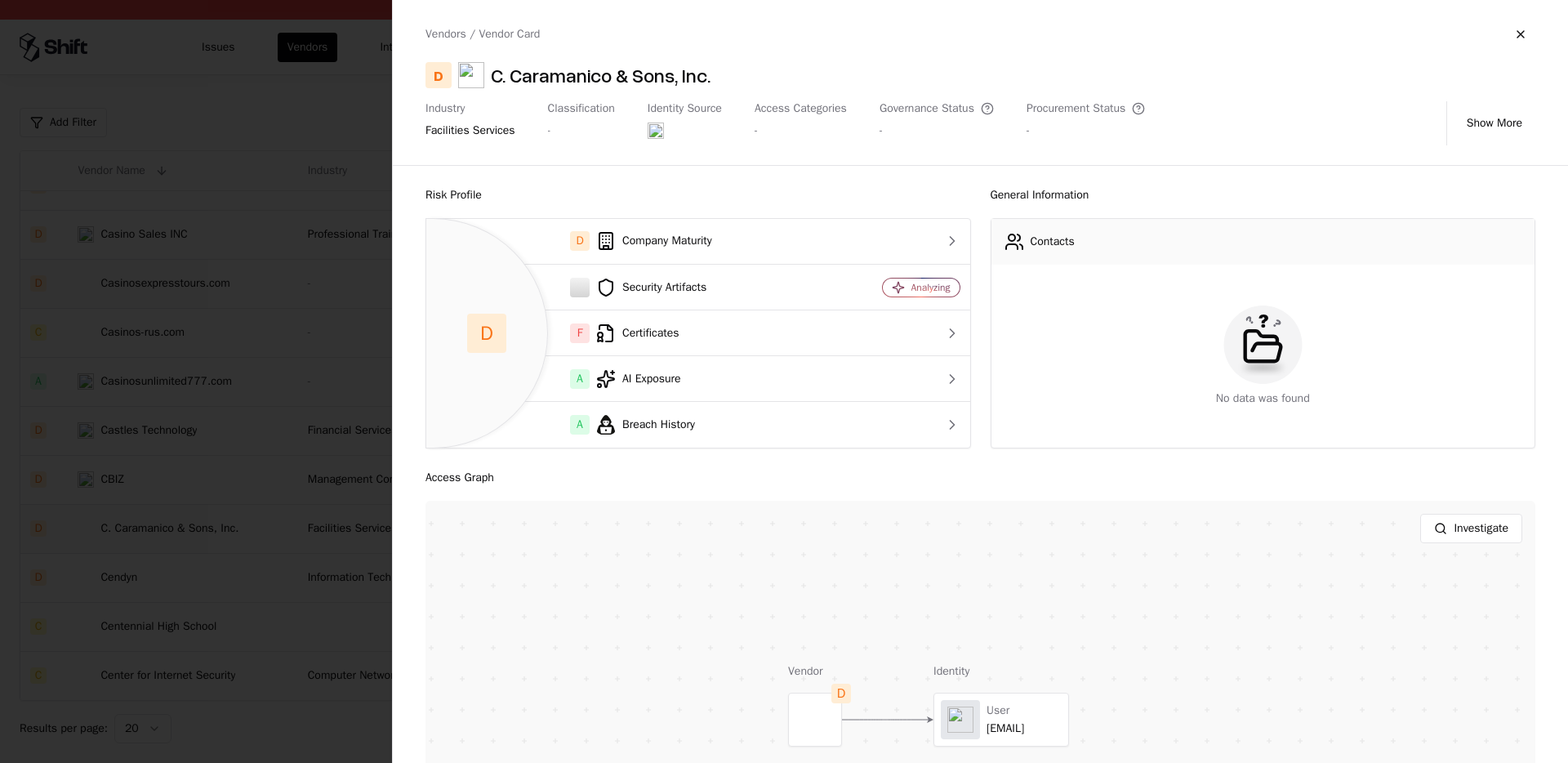 drag, startPoint x: 290, startPoint y: 238, endPoint x: 305, endPoint y: 277, distance: 41.785165 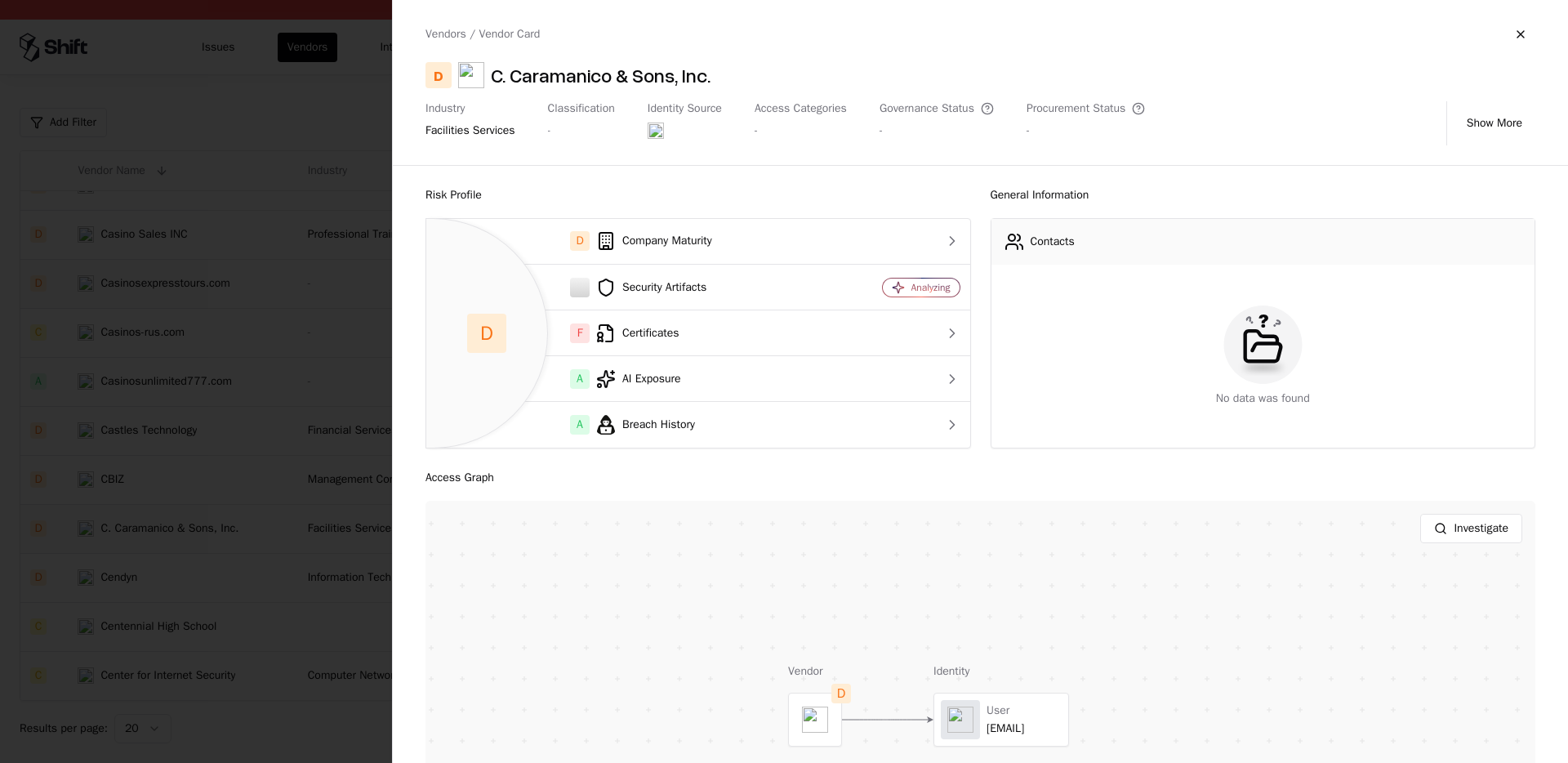 click at bounding box center (784, 382) 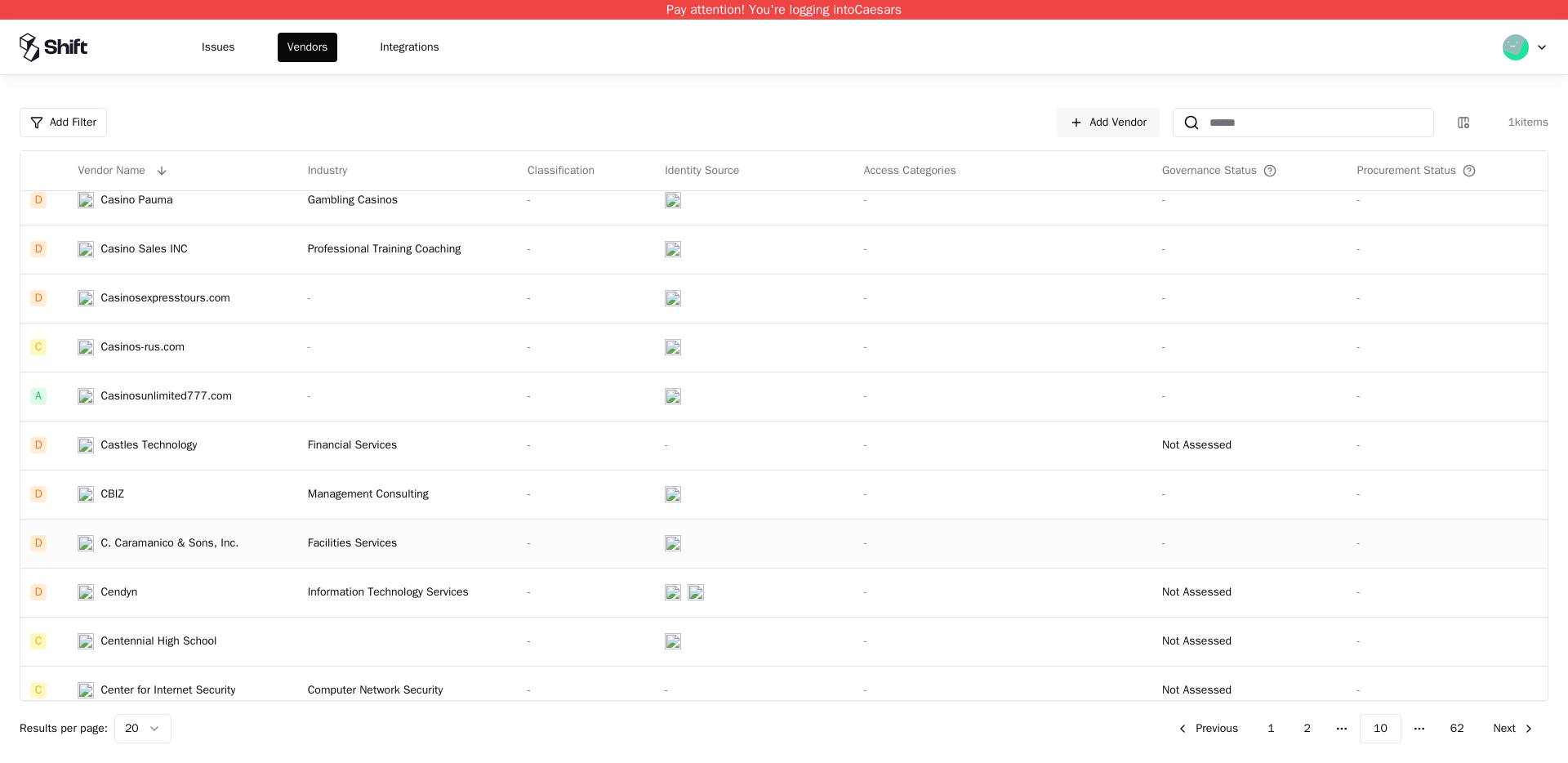 scroll, scrollTop: 471, scrollLeft: 0, axis: vertical 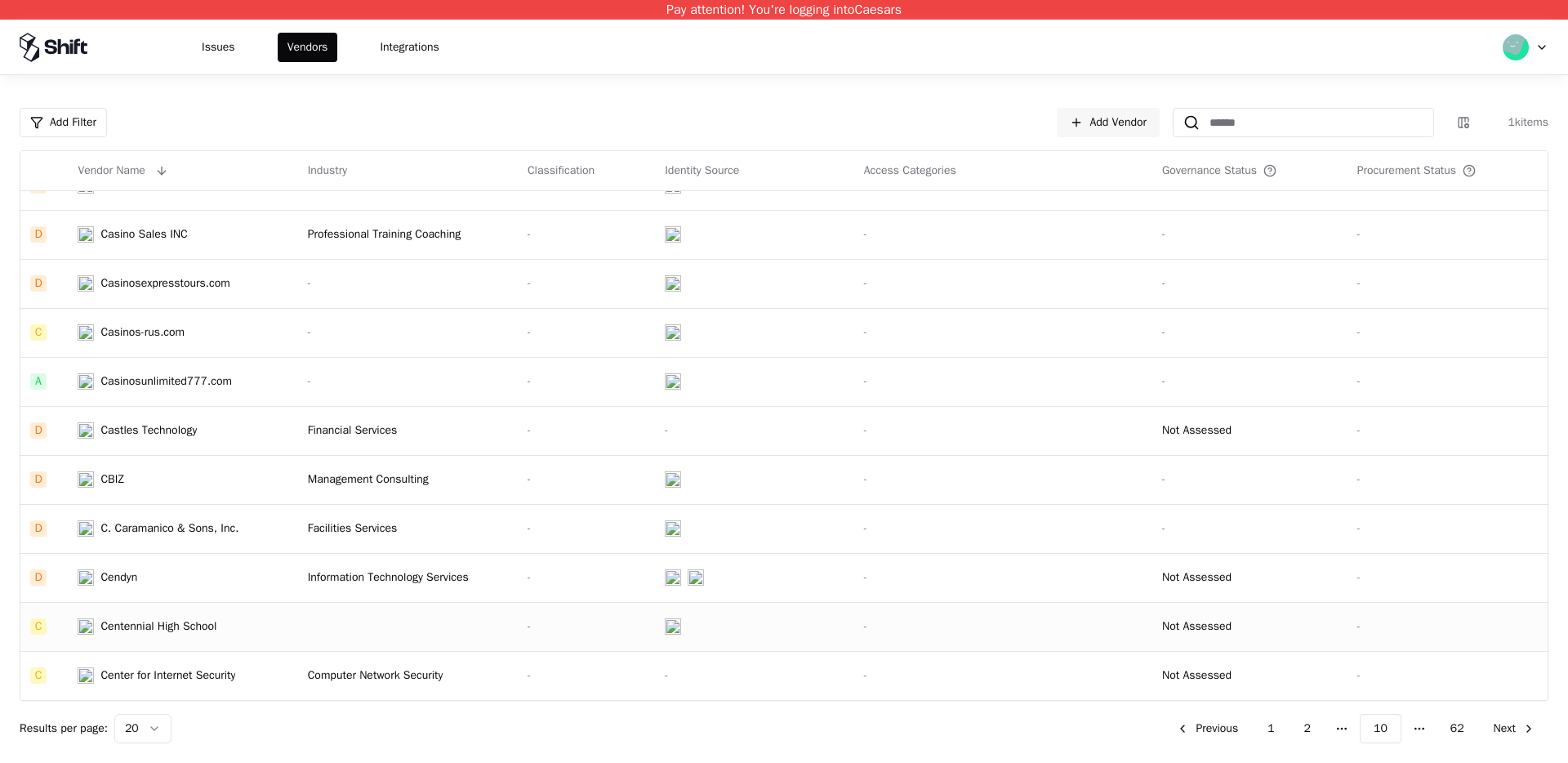 click 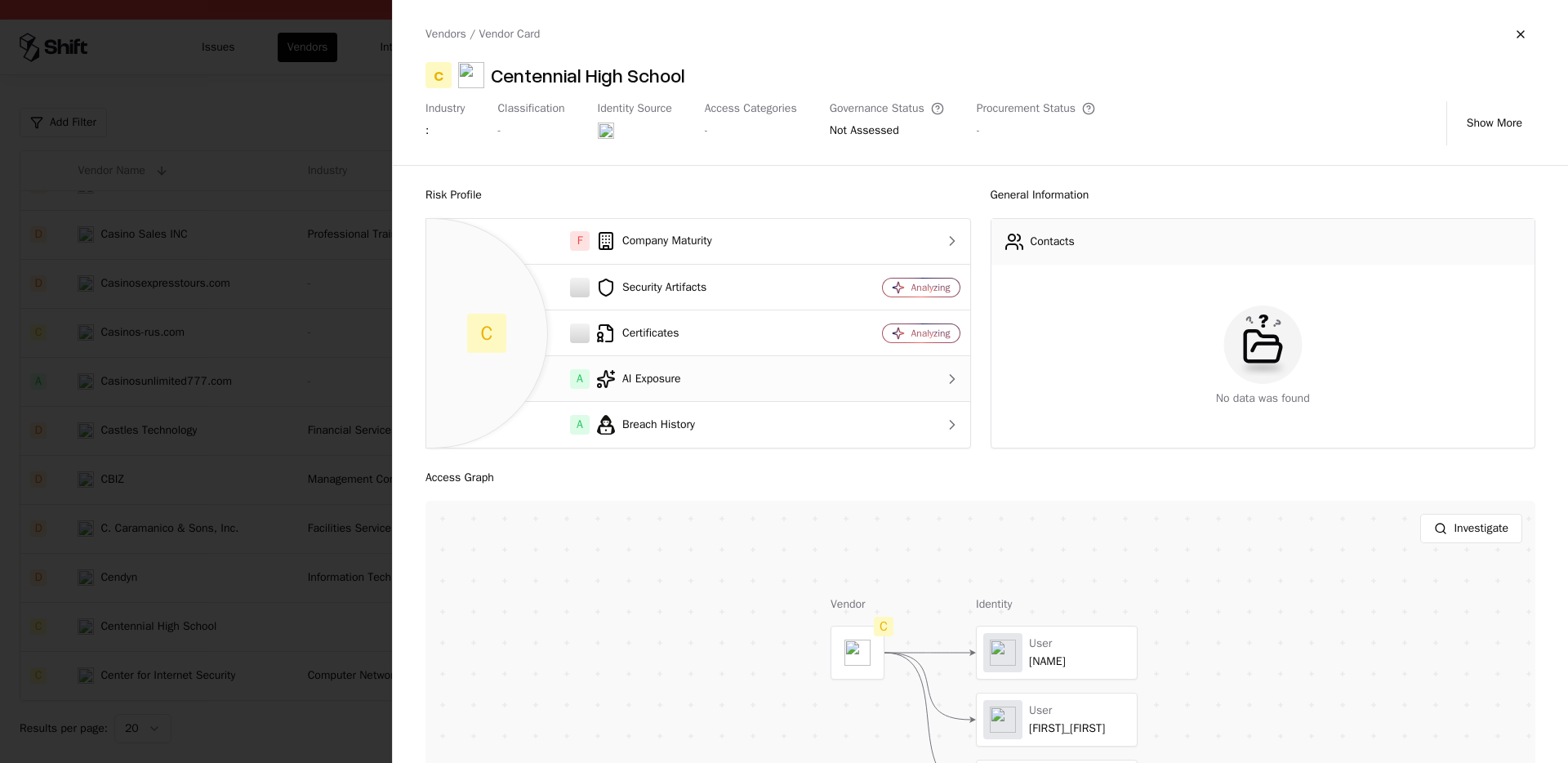 click on "A AI Exposure" at bounding box center (630, 379) 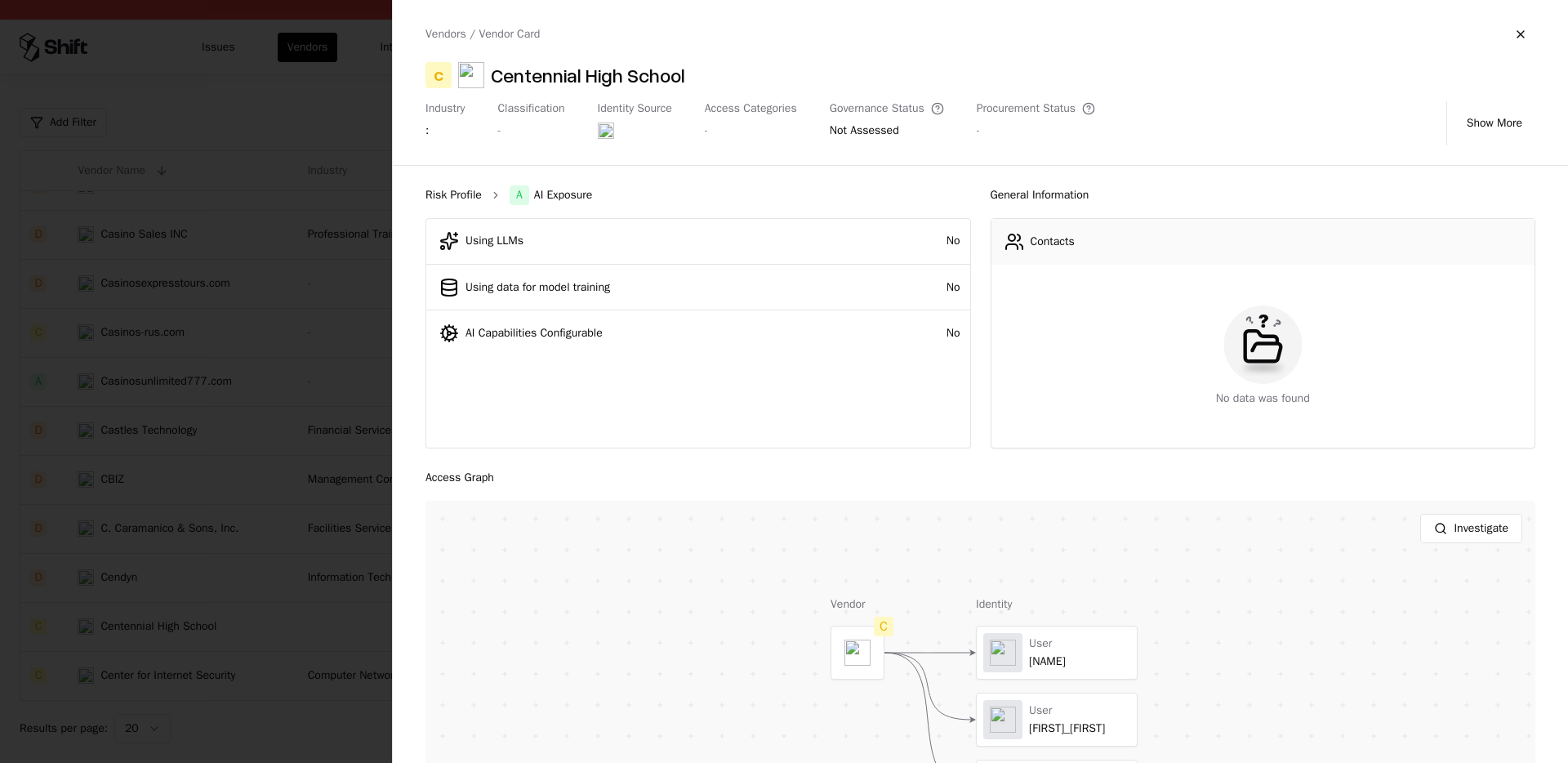click on "Risk Profile" at bounding box center [453, 195] 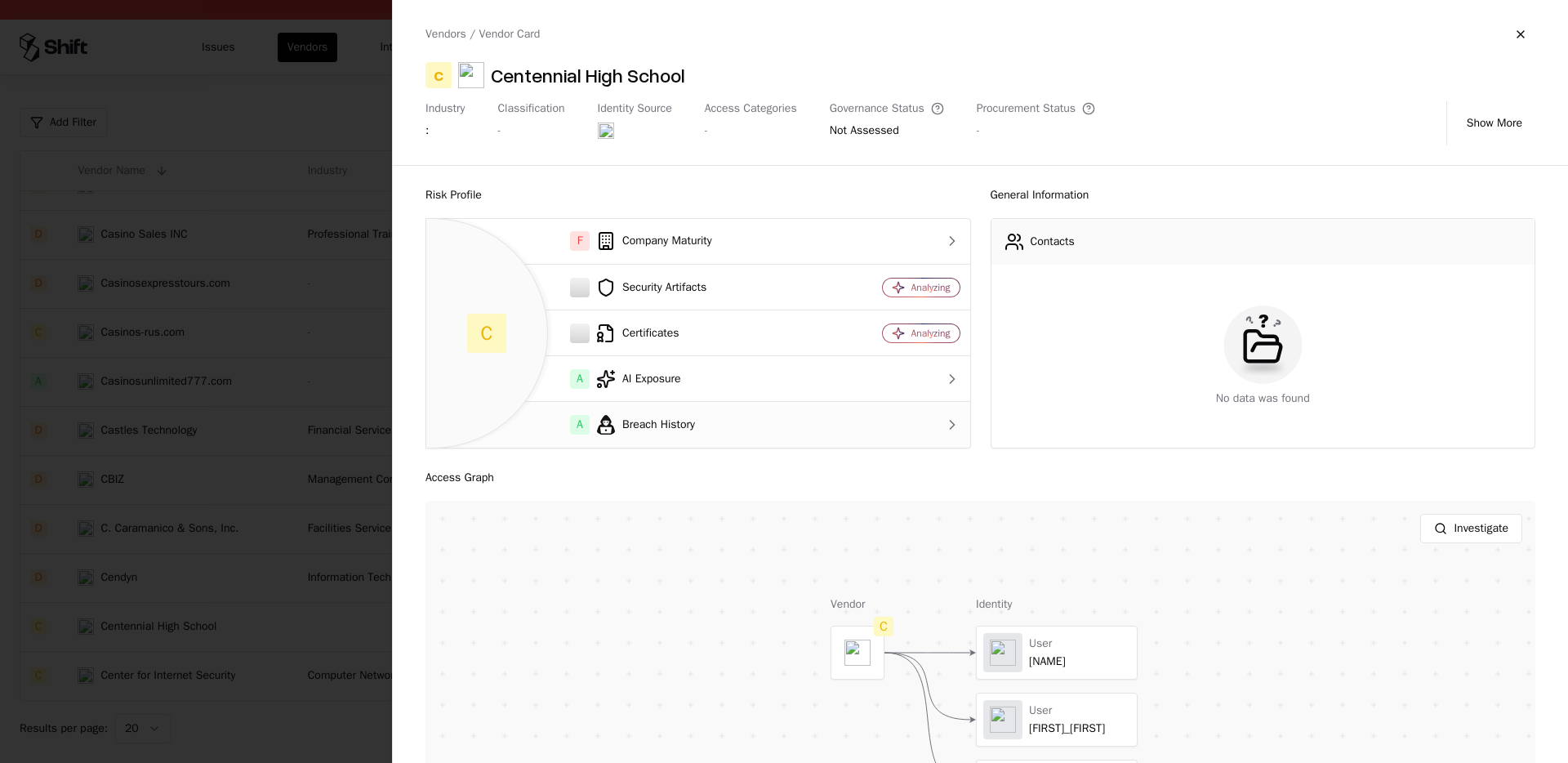 click on "A Breach History" at bounding box center [630, 425] 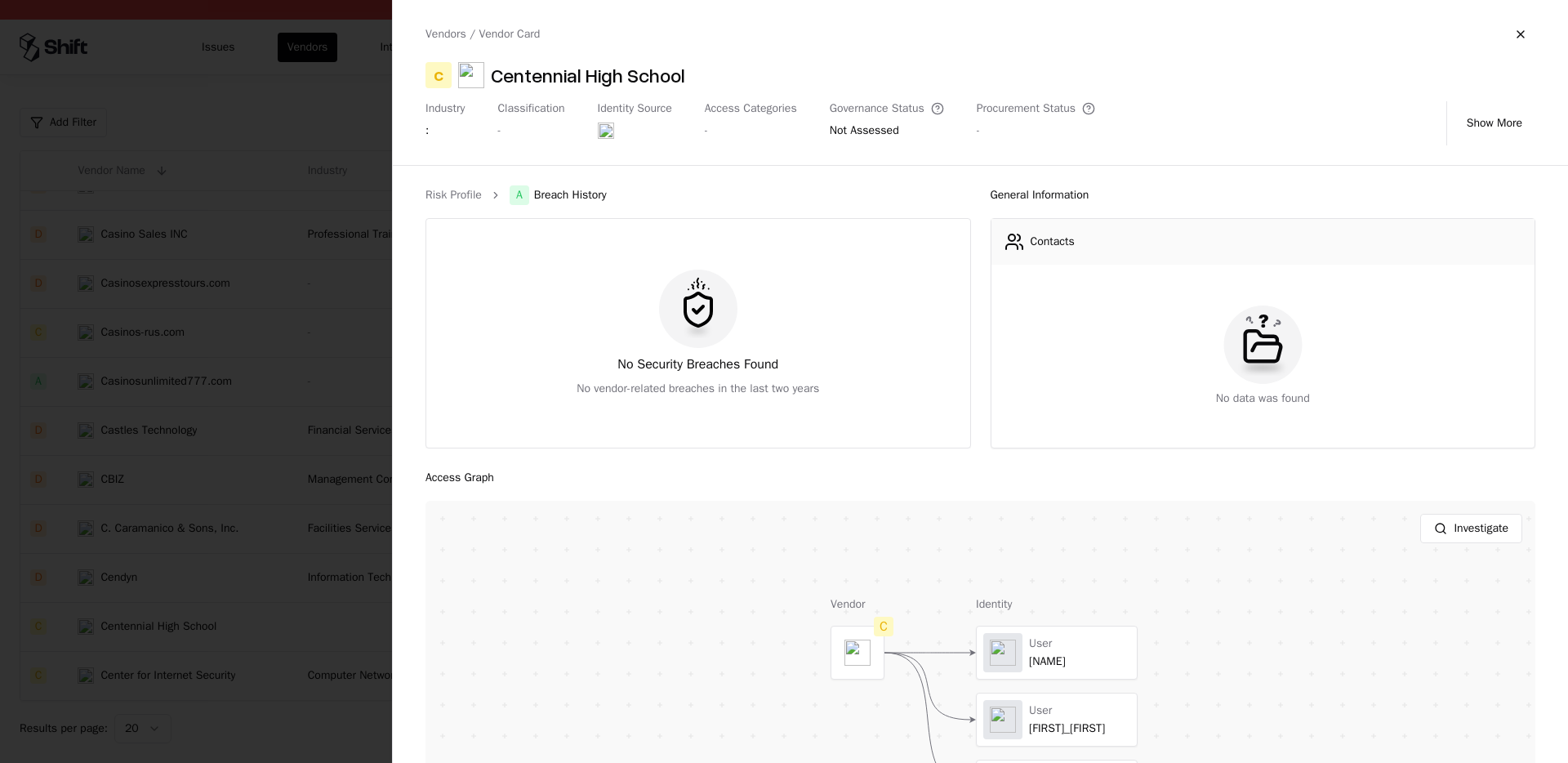 click on "Risk Profile A Breach History" at bounding box center (698, 195) 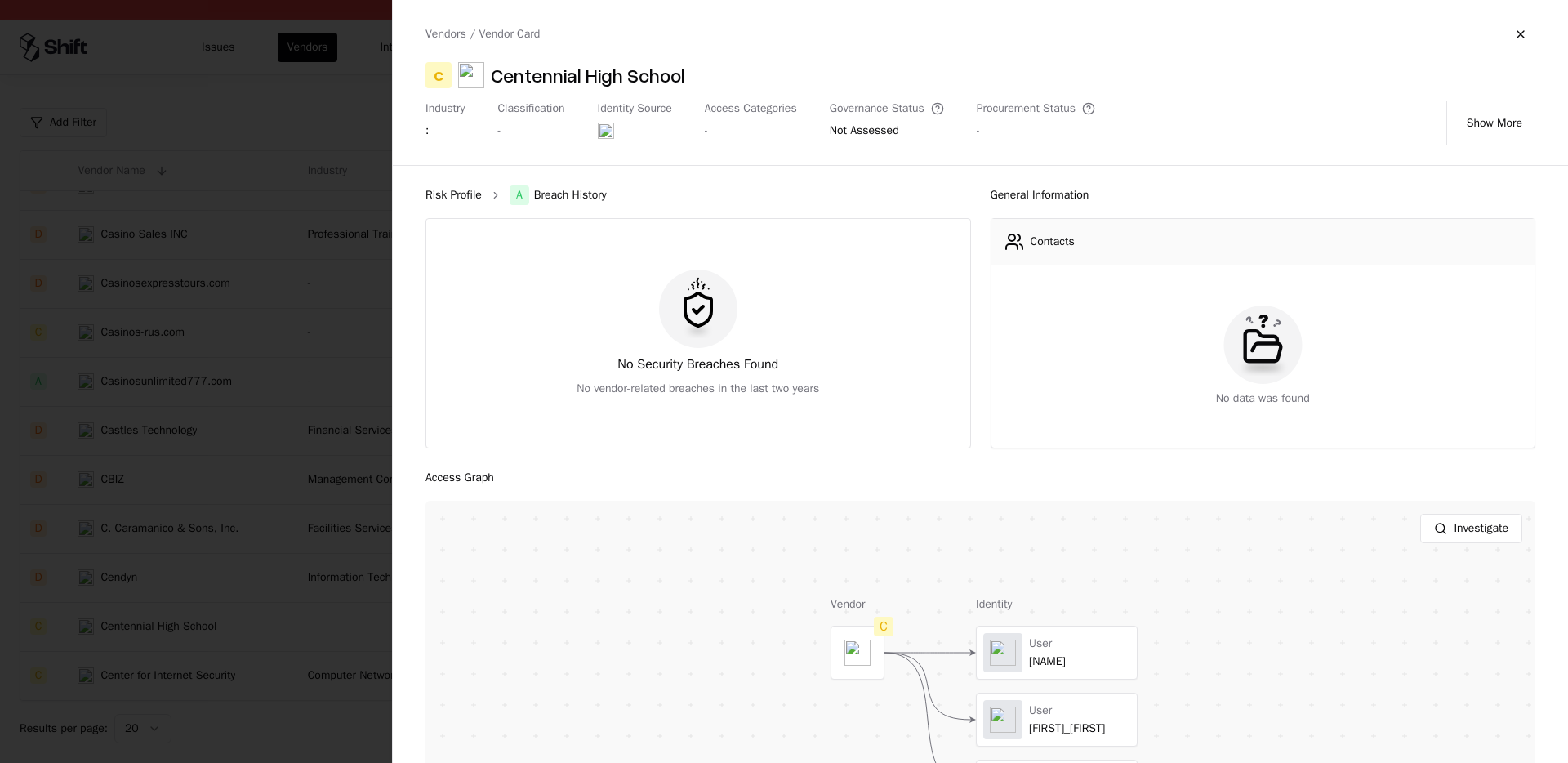 click on "Risk Profile" at bounding box center [453, 195] 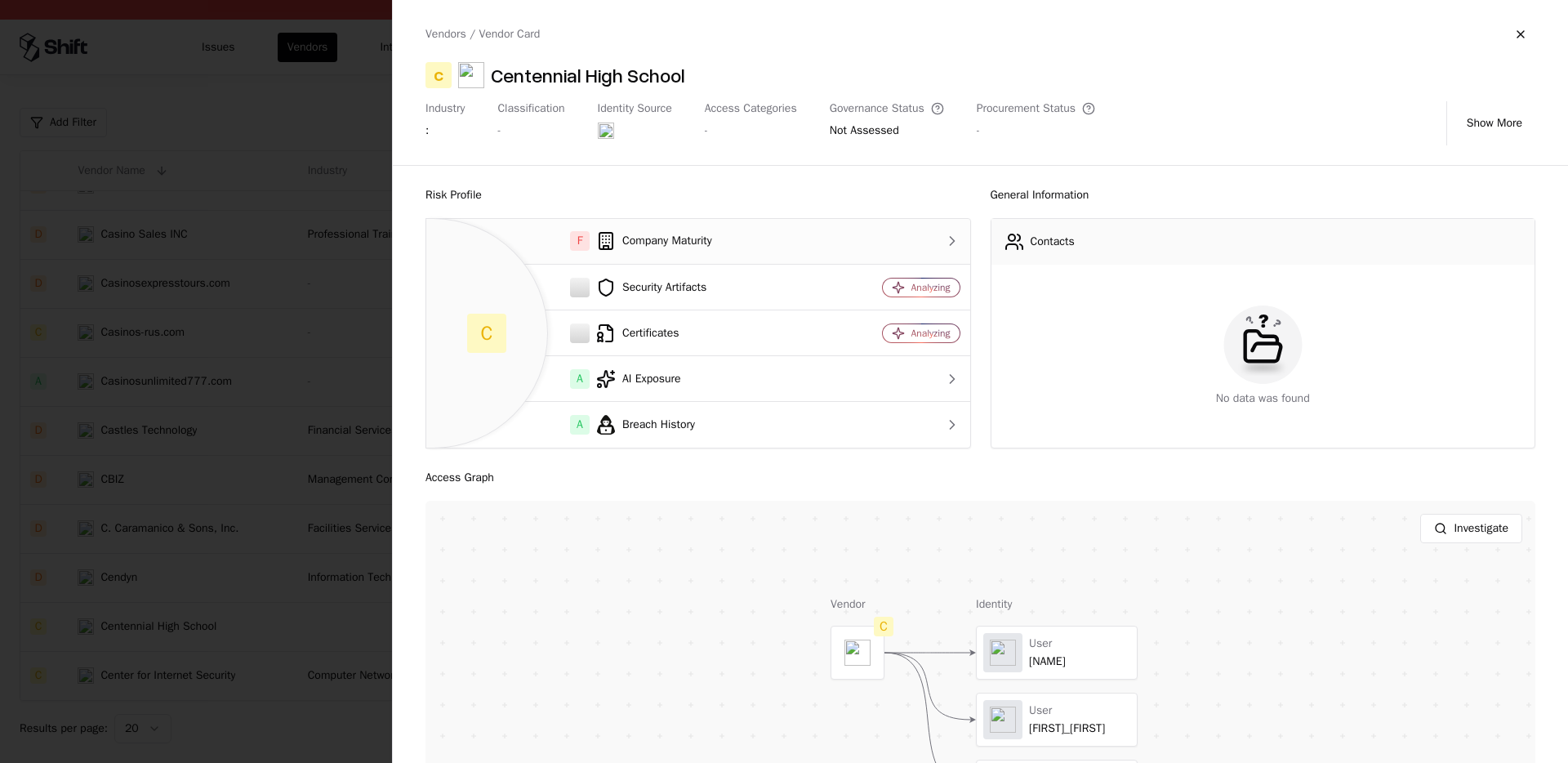 click on "F Company Maturity" at bounding box center (630, 241) 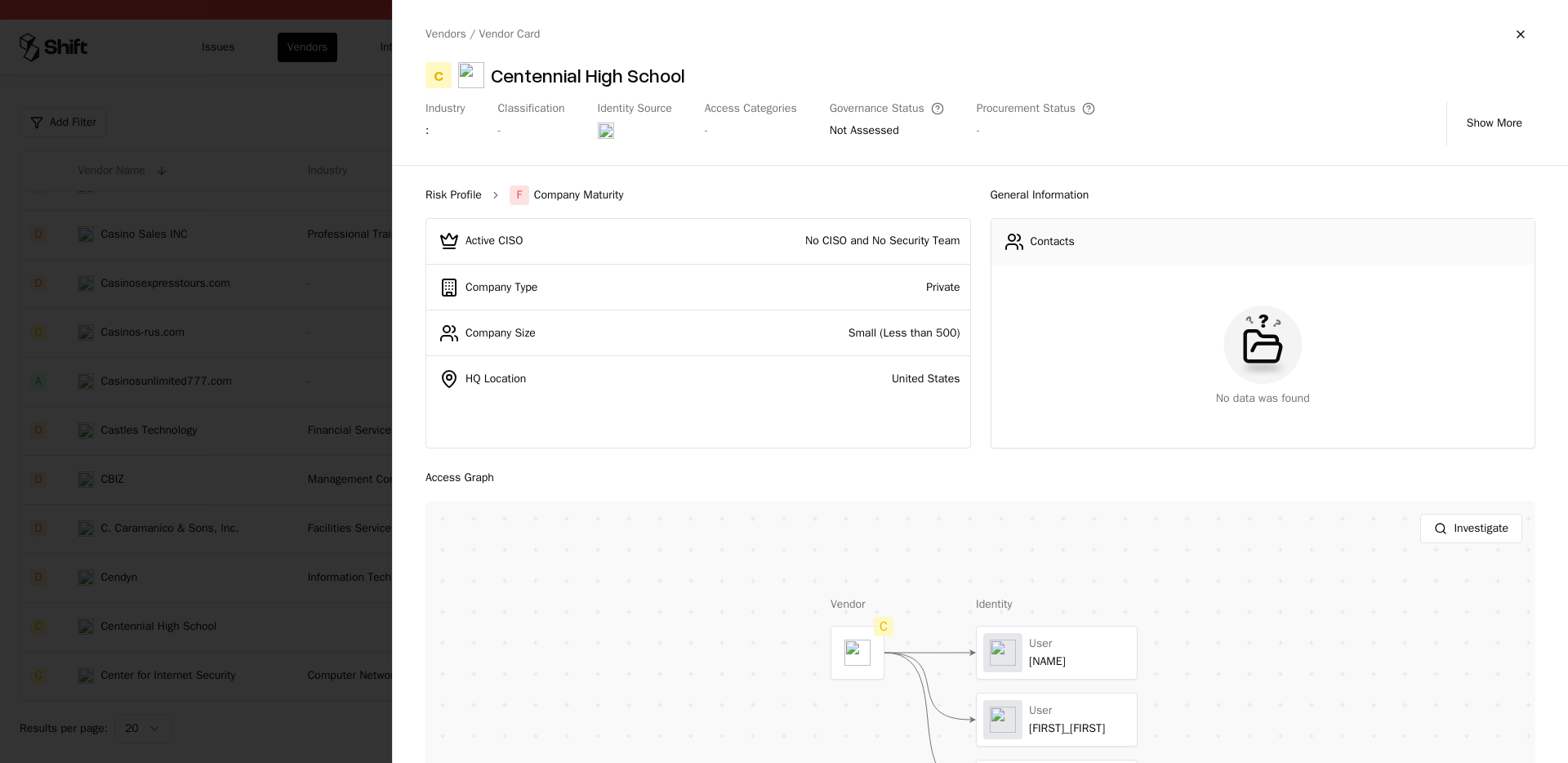 click on "Risk Profile" at bounding box center (453, 195) 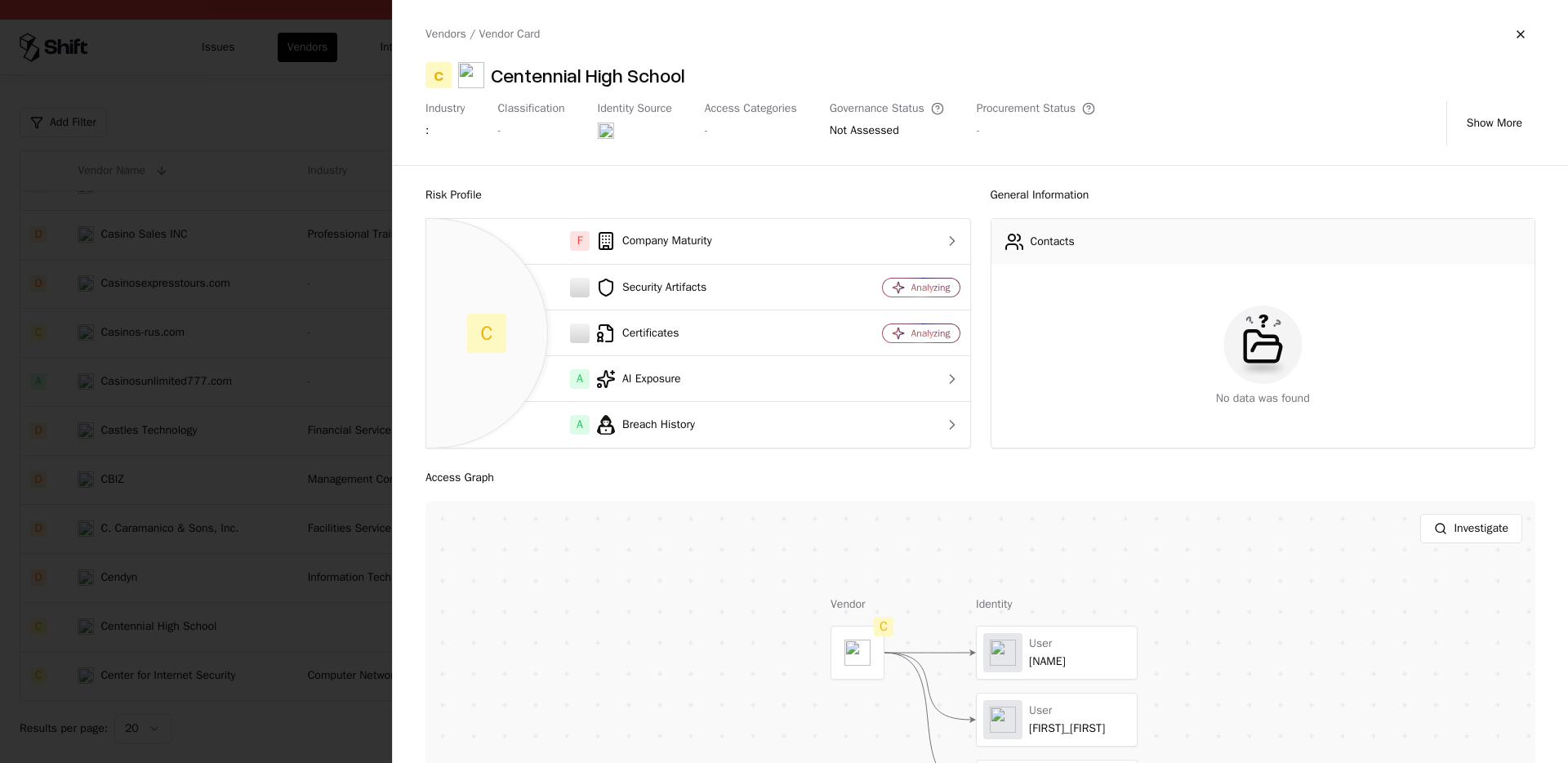 click at bounding box center [784, 382] 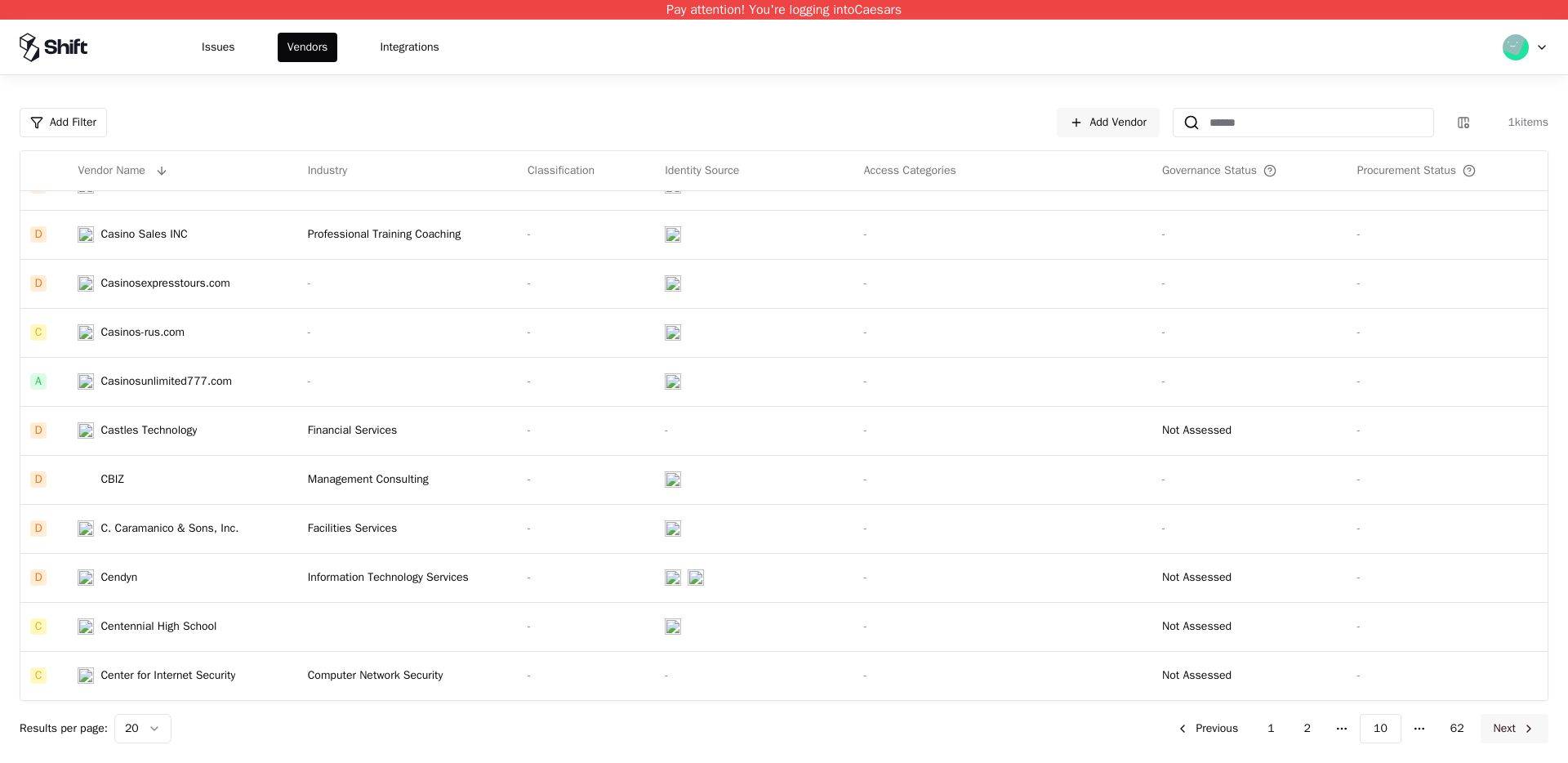 click on "Next" 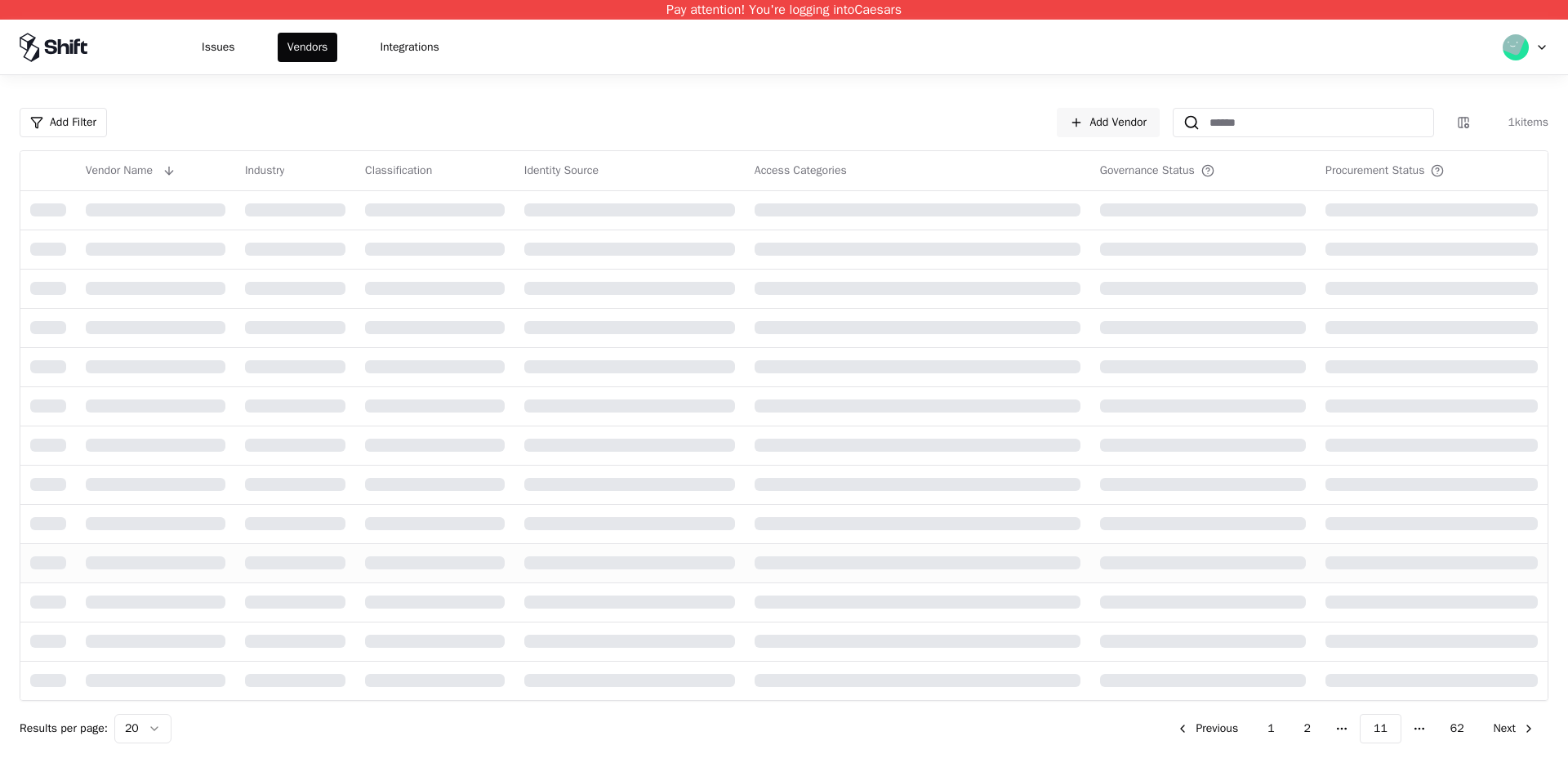 scroll, scrollTop: 471, scrollLeft: 0, axis: vertical 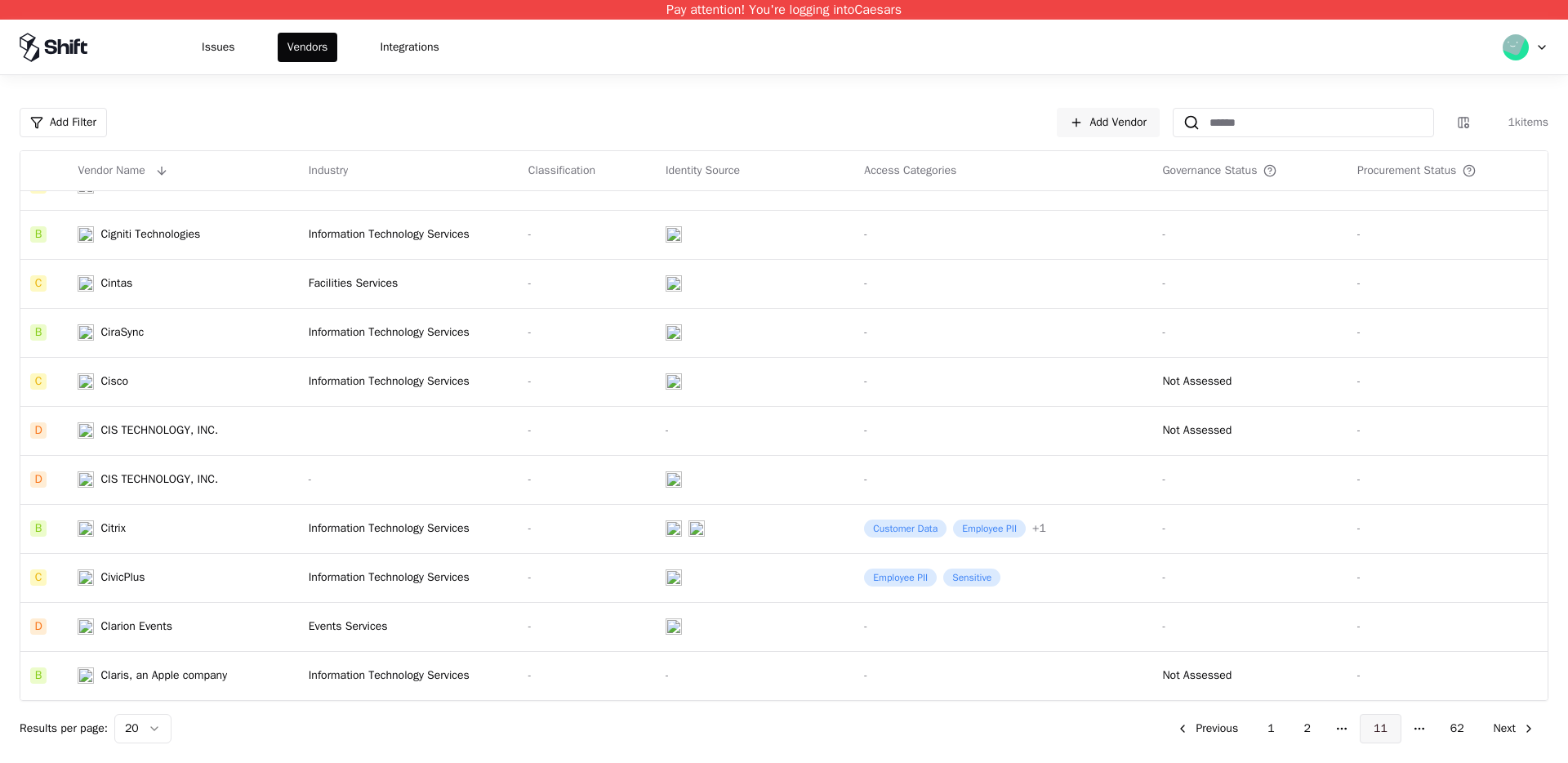 click on "11" 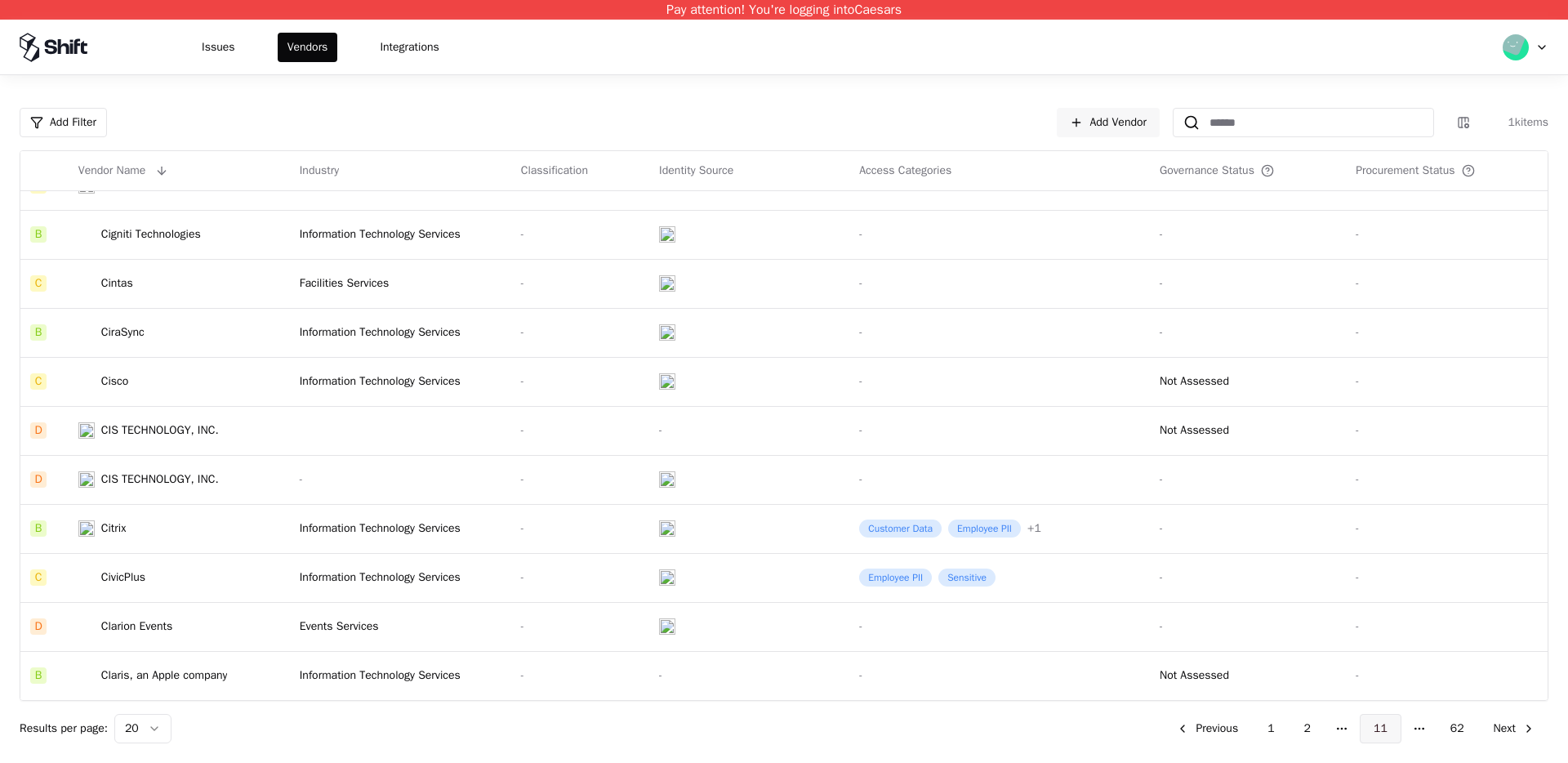 click on "11" 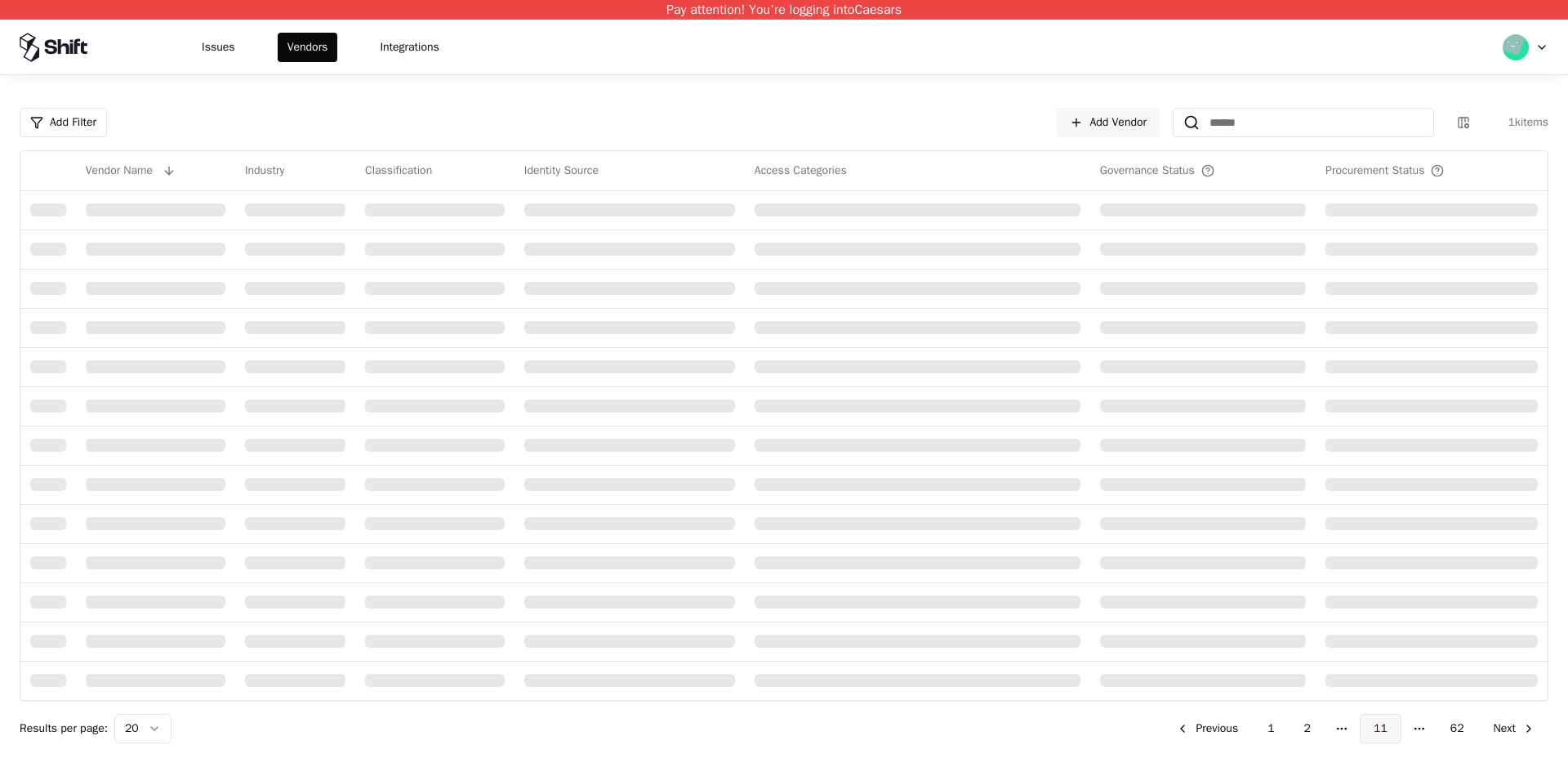 click on "11" 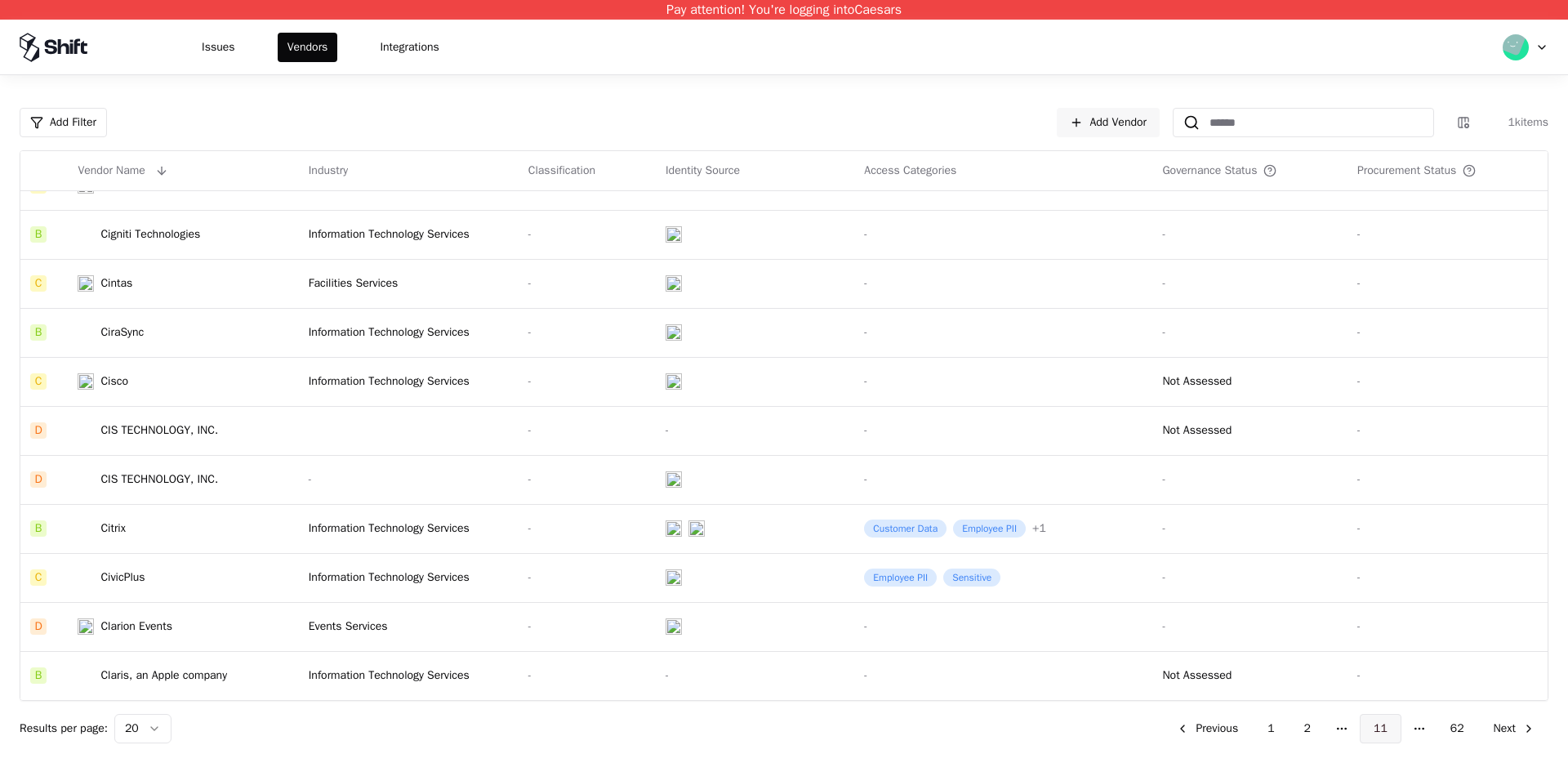 click on "11" 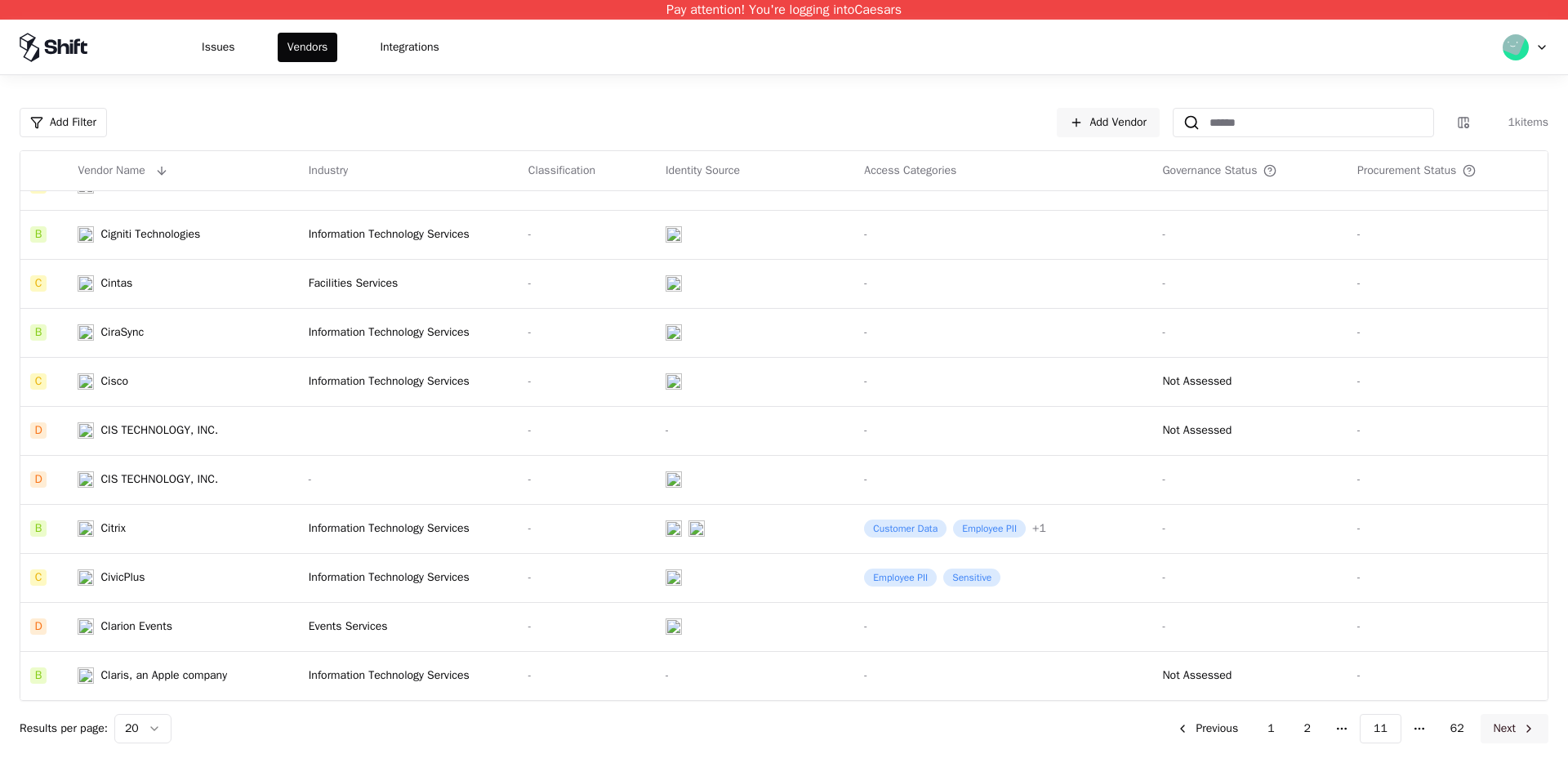 click on "Next" 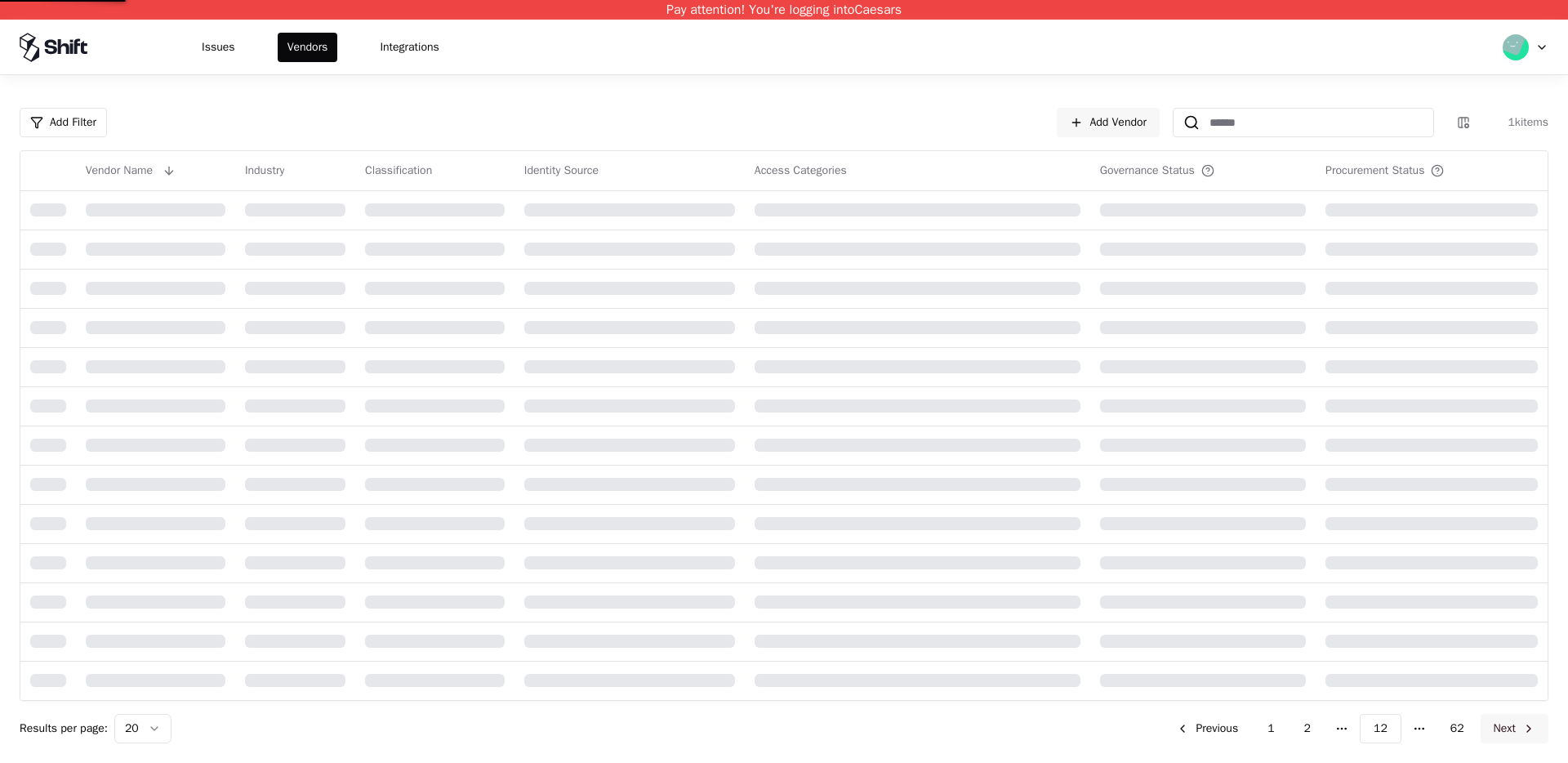 click on "Next" 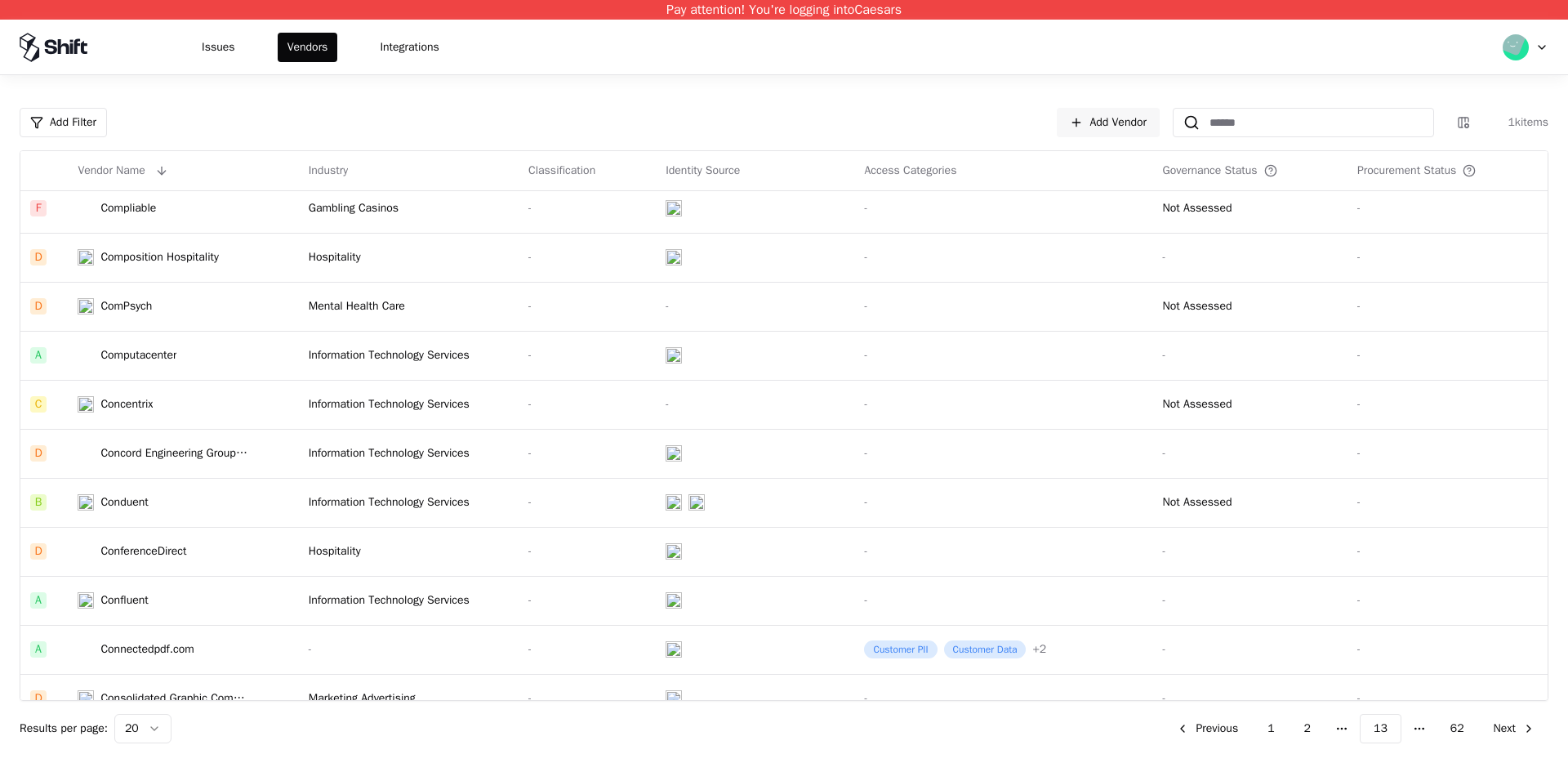 scroll, scrollTop: 0, scrollLeft: 0, axis: both 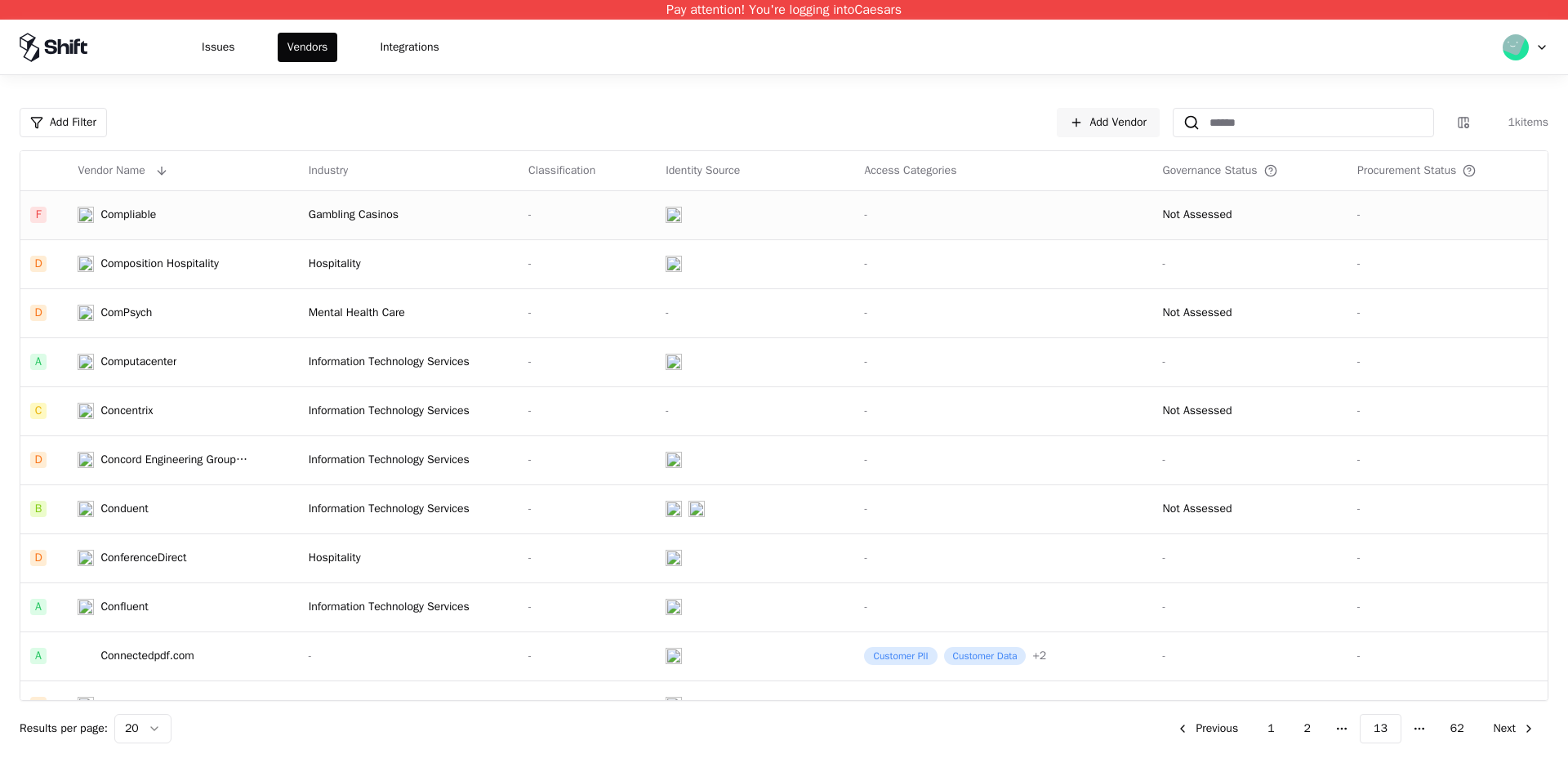 click on "Gambling Casinos" 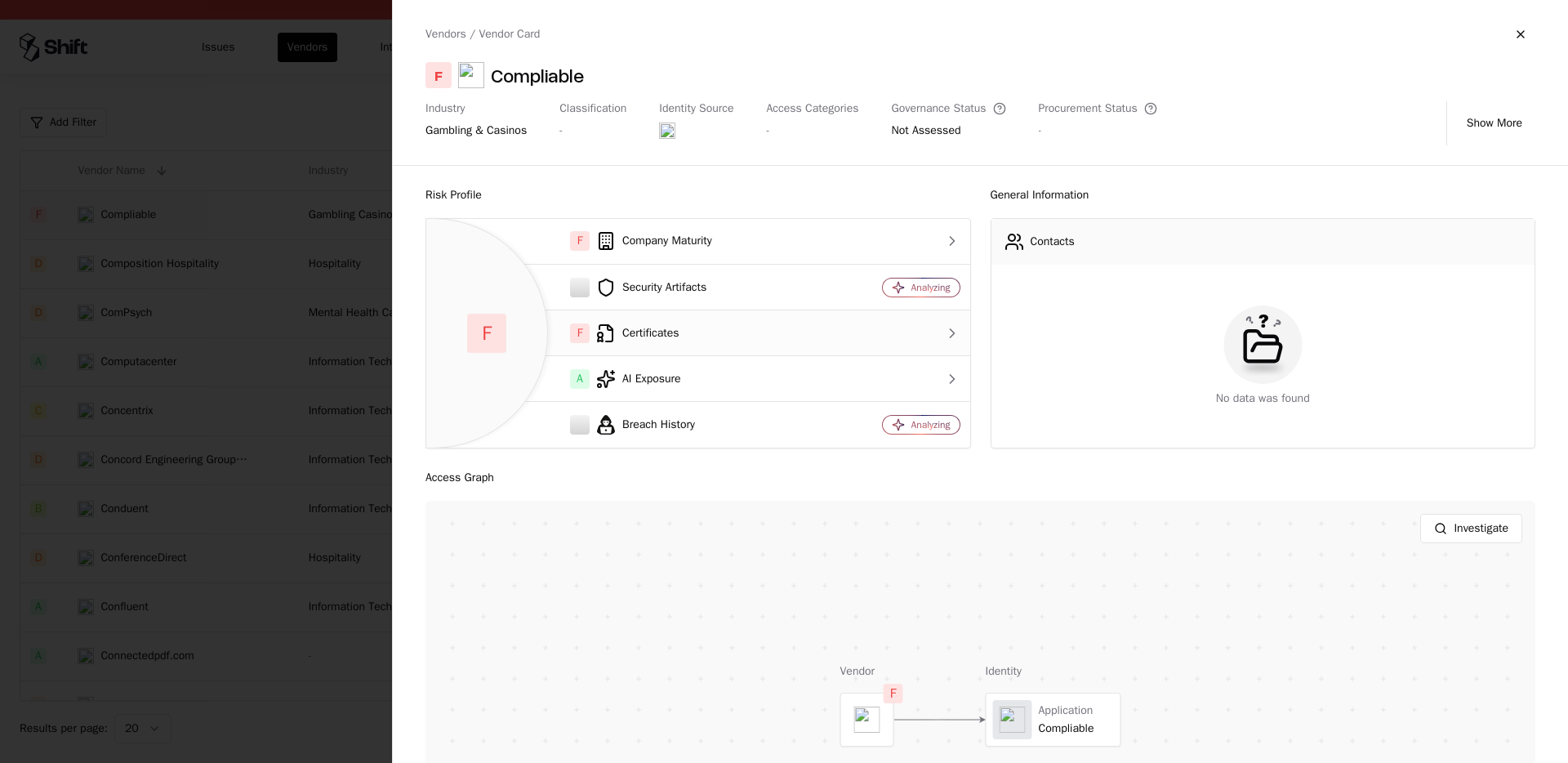 click on "F Certificates" at bounding box center (630, 333) 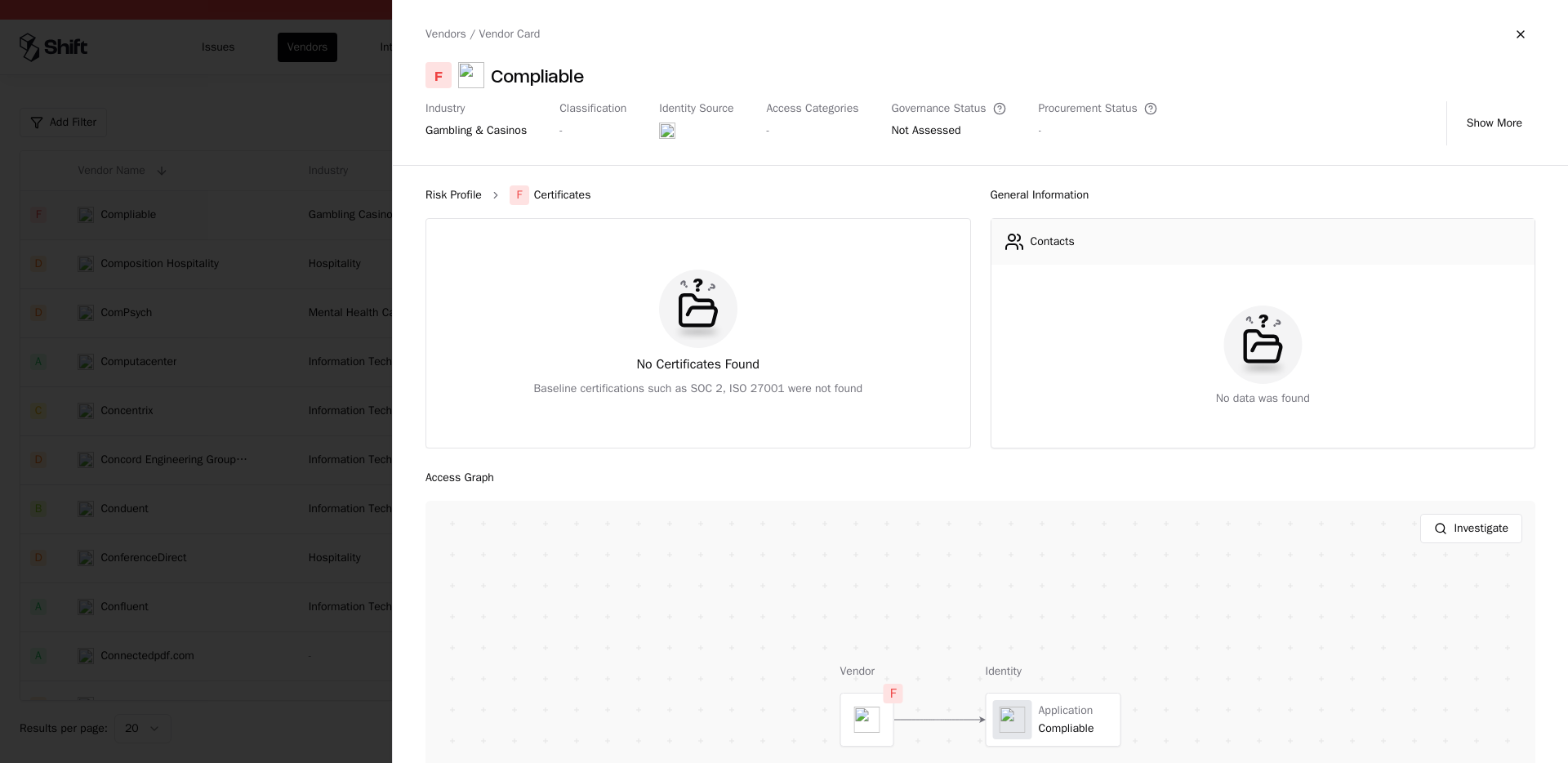 click on "Risk Profile" at bounding box center (453, 195) 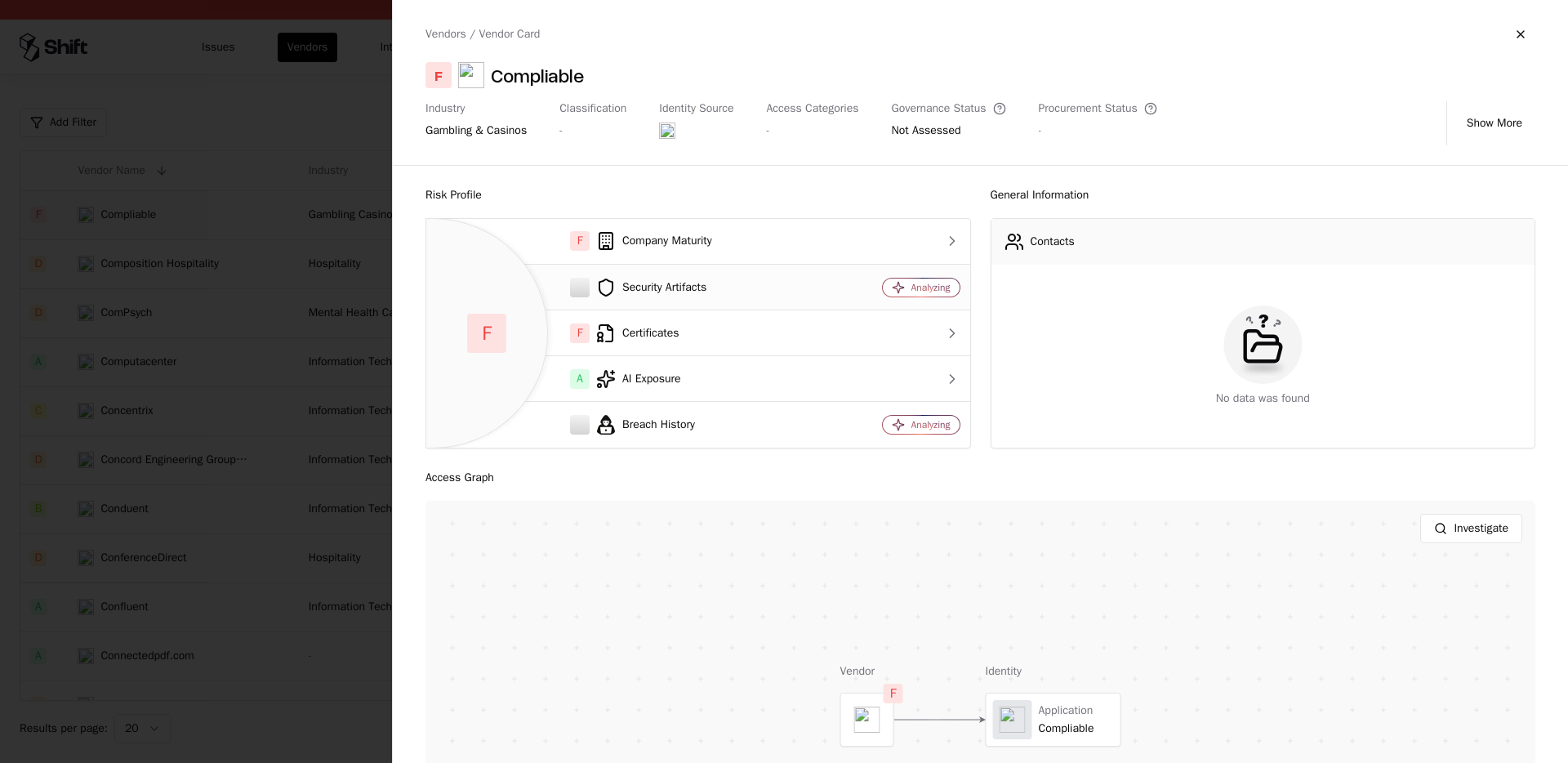 click on "Security Artifacts" at bounding box center [630, 288] 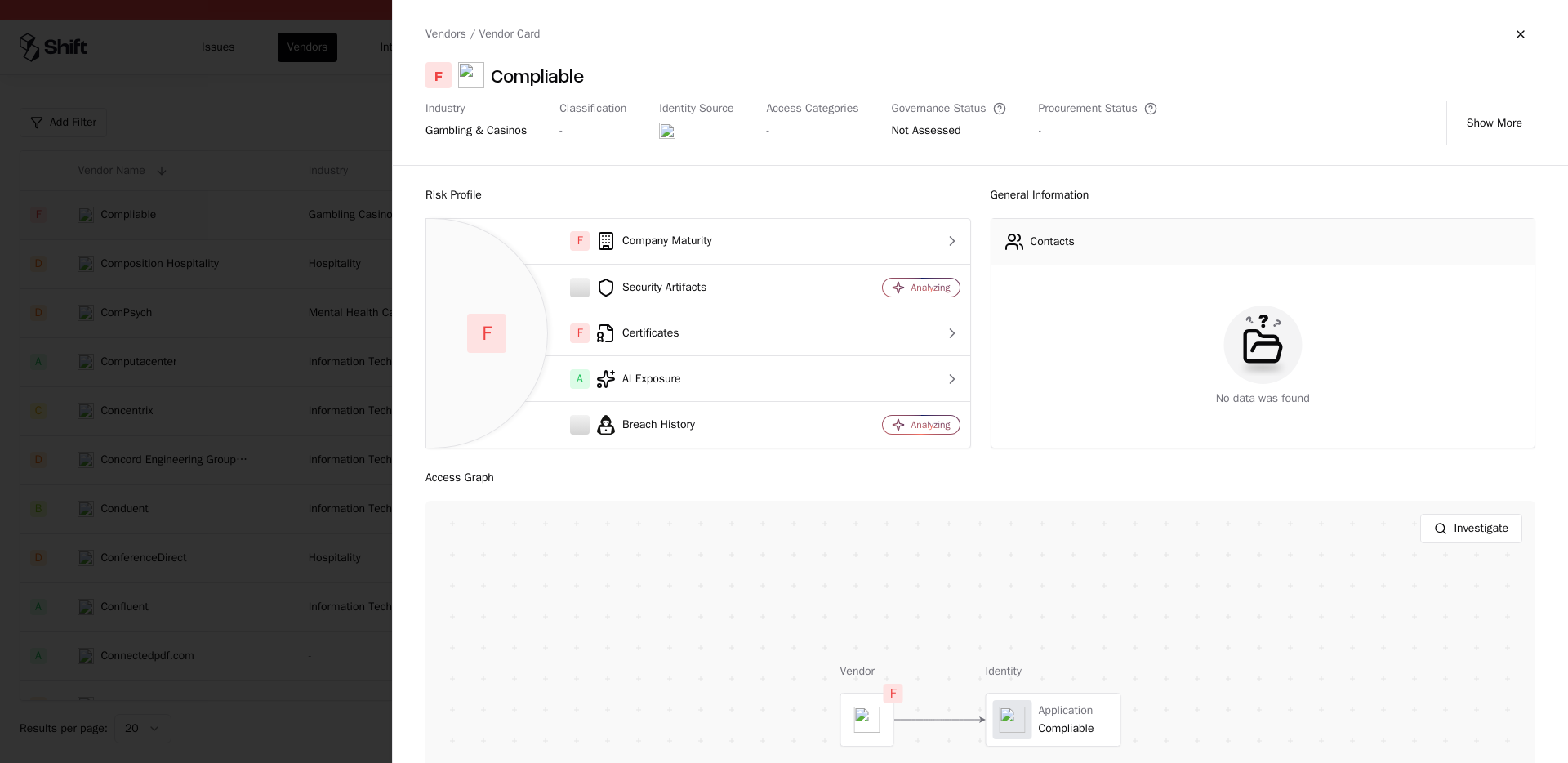 click at bounding box center (784, 382) 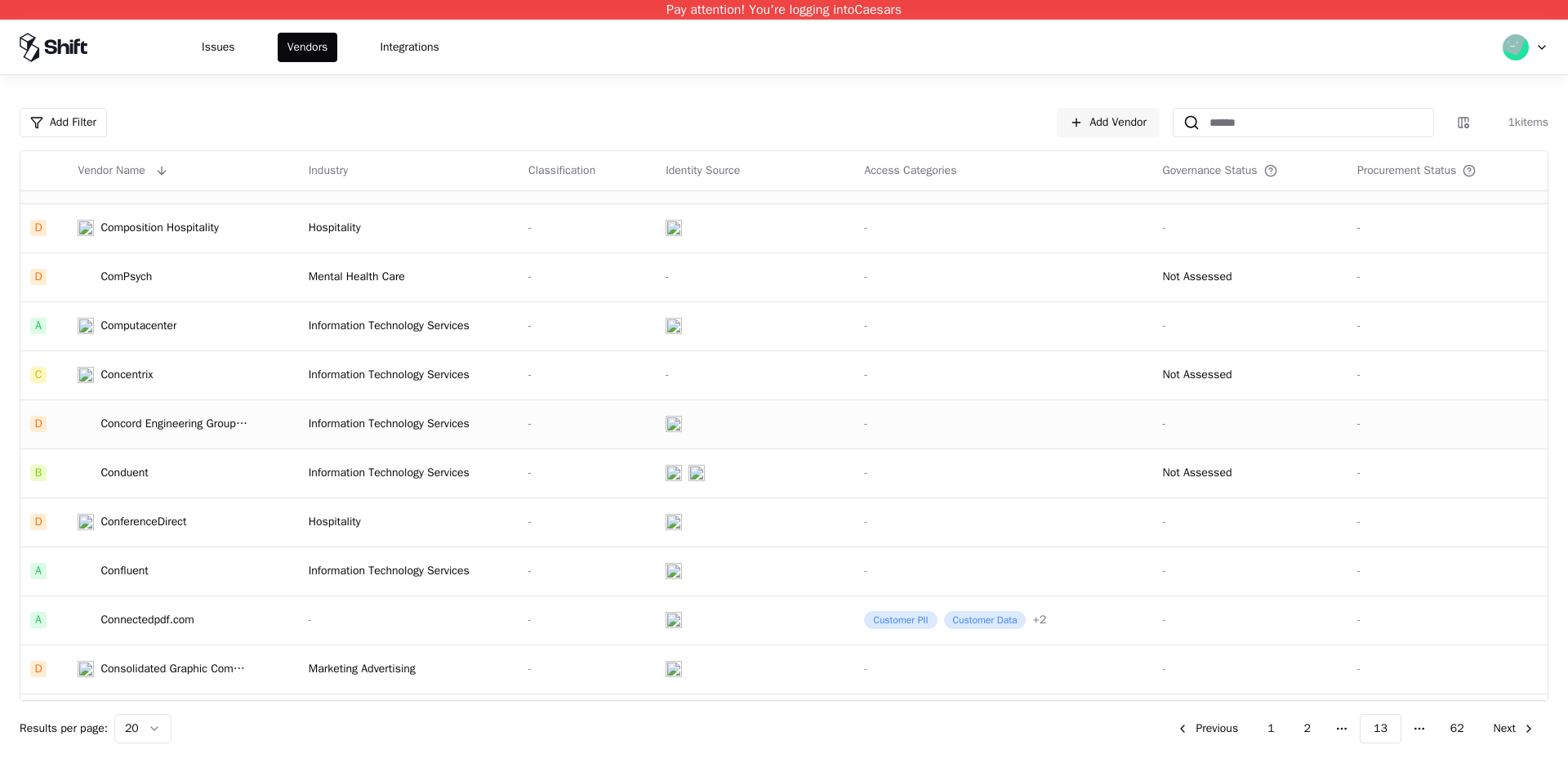 scroll, scrollTop: 43, scrollLeft: 0, axis: vertical 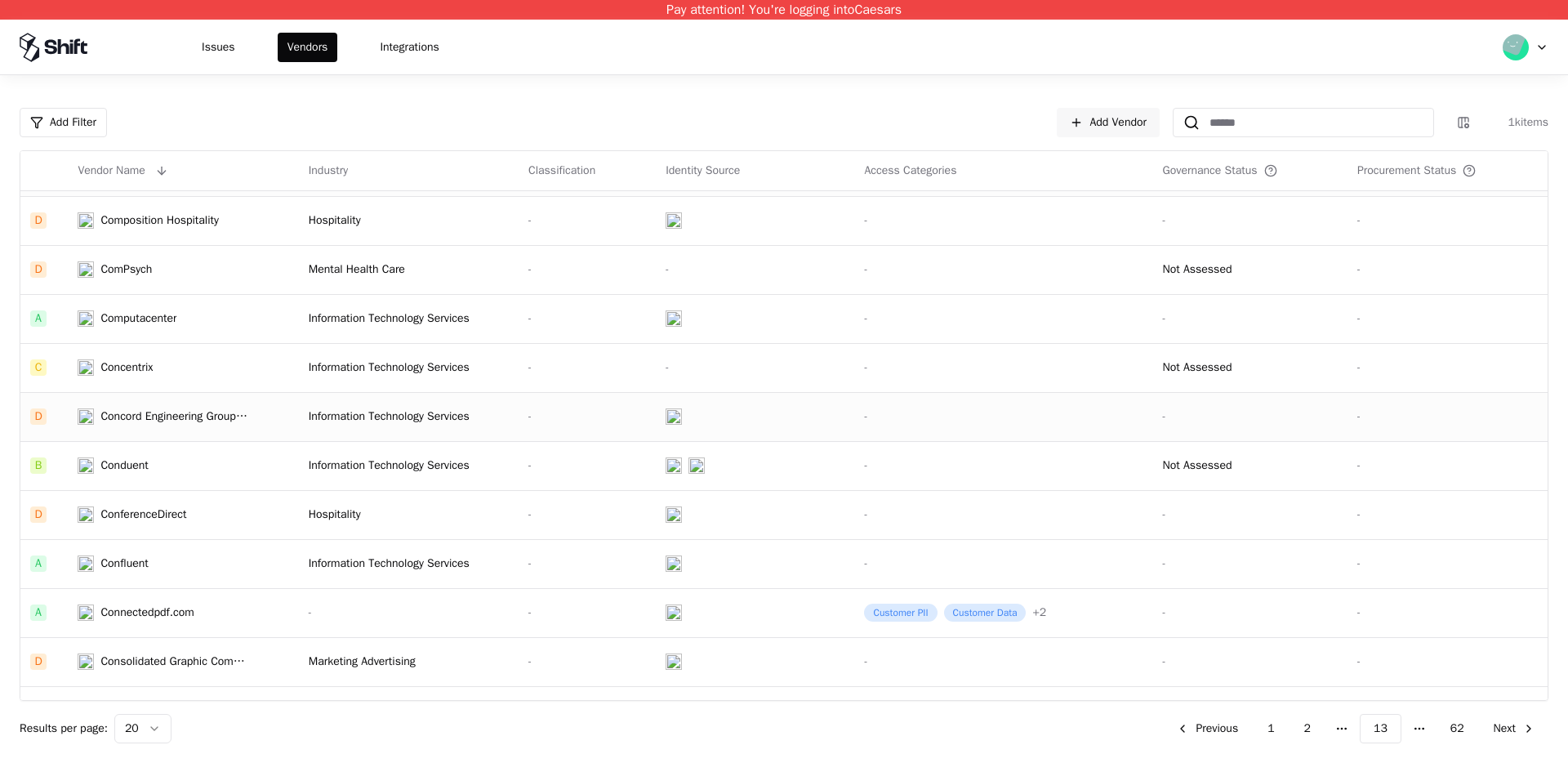 click on "Information Technology Services" 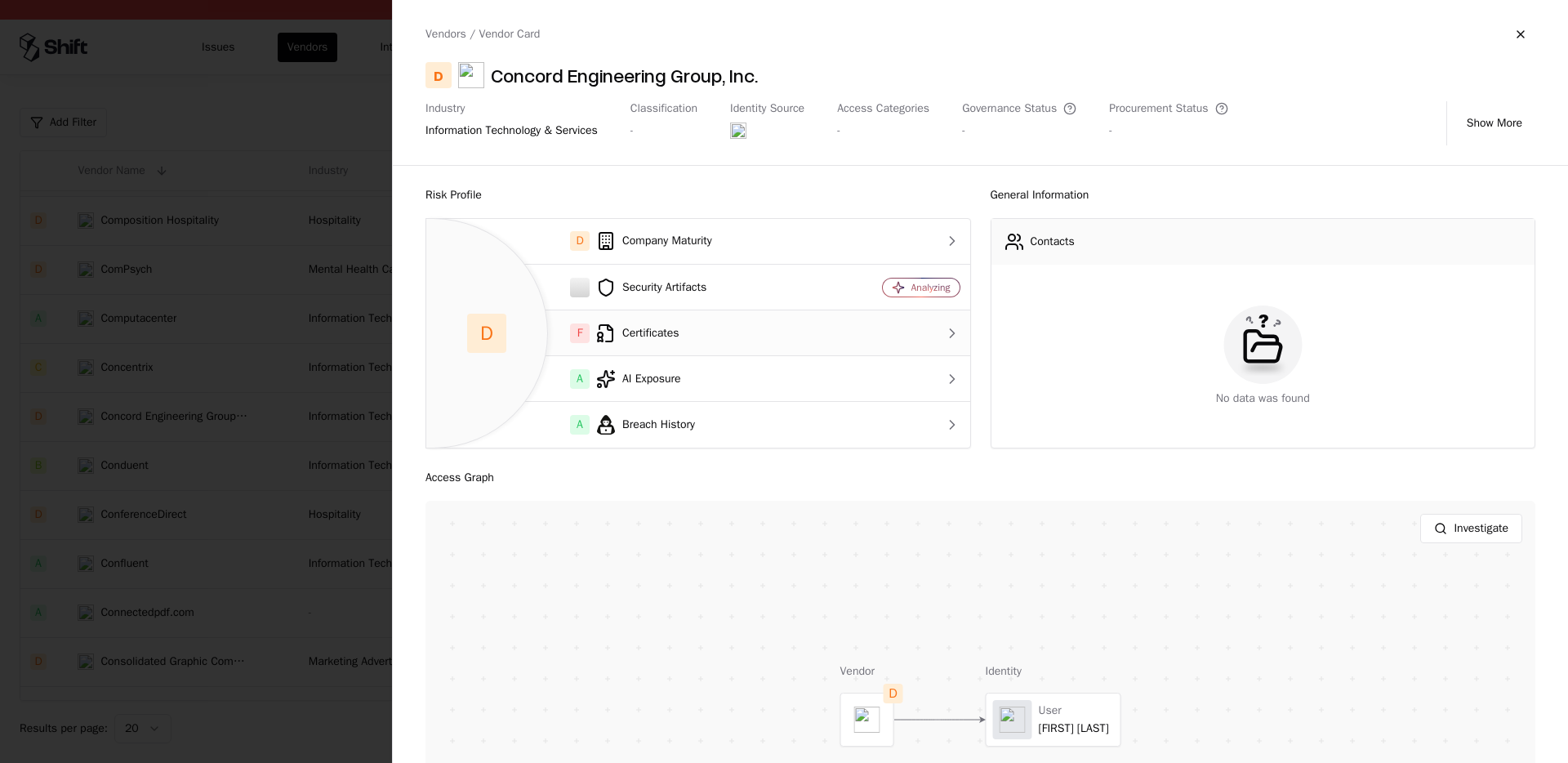 click on "F Certificates" at bounding box center [630, 333] 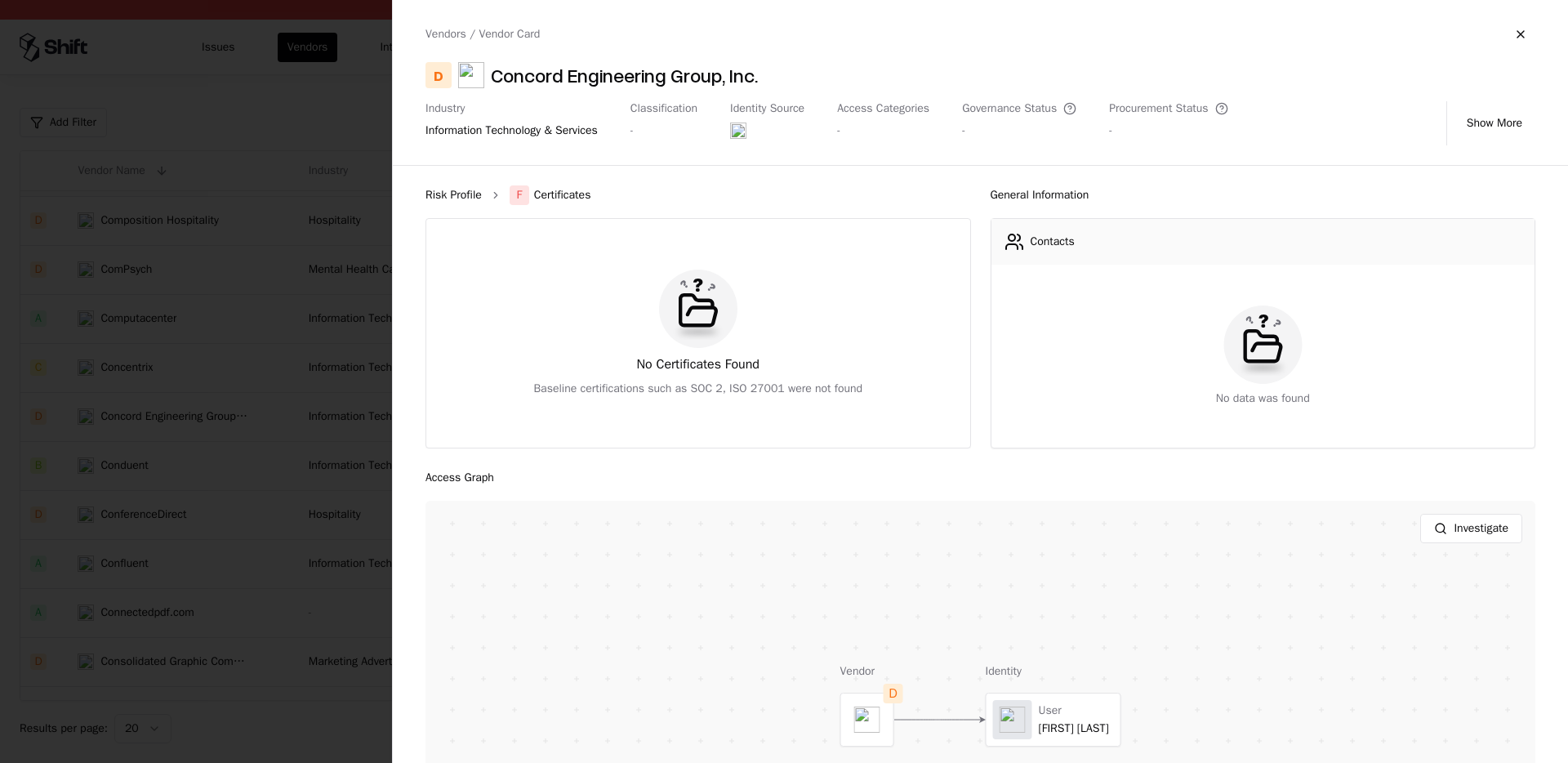 click on "Risk Profile" at bounding box center [453, 195] 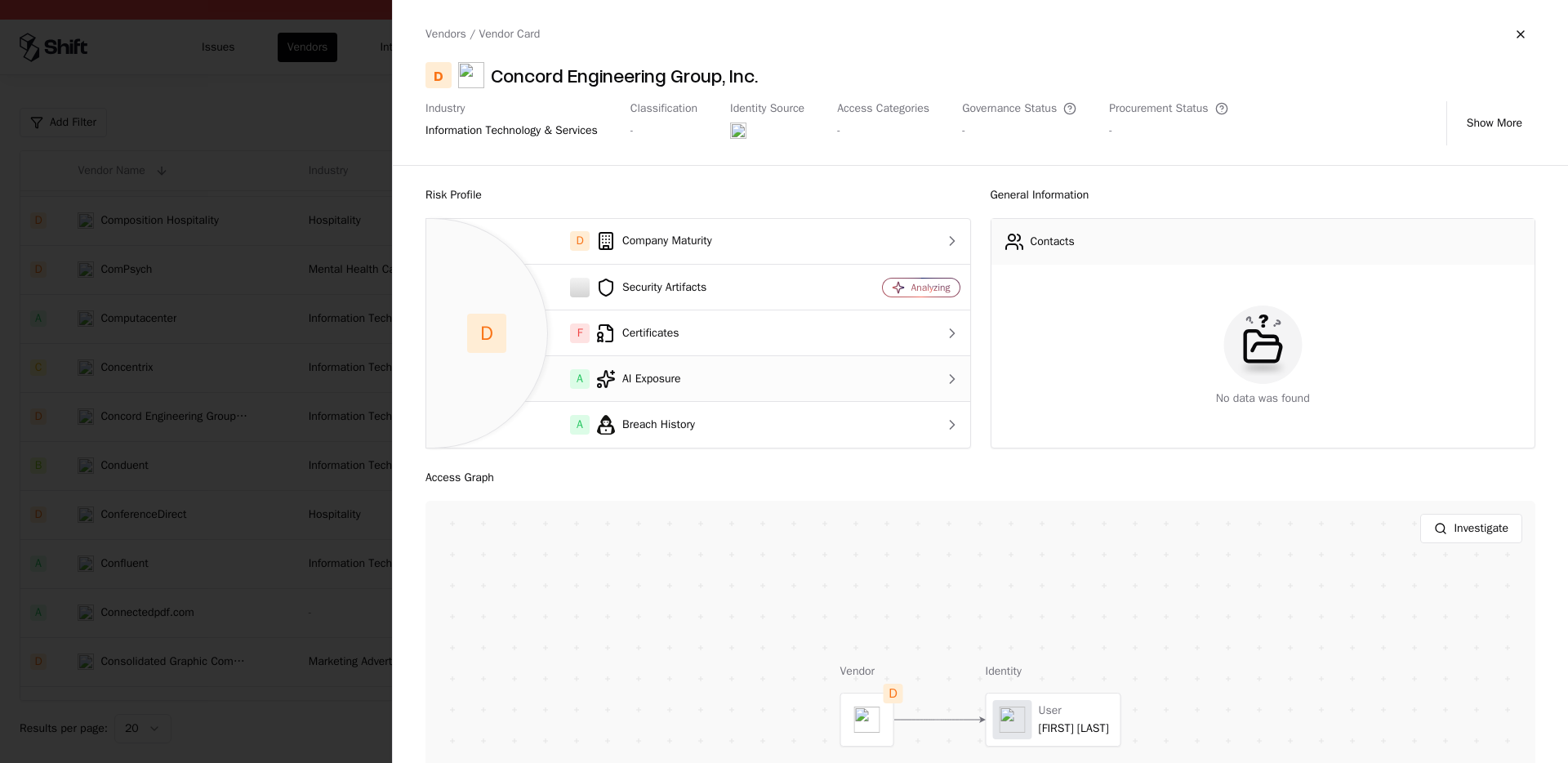 click on "A AI Exposure" at bounding box center [630, 379] 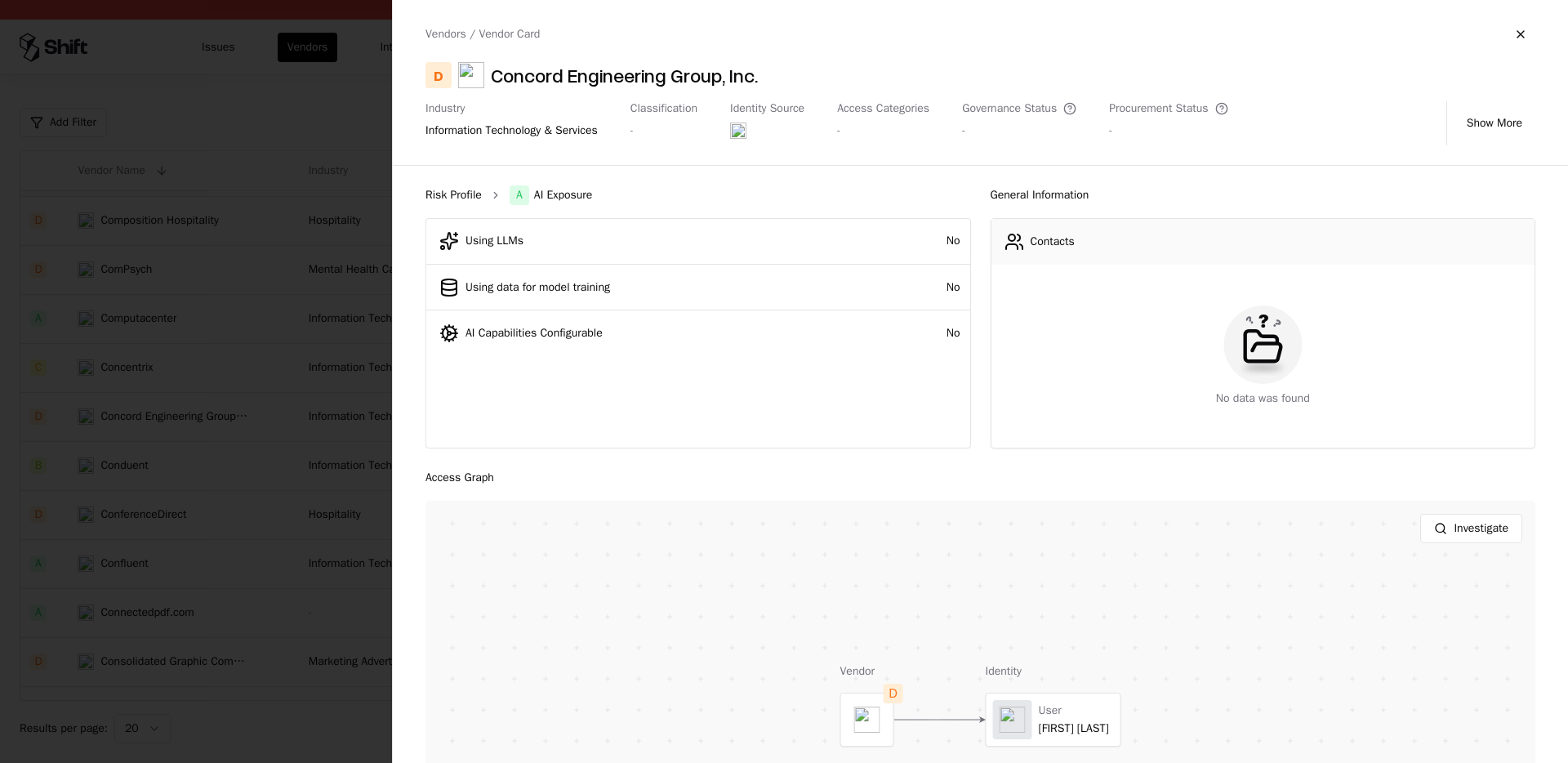 drag, startPoint x: 461, startPoint y: 199, endPoint x: 236, endPoint y: 210, distance: 225.26873 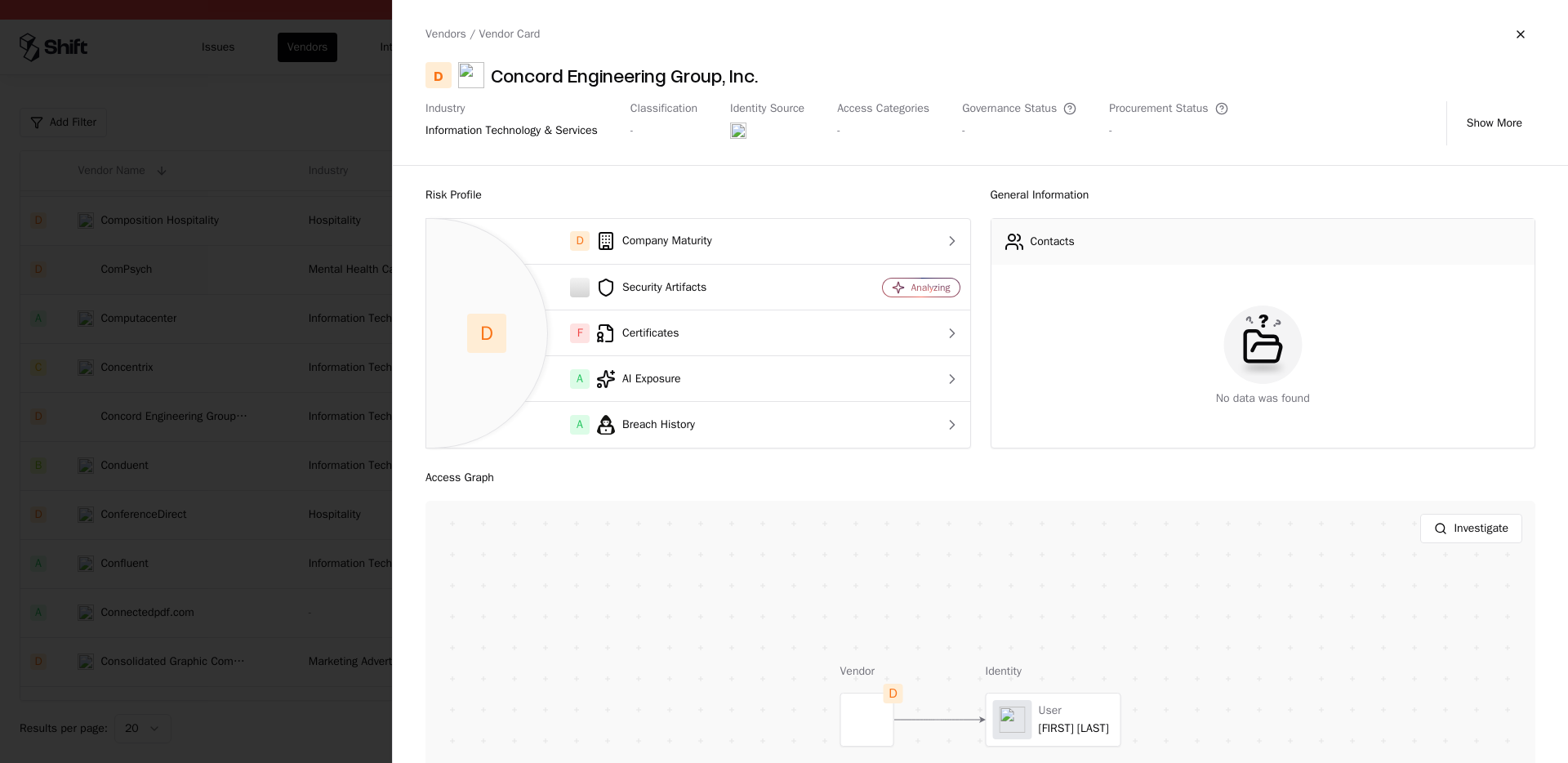 drag, startPoint x: 236, startPoint y: 210, endPoint x: 271, endPoint y: 280, distance: 78.262379 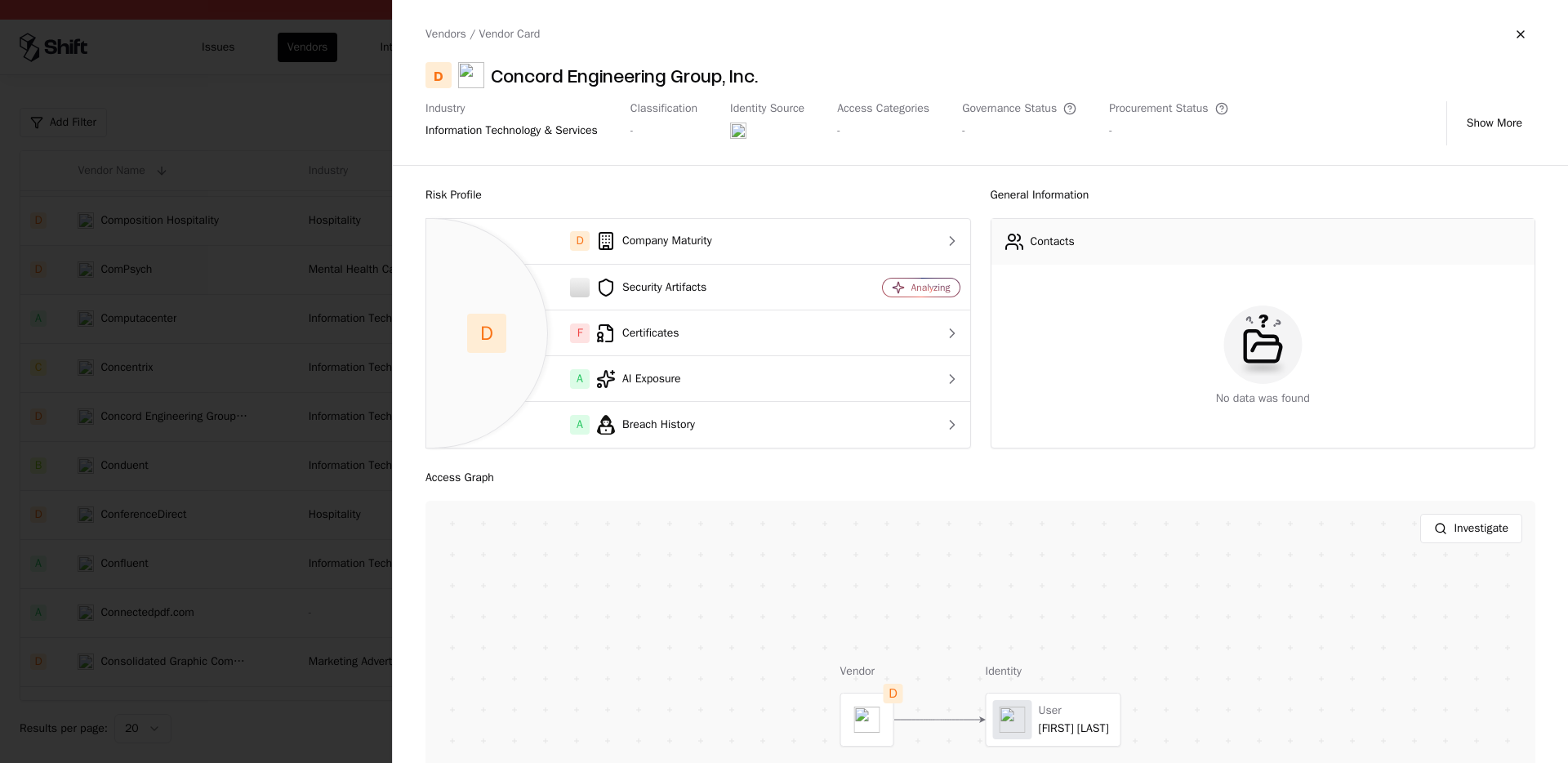 click at bounding box center [784, 382] 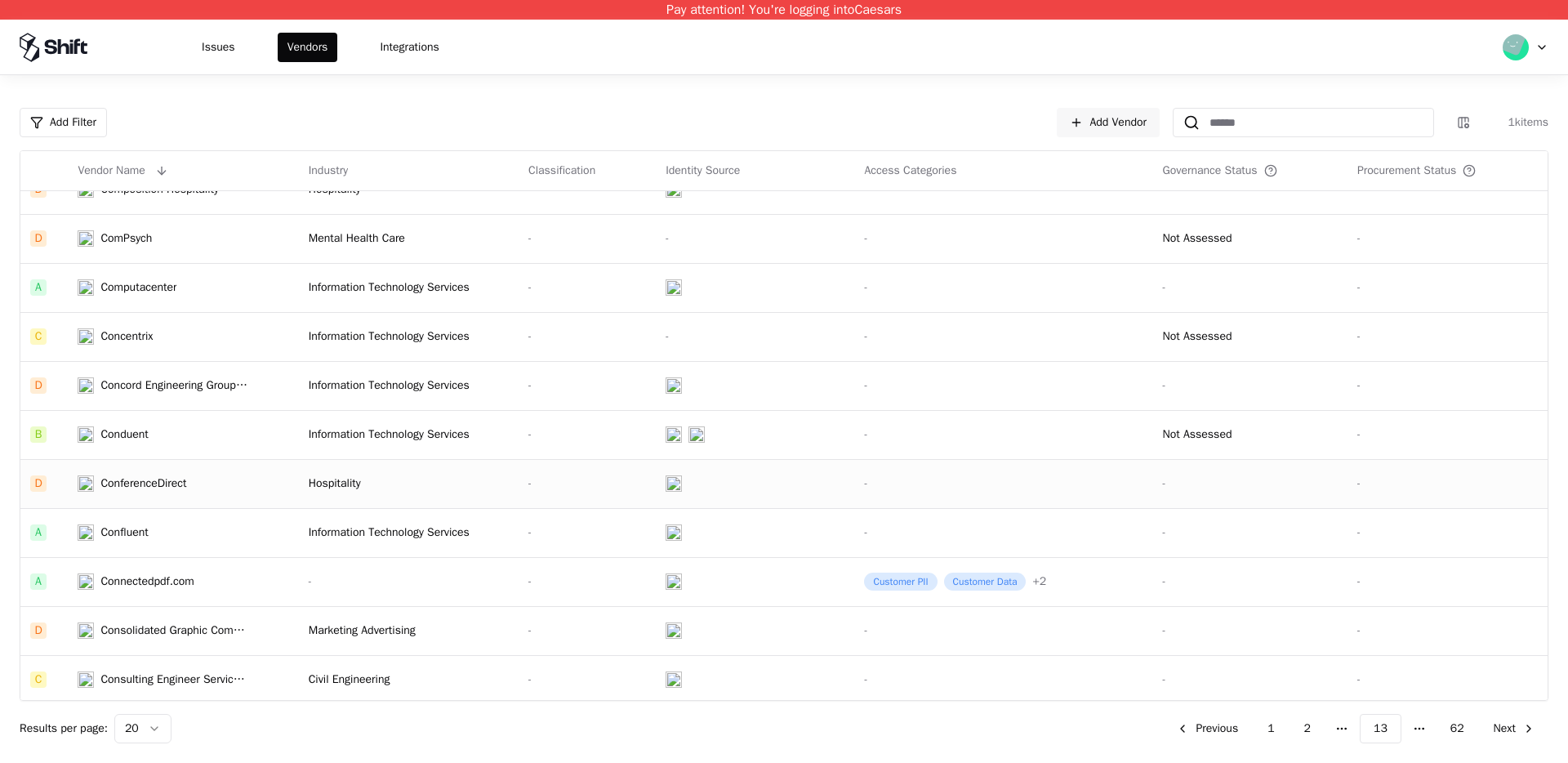 scroll, scrollTop: 76, scrollLeft: 0, axis: vertical 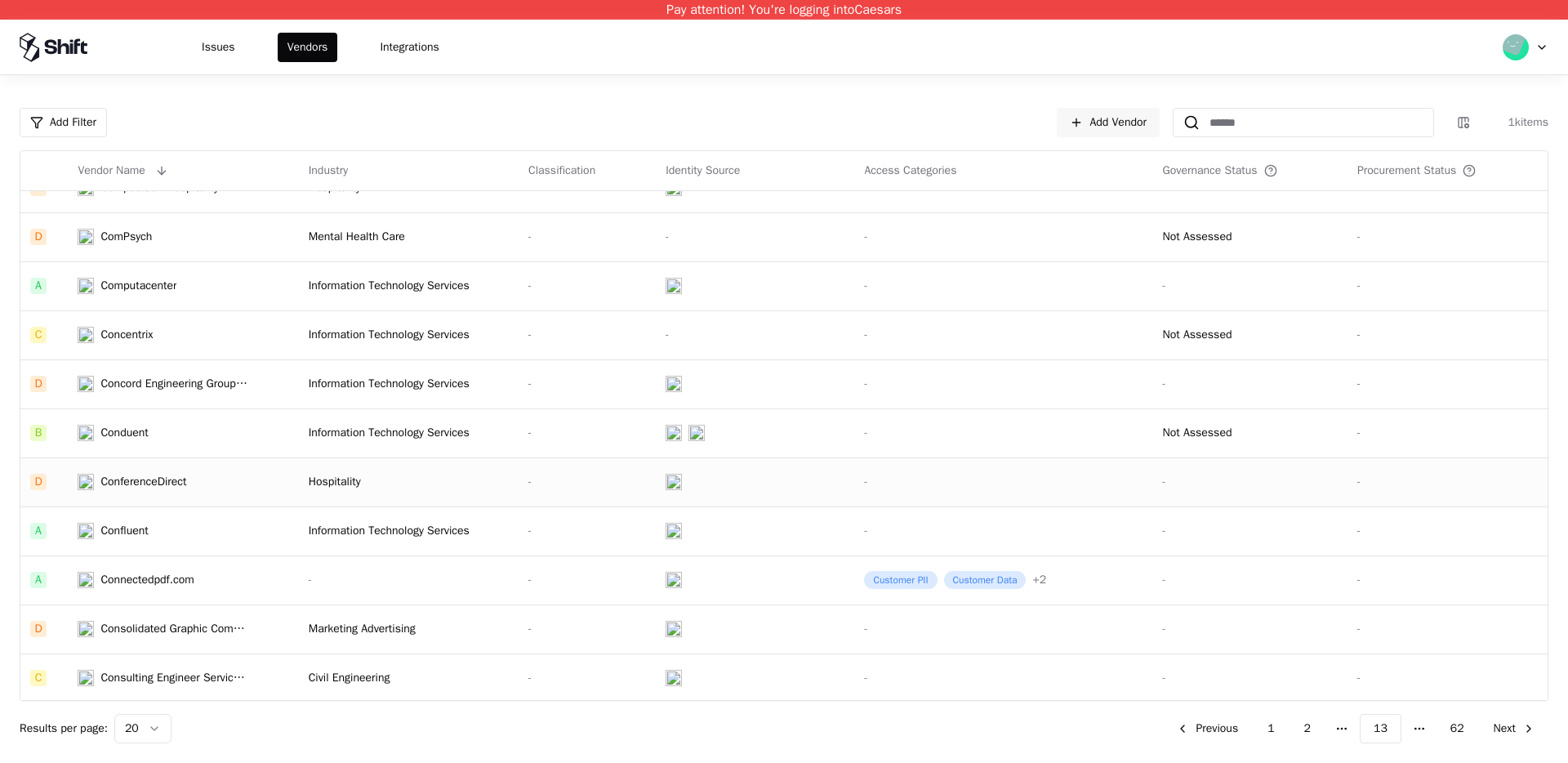 click on "ConferenceDirect" 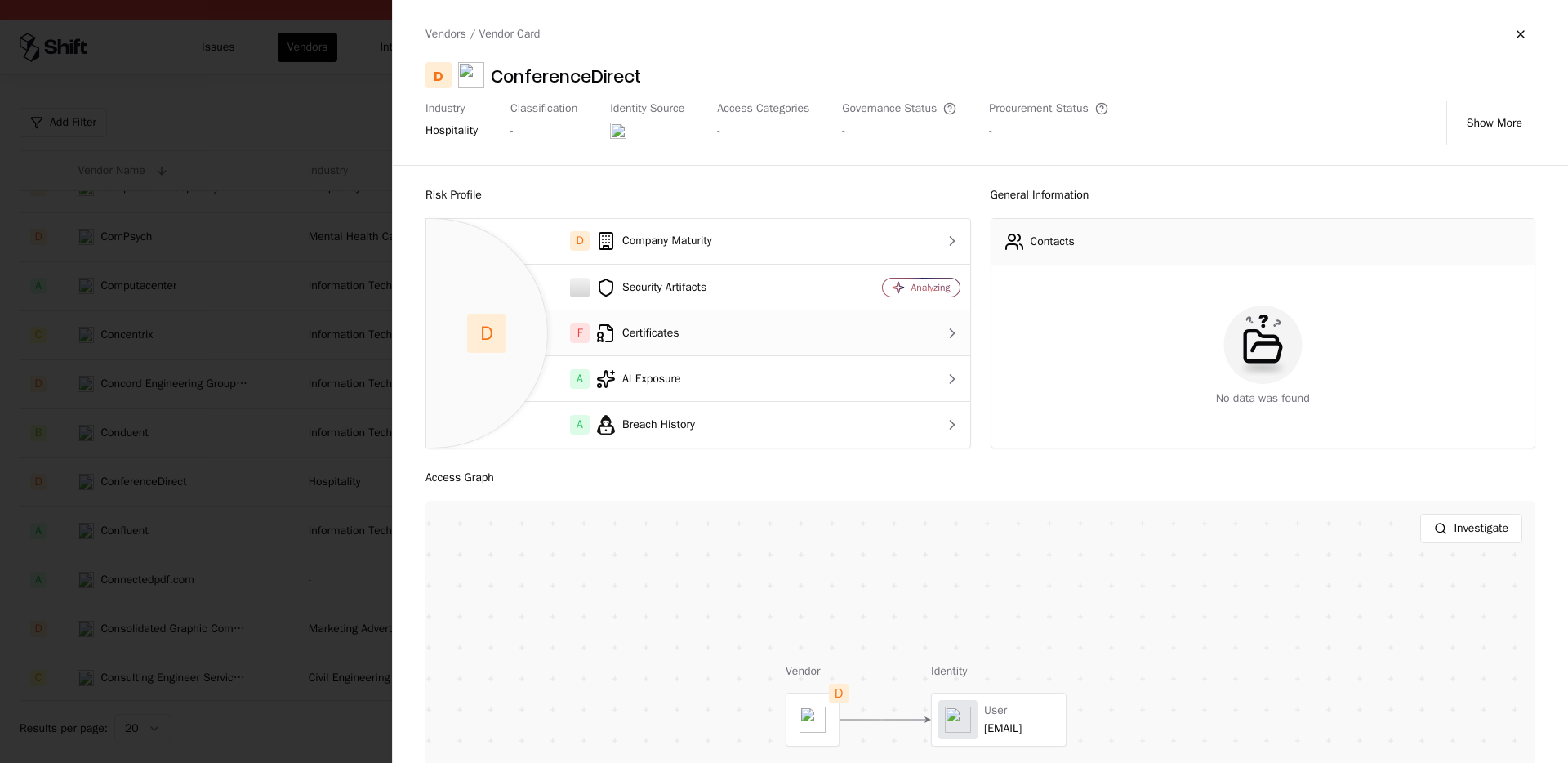 click on "F Certificates" at bounding box center (630, 333) 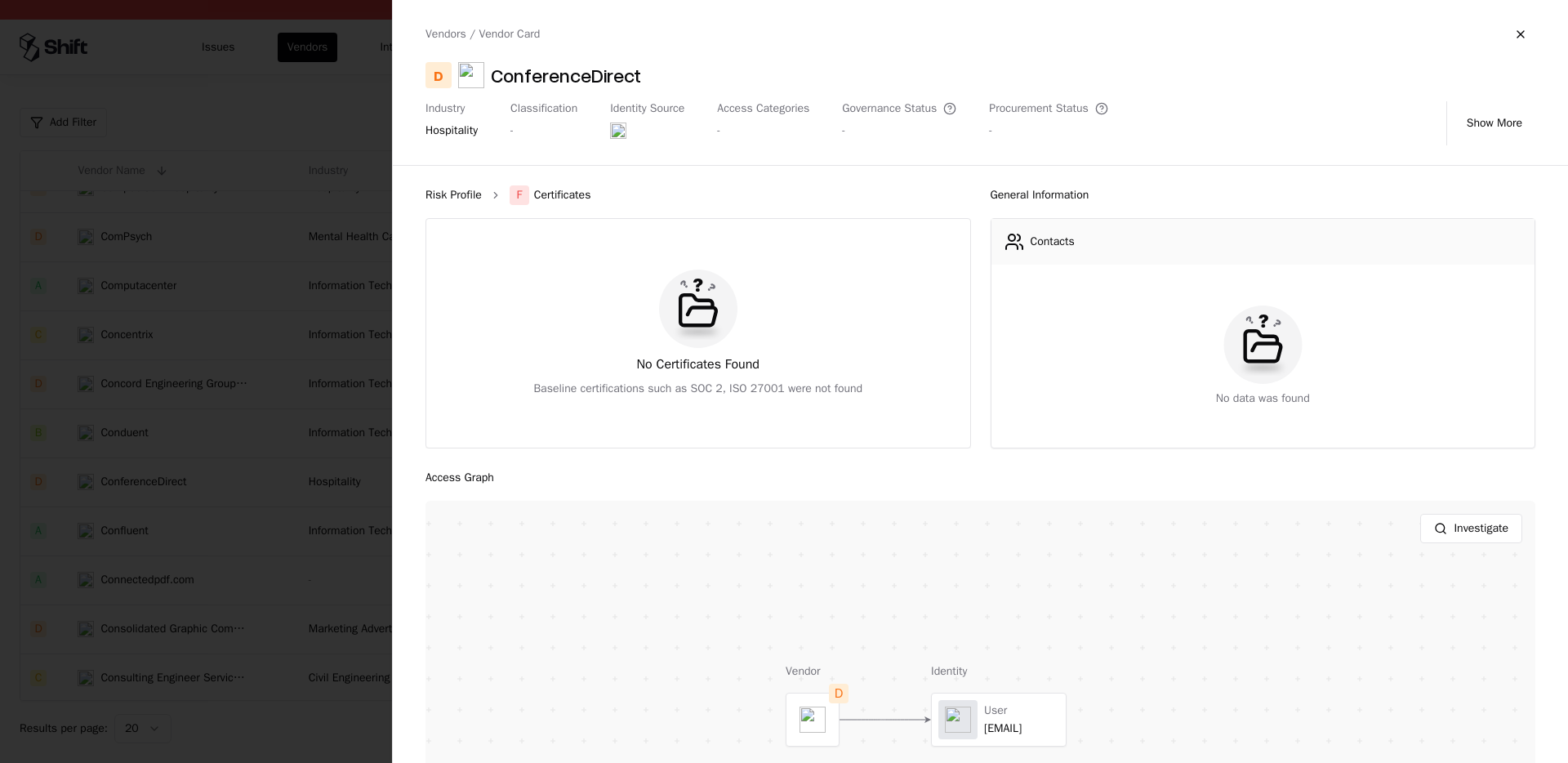 click on "Risk Profile" at bounding box center (453, 195) 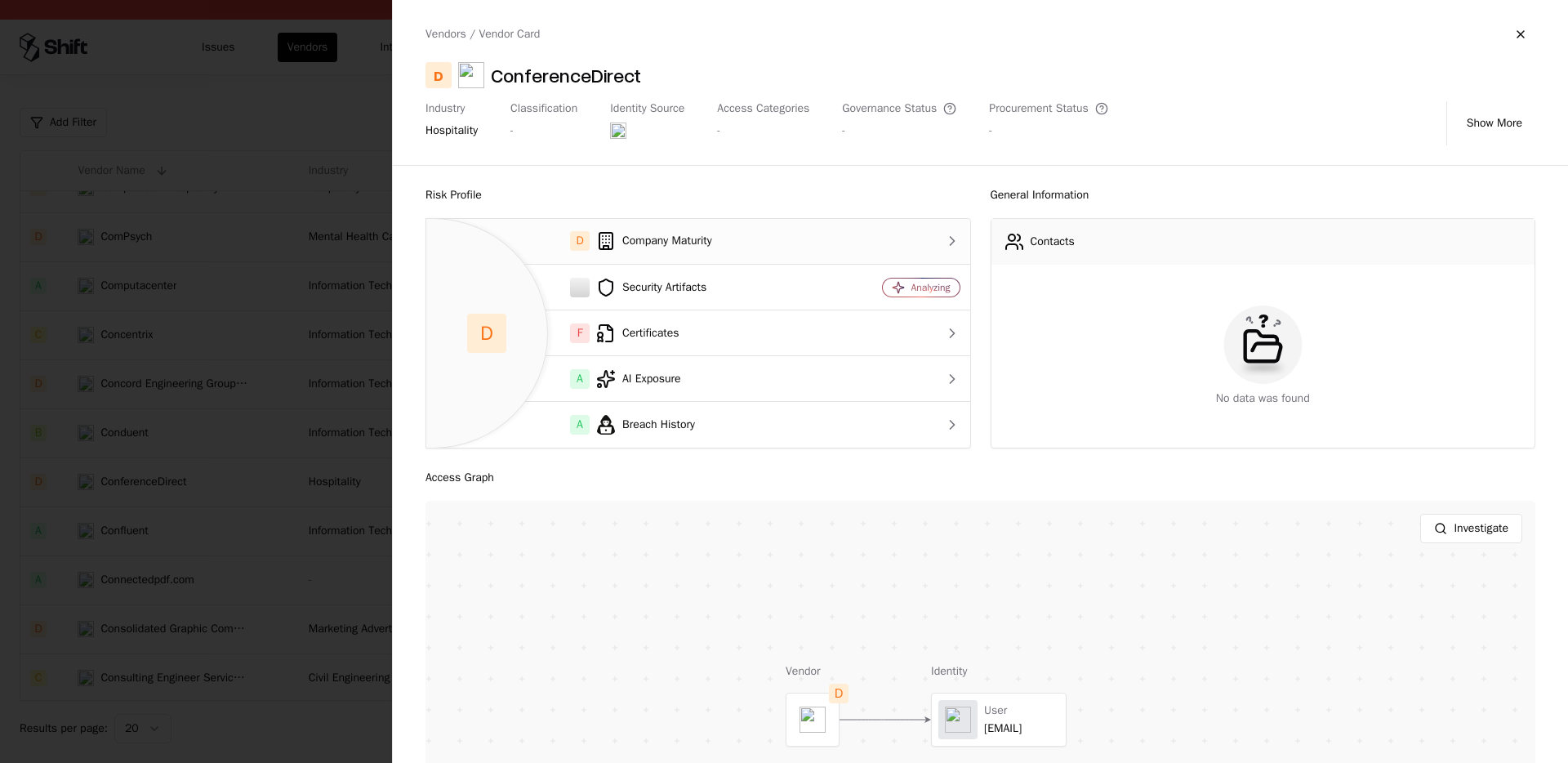 click on "D Company Maturity" at bounding box center [630, 242] 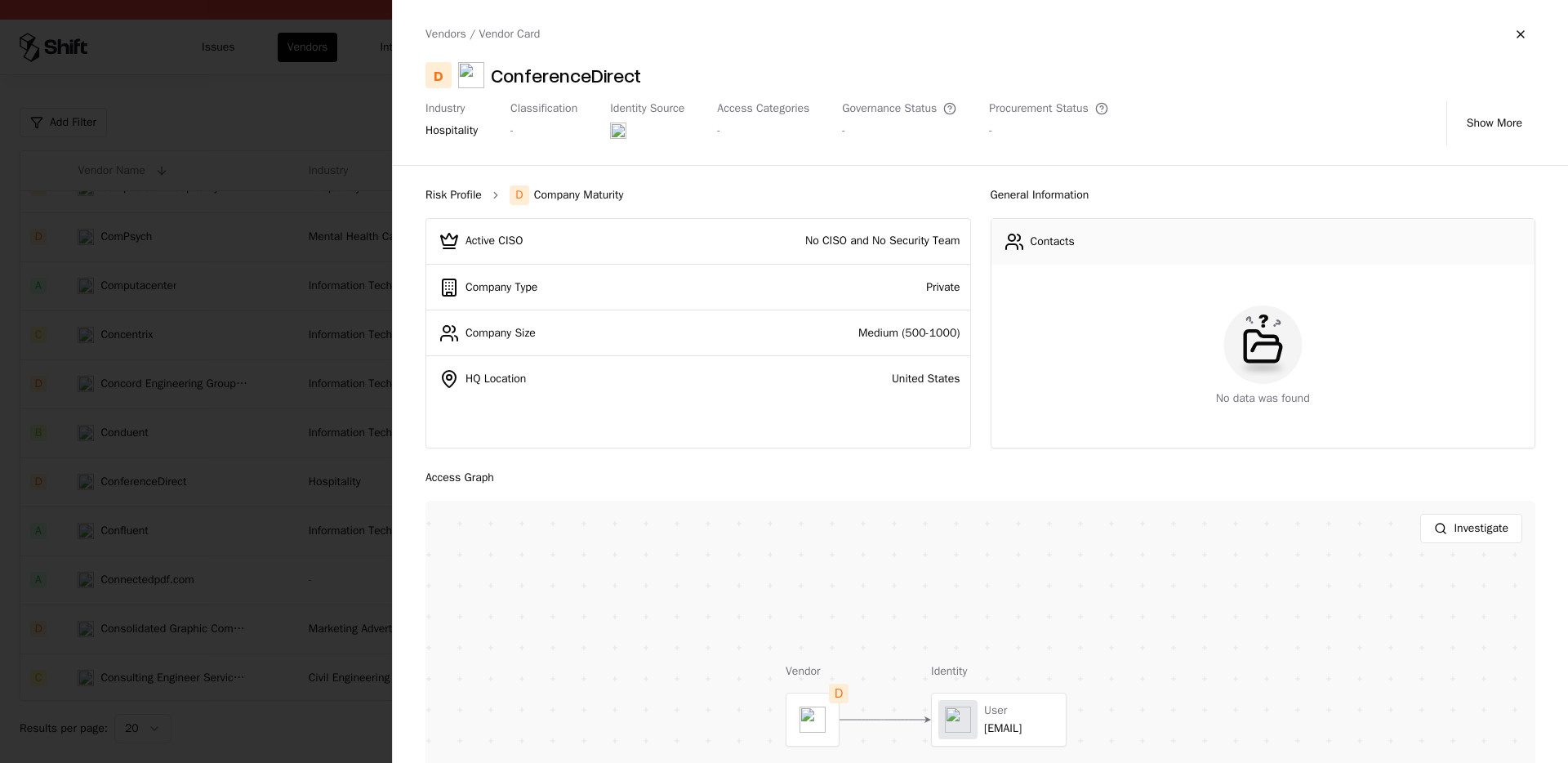 click on "Risk Profile" at bounding box center (453, 195) 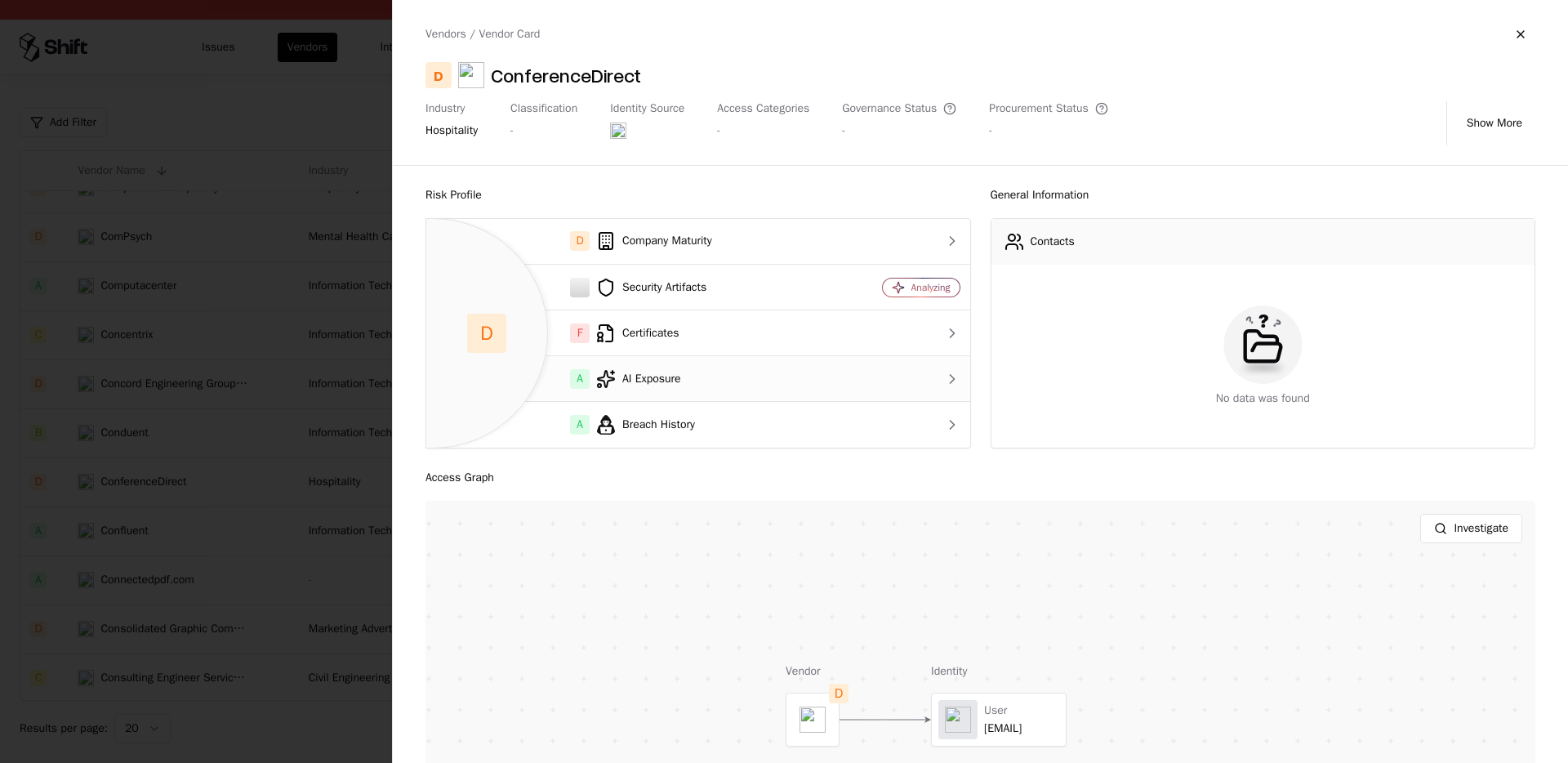 click on "A AI Exposure" at bounding box center (630, 379) 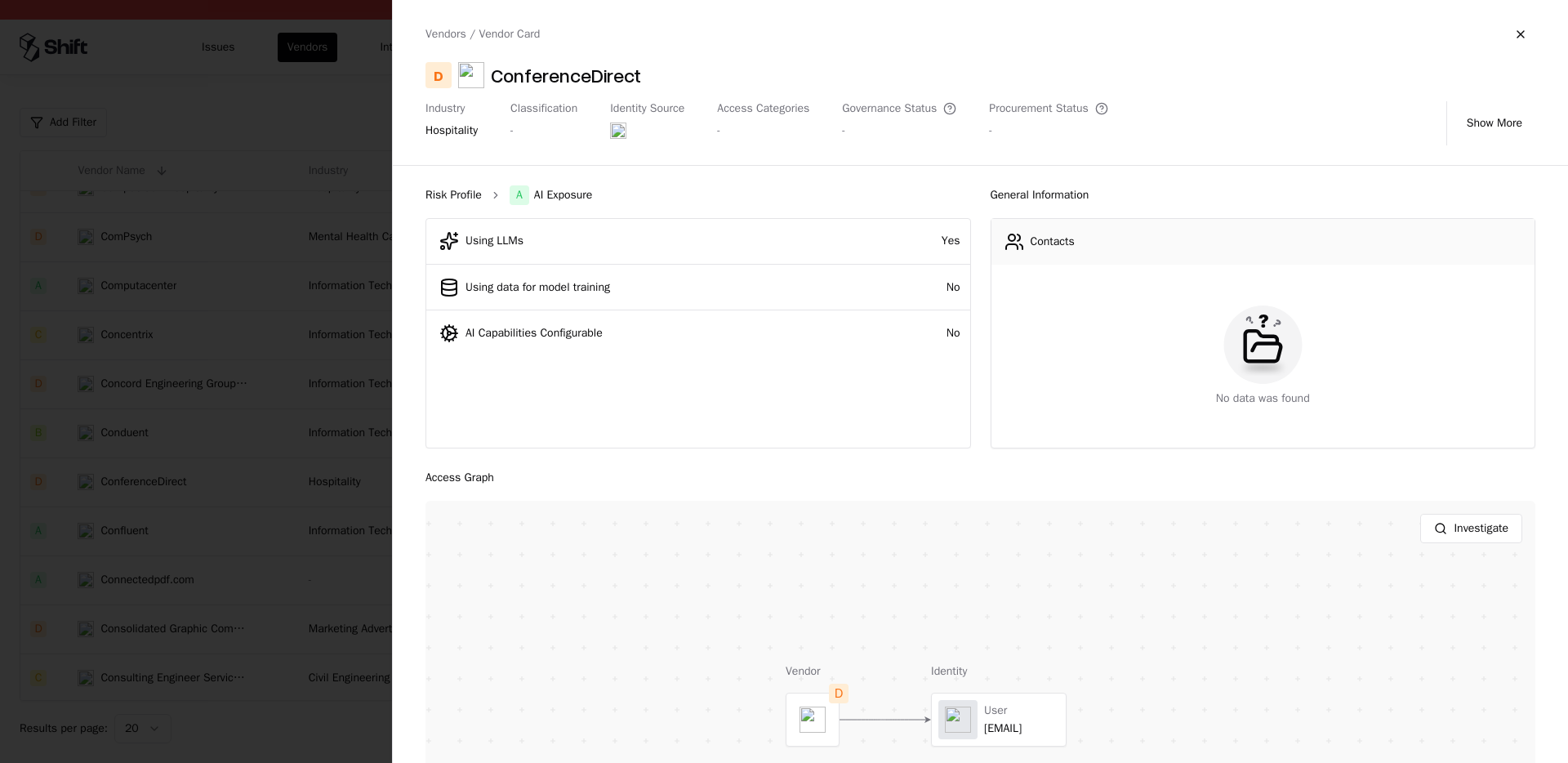 click on "Risk Profile" at bounding box center (453, 195) 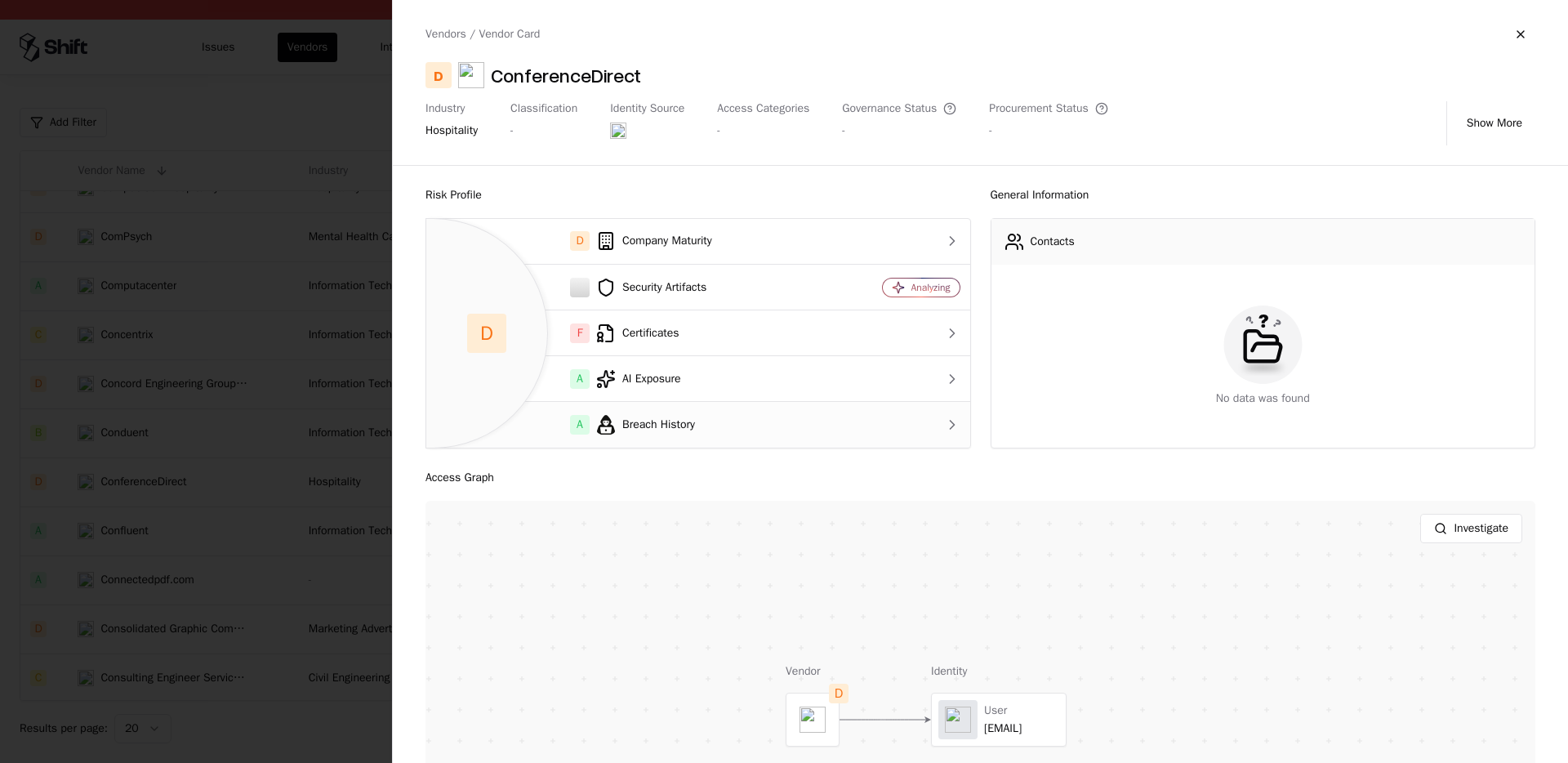 click on "A Breach History" at bounding box center [630, 425] 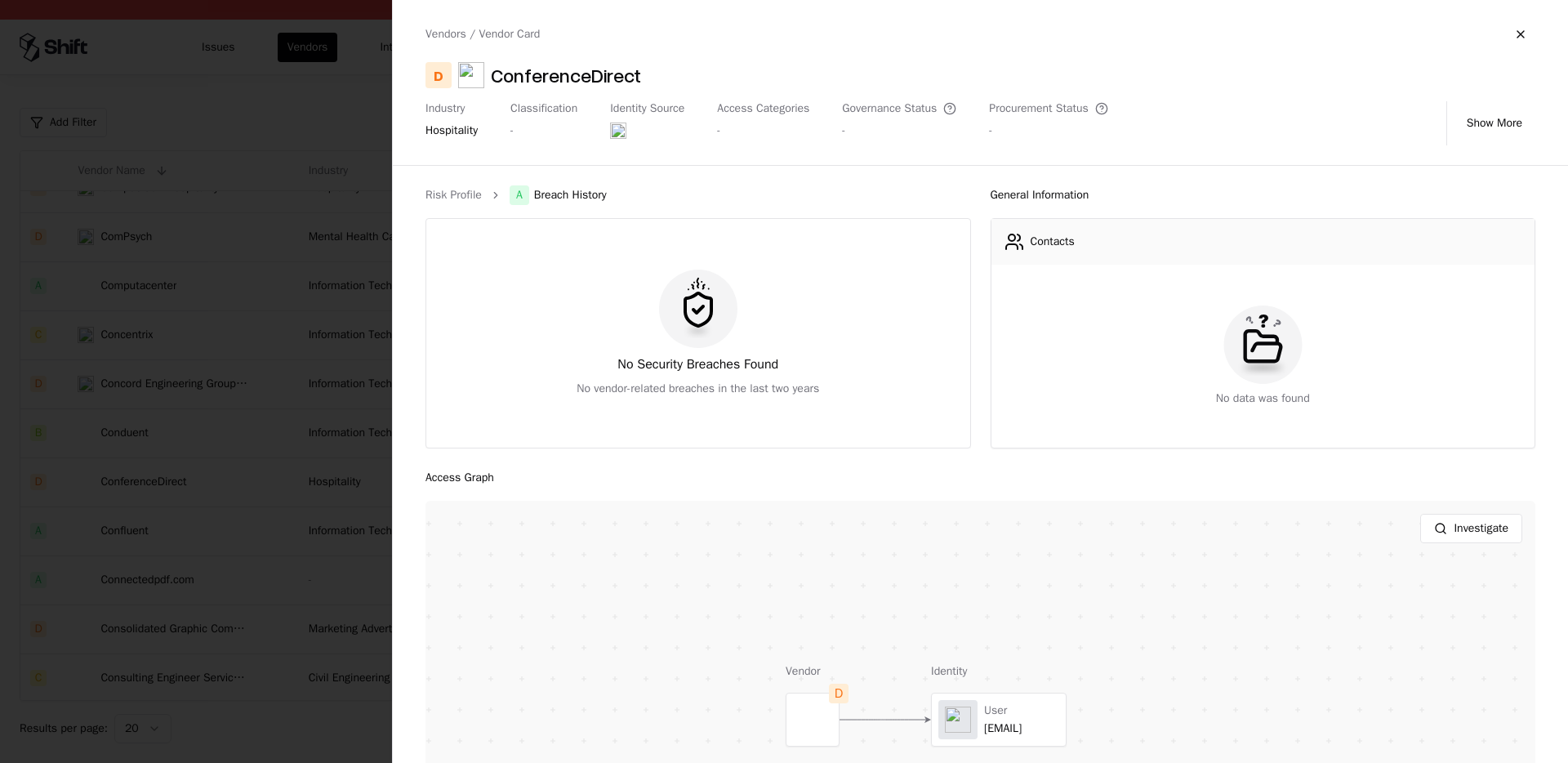 click at bounding box center [784, 382] 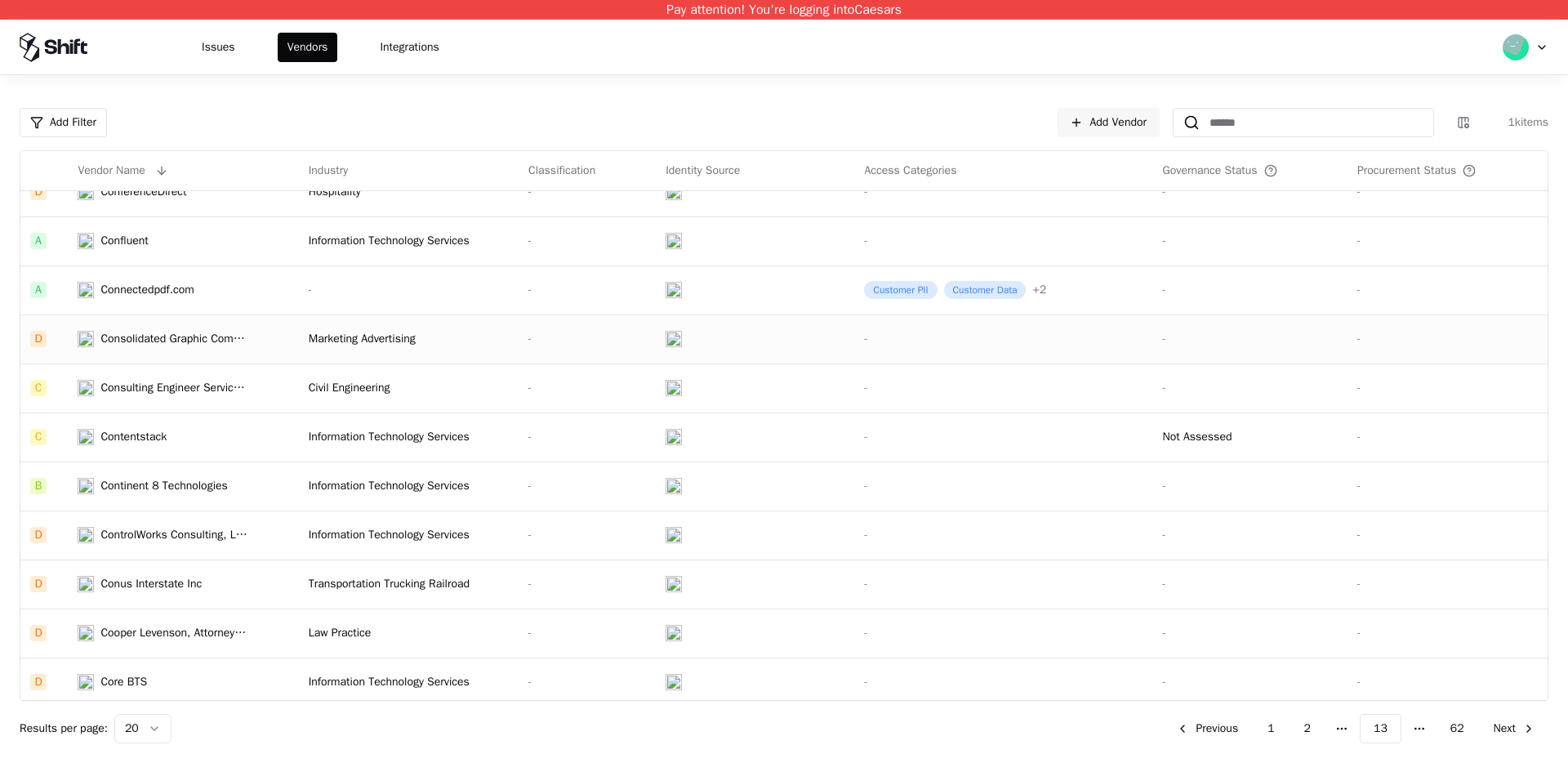 scroll, scrollTop: 393, scrollLeft: 0, axis: vertical 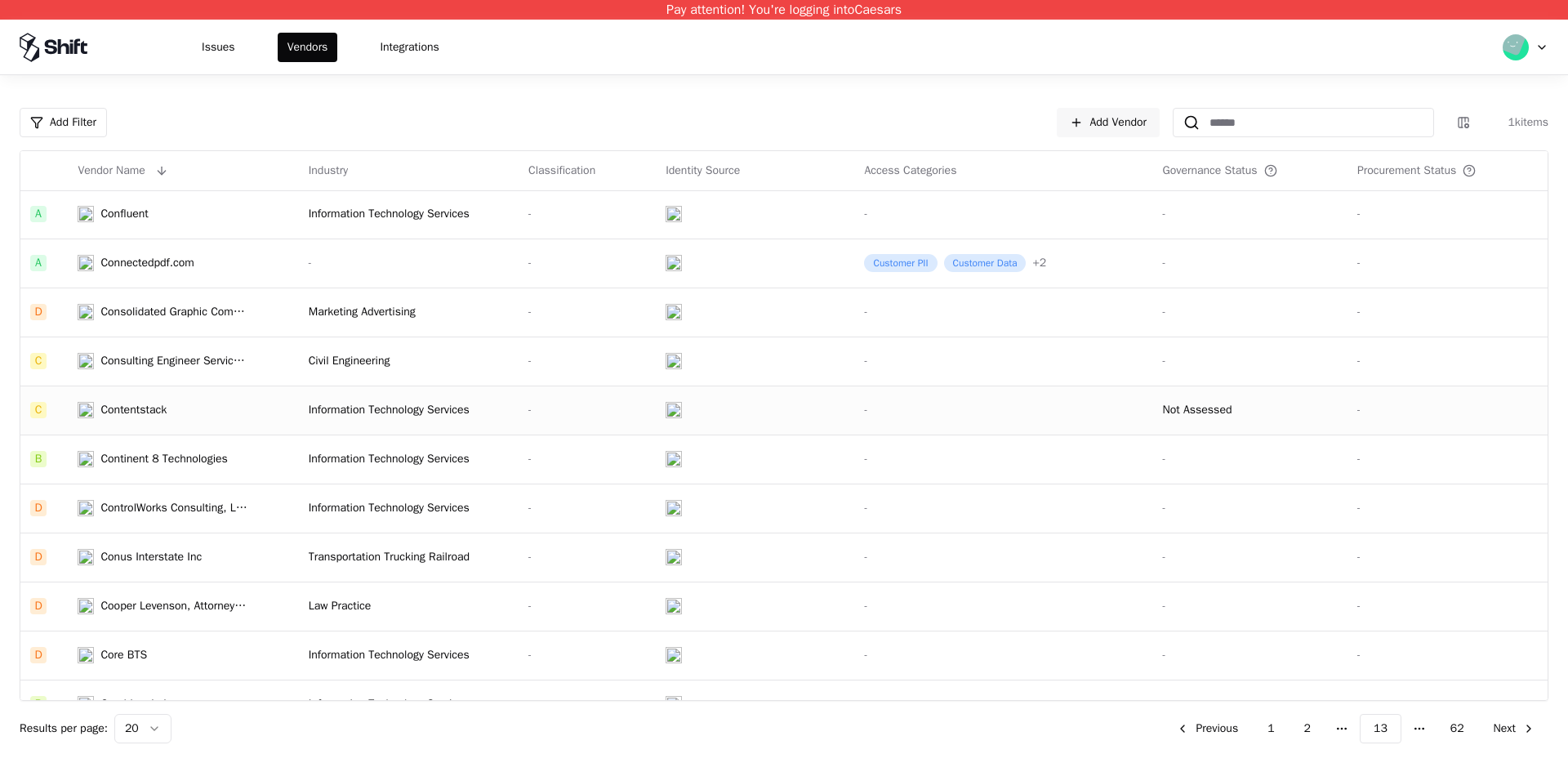 click on "Information Technology Services" 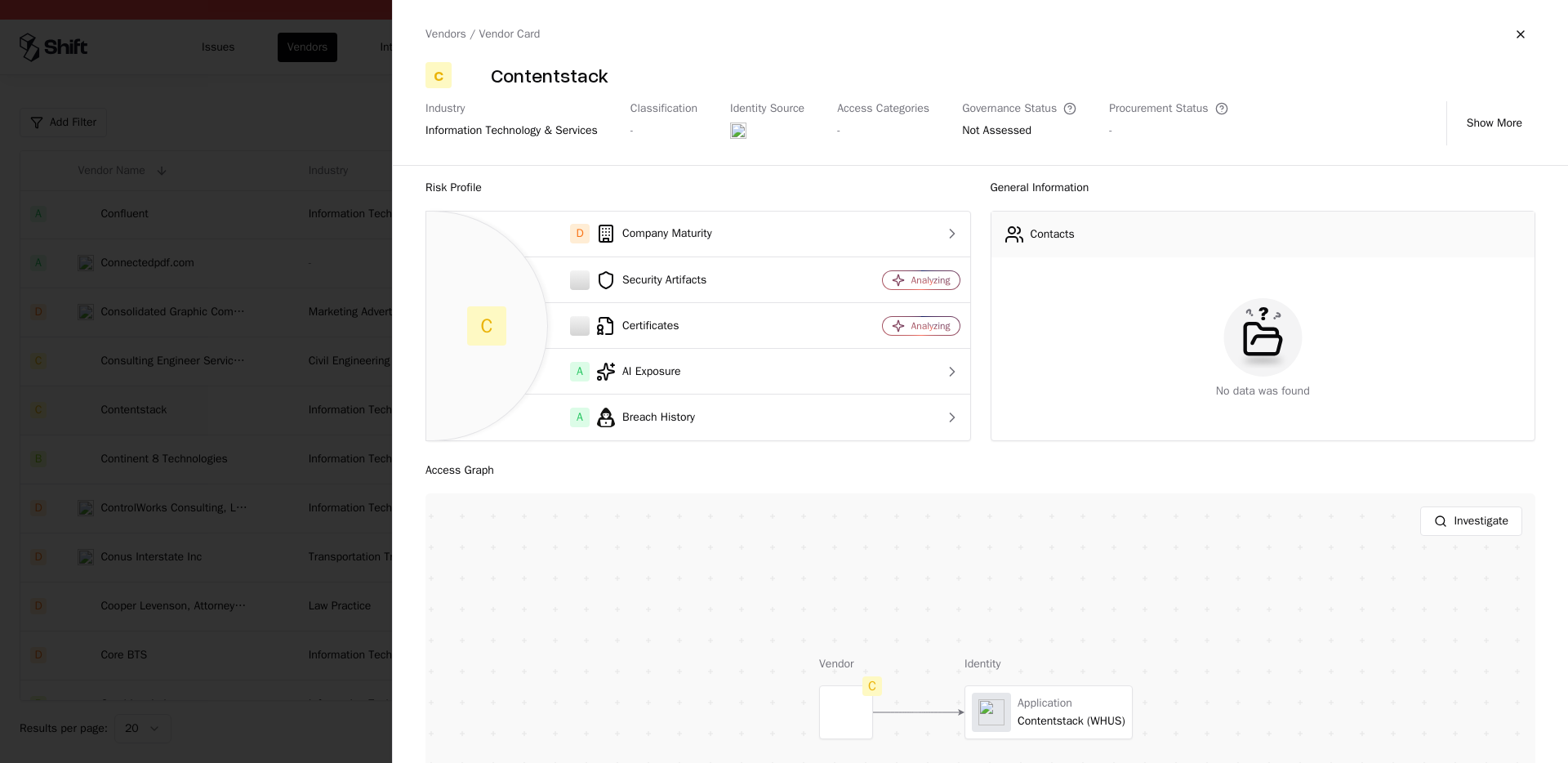 scroll, scrollTop: 6, scrollLeft: 0, axis: vertical 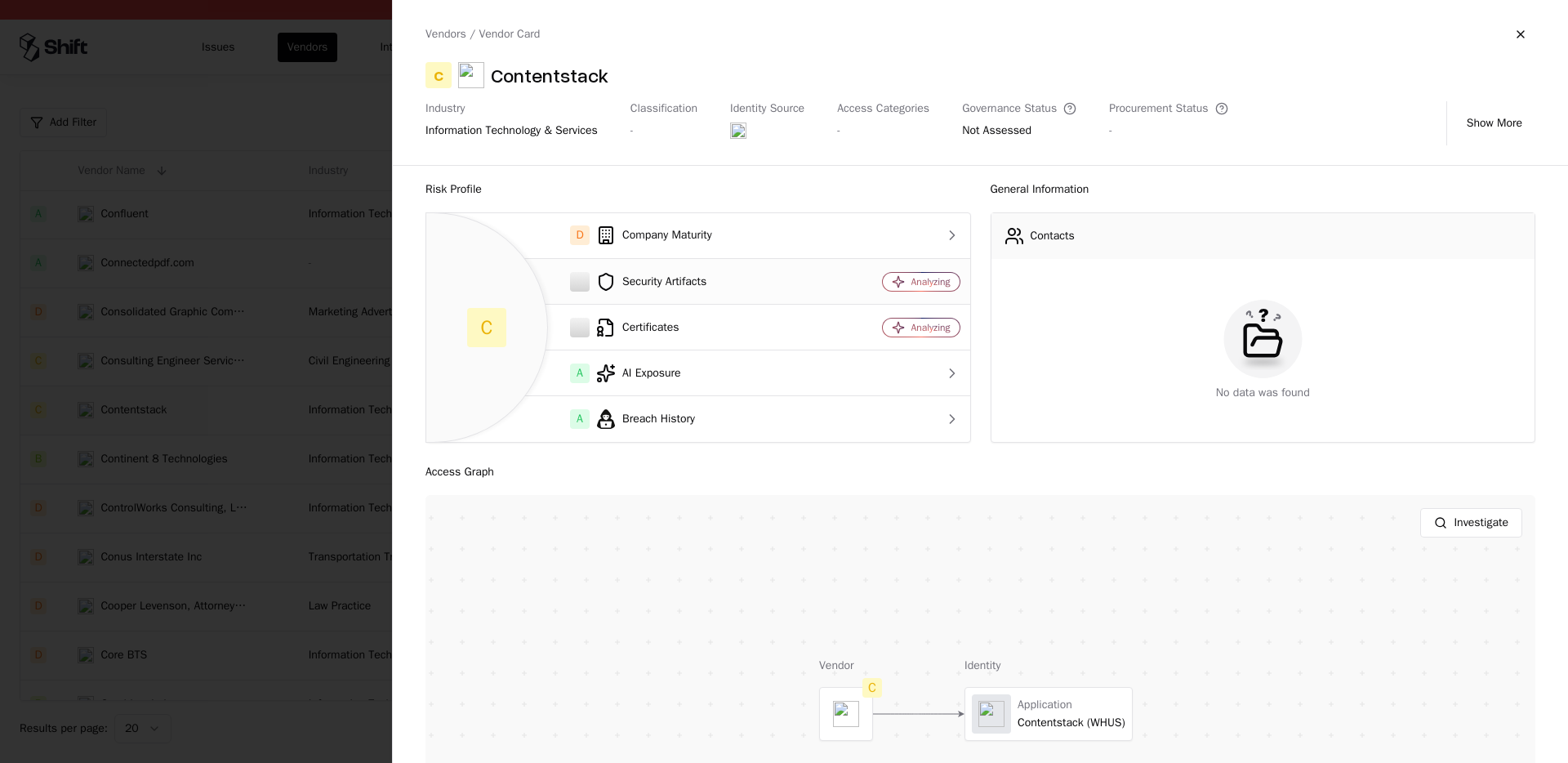 click on "Analyzing" at bounding box center (902, 282) 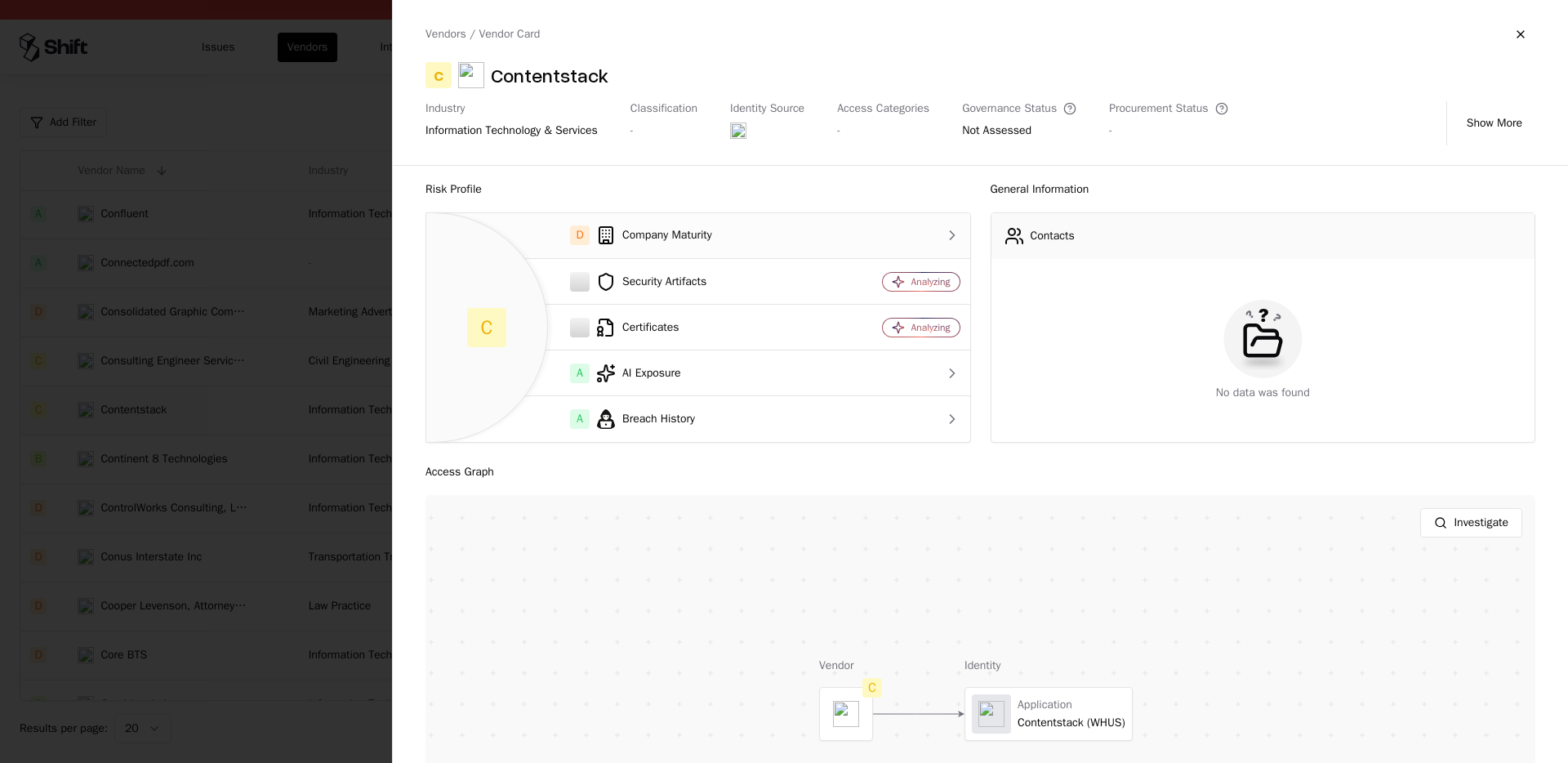 drag, startPoint x: 857, startPoint y: 275, endPoint x: 731, endPoint y: 250, distance: 128.45622 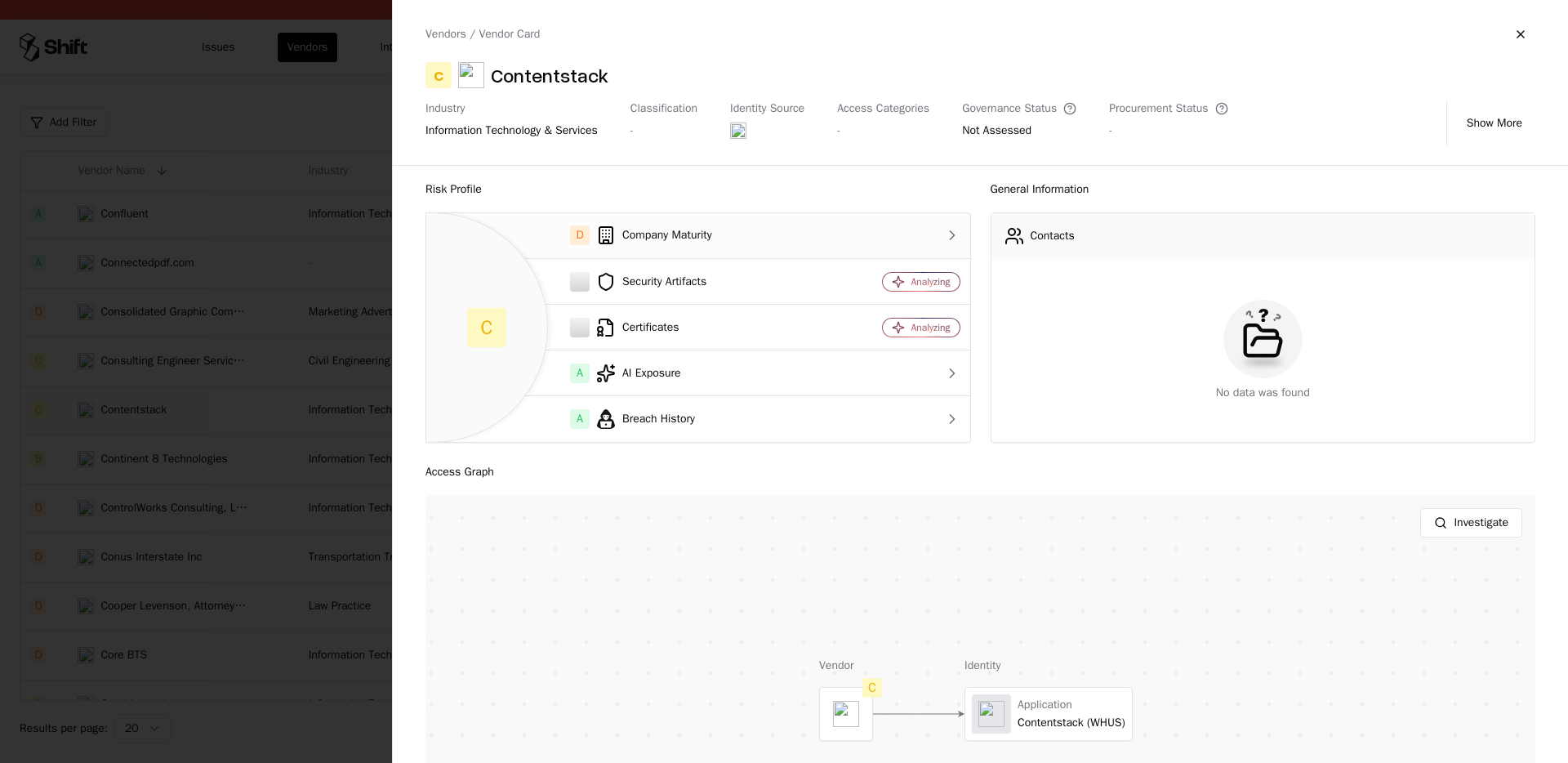 click on "Analyzing" at bounding box center (902, 282) 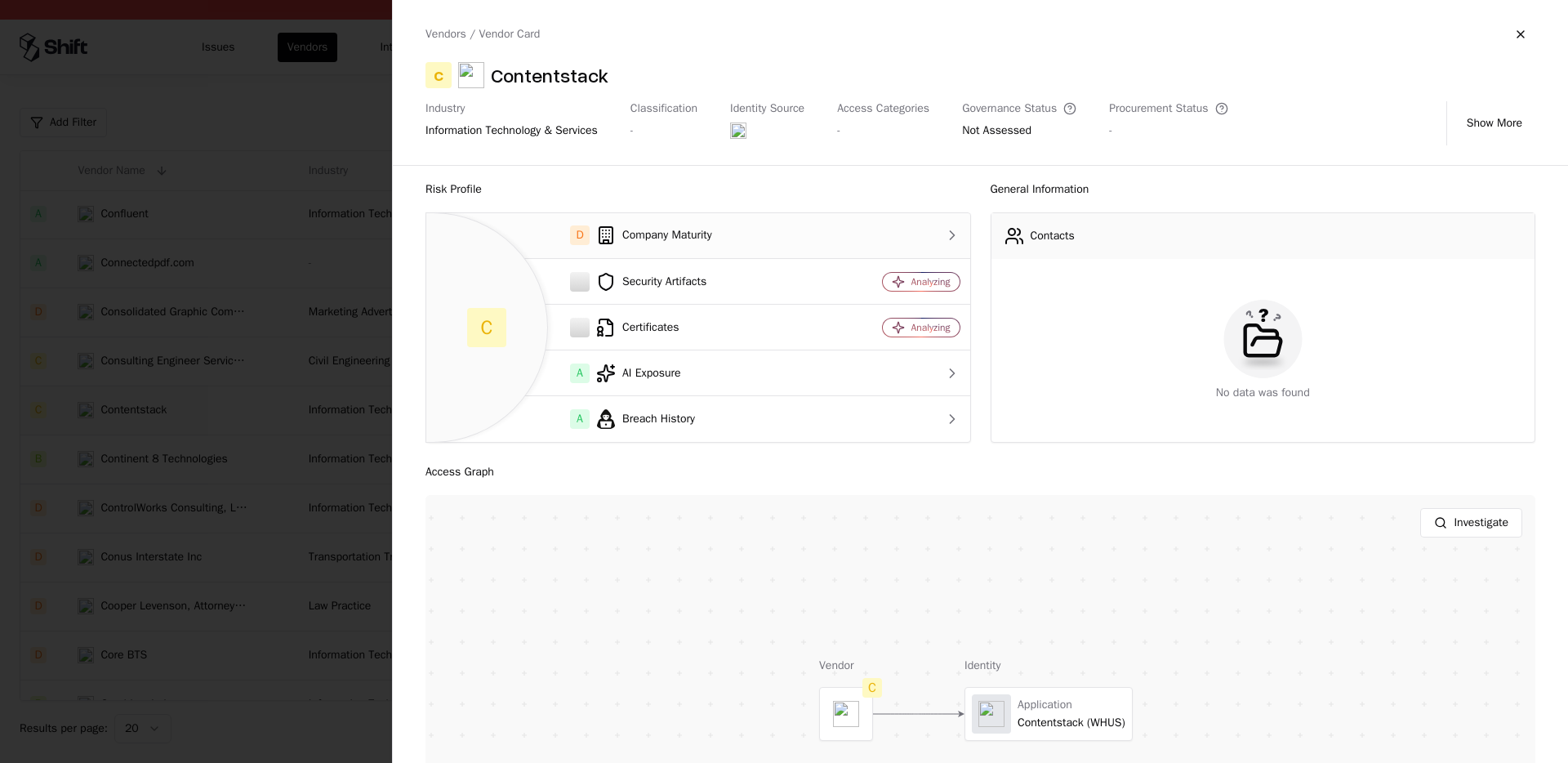 click on "D Company Maturity" at bounding box center (630, 236) 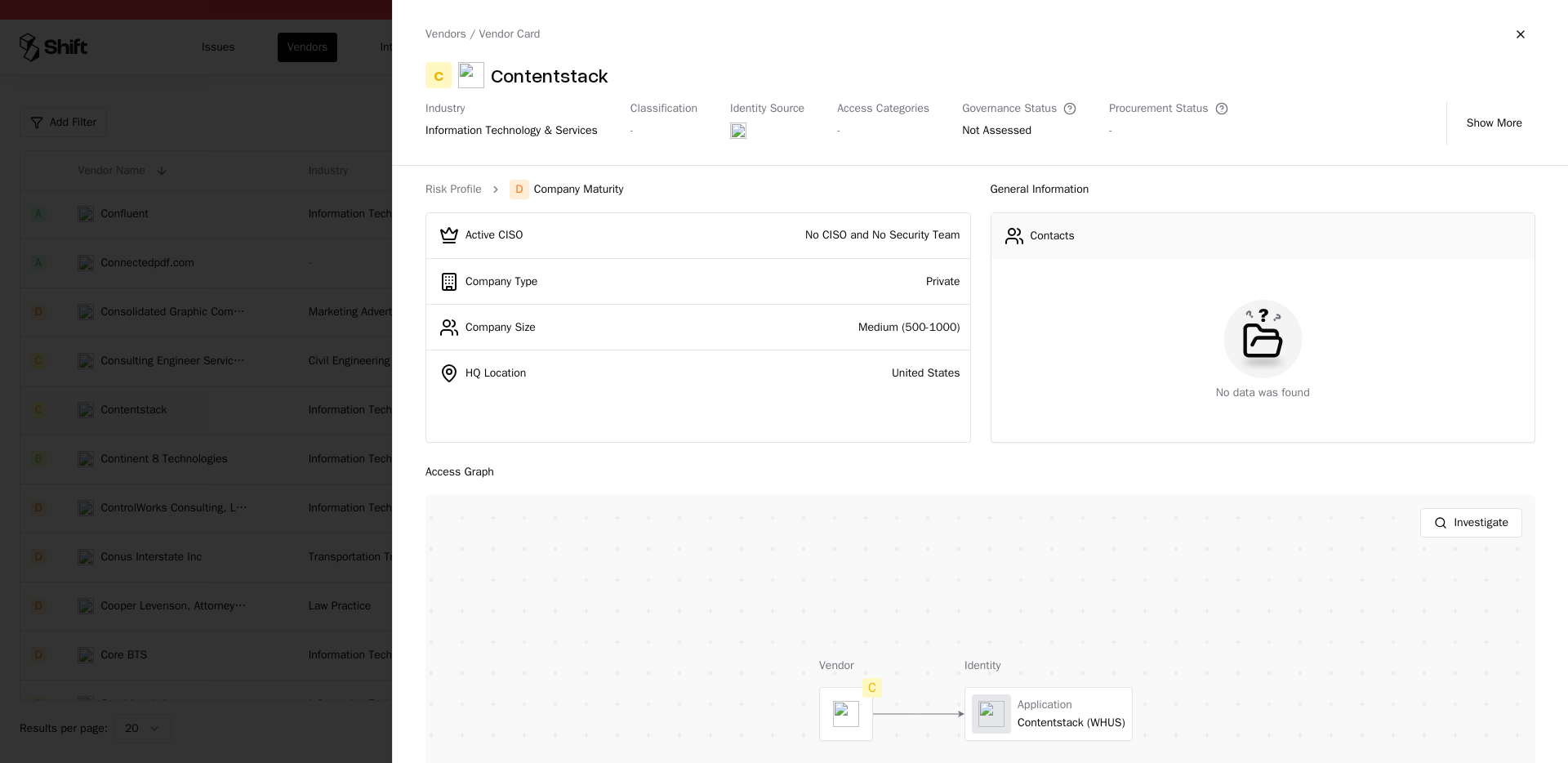 click on "Risk Profile D Company Maturity" at bounding box center [698, 190] 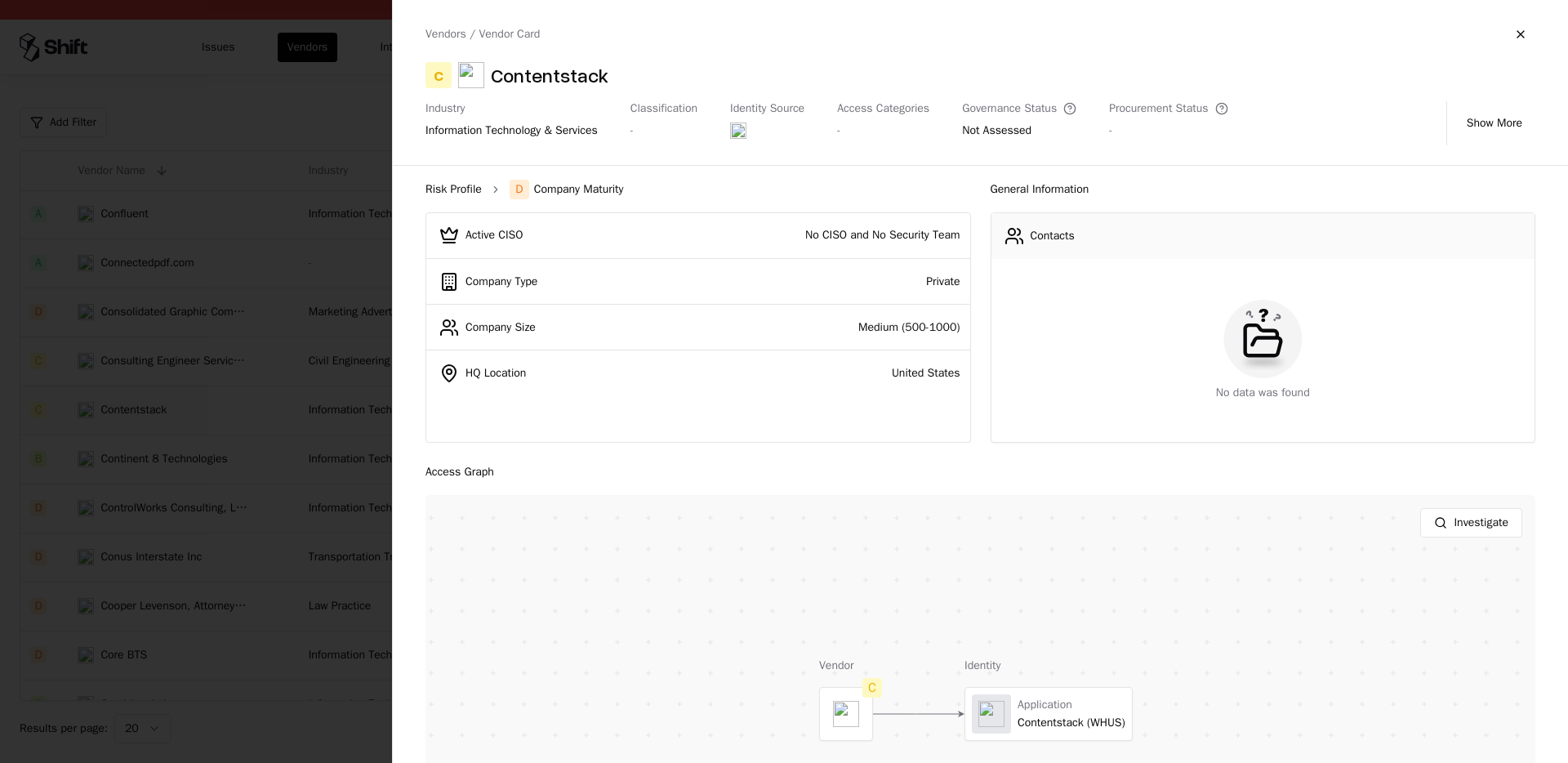 drag, startPoint x: 461, startPoint y: 190, endPoint x: 298, endPoint y: 269, distance: 181.13531 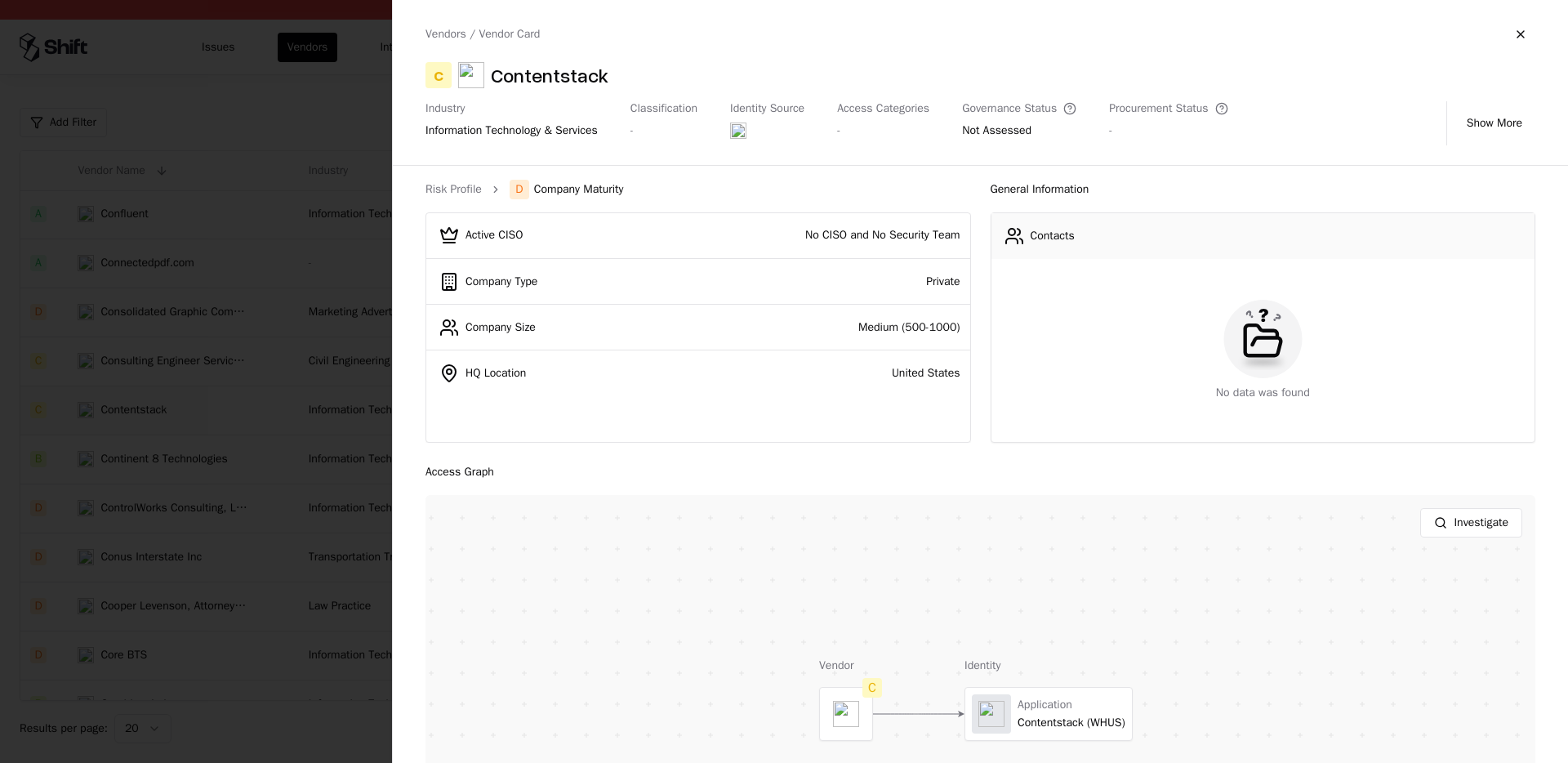 click on "Risk Profile" at bounding box center [453, 190] 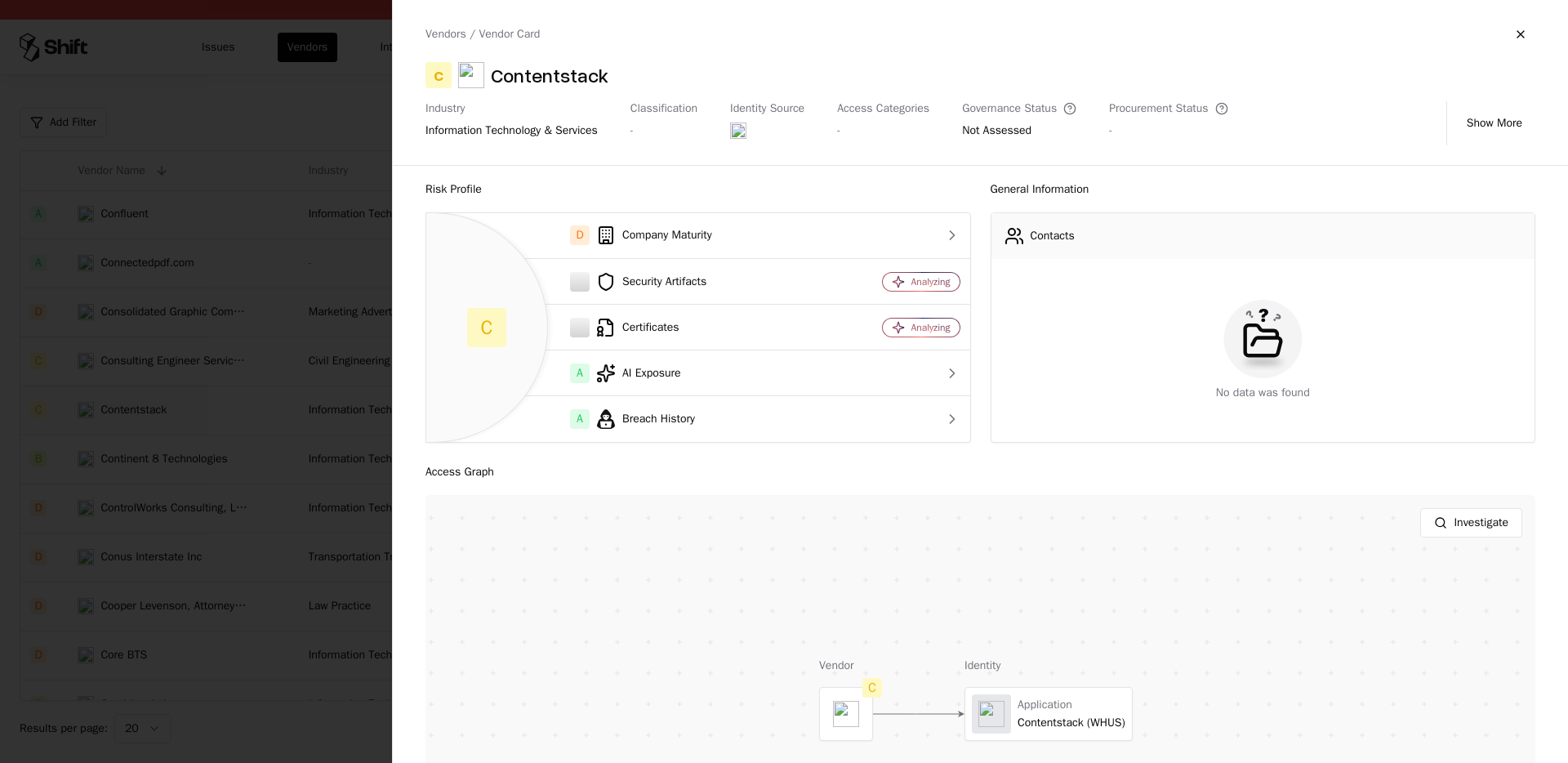 click at bounding box center (784, 382) 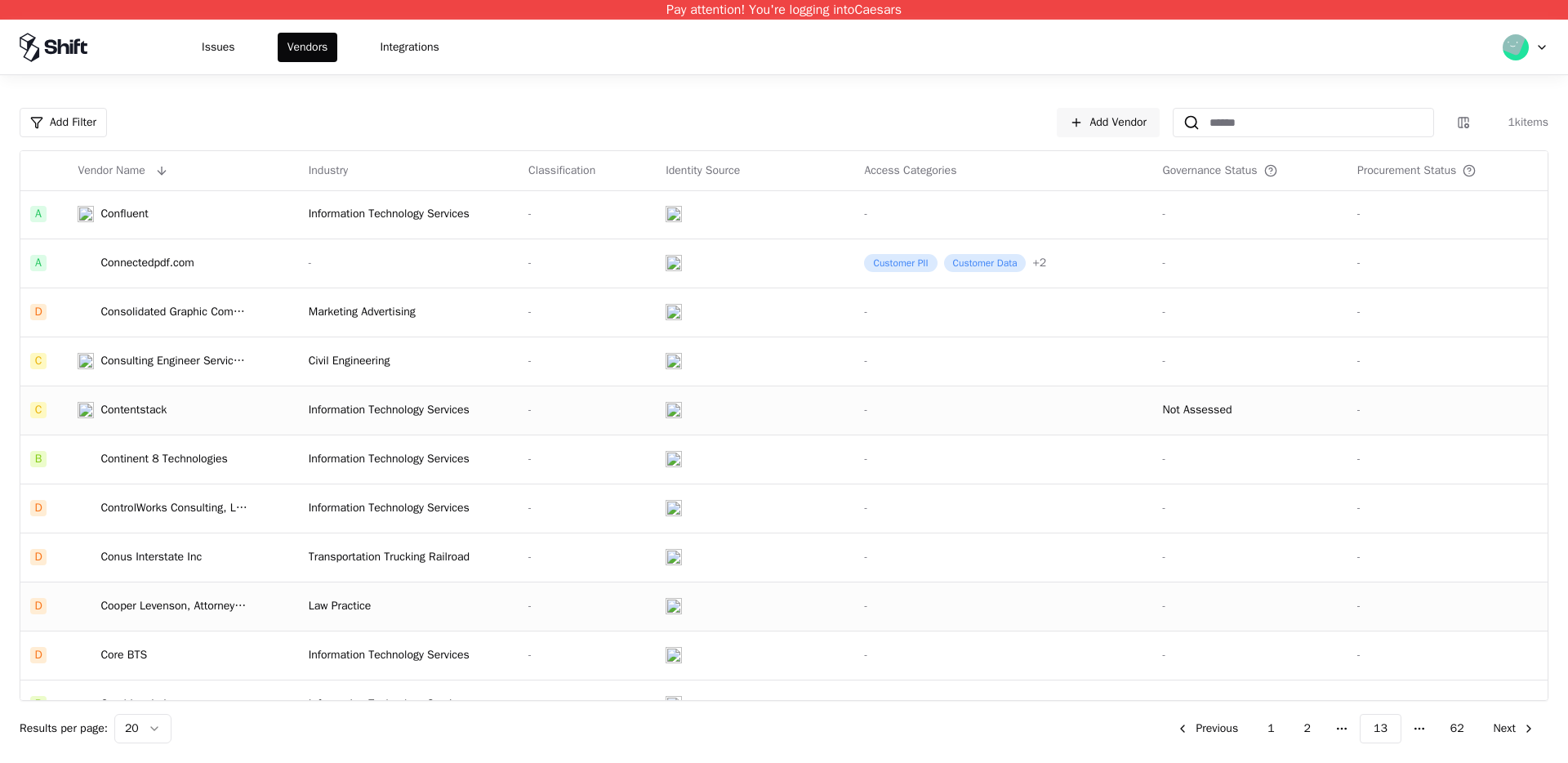scroll, scrollTop: 471, scrollLeft: 0, axis: vertical 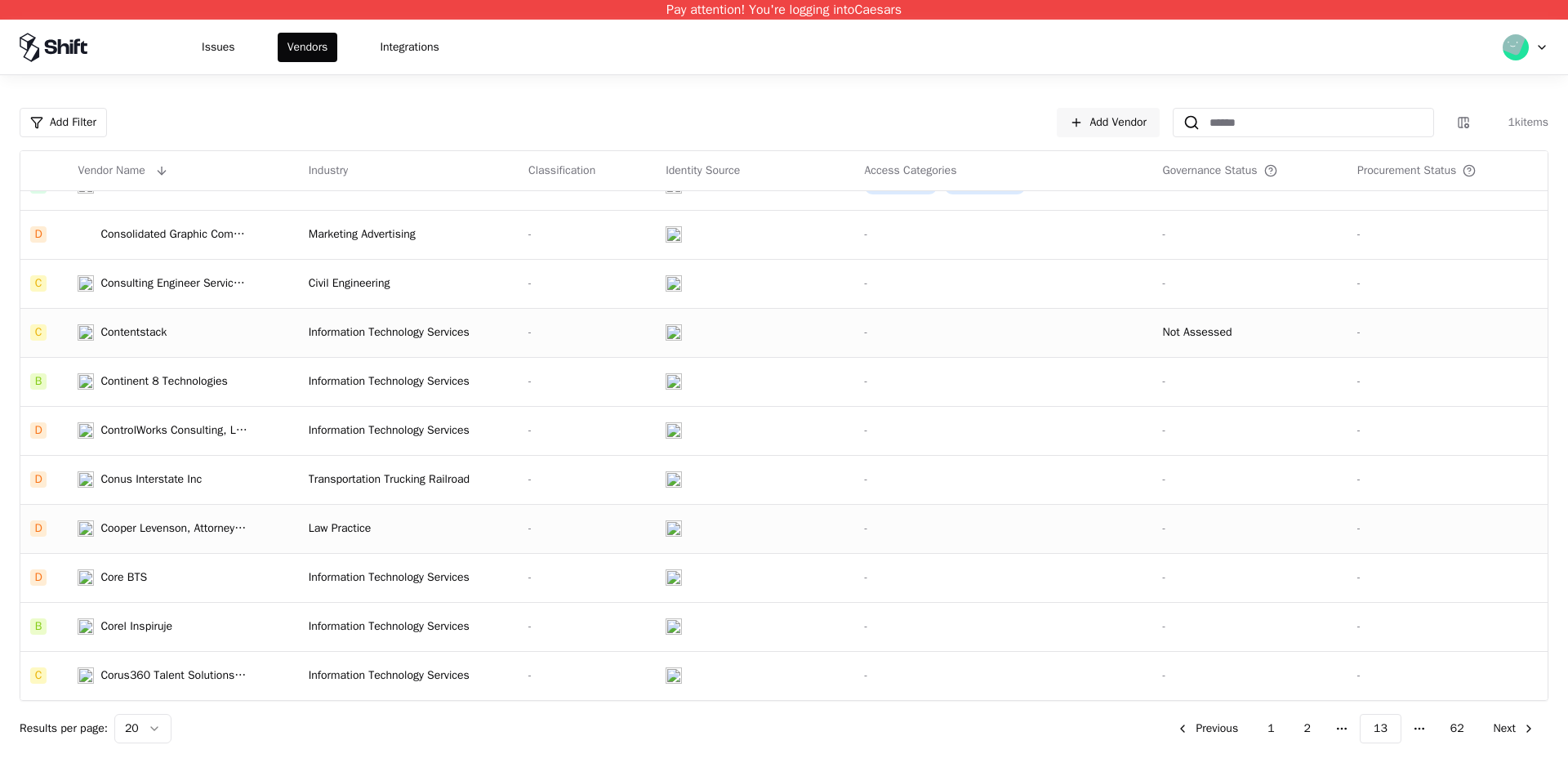 click on "Law Practice" 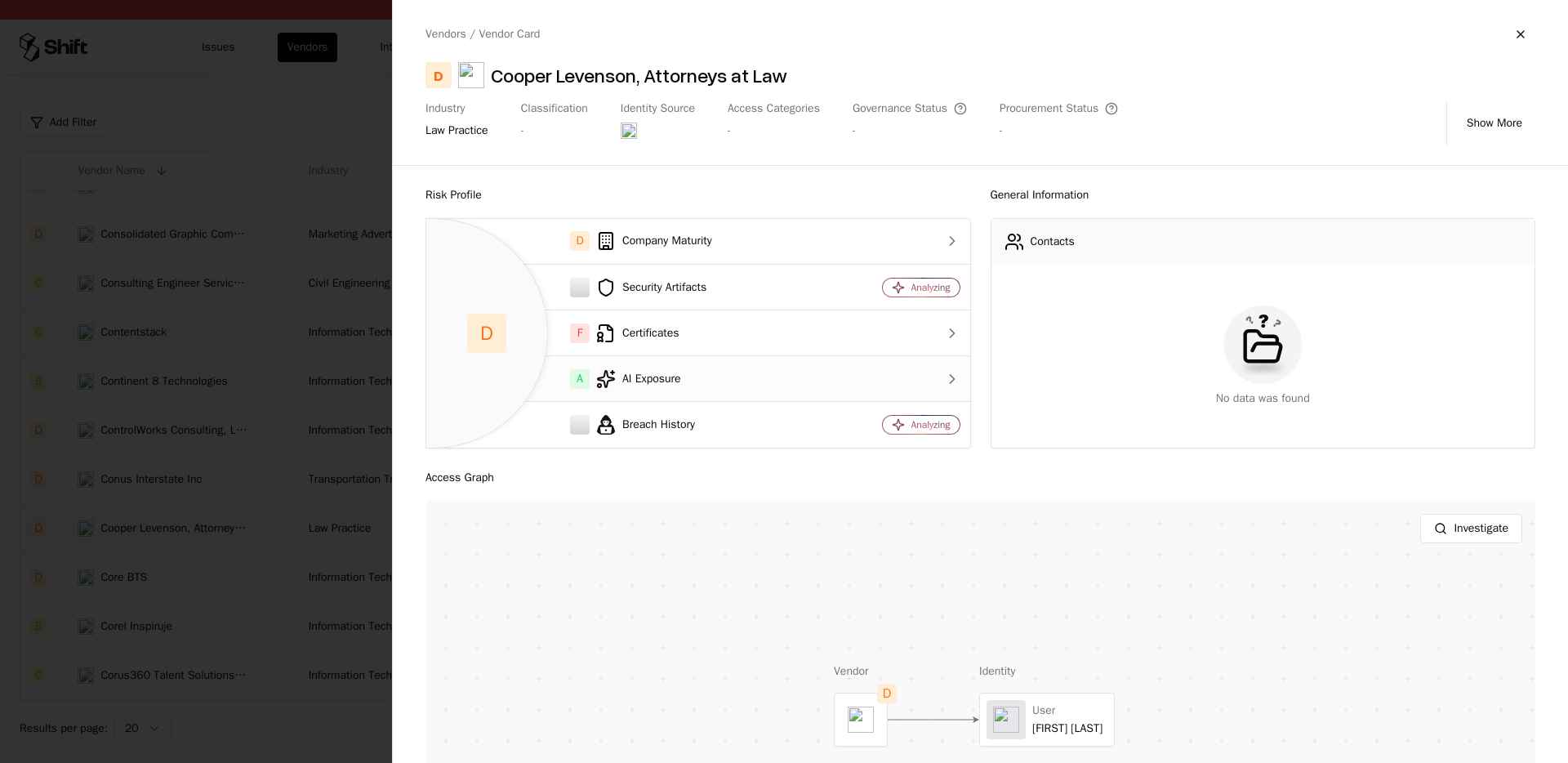 click on "A AI Exposure" at bounding box center (630, 379) 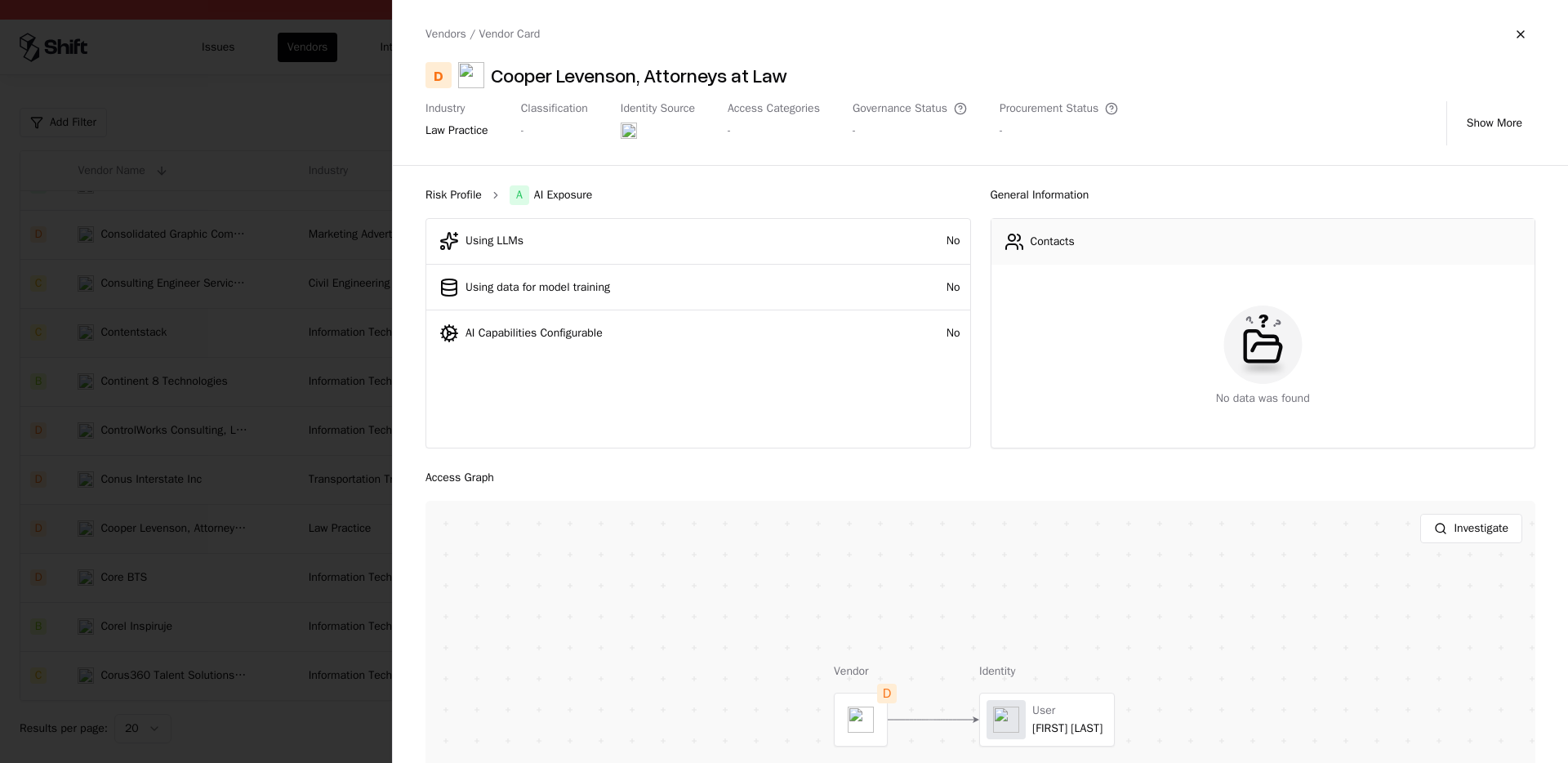 click on "Risk Profile" at bounding box center [453, 195] 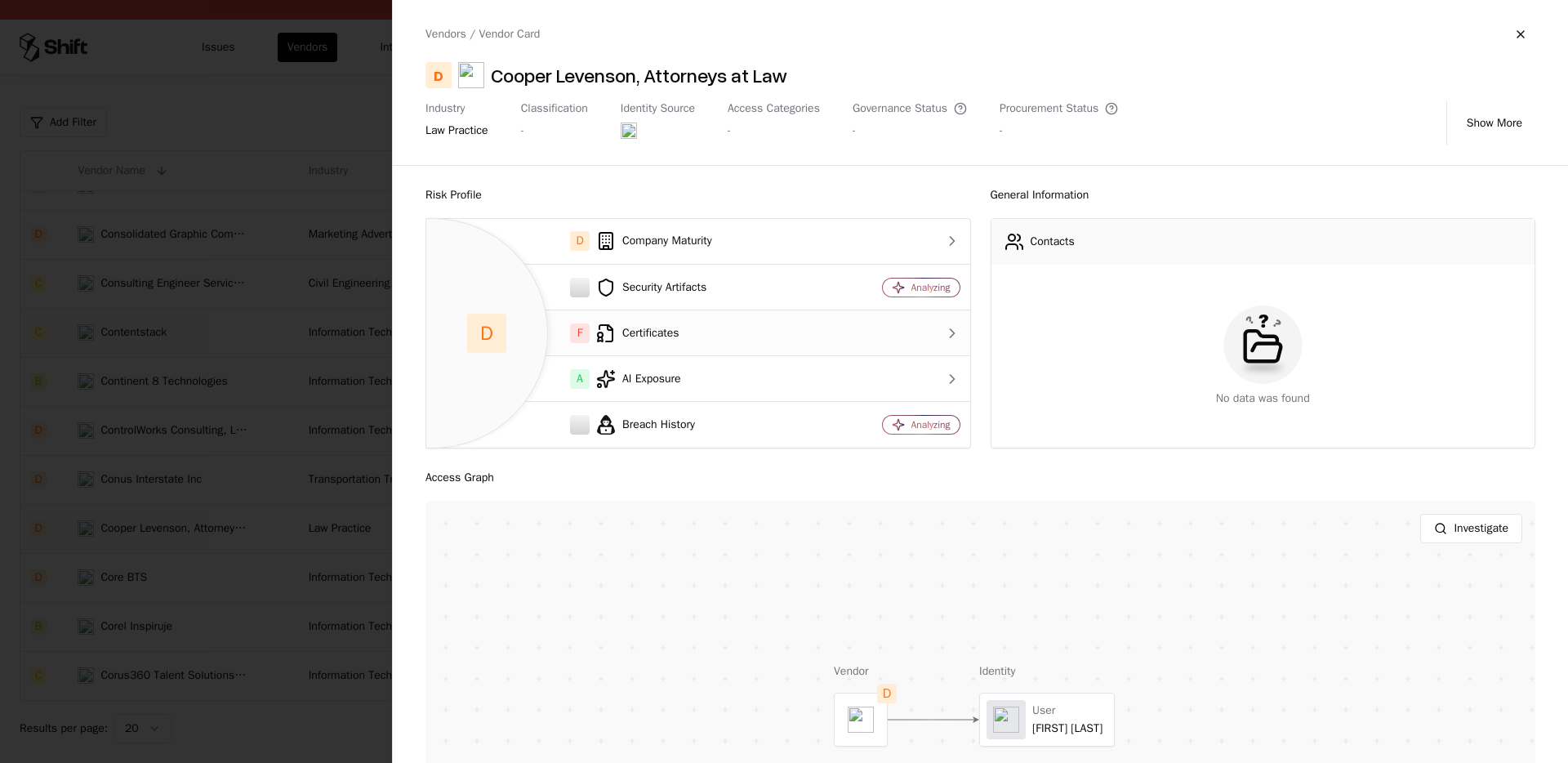 click on "F Certificates" at bounding box center [630, 333] 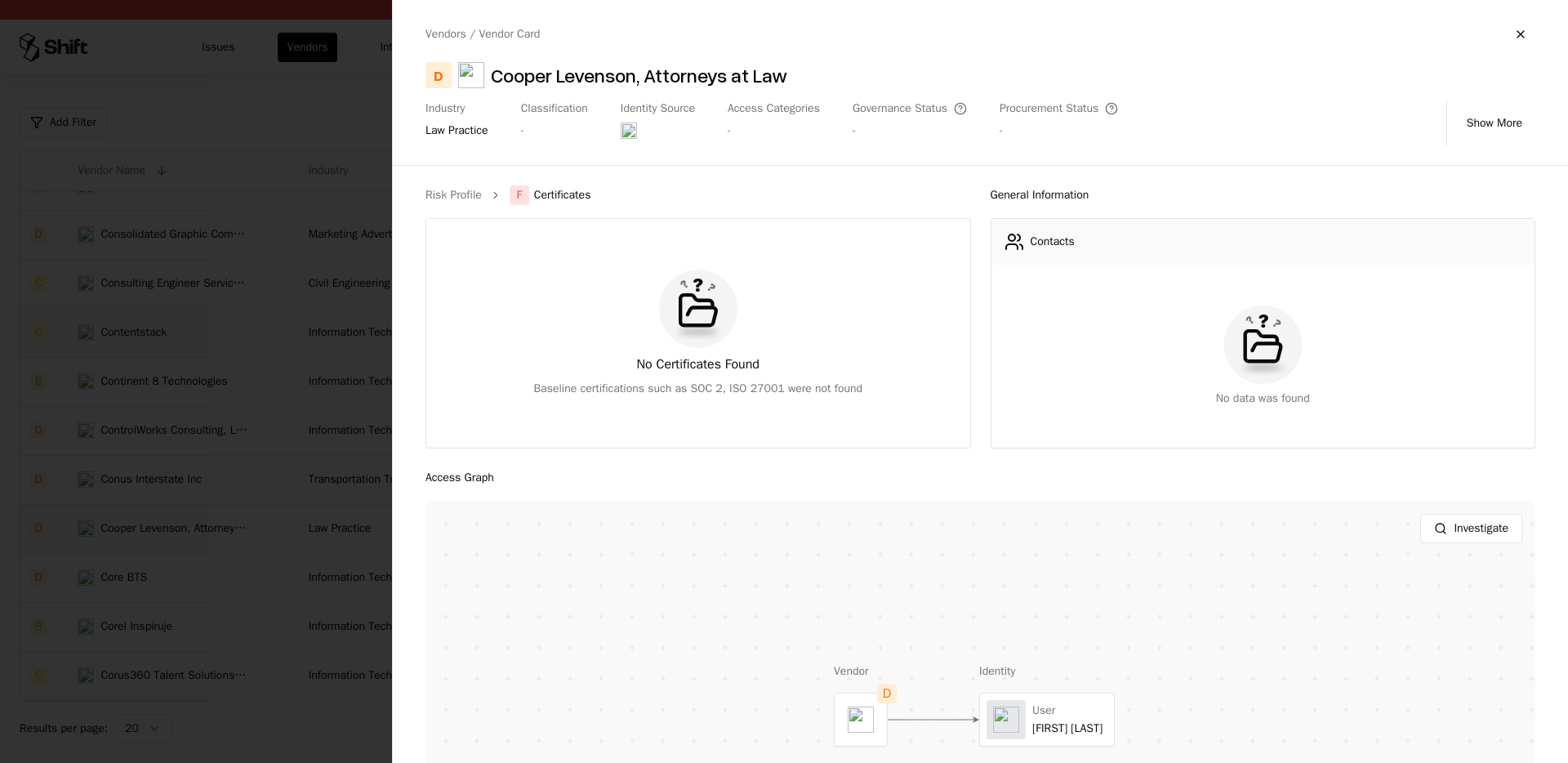 click at bounding box center (784, 382) 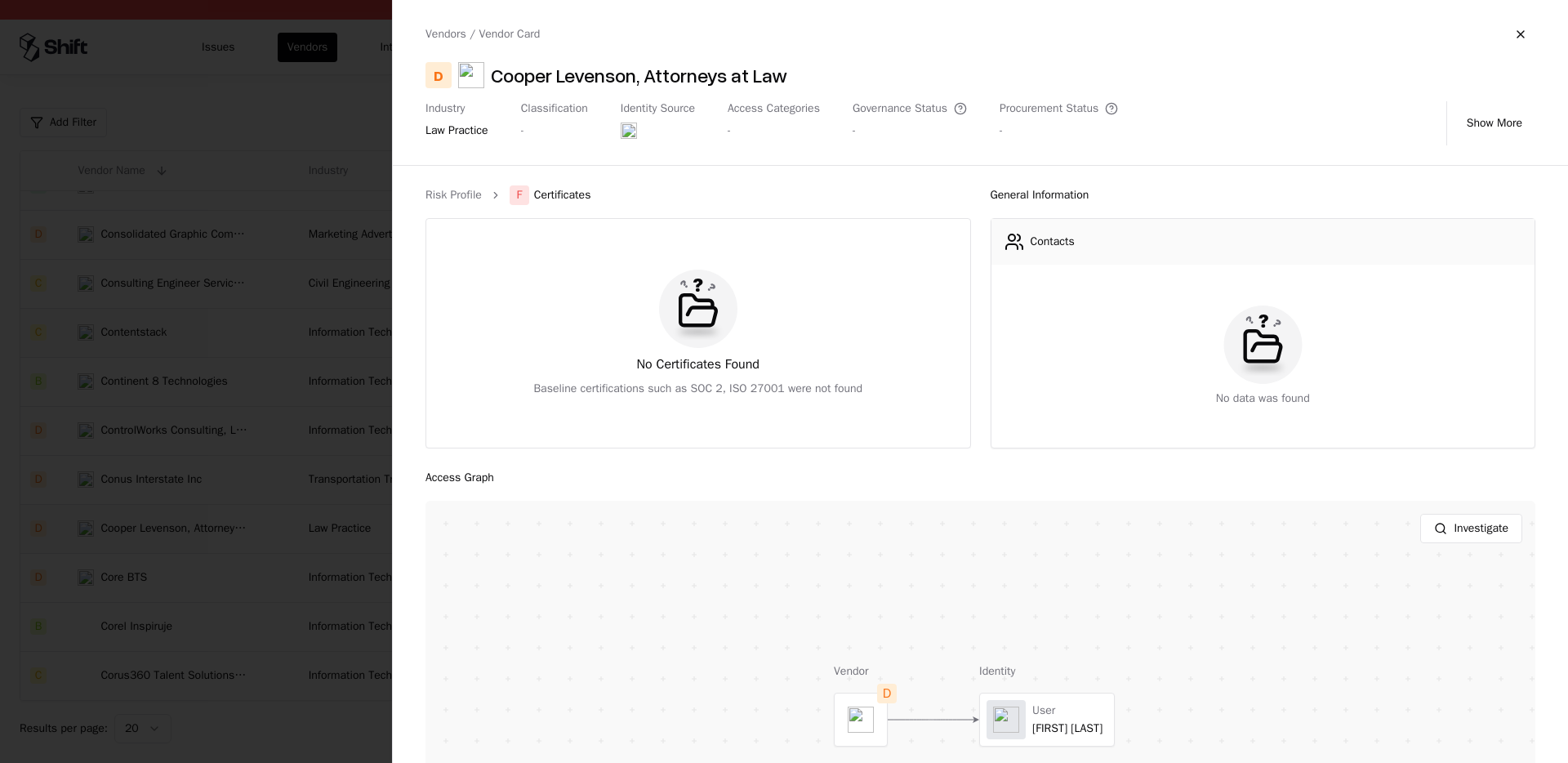 click on "Continent 8 Technologies" 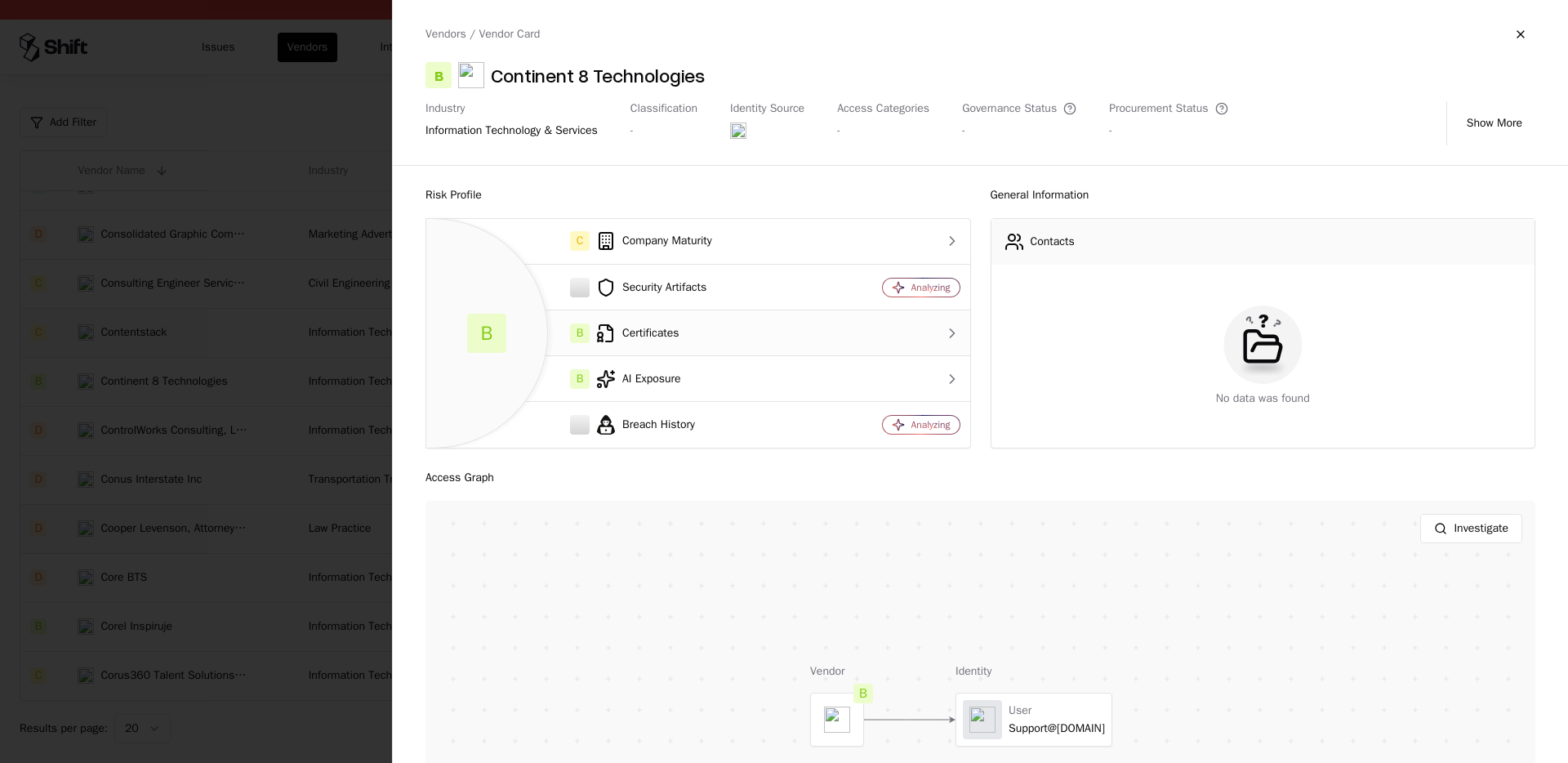 click 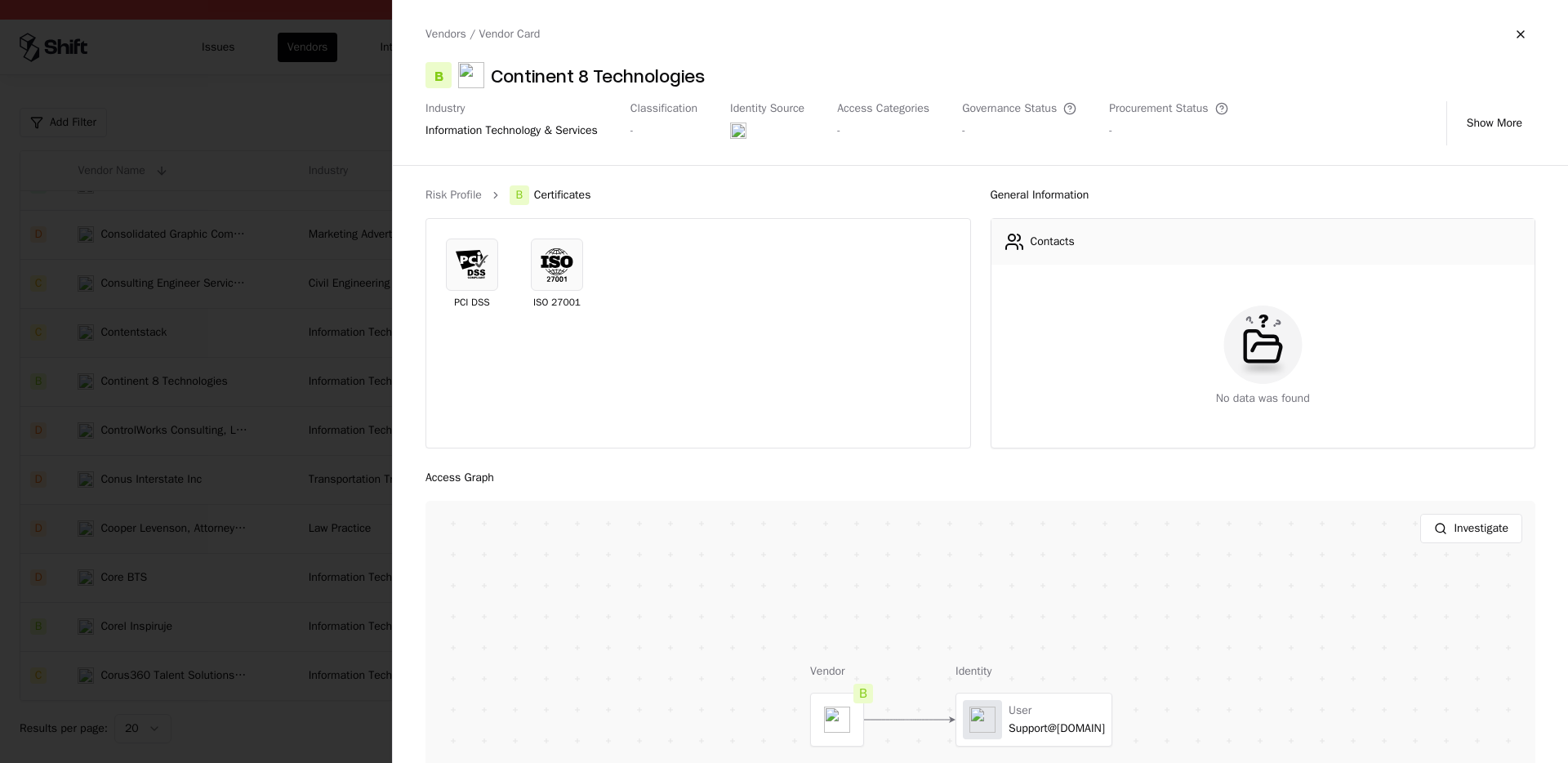 click on "Risk Profile B Certificates PCI DSS ISO 27001" at bounding box center [698, 317] 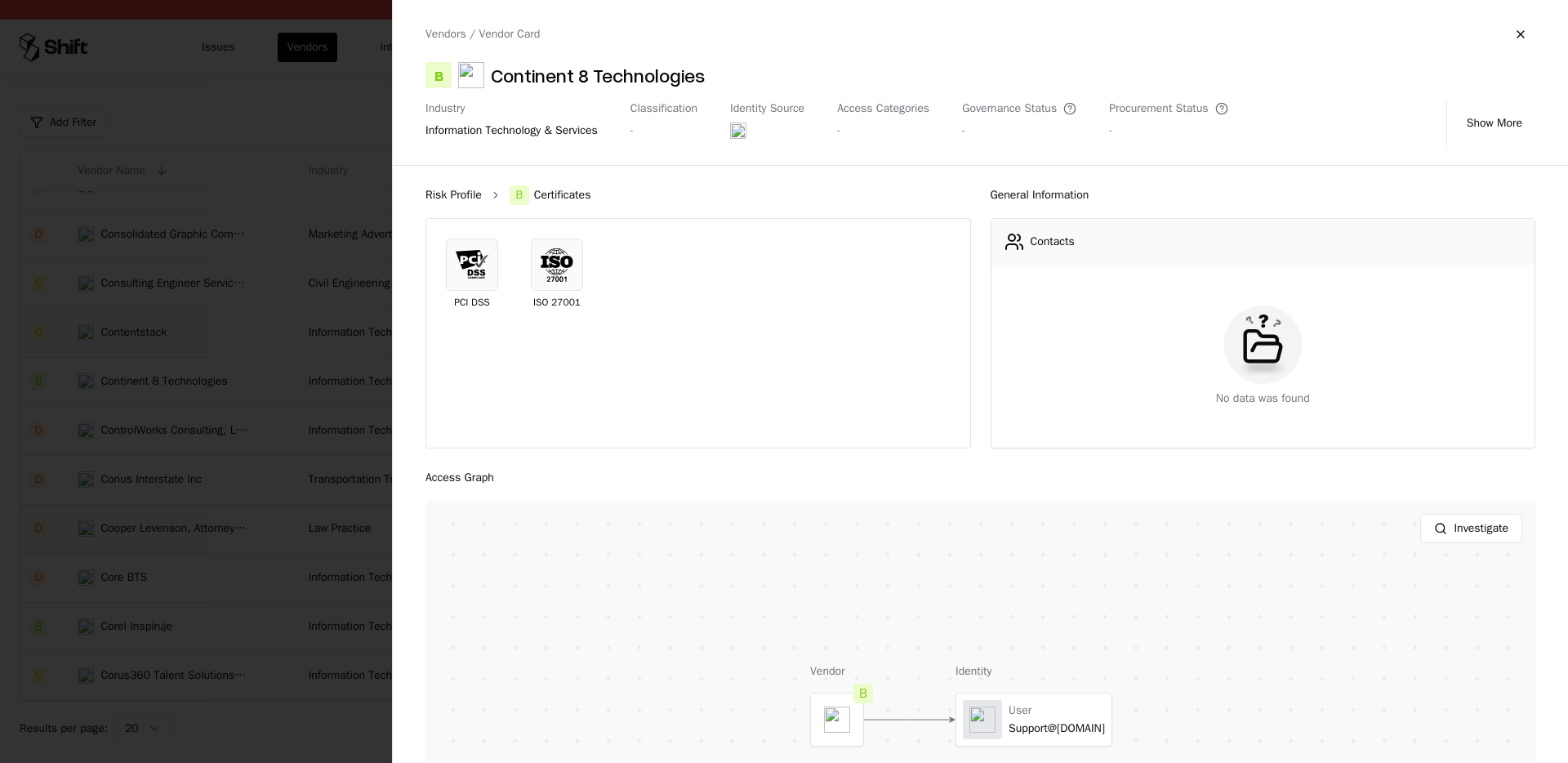 click on "Risk Profile" at bounding box center [453, 195] 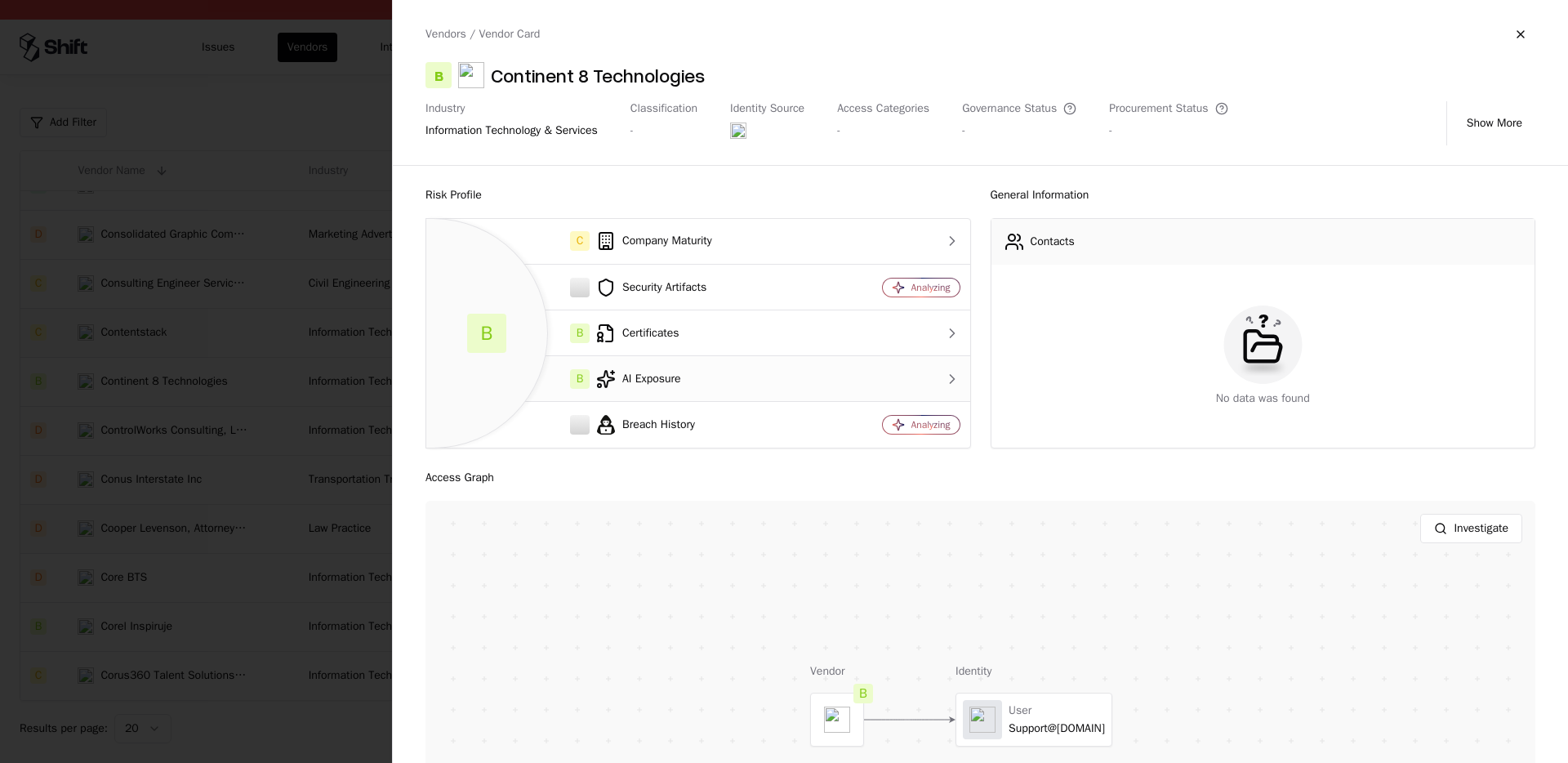 click on "B AI Exposure" at bounding box center [630, 379] 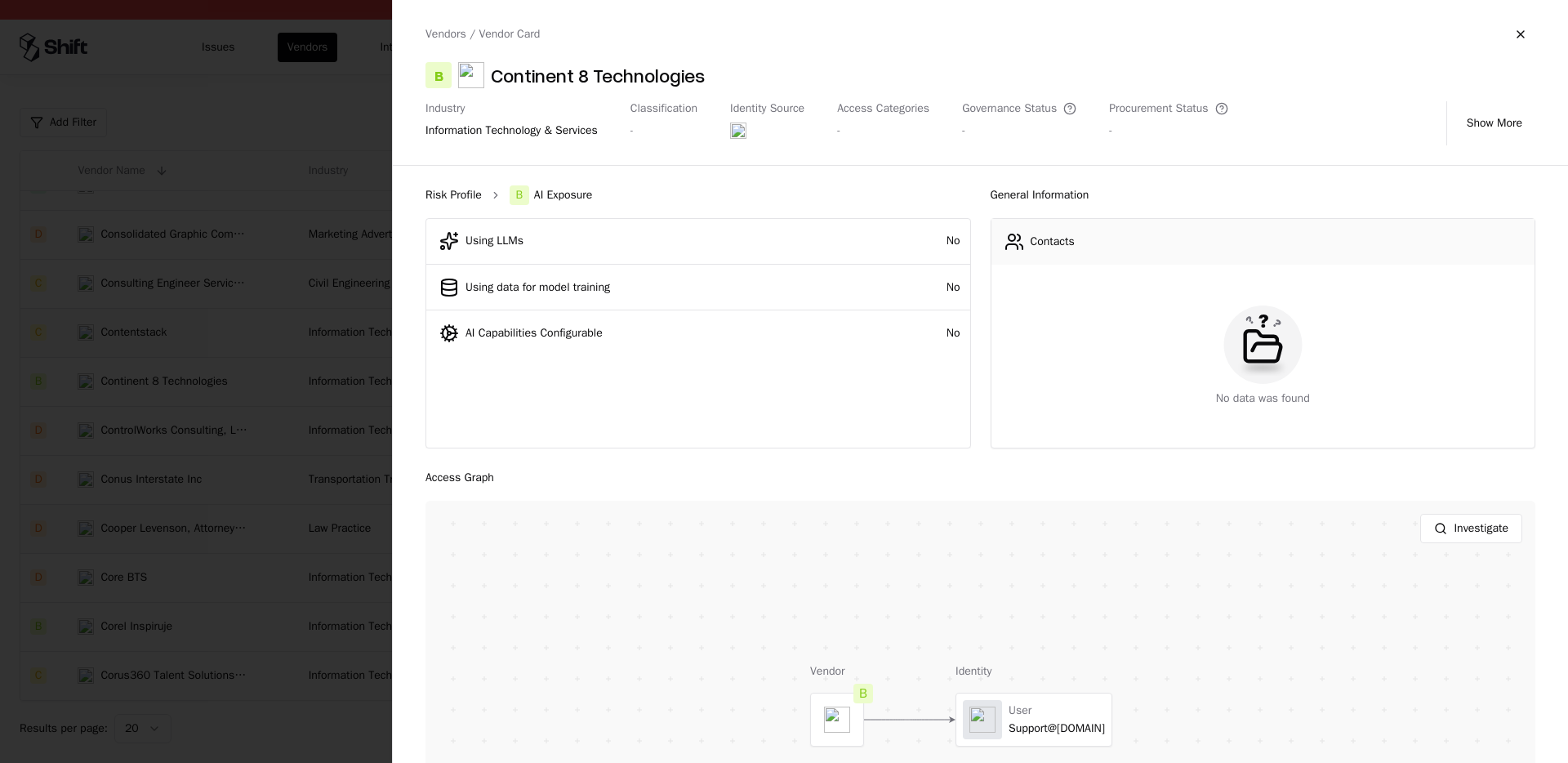click on "Risk Profile" at bounding box center [453, 195] 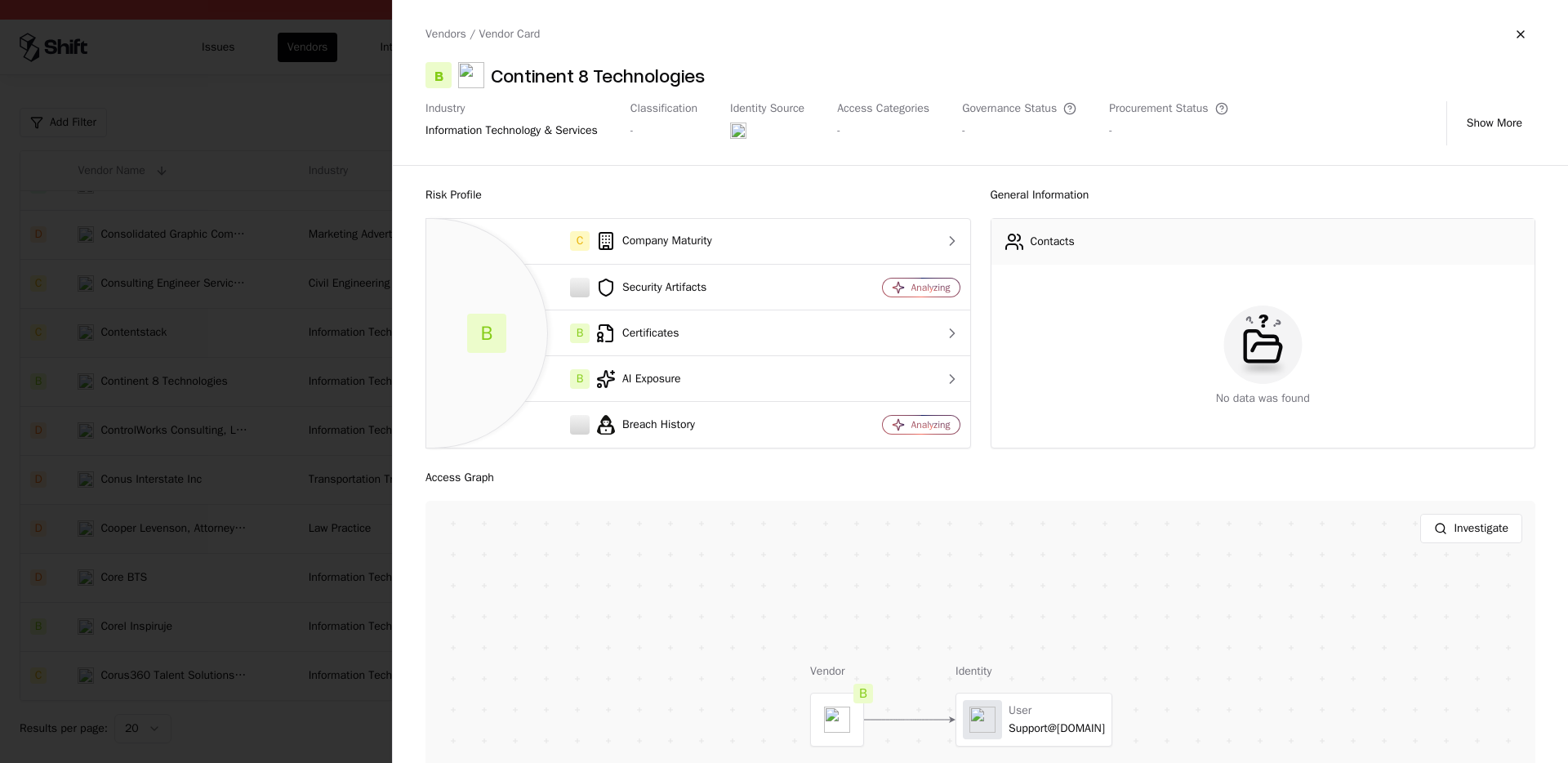 click at bounding box center (784, 382) 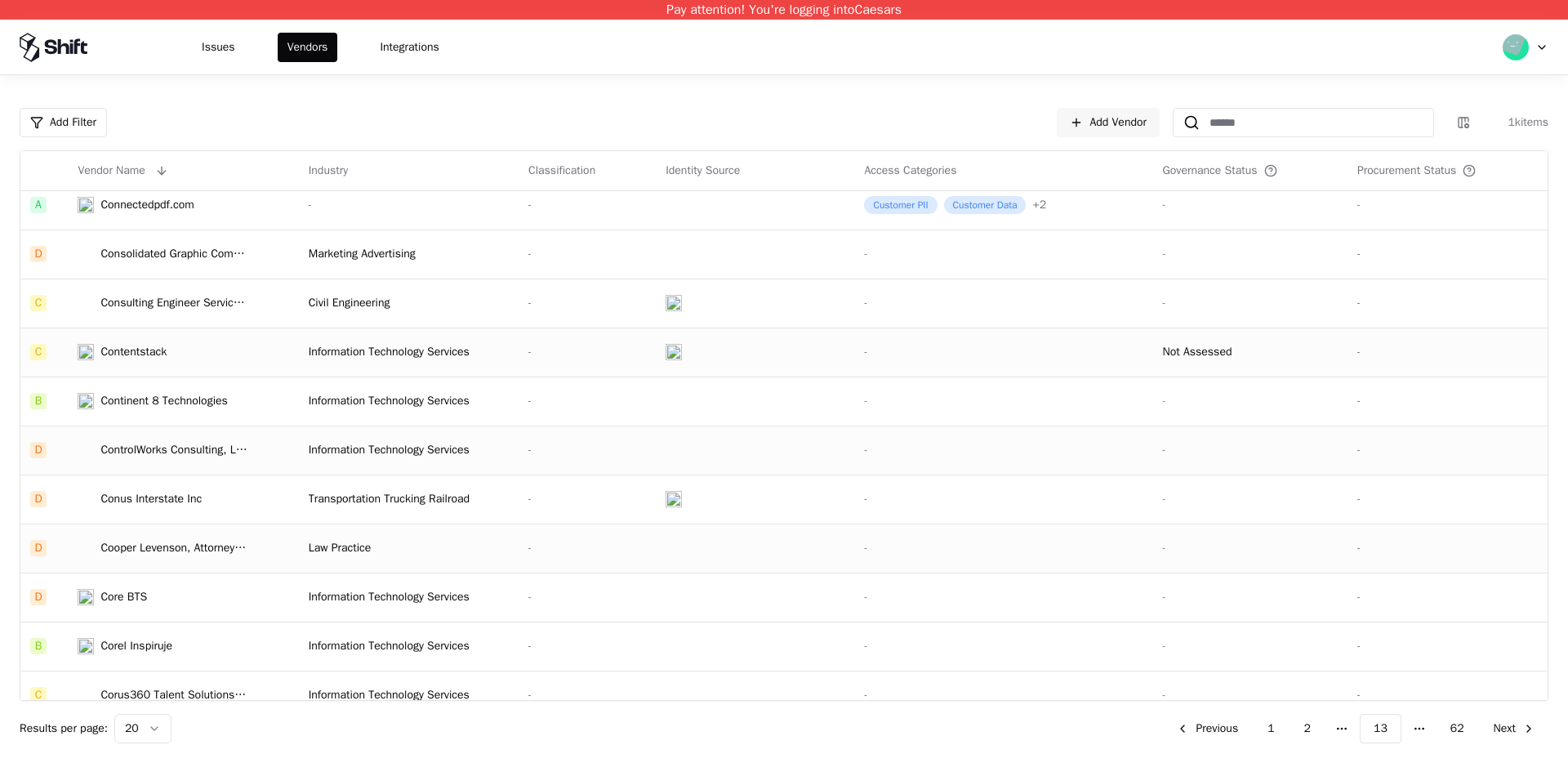 scroll, scrollTop: 471, scrollLeft: 0, axis: vertical 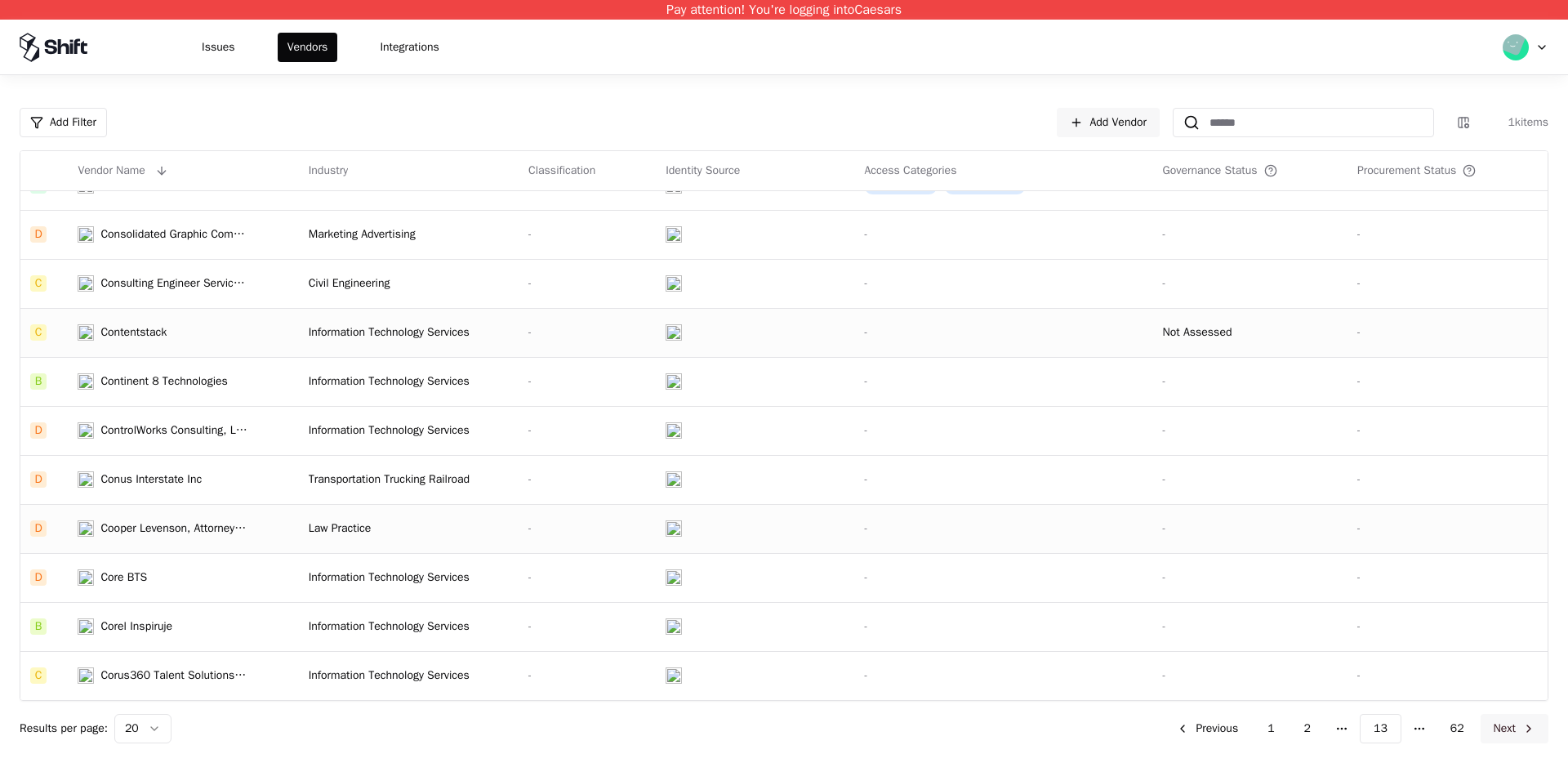 click on "Next" 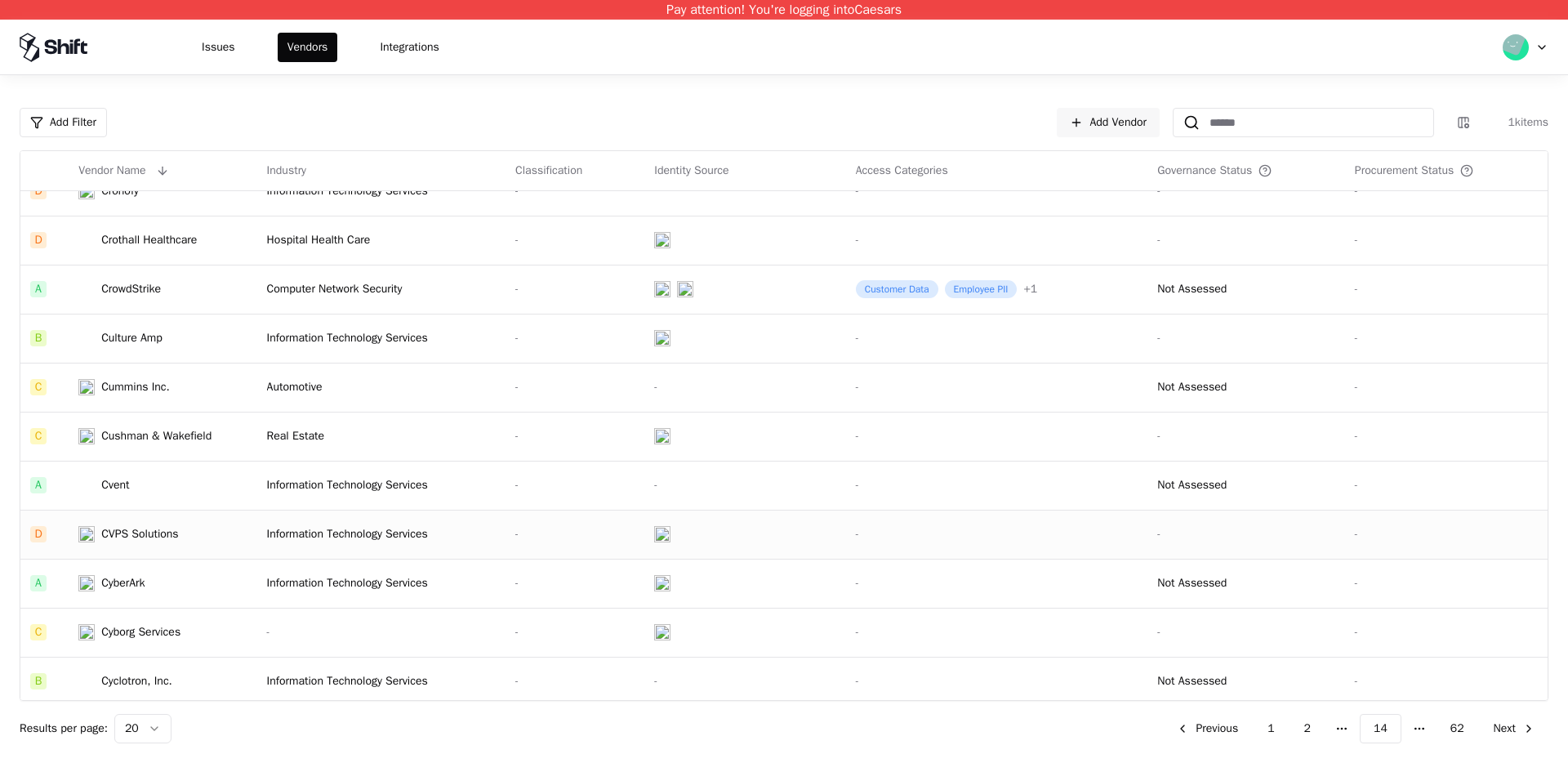 scroll, scrollTop: 313, scrollLeft: 0, axis: vertical 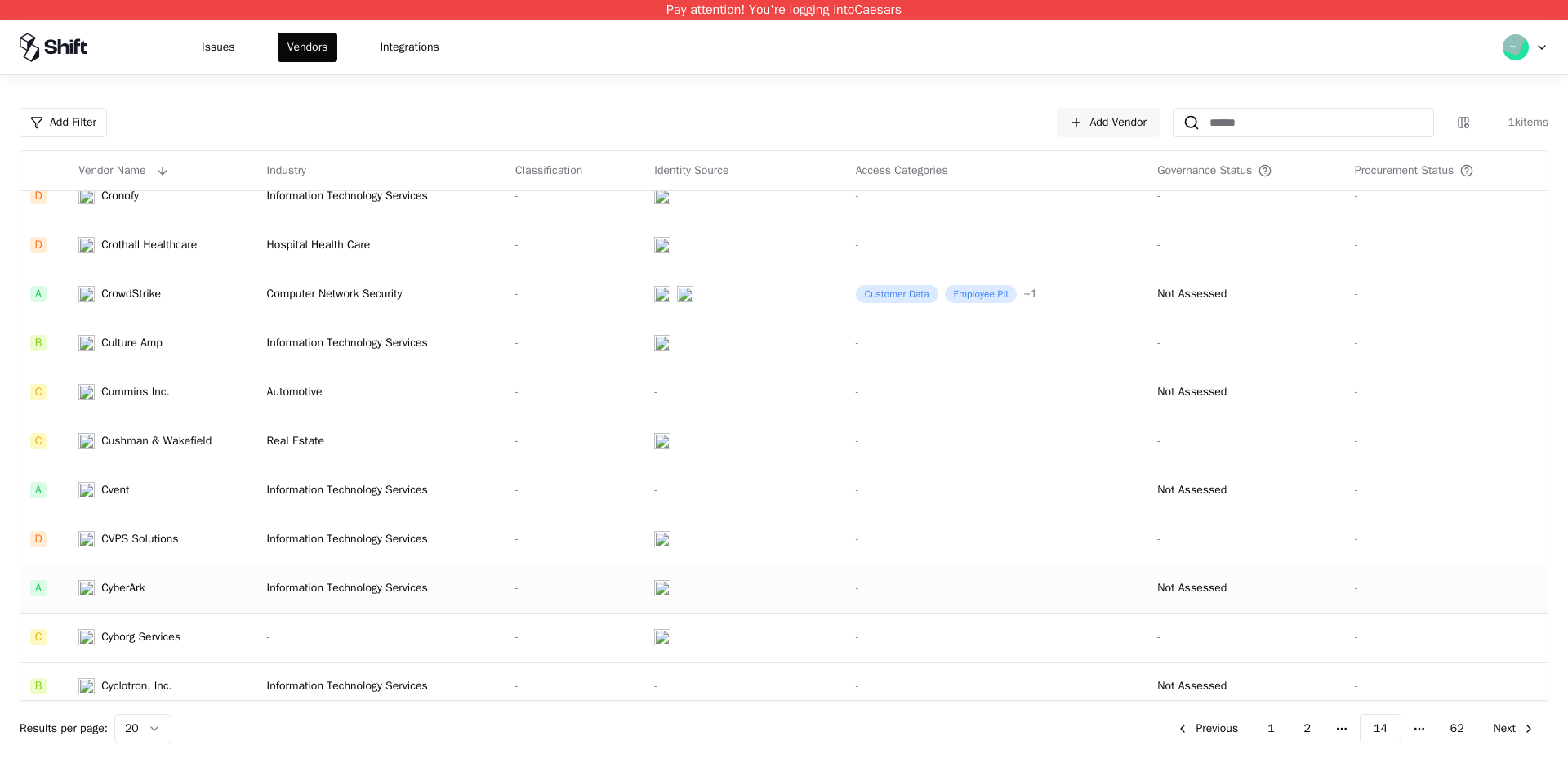 click on "Information Technology Services" 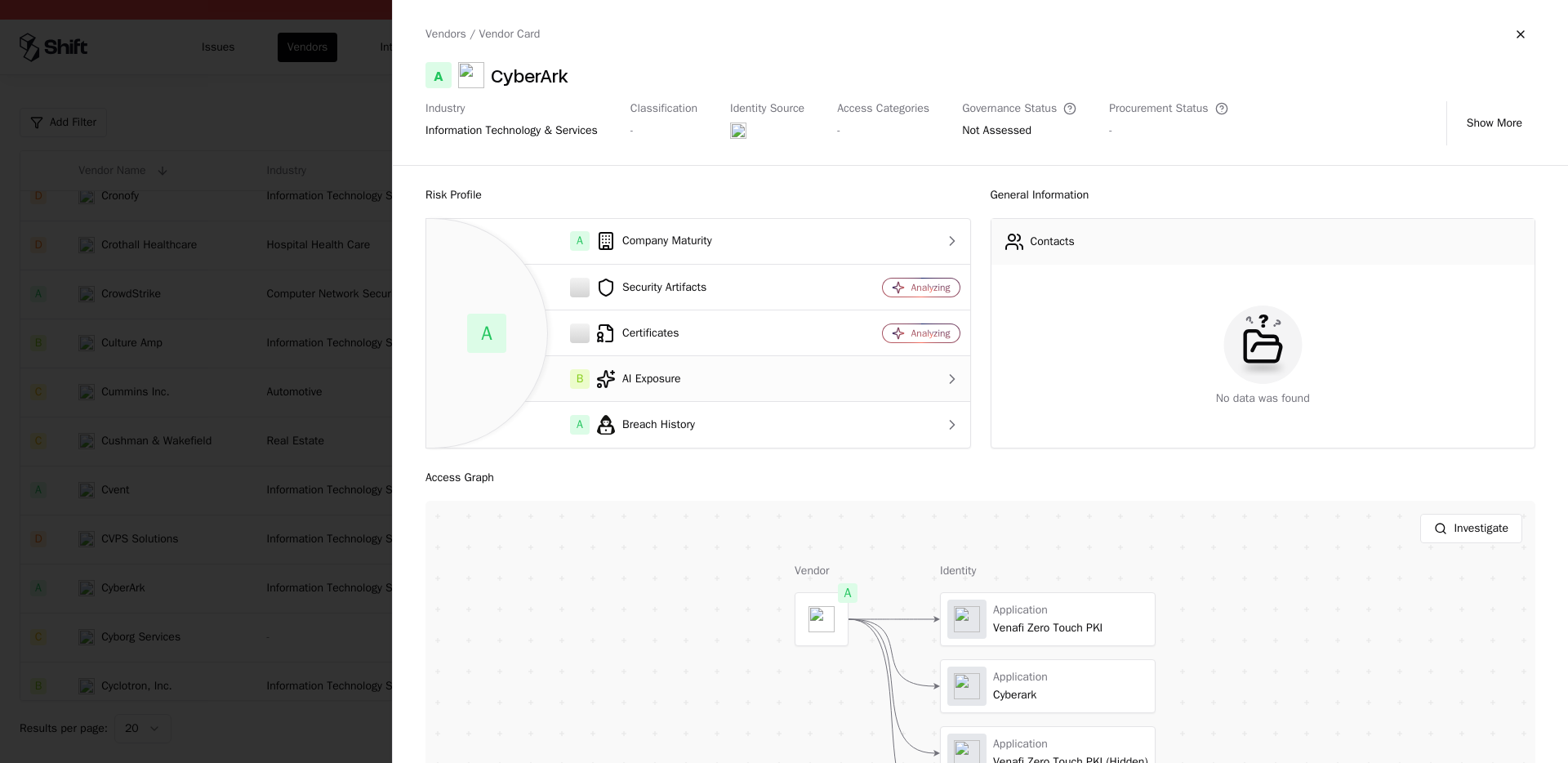 click on "B AI Exposure" at bounding box center [630, 379] 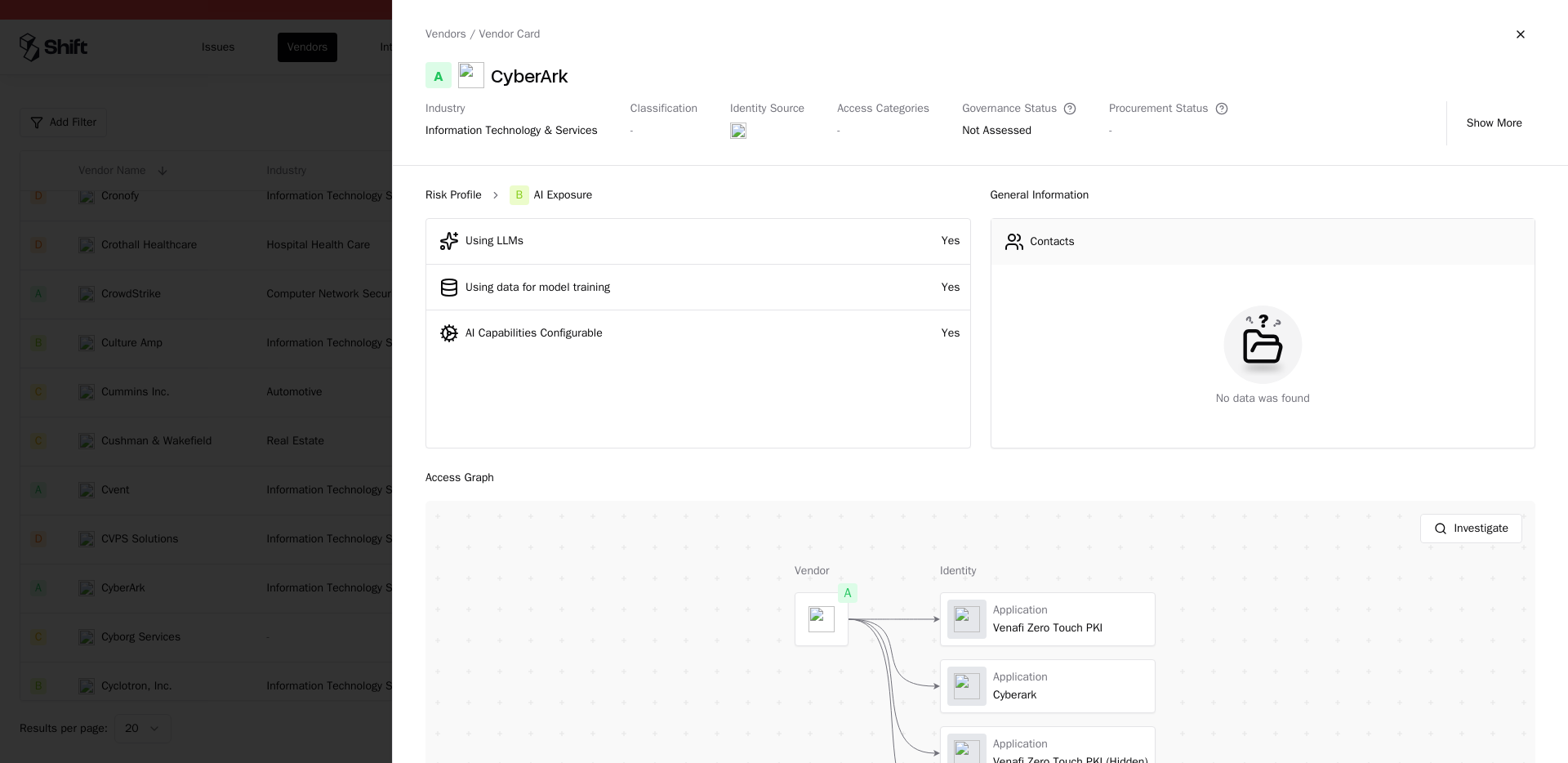 click on "Risk Profile" at bounding box center (453, 195) 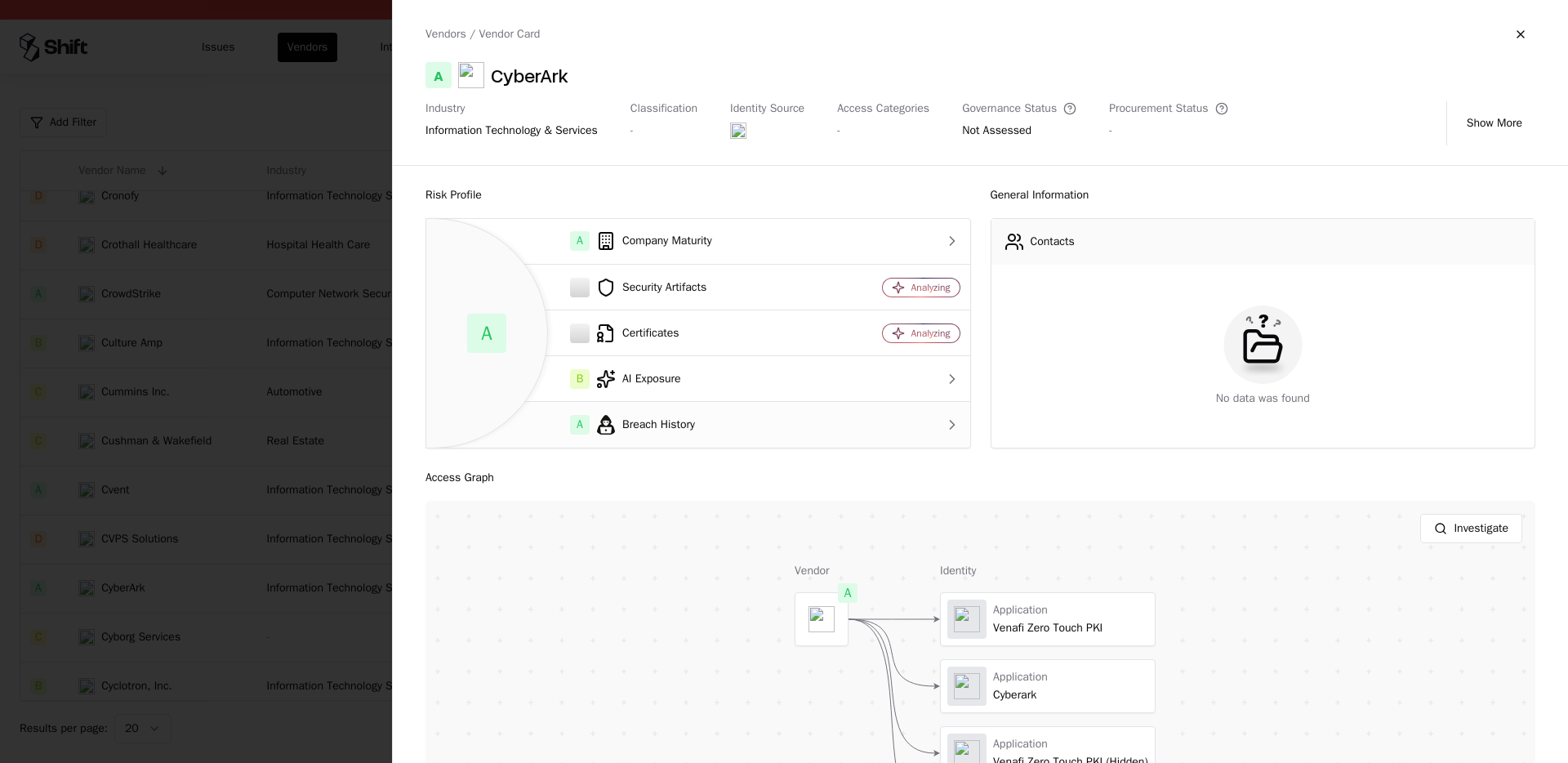 click on "A Breach History" at bounding box center [630, 425] 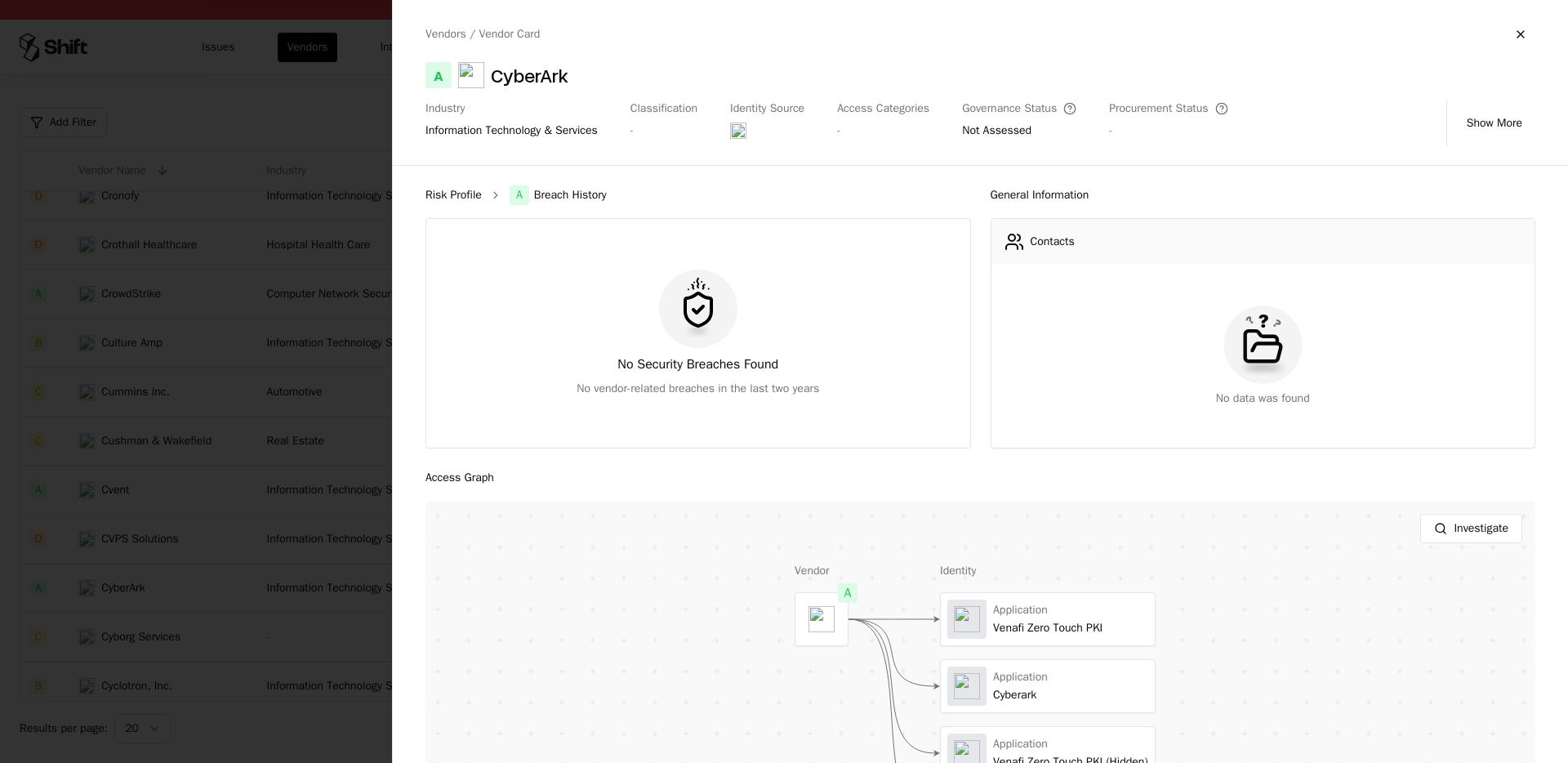 click on "Risk Profile" at bounding box center (453, 195) 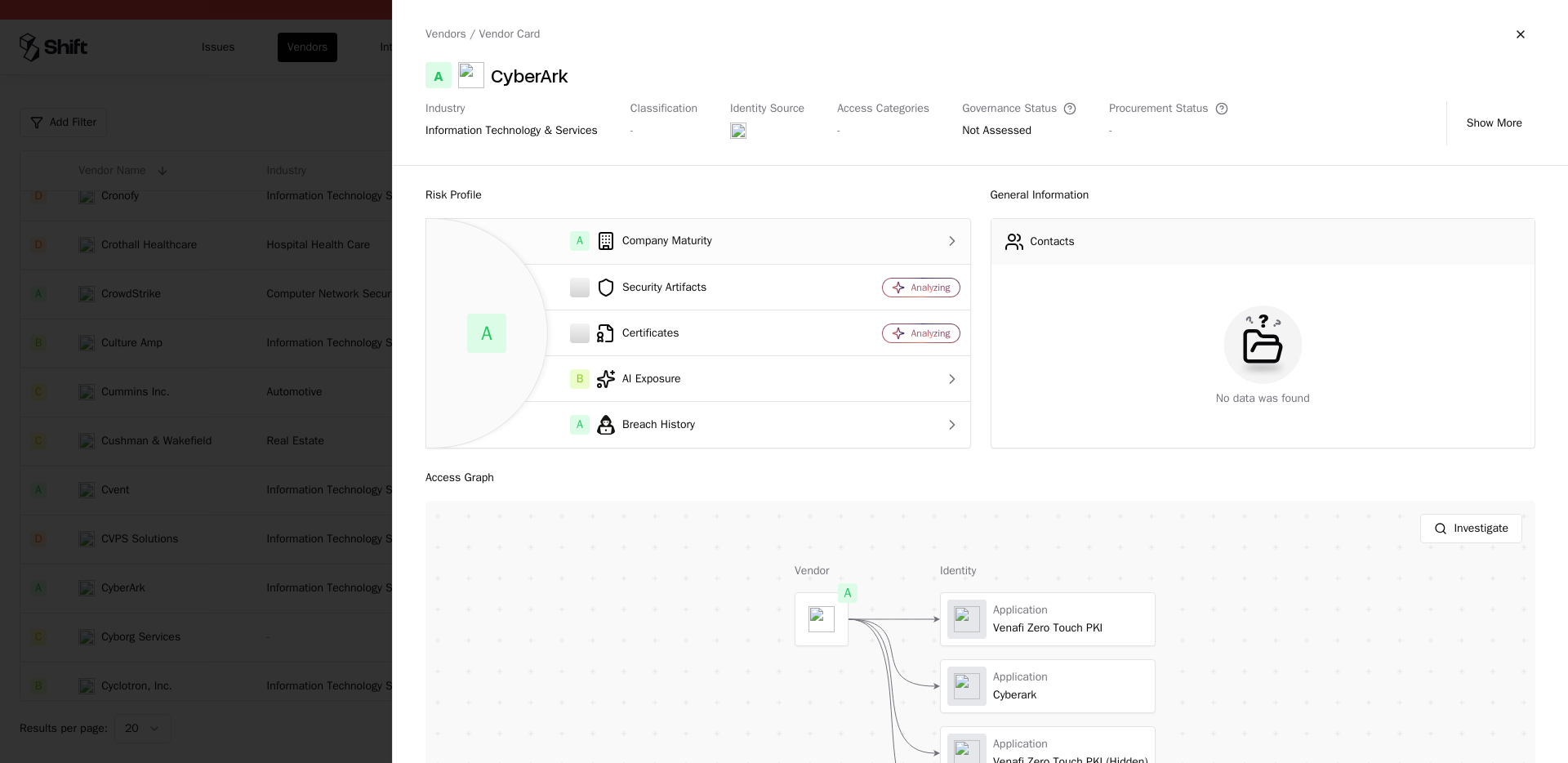 click on "A Company Maturity" at bounding box center [630, 242] 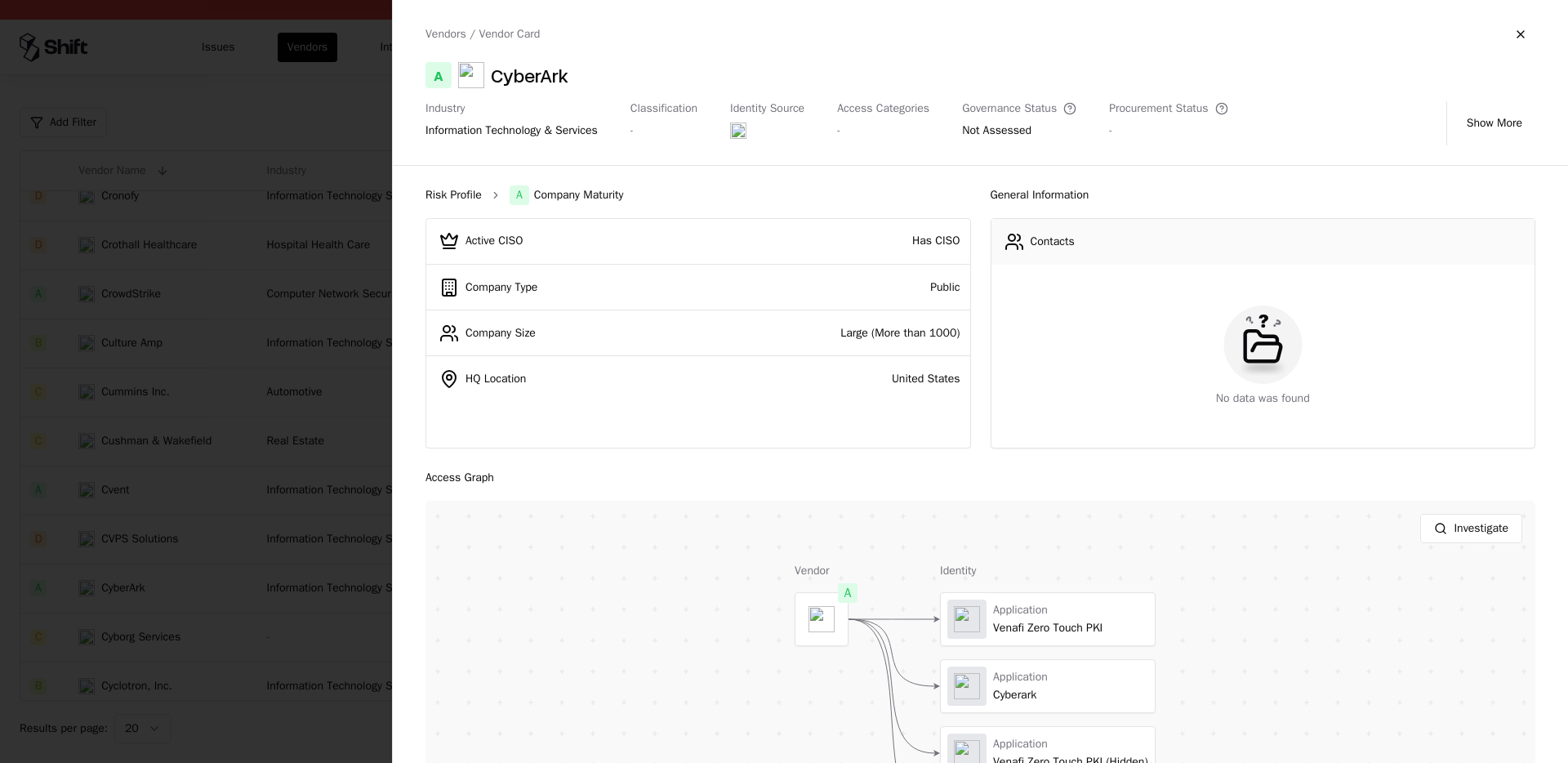click on "Risk Profile" at bounding box center [453, 195] 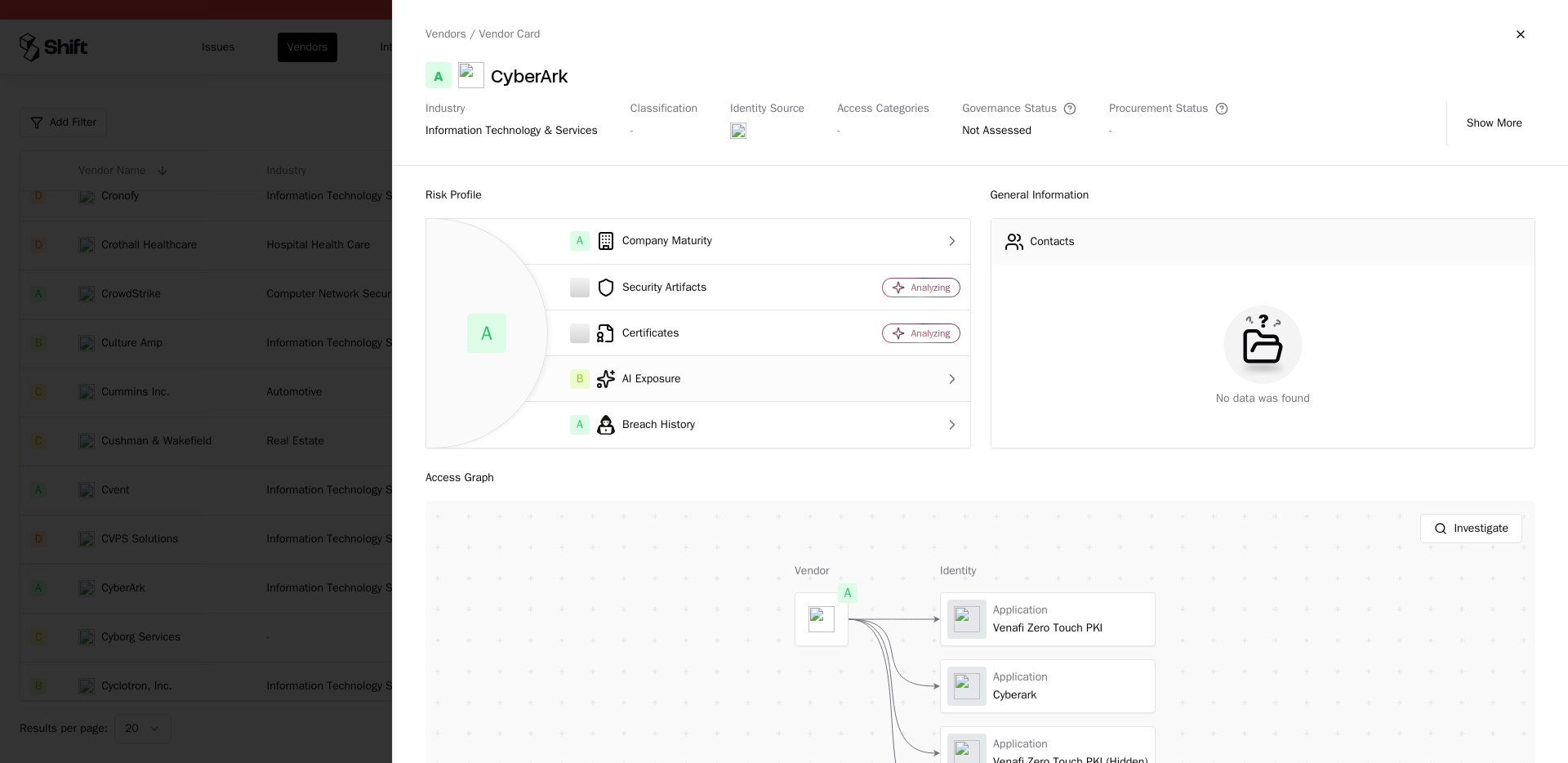 click on "B AI Exposure" at bounding box center [630, 379] 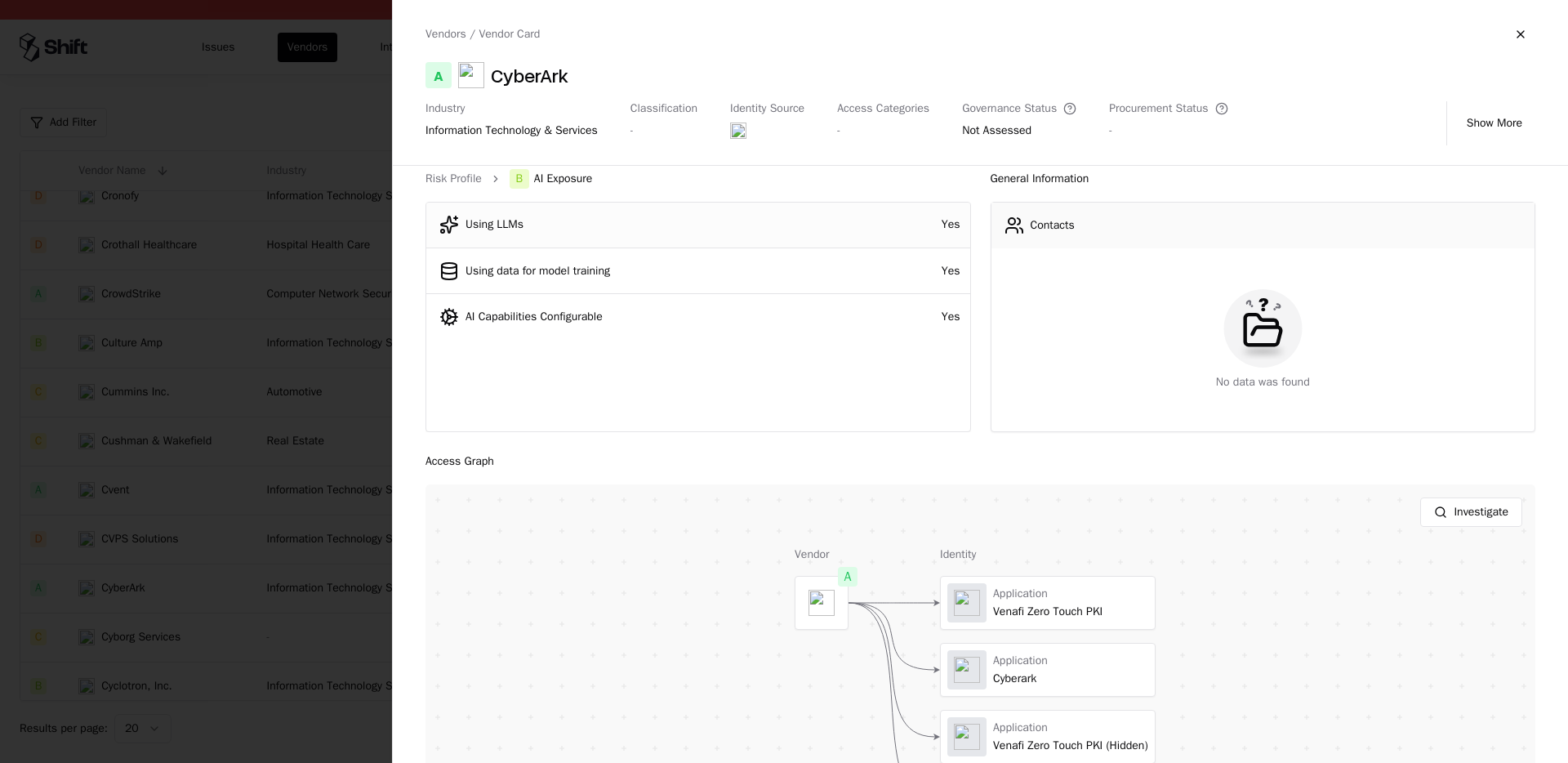 scroll, scrollTop: 16, scrollLeft: 0, axis: vertical 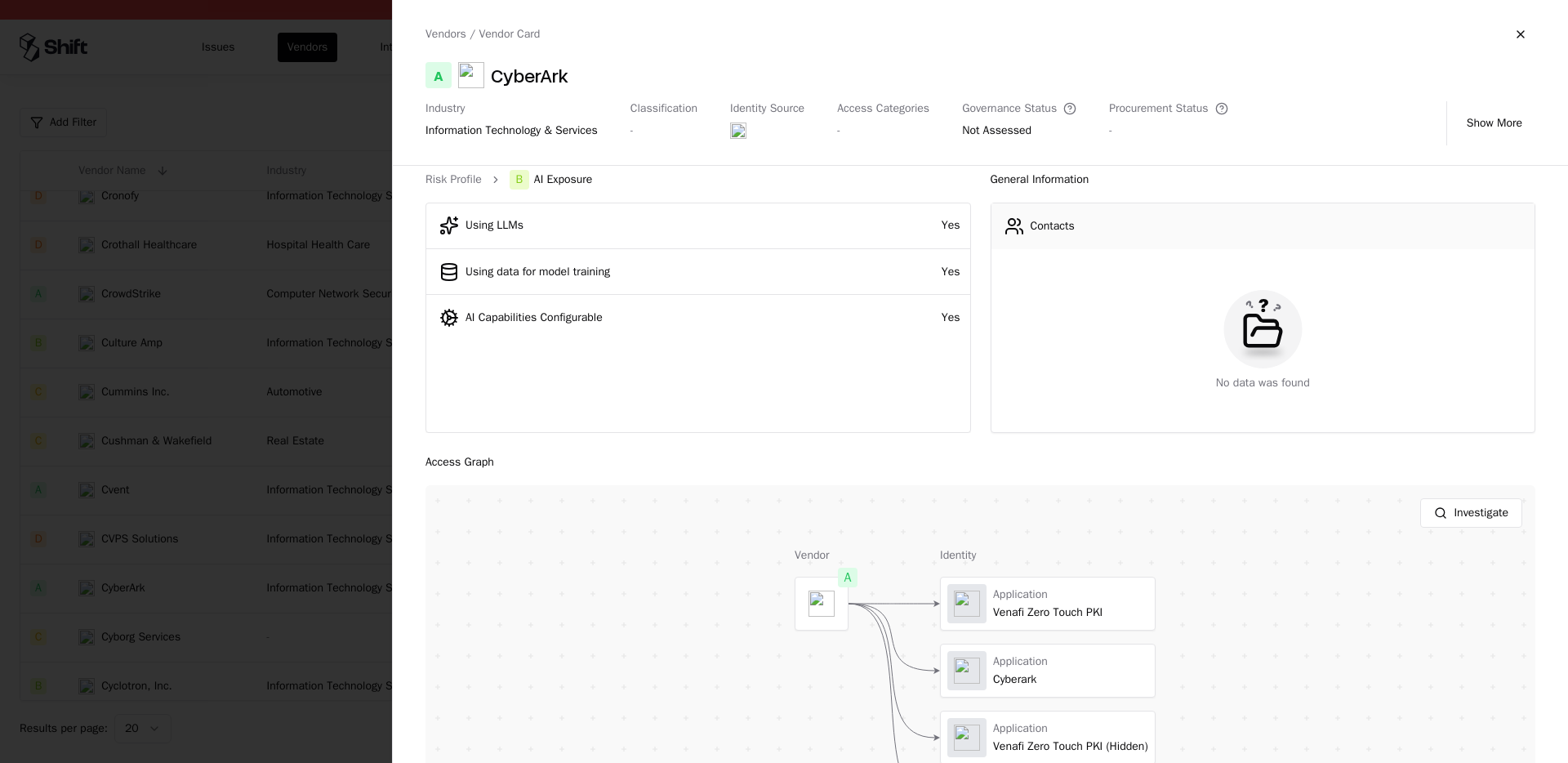 drag, startPoint x: 804, startPoint y: 87, endPoint x: 786, endPoint y: 105, distance: 25.455844 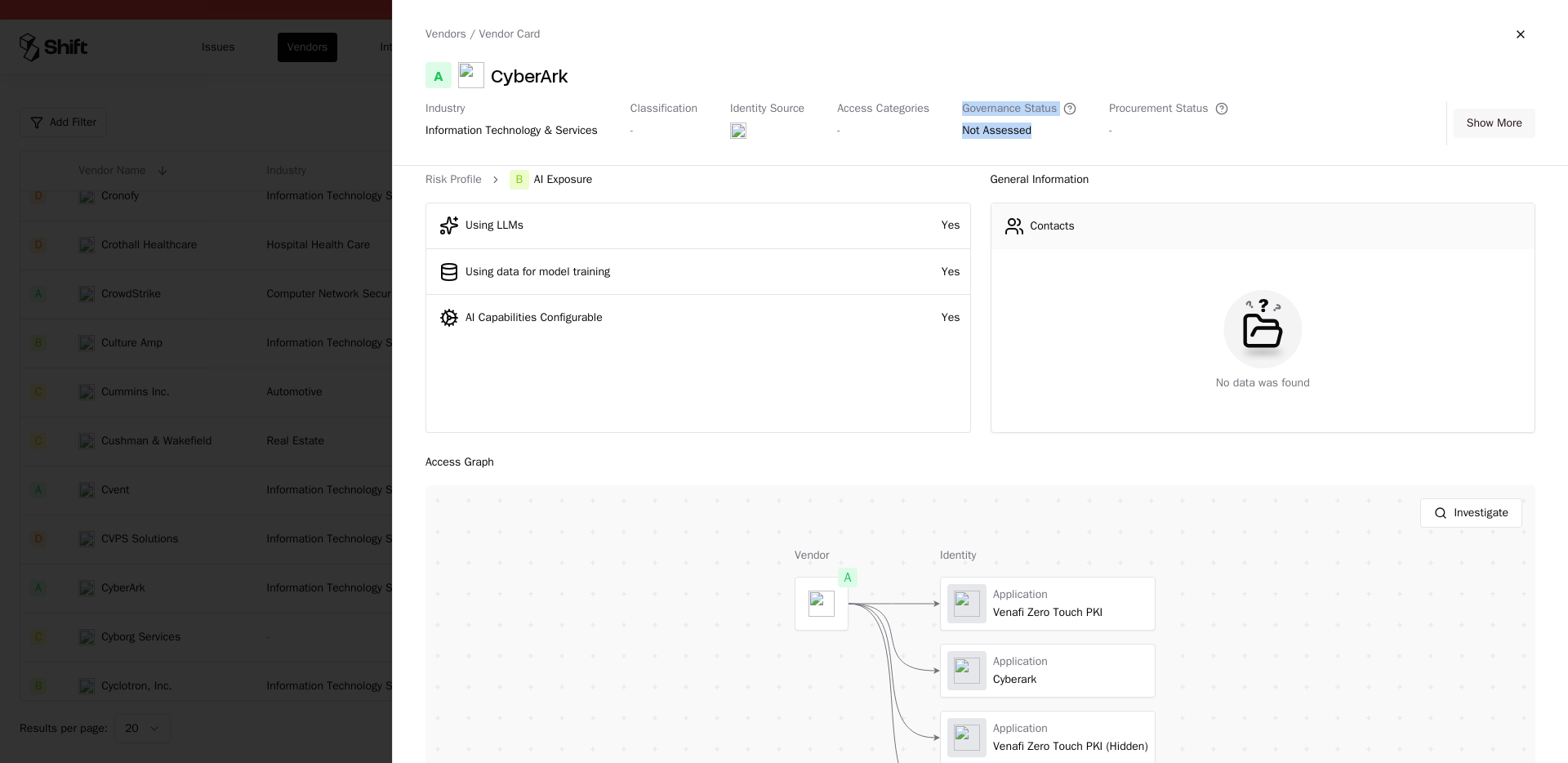 click on "Show More" at bounding box center (1494, 123) 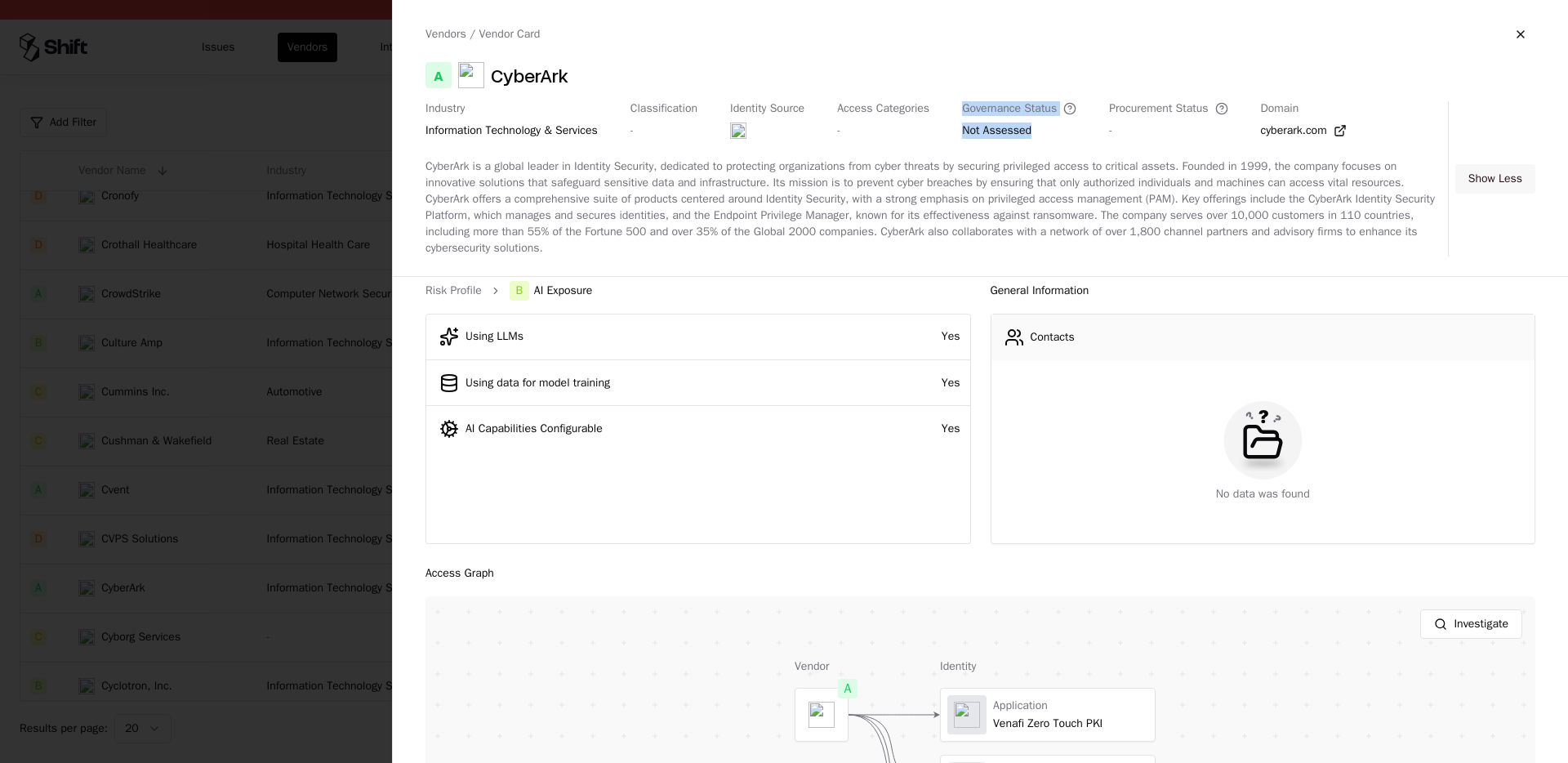 click on "Show Less" at bounding box center [1495, 179] 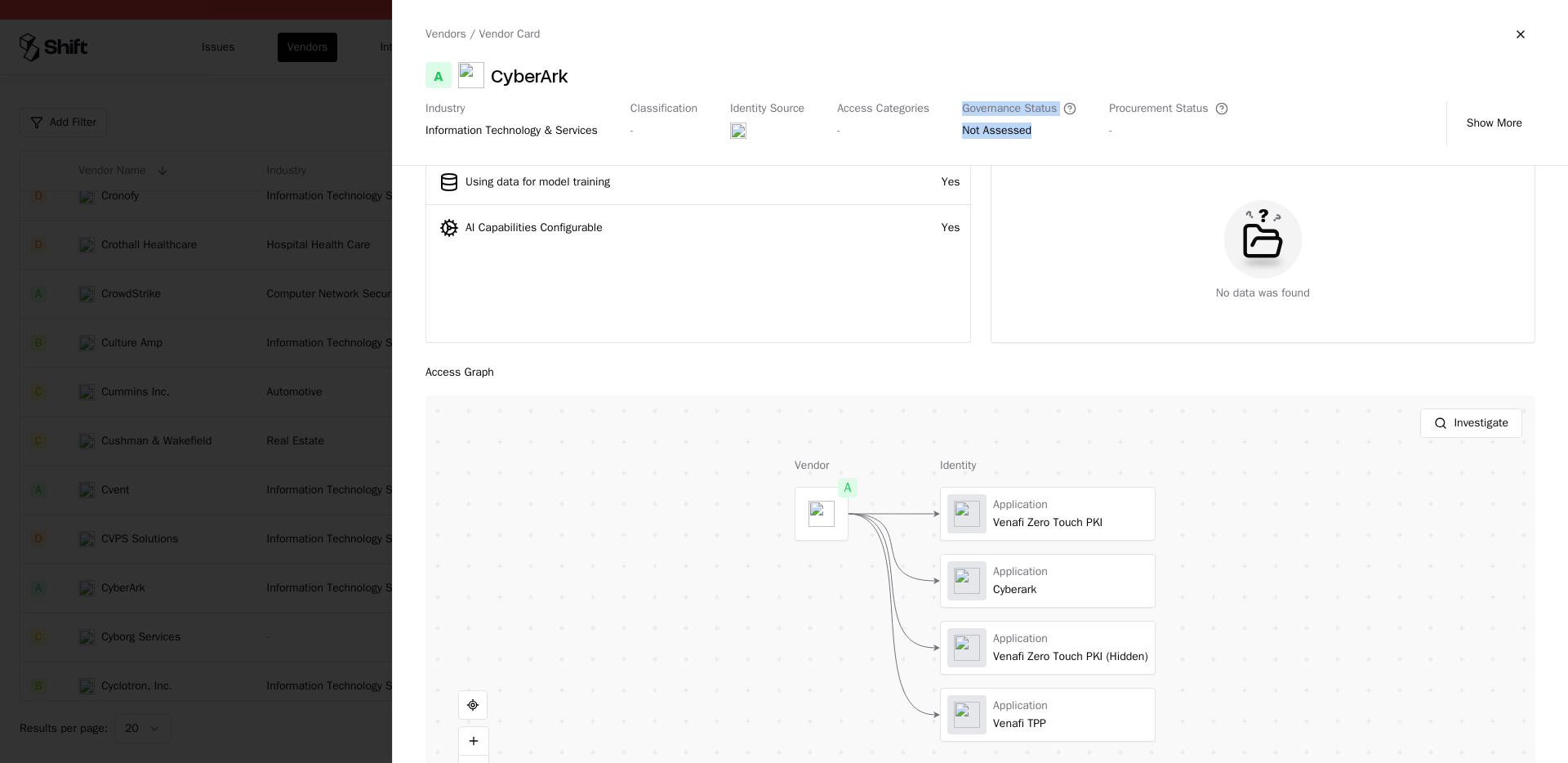 scroll, scrollTop: 165, scrollLeft: 0, axis: vertical 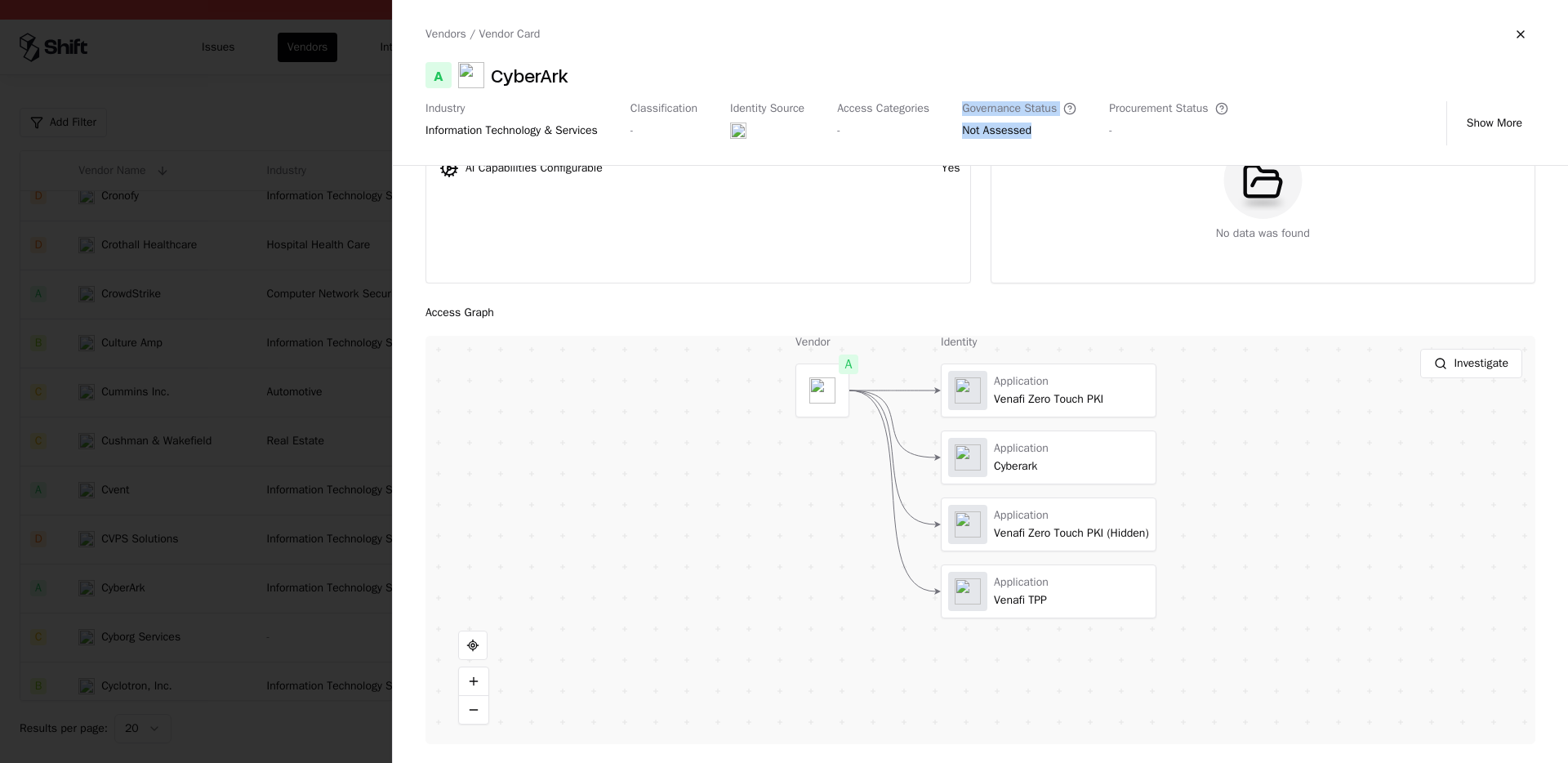 drag, startPoint x: 1221, startPoint y: 489, endPoint x: 1209, endPoint y: 427, distance: 63.15061 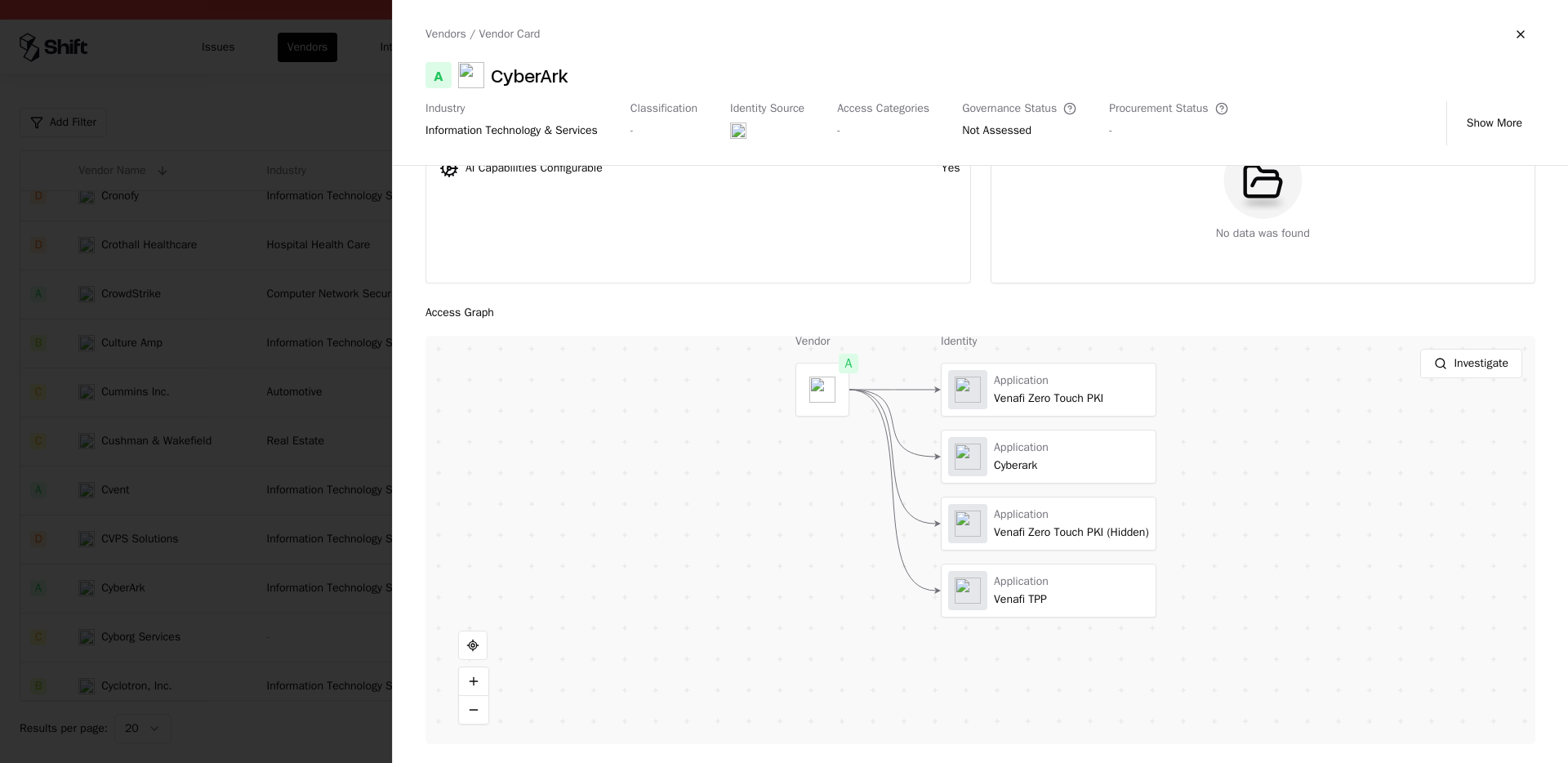 click on "Investigate" at bounding box center (980, 364) 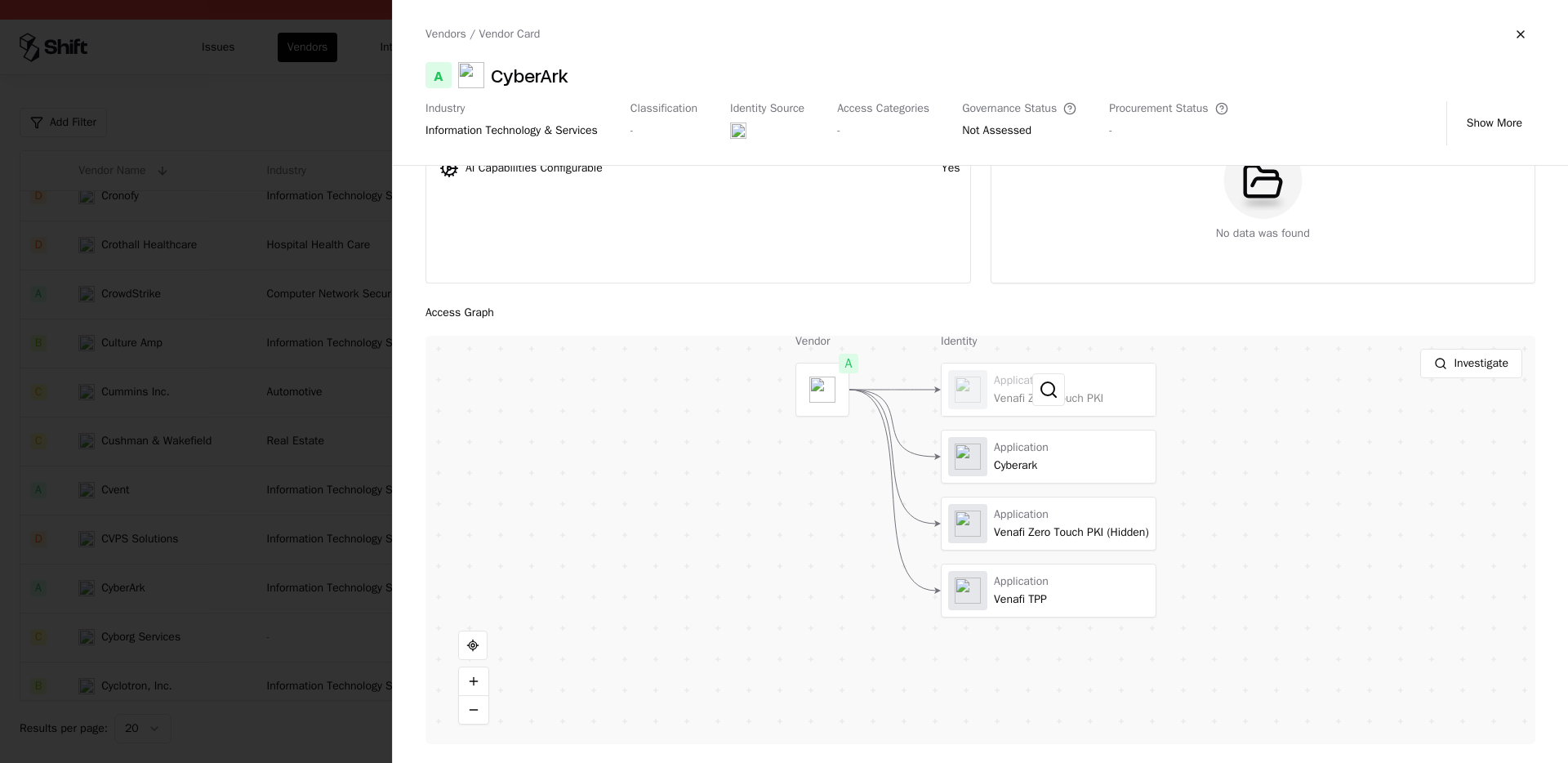 click at bounding box center [1049, 390] 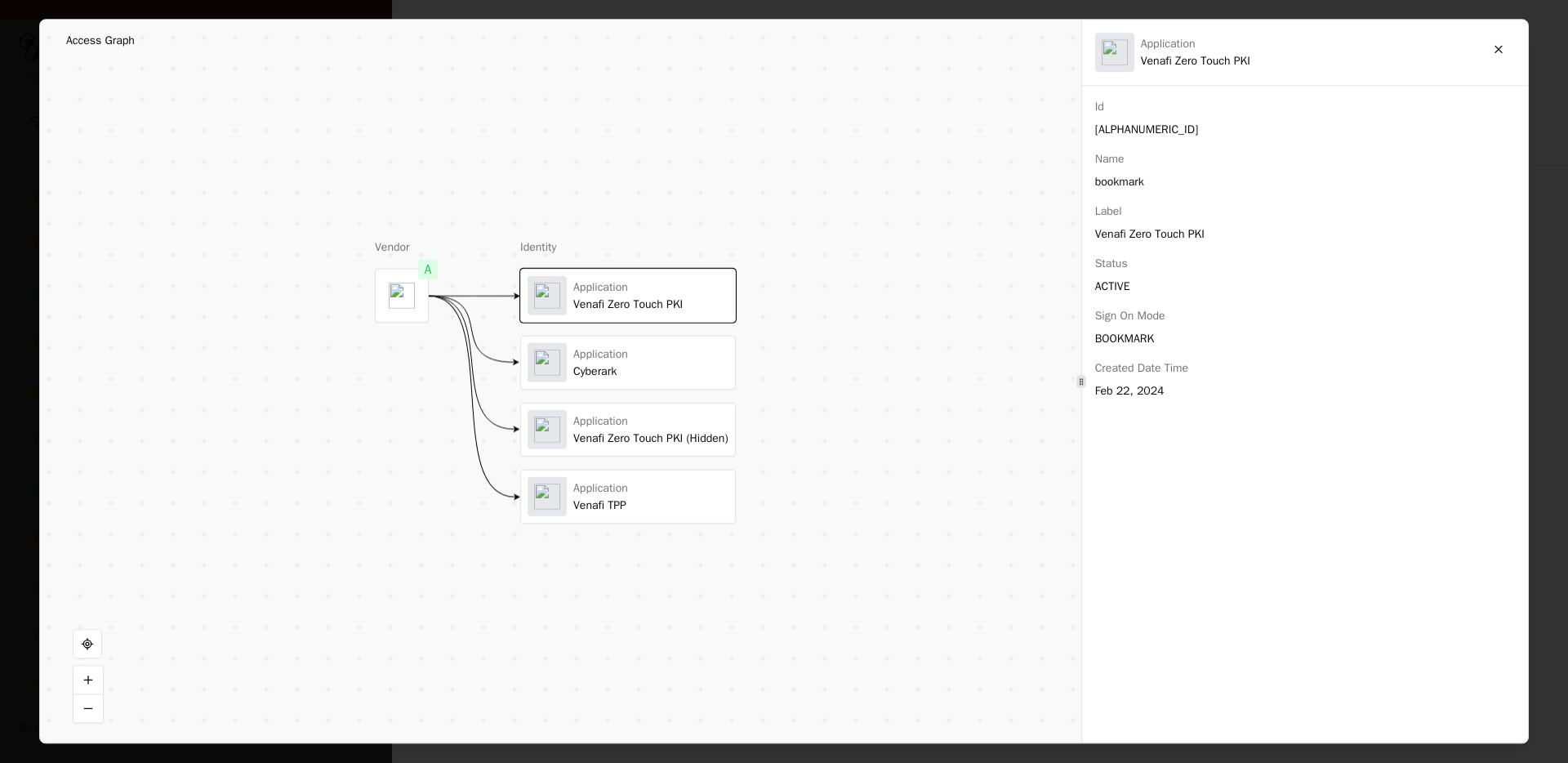 click on "Application Cyberark" at bounding box center (628, 363) 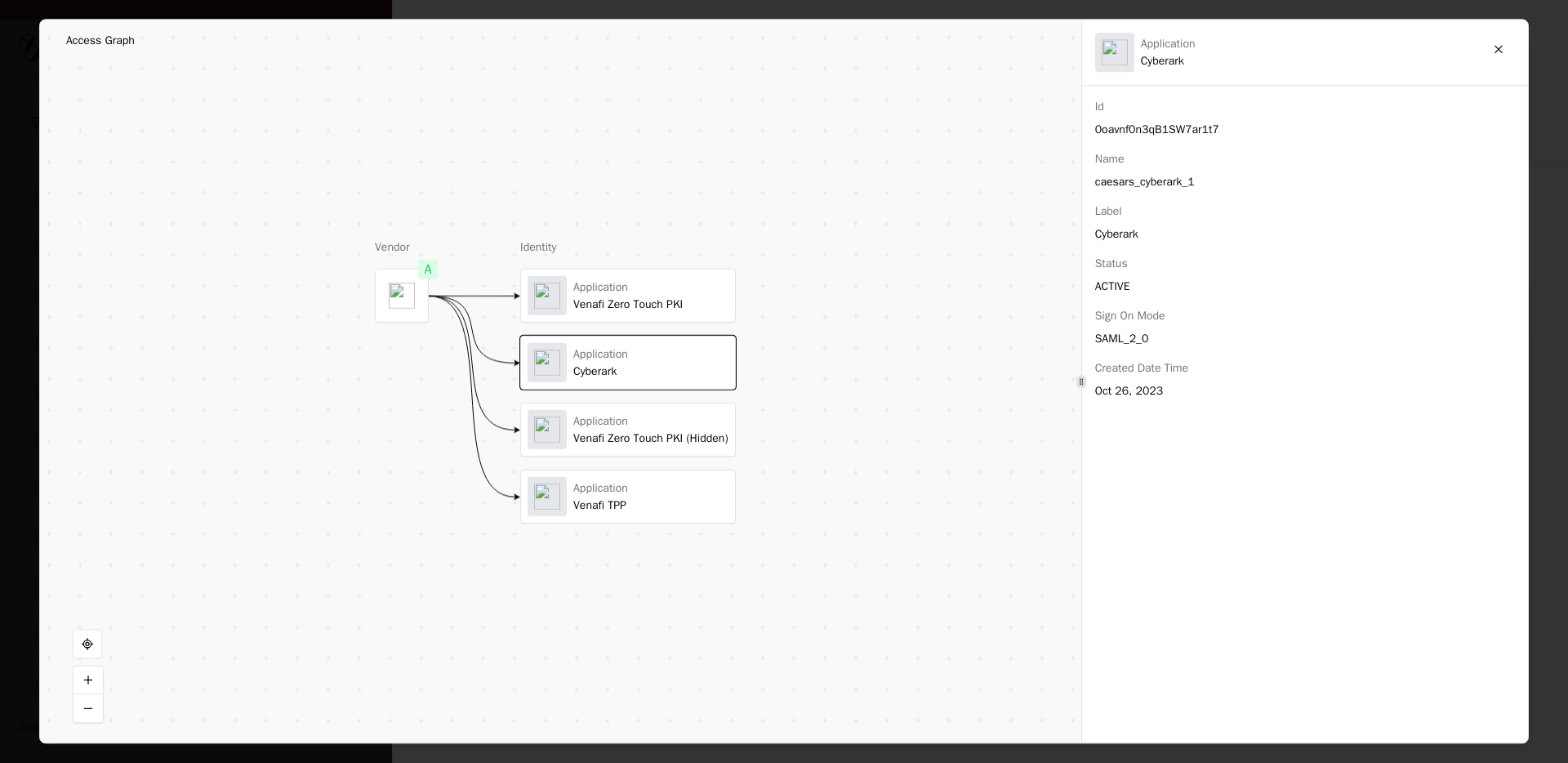 click on "Application Venafi Zero Touch PKI (Hidden)" at bounding box center [628, 430] 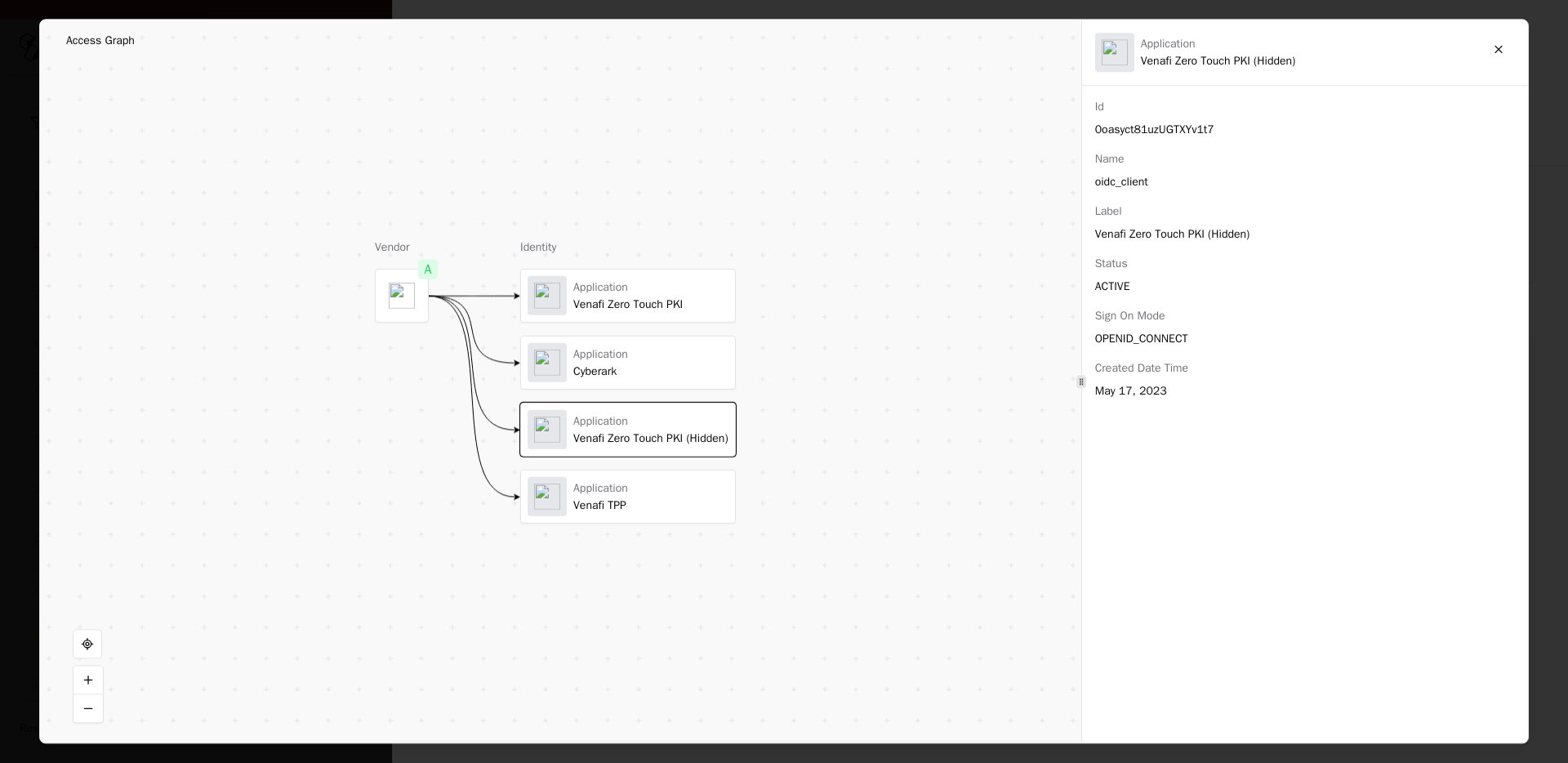 click on "Application Venafi Zero Touch PKI" at bounding box center [628, 295] 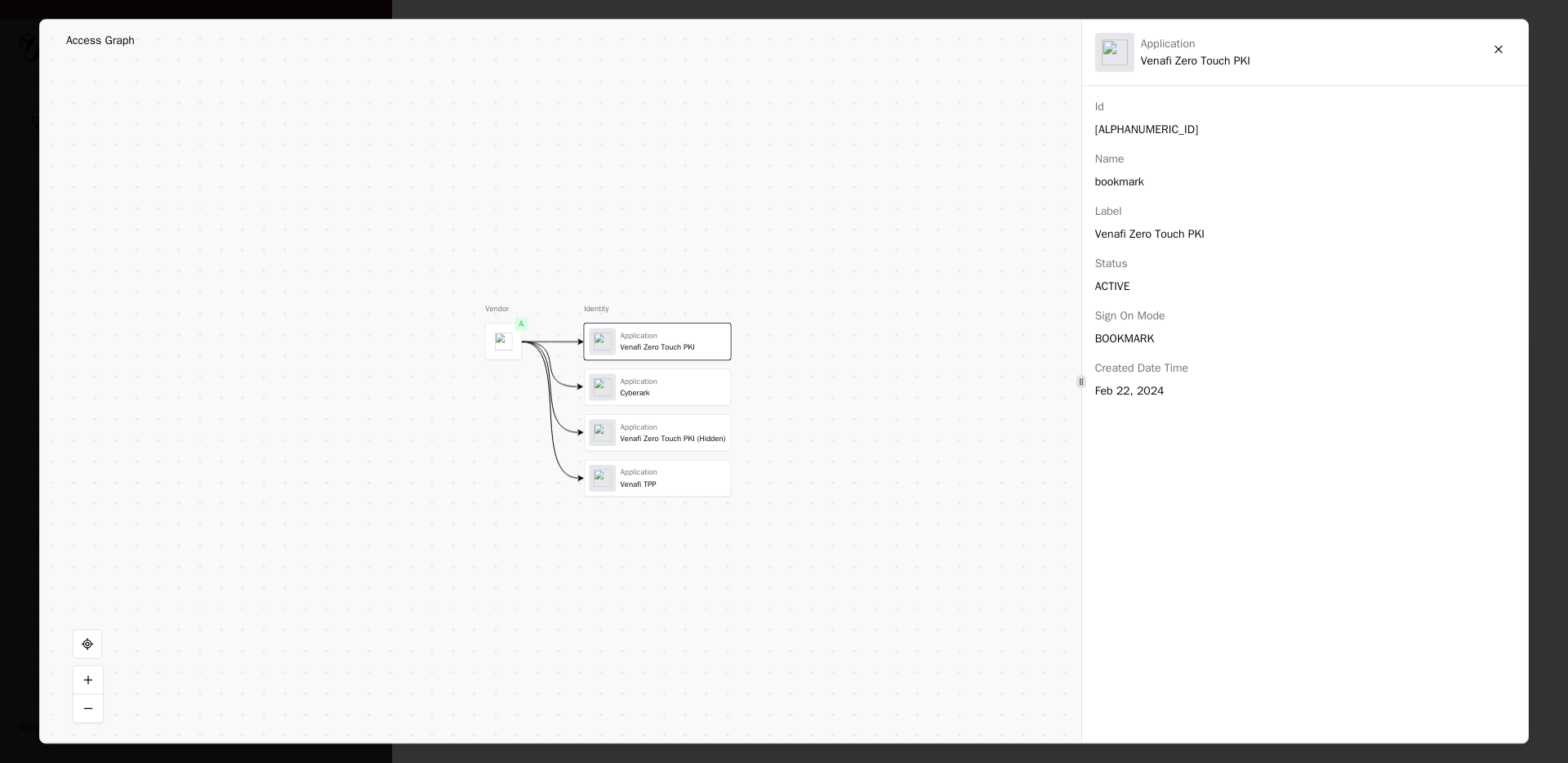 click on "Application Venafi Zero Touch PKI (Hidden)" at bounding box center (672, 432) 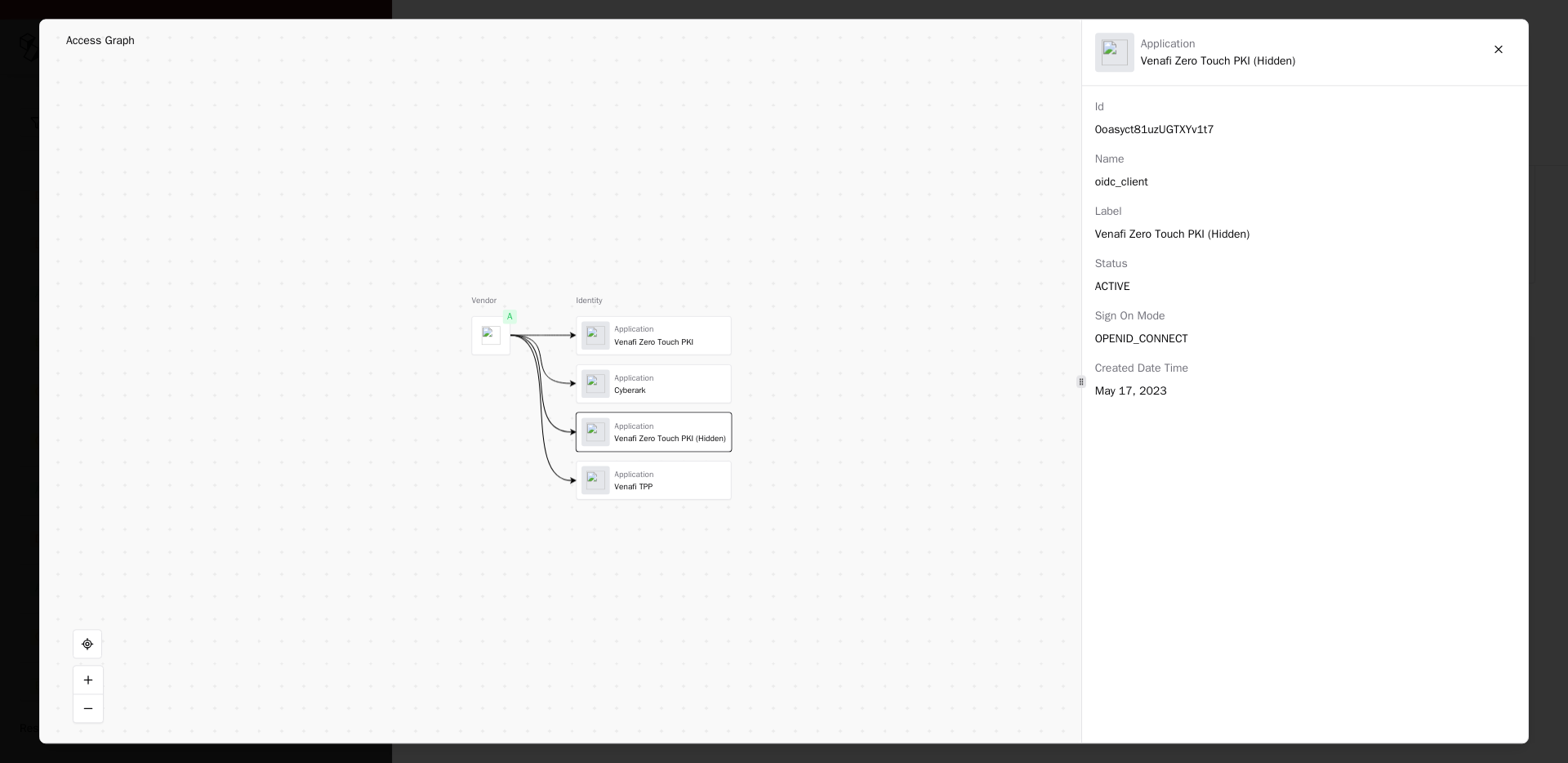 click on "Application Venafi TPP" at bounding box center [653, 480] 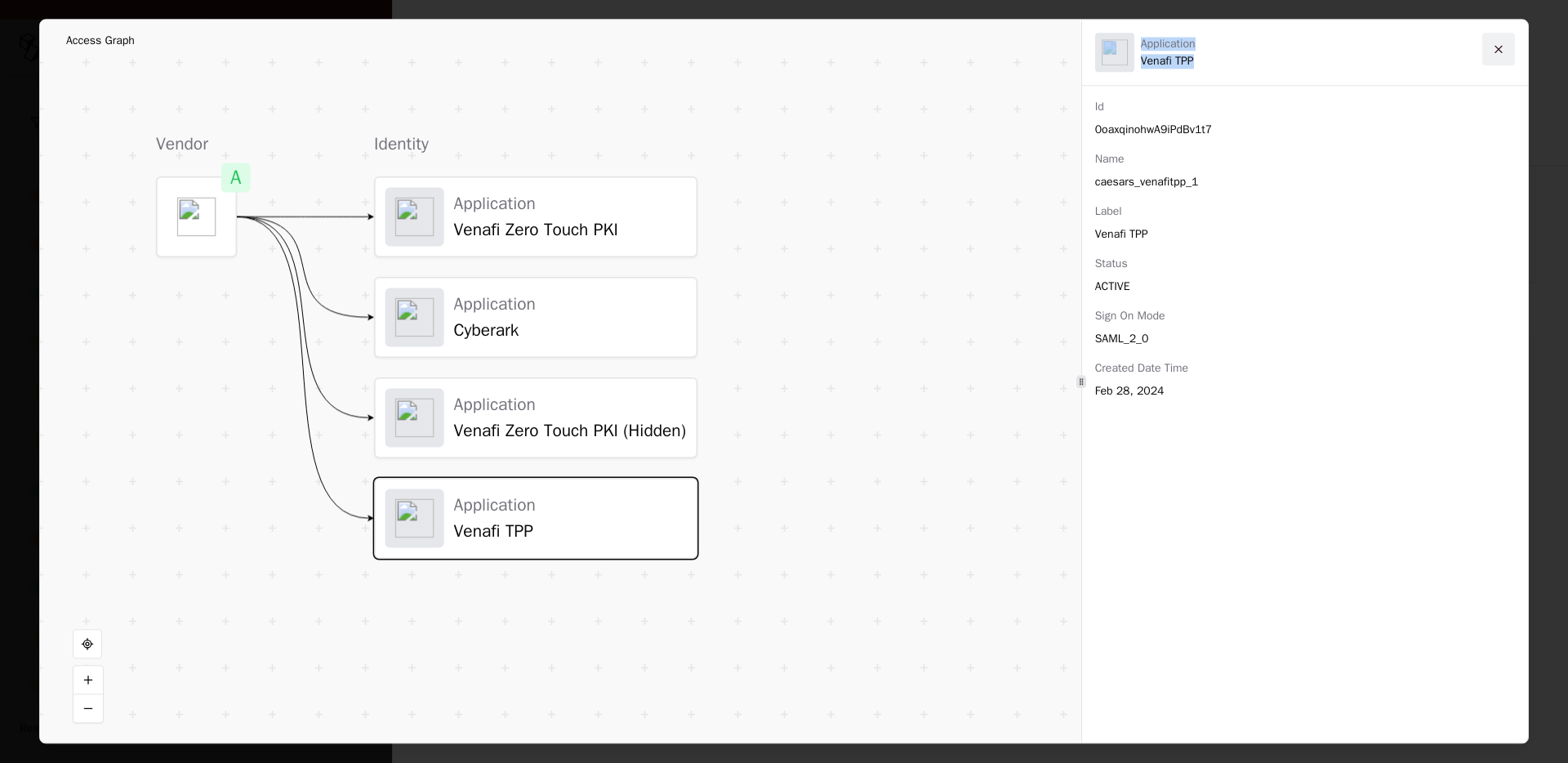 click on "Application Venafi TPP Id [ALPHANUMERIC_ID] Name caesars_venafitpp_1 Label Venafi TPP Status ACTIVE Sign On Mode SAML_2_0 Created Date Time Feb 28, 2024" at bounding box center (1305, 381) 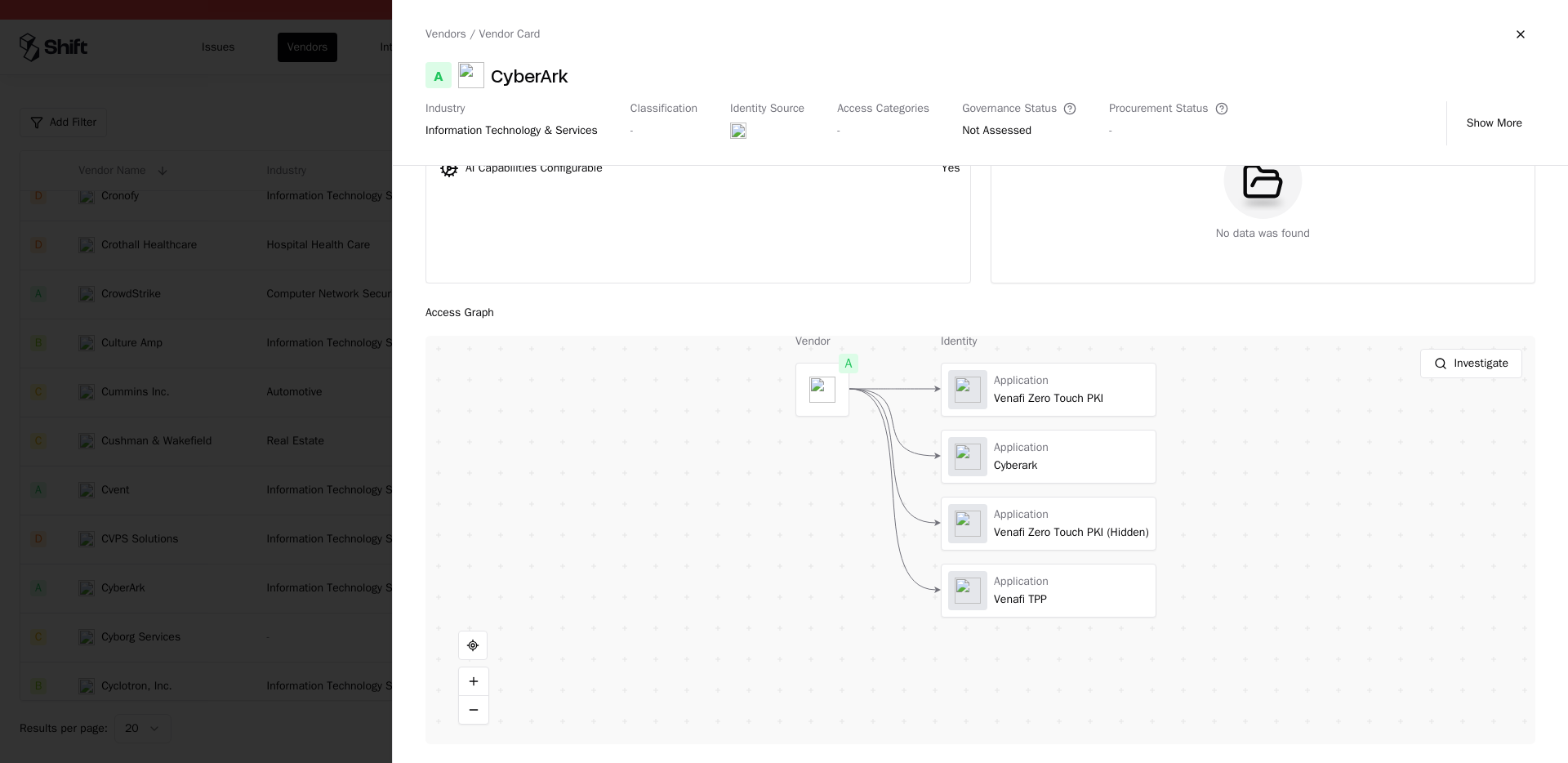 click at bounding box center (784, 382) 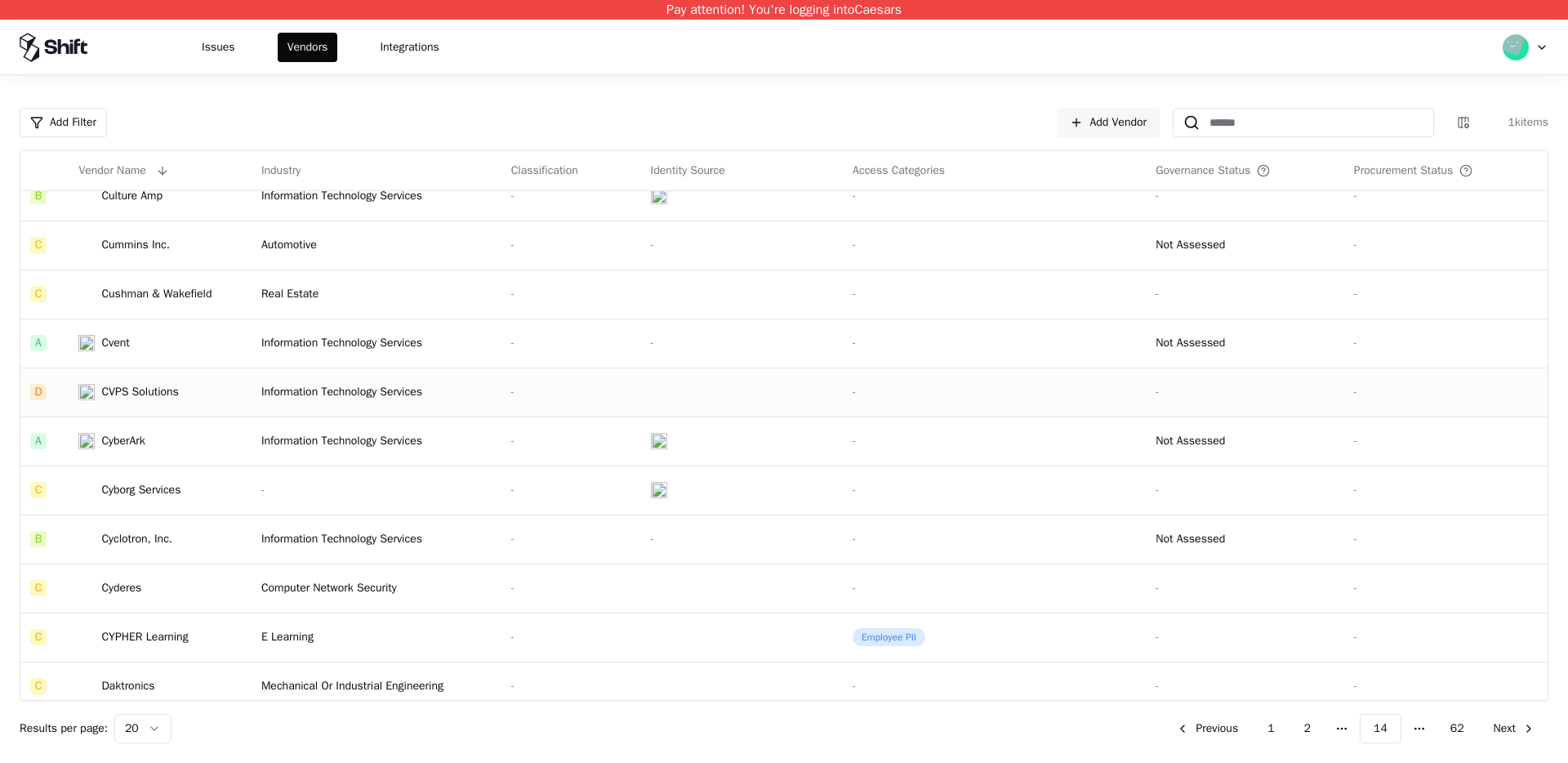 scroll, scrollTop: 461, scrollLeft: 0, axis: vertical 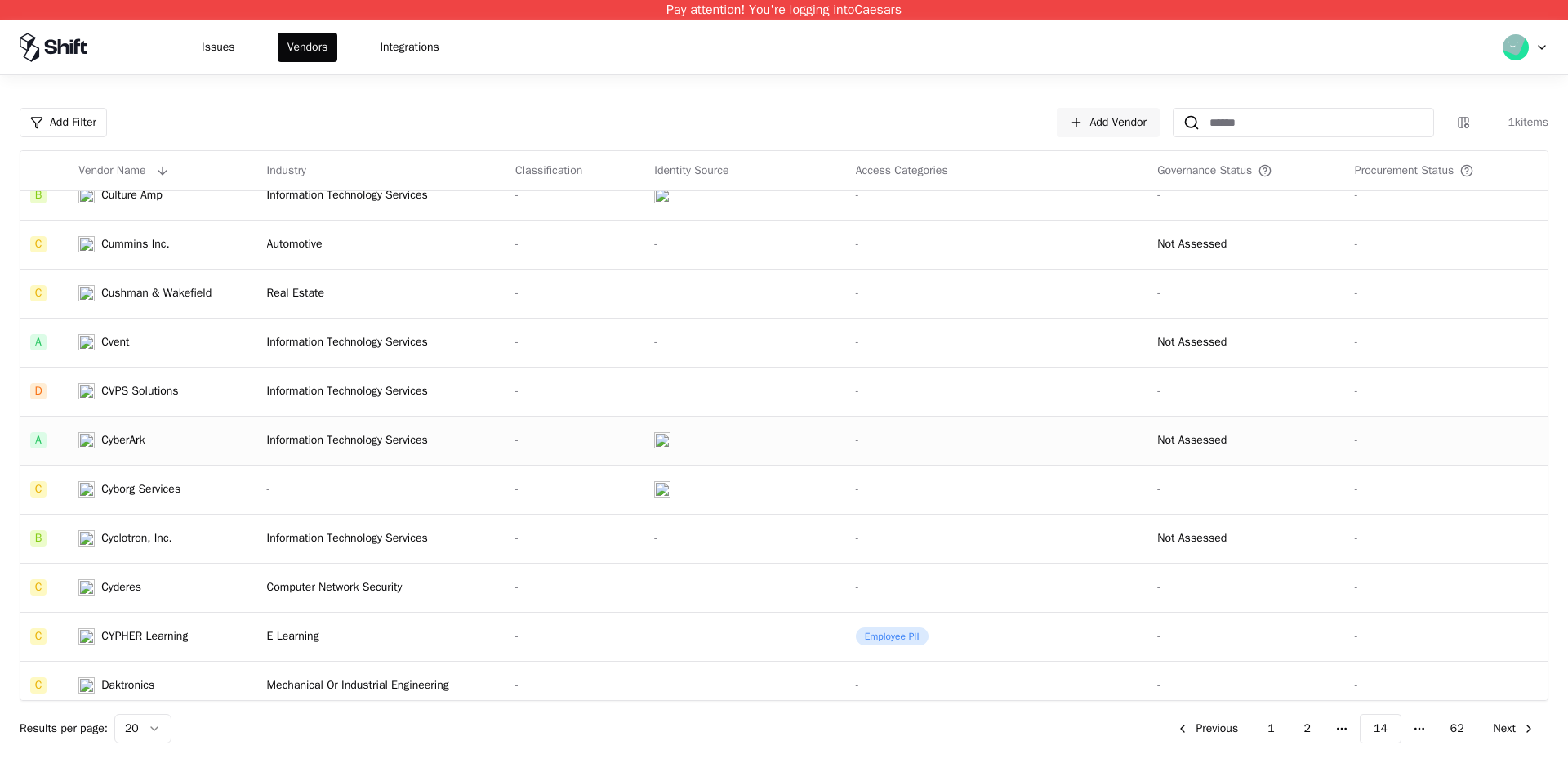 click on "Information Technology Services" 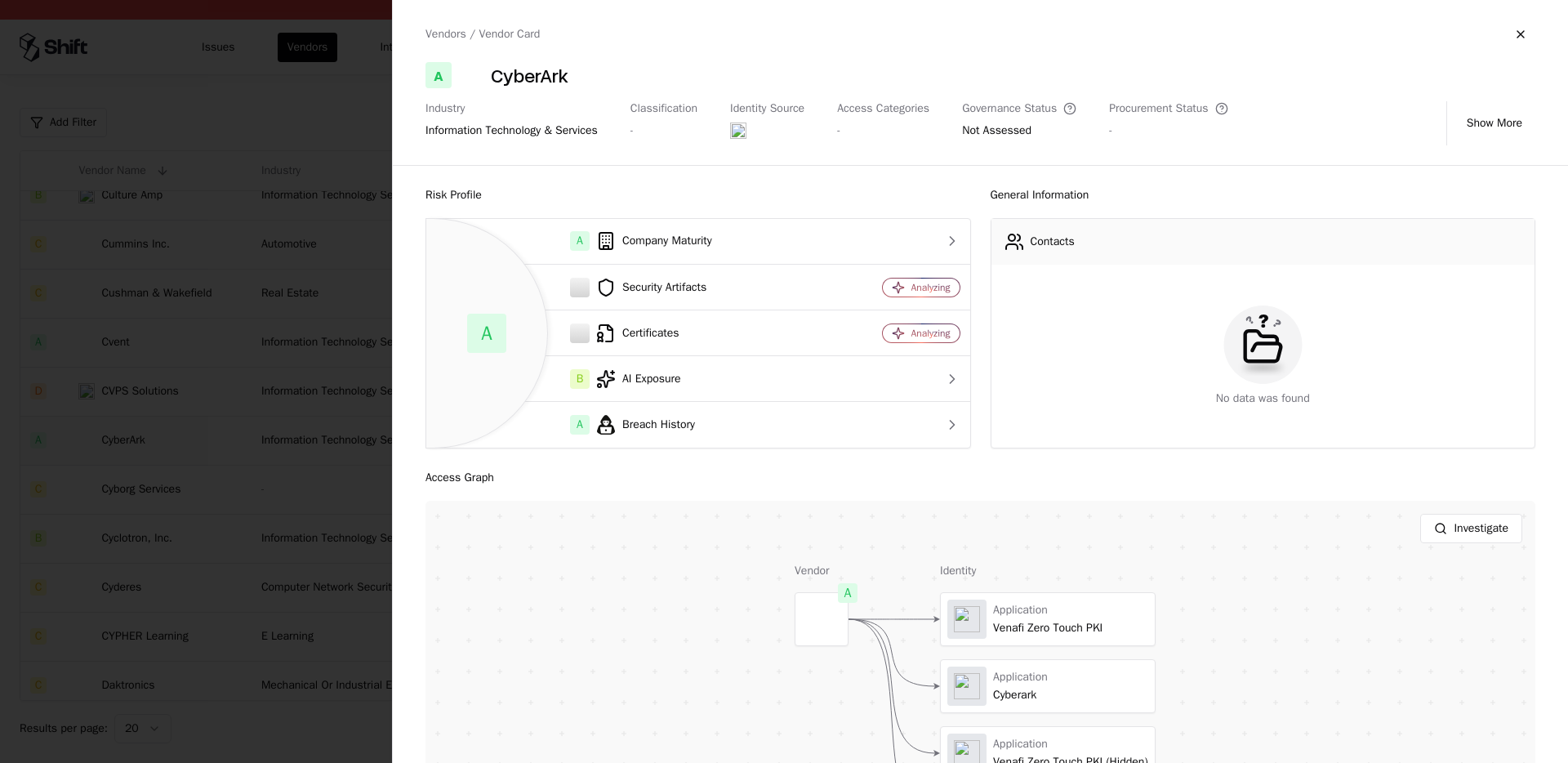 click at bounding box center [784, 382] 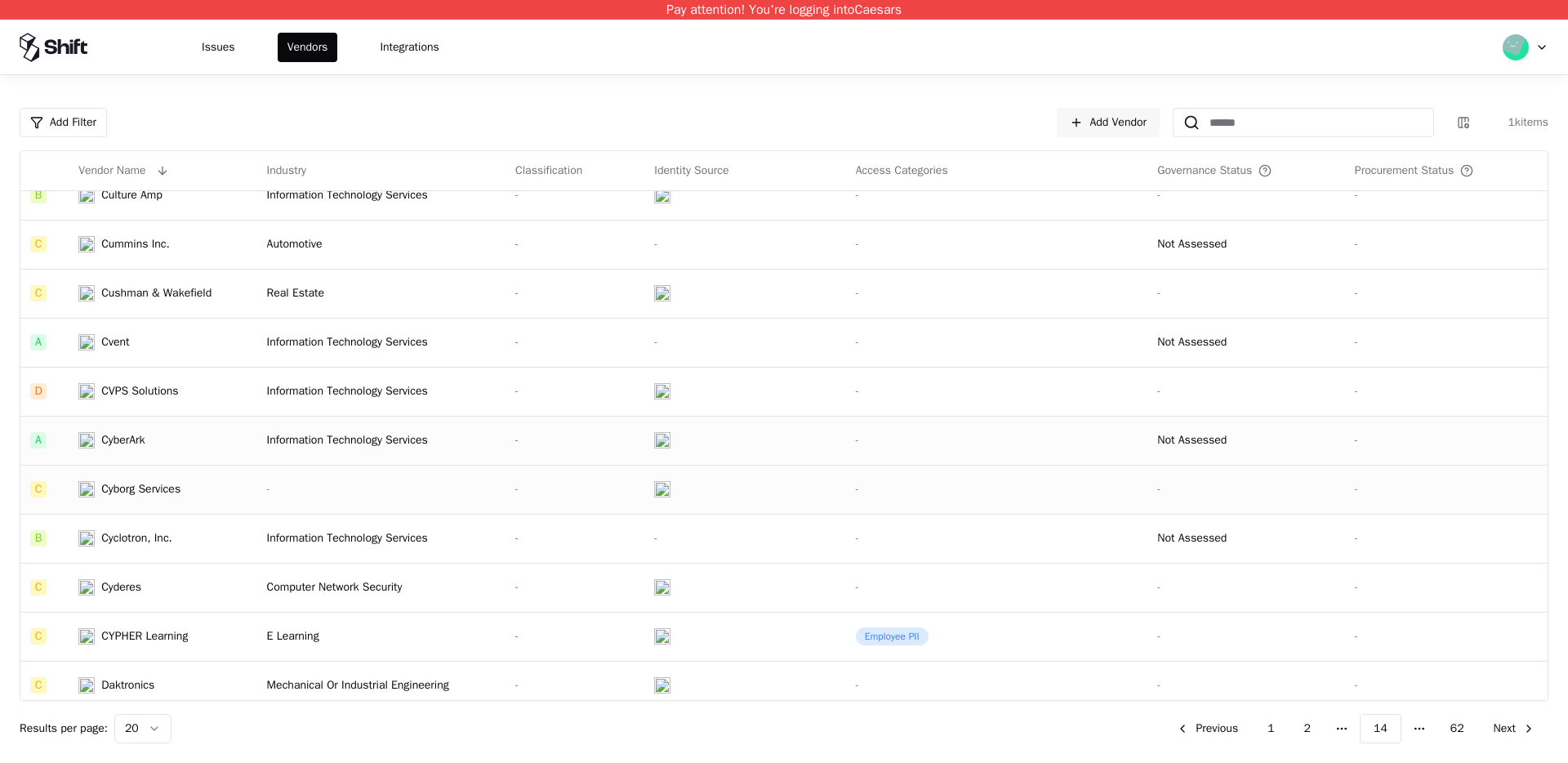 click on "-" 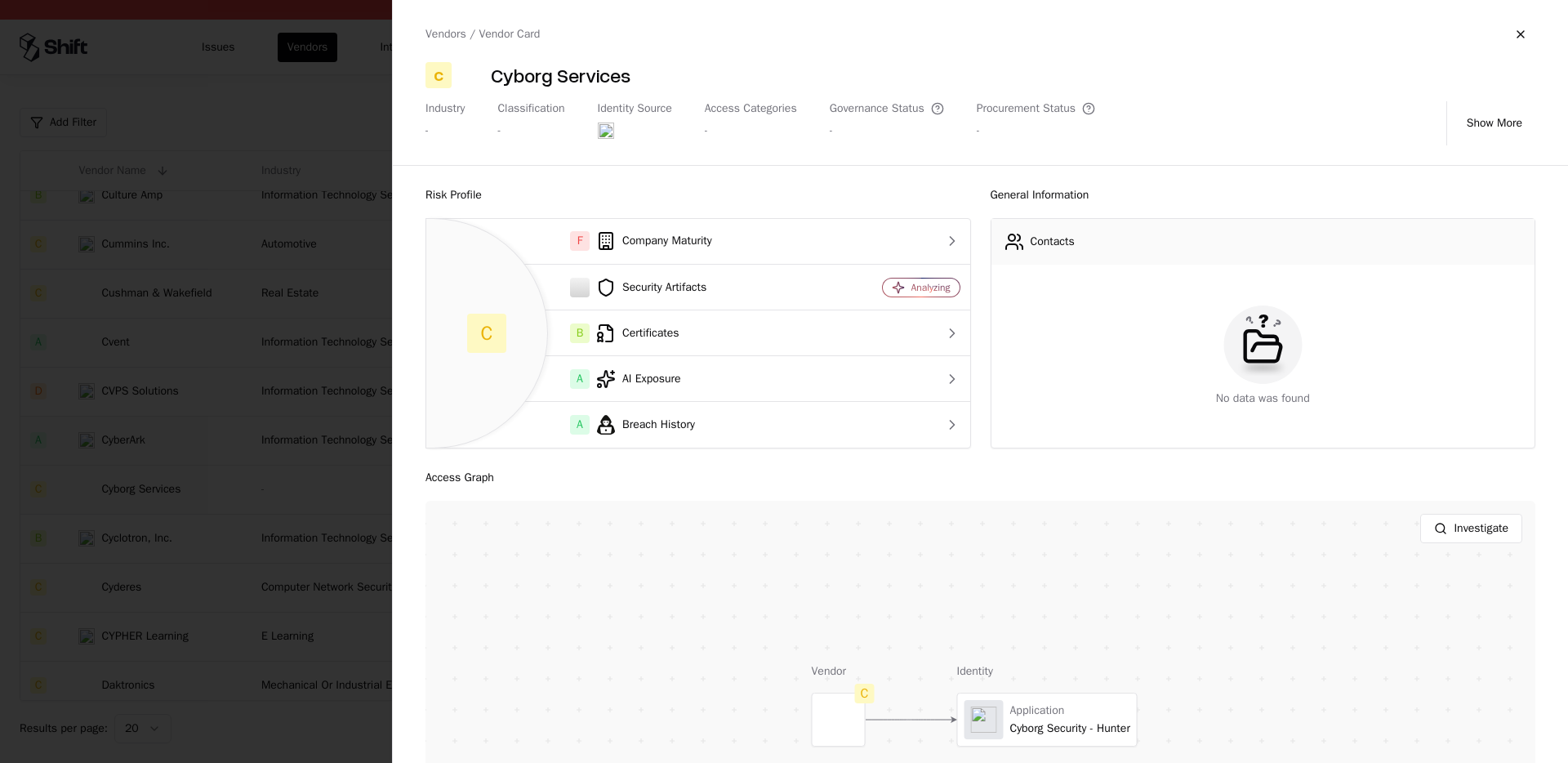 click at bounding box center [784, 382] 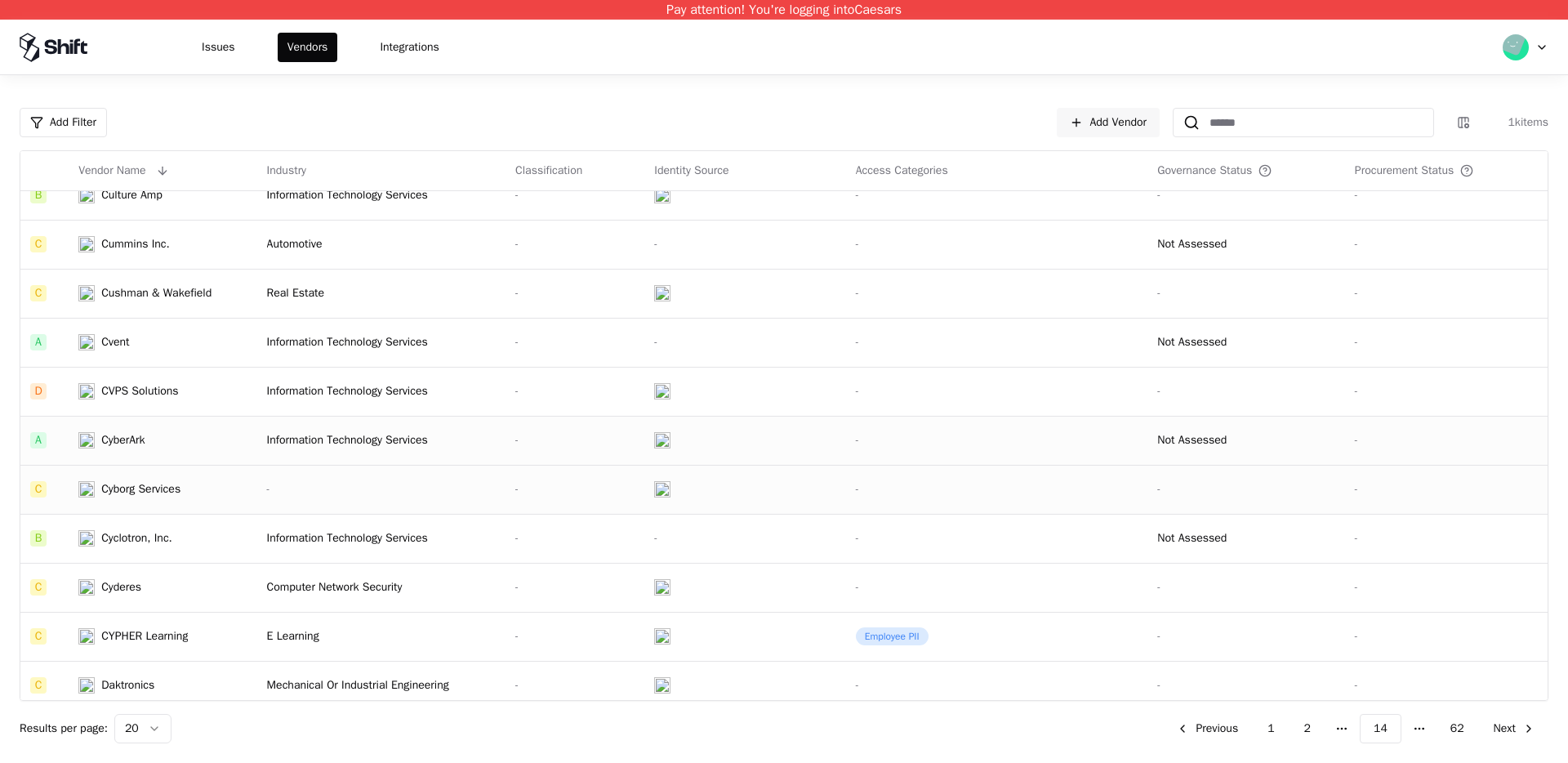 scroll, scrollTop: 471, scrollLeft: 0, axis: vertical 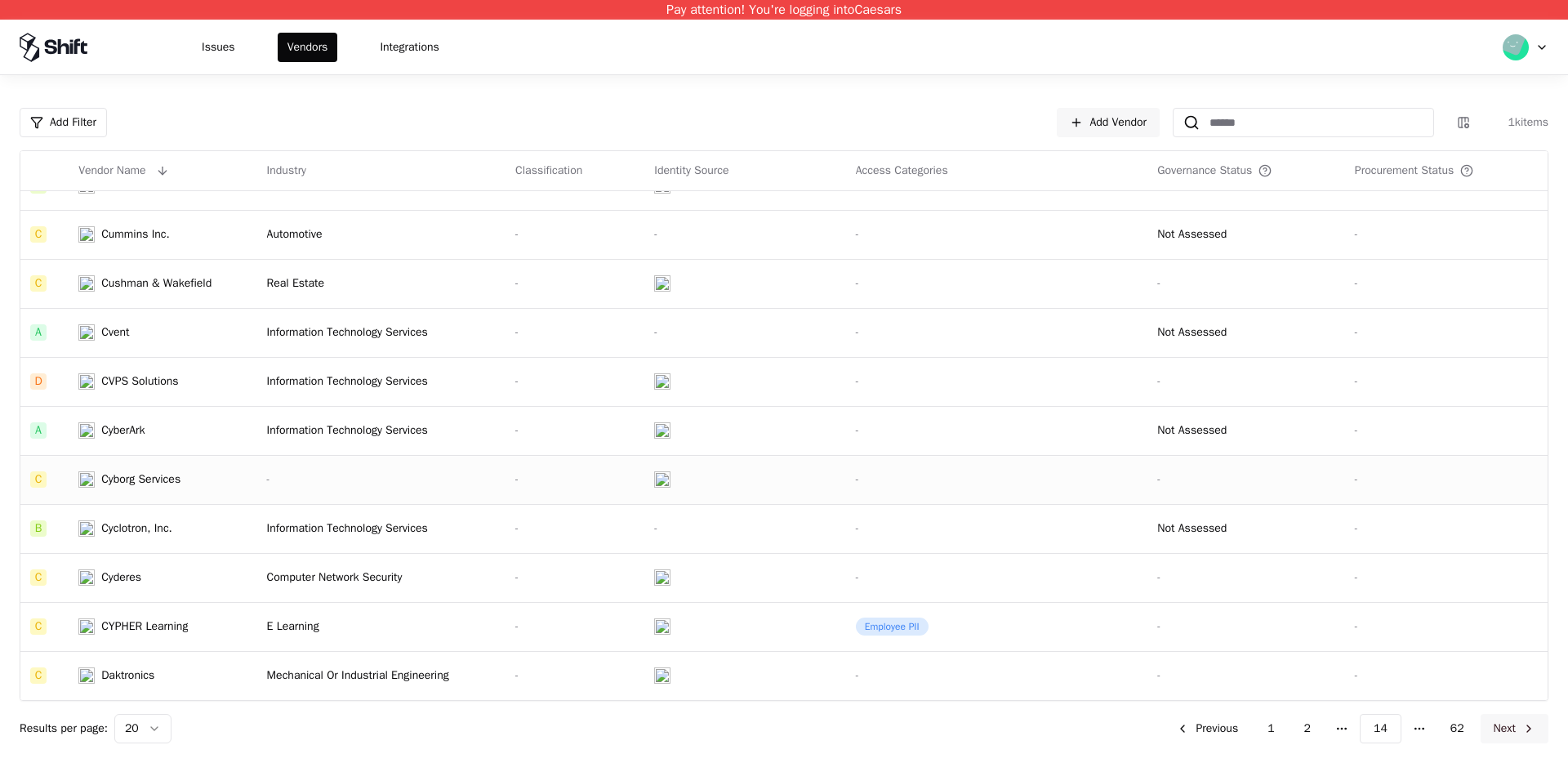 click on "Next" 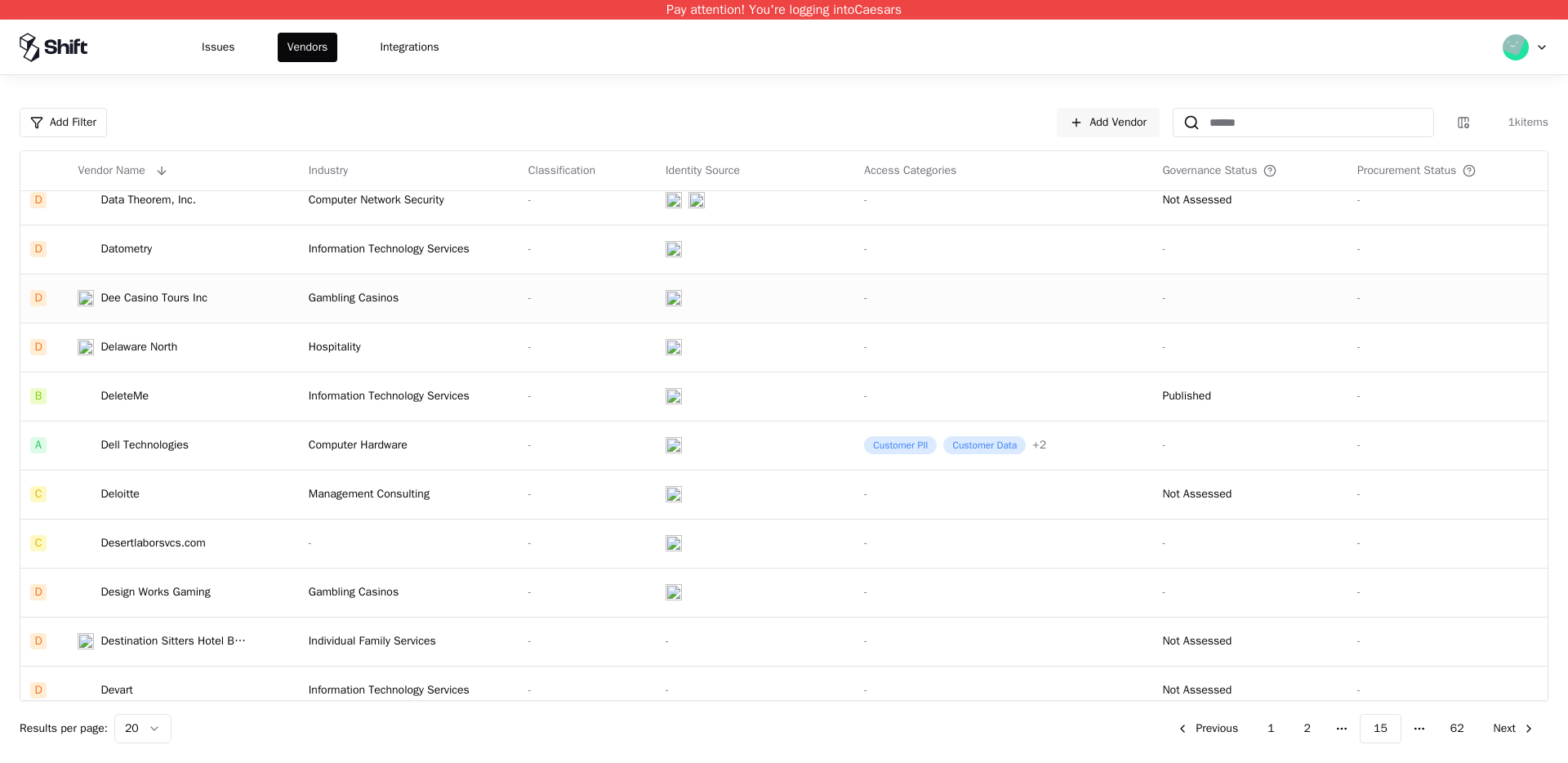 scroll, scrollTop: 471, scrollLeft: 0, axis: vertical 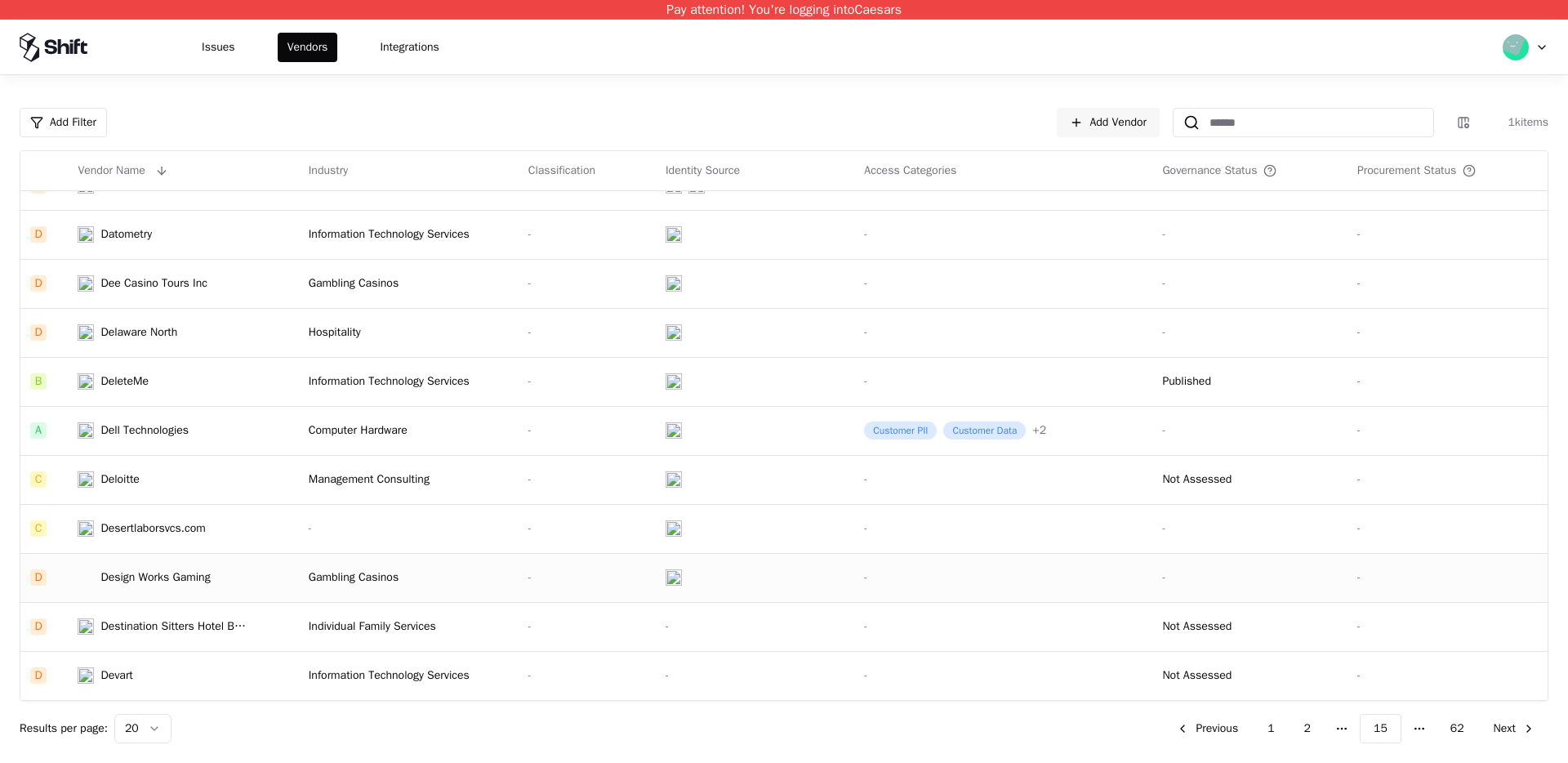 click on "Design Works Gaming" 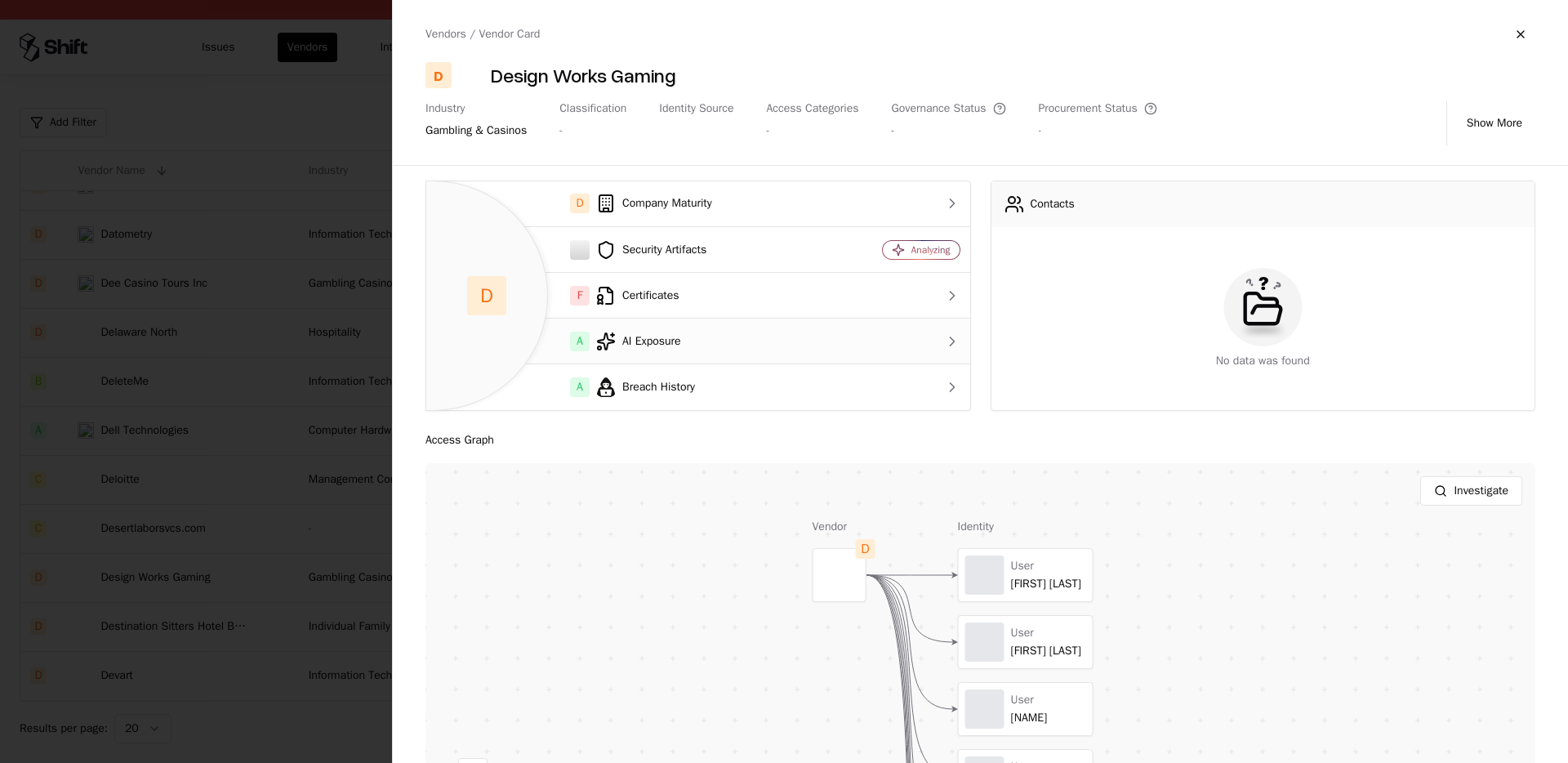 scroll, scrollTop: 40, scrollLeft: 0, axis: vertical 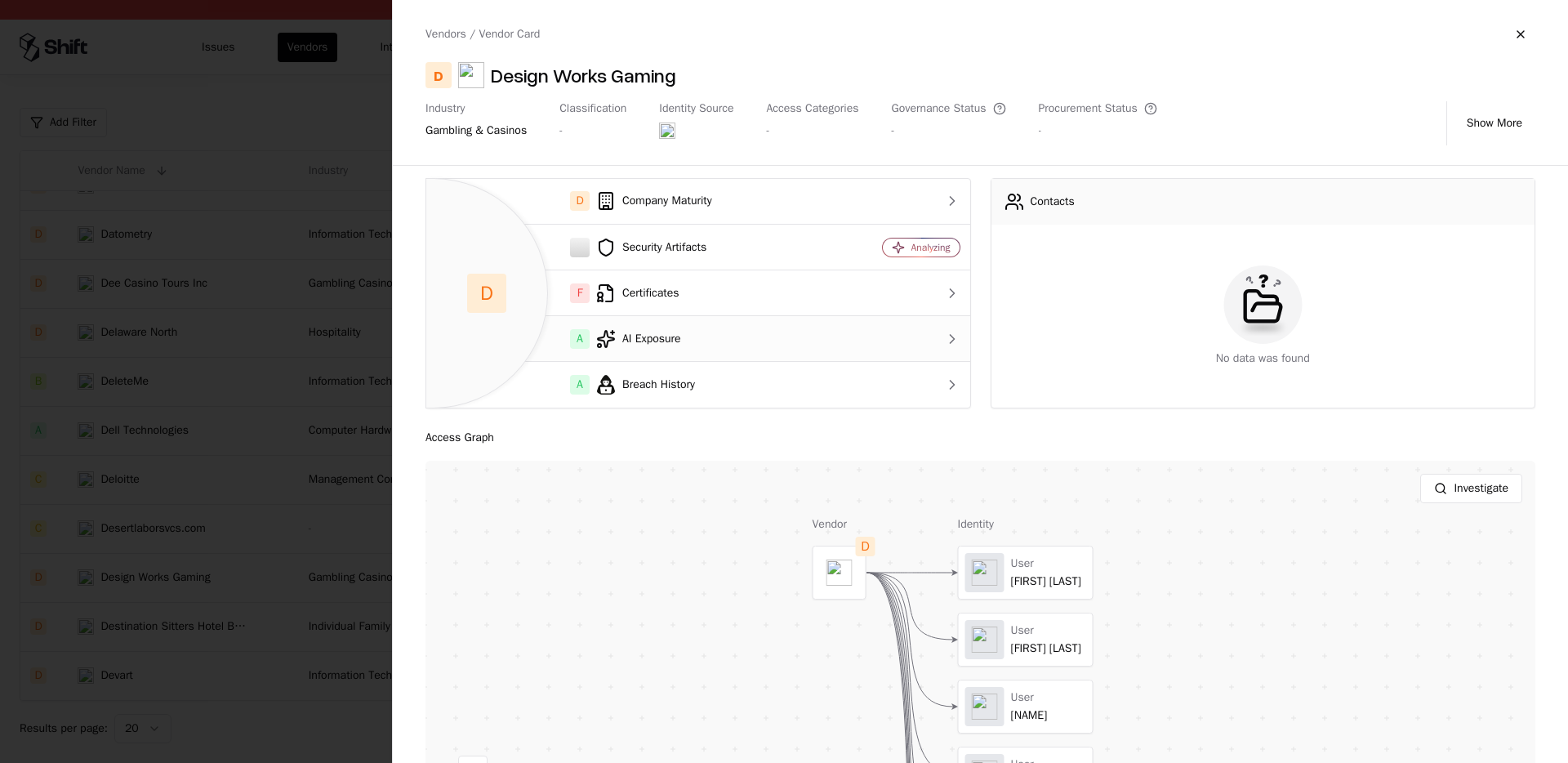 click on "A AI Exposure" at bounding box center [630, 339] 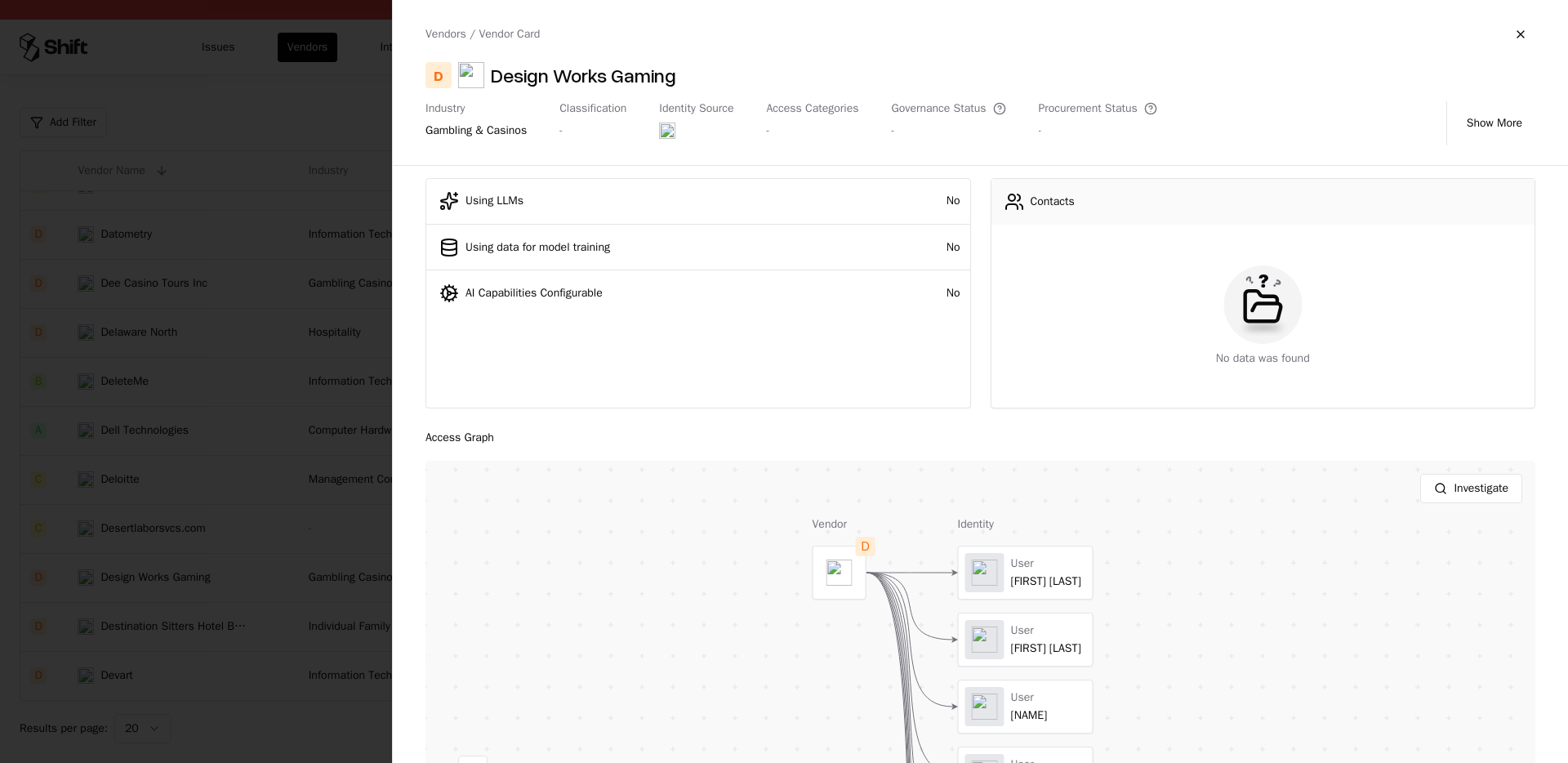 click on "Vendors / Vendor Card" at bounding box center (483, 34) 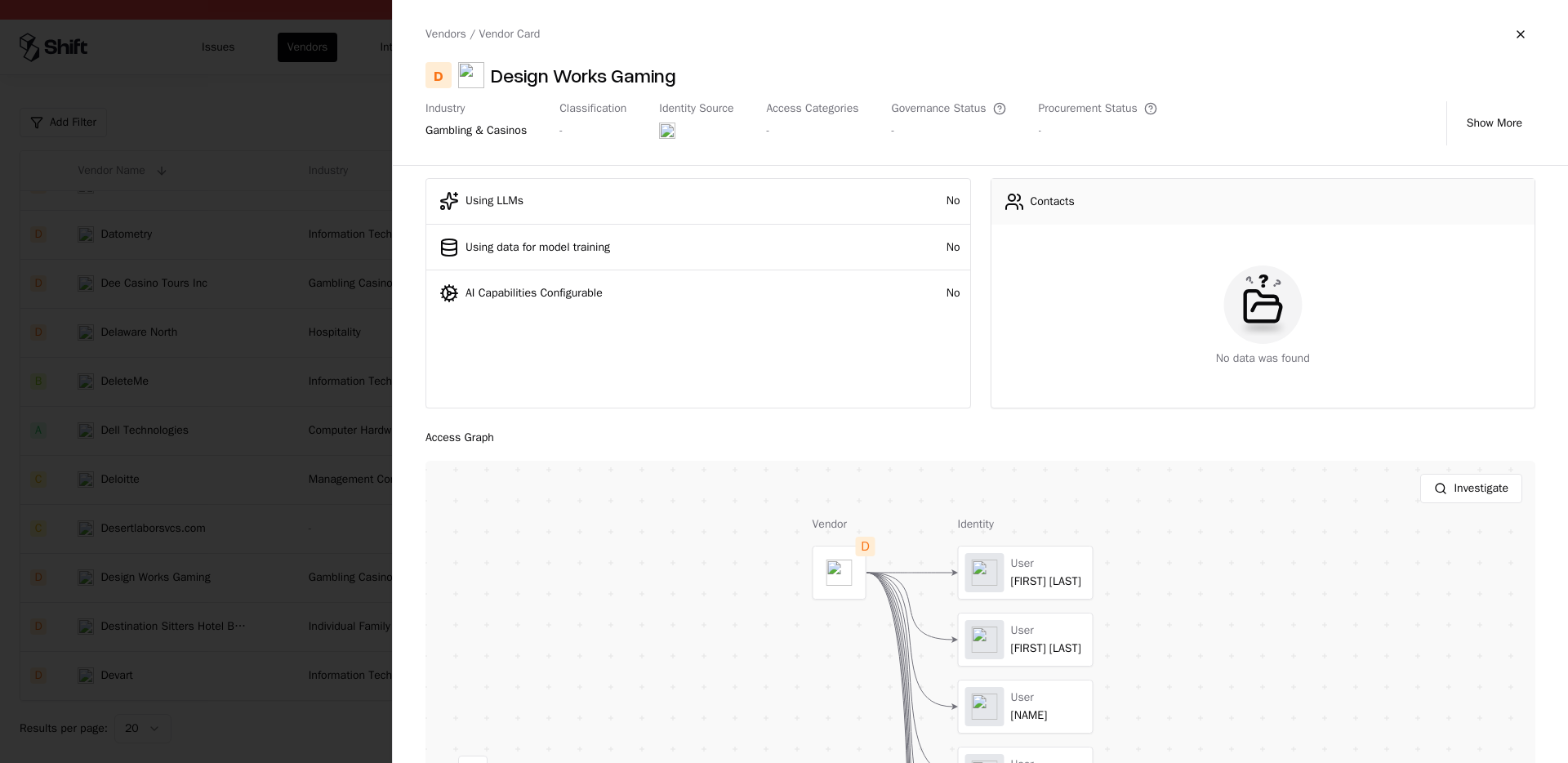 click on "Classification -" at bounding box center (593, 123) 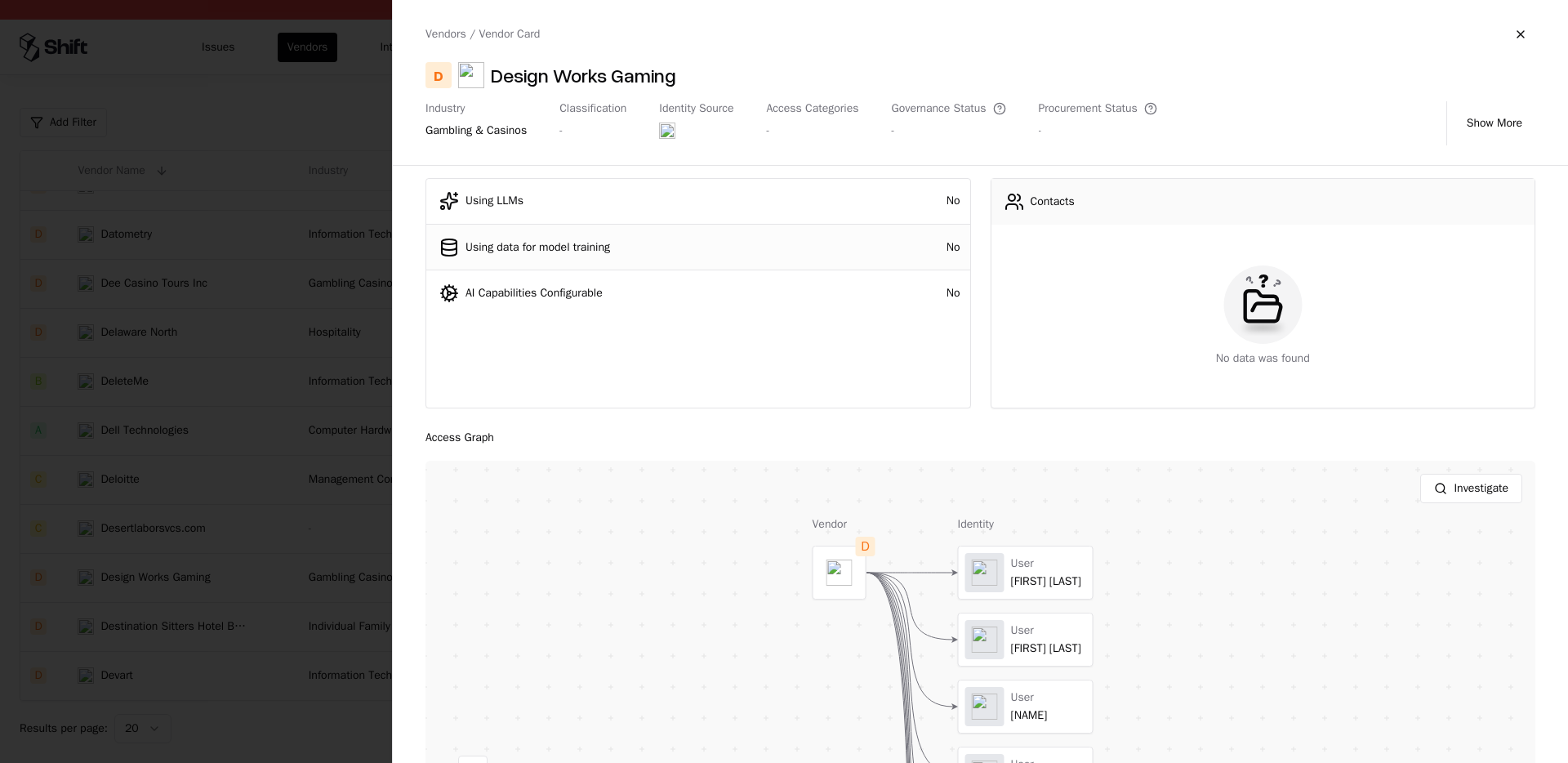 click 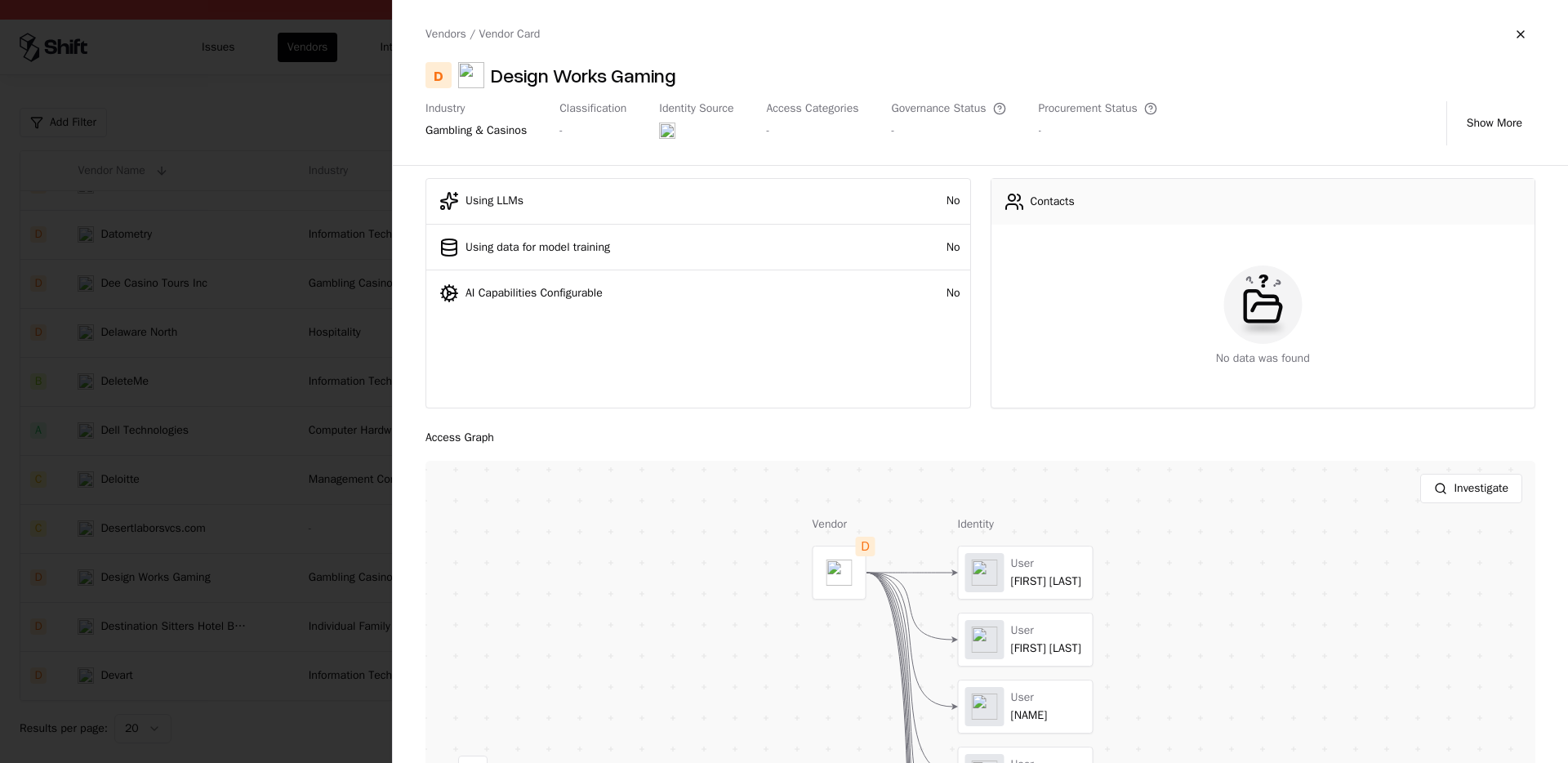 drag, startPoint x: 319, startPoint y: 475, endPoint x: 428, endPoint y: 498, distance: 111.40018 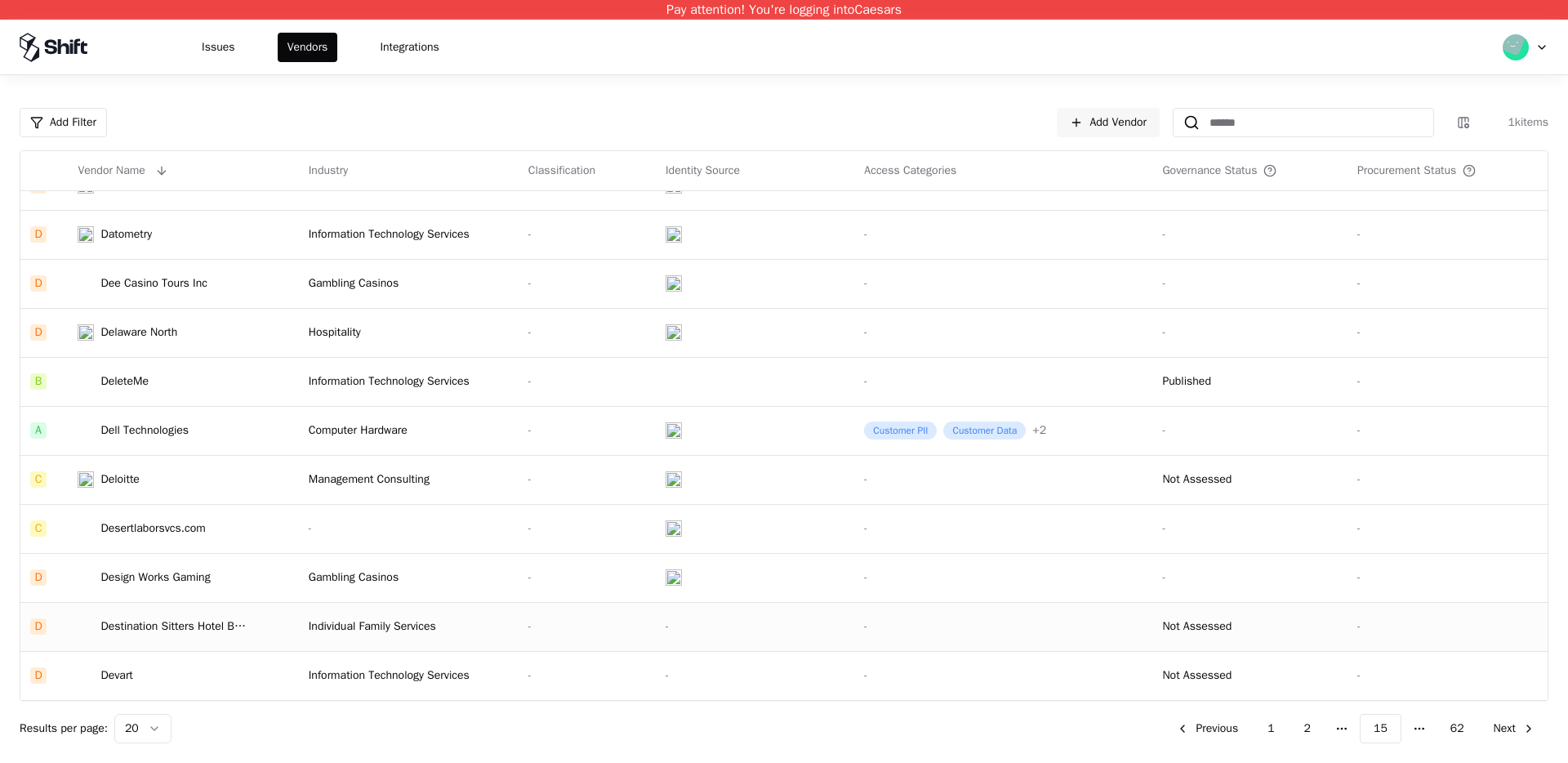click on "Destination Sitters Hotel Babysitting, Wedding and Event Childcare" 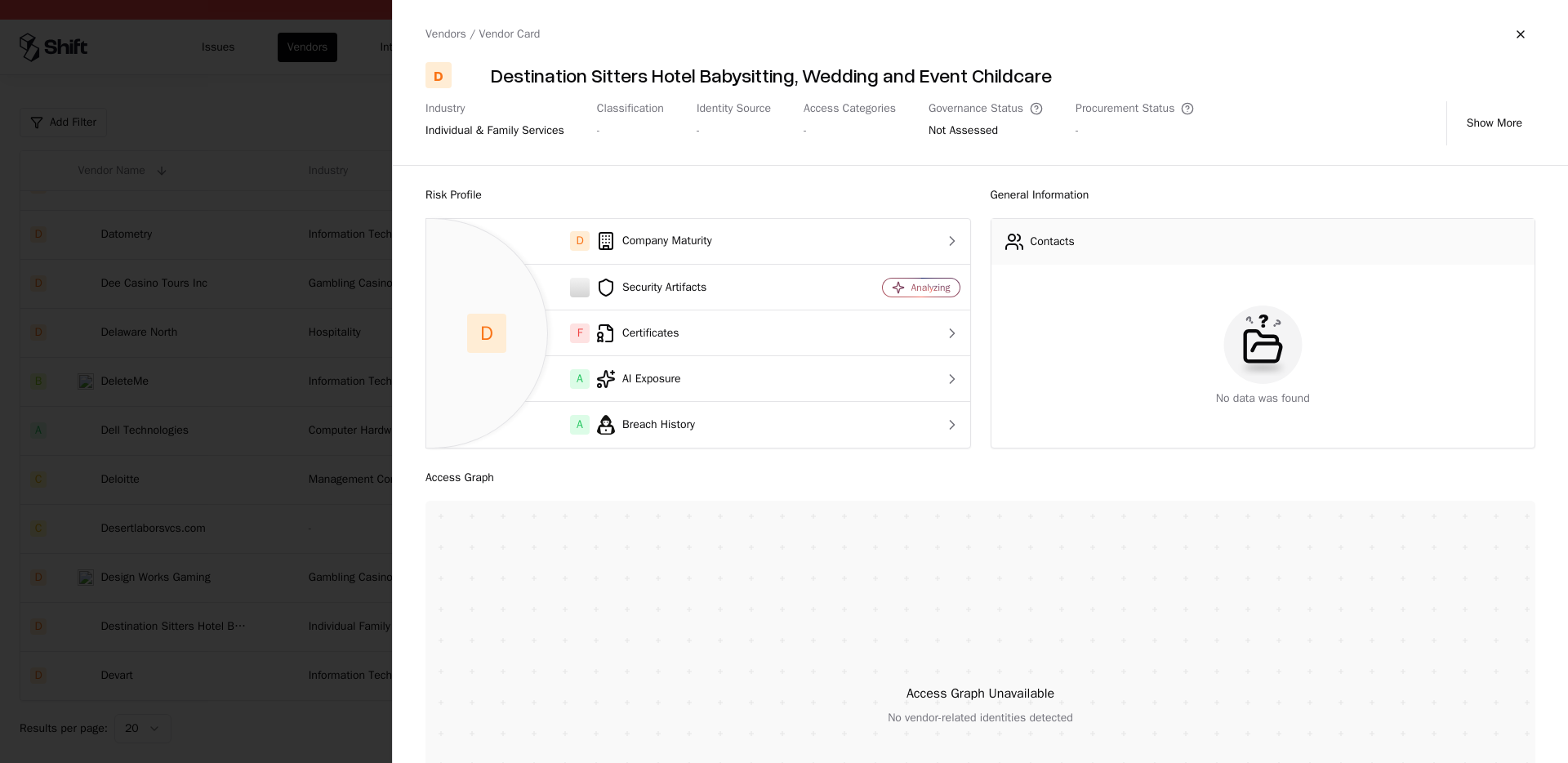 click at bounding box center [784, 382] 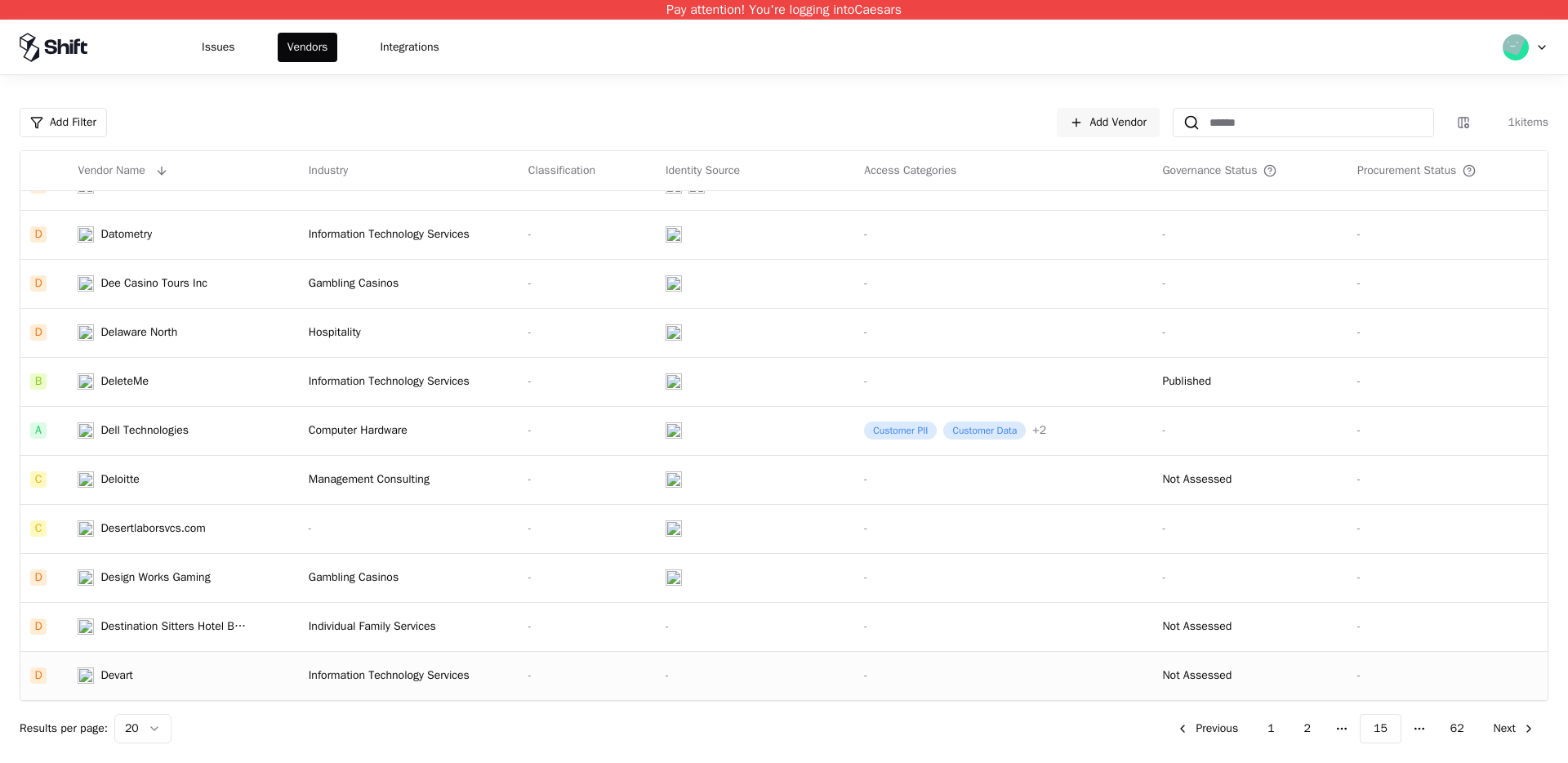 click on "Information Technology Services" 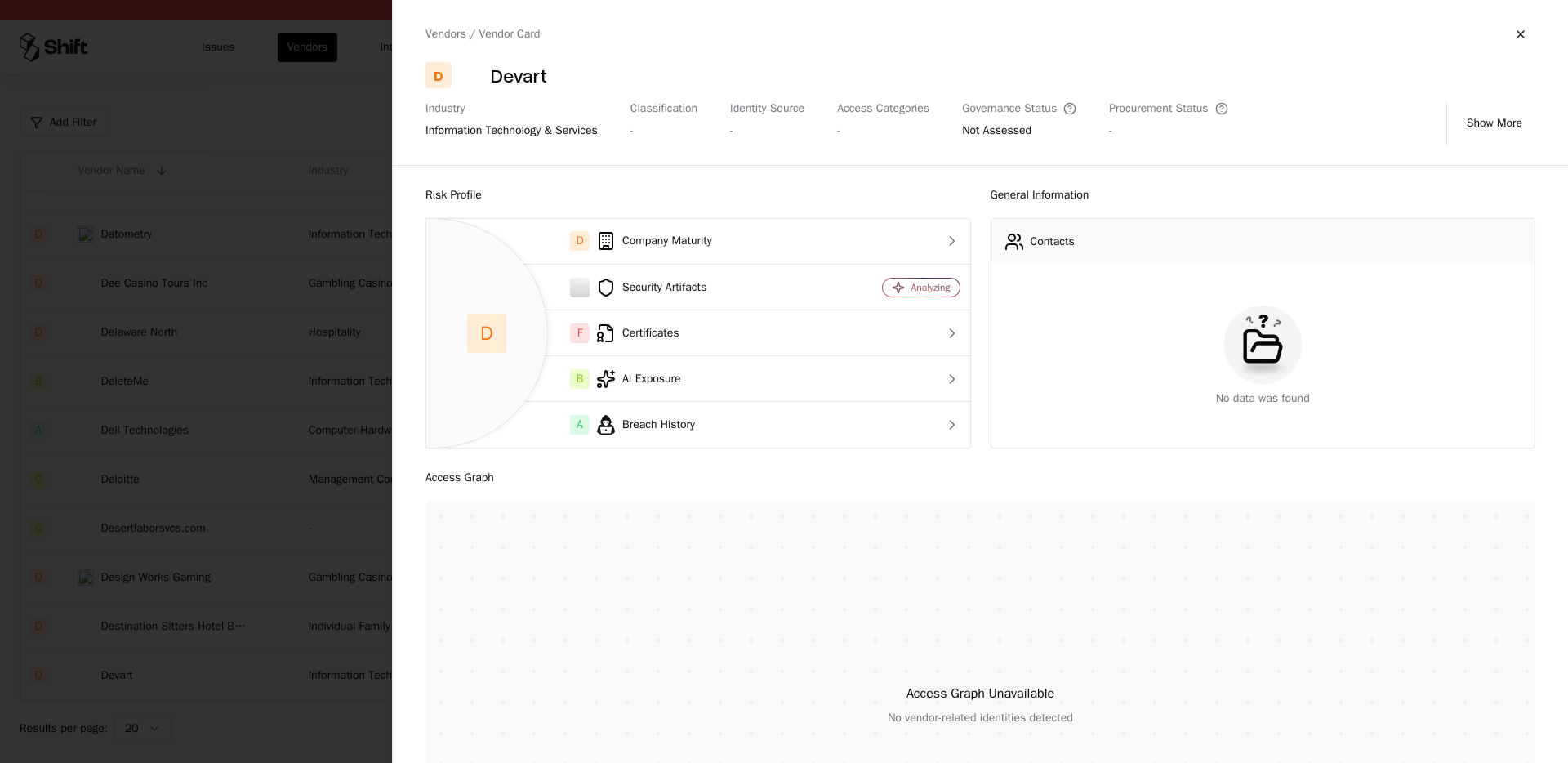 click at bounding box center (784, 382) 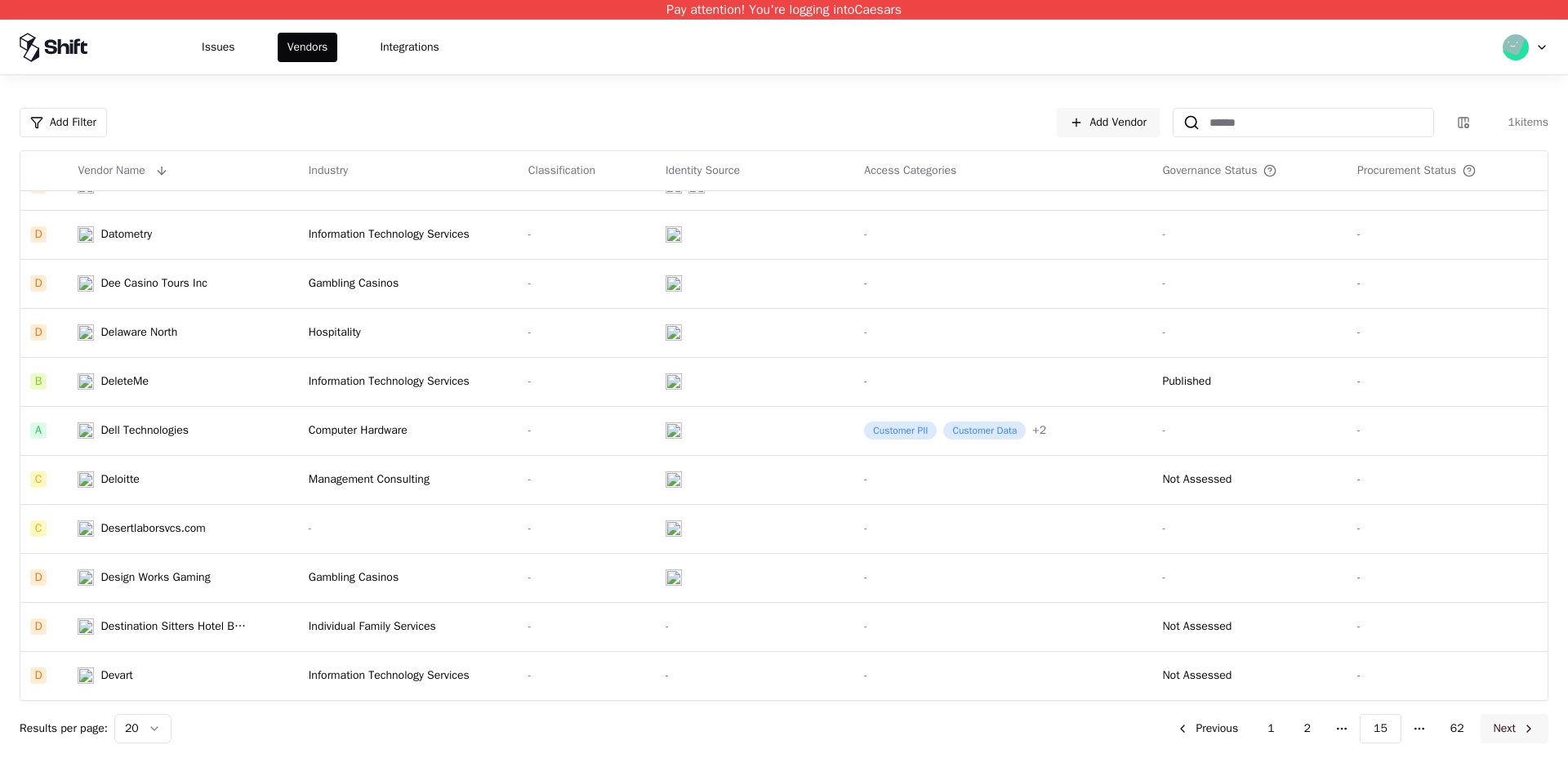 click on "Next" 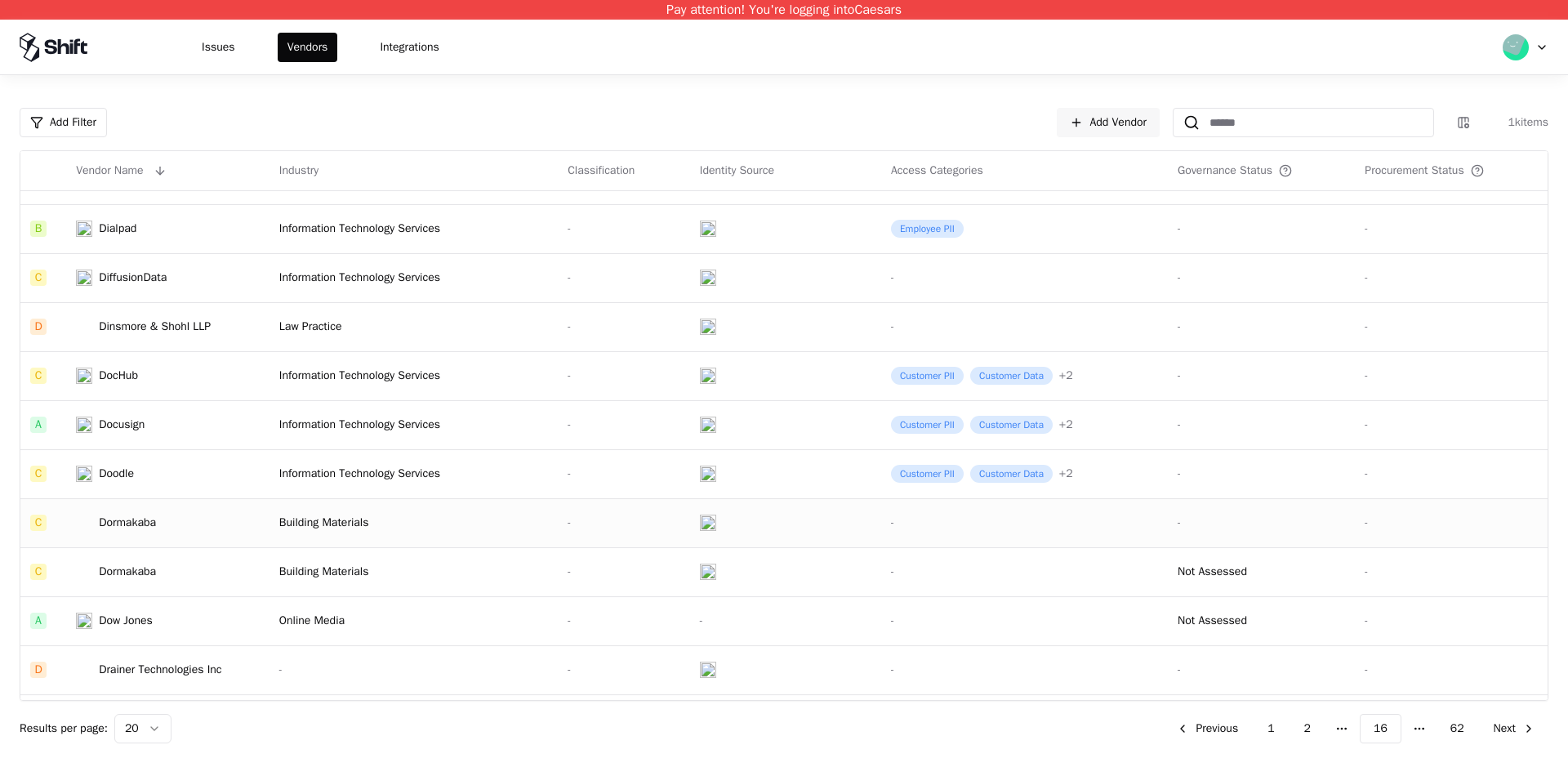 scroll, scrollTop: 236, scrollLeft: 0, axis: vertical 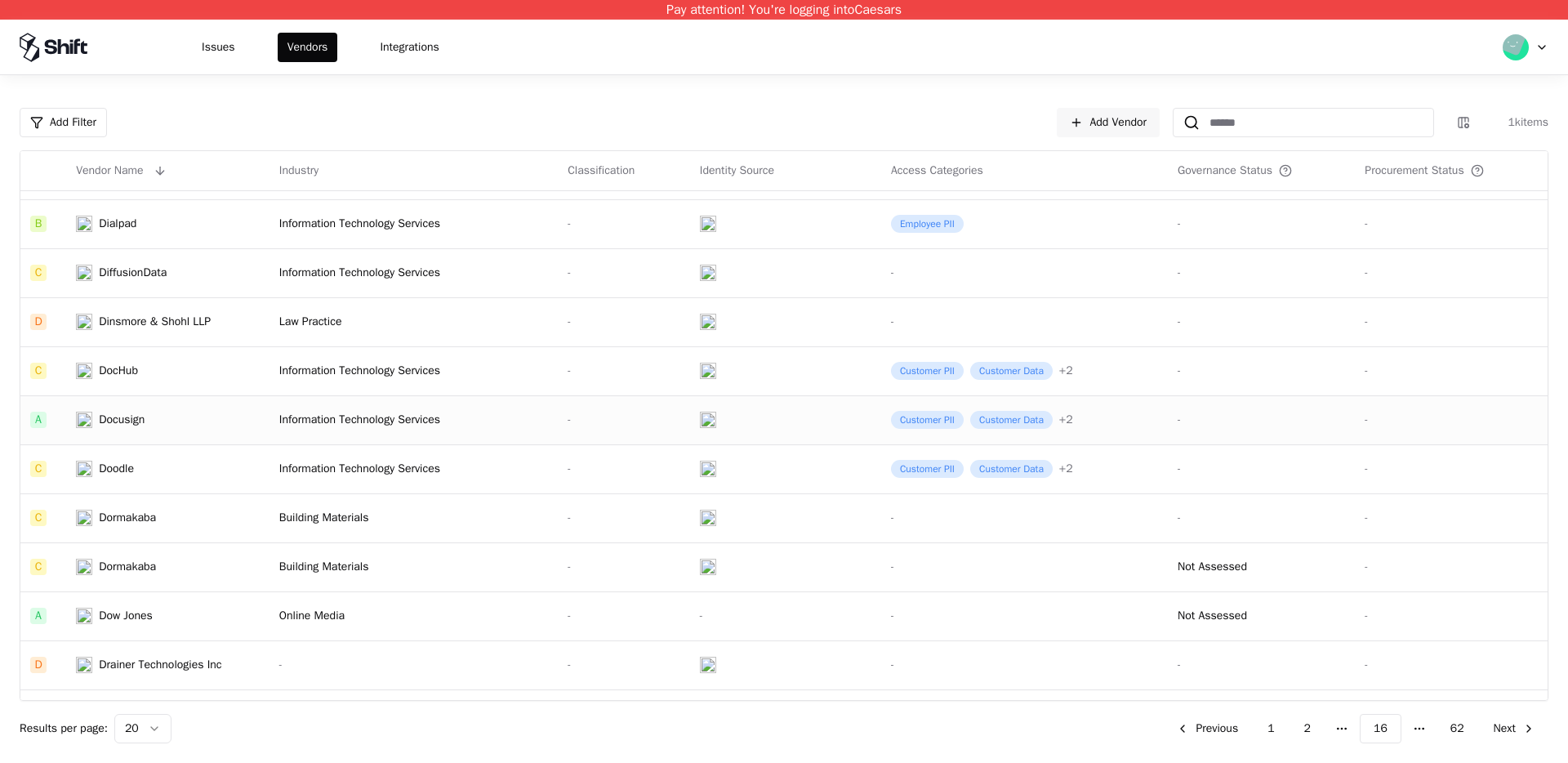 click on "Docusign" 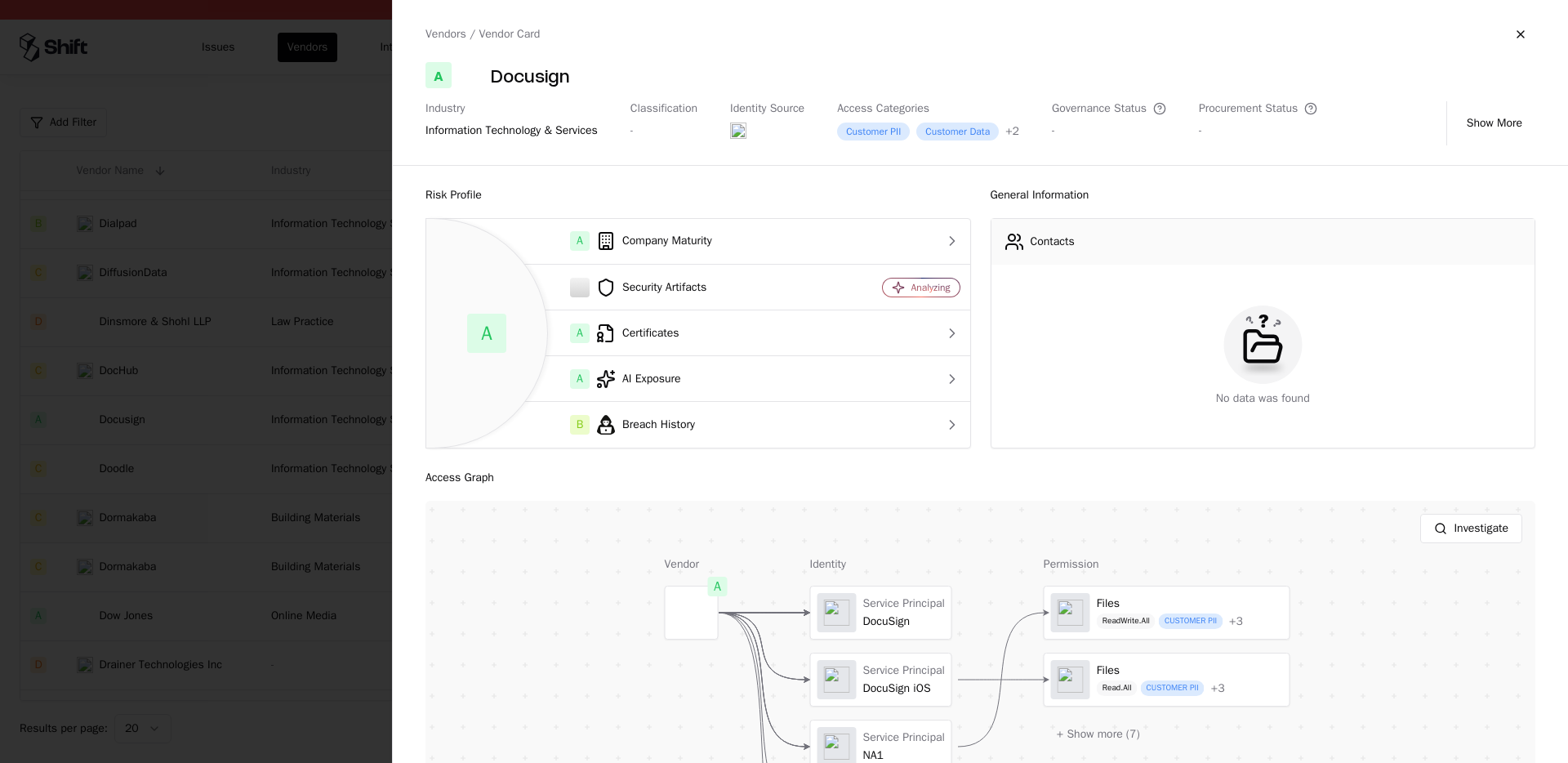 drag, startPoint x: 250, startPoint y: 346, endPoint x: 257, endPoint y: 524, distance: 178.1376 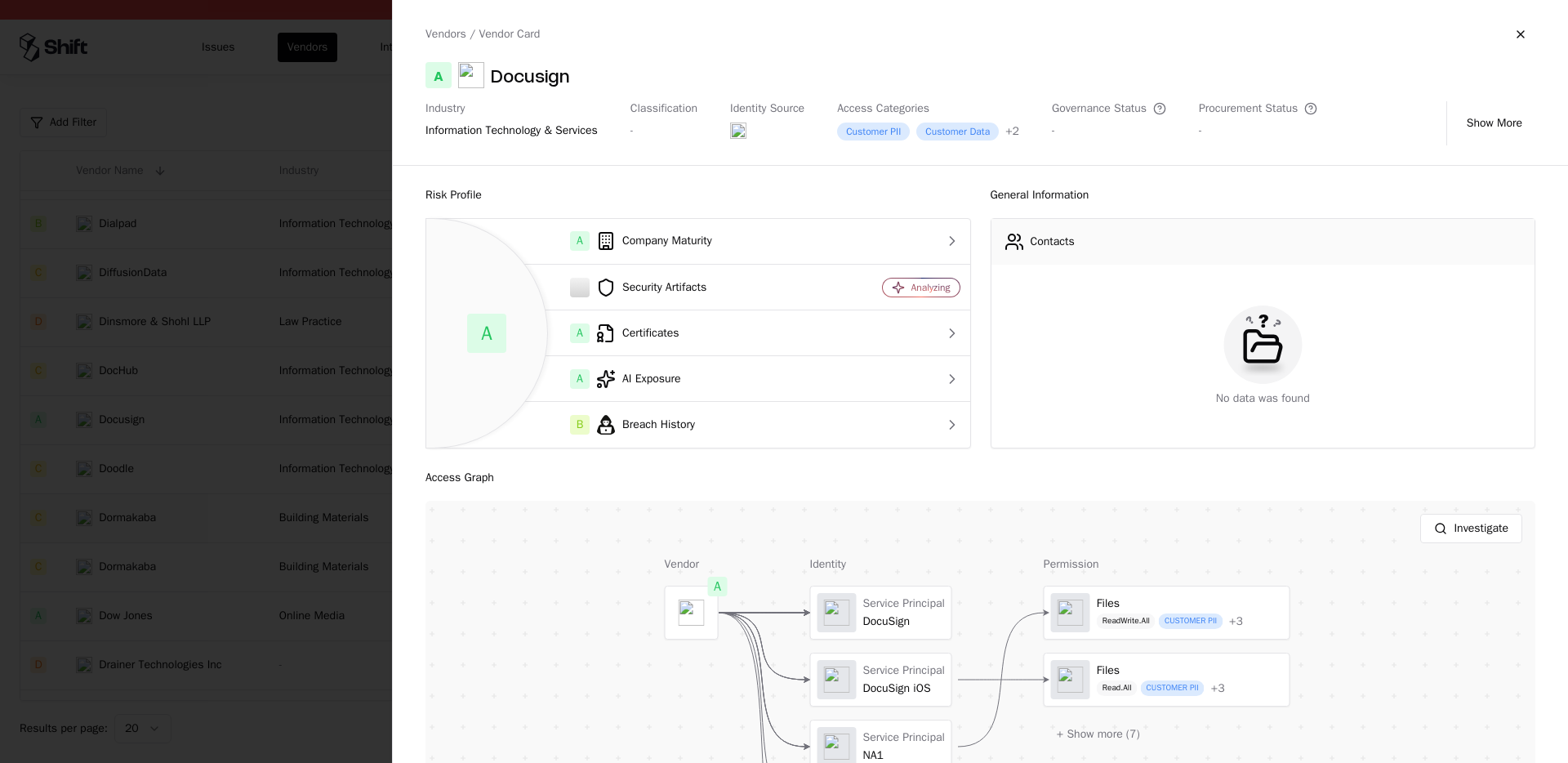 click at bounding box center [784, 382] 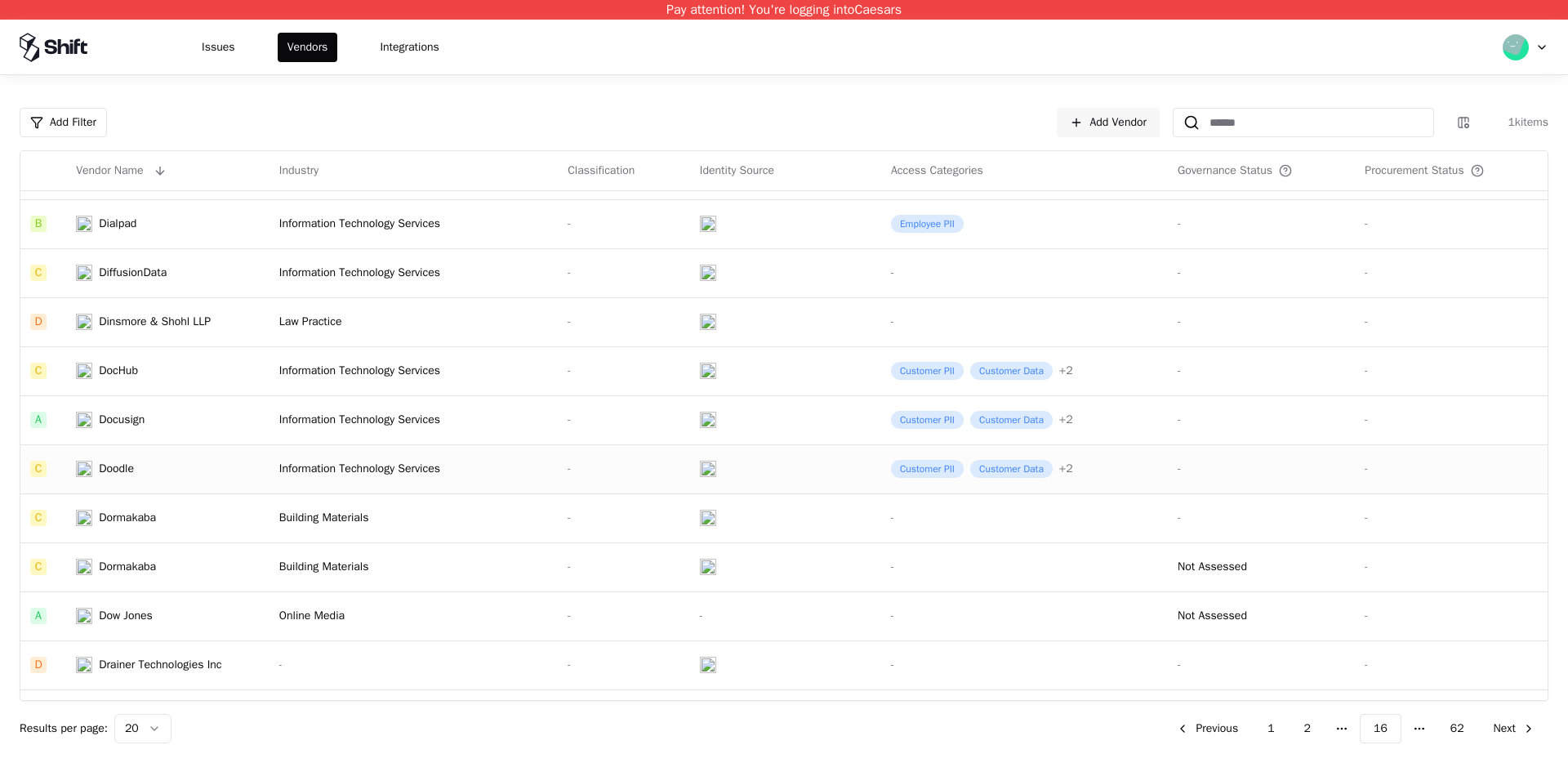 click on "Doodle" 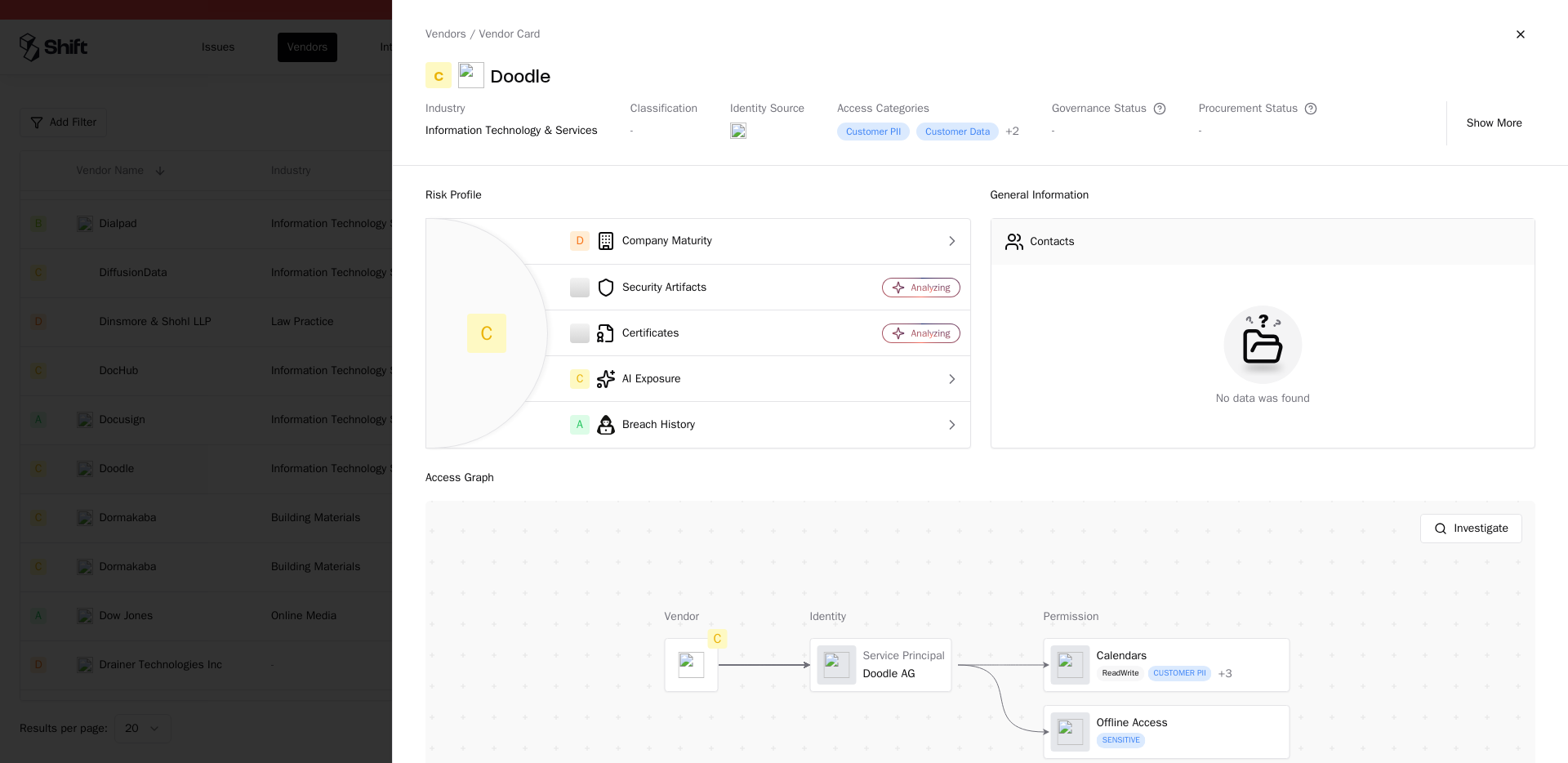 click at bounding box center [784, 382] 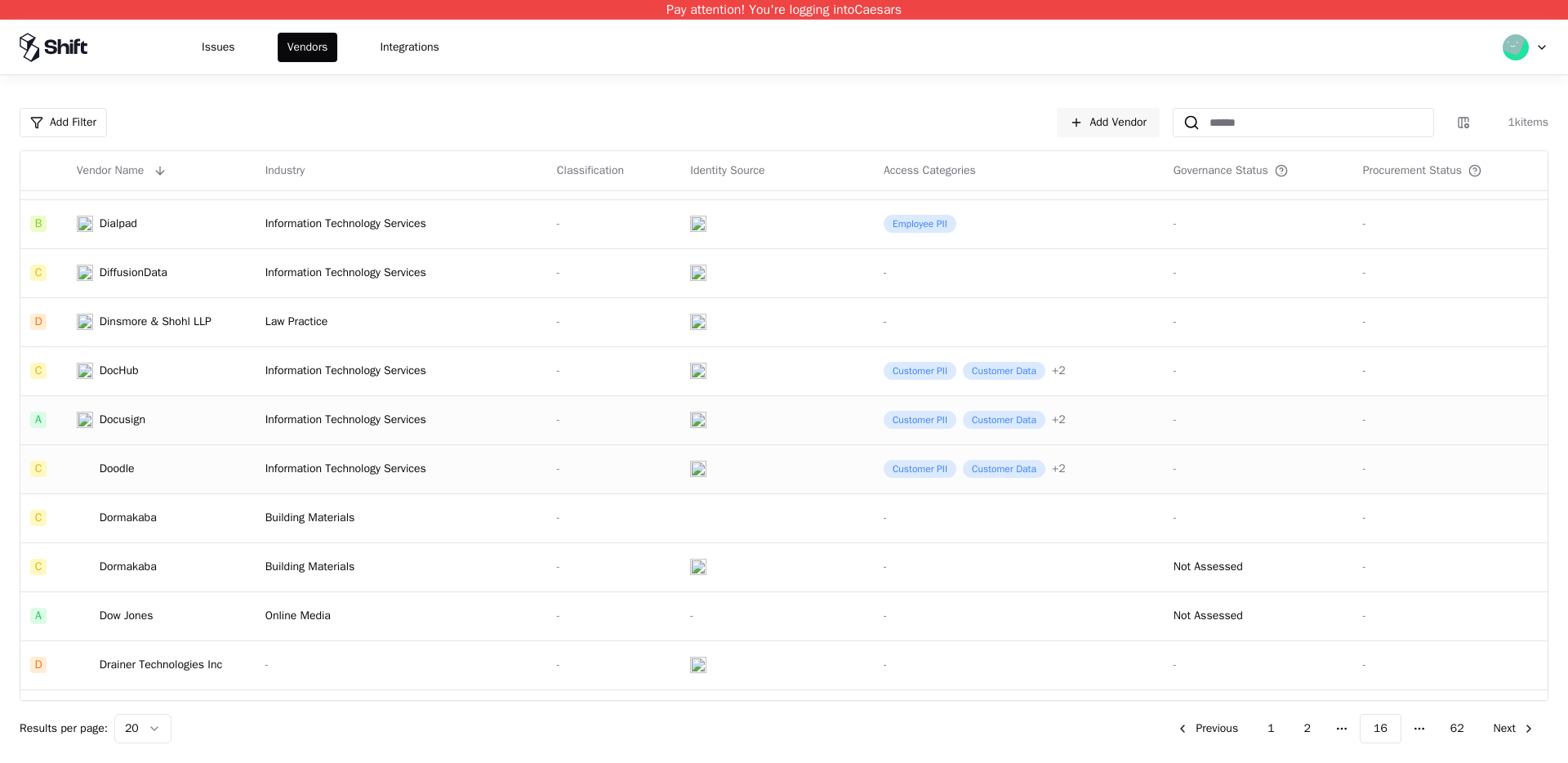 click on "Docusign" 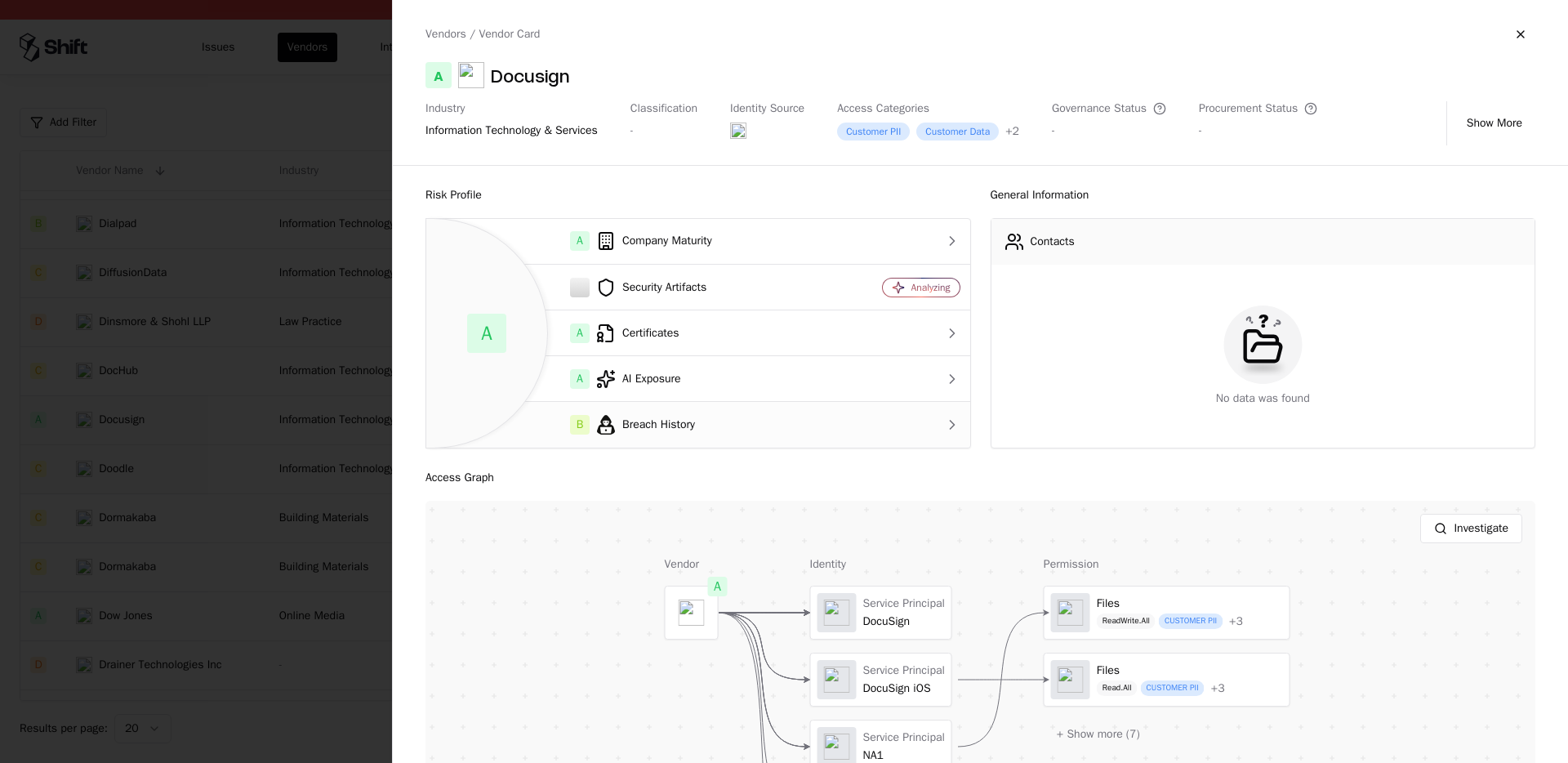 click on "B Breach History" at bounding box center (630, 425) 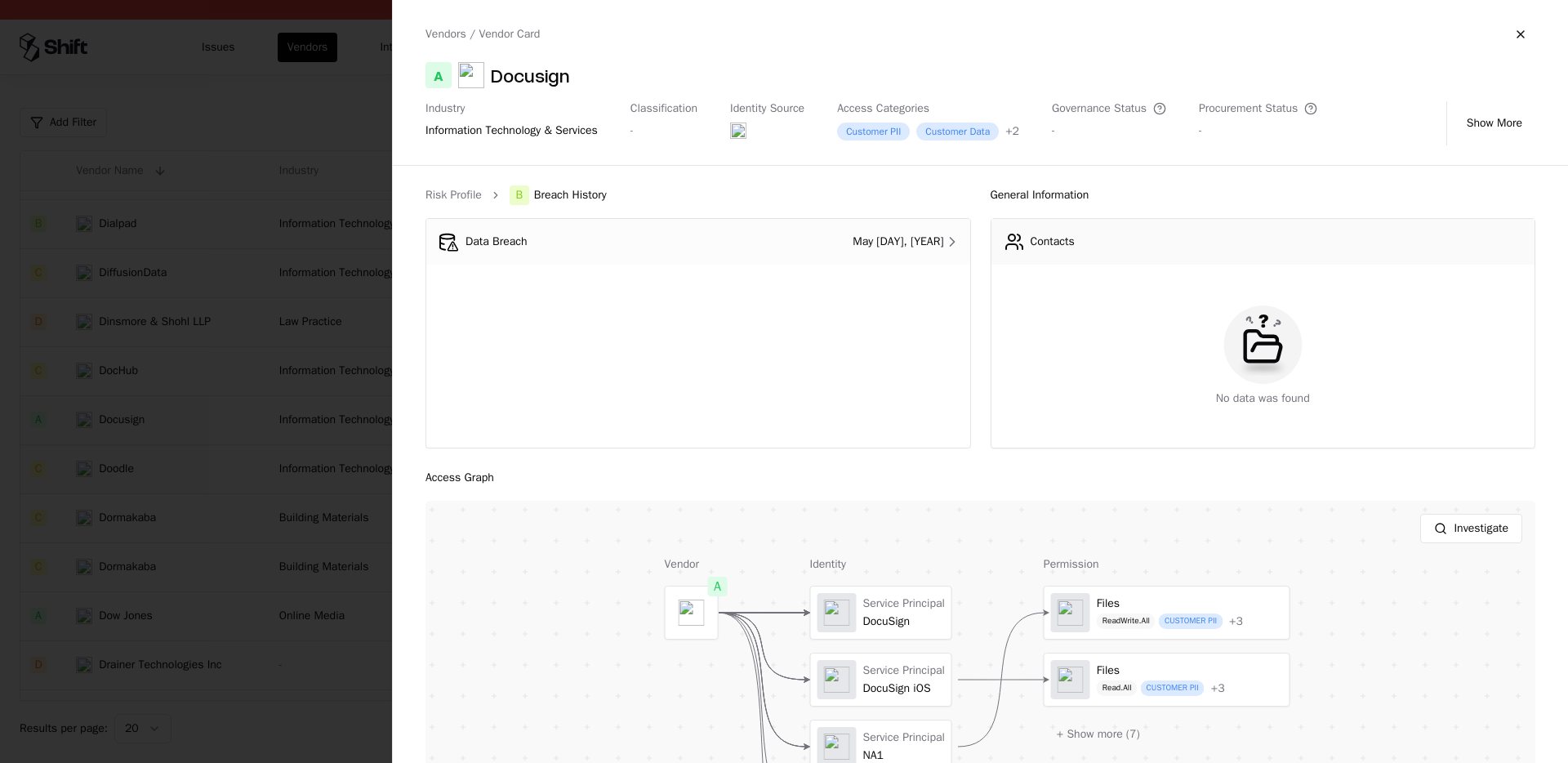 click on "Data Breach" at bounding box center (555, 242) 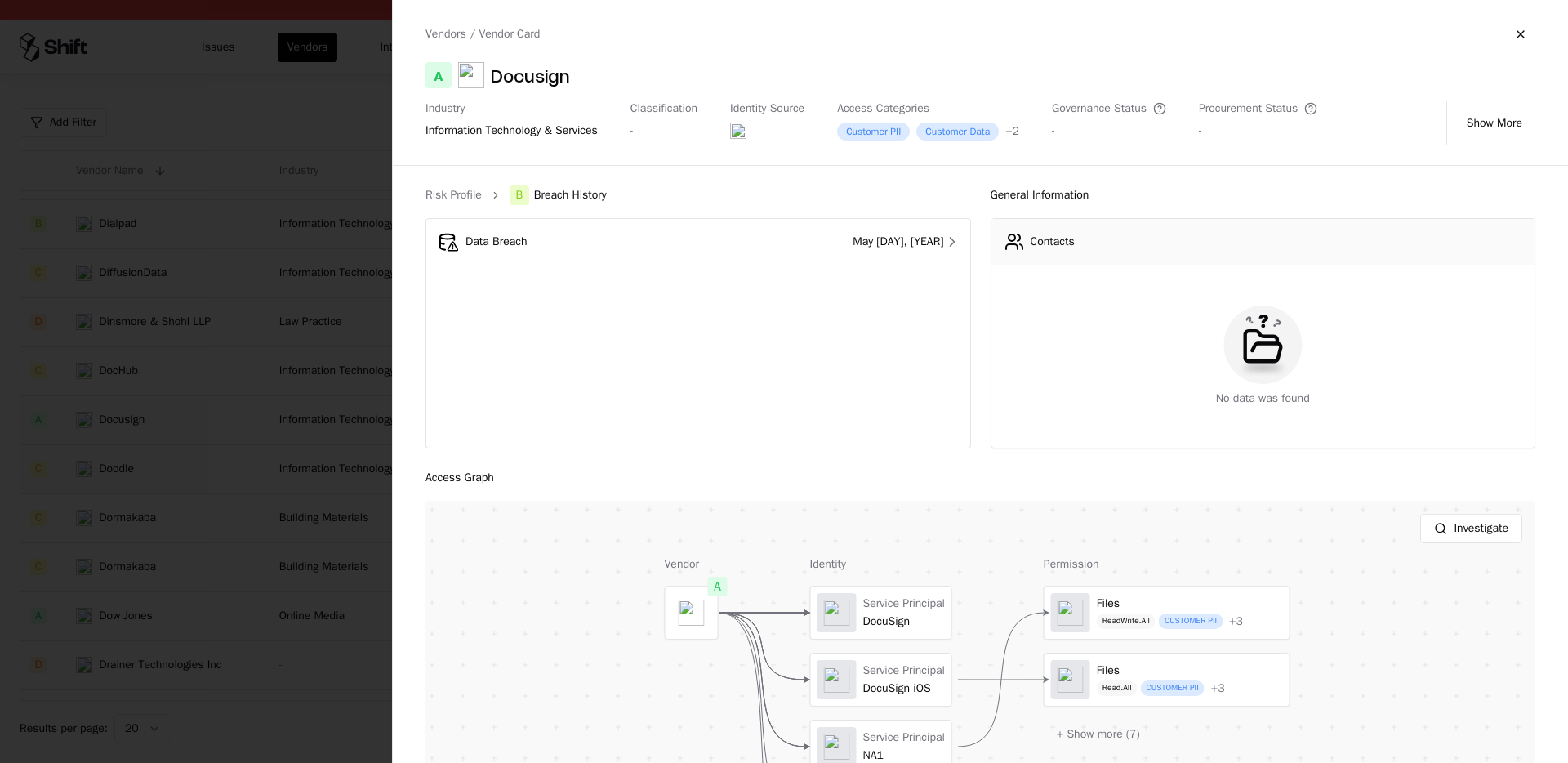 click 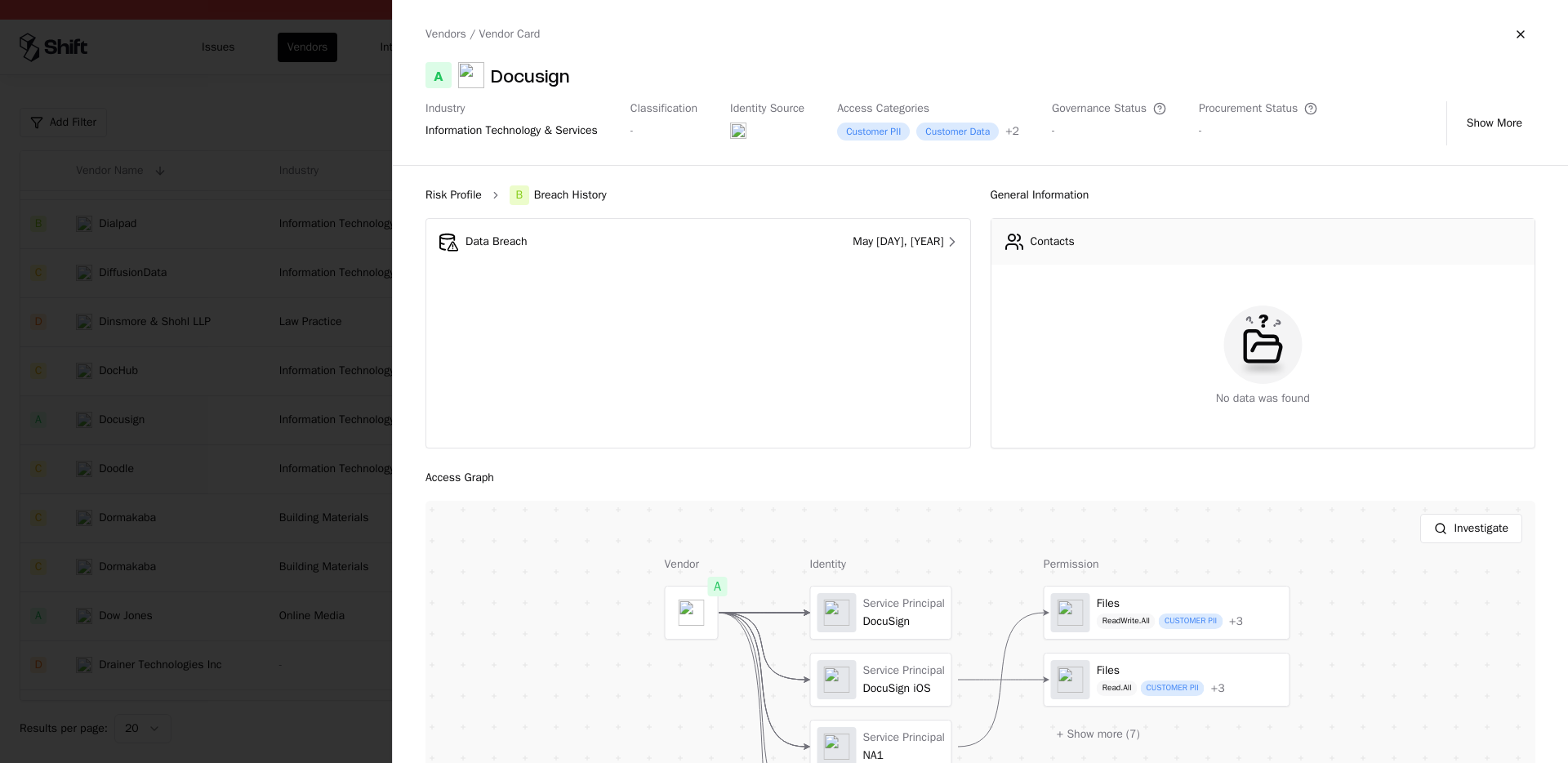 click on "Risk Profile" at bounding box center [453, 195] 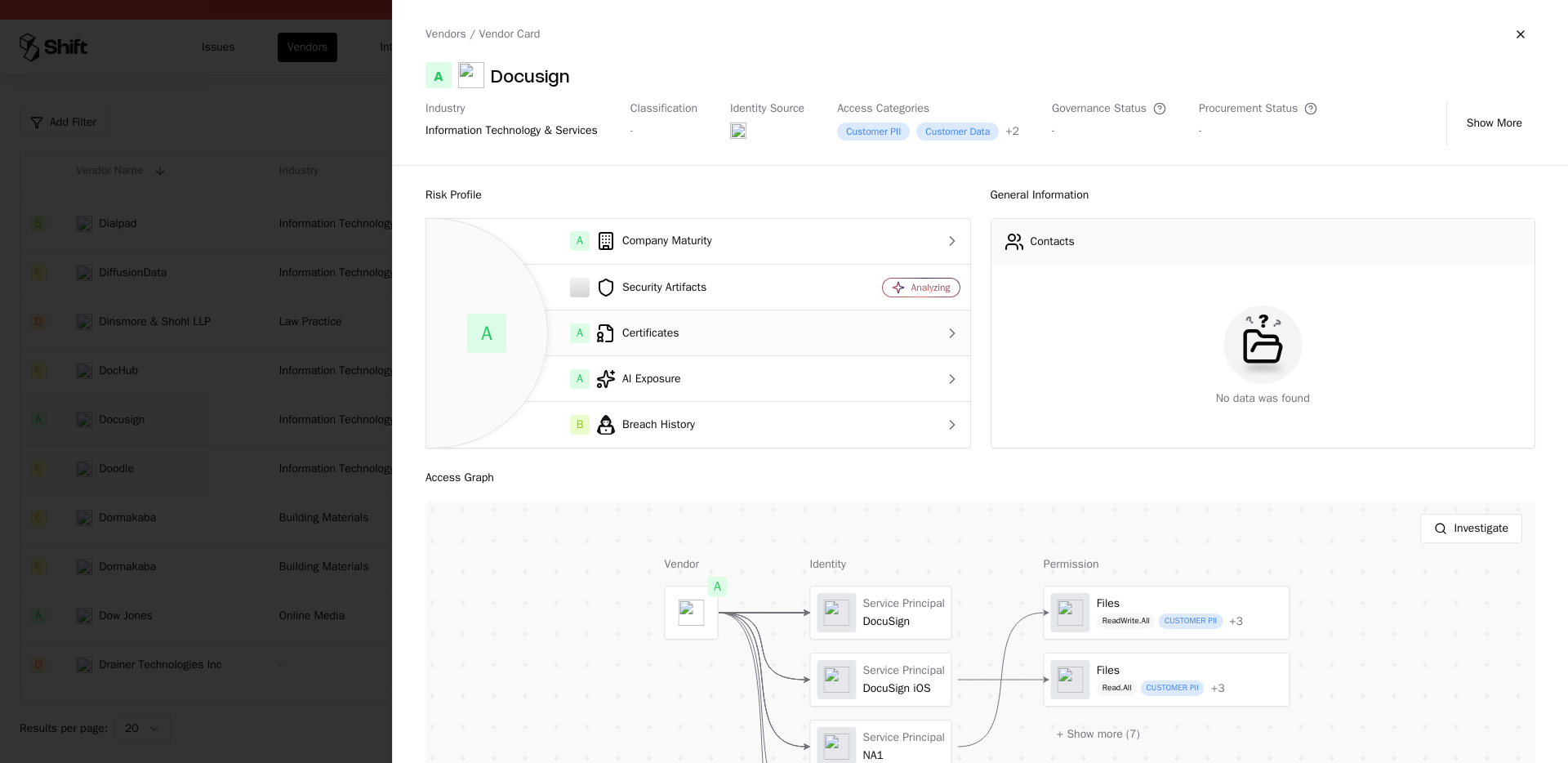 click on "A Certificates" at bounding box center [630, 333] 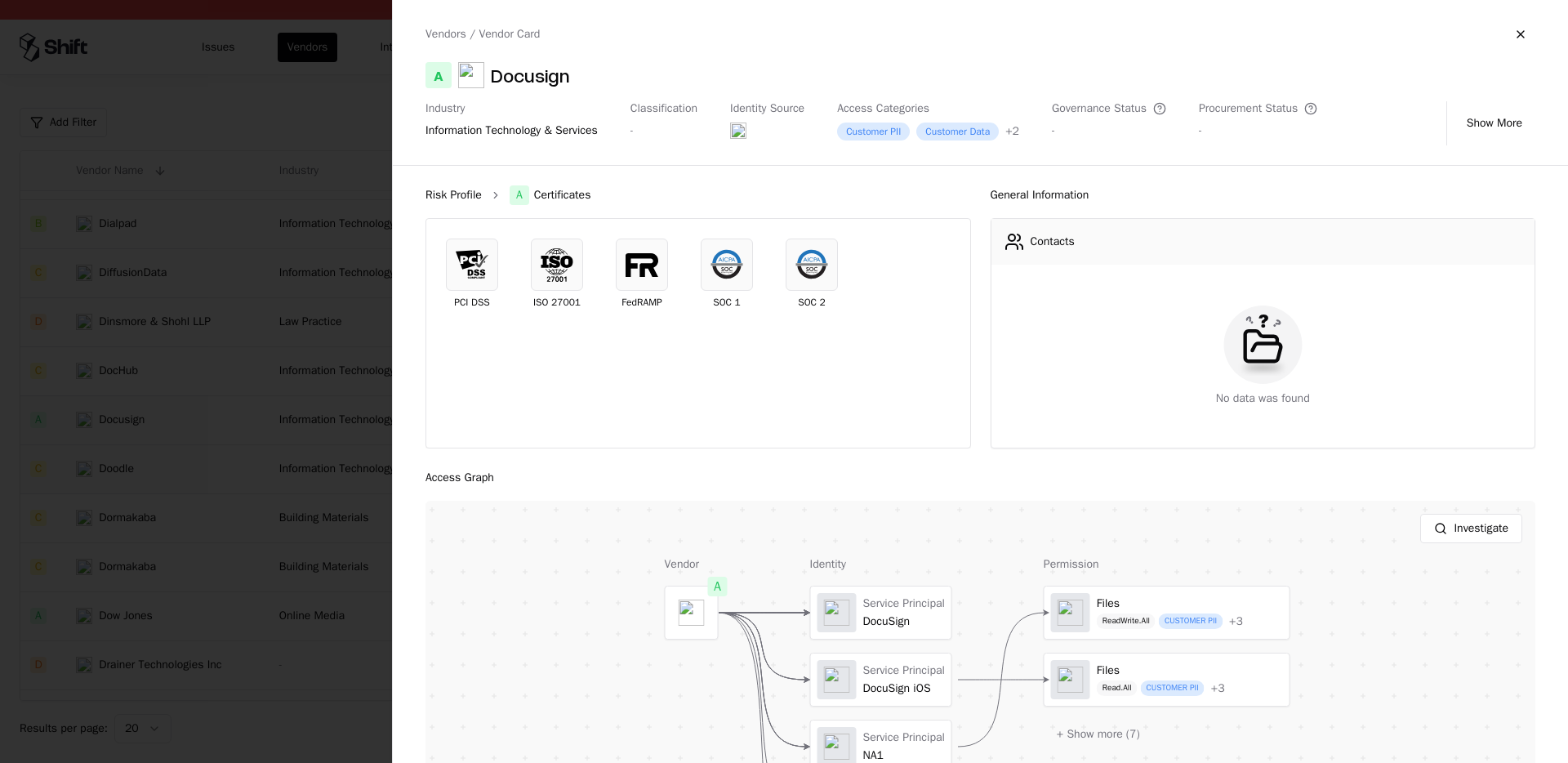 click on "Risk Profile A Certificates" at bounding box center [698, 195] 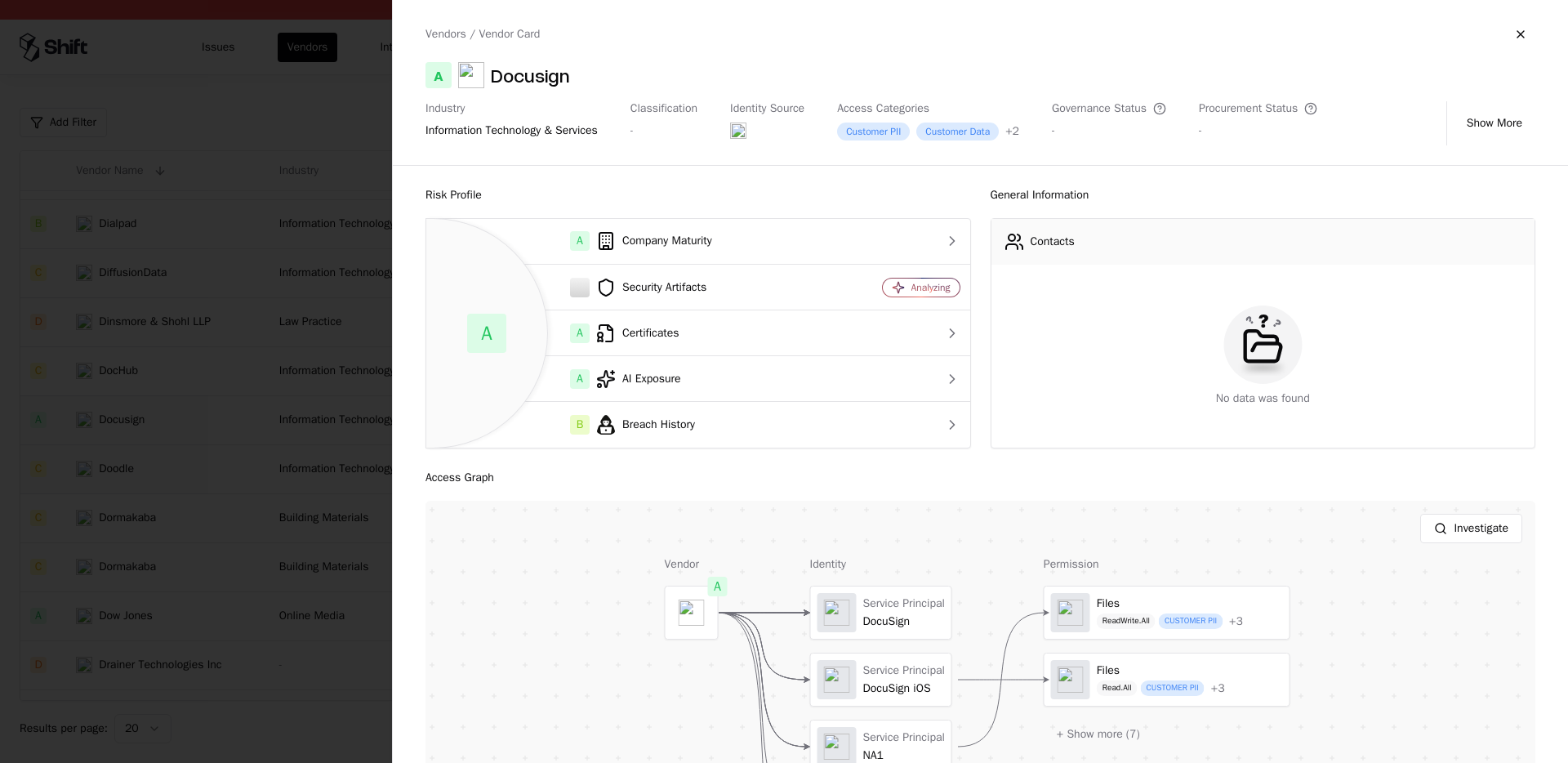 click at bounding box center (784, 382) 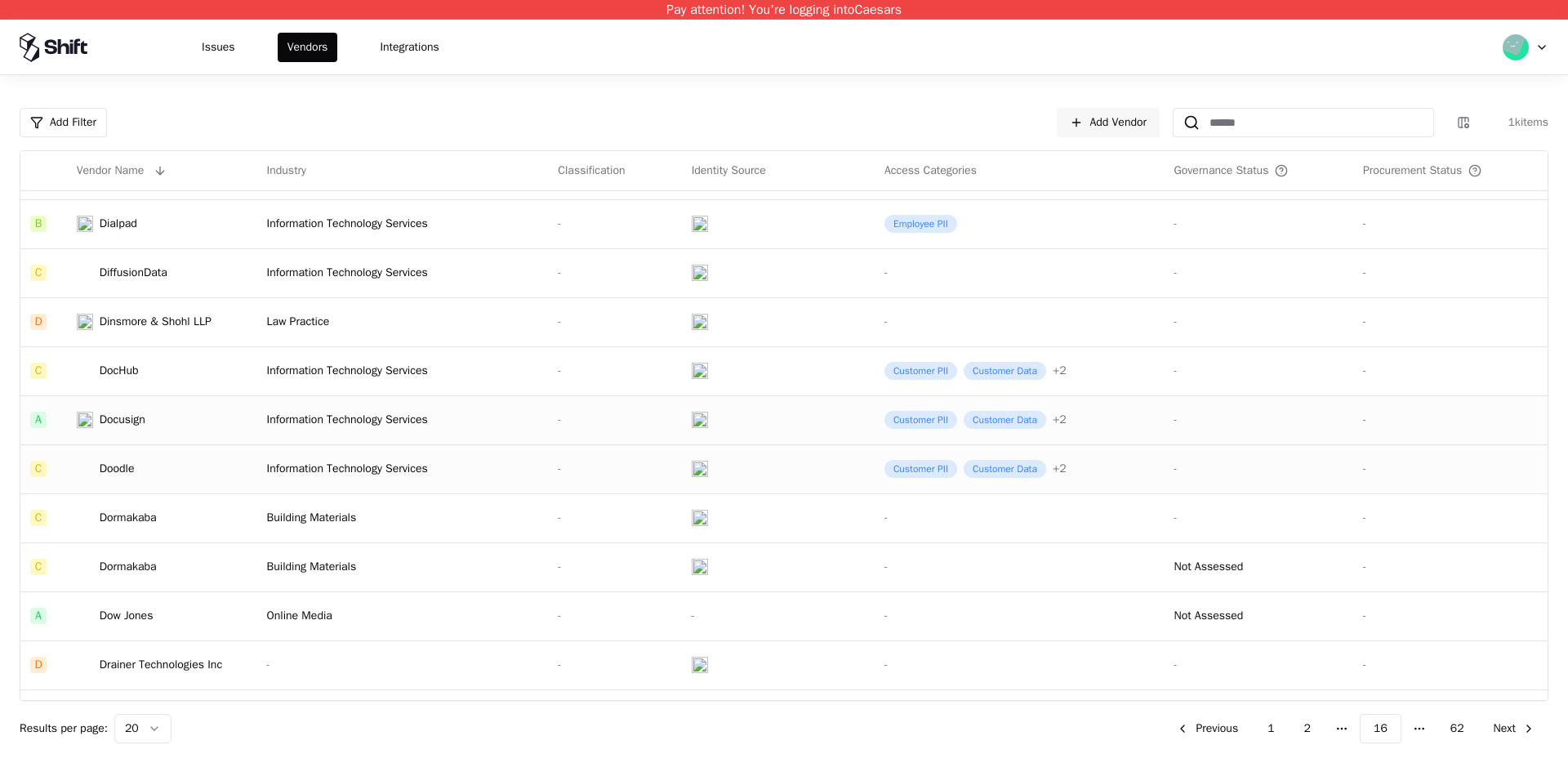 click on "Information Technology Services" 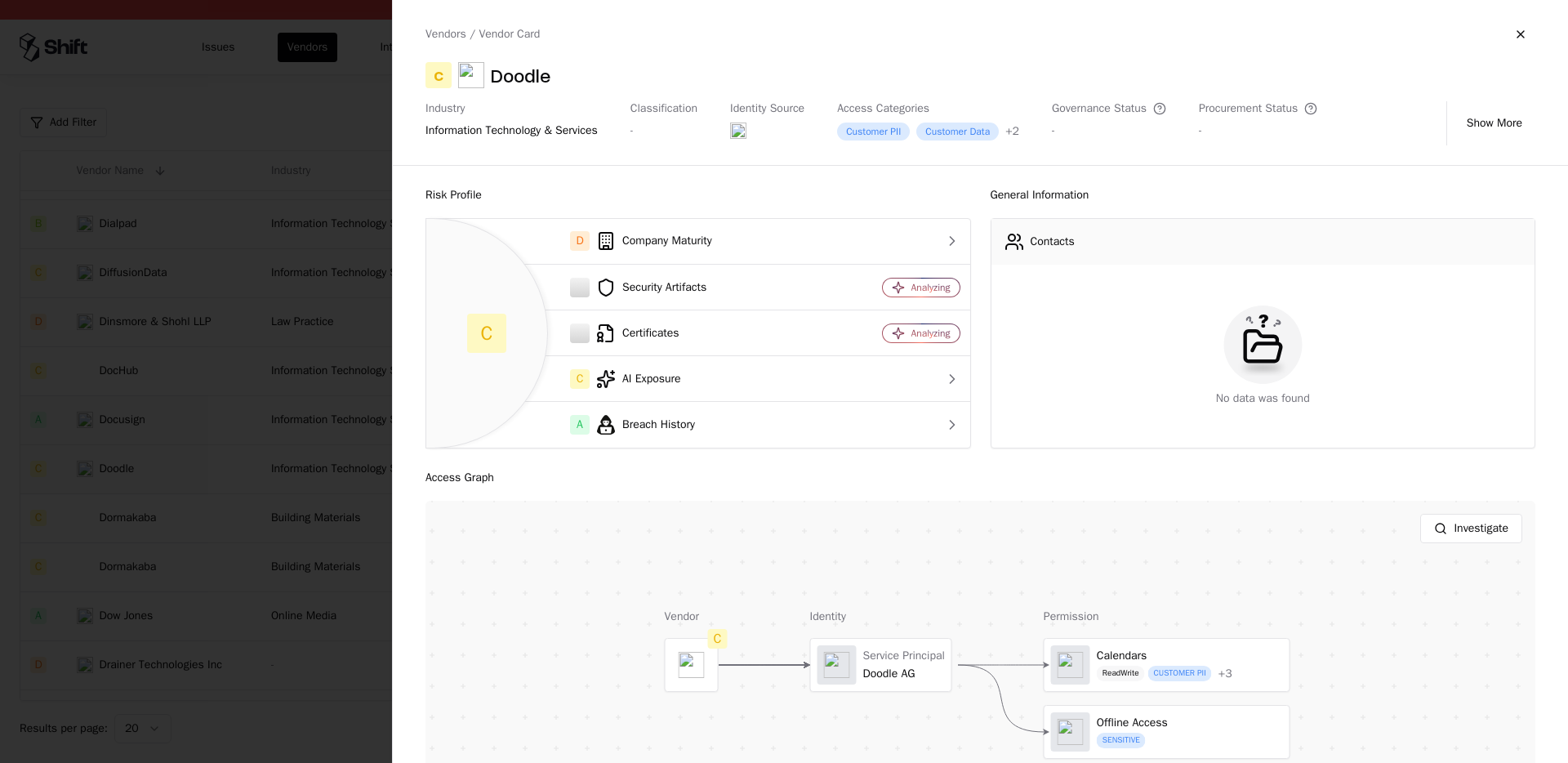click at bounding box center [784, 382] 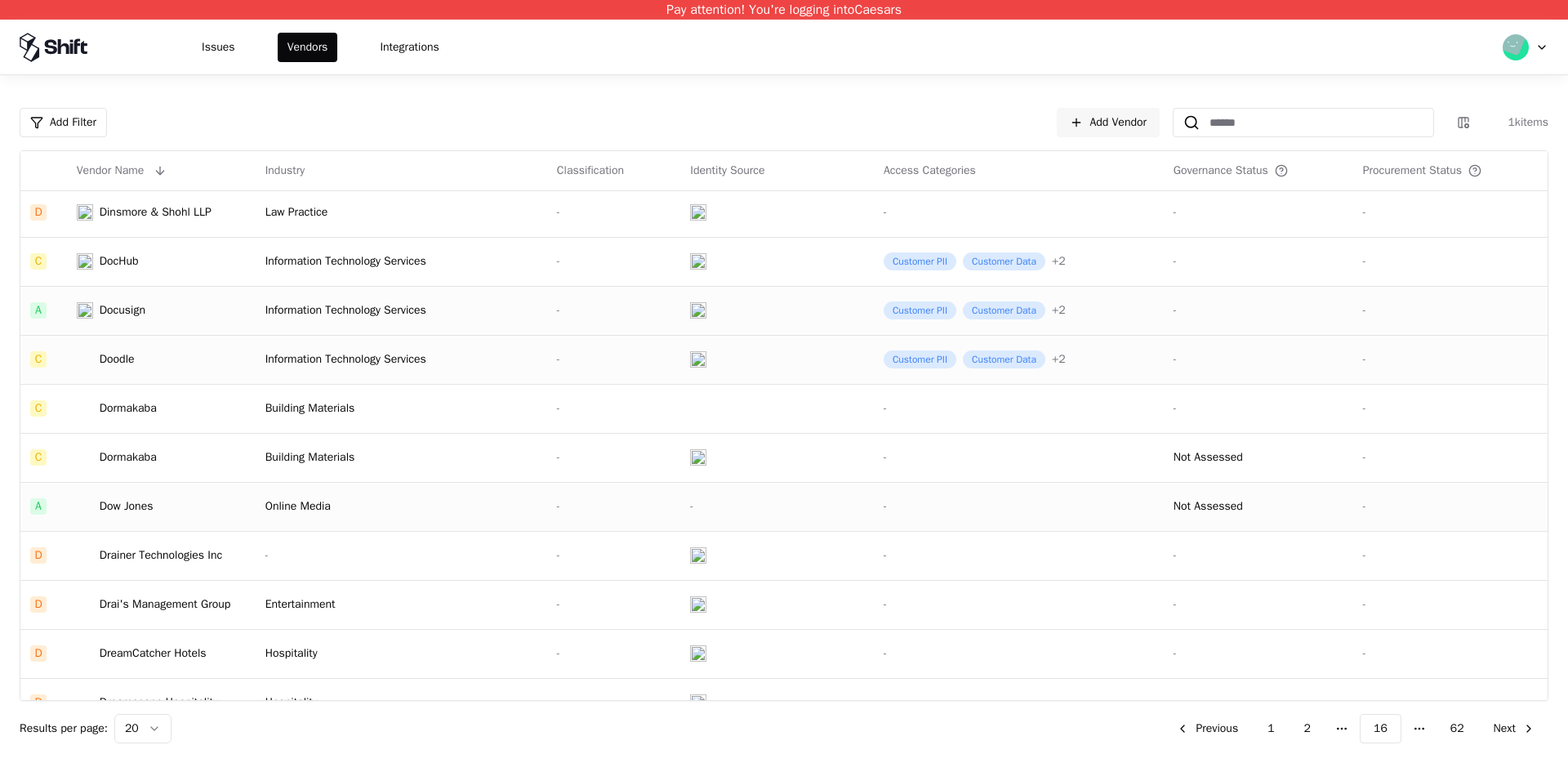 scroll, scrollTop: 369, scrollLeft: 0, axis: vertical 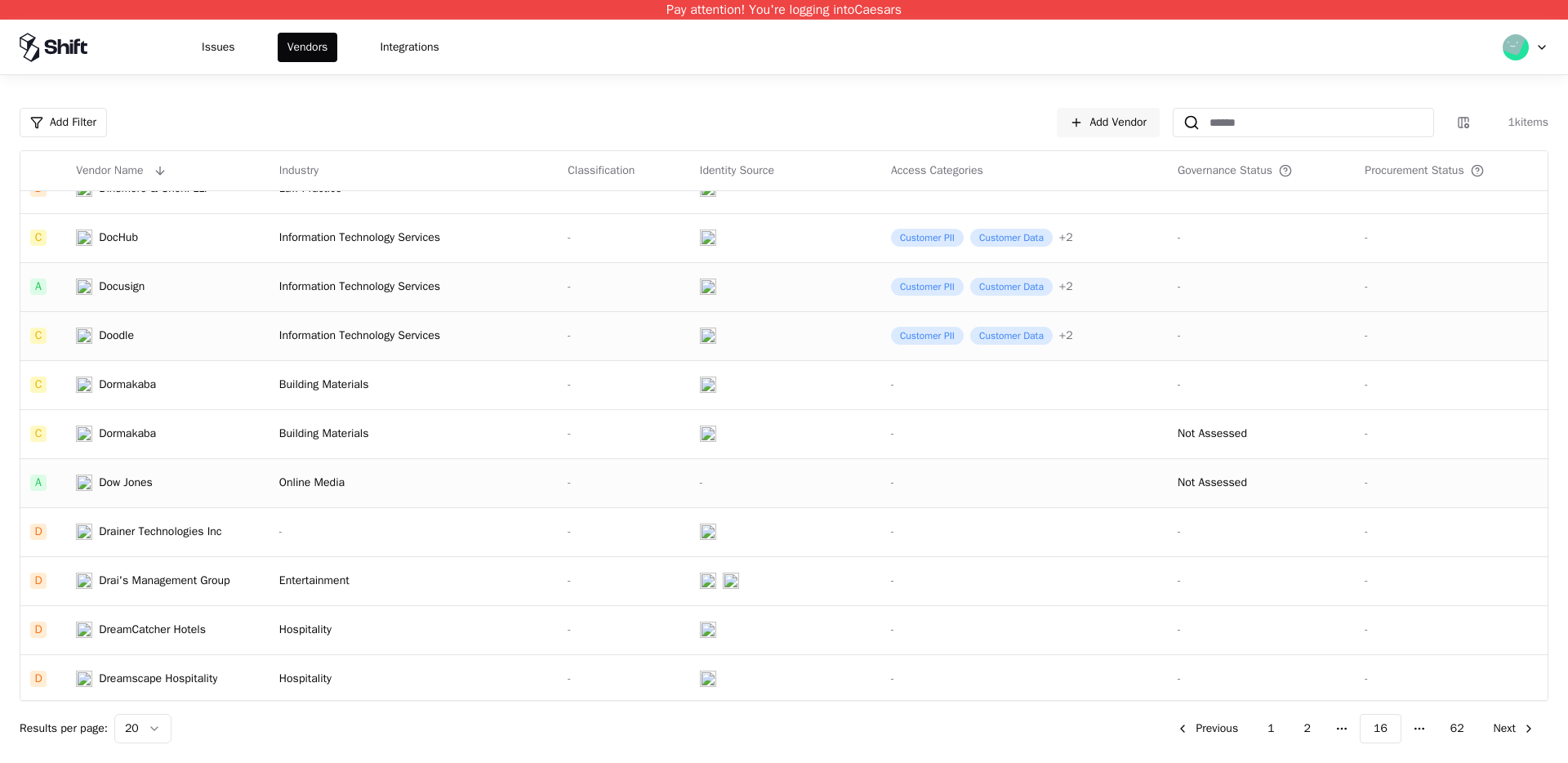 click on "Dow Jones" 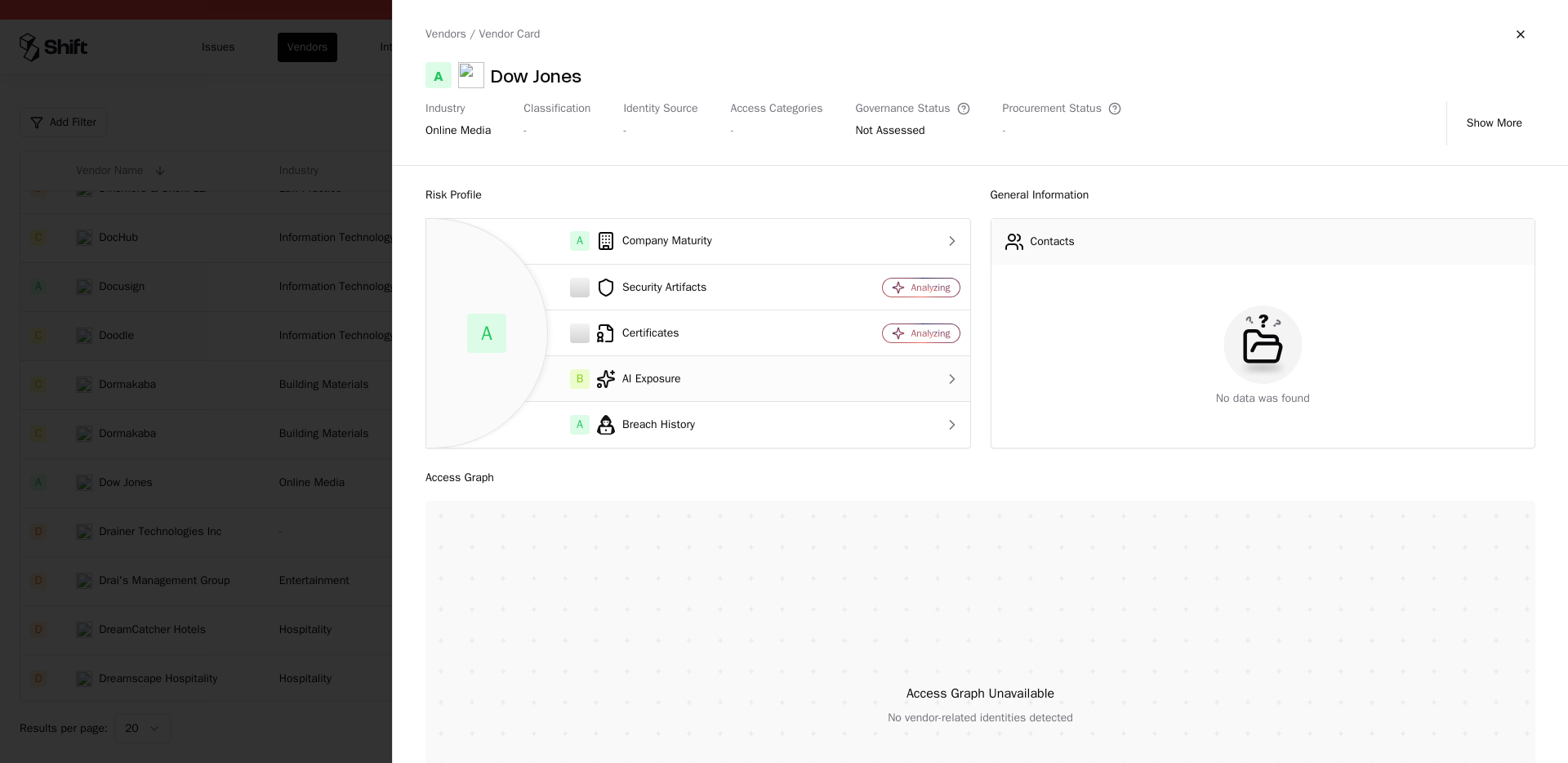 click on "B AI Exposure" at bounding box center [630, 379] 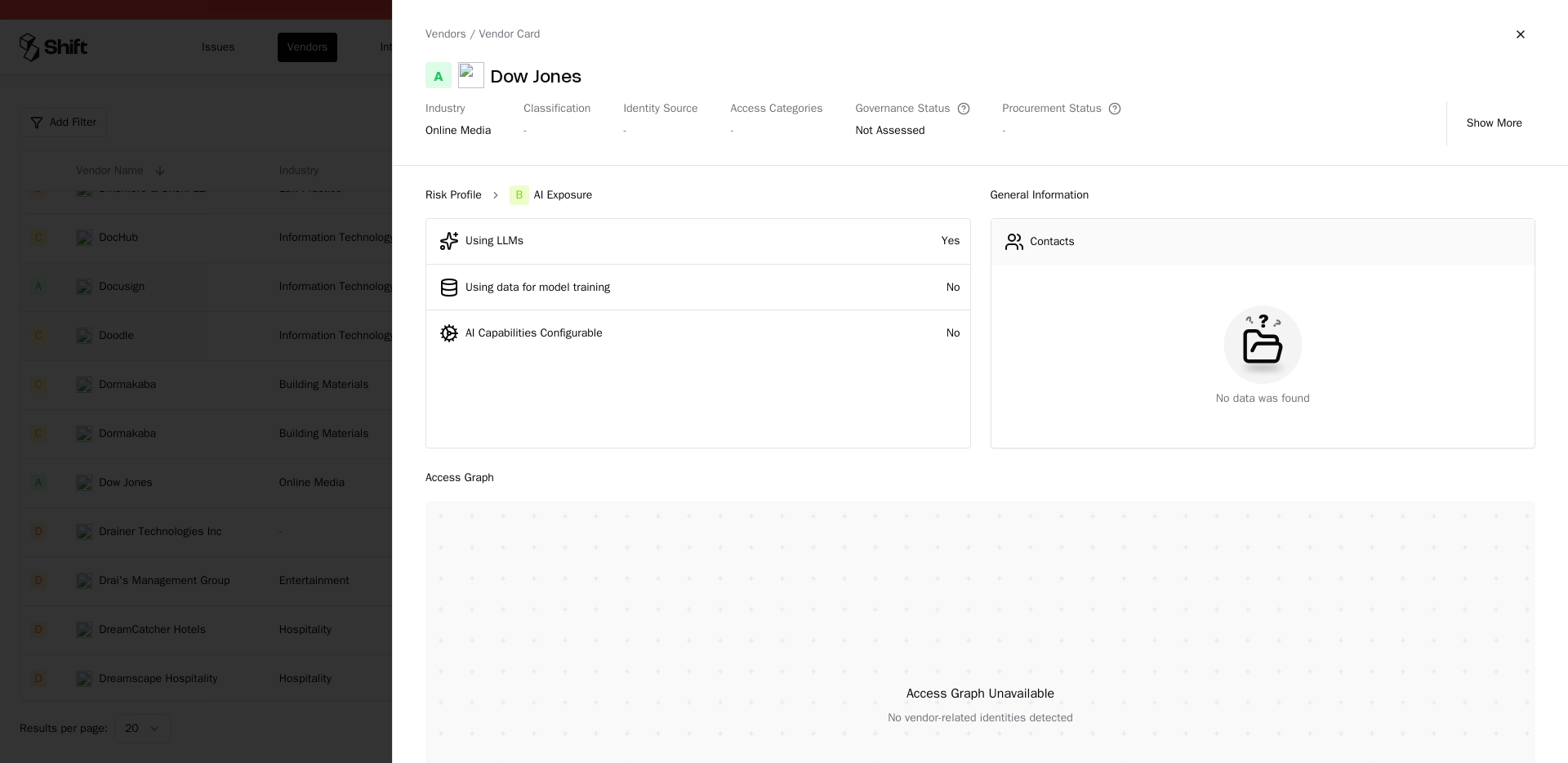 click on "Risk Profile" at bounding box center [453, 195] 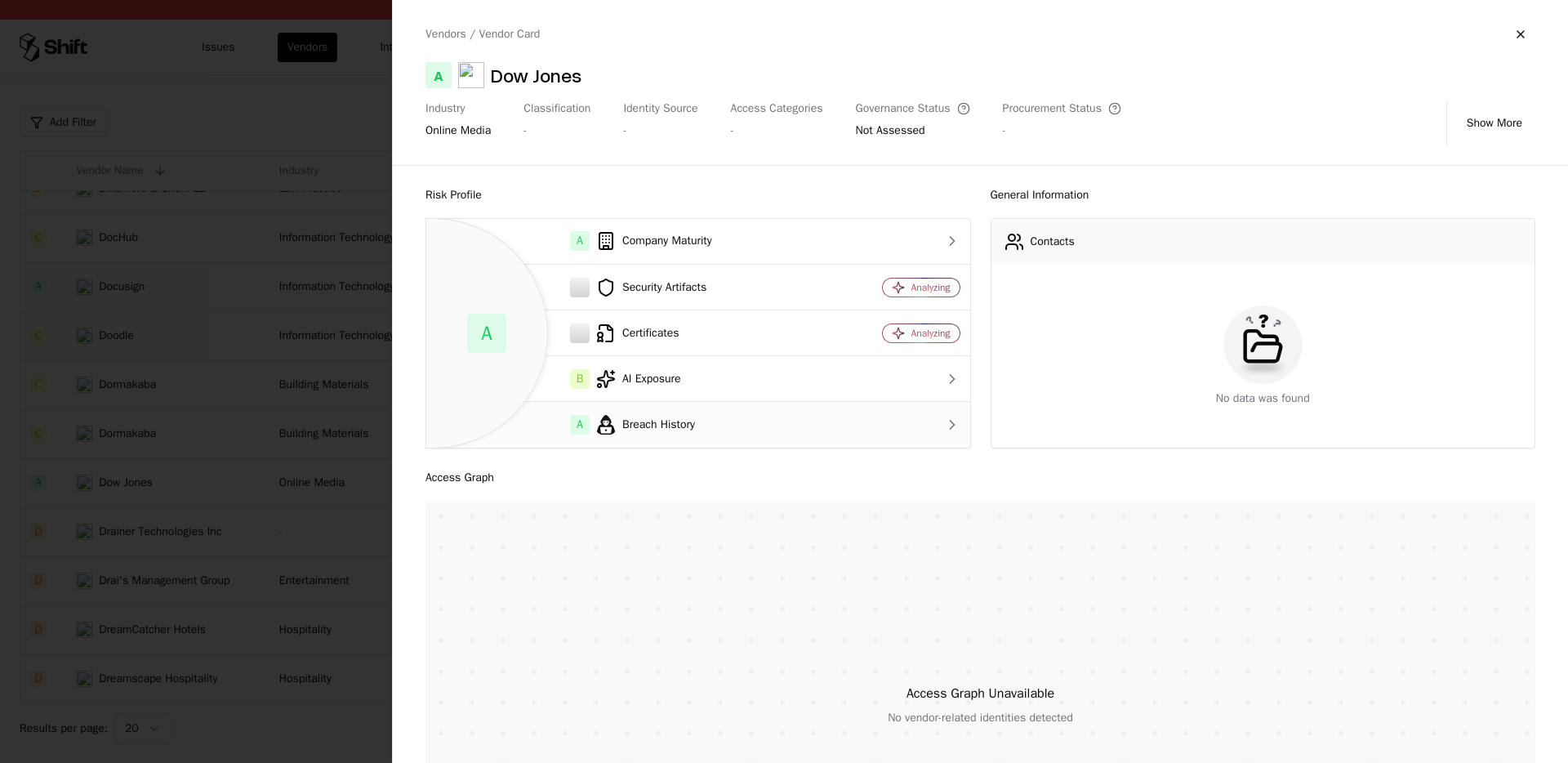 click on "A Breach History" at bounding box center (630, 425) 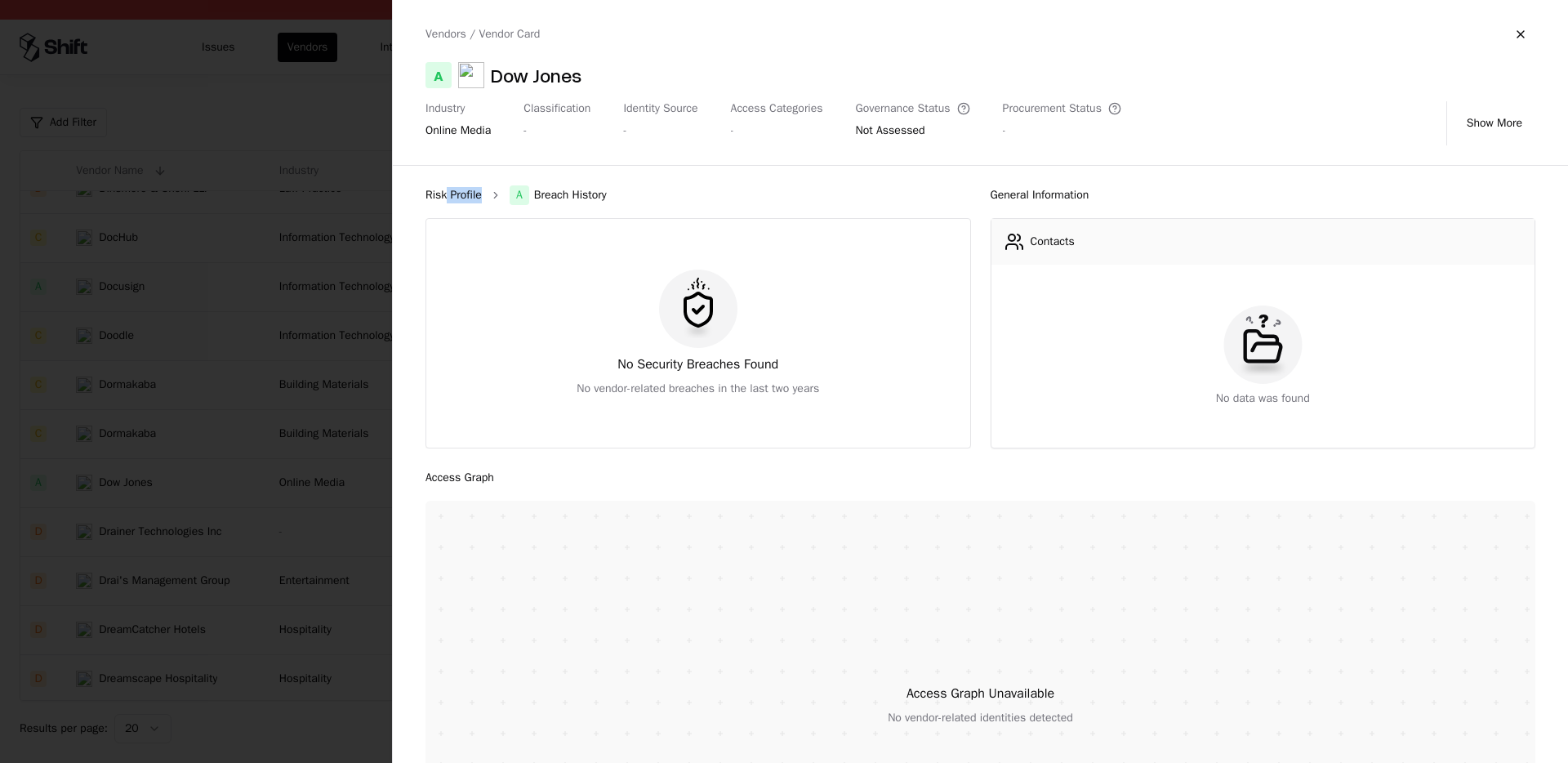 click on "Risk Profile A Breach History" at bounding box center [698, 195] 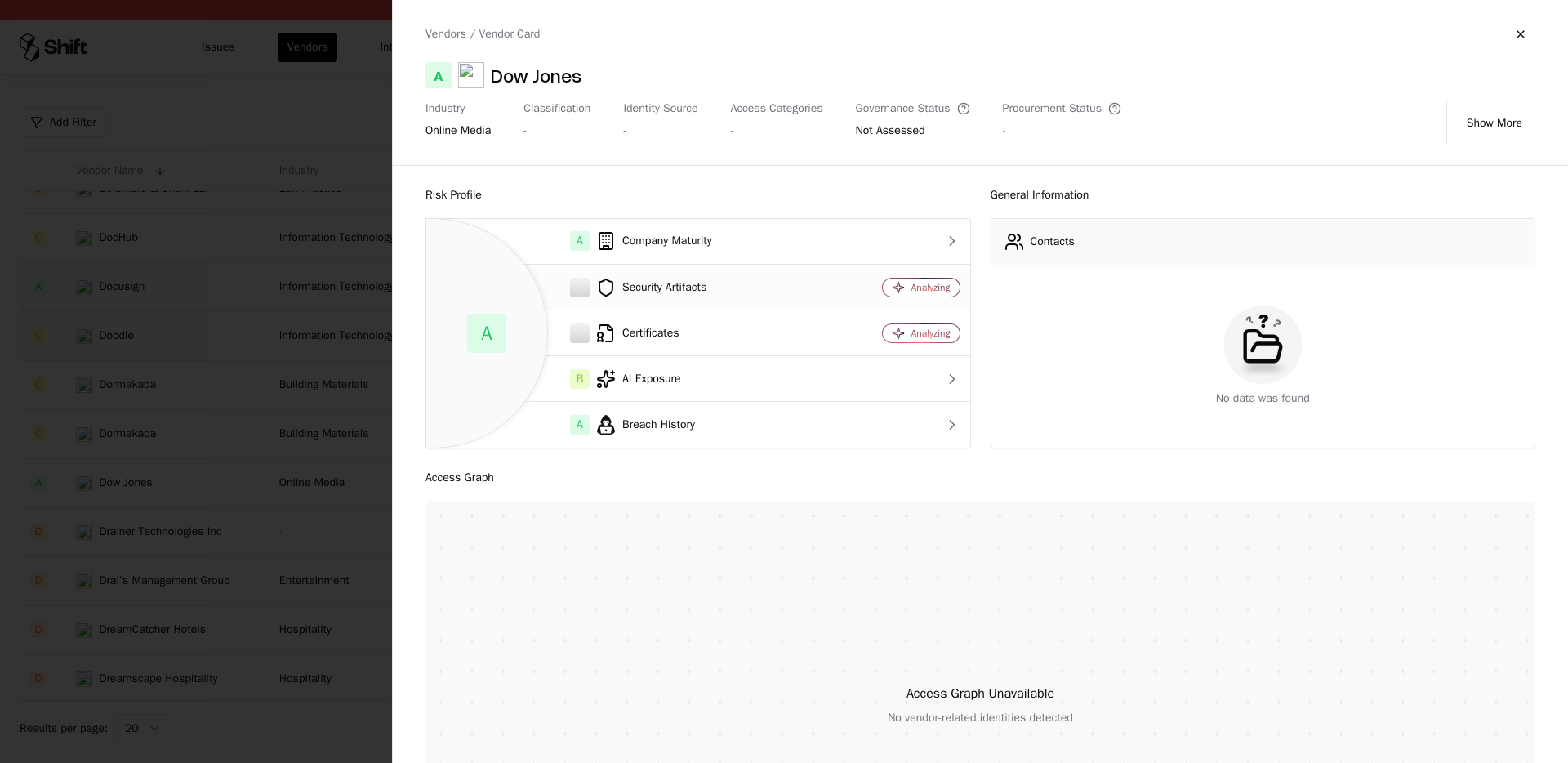 drag, startPoint x: 731, startPoint y: 301, endPoint x: 725, endPoint y: 269, distance: 32.55764 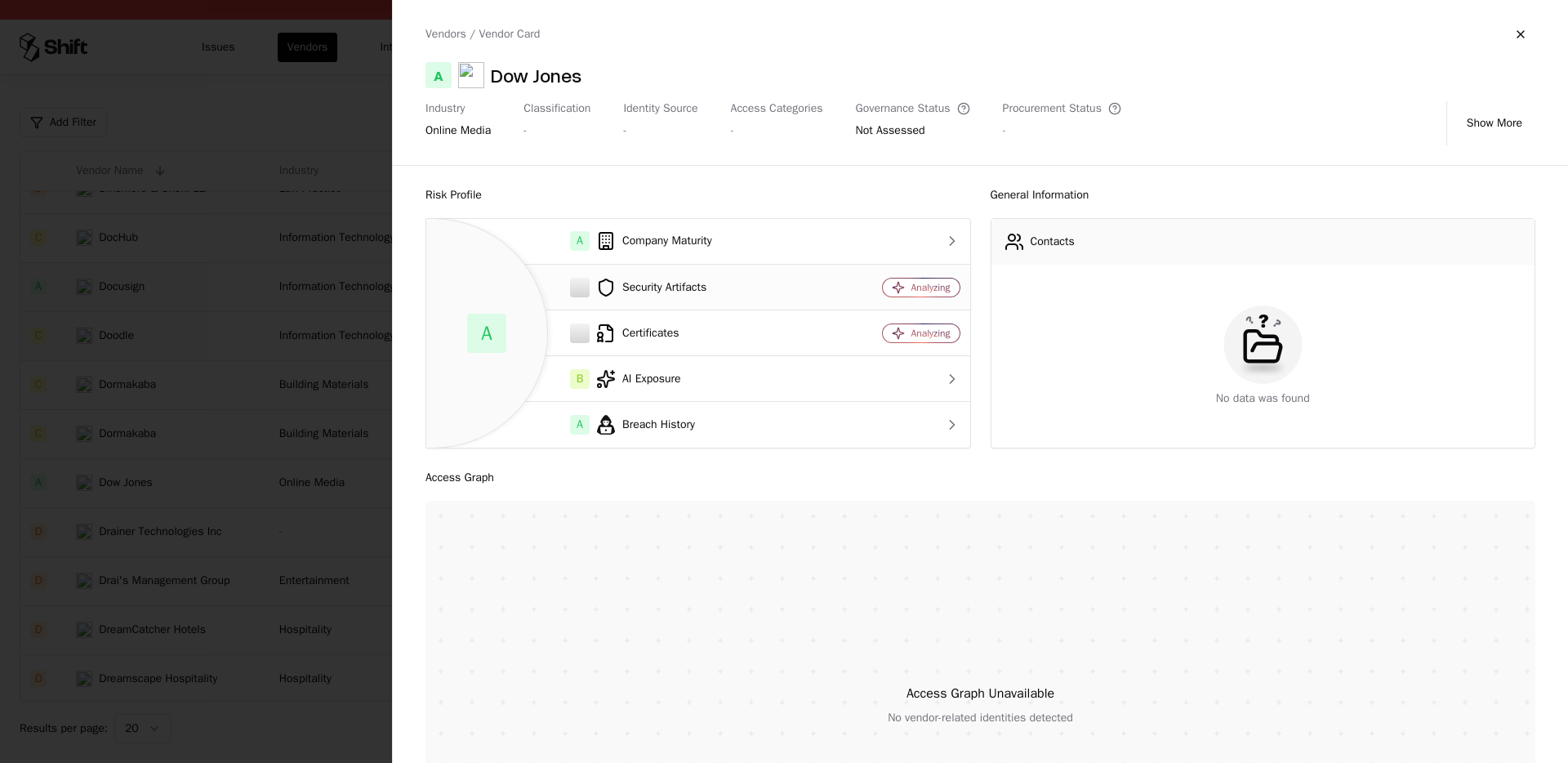 click on "Security Artifacts" at bounding box center [630, 288] 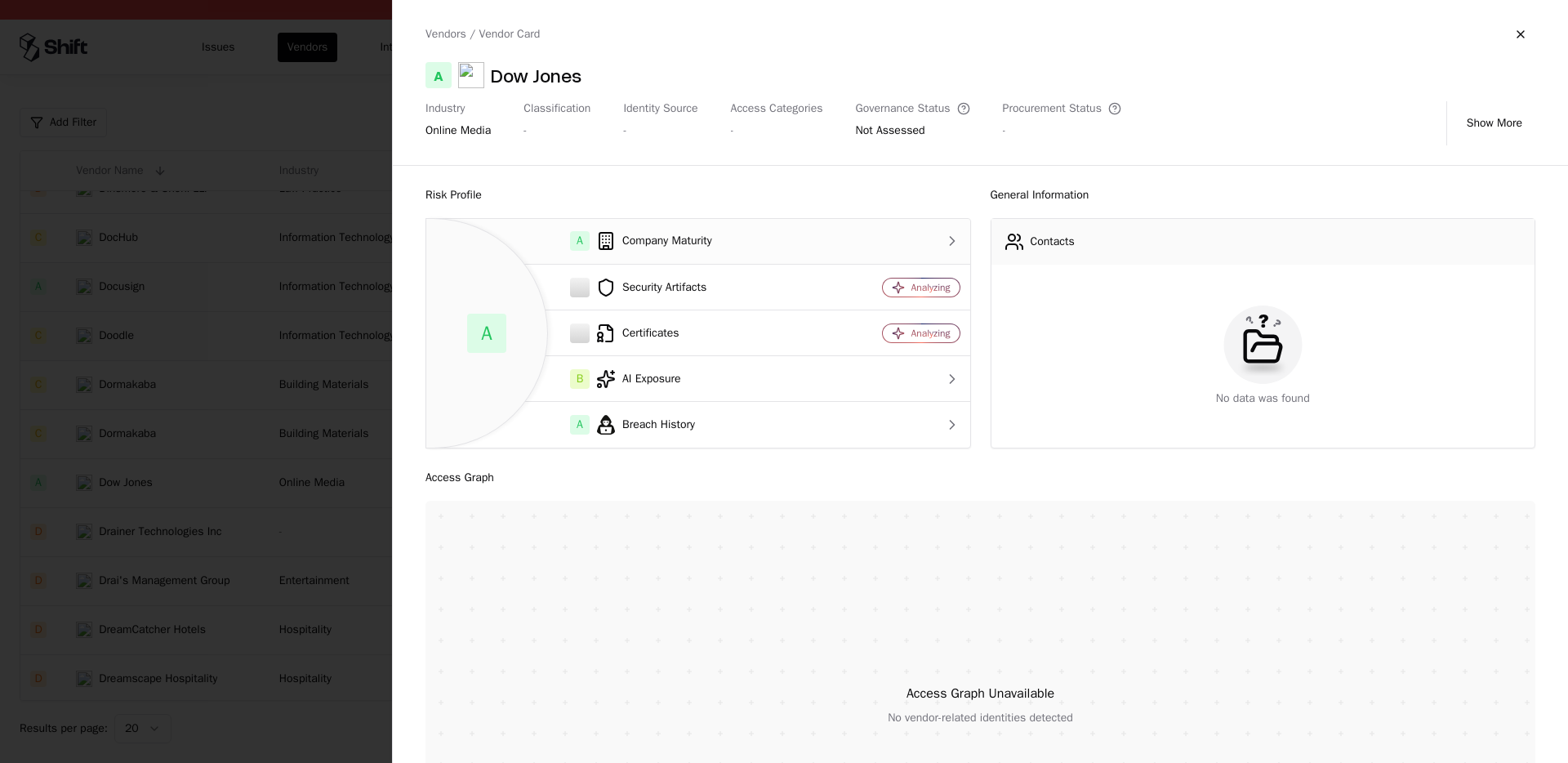 drag, startPoint x: 722, startPoint y: 264, endPoint x: 704, endPoint y: 248, distance: 24.083189 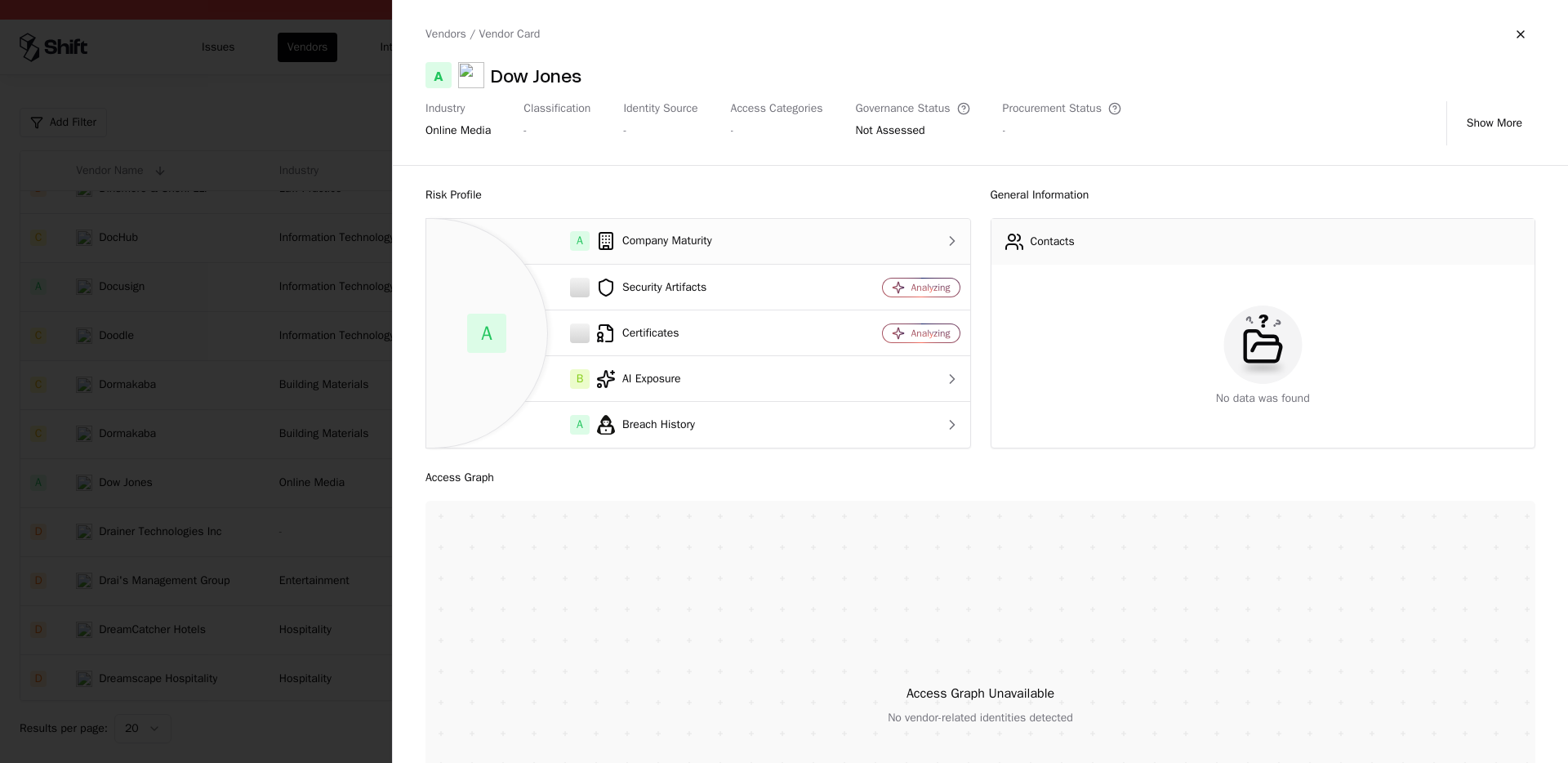 click on "Security Artifacts" at bounding box center [630, 288] 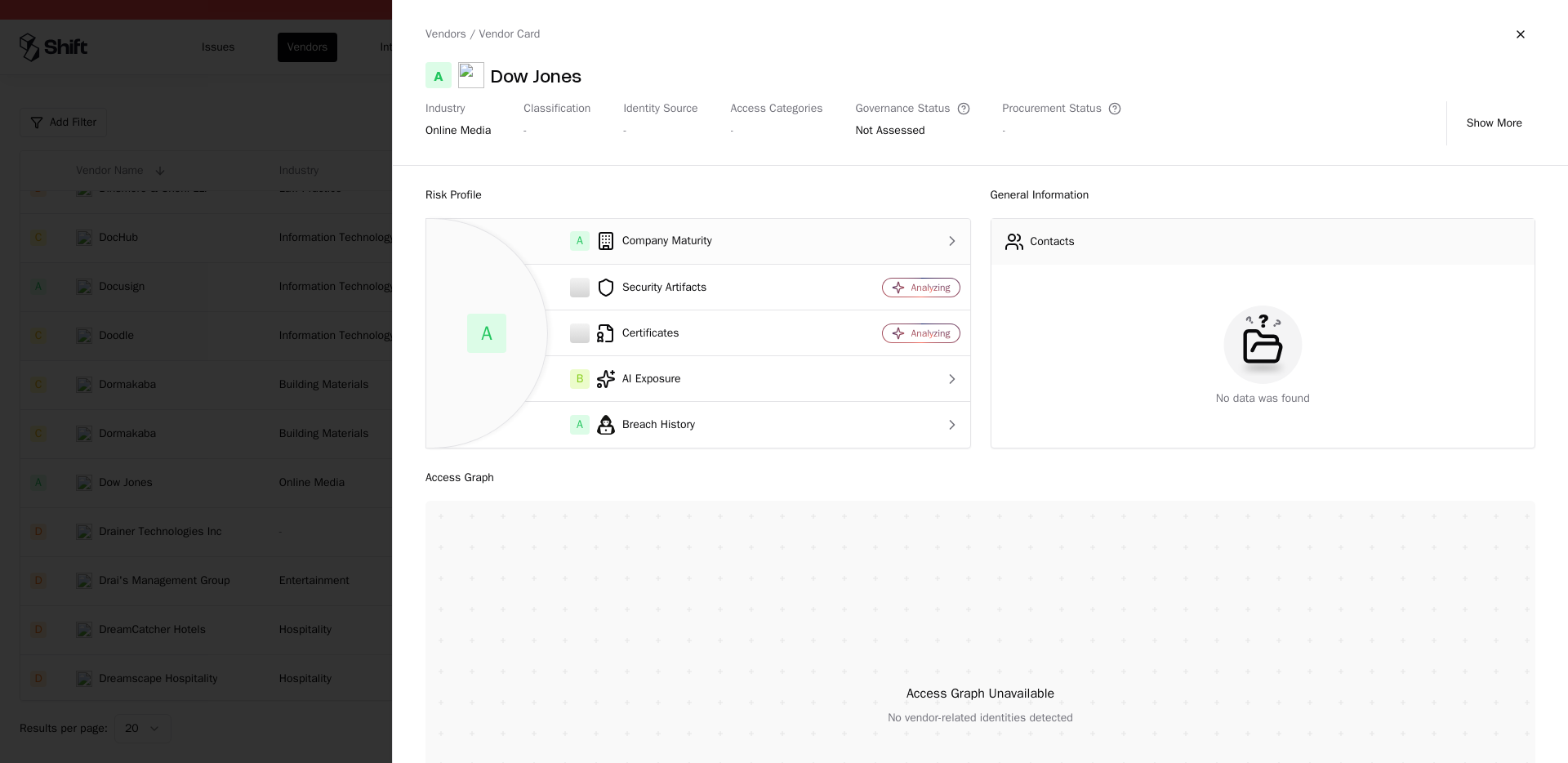 click on "A Company Maturity" at bounding box center [630, 241] 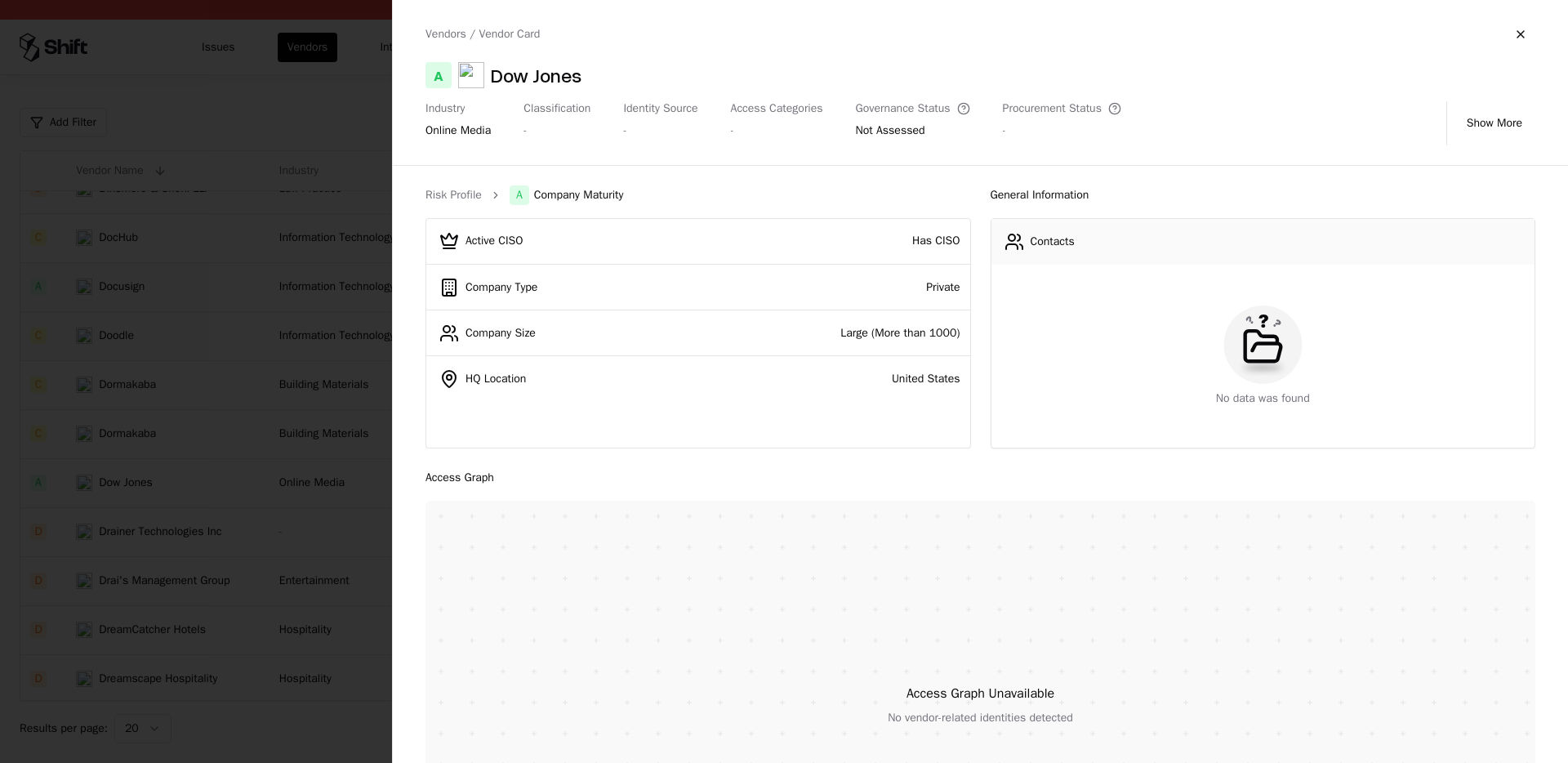 click at bounding box center [784, 382] 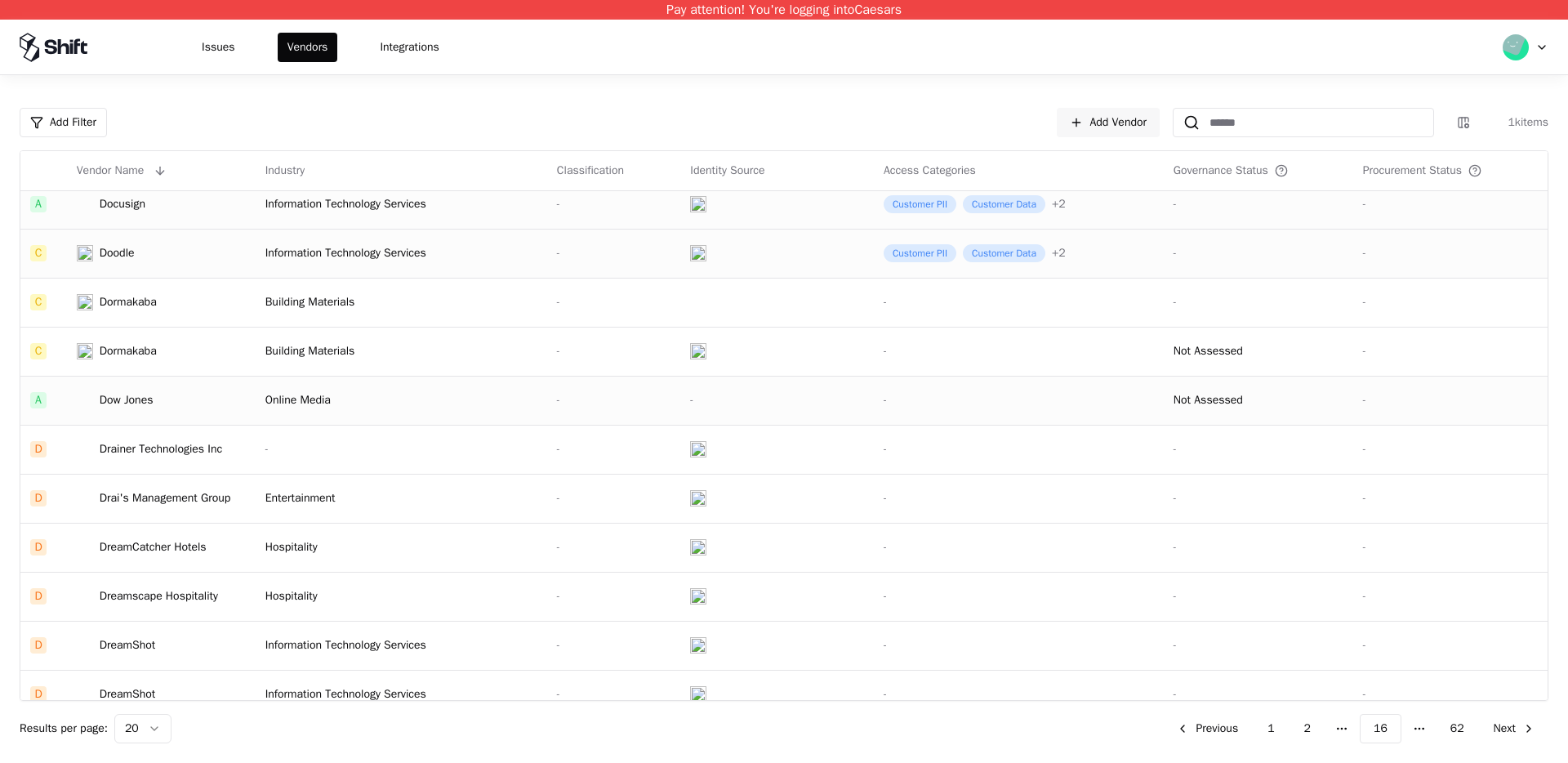 scroll, scrollTop: 471, scrollLeft: 0, axis: vertical 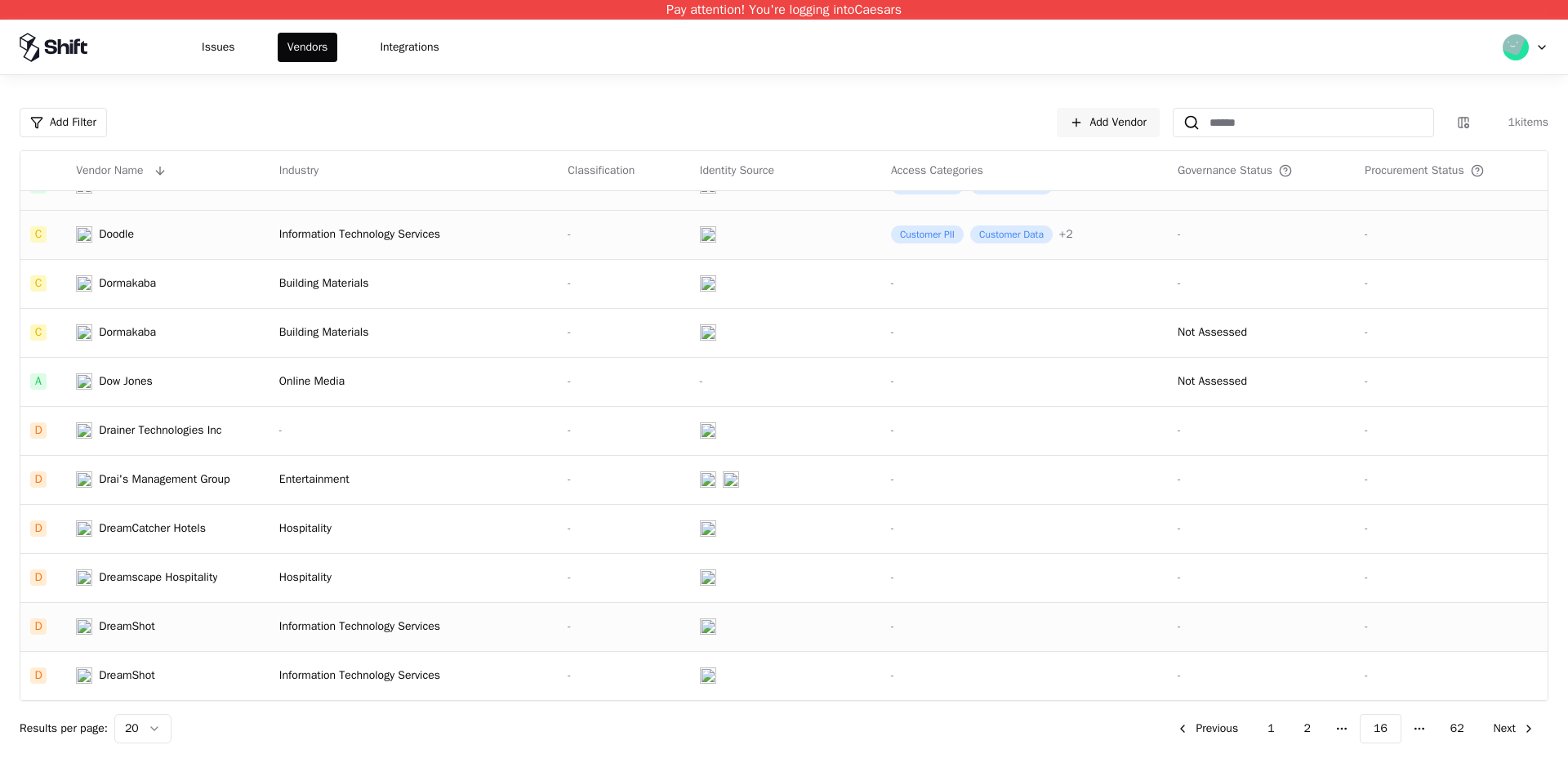click on "Information Technology Services" 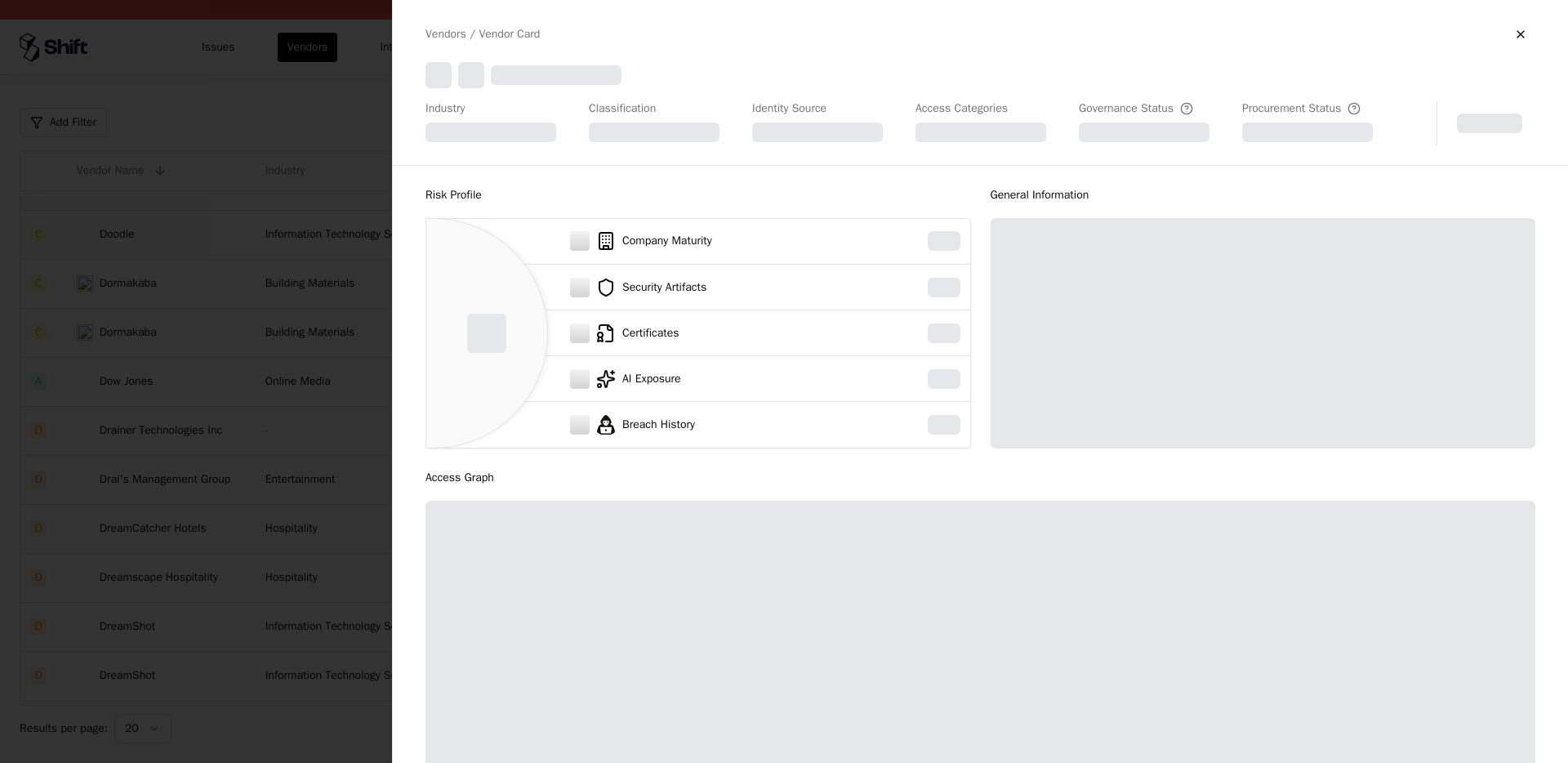 scroll, scrollTop: 470, scrollLeft: 0, axis: vertical 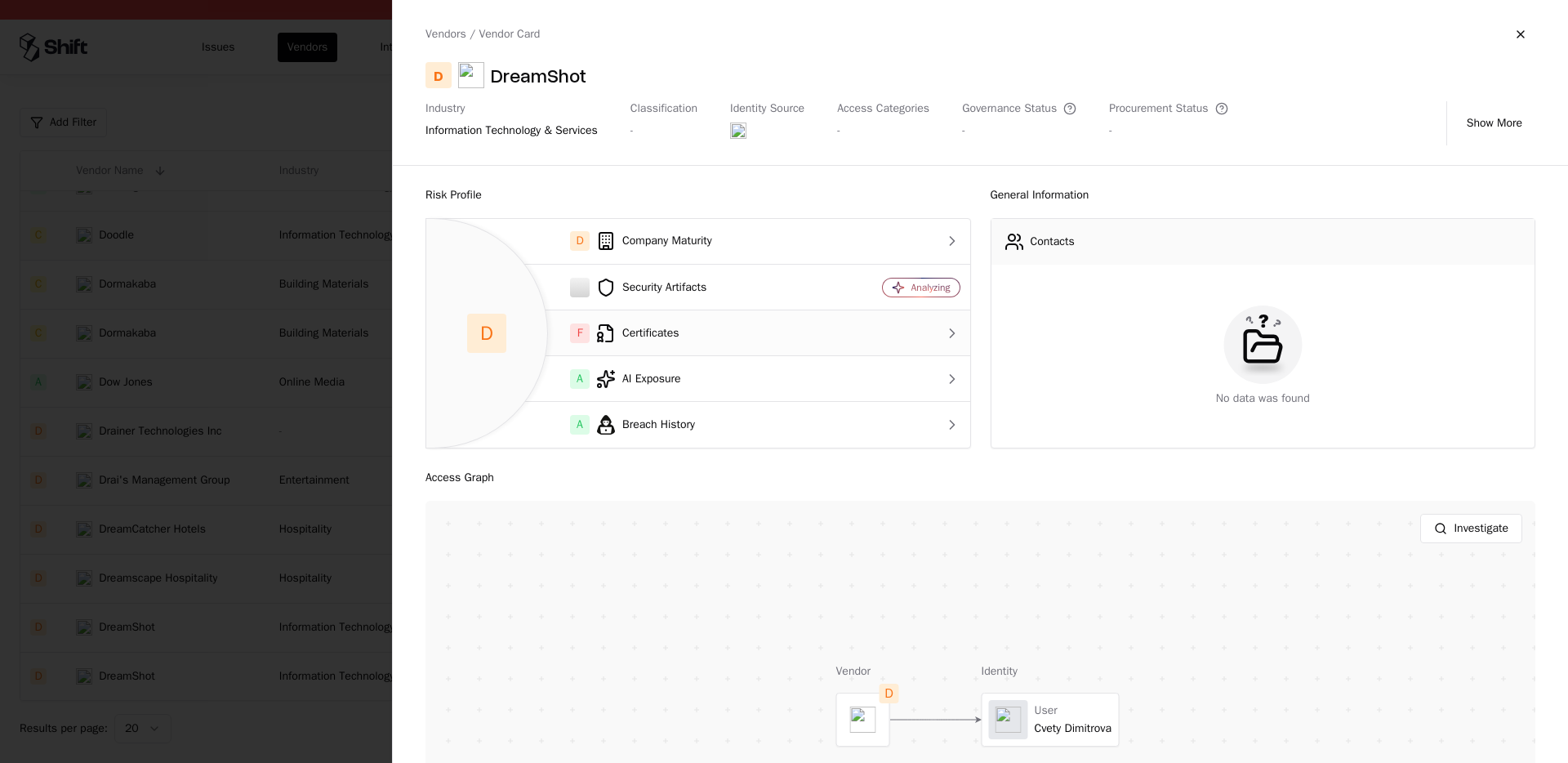 click on "F Certificates" at bounding box center (630, 333) 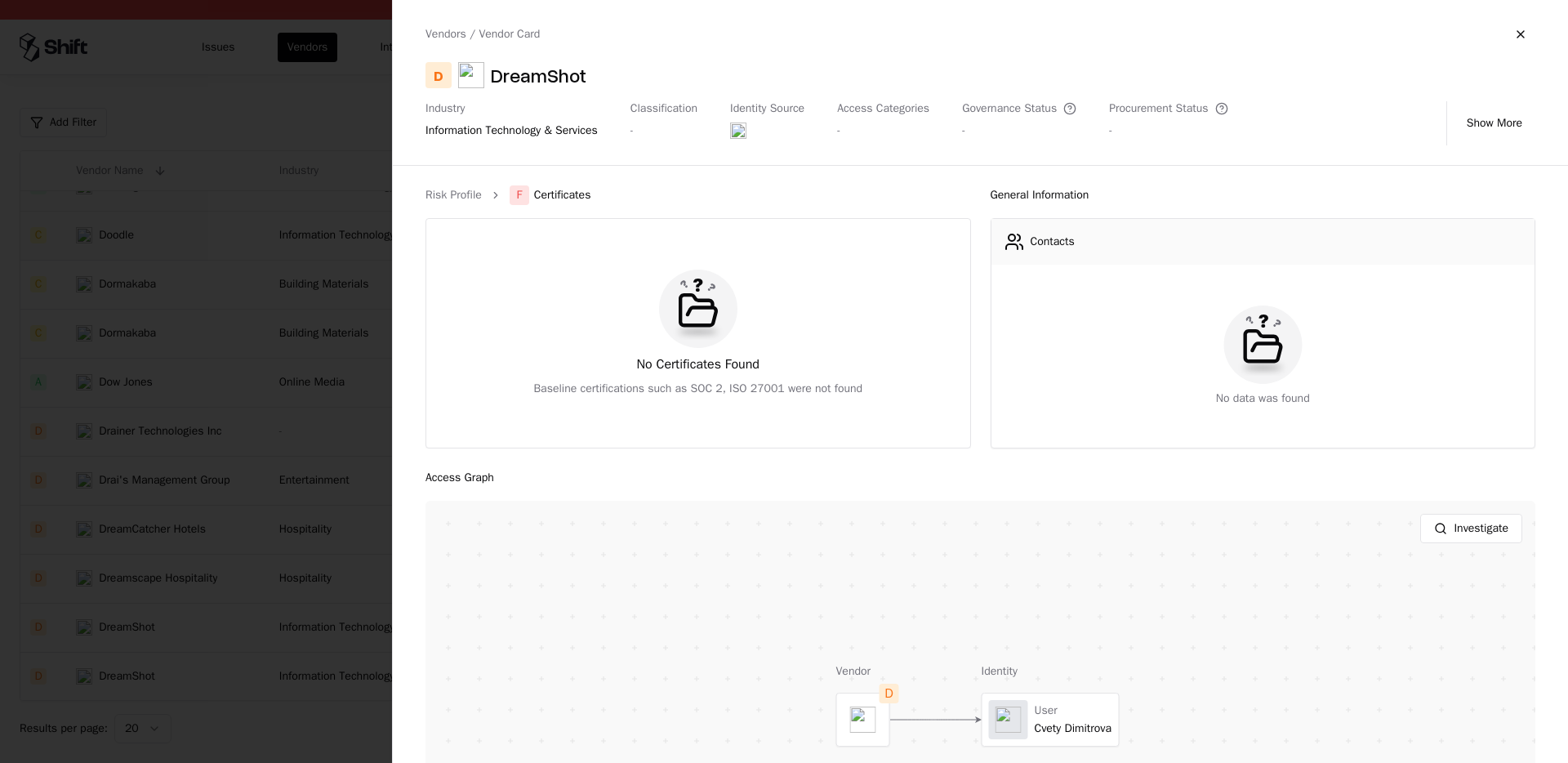 click at bounding box center (784, 382) 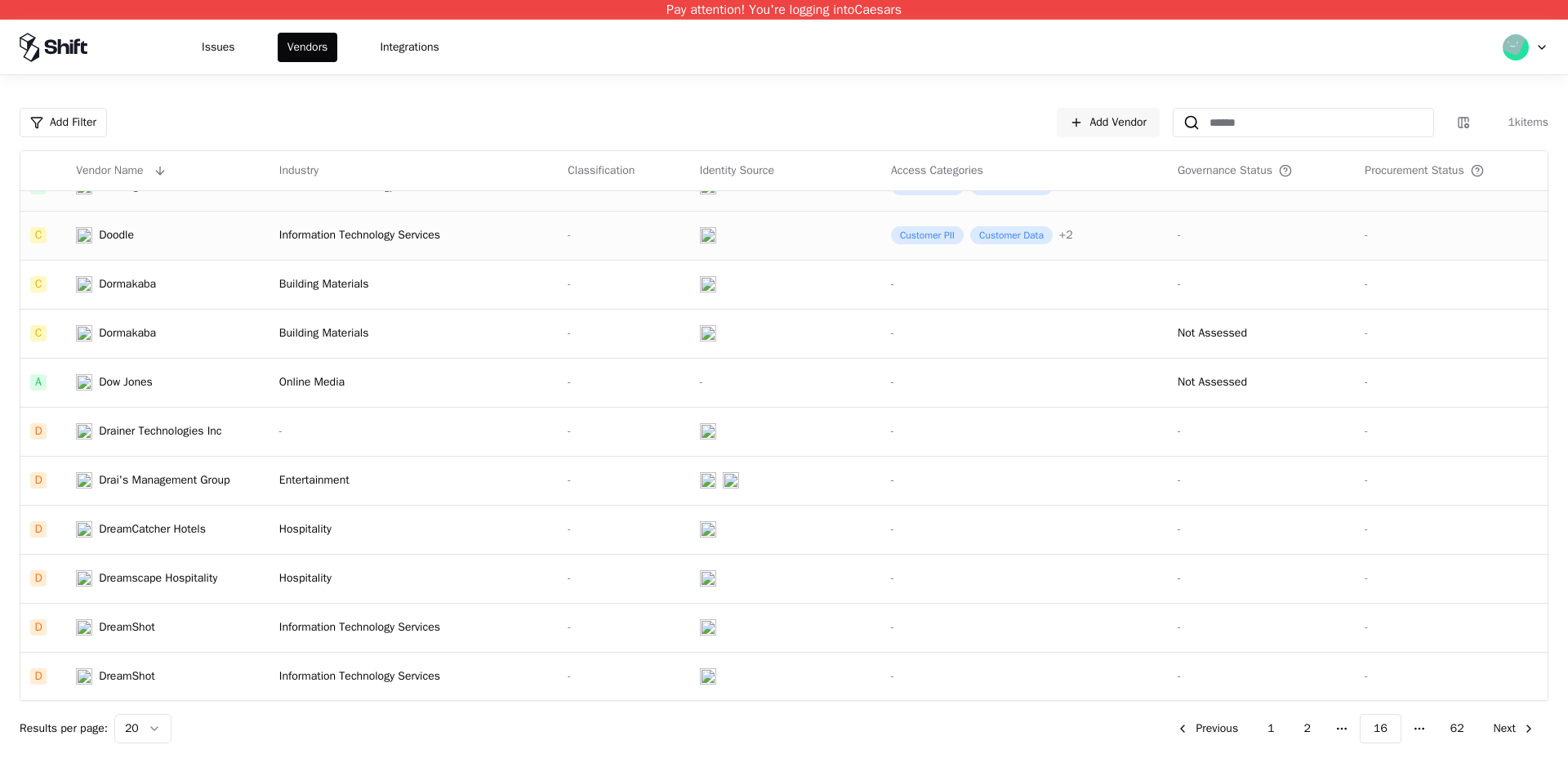click on "Issues Vendors Integrations" 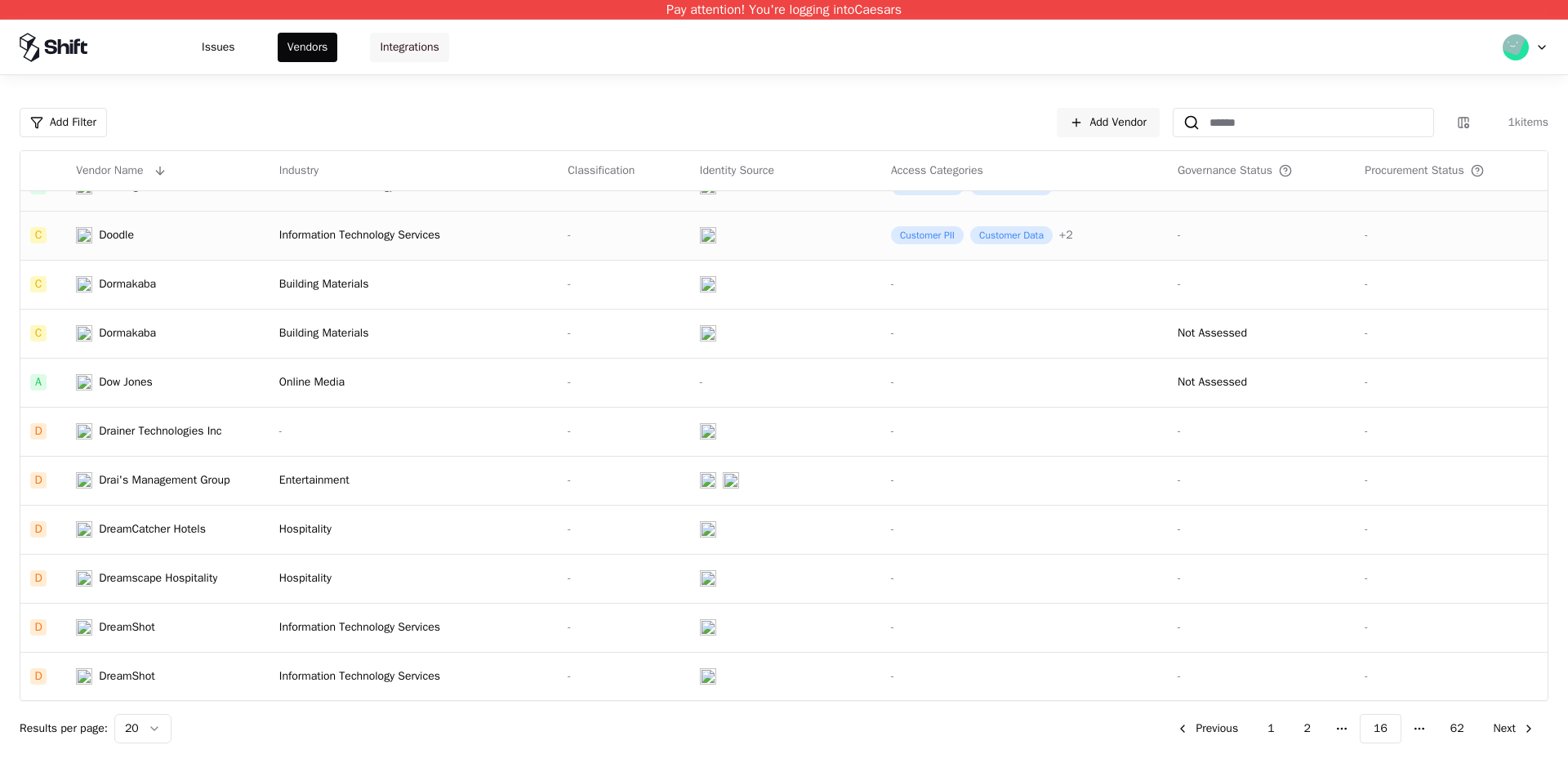 click on "Integrations" 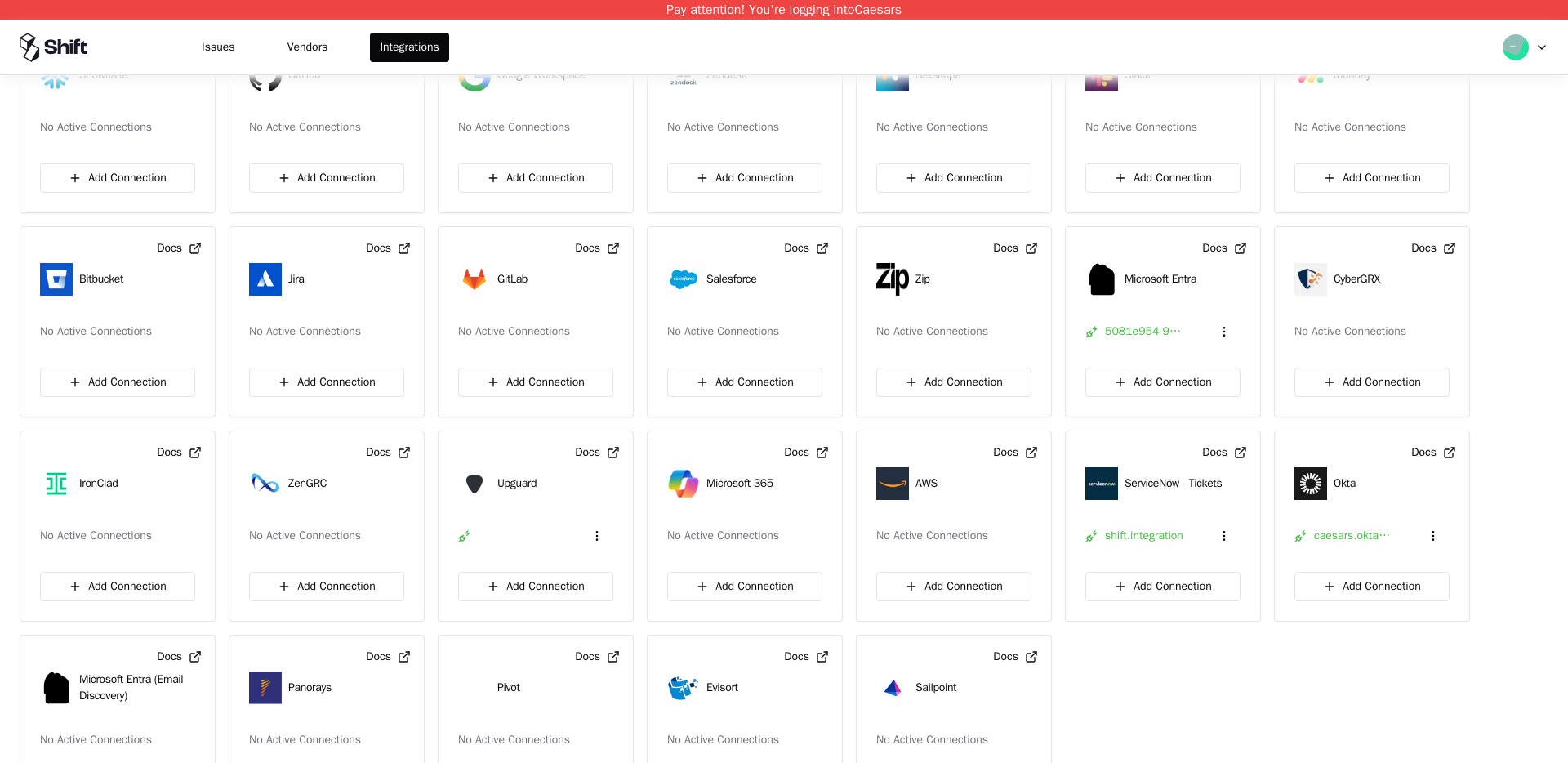 scroll, scrollTop: 0, scrollLeft: 0, axis: both 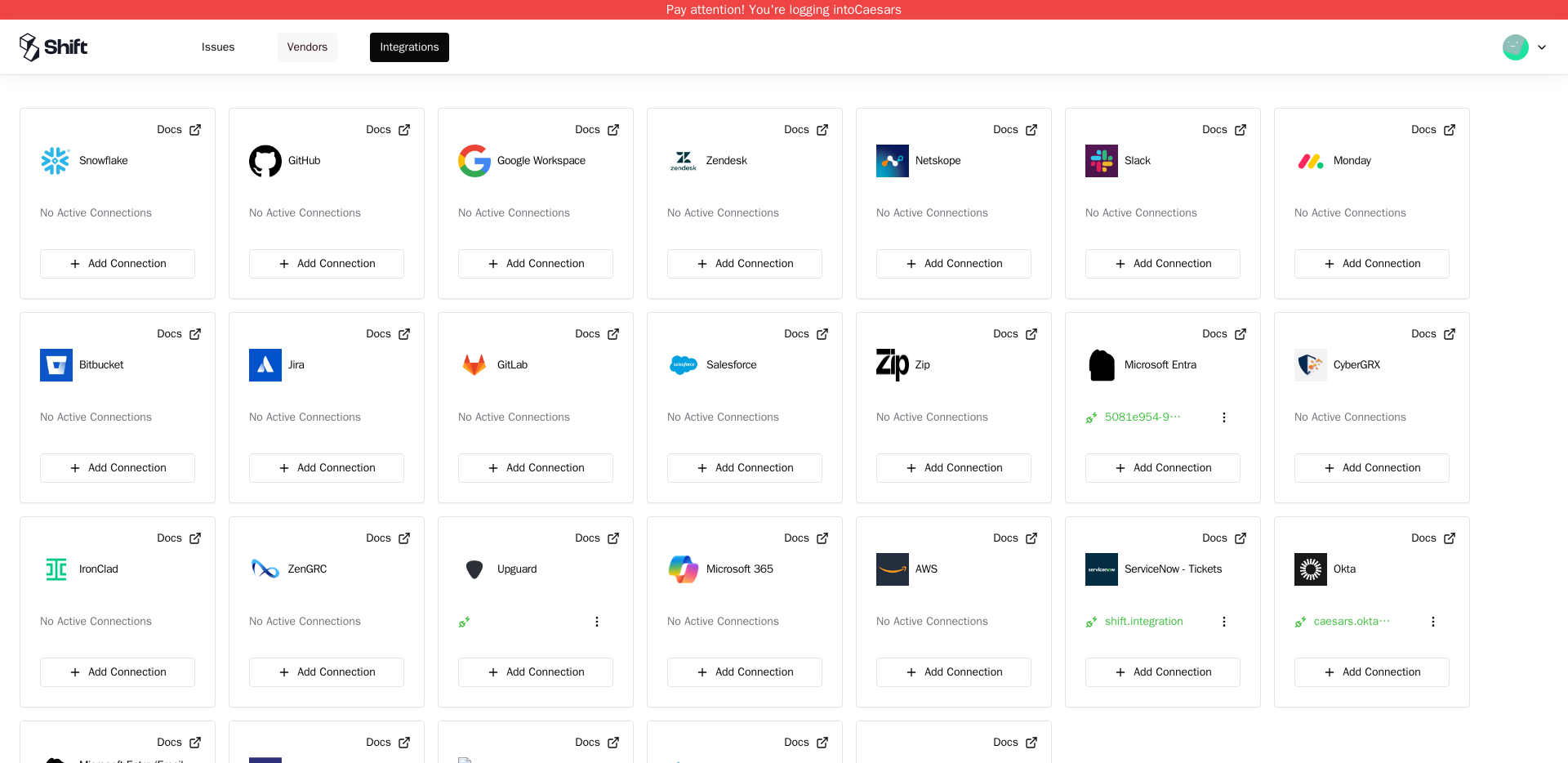 click on "Vendors" 